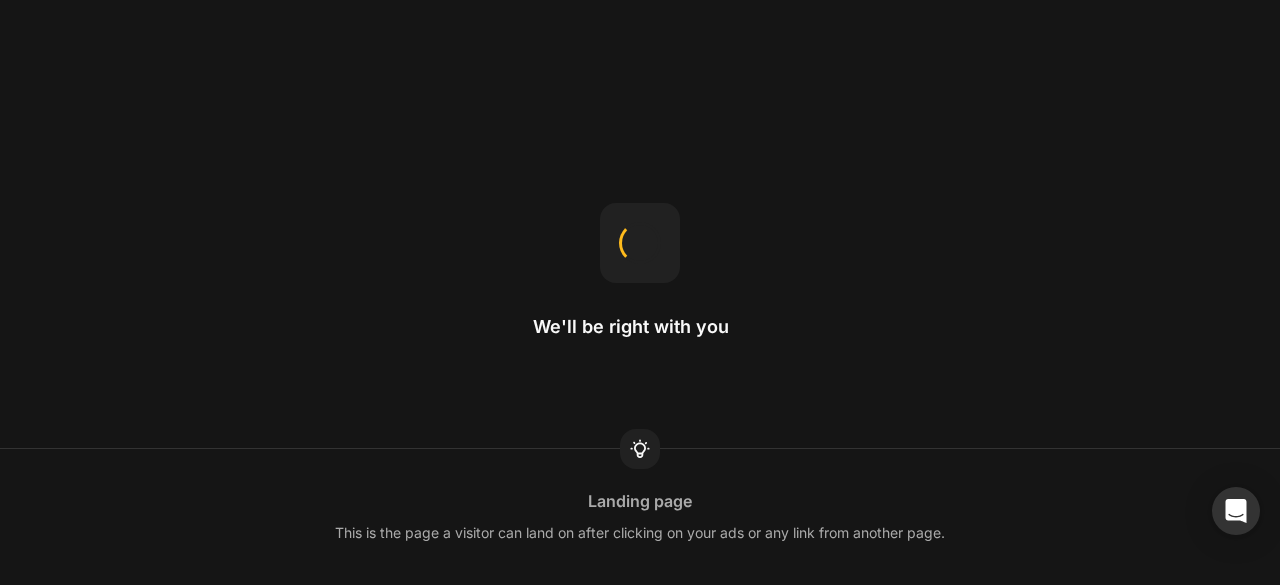 scroll, scrollTop: 0, scrollLeft: 0, axis: both 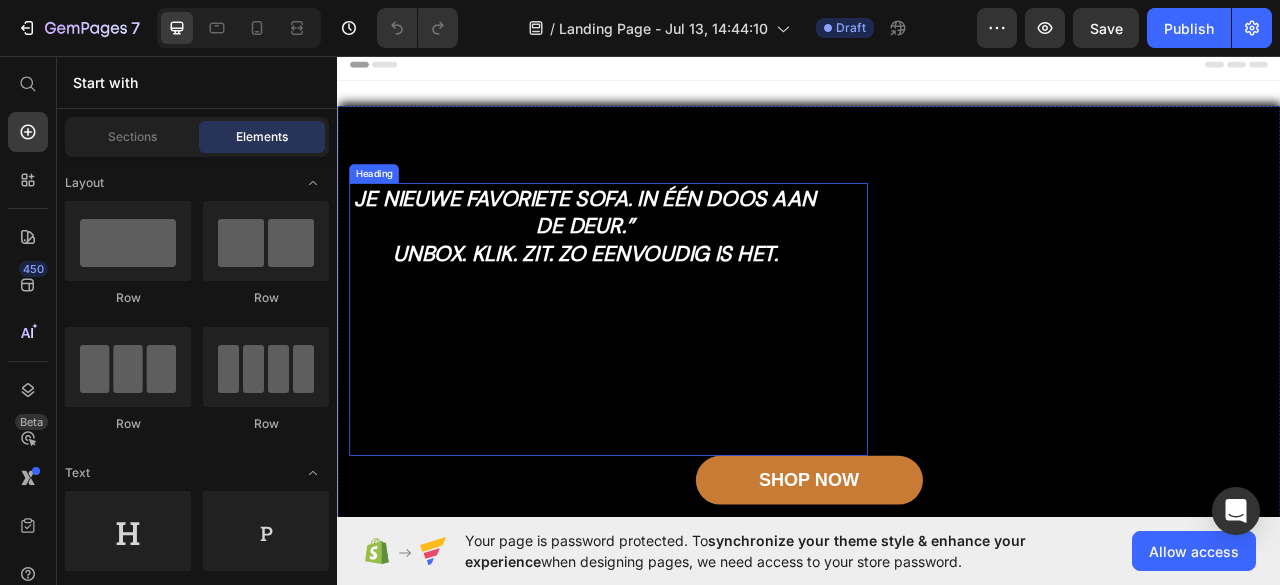 click on "Je Nieuwe Favoriete Sofa. In Één Doos Aan De Deur.”" at bounding box center [652, 256] 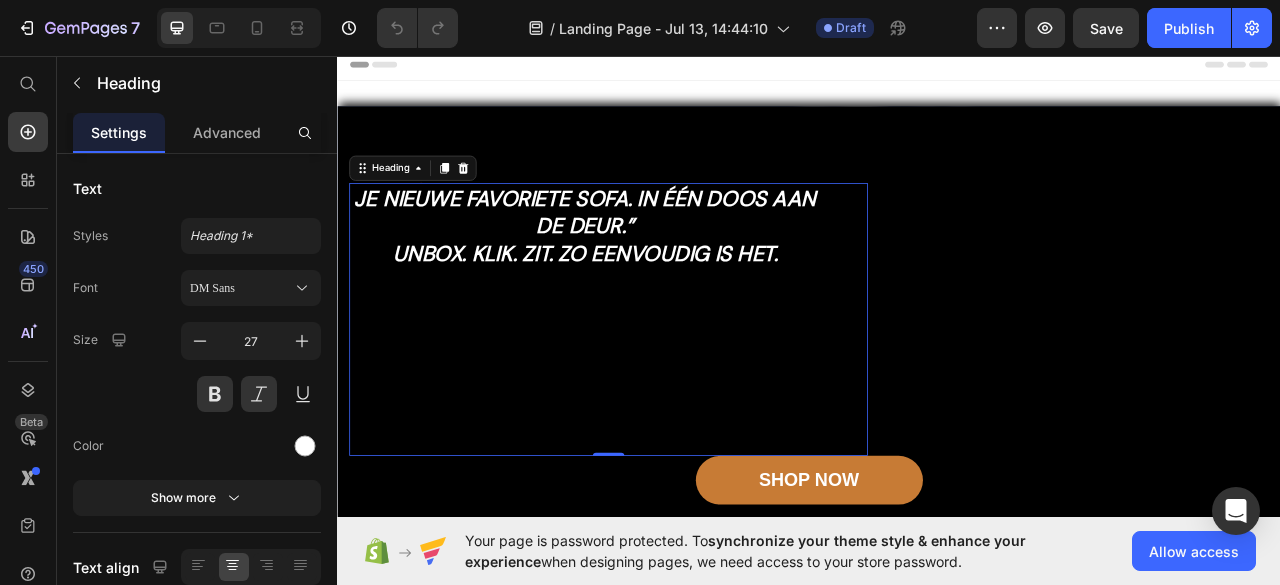 click on "Je Nieuwe Favoriete Sofa. In Één Doos Aan De Deur.” Unbox. Klik. Zit. Zo eenvoudig is het." at bounding box center (652, 317) 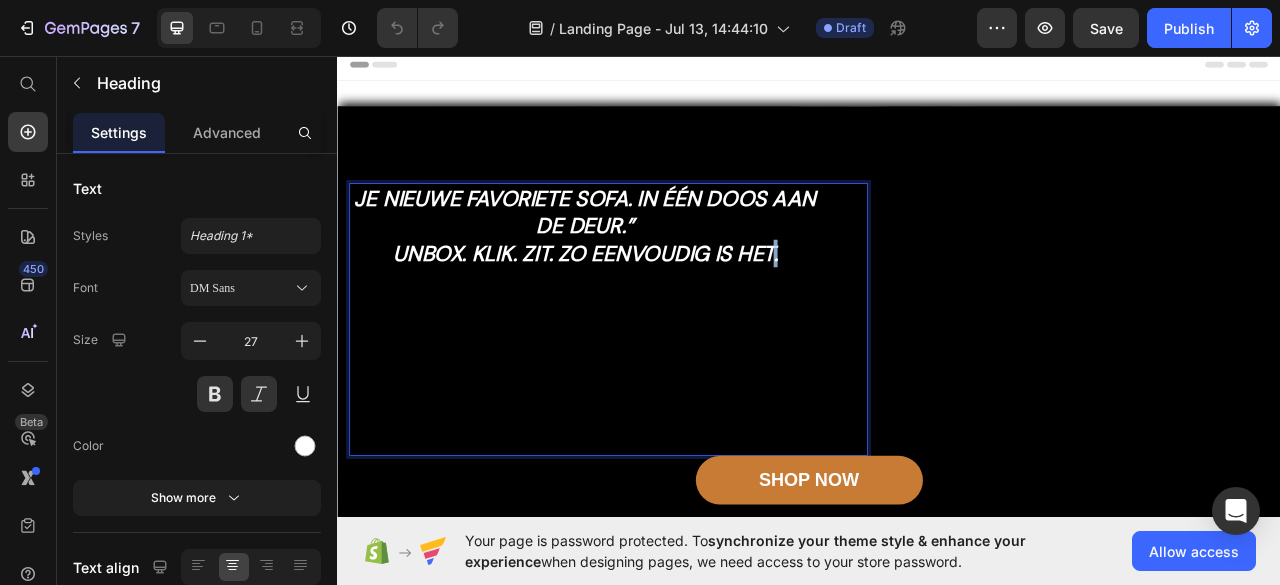 click on "Je Nieuwe Favoriete Sofa. In Één Doos Aan De Deur.” Unbox. Klik. Zit. Zo eenvoudig is het." at bounding box center (652, 273) 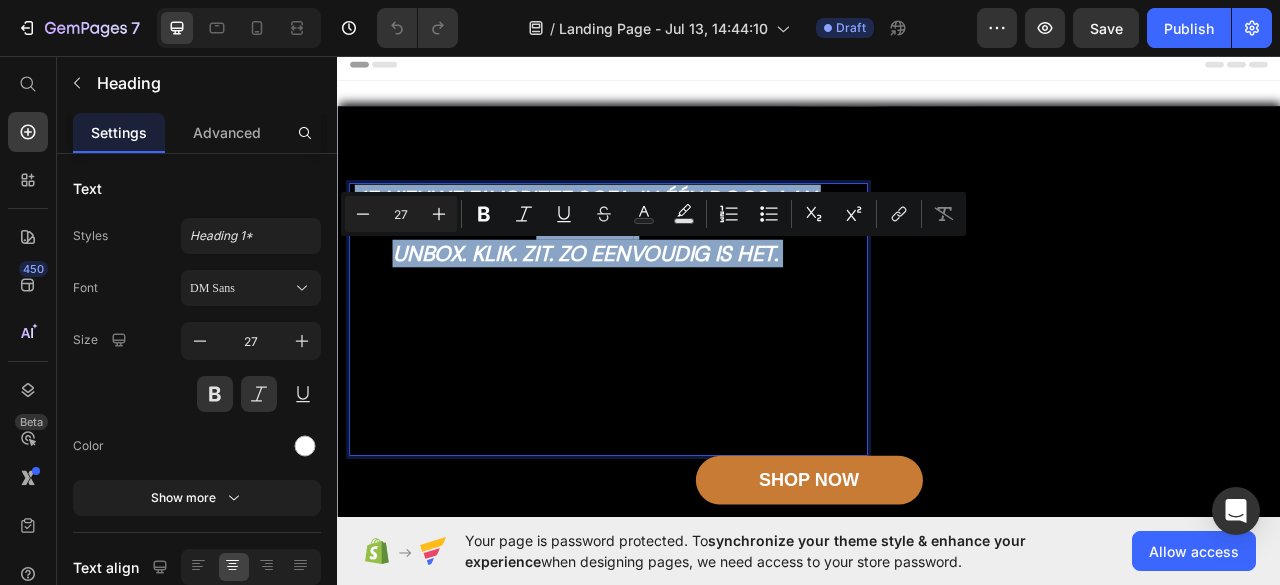drag, startPoint x: 886, startPoint y: 311, endPoint x: 567, endPoint y: 322, distance: 319.1896 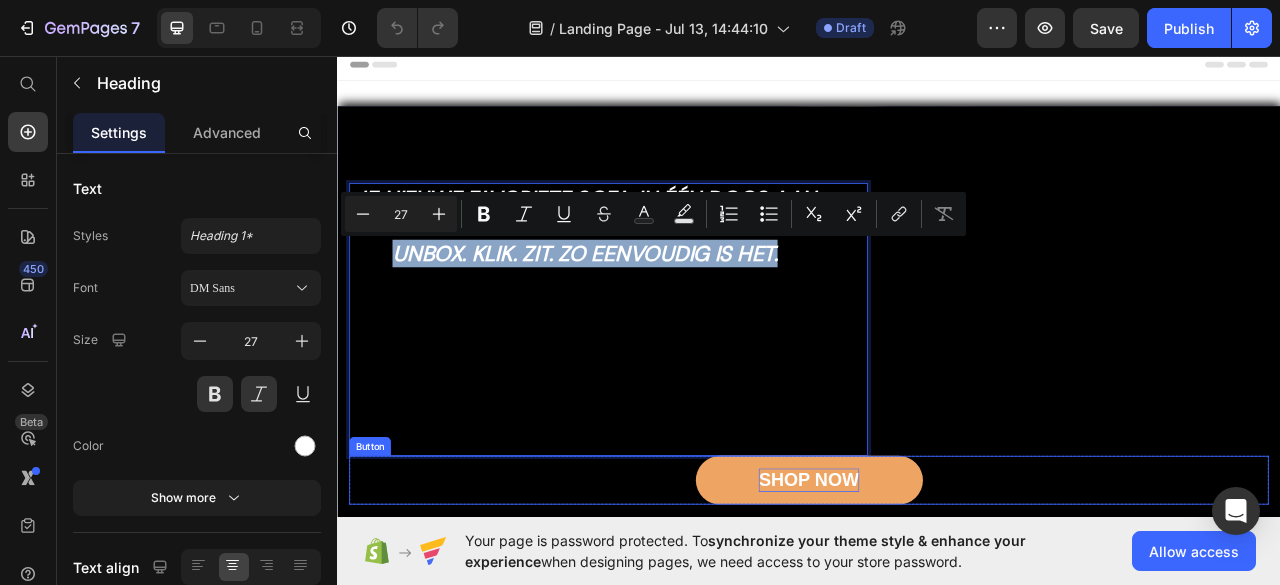 click on "SHOP NOW" at bounding box center [936, 597] 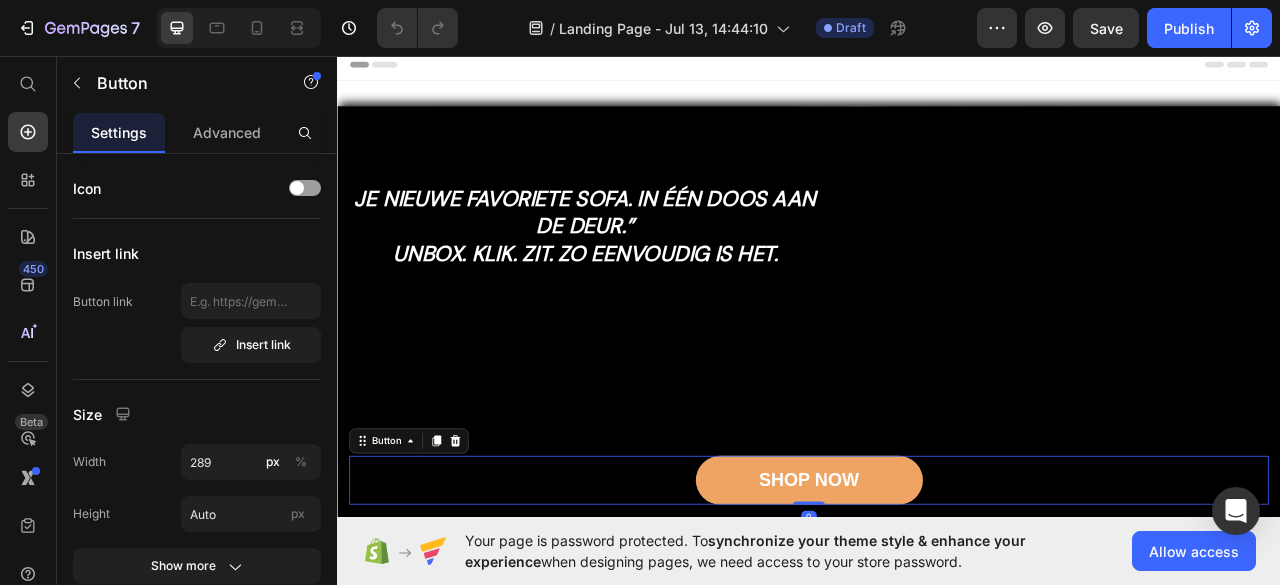 click on "SHOP NOW" at bounding box center [937, 597] 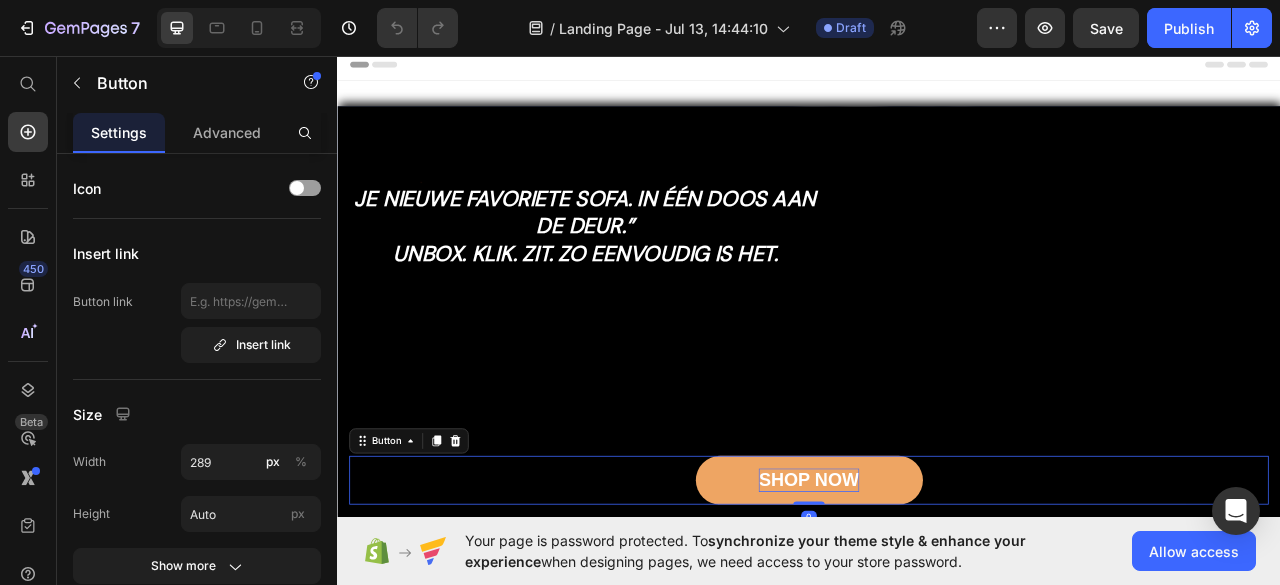 click on "SHOP NOW" at bounding box center [936, 597] 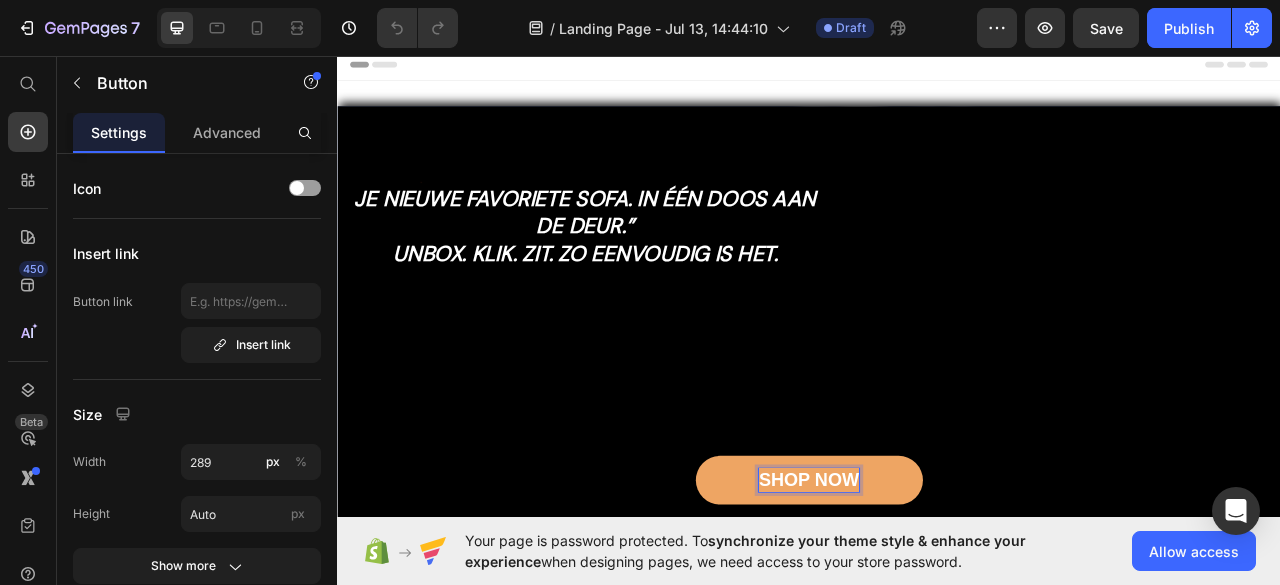 click on "SHOP NOW" at bounding box center [936, 597] 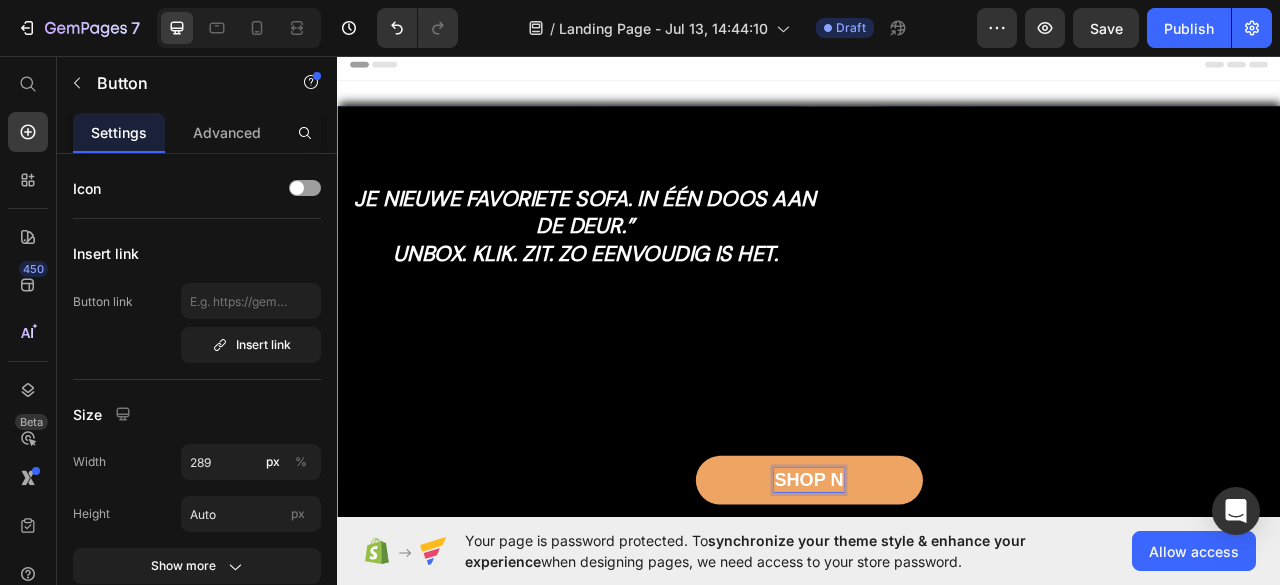 scroll, scrollTop: 90, scrollLeft: 0, axis: vertical 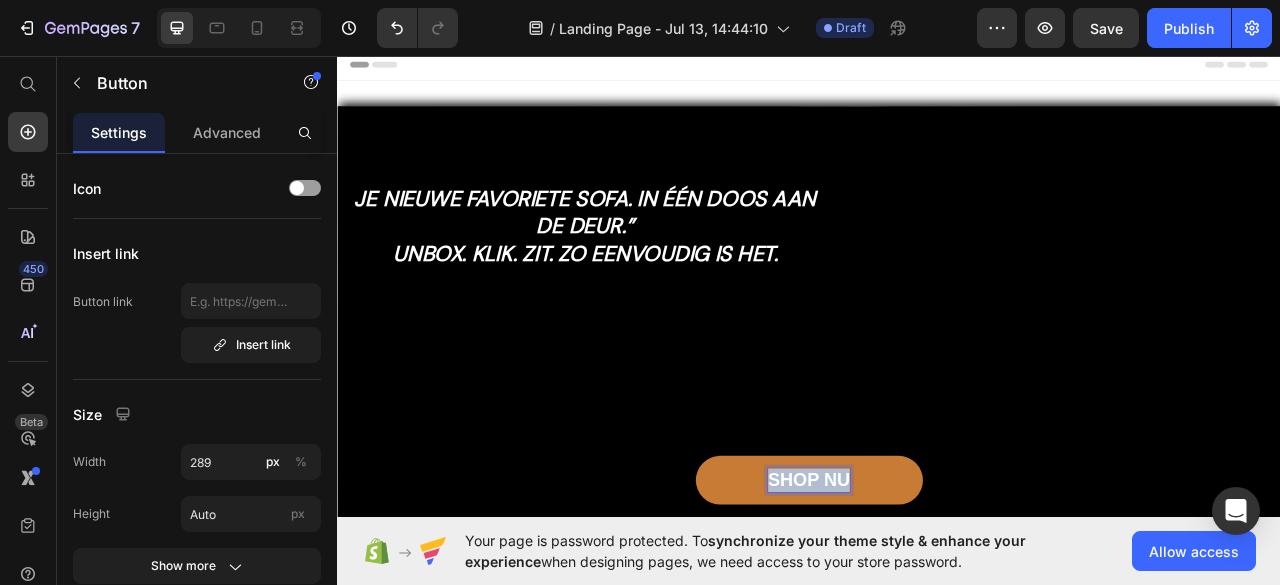 drag, startPoint x: 980, startPoint y: 601, endPoint x: 706, endPoint y: 588, distance: 274.30823 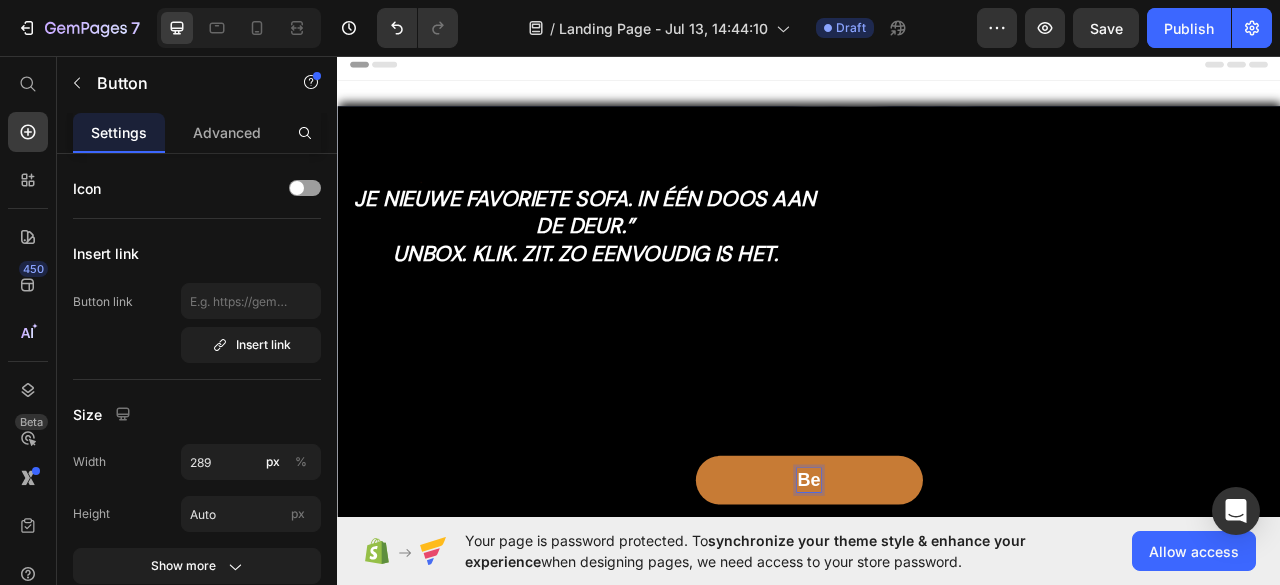 scroll, scrollTop: 274, scrollLeft: 0, axis: vertical 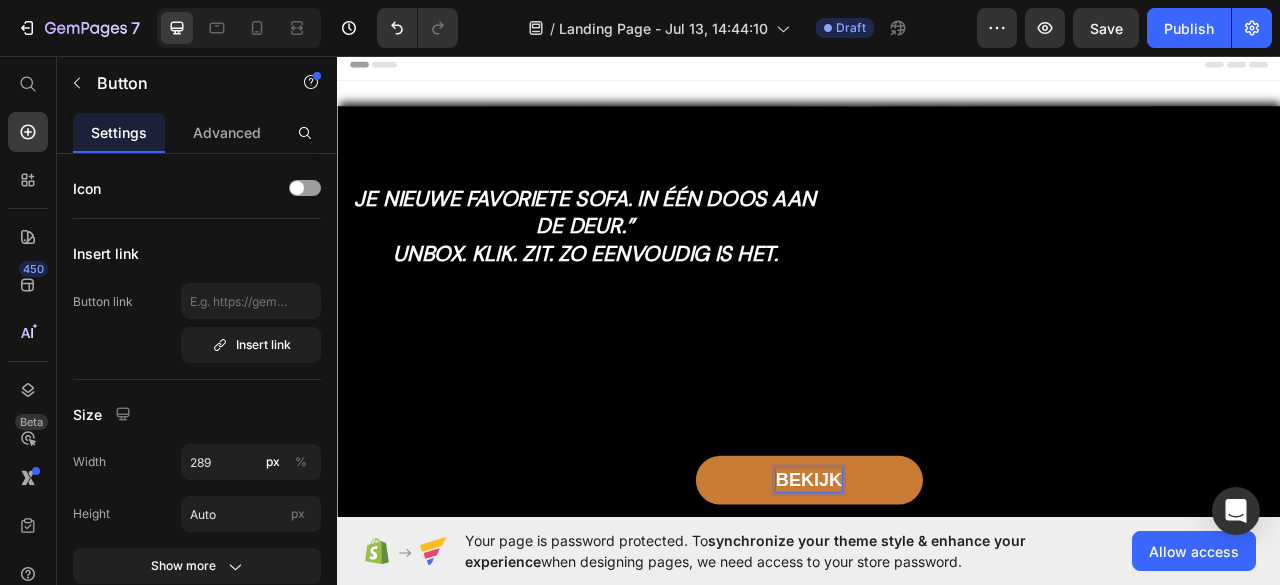 click on "BEKIJK" at bounding box center (937, 597) 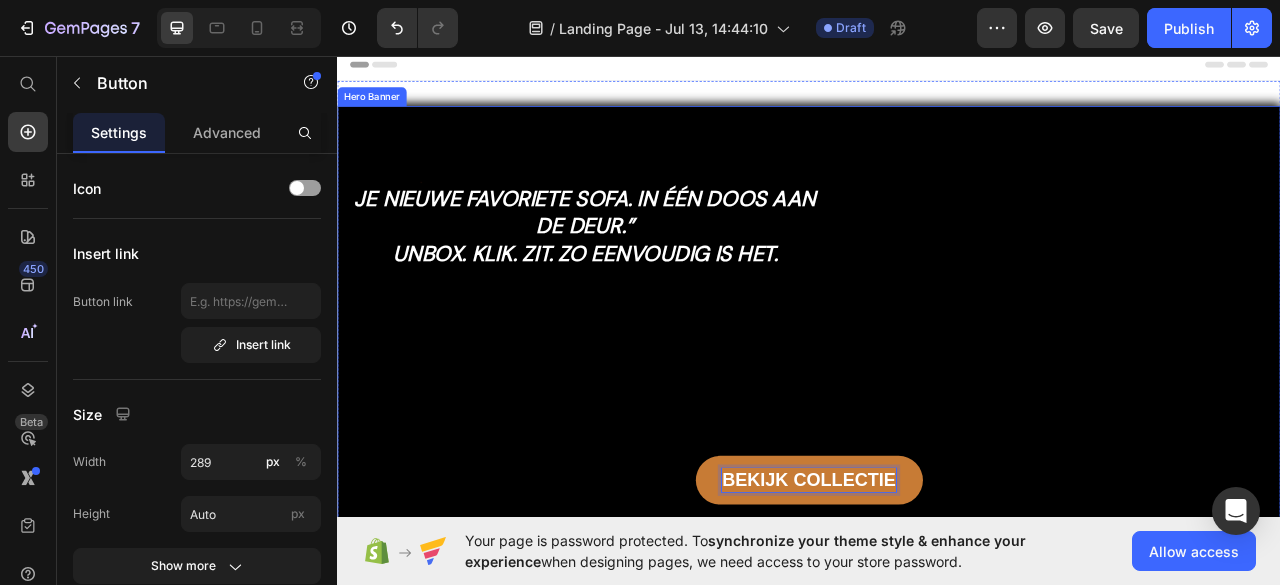 click on "Image Text Block ⁠⁠⁠⁠⁠⁠⁠ Je Nieuwe Favoriete Sofa. In Één Doos Aan De Deur.” Unbox. Klik. Zit. Zo eenvoudig is het. Heading Image Free shipping Text Block from The [STATE] Text Block Advanced List Image [NUMBER]-Day FREE returns Text Block & Exchange Text Block Advanced List Row Image More than [NUMBER] Text Block Happy “Cattomers” Text Block Advanced List Image Secured Checkout Text Block using SSL Technology Text Block Advanced List Row Title Line BEKIJK COLLECTIE Button [NUMBER] Row" at bounding box center (937, 422) 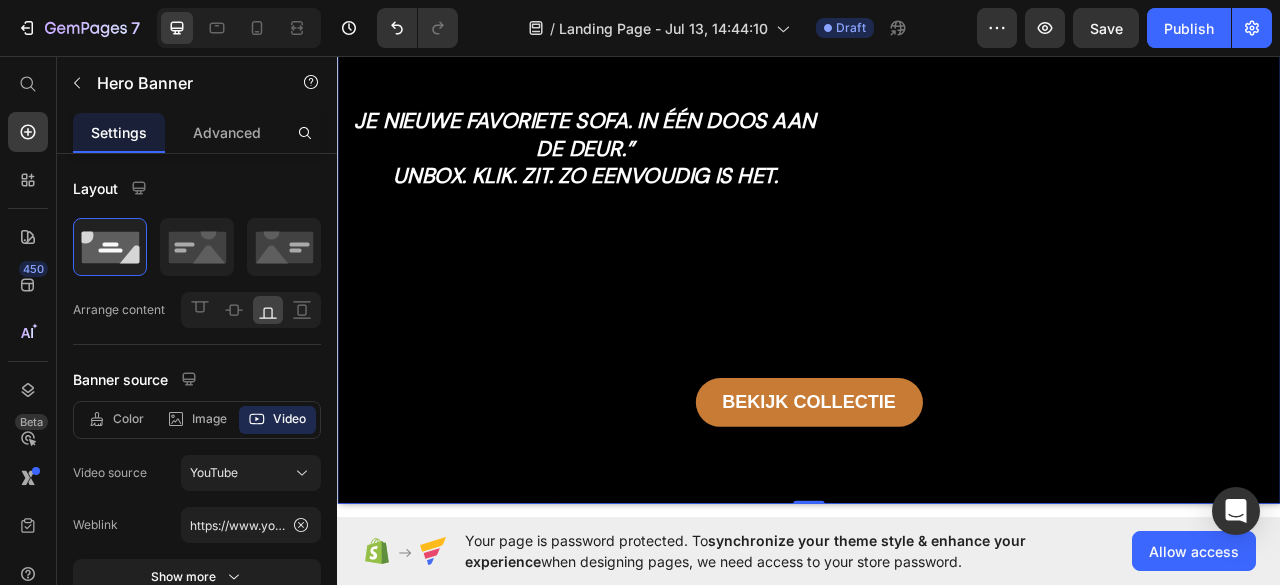 scroll, scrollTop: 92, scrollLeft: 0, axis: vertical 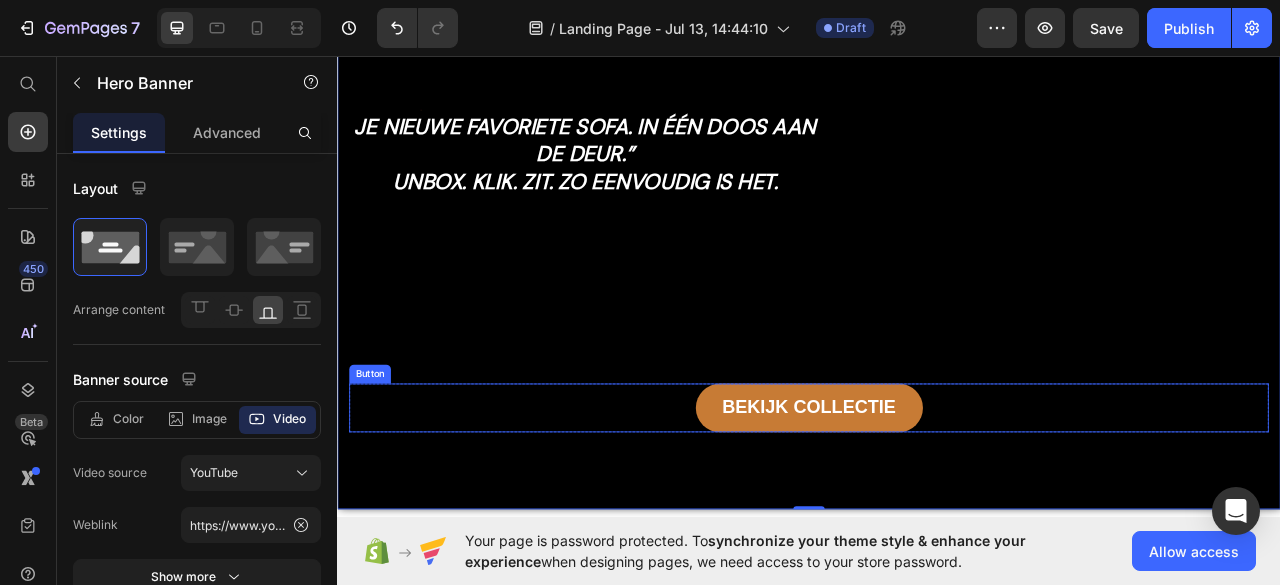 click on "BEKIJK COLLECTIE Button" at bounding box center [937, 505] 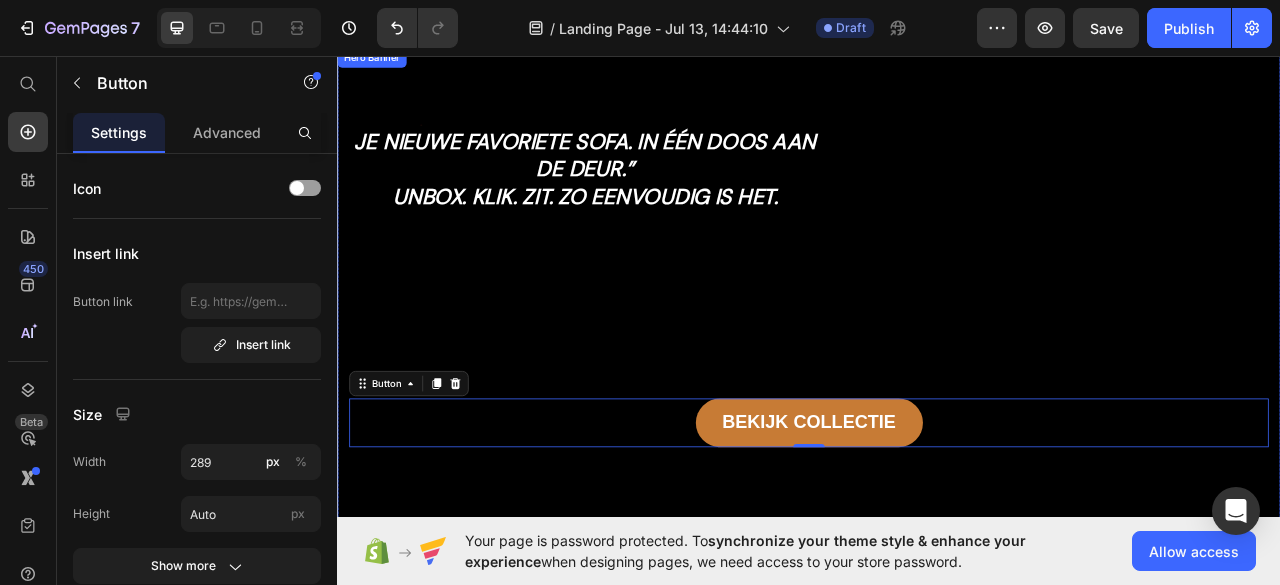 scroll, scrollTop: 72, scrollLeft: 0, axis: vertical 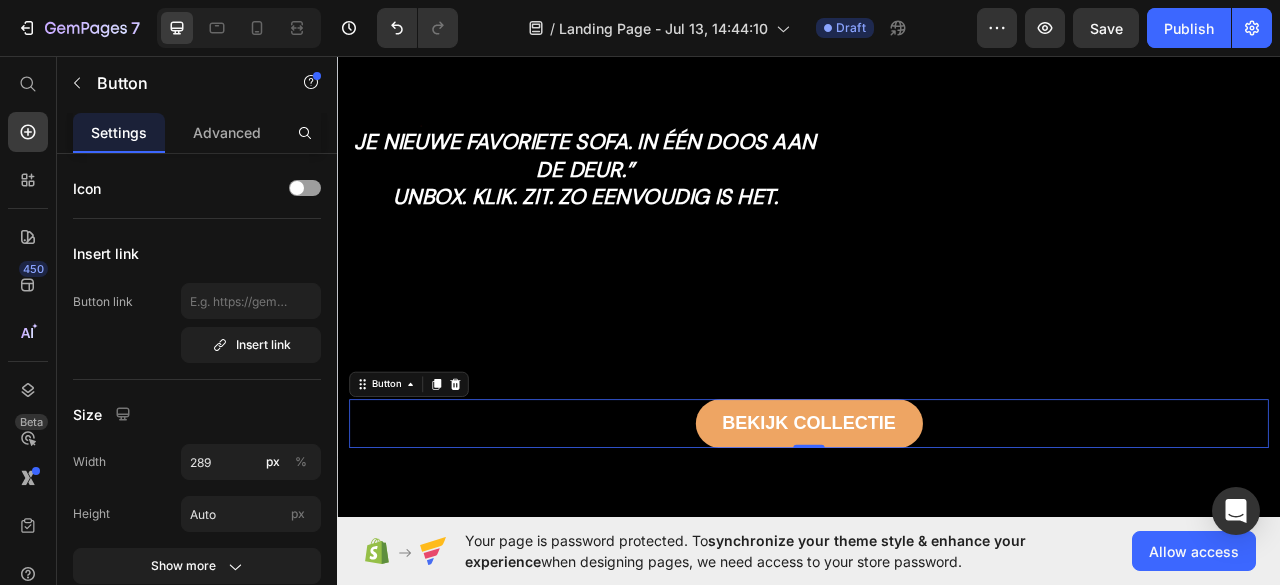 click on "BEKIJK COLLECTIE" at bounding box center (937, 525) 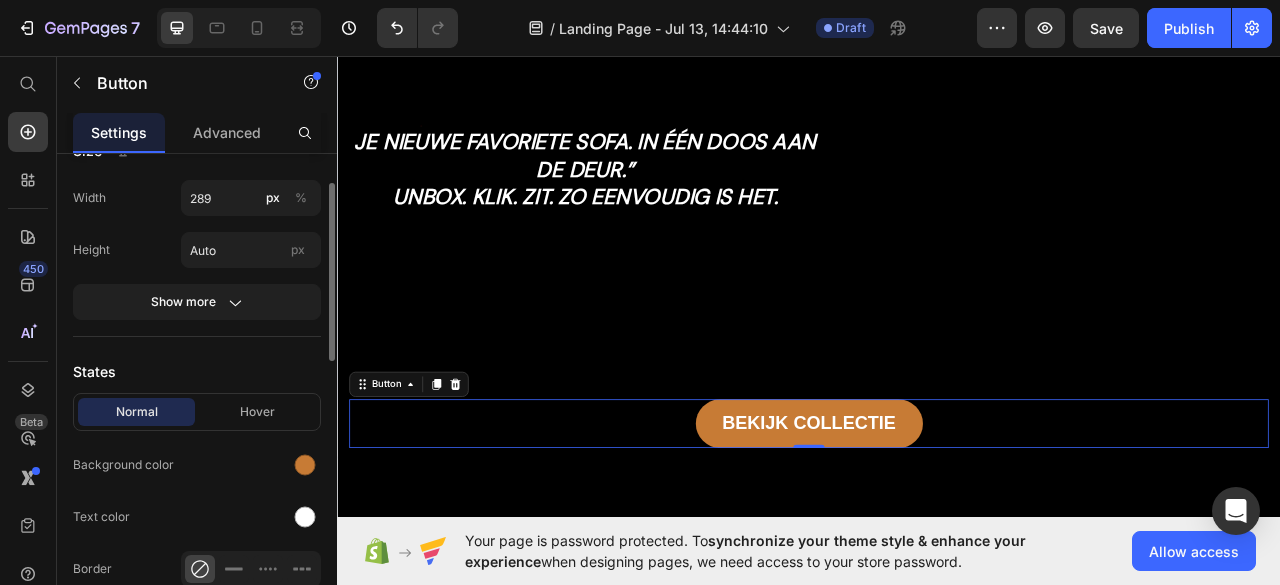 scroll, scrollTop: 286, scrollLeft: 0, axis: vertical 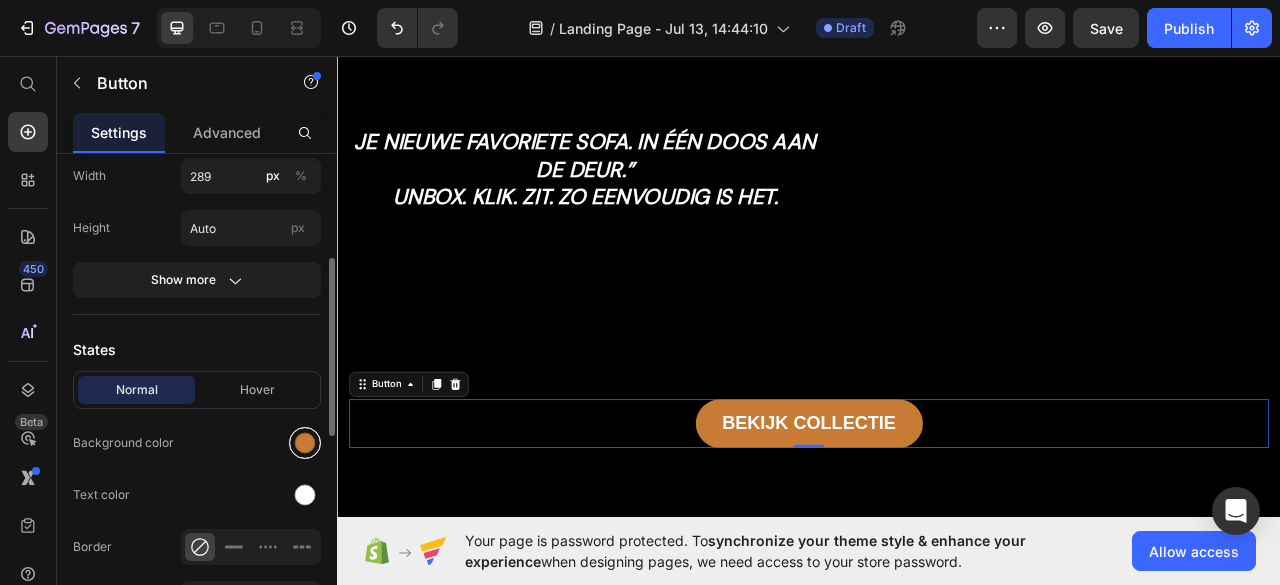 click at bounding box center (305, 443) 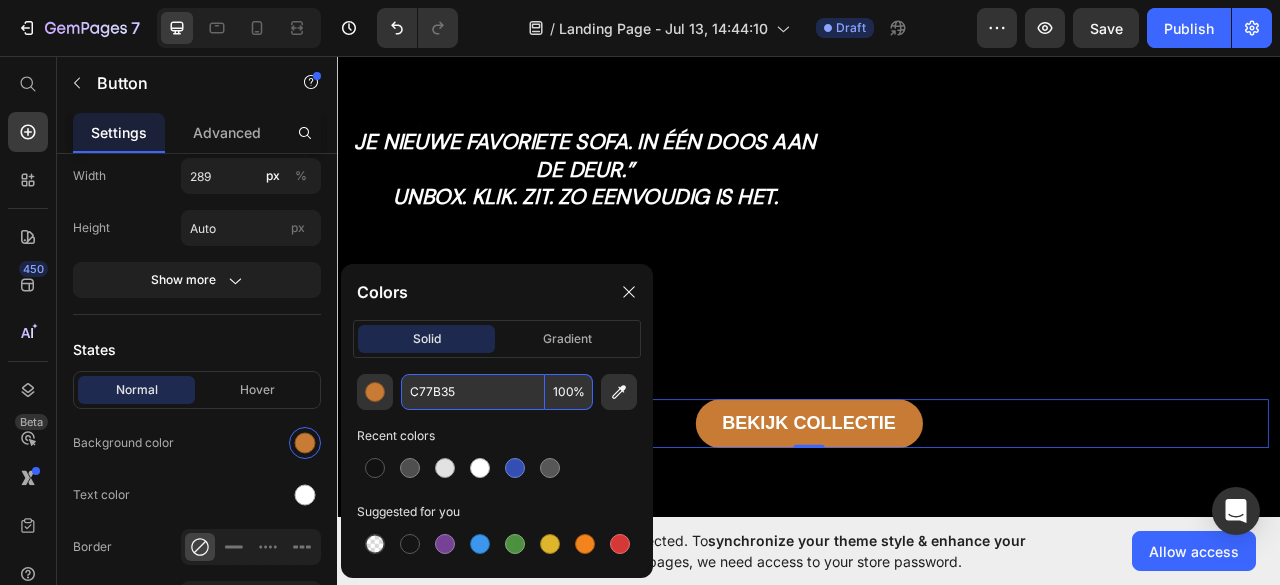 click on "C77B35" at bounding box center [473, 392] 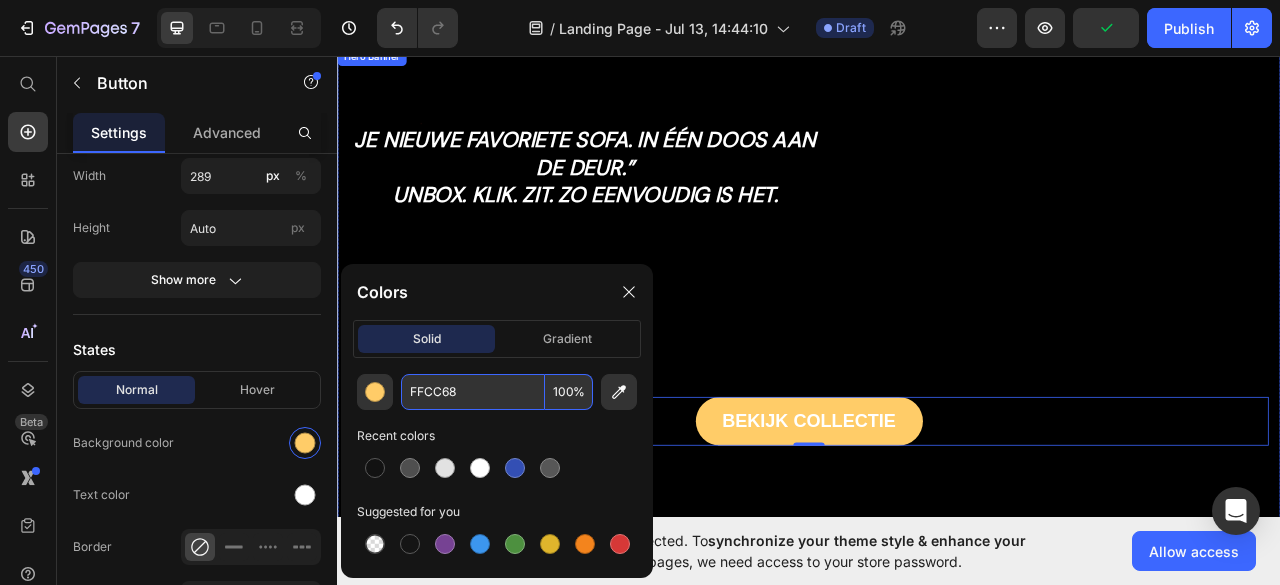 scroll, scrollTop: 74, scrollLeft: 0, axis: vertical 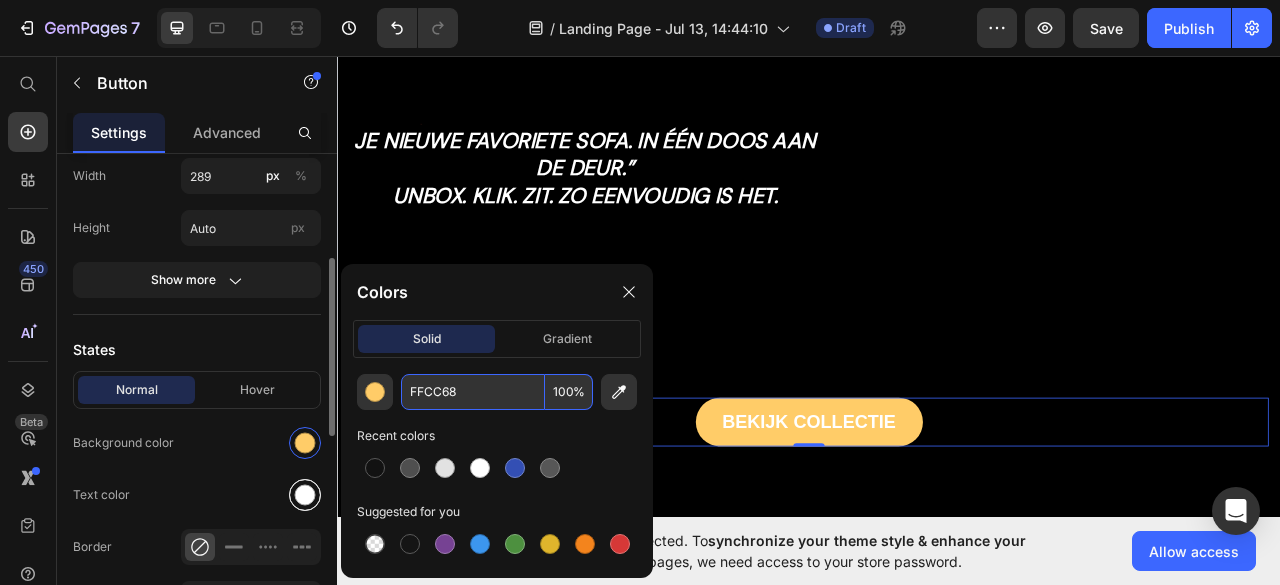 type on "FFCC68" 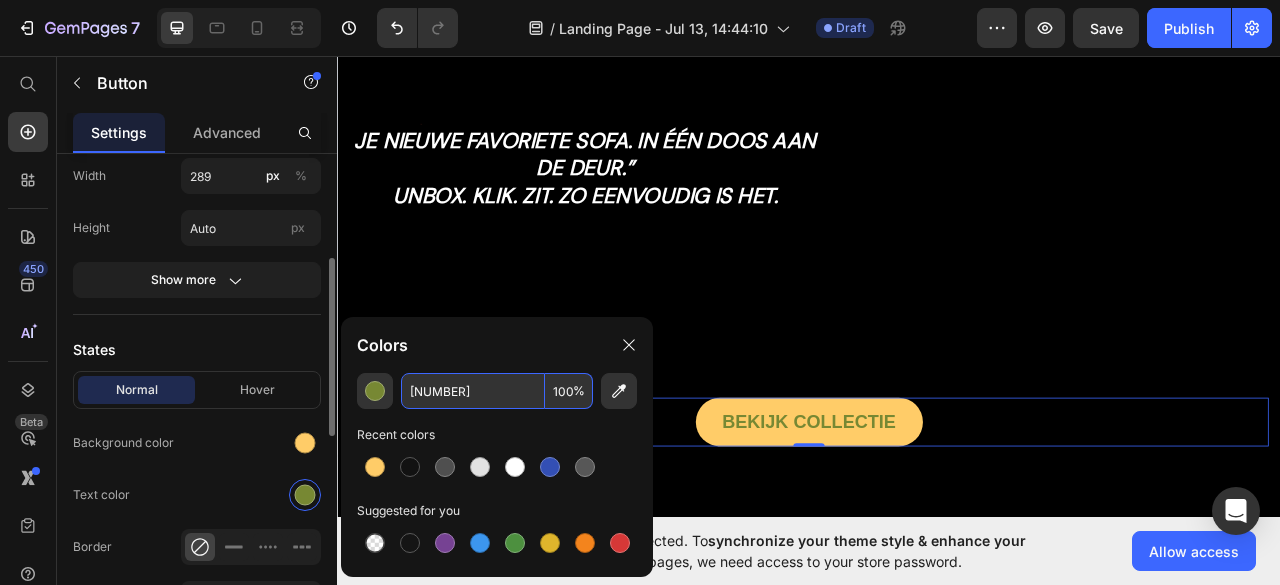 type on "783848" 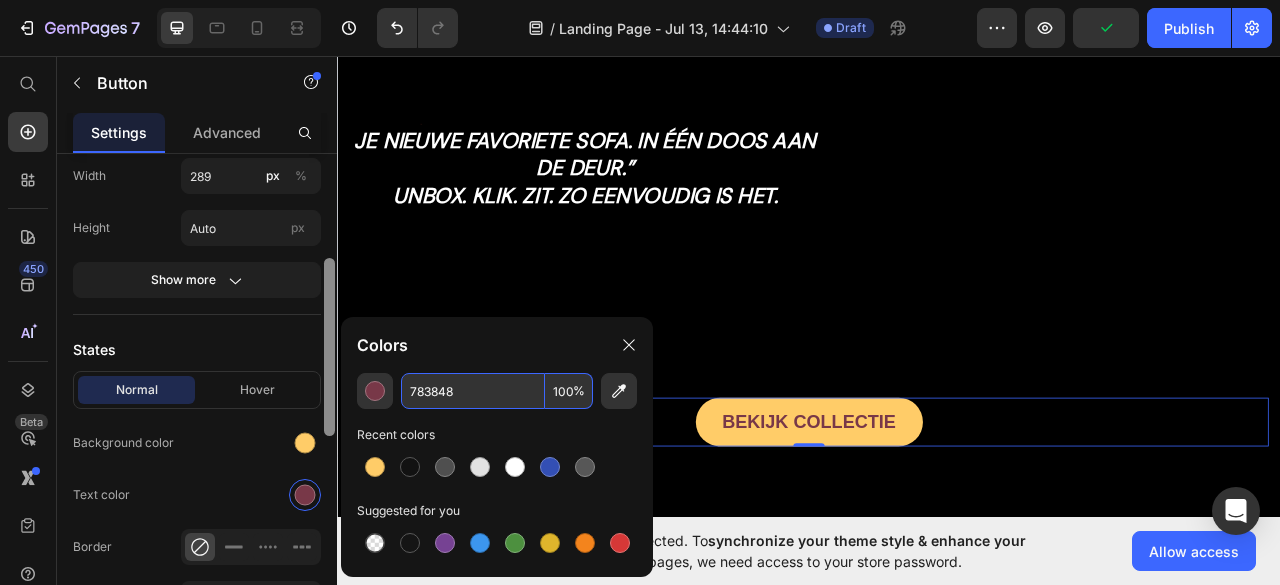 click at bounding box center (329, 347) 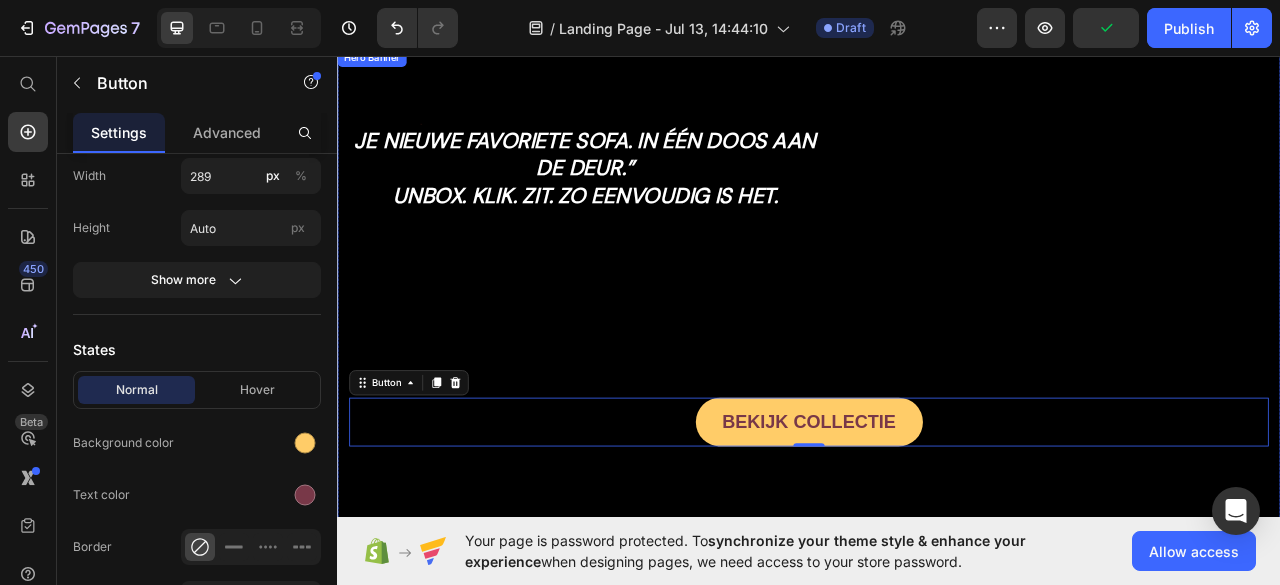 click on "Image Text Block ⁠⁠⁠⁠⁠⁠⁠ Je Nieuwe Favoriete Sofa. In Één Doos Aan De Deur.” Unbox. Klik. Zit. Zo eenvoudig is het. Heading Image Free shipping Text Block from The [STATE] Text Block Advanced List Image [NUMBER]-Day FREE returns Text Block & Exchange Text Block Advanced List Row Image More than [NUMBER] Text Block Happy “Cattomers” Text Block Advanced List Image Secured Checkout Text Block using SSL Technology Text Block Advanced List Row Title Line BEKIJK COLLECTIE Button [NUMBER] Row" at bounding box center [937, 348] 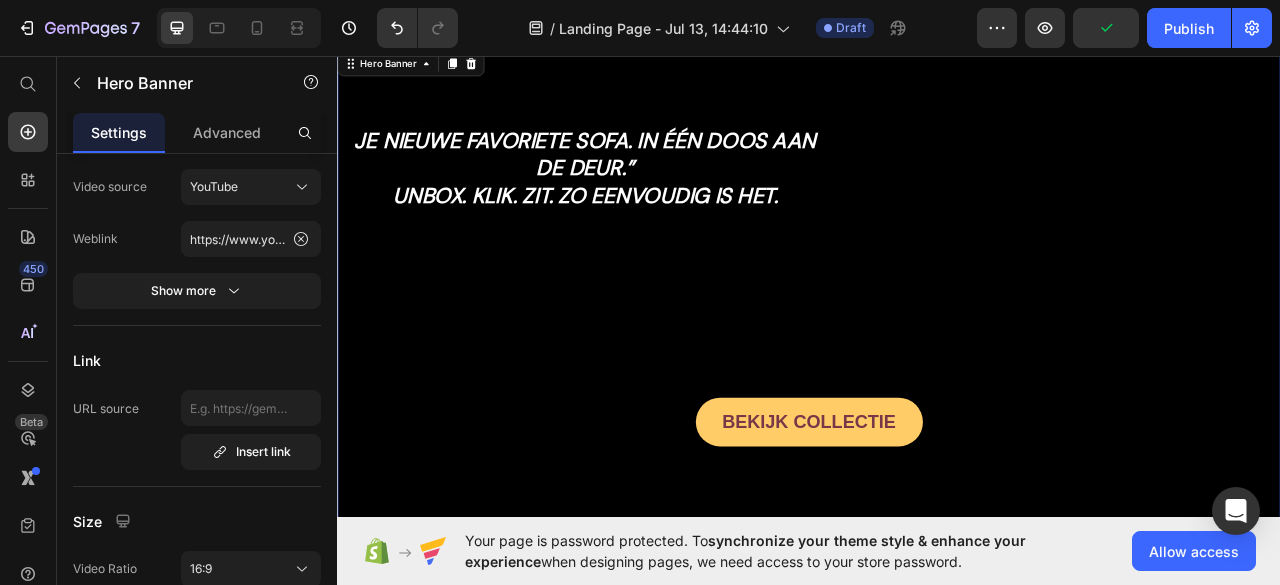 scroll, scrollTop: 0, scrollLeft: 0, axis: both 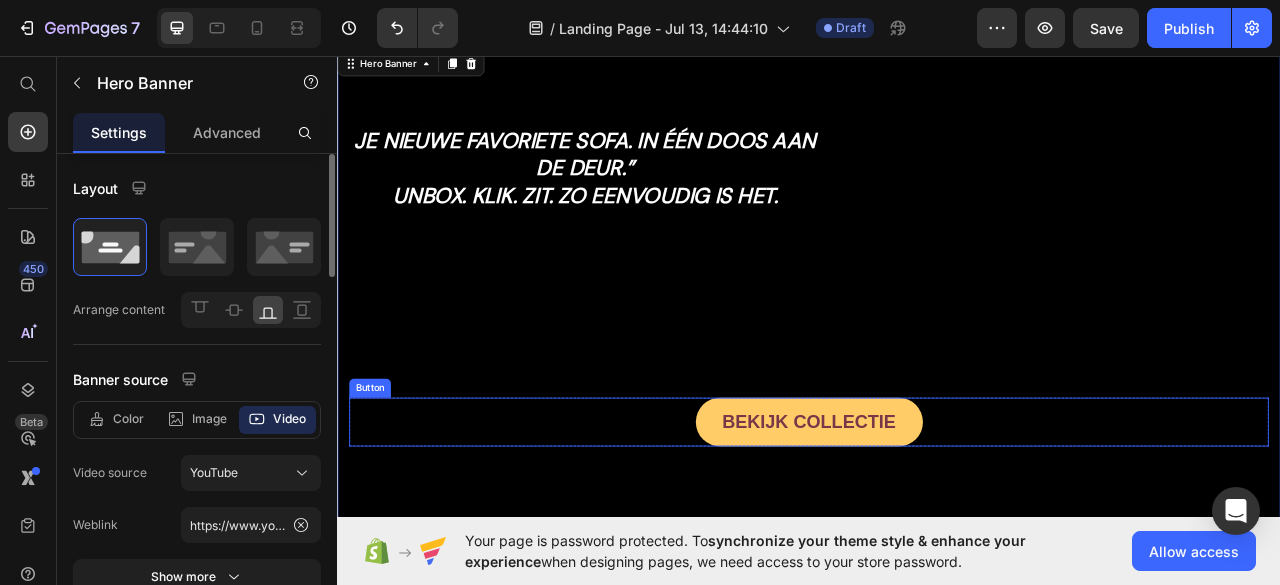click on "BEKIJK COLLECTIE Button" at bounding box center (937, 523) 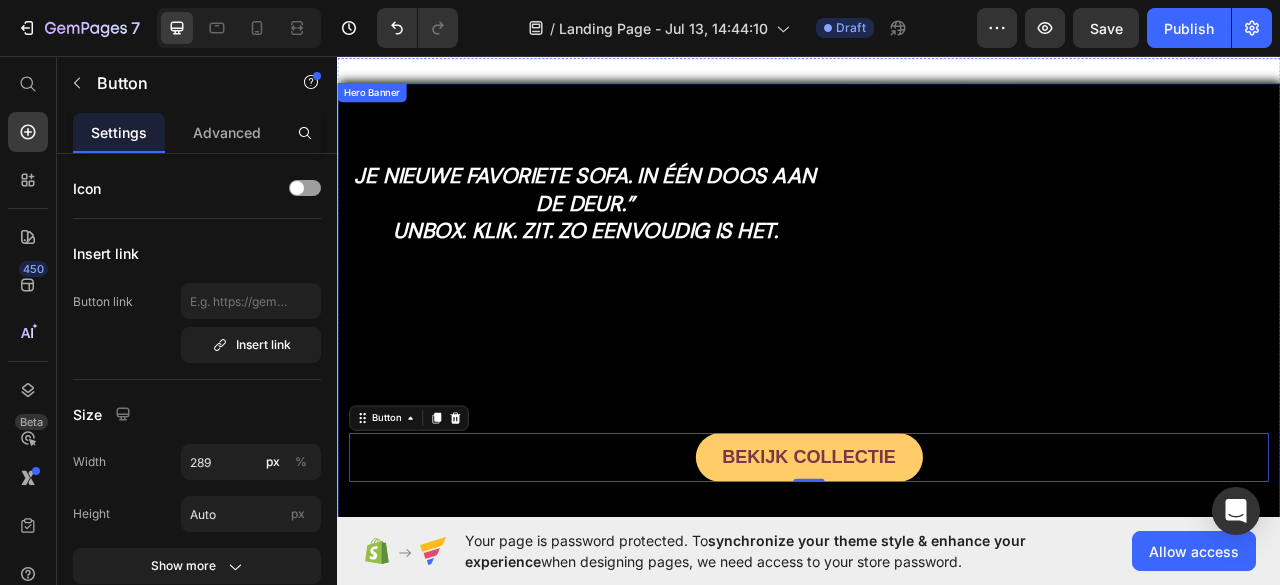 scroll, scrollTop: 18, scrollLeft: 0, axis: vertical 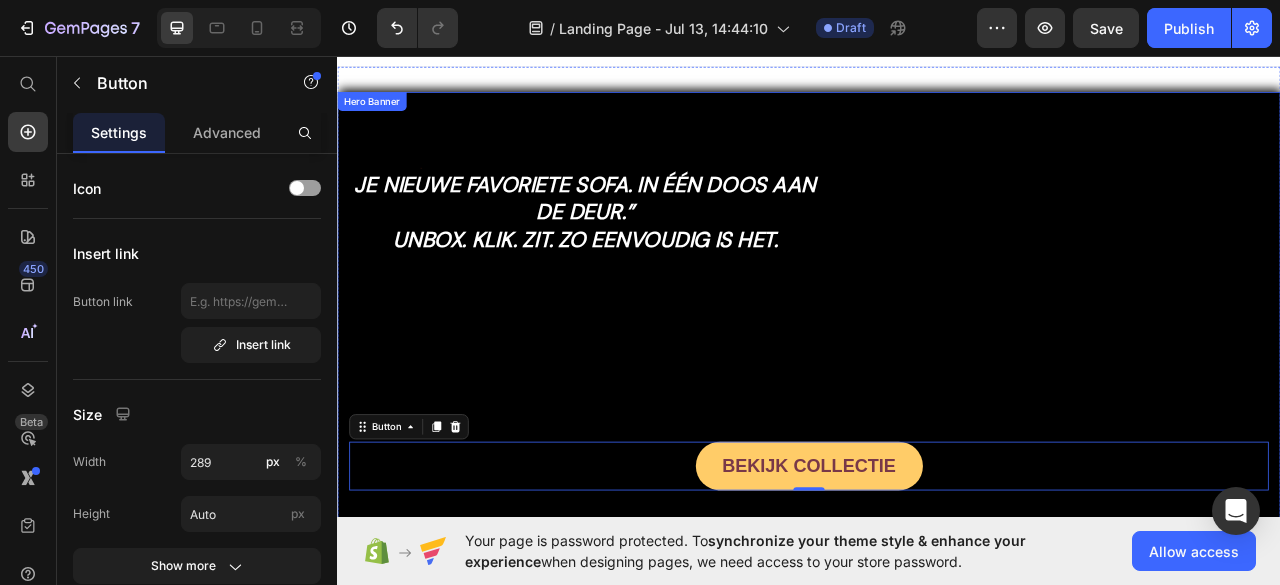 click on "Image Text Block ⁠⁠⁠⁠⁠⁠⁠ Je Nieuwe Favoriete Sofa. In Één Doos Aan De Deur.” Unbox. Klik. Zit. Zo eenvoudig is het. Heading Image Free shipping Text Block from The [STATE] Text Block Advanced List Image [NUMBER]-Day FREE returns Text Block & Exchange Text Block Advanced List Row Image More than [NUMBER] Text Block Happy “Cattomers” Text Block Advanced List Image Secured Checkout Text Block using SSL Technology Text Block Advanced List Row Title Line BEKIJK COLLECTIE Button [NUMBER] Row" at bounding box center [937, 404] 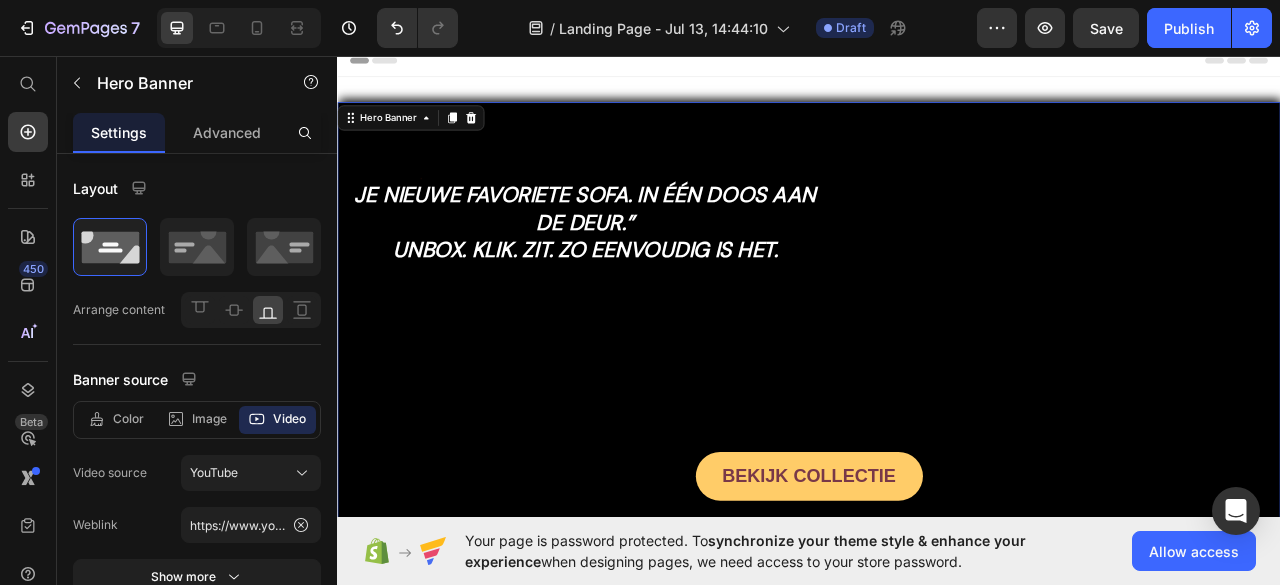 scroll, scrollTop: 4, scrollLeft: 0, axis: vertical 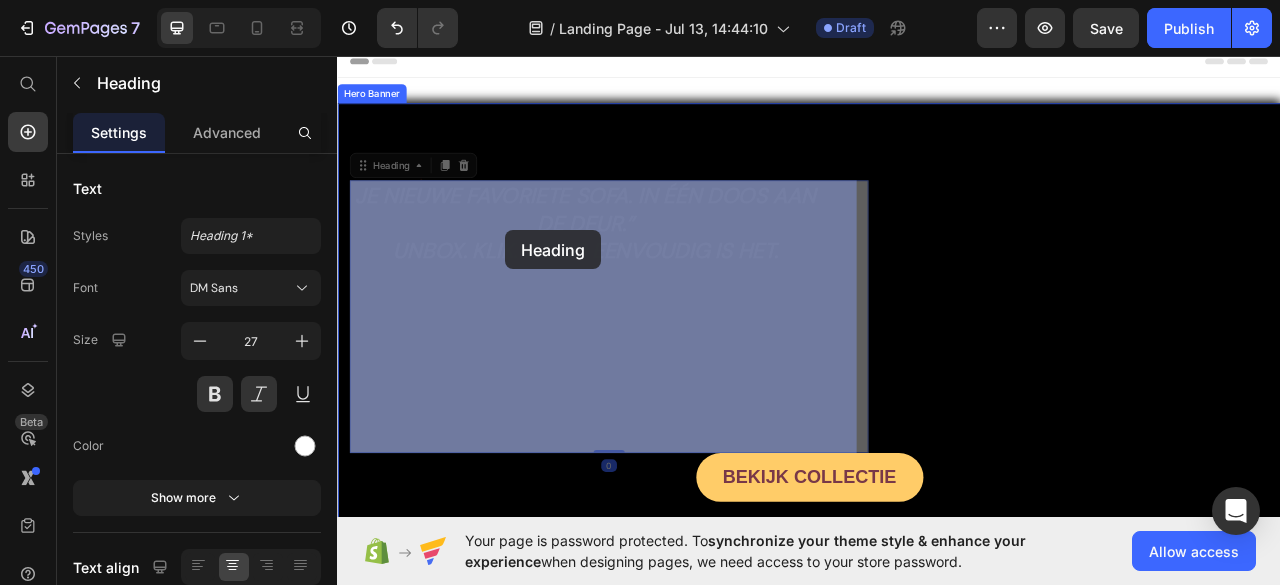 drag, startPoint x: 894, startPoint y: 305, endPoint x: 479, endPoint y: 251, distance: 418.4985 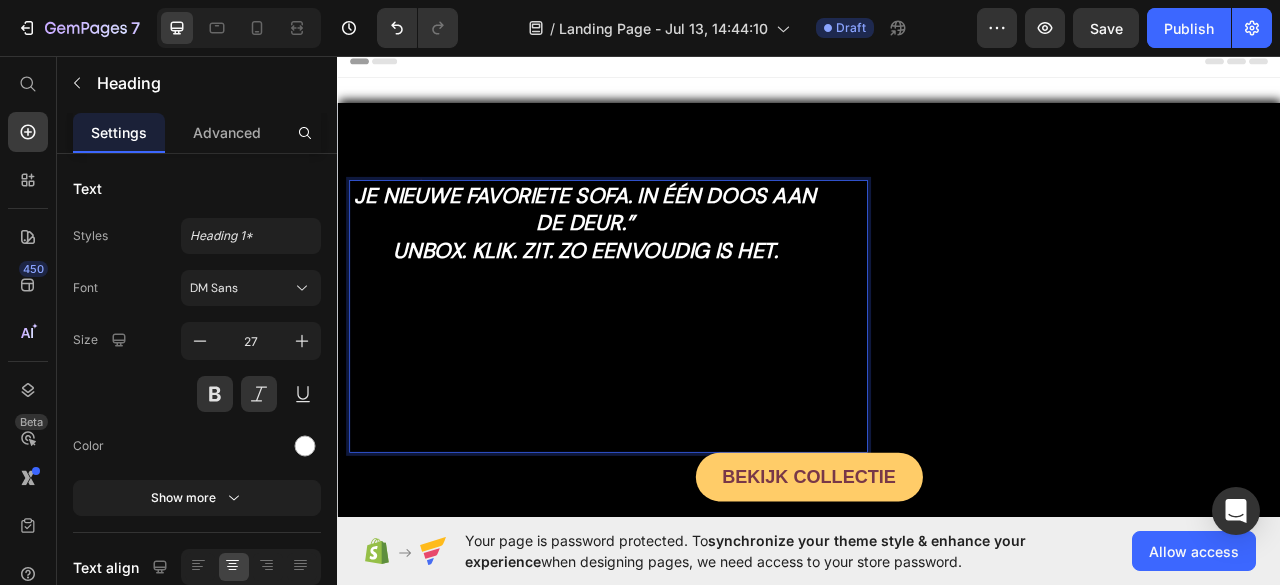 click on "Je Nieuwe Favoriete Sofa. In Één Doos Aan De Deur.” Unbox. Klik. Zit. Zo eenvoudig is het." at bounding box center [652, 269] 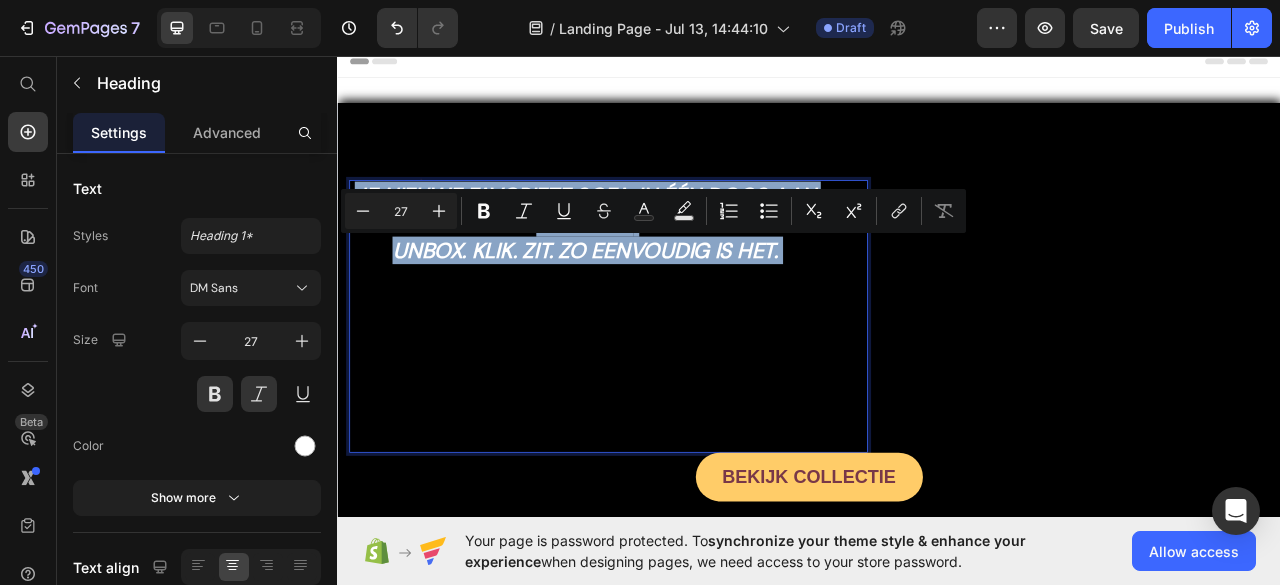 drag, startPoint x: 904, startPoint y: 297, endPoint x: 730, endPoint y: 304, distance: 174.14075 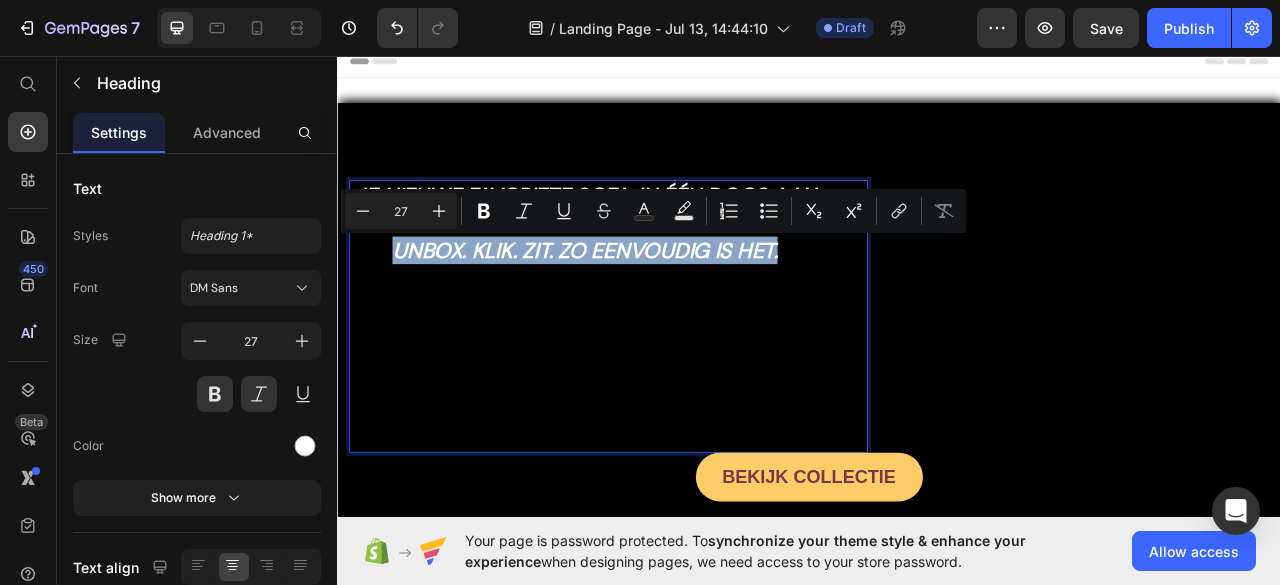 click on "Je Nieuwe Favoriete Sofa. In Één Doos Aan De Deur.” Unbox. Klik. Zit. Zo eenvoudig is het." at bounding box center [652, 313] 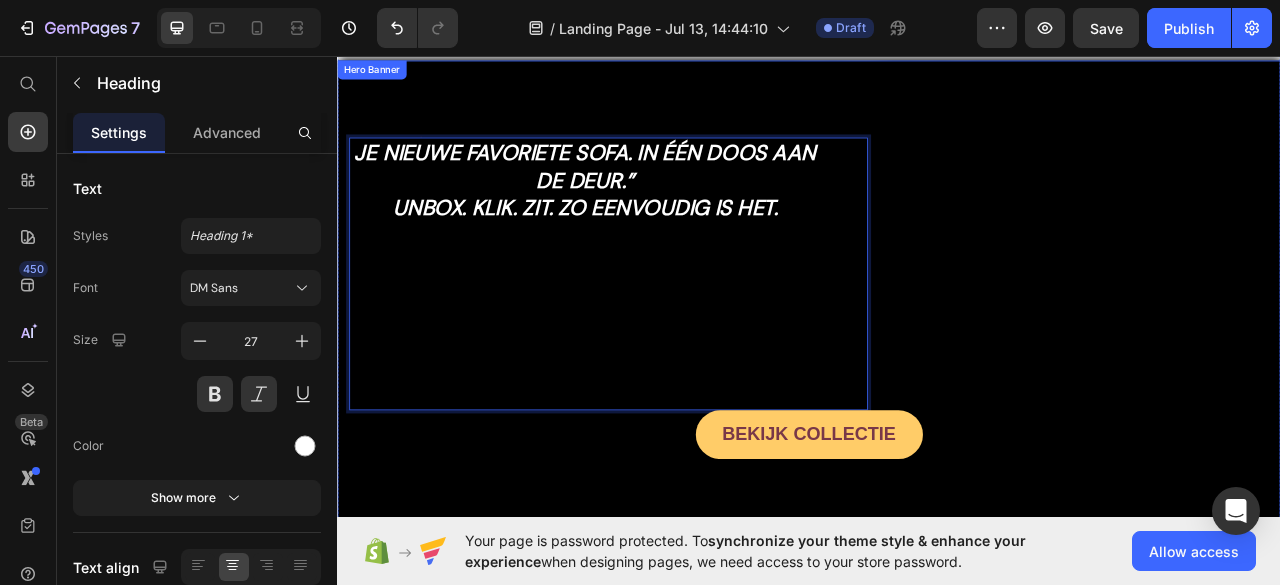 scroll, scrollTop: 0, scrollLeft: 0, axis: both 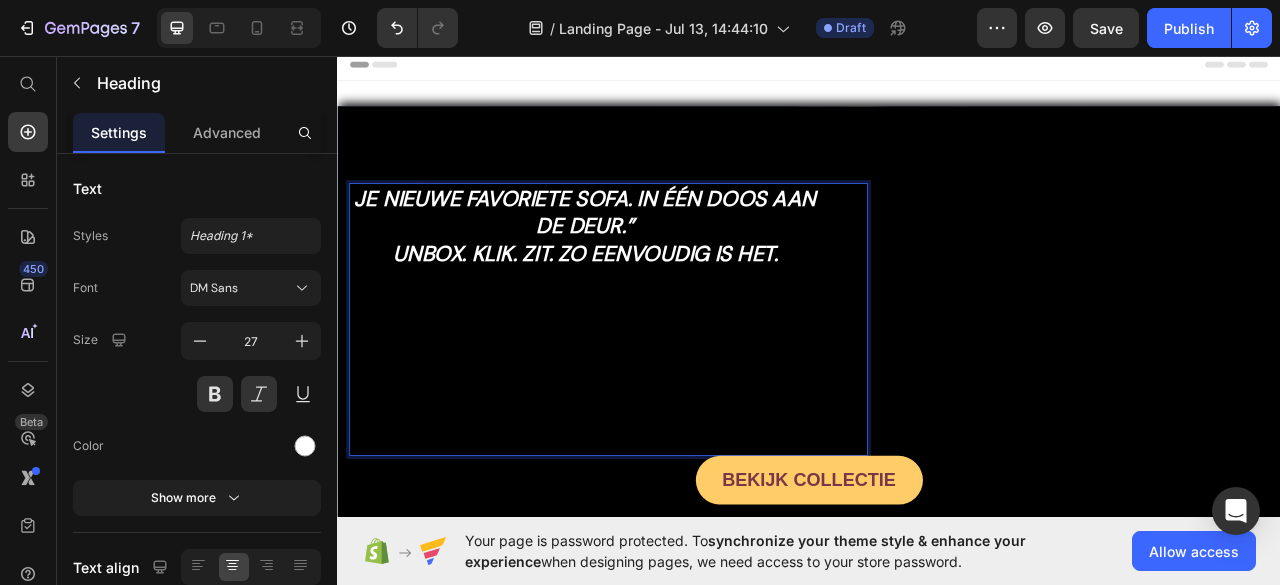 click on "Je Nieuwe Favoriete Sofa. In Één Doos Aan De Deur.” Unbox. Klik. Zit. Zo eenvoudig is het." at bounding box center [652, 317] 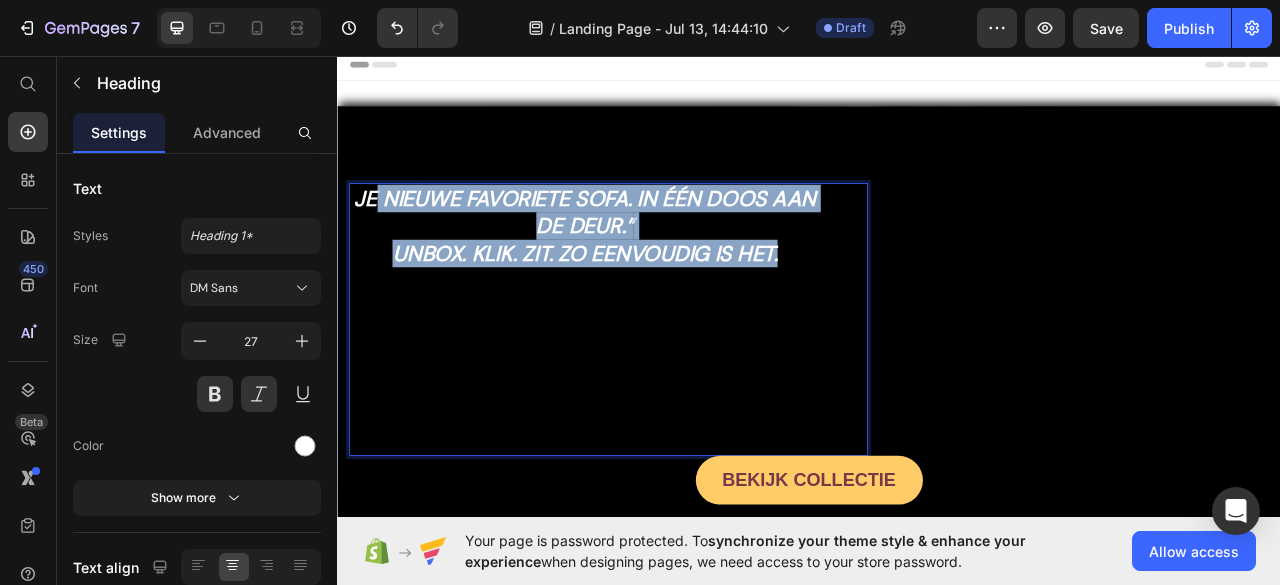 drag, startPoint x: 911, startPoint y: 316, endPoint x: 412, endPoint y: 240, distance: 504.7544 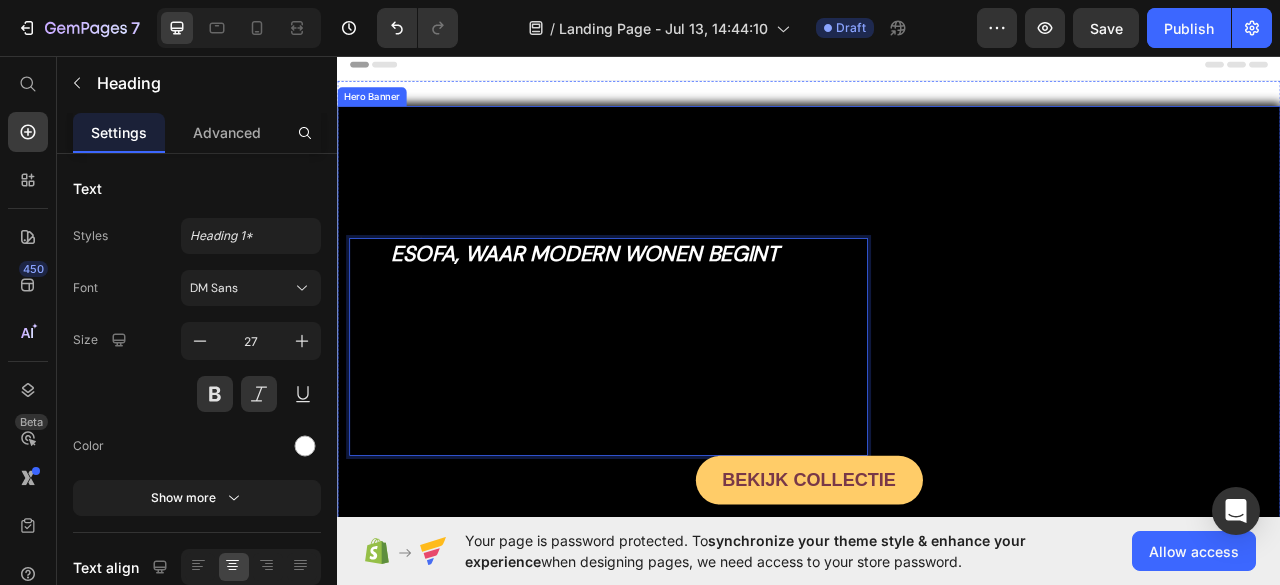 click at bounding box center [937, 423] 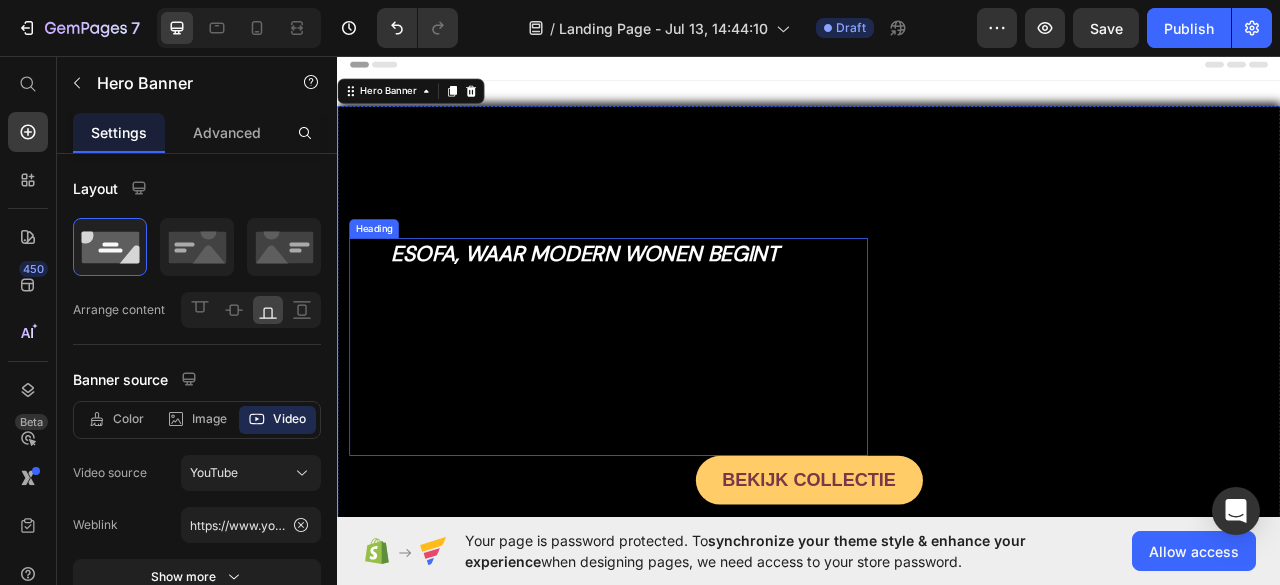 click on "esofa, waar modern wonen begint" at bounding box center [652, 308] 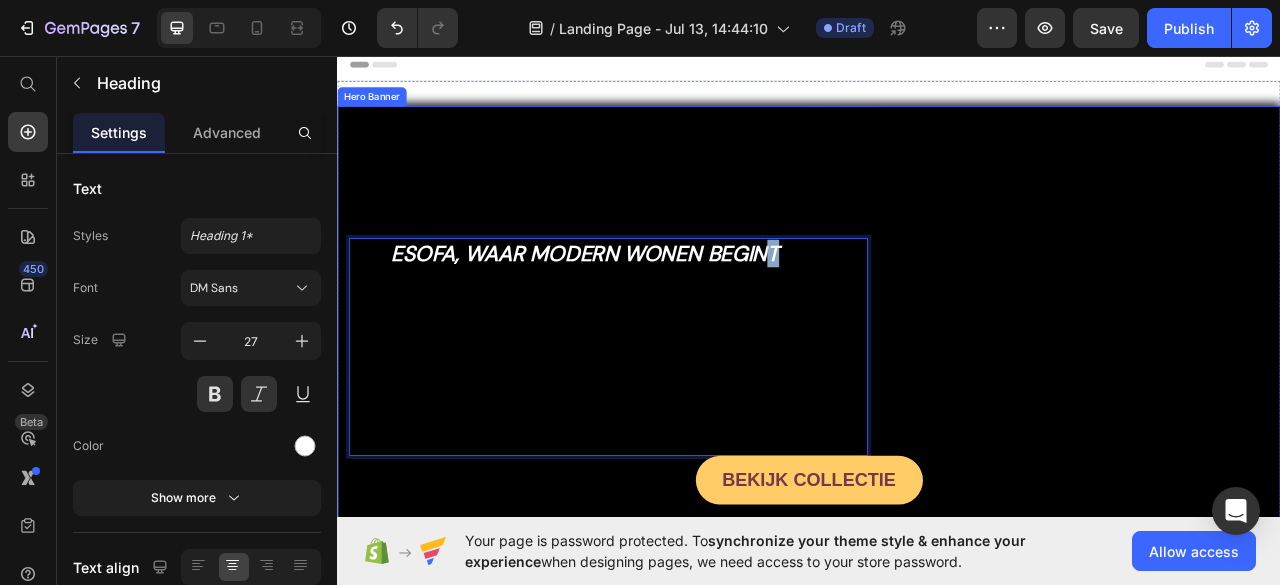 drag, startPoint x: 913, startPoint y: 309, endPoint x: 869, endPoint y: 229, distance: 91.3017 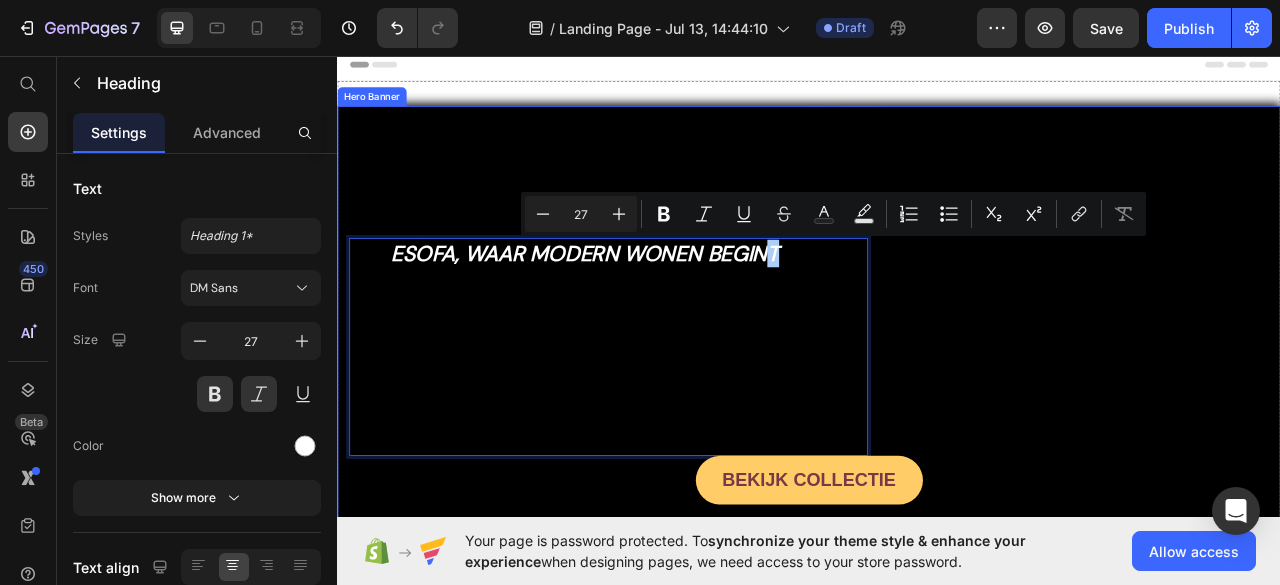 click on "Image Text Block esofa, waar modern wonen begint Heading [NUMBER] Image Free shipping Text Block from The [STATE] Text Block Advanced List Image [NUMBER]-Day FREE returns Text Block & Exchange Text Block Advanced List Row Image More than [NUMBER] Text Block Happy “Cattomers” Text Block Advanced List Image Secured Checkout Text Block using SSL Technology Text Block Advanced List Row Title Line BEKIJK COLLECTIE Button Row" at bounding box center [937, 457] 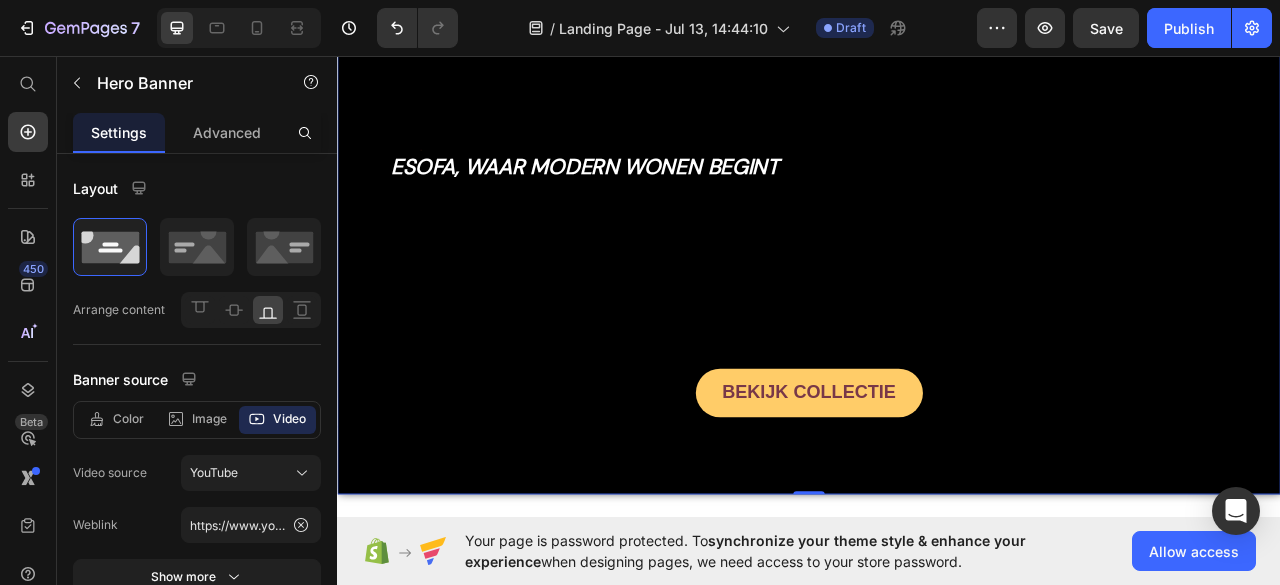 scroll, scrollTop: 0, scrollLeft: 0, axis: both 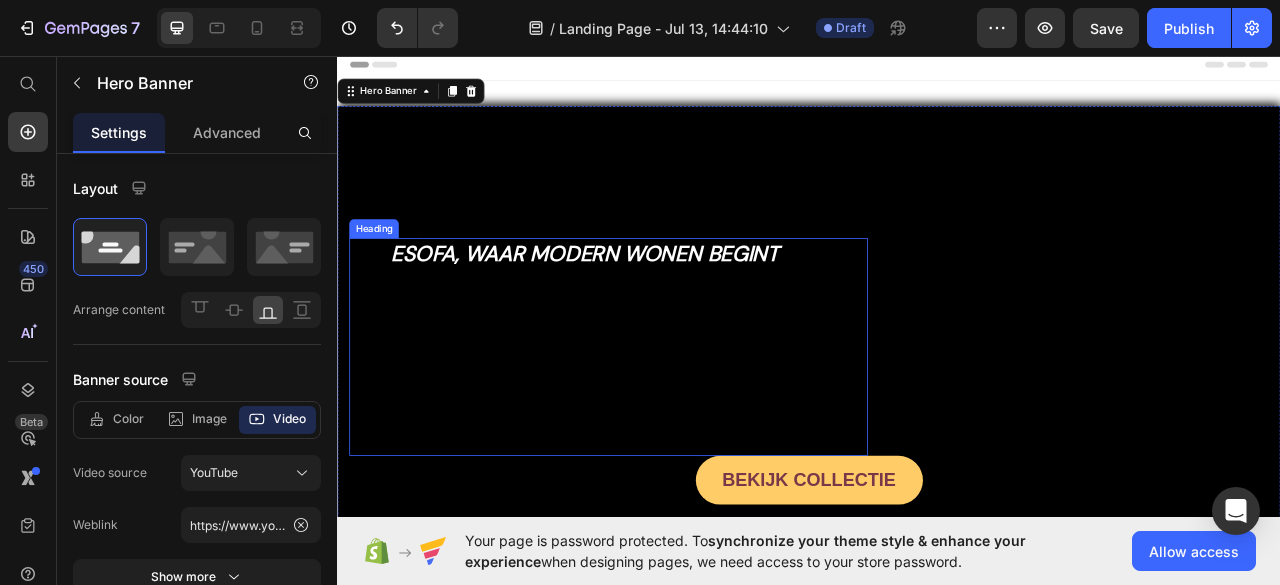 click on "esofa, waar modern wonen begint" at bounding box center [652, 308] 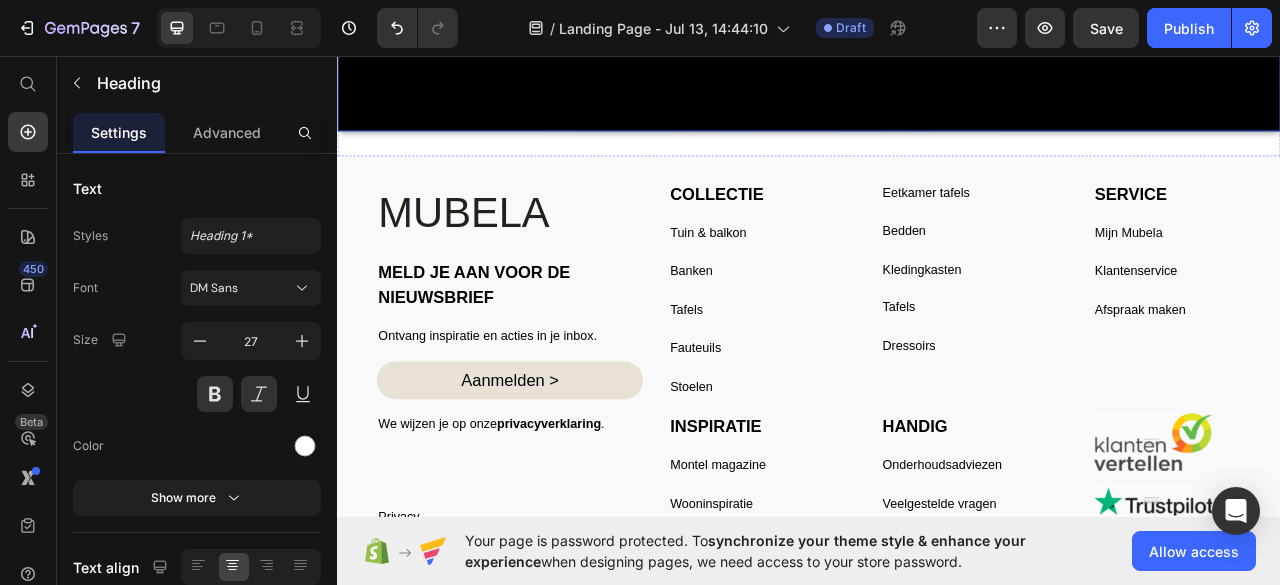 scroll, scrollTop: 574, scrollLeft: 0, axis: vertical 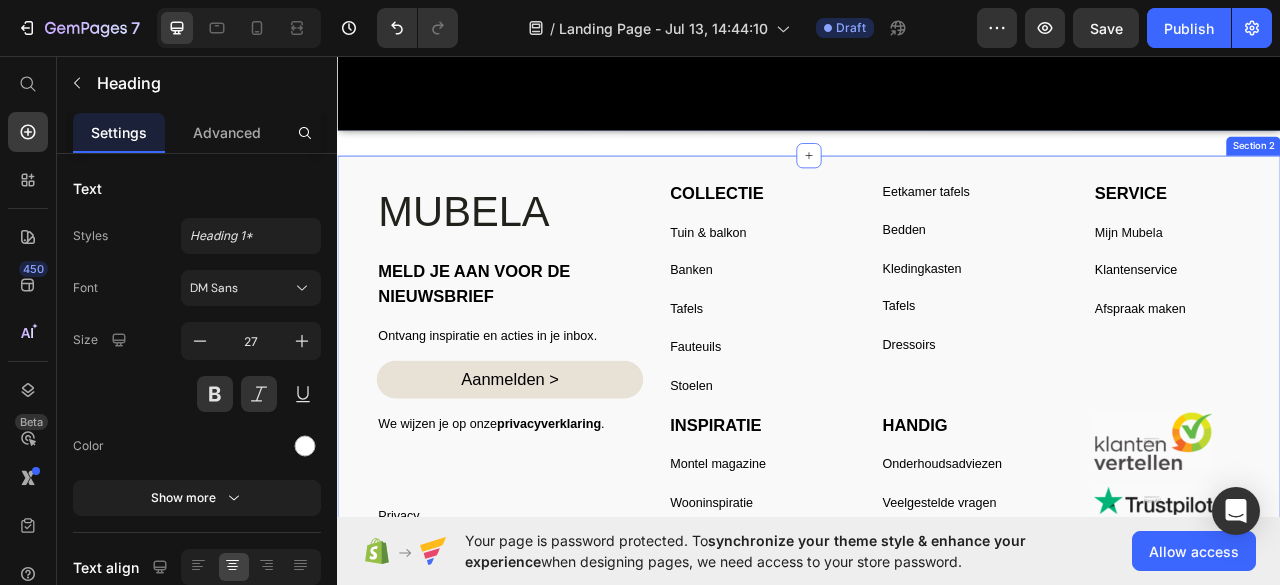 click on "MUBELA Heading MELD JE AAN VOOR DE NIEUWSBRIEF Text Block Ontvang inspiratie en acties in je inbox. Text Block Aanmelden > Button We wijzen je op onze  privacyverklaring . Text Block Row                Icon                Icon                Icon                Icon                Icon Icon List Hoz Privacy Text Block Disclaimer Text Block Algemene voorwaarden Text Block Cookiebeleid Text Block Row Row Afmelden Text Block CBW Text Block Row Row COLLECTIE Text Block Tuin & balkon Text Block Banken Text Block Tafels Text Block Fauteuils Text Block Stoelen Text Block Eetkamer tafels Text Block Bedden Text Block Kledingkasten Text Block Tafels Text Block Dressoirs Text Block Text Block SERVICE Text Block Mijn Mubela Text Block Klantenservice Text Block Afspraak maken Text Block Row INSPIRATIE Text Block Montel magazine Text Block Wooninspiratie Text Block Relaxfauteuil collecties Text Block Adviesstudio Text Block Nieuwsbrief Text Block HANDIG Text Block Onderhoudsadviezen Text Block Veelgestelde vragen Image" at bounding box center [937, 558] 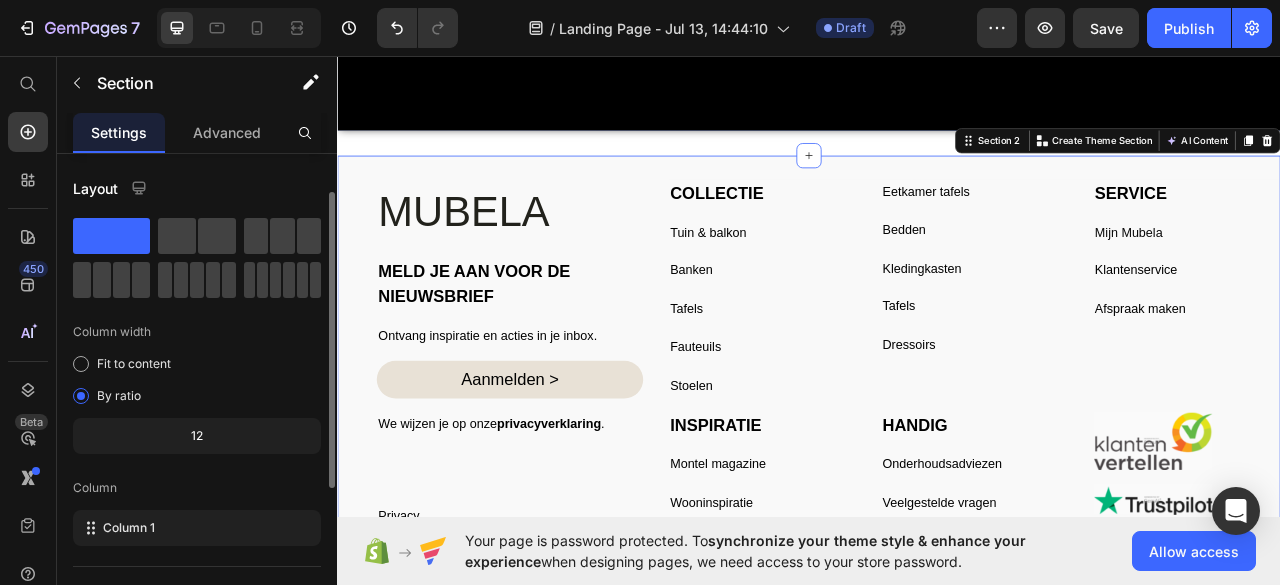 scroll, scrollTop: 318, scrollLeft: 0, axis: vertical 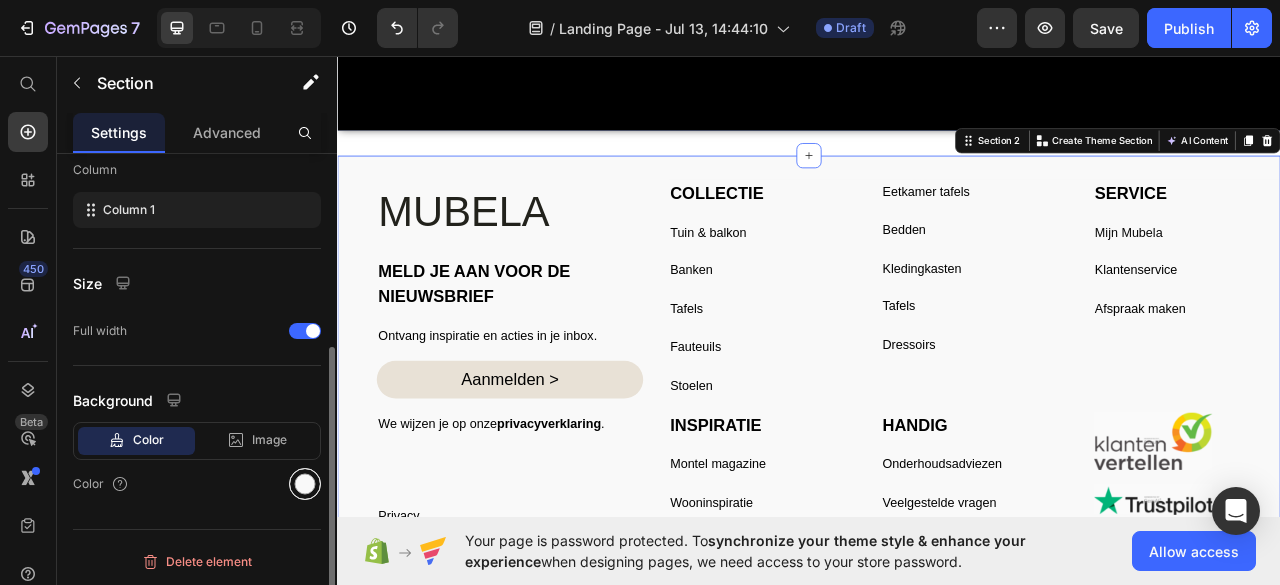 click at bounding box center (305, 484) 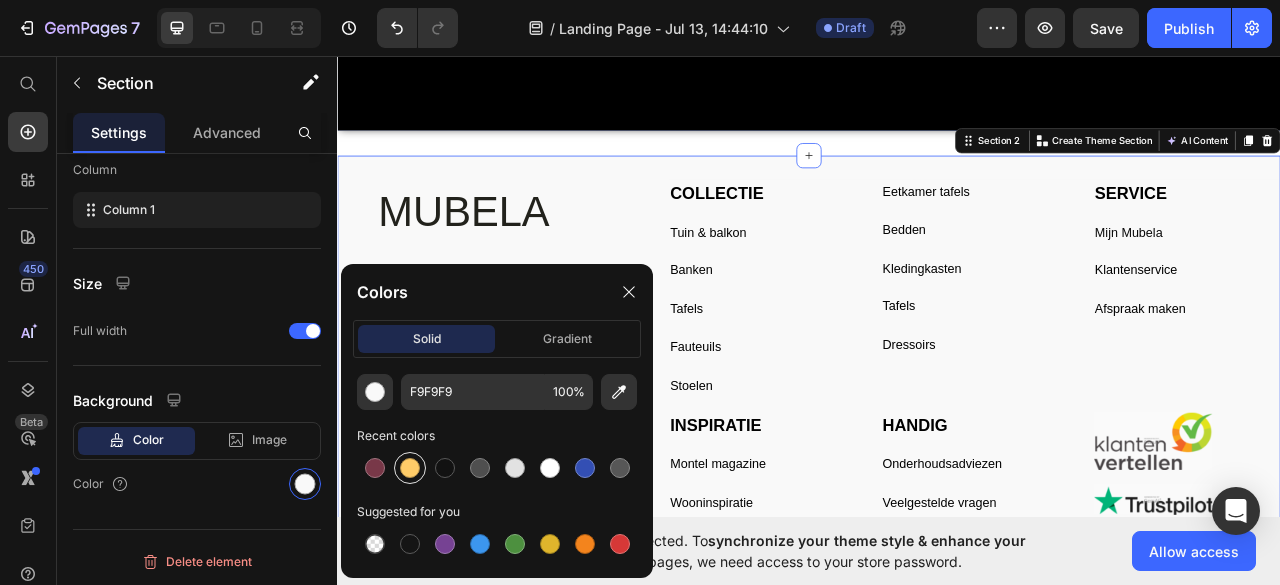 click at bounding box center [410, 468] 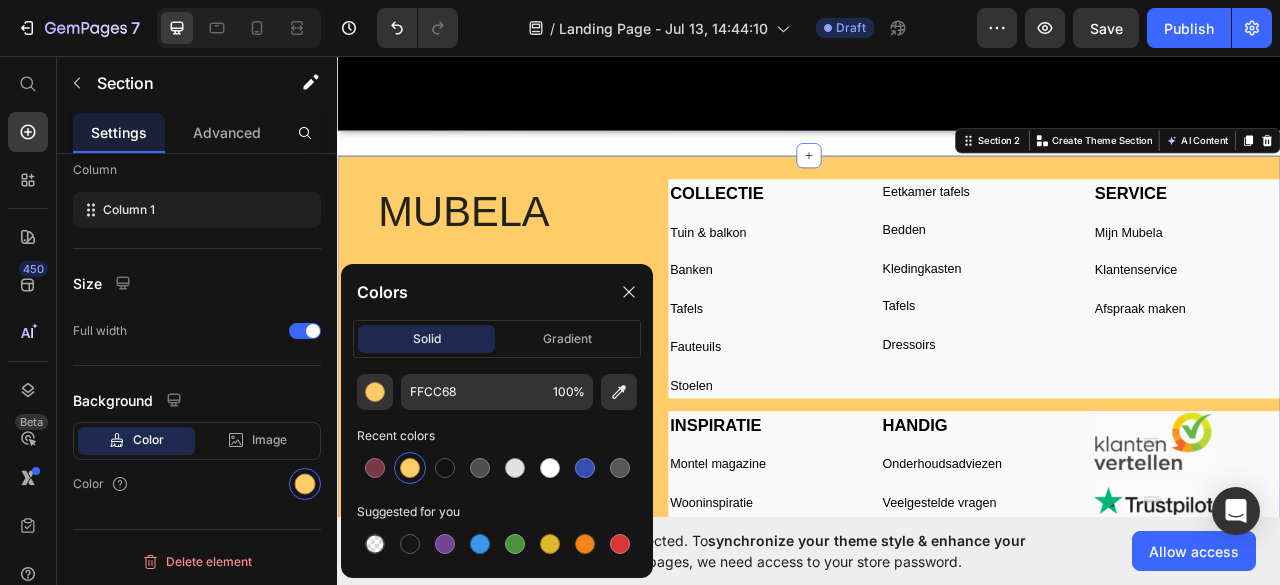 scroll, scrollTop: 318, scrollLeft: 0, axis: vertical 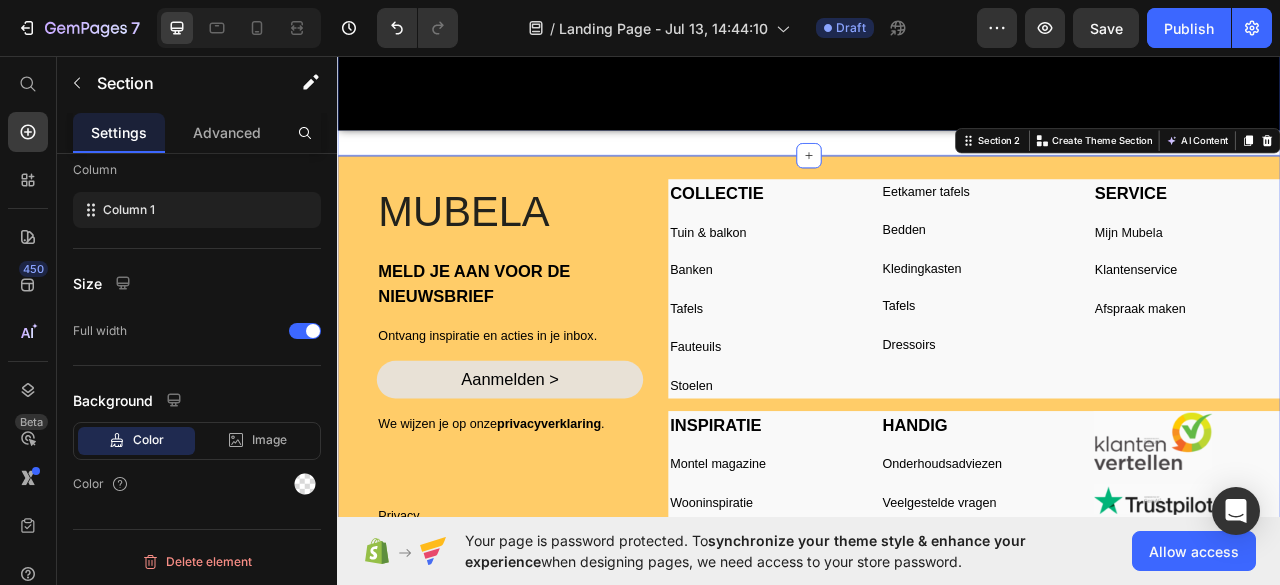 click on "Image Text Block esofa, waar modern wonen begint Heading Image Free shipping Text Block from The [STATE] Text Block Advanced List Image [NUMBER]-Day FREE returns Text Block & Exchange Text Block Advanced List Row Image More than [NUMBER] Text Block Happy “Cattomers” Text Block Advanced List Image Secured Checkout Text Block using SSL Technology Text Block Advanced List Row Title Line BEKIJK COLLECTIE Button Row Hero Banner Section [NUMBER]" at bounding box center (937, -151) 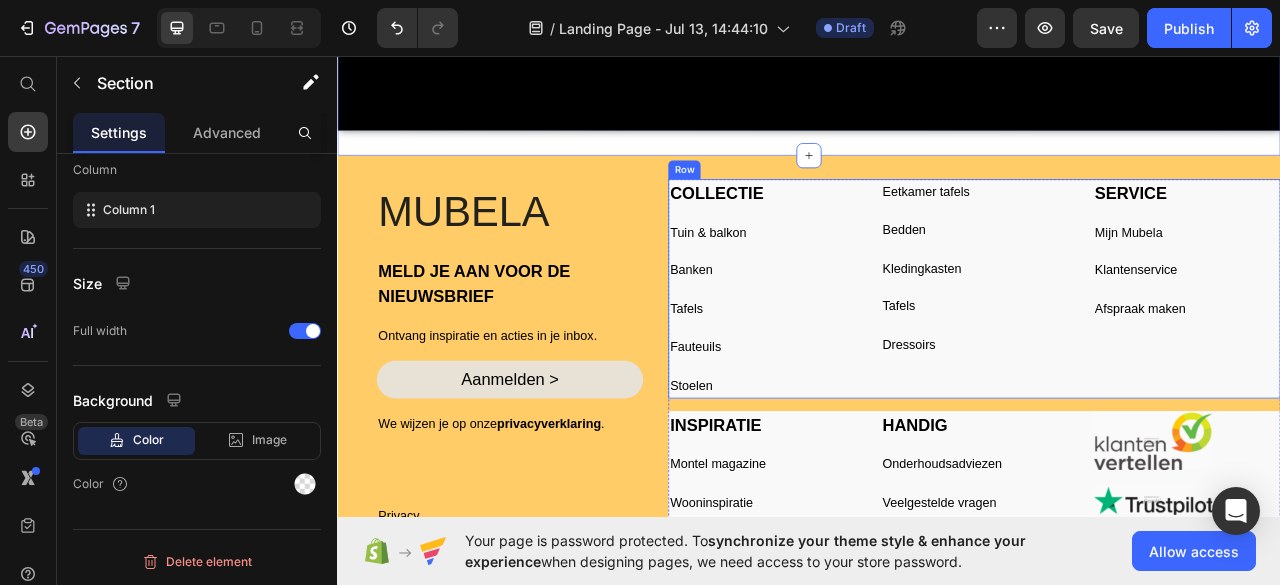 click on "COLLECTIE Text Block Tuin & balkon Text Block Banken Text Block Tafels Text Block Fauteuils Text Block Stoelen Text Block" at bounding box center [877, 353] 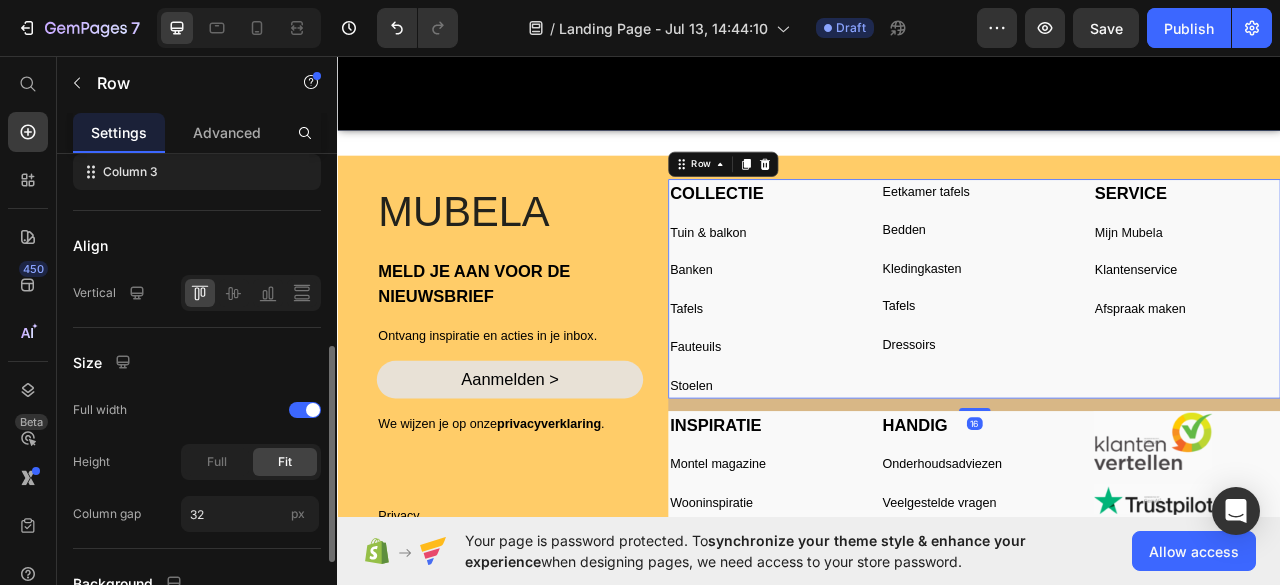 scroll, scrollTop: 618, scrollLeft: 0, axis: vertical 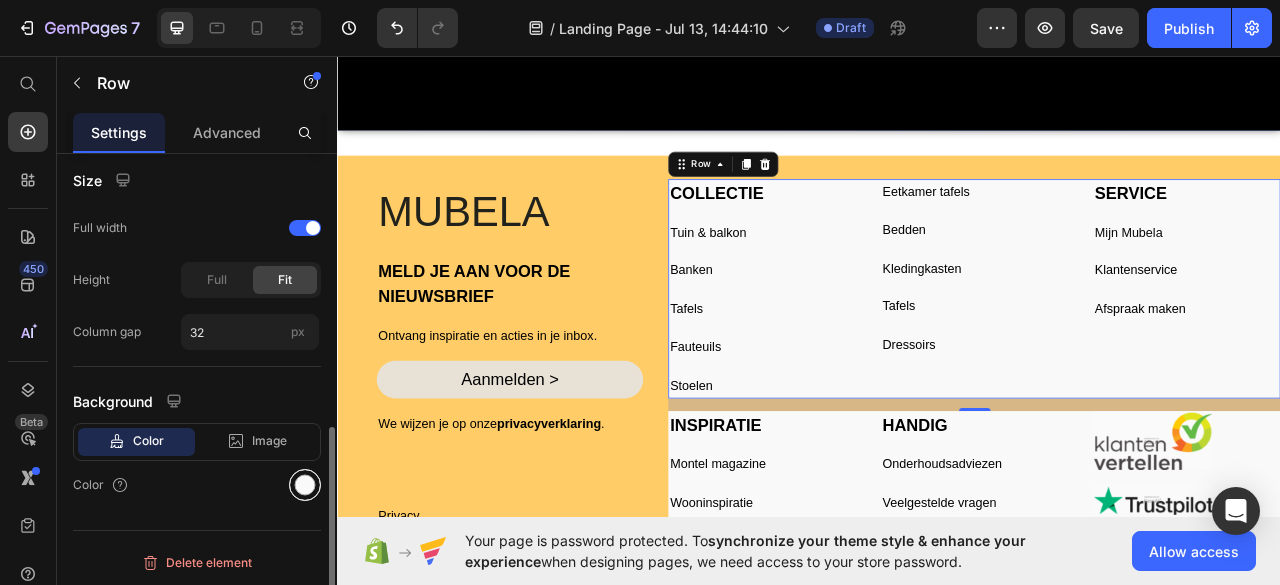 click at bounding box center [305, 485] 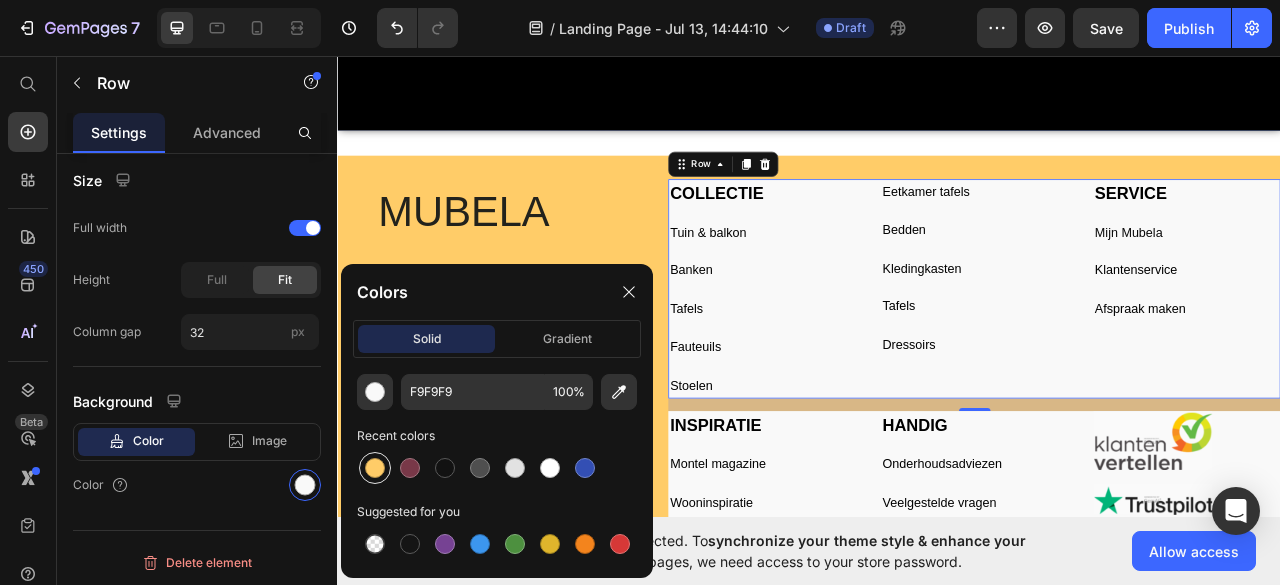 click at bounding box center (375, 468) 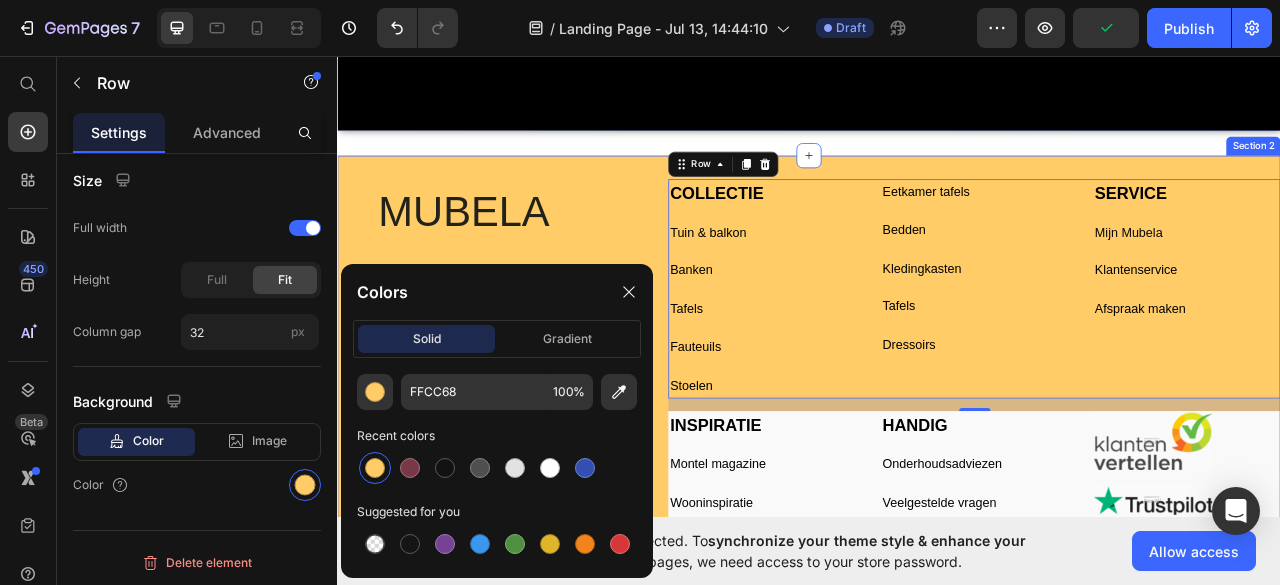 click on "MUBELA Heading MELD JE AAN VOOR DE NIEUWSBRIEF Text Block Ontvang inspiratie en acties in je inbox. Text Block Aanmelden > Button We wijzen je op onze privacyverklaring. Text Block Row Icon Icon Icon Icon Icon Icon List Hoz Privacy Text Block Disclaimer Text Block Algemene voorwaarden Text Block Cookiebeleid Text Block Row Row Afmelden Text Block CBW Text Block Row Row COLLECTIE Text Block Tuin & balkon Text Block Banken Text Block Tafels Text Block Fauteuils Text Block Stoelen Text Block Eetkamer tafels Text Block Bedden Text Block Kledingkasten Text Block Tafels Text Block Dressoirs Text Block Text Block SERVICE Text Block Mijn Mubela Text Block Klantenservice Text Block Afspraak maken Text Block Row [NUMBER] INSPIRATIE Text Block Montel magazine Text Block Wooninspiratie Text Block Relaxfauteuil collecties Text Block Adviesstudio Text Block Nieuwsbrief Text Block HANDIG Text Block Onderhoudsadviezen Text Block Veelgestelde vragen" at bounding box center [937, 558] 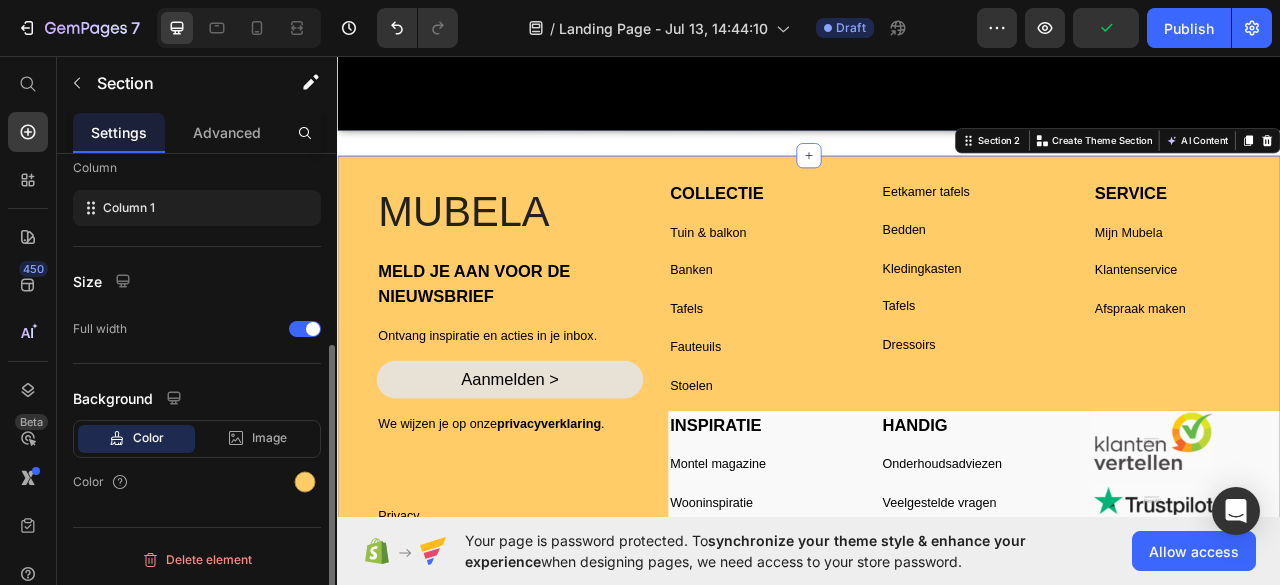 scroll, scrollTop: 0, scrollLeft: 0, axis: both 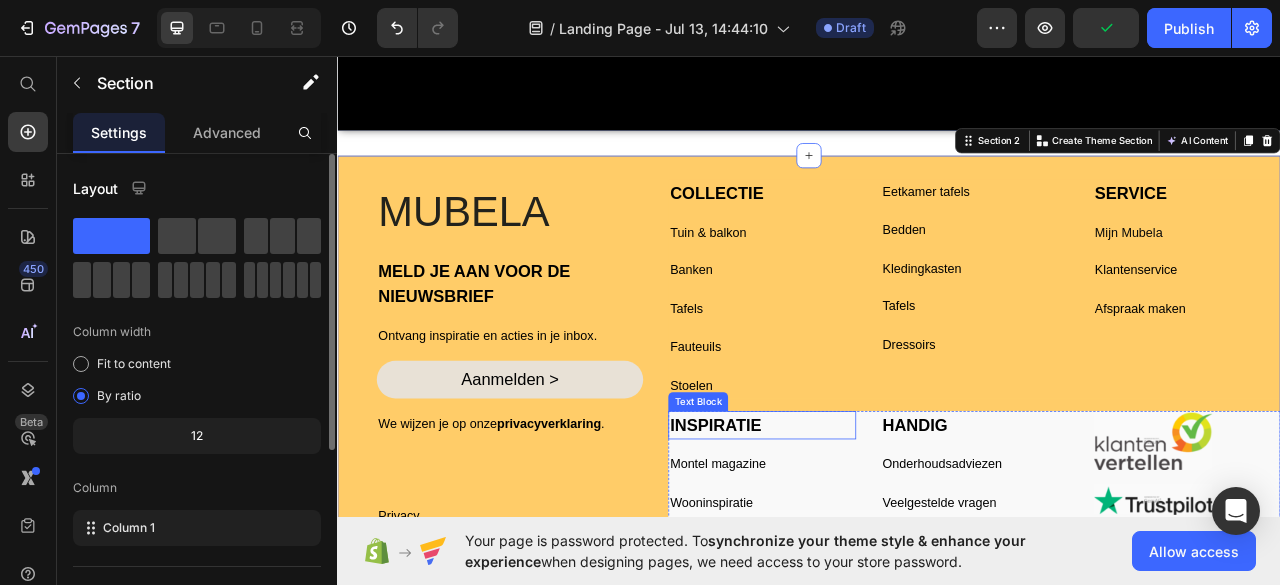 click on "INSPIRATIE Text Block Montel magazine Text Block Wooninspiratie Text Block Relaxfauteuil collecties Text Block Adviesstudio Text Block Nieuwsbrief Text Block" at bounding box center (877, 697) 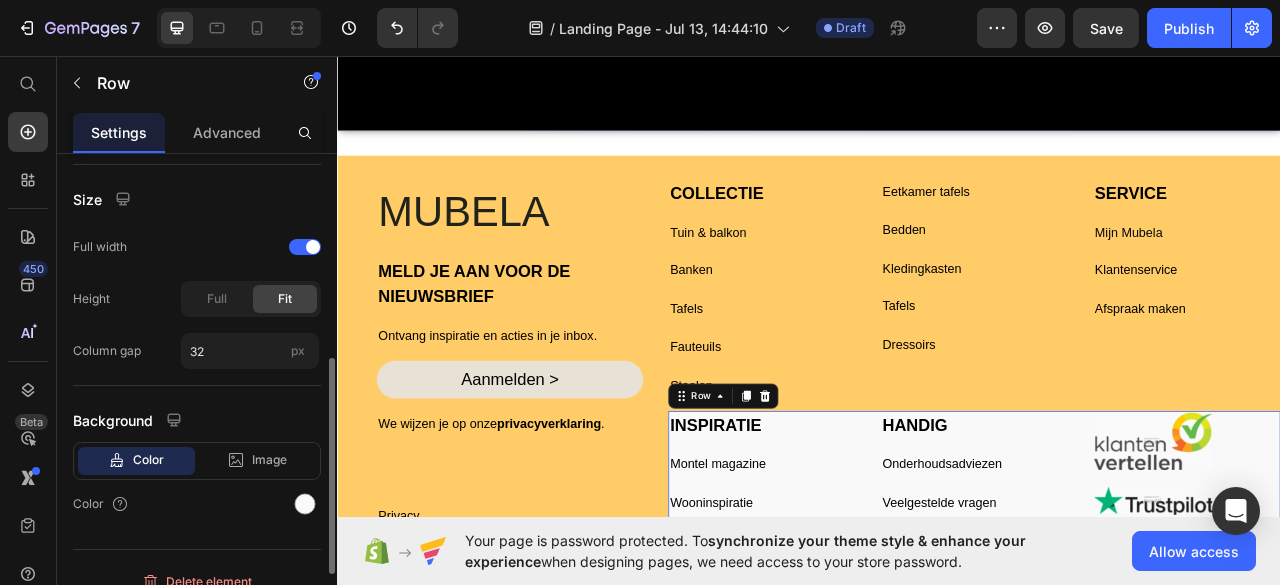 scroll, scrollTop: 618, scrollLeft: 0, axis: vertical 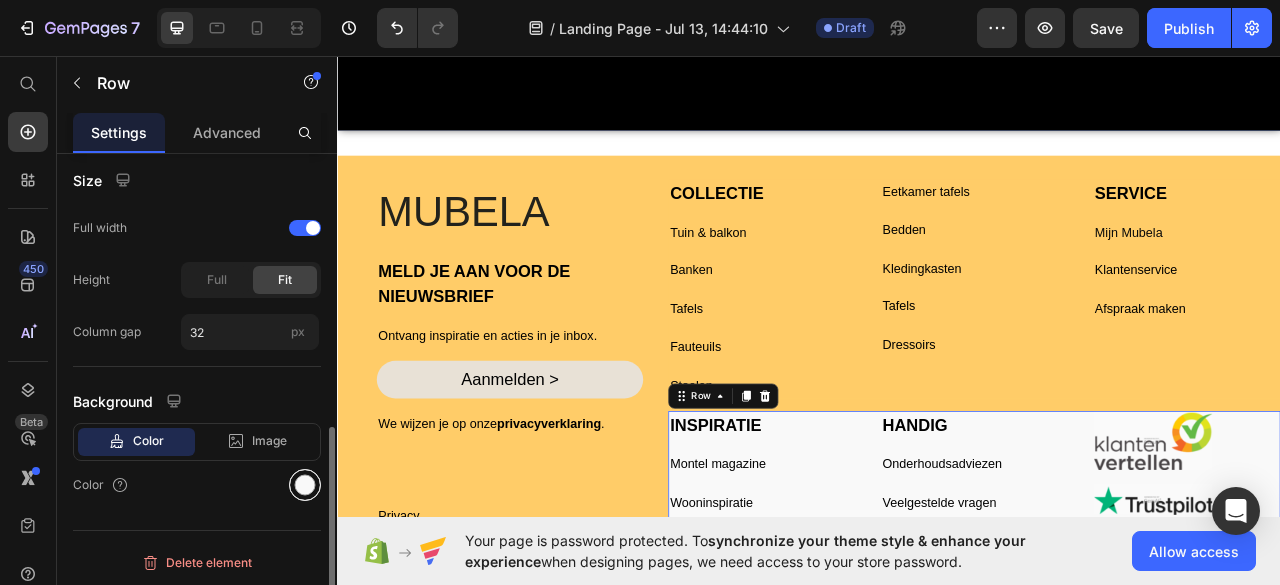 click at bounding box center (305, 485) 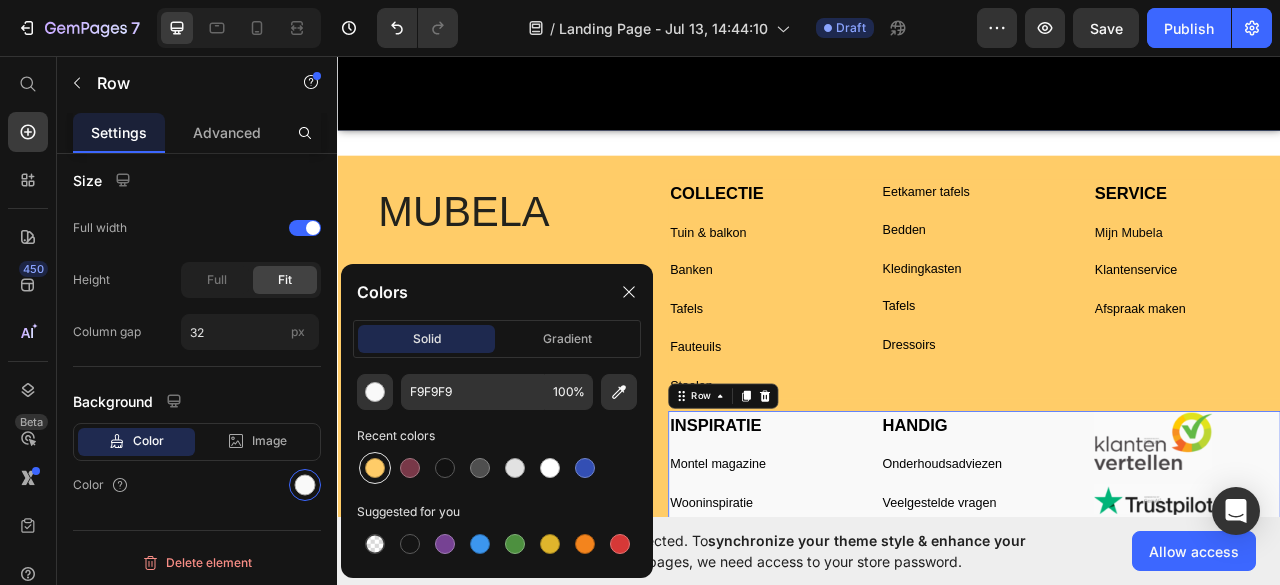 click at bounding box center [375, 468] 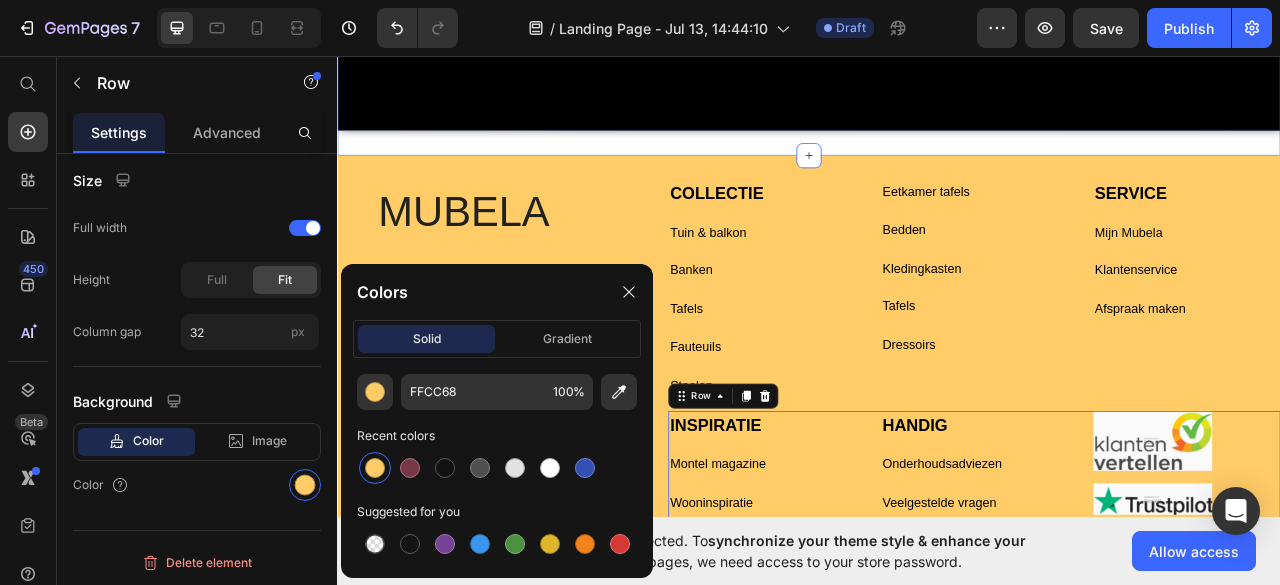 click on "Image Text Block esofa, waar modern wonen begint Heading Image Free shipping Text Block from The [STATE] Text Block Advanced List Image [NUMBER]-Day FREE returns Text Block & Exchange Text Block Advanced List Row Image More than [NUMBER] Text Block Happy “Cattomers” Text Block Advanced List Image Secured Checkout Text Block using SSL Technology Text Block Advanced List Row Title Line BEKIJK COLLECTIE Button Row Hero Banner Section [NUMBER]" at bounding box center (937, -151) 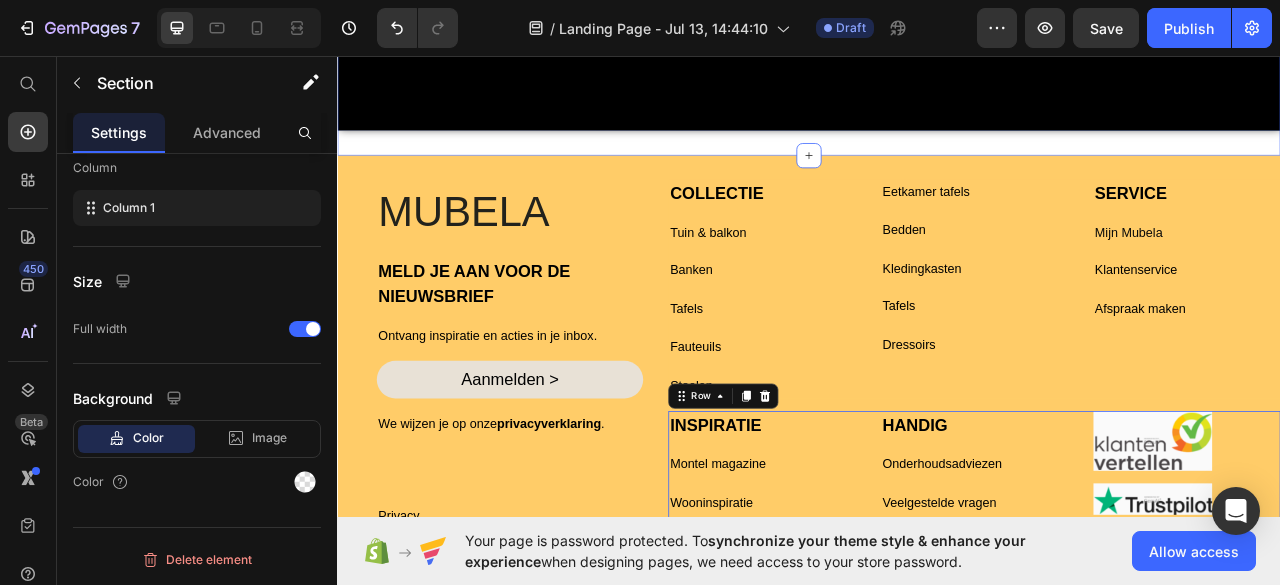 scroll, scrollTop: 0, scrollLeft: 0, axis: both 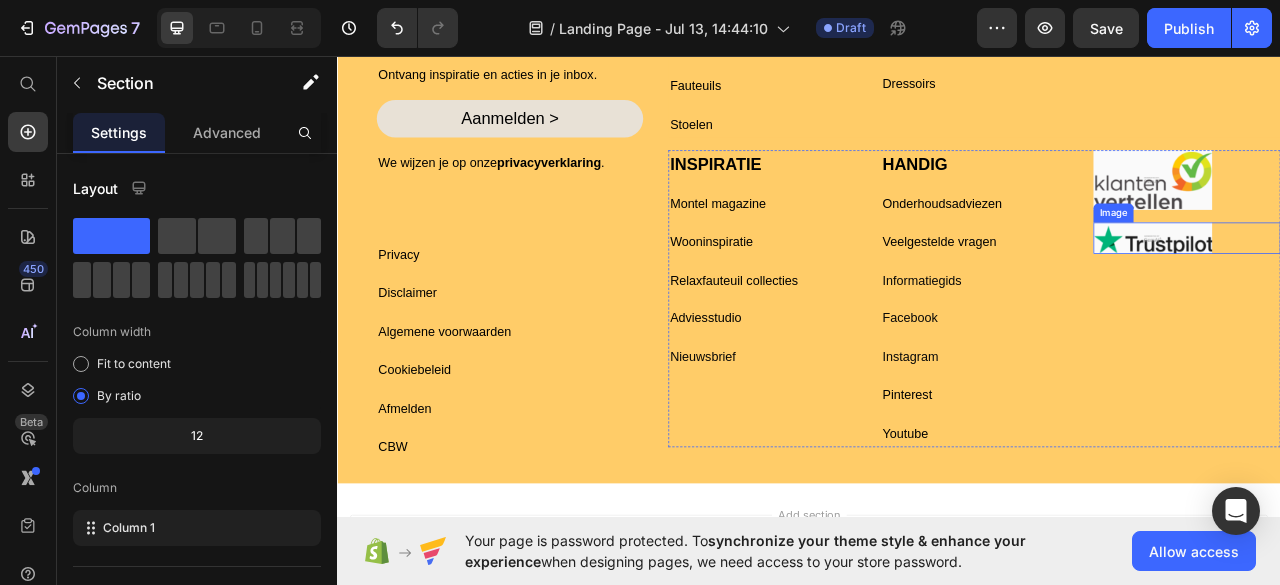 click at bounding box center [1418, 289] 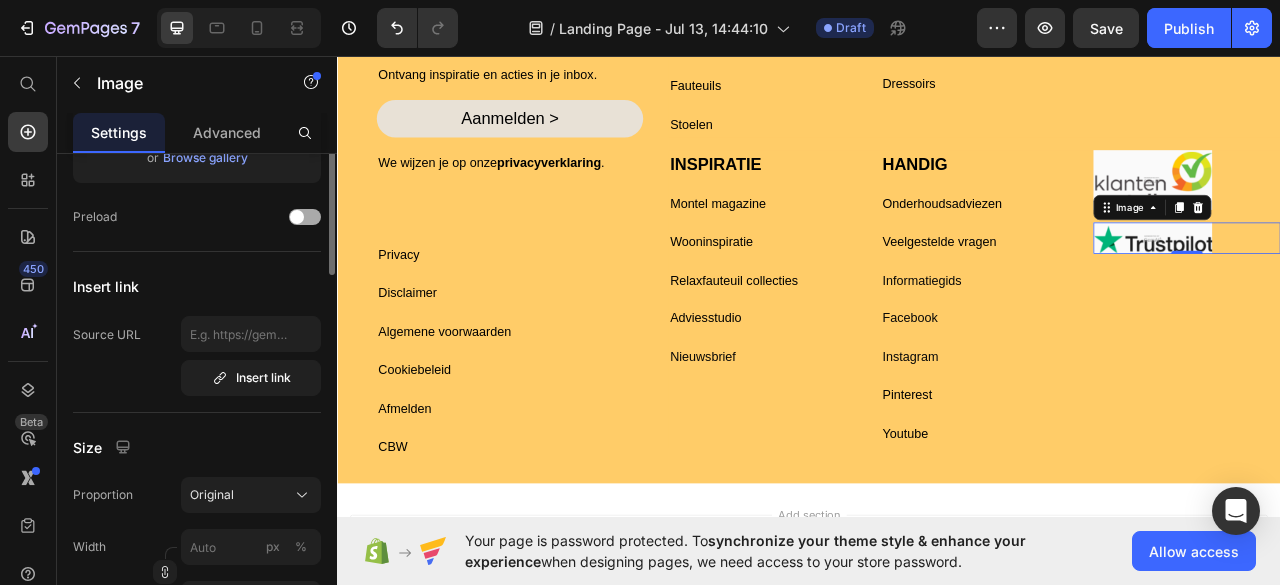 scroll, scrollTop: 0, scrollLeft: 0, axis: both 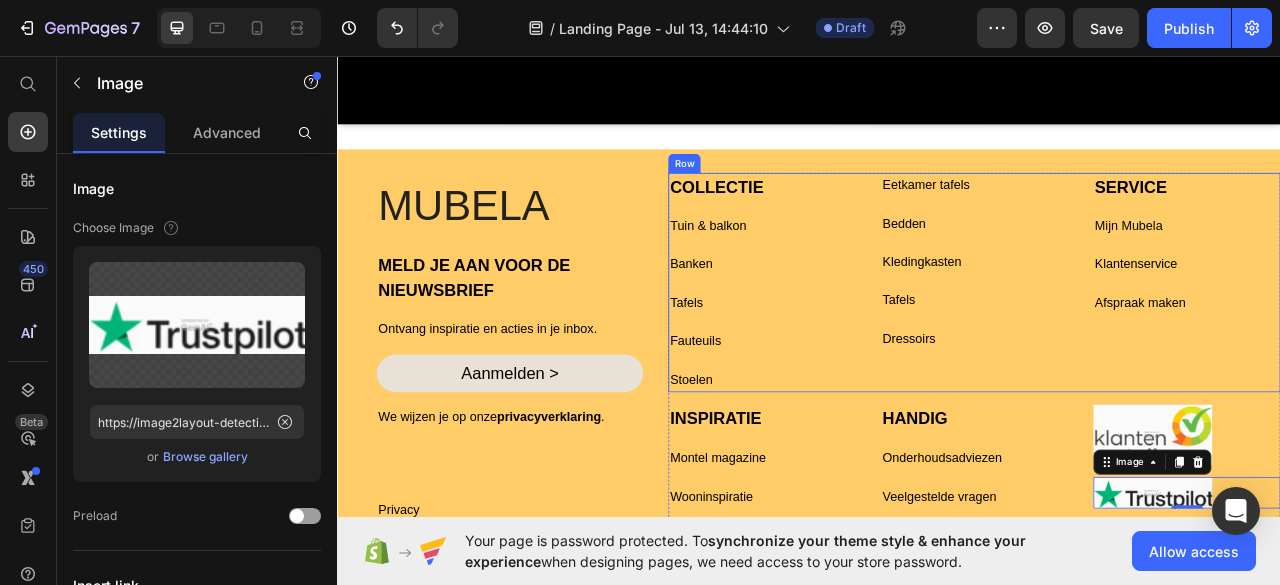 click on "SERVICE Text Block Mijn Mubela Text Block Klantenservice Text Block Afspraak maken Text Block" at bounding box center (1418, 345) 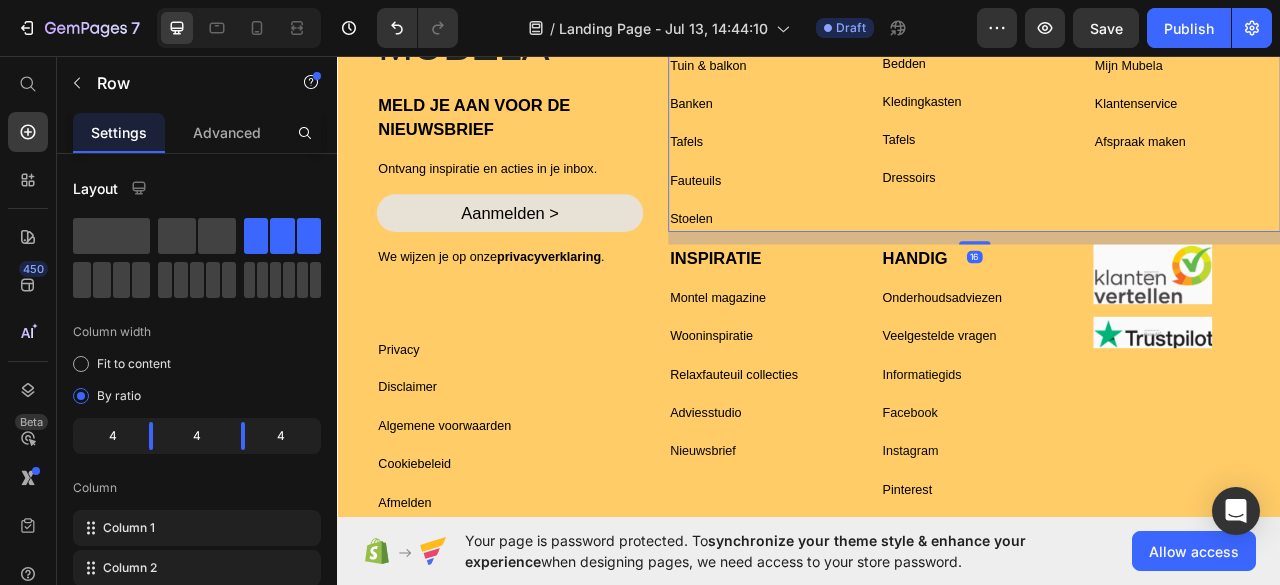 scroll, scrollTop: 789, scrollLeft: 0, axis: vertical 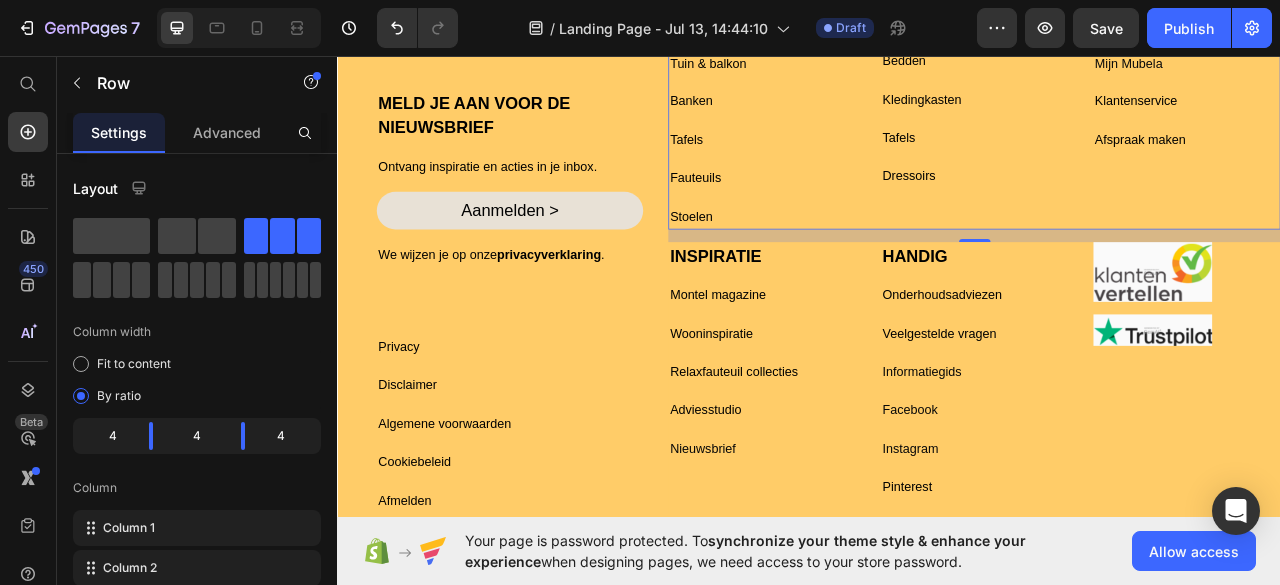 click on "Your page is password protected. To  synchronize your theme style & enhance your experience  when designing pages, we need access to your store password.  Allow access" 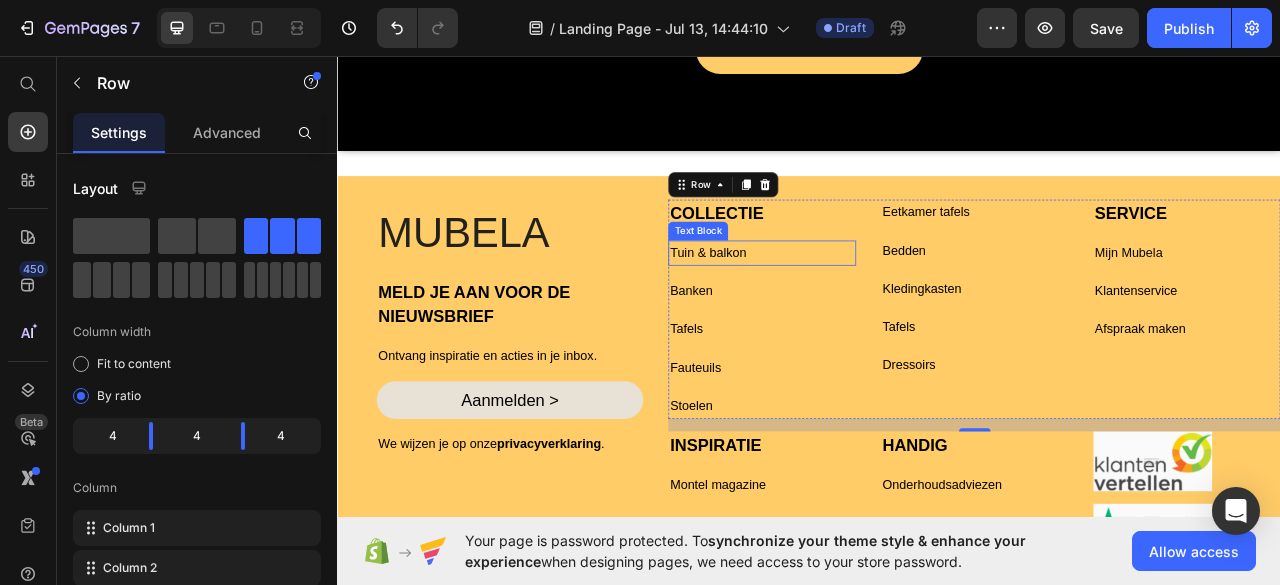 click on "Tuin & balkon" at bounding box center [877, 308] 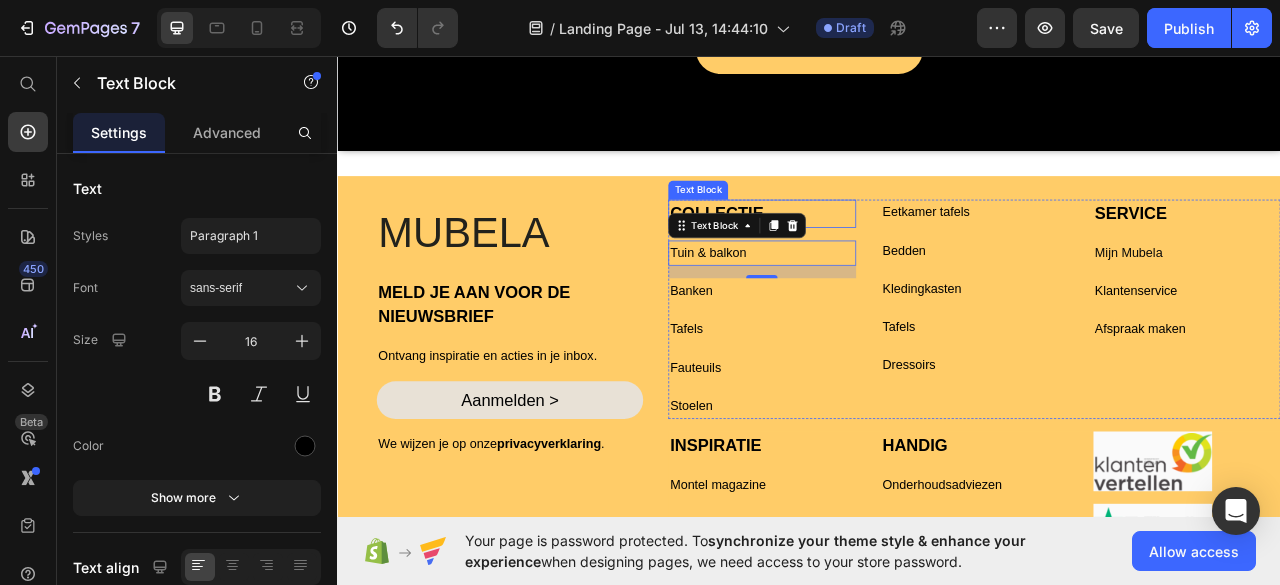 click on "COLLECTIE" at bounding box center [819, 257] 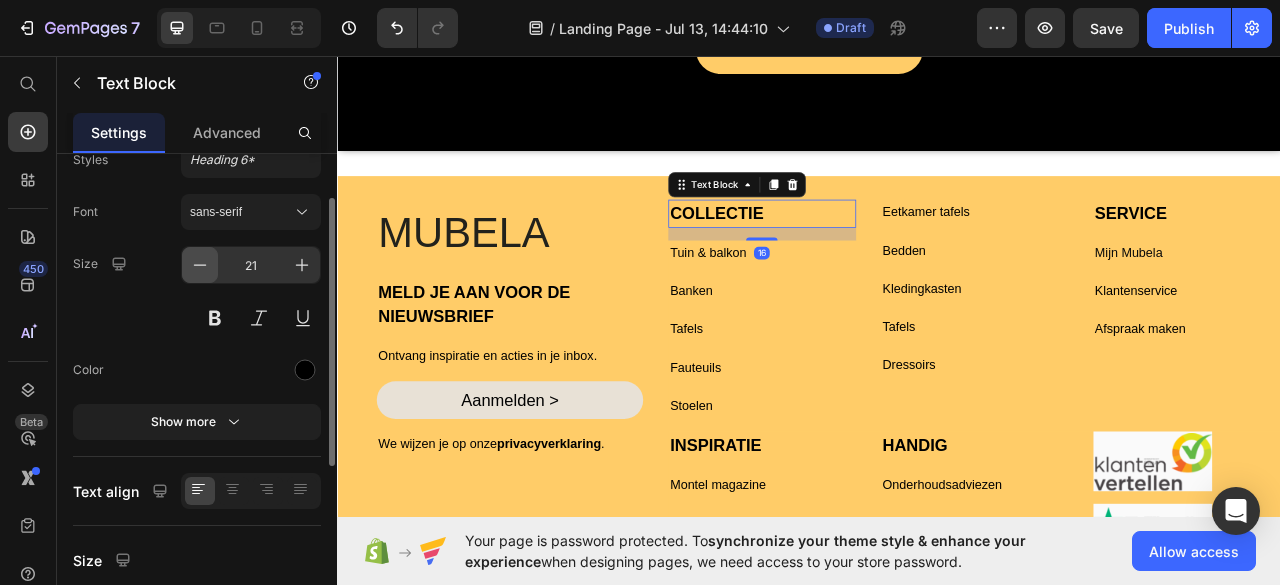 scroll, scrollTop: 78, scrollLeft: 0, axis: vertical 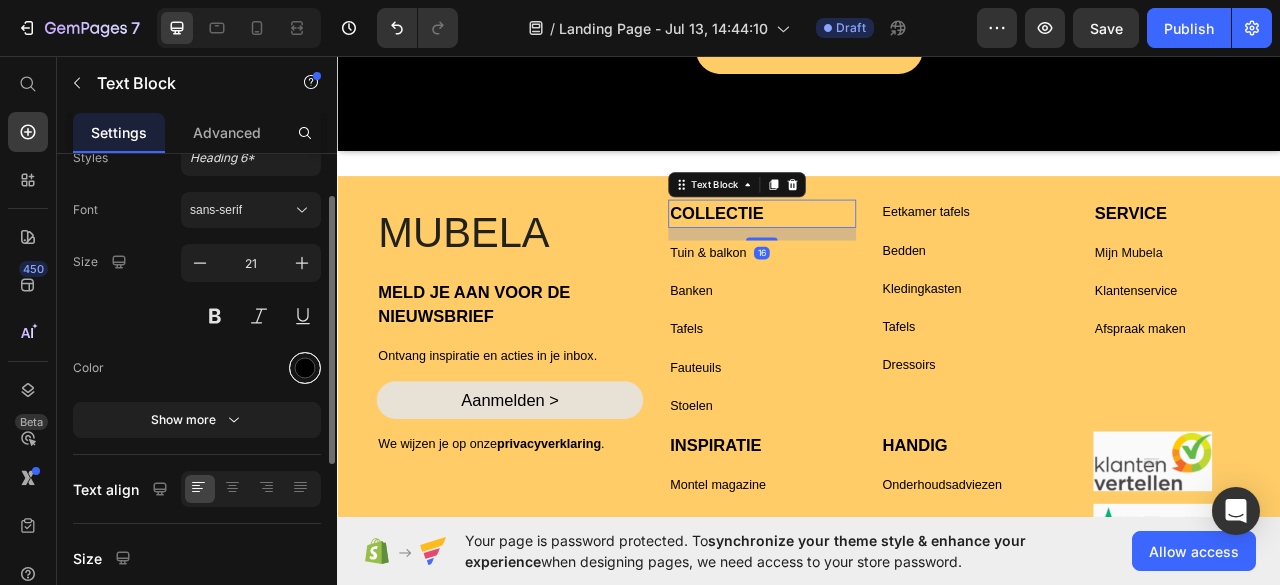 click at bounding box center (305, 368) 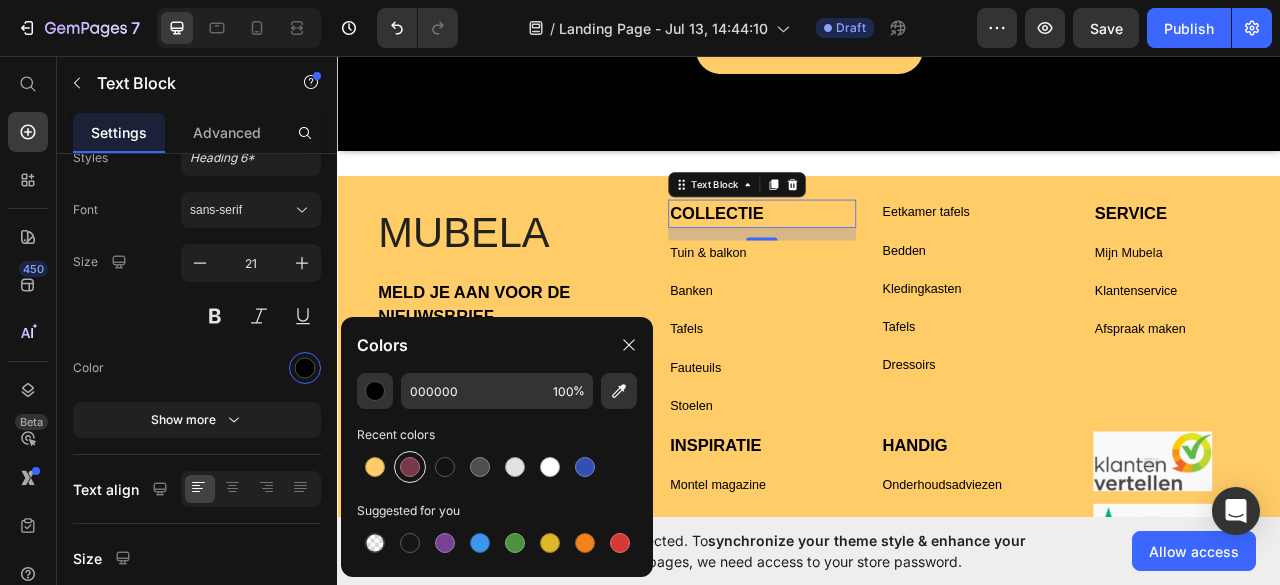 click at bounding box center (410, 467) 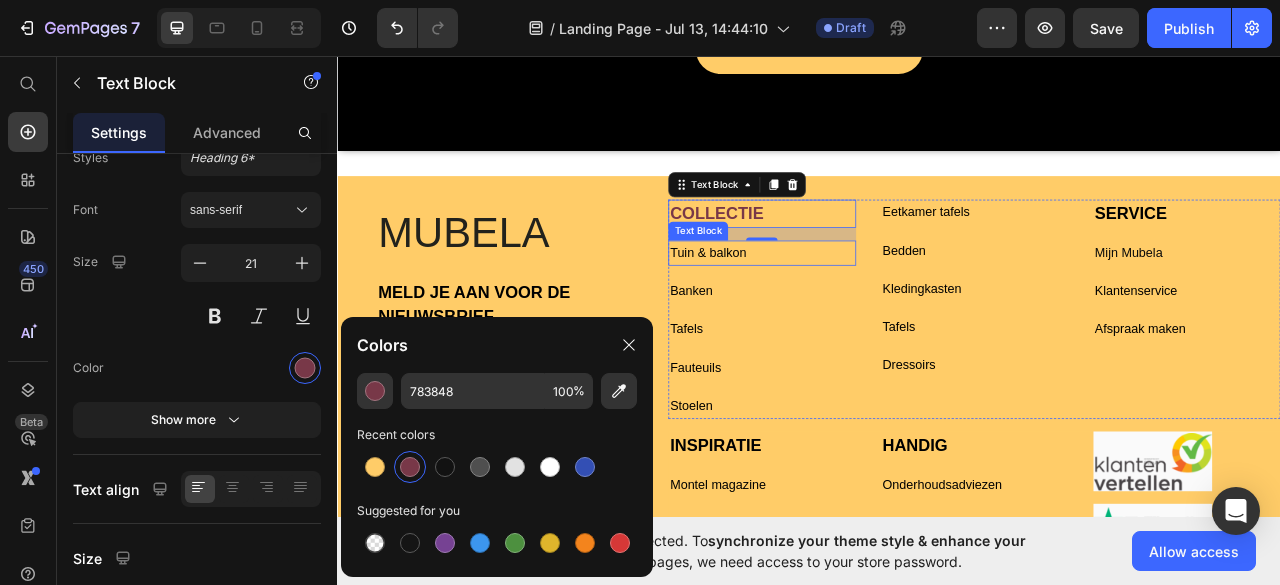 click on "Tuin & balkon" at bounding box center (877, 308) 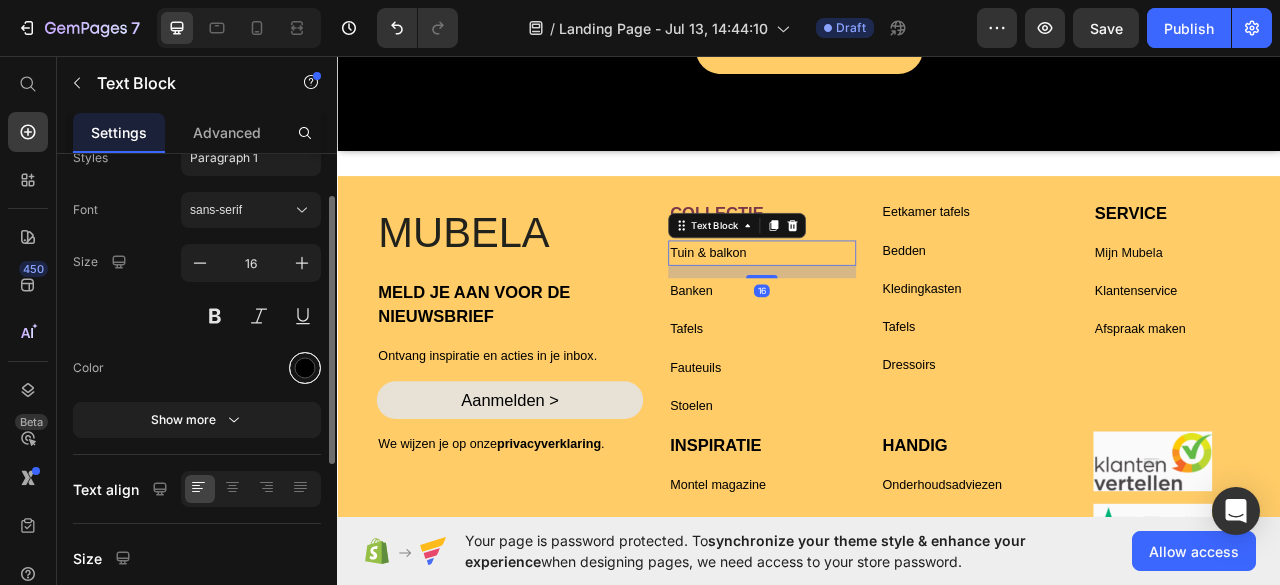 click at bounding box center [305, 368] 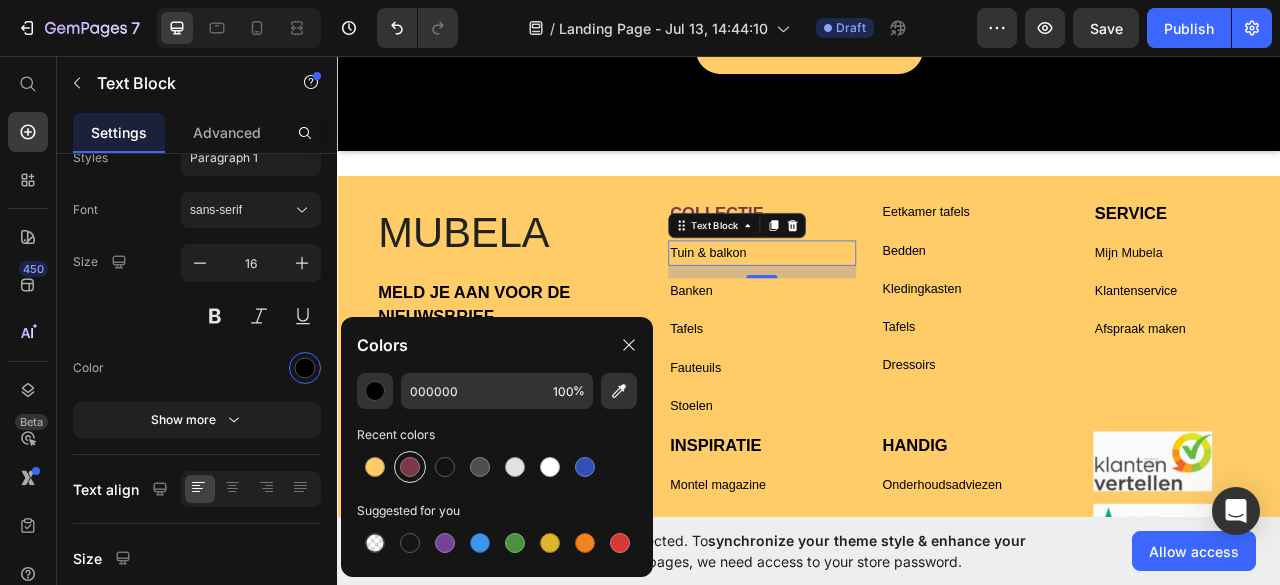 click at bounding box center (410, 467) 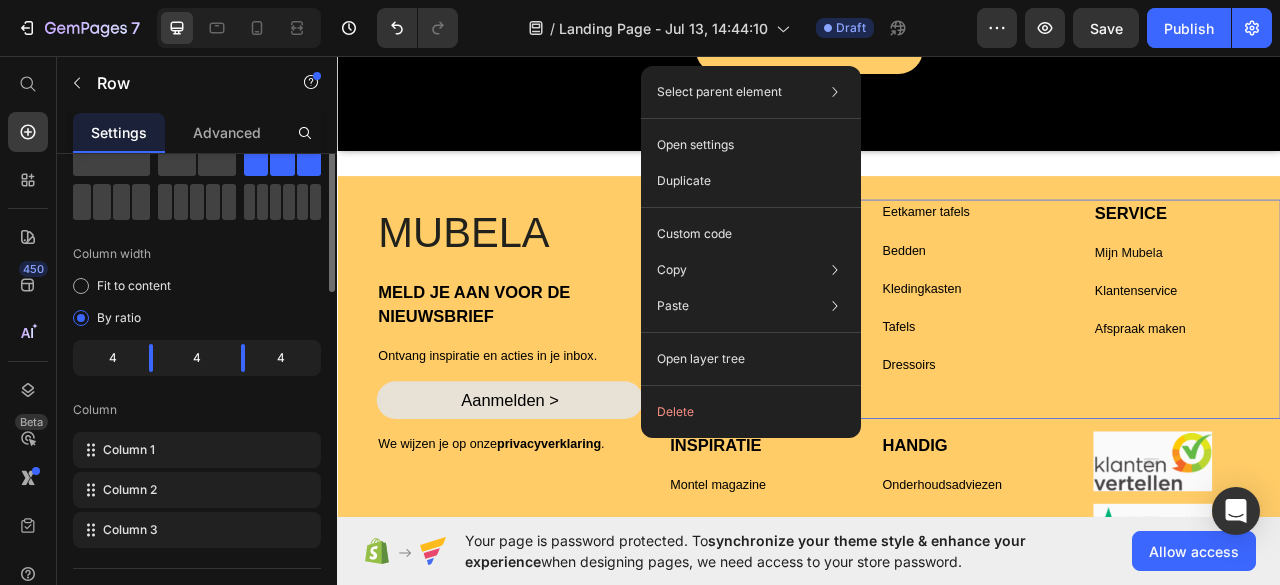 scroll, scrollTop: 0, scrollLeft: 0, axis: both 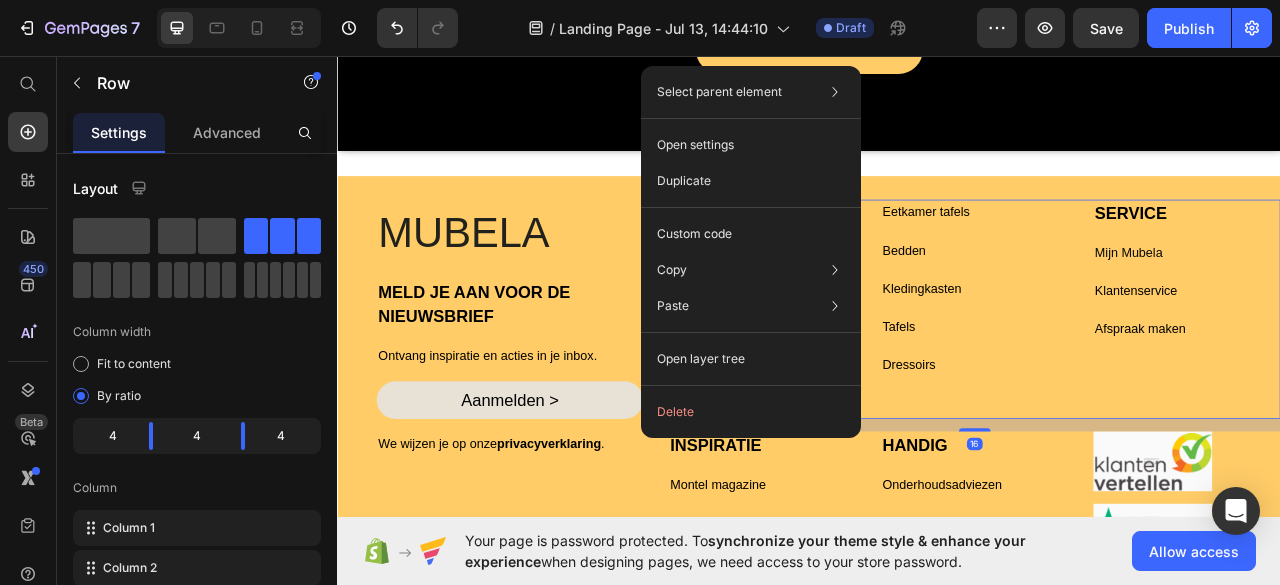 click on "Eetkamer tafels Text Block Bedden Text Block Kledingkasten Text Block Tafels Text Block Dressoirs Text Block Text Block" at bounding box center [1148, 379] 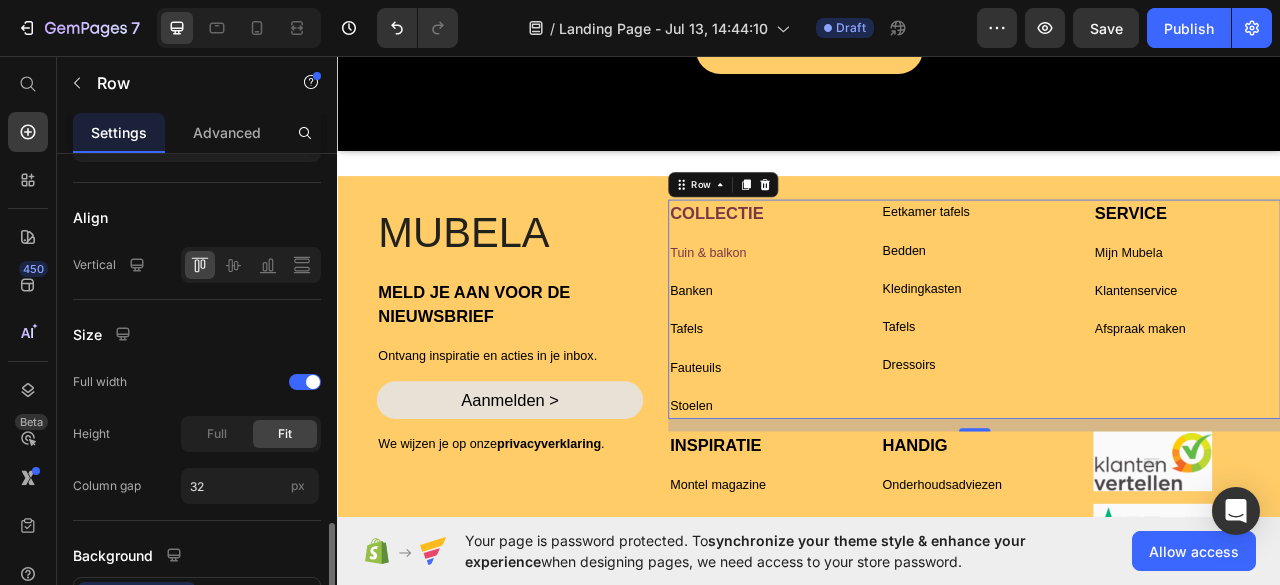 scroll, scrollTop: 618, scrollLeft: 0, axis: vertical 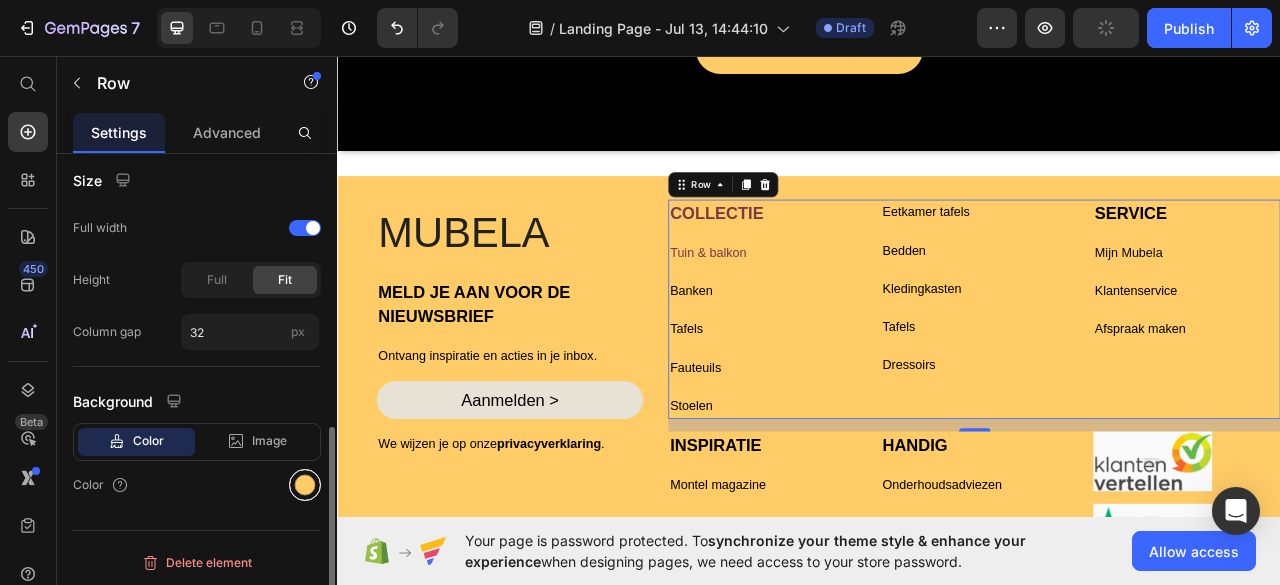 click at bounding box center (305, 485) 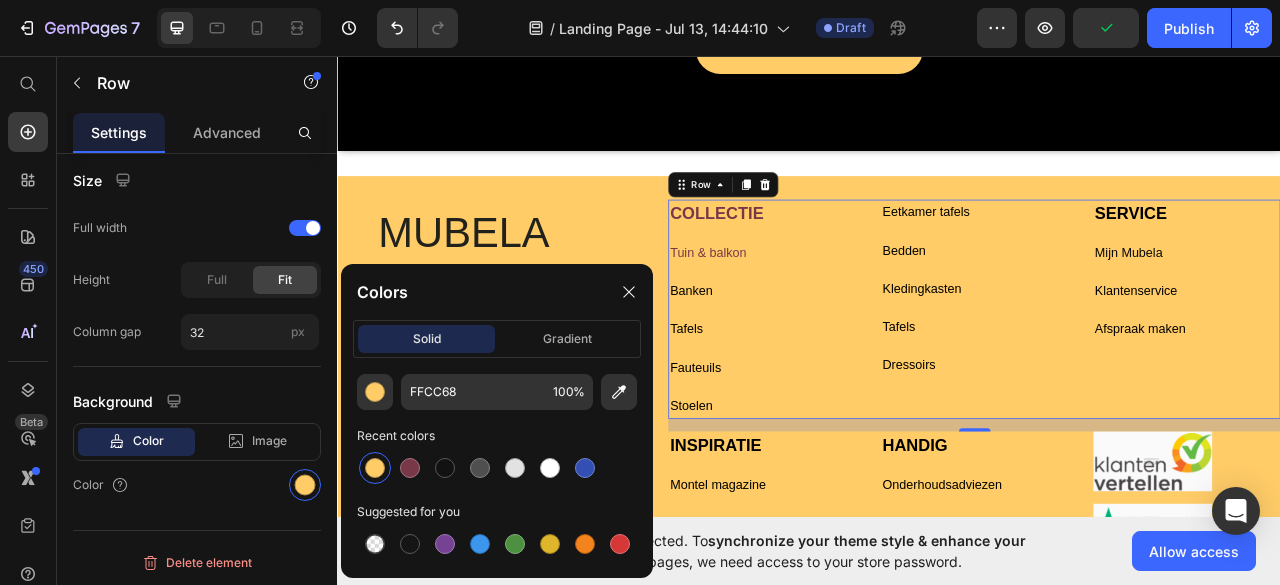 click on "COLLECTIE Text Block Tuin & balkon Text Block Banken Text Block Tafels Text Block Fauteuils Text Block Stoelen Text Block Eetkamer tafels Text Block Bedden Text Block Kledingkasten Text Block Tafels Text Block Dressoirs Text Block Text Block SERVICE Text Block Mijn Mubela Text Block Klantenservice Text Block Afspraak maken Text Block Row [NUMBER]" at bounding box center [1147, 379] 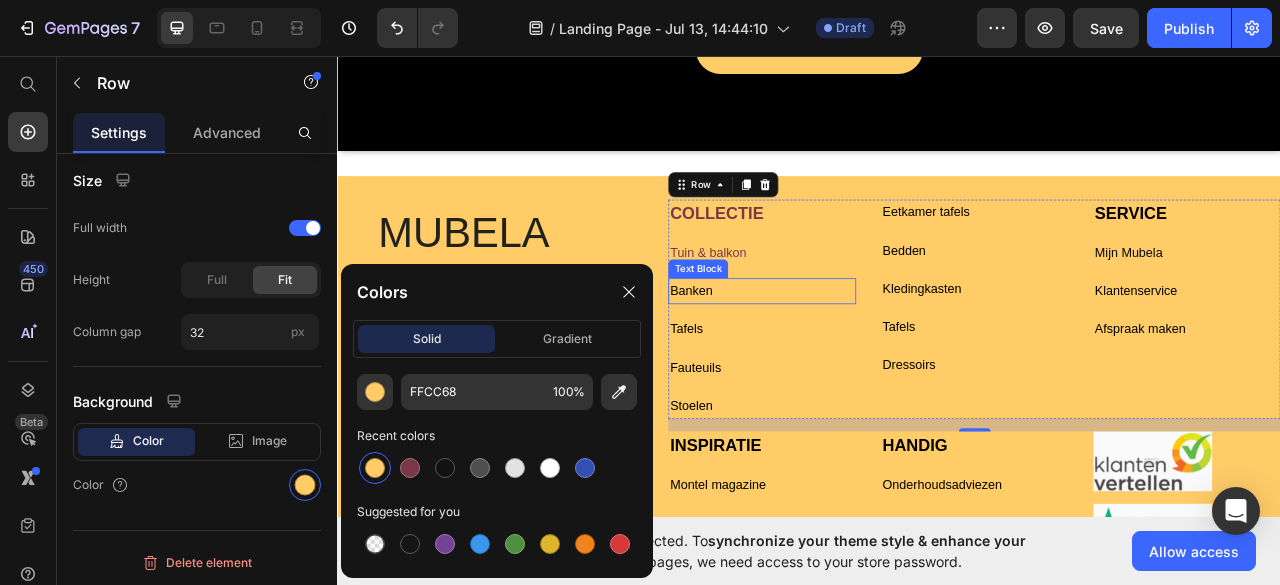 click on "Banken" at bounding box center (877, 356) 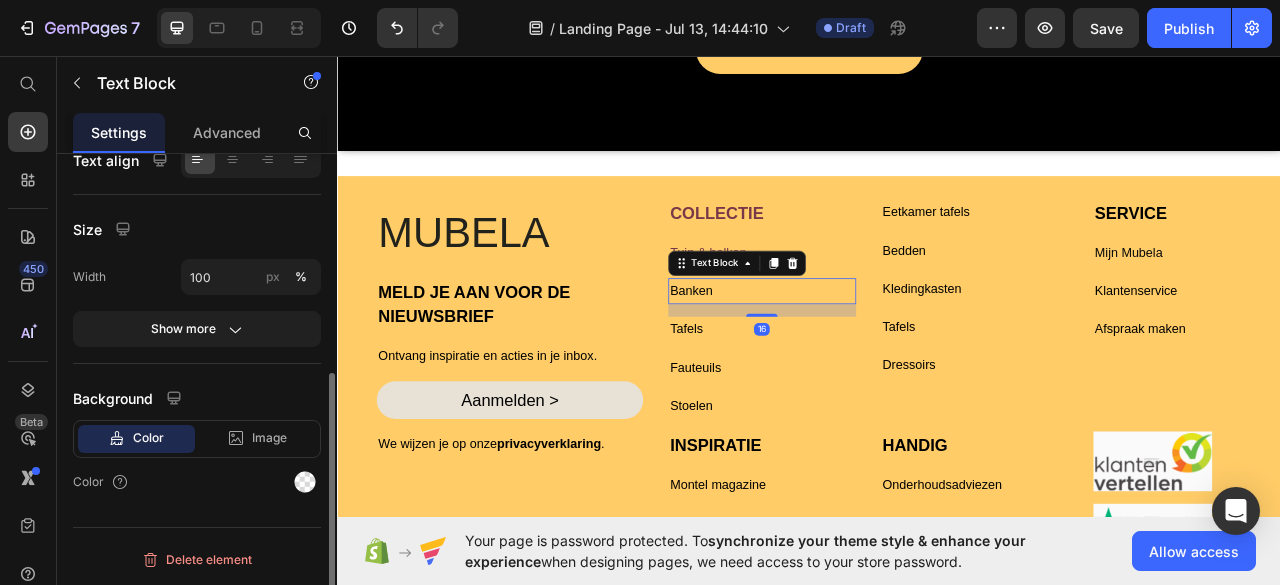 scroll, scrollTop: 0, scrollLeft: 0, axis: both 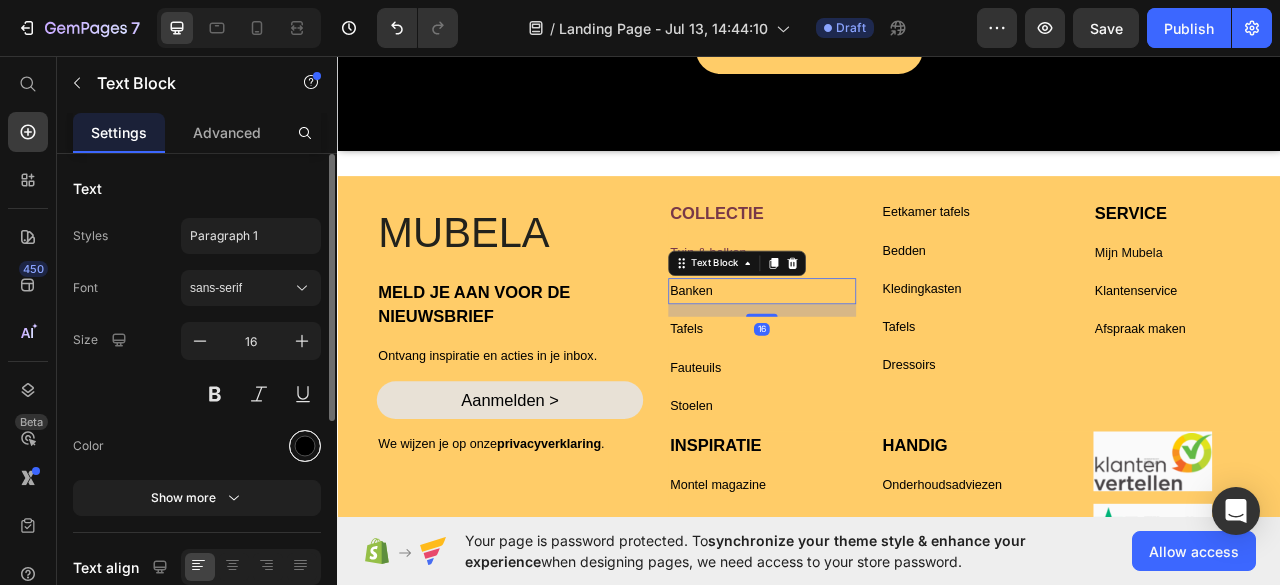click at bounding box center (305, 446) 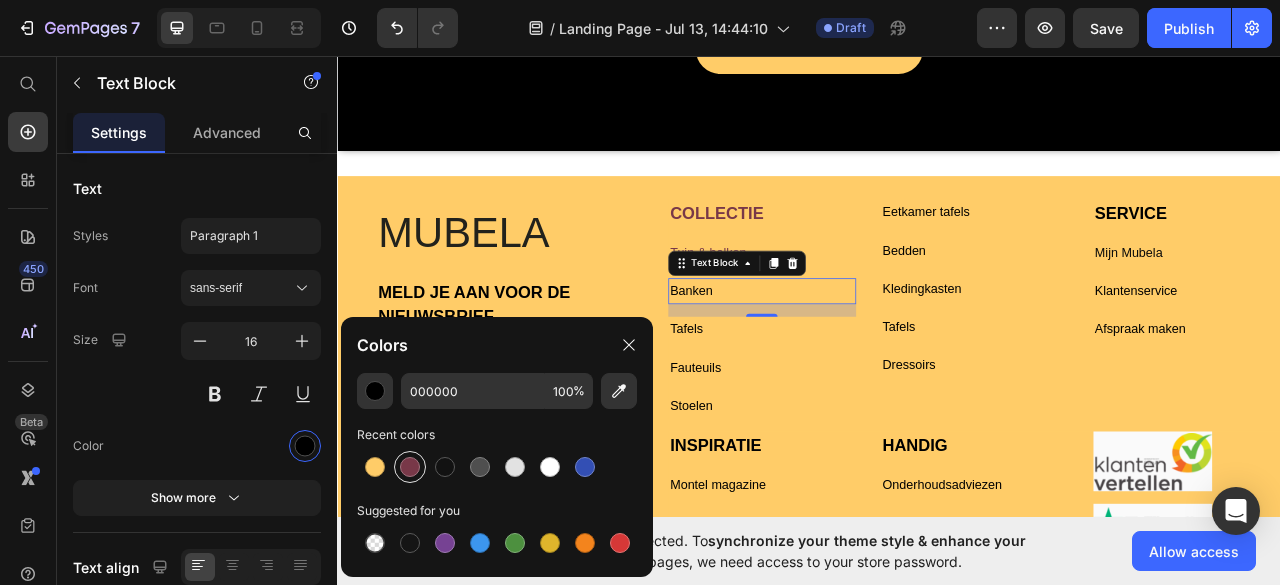 click at bounding box center (410, 467) 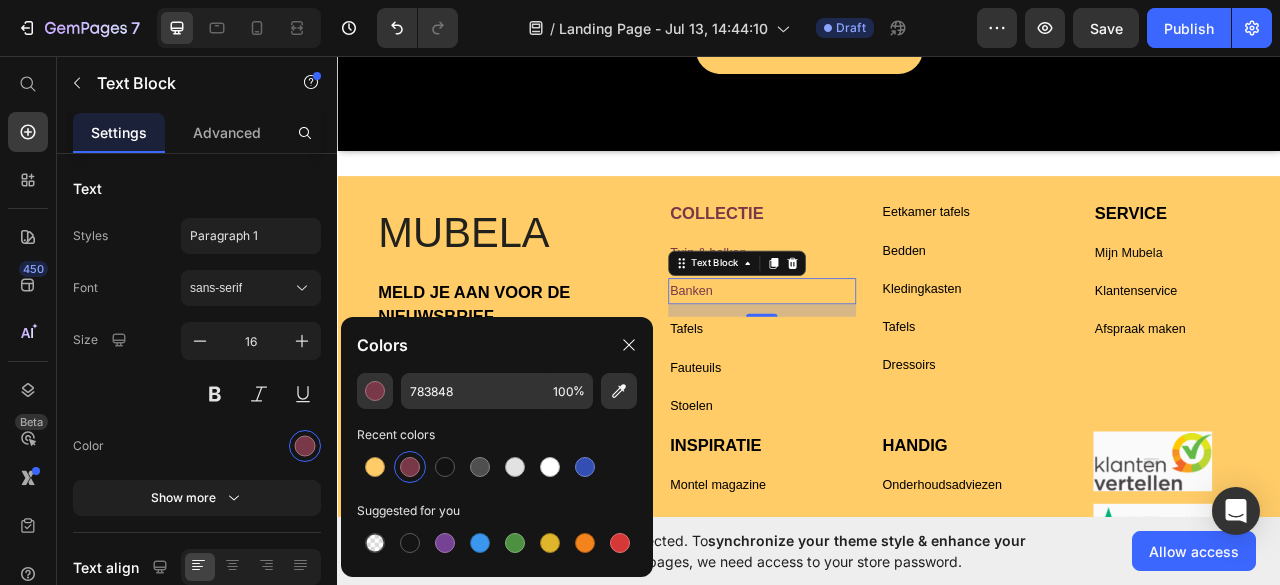 click on "Tafels" at bounding box center (877, 405) 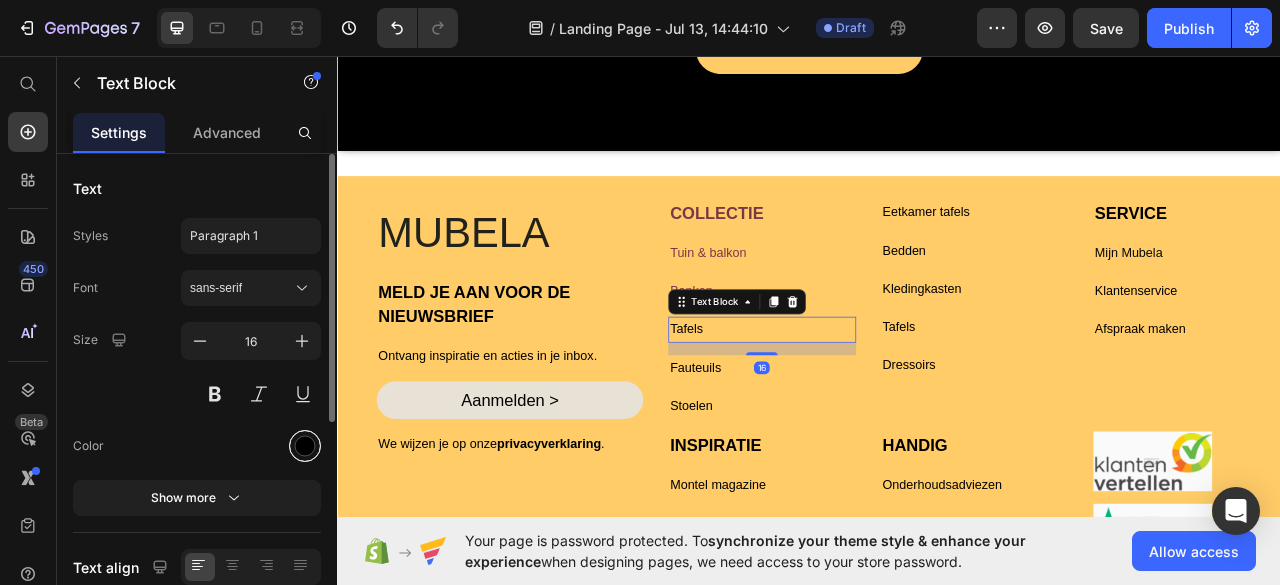 click at bounding box center [305, 446] 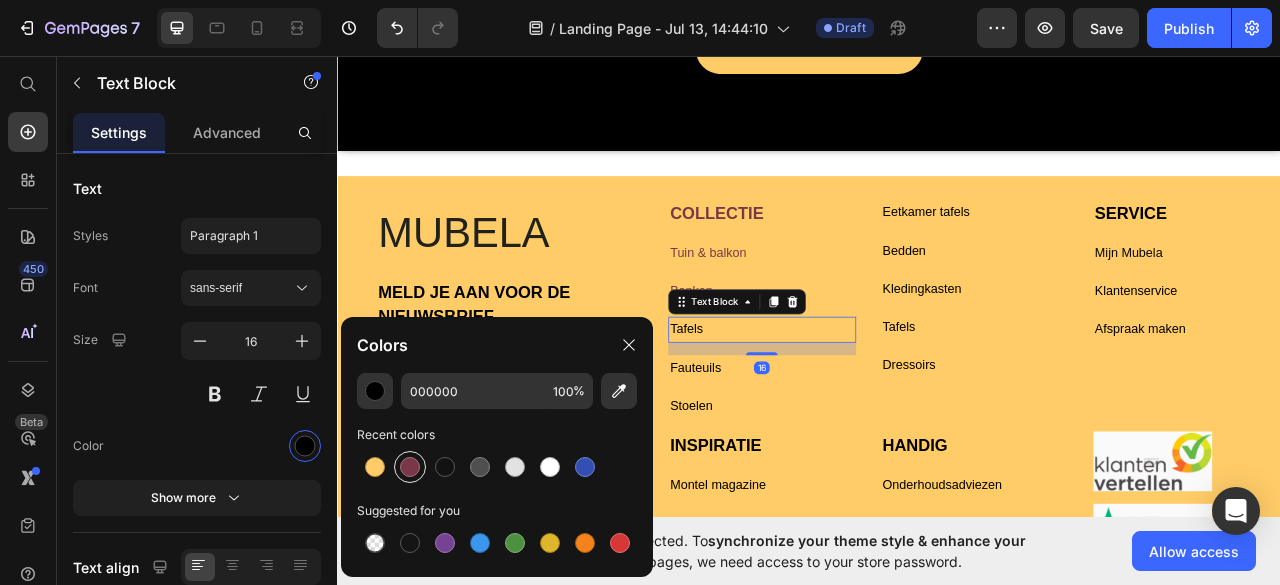 click at bounding box center (410, 467) 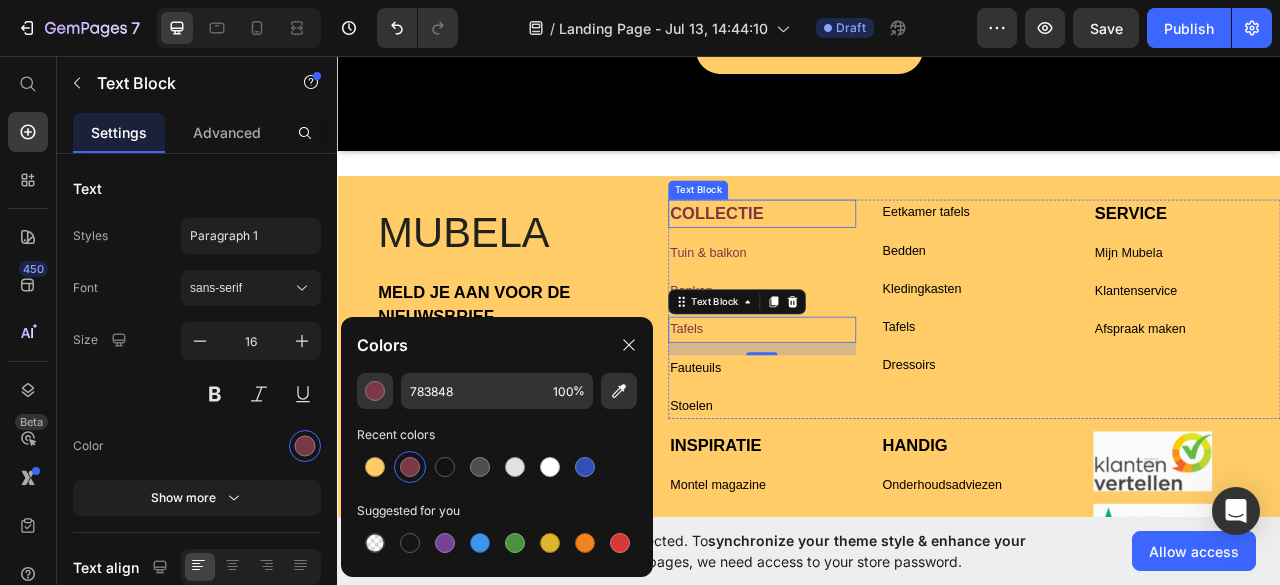 click on "COLLECTIE" at bounding box center (819, 257) 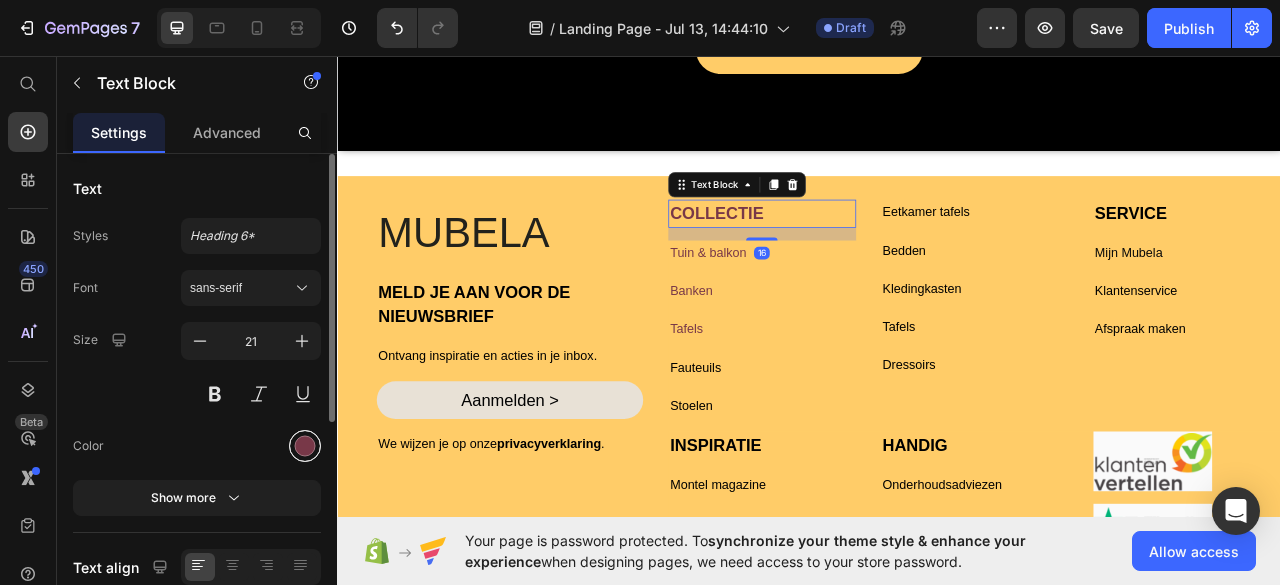 click at bounding box center [305, 446] 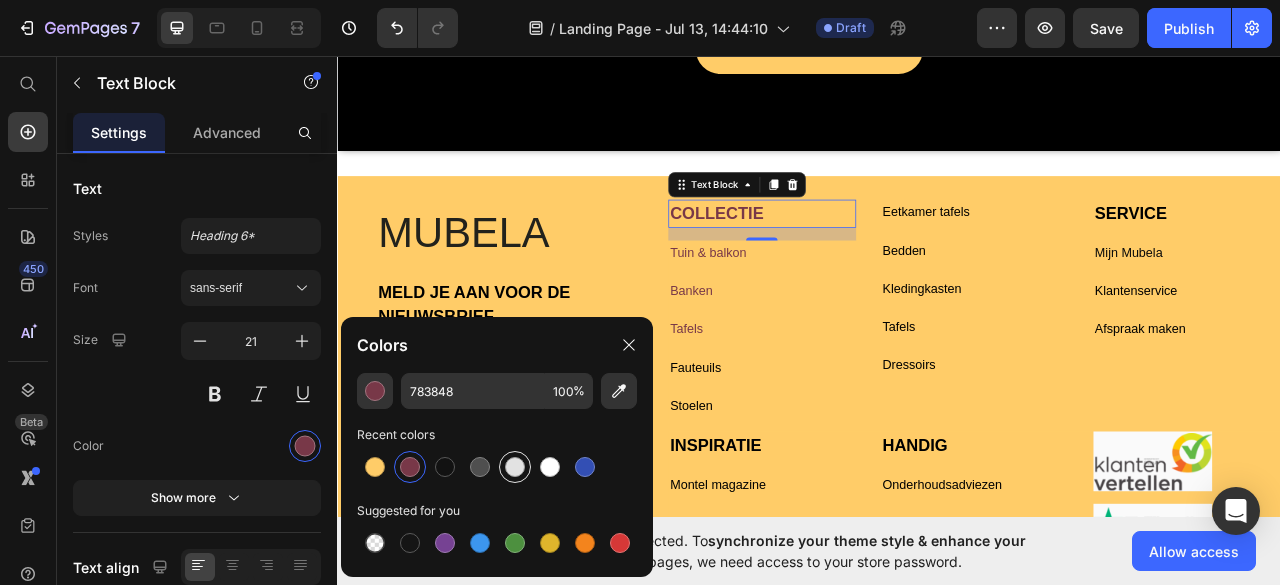 click at bounding box center (515, 467) 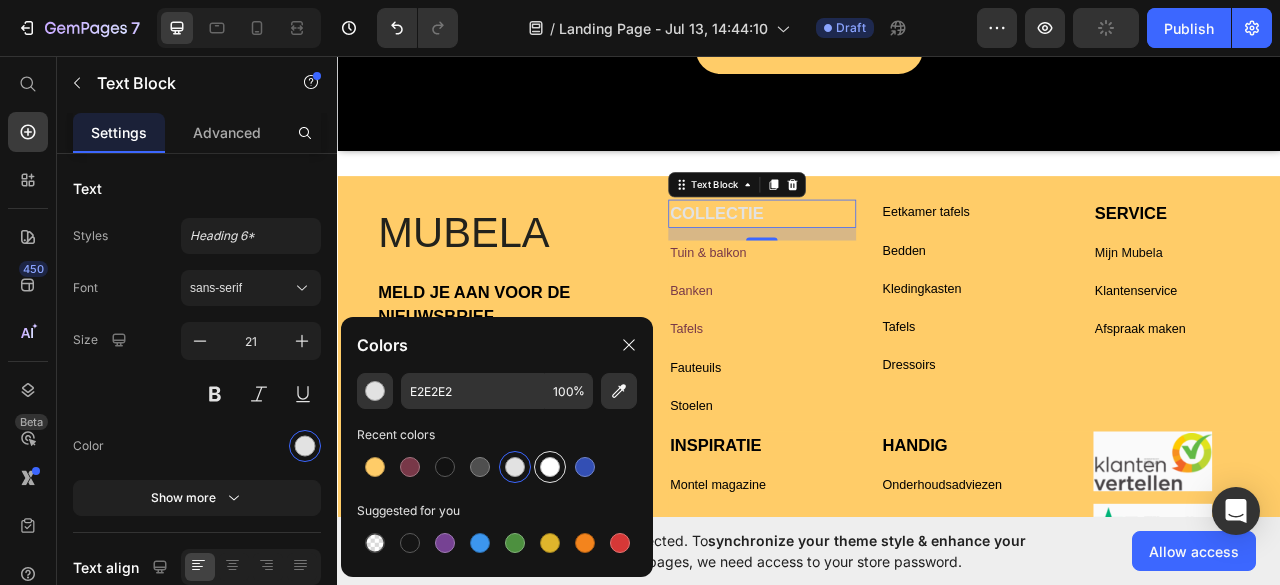 click at bounding box center [550, 467] 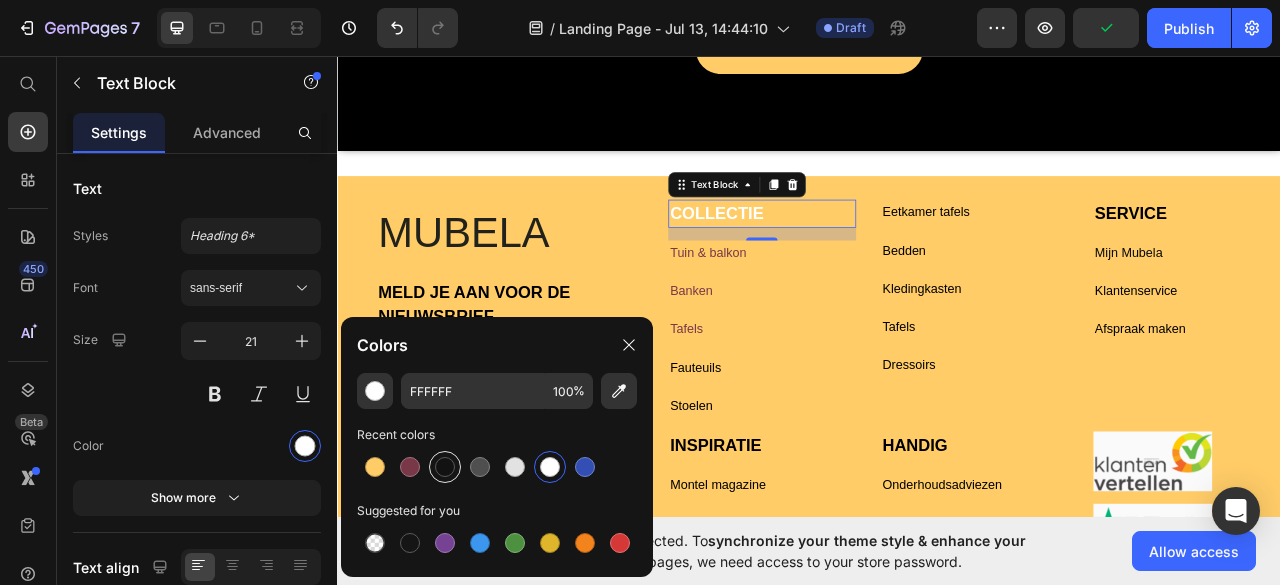 click at bounding box center [445, 467] 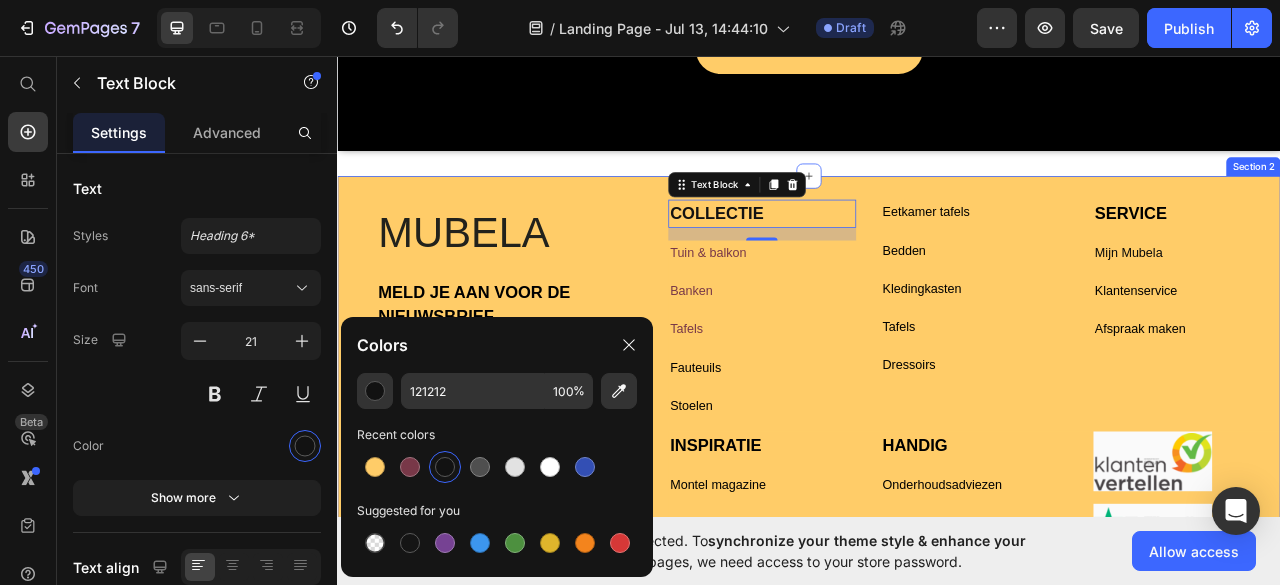 click on "MUBELA Heading MELD JE AAN VOOR DE NIEUWSBRIEF Text Block Ontvang inspiratie en acties in je inbox. Text Block Aanmelden > Button We wijzen je op onze privacyverklaring. Text Block Row Icon Icon Icon Icon Icon Icon List Hoz Privacy Text Block Disclaimer Text Block Algemene voorwaarden Text Block Cookiebeleid Text Block Row Row Afmelden Text Block CBW Text Block Row Row Row COLLECTIE Text Block [NUMBER] Tuin & balkon Text Block Banken Text Block Tafels Text Block Fauteuils Text Block Stoelen Text Block Eetkamer tafels Text Block Bedden Text Block Kledingkasten Text Block Tafels Text Block Dressoirs Text Block Text Block SERVICE Text Block Mijn Mubela Text Block Klantenservice Text Block Afspraak maken Text Block Row INSPIRATIE Text Block Montel magazine Text Block Wooninspiratie Text Block Relaxfauteuil collecties Text Block Adviesstudio Text Block Nieuwsbrief Text Block HANDIG Text Block Onderhoudsadviezen Text Block Veelgestelde vragen" at bounding box center [937, 584] 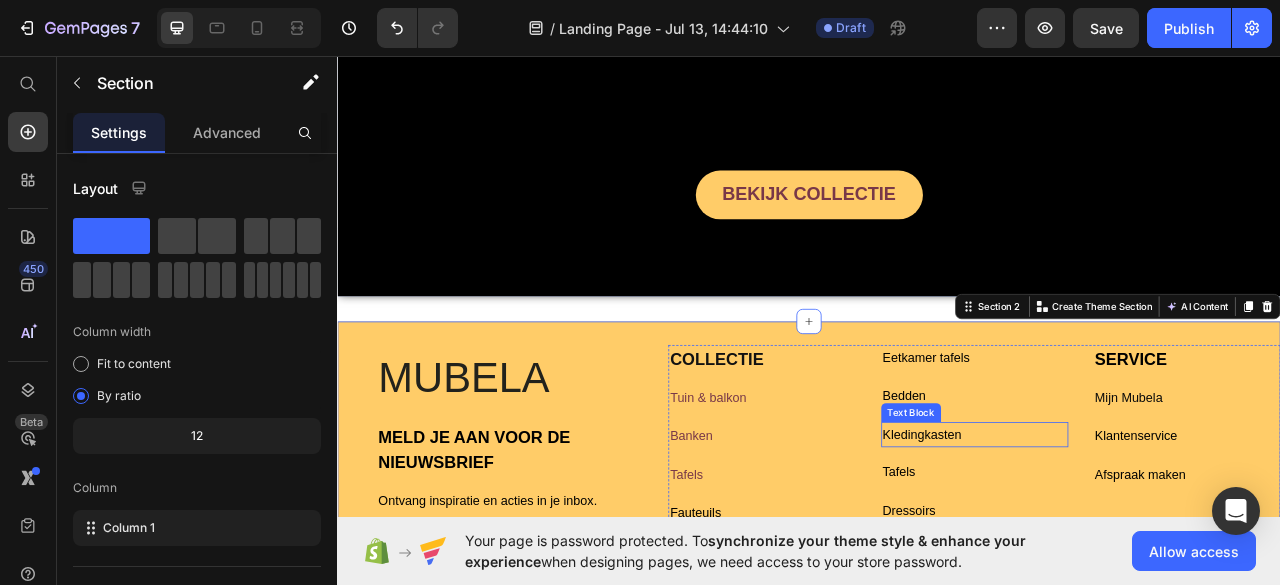 scroll, scrollTop: 362, scrollLeft: 0, axis: vertical 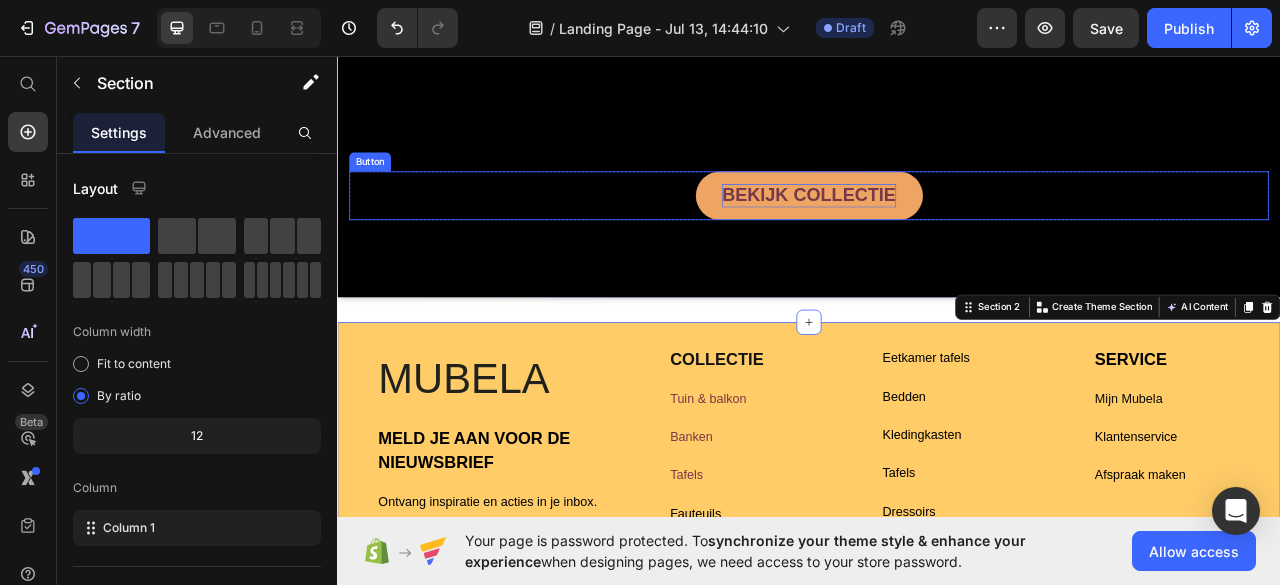 click on "BEKIJK COLLECTIE" at bounding box center [936, 235] 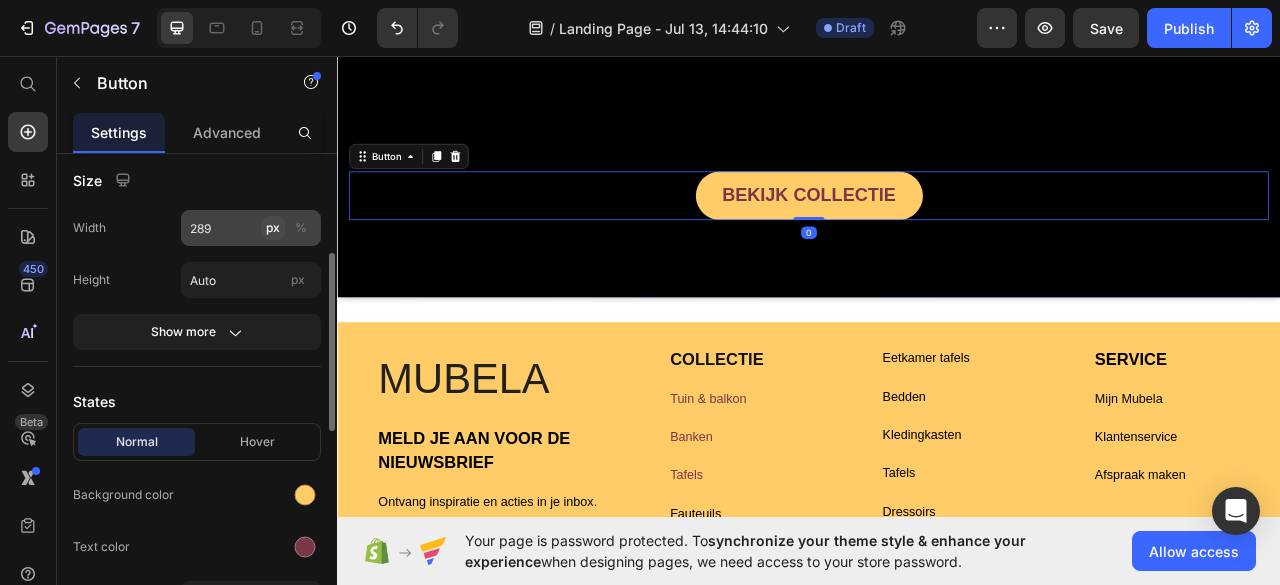 scroll, scrollTop: 245, scrollLeft: 0, axis: vertical 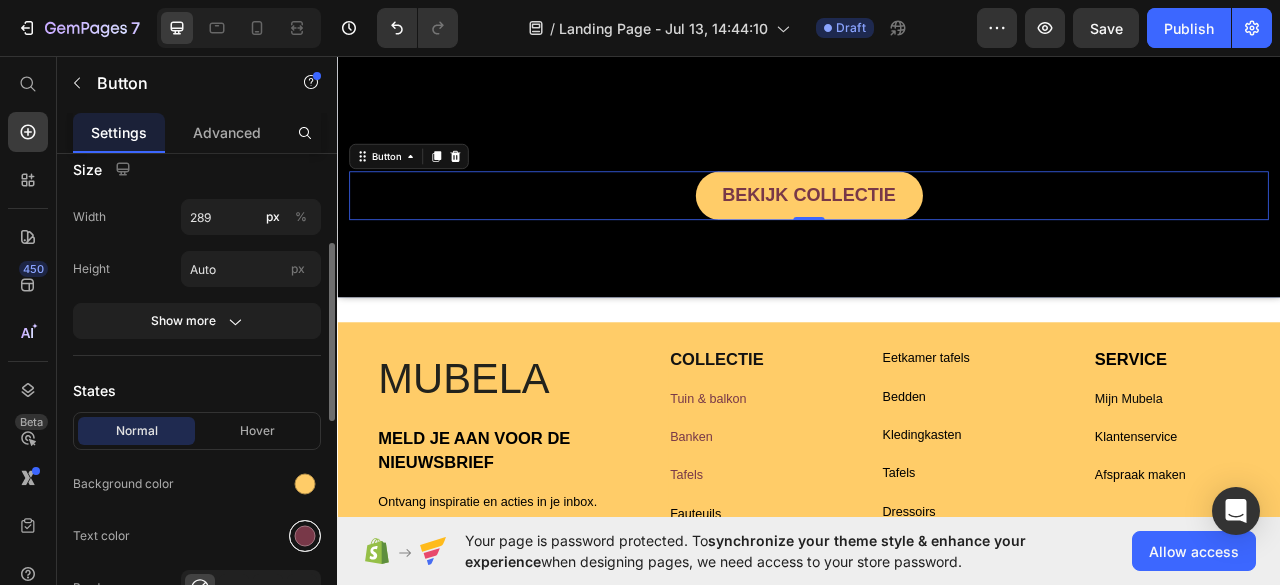 click at bounding box center (305, 536) 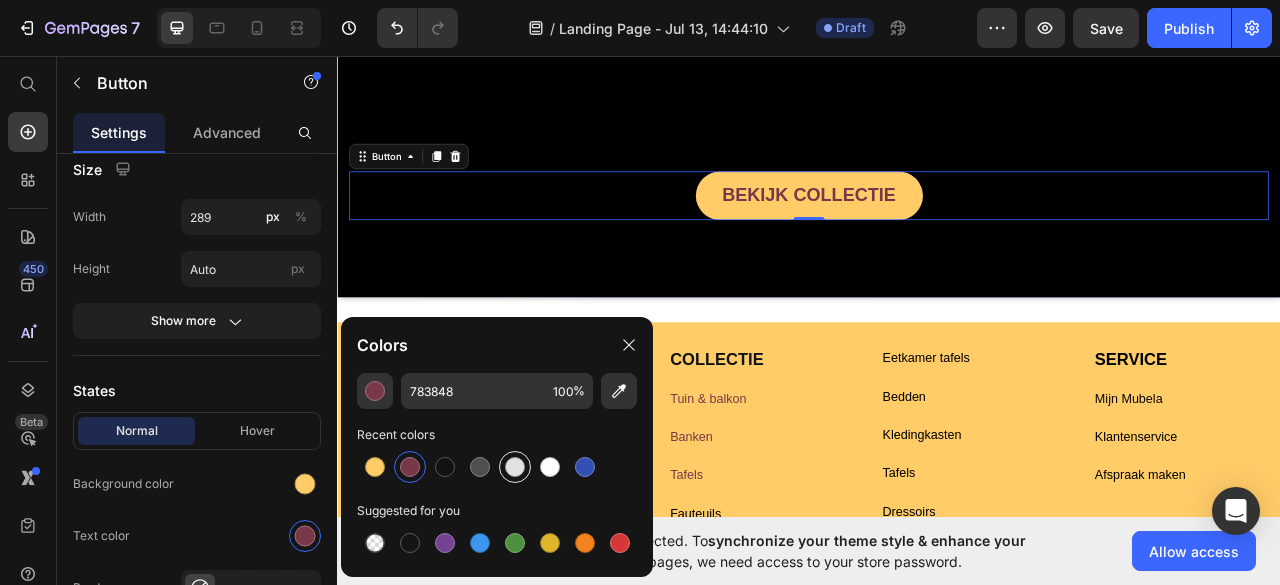 click at bounding box center [515, 467] 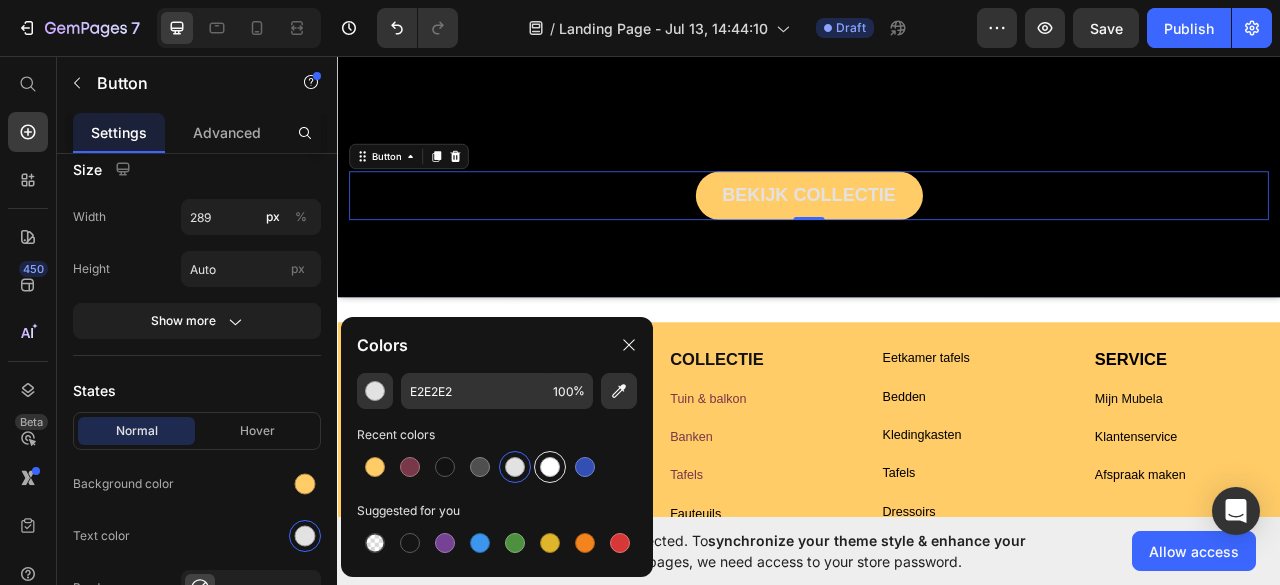 click at bounding box center [550, 467] 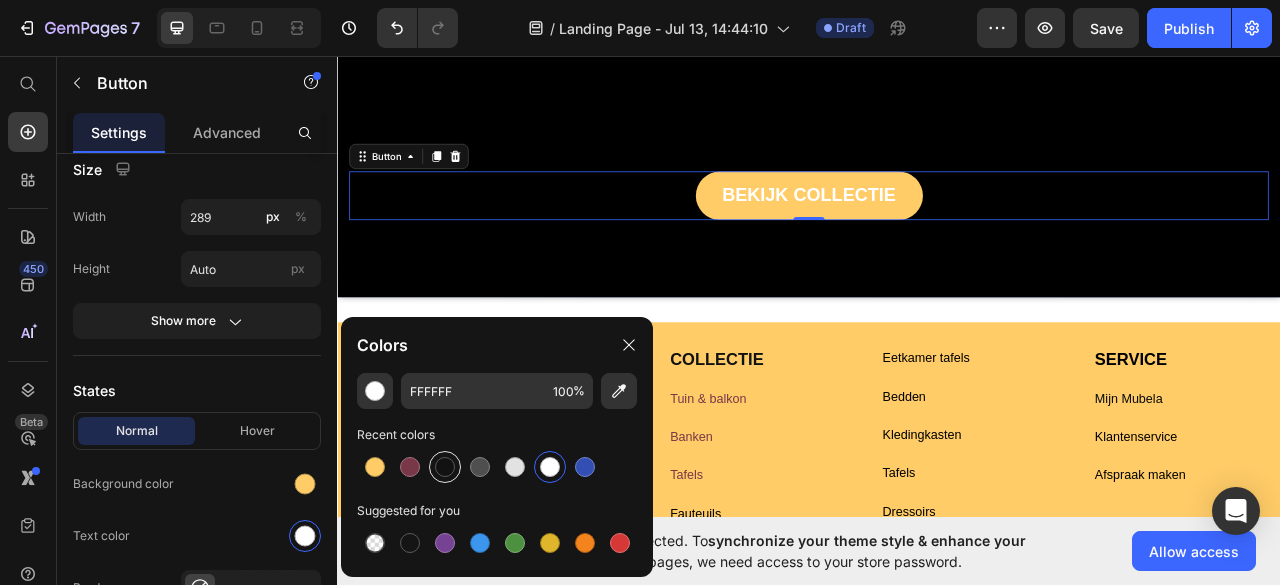 click at bounding box center (445, 467) 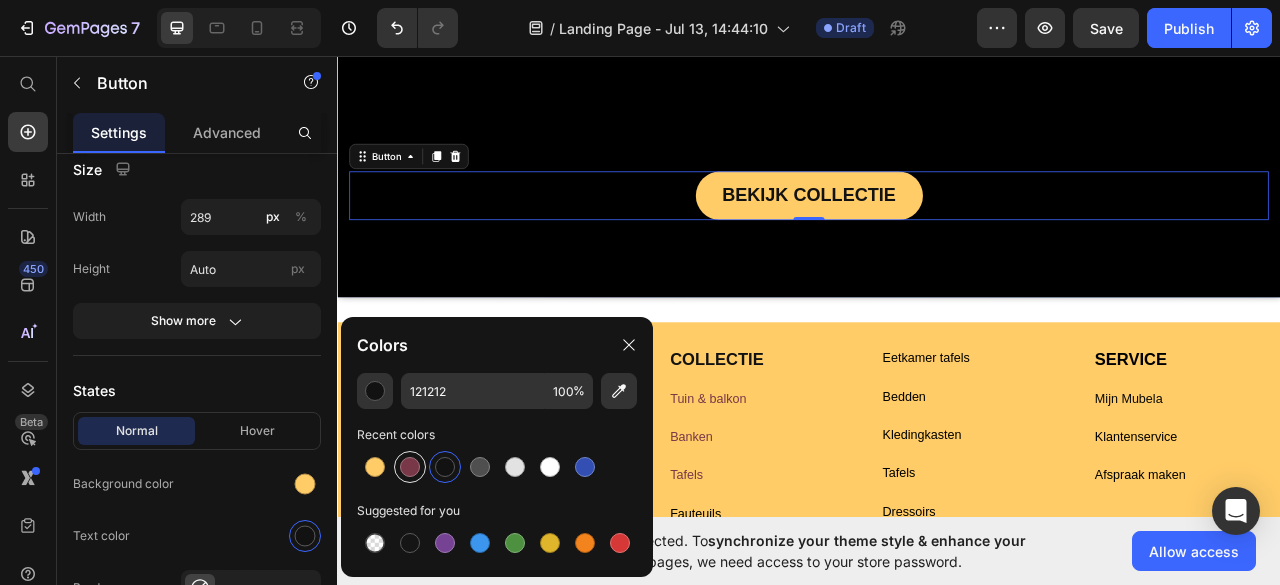 click at bounding box center (410, 467) 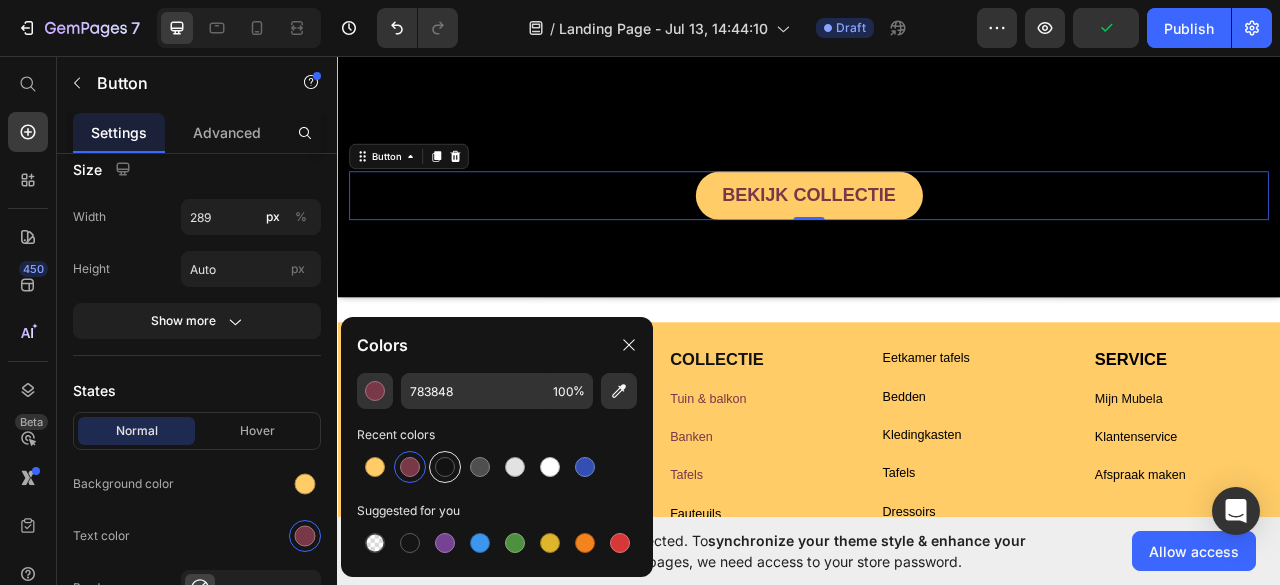 click at bounding box center (445, 467) 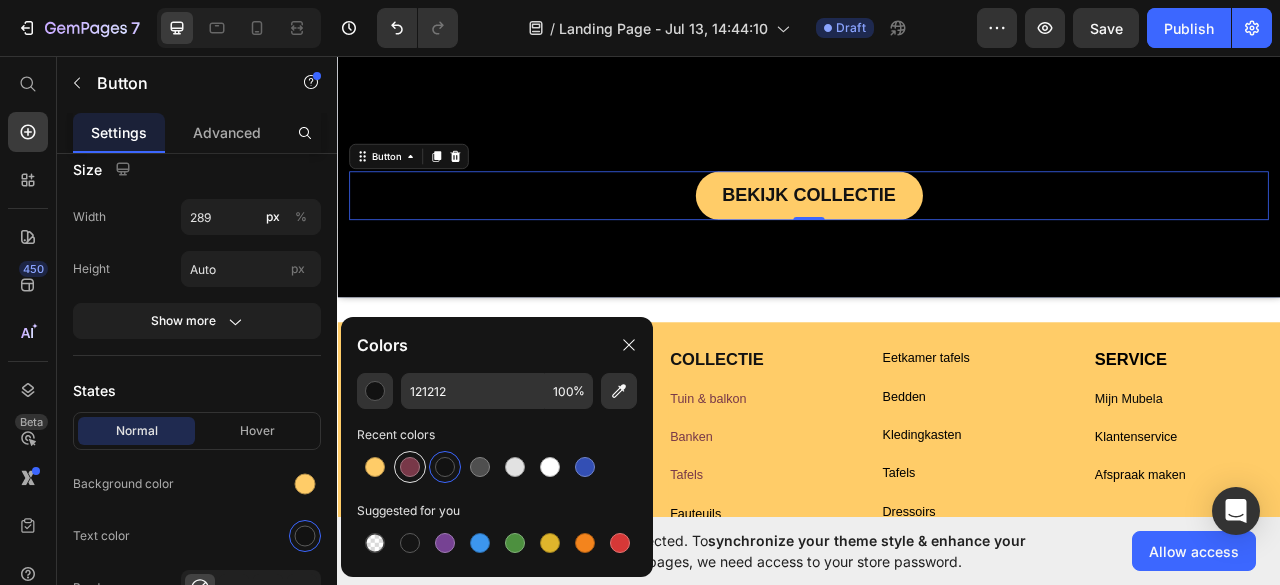click at bounding box center (410, 467) 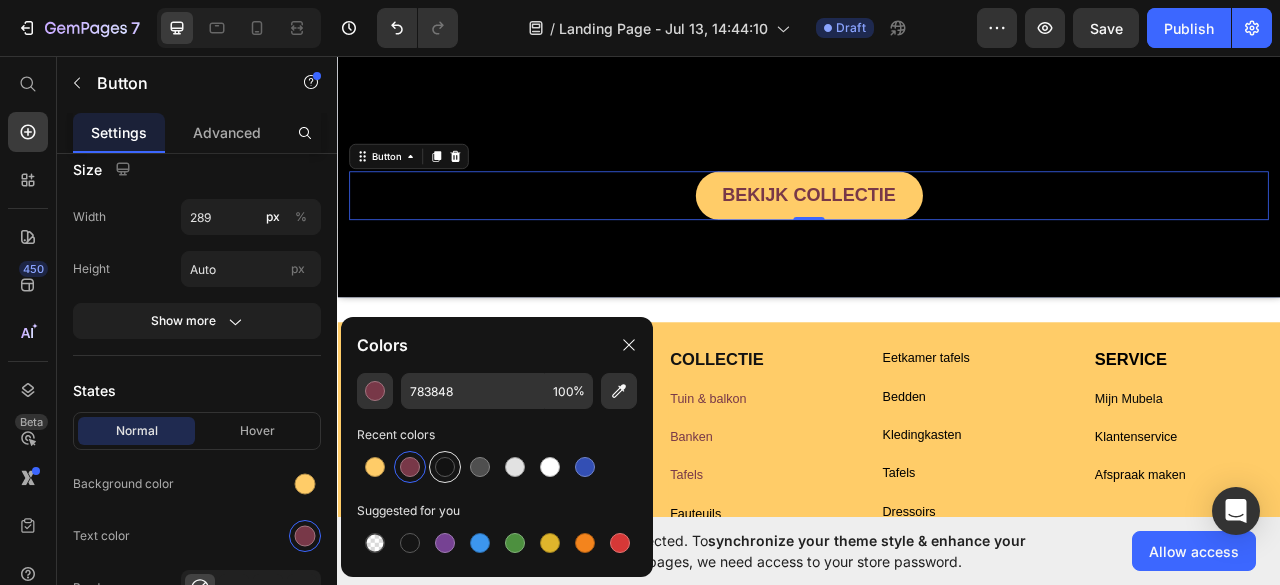 click at bounding box center (445, 467) 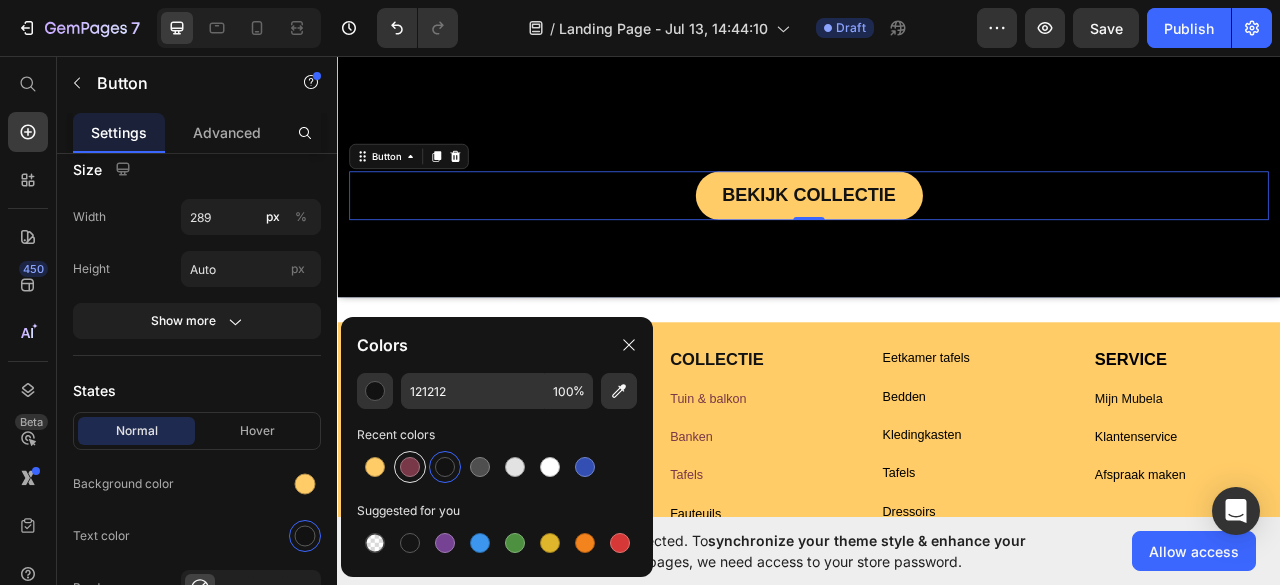 click at bounding box center (410, 467) 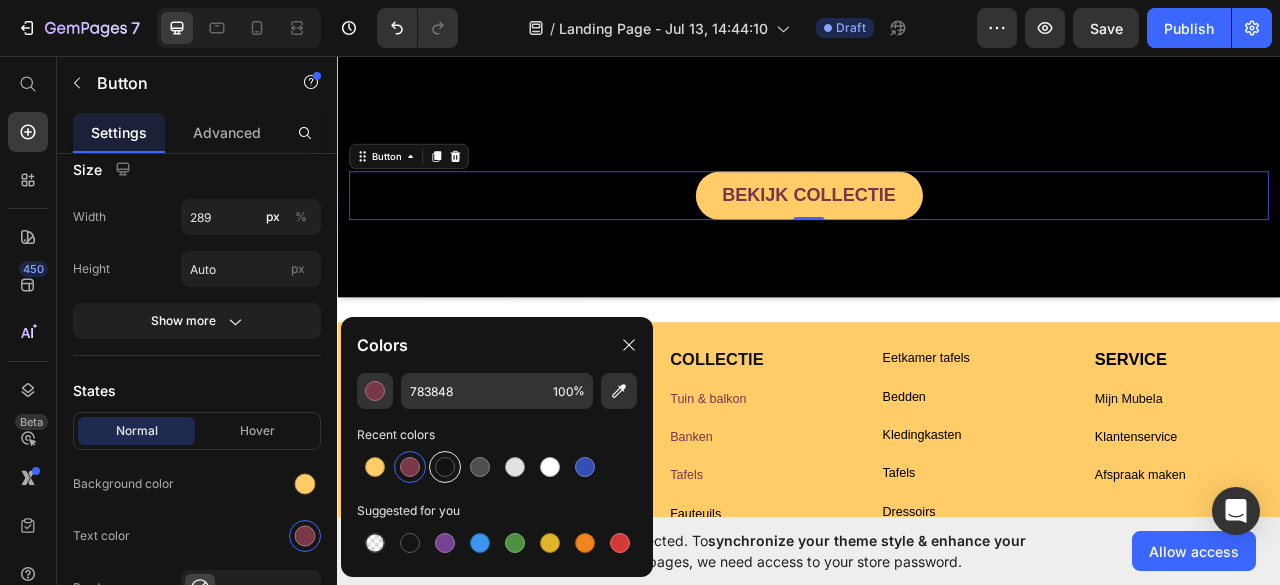 click at bounding box center [445, 467] 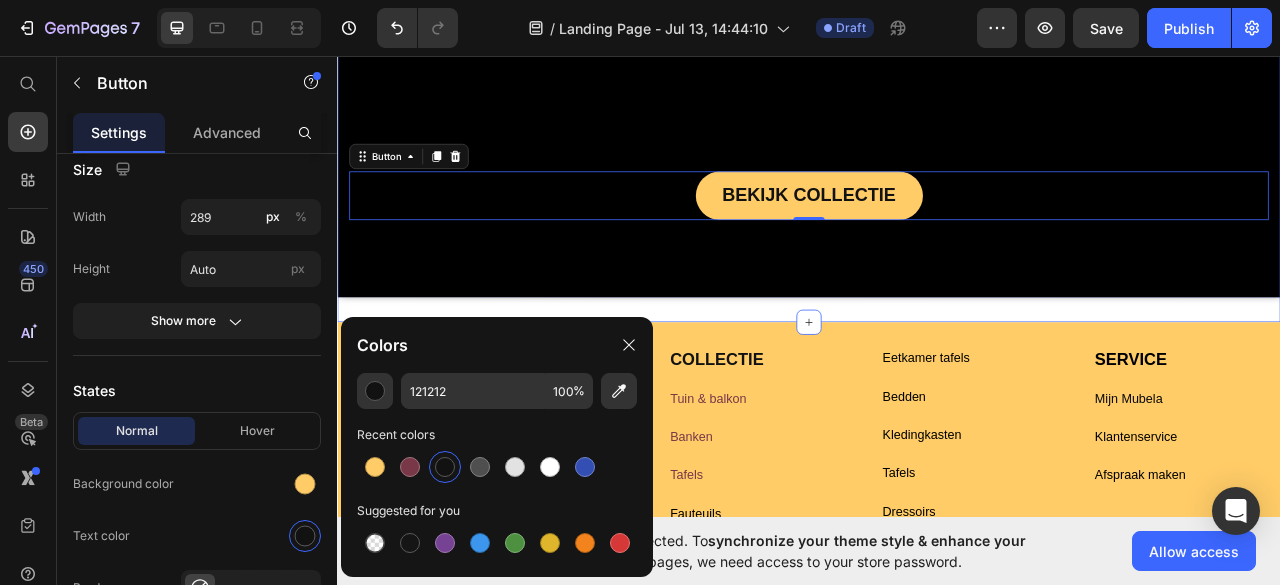 click on "Image Text Block esofa, waar modern wonen begint Heading Image Free shipping Text Block from The [STATE] Text Block Advanced List Image [NUMBER]-Day FREE returns Text Block & Exchange Text Block Advanced List Row Image More than [NUMBER] Text Block Happy “Cattomers” Text Block Advanced List Image Secured Checkout Text Block using SSL Technology Text Block Advanced List Row Title Line BEKIJK COLLECTIE Button [NUMBER] Row Hero Banner Section [NUMBER]" at bounding box center (937, 61) 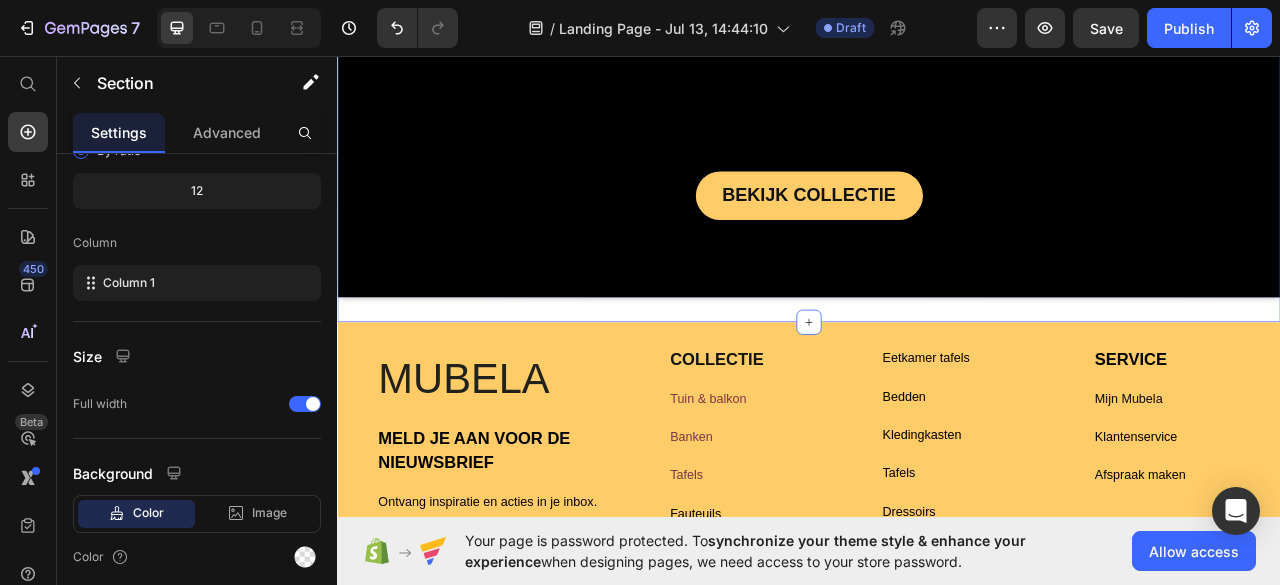 scroll, scrollTop: 0, scrollLeft: 0, axis: both 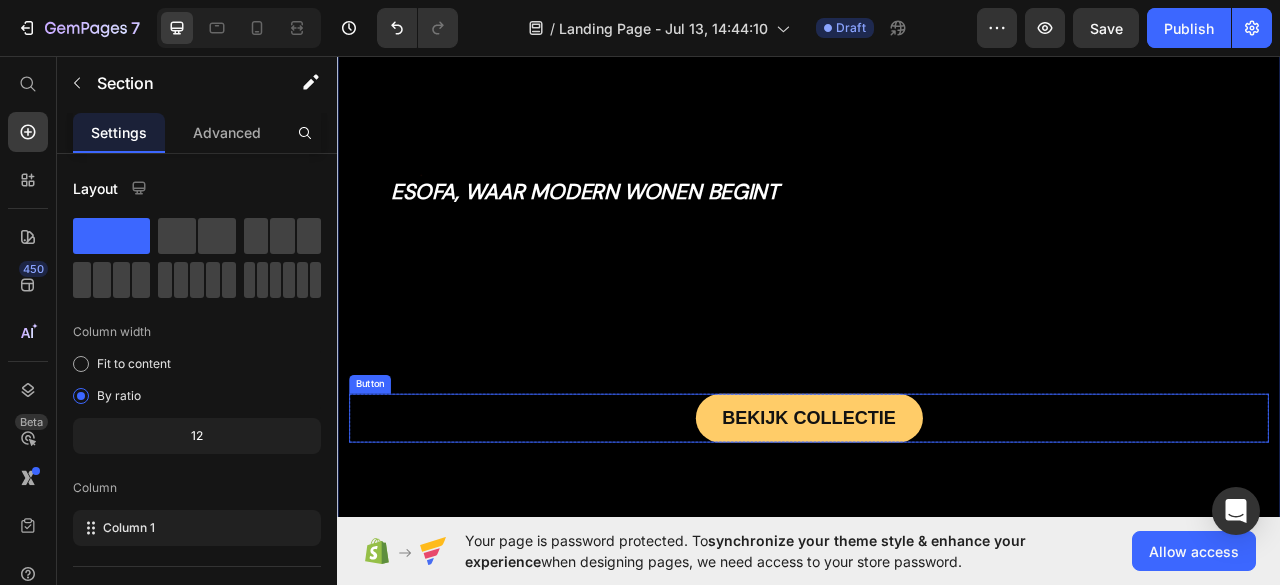 click on "BEKIJK COLLECTIE Button" at bounding box center (937, 518) 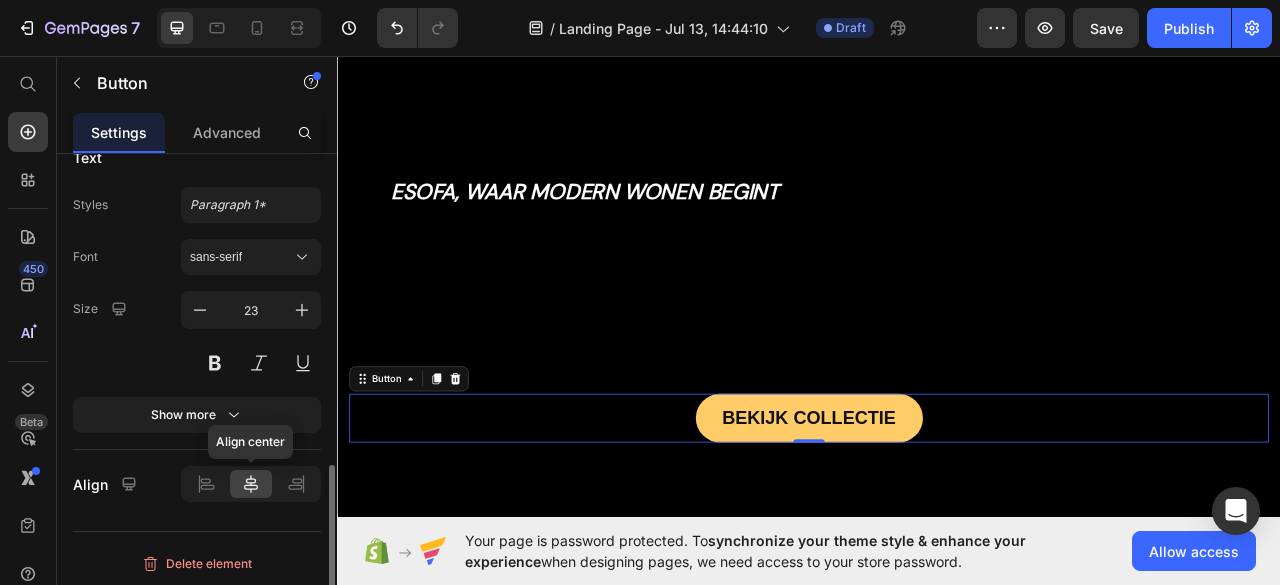 scroll, scrollTop: 825, scrollLeft: 0, axis: vertical 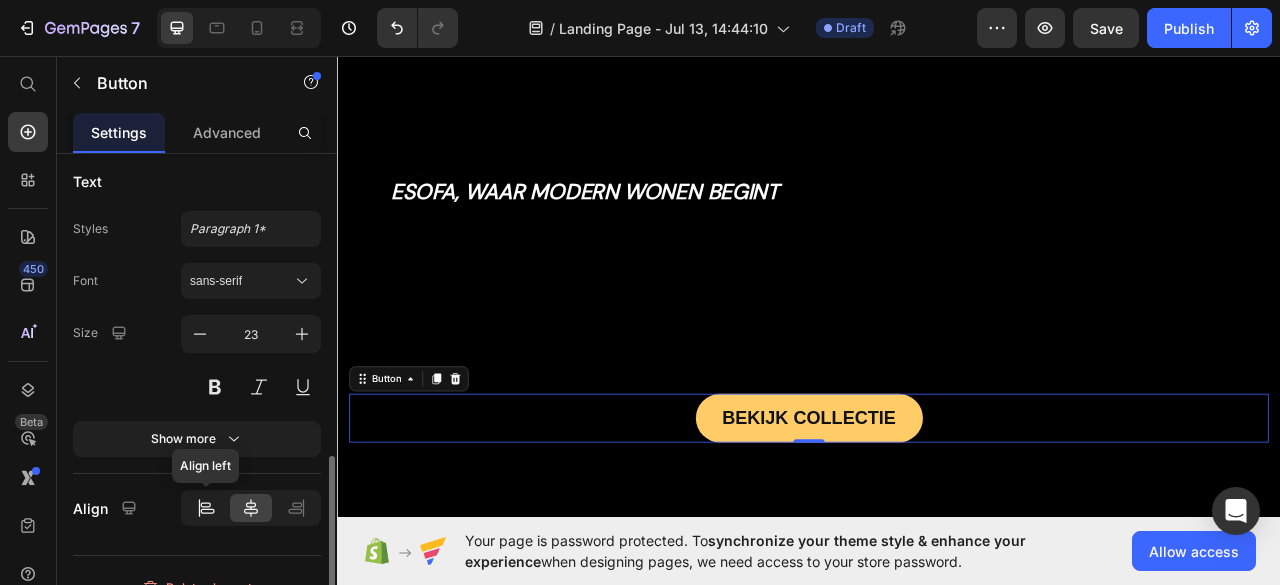 click 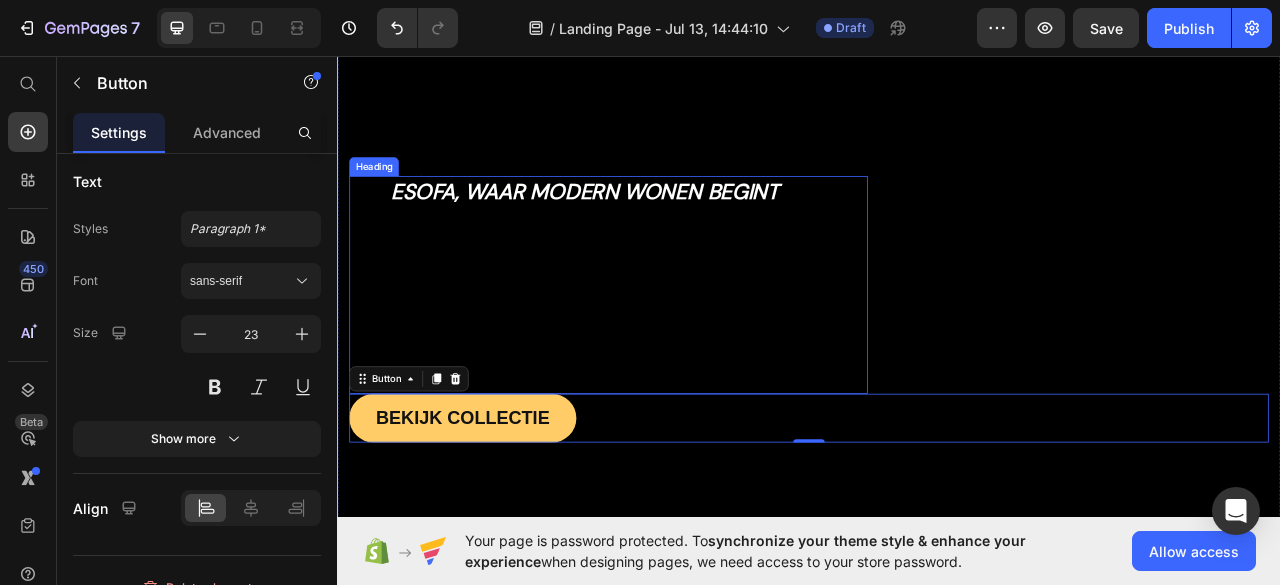 click on "esofa, waar modern wonen begint" at bounding box center (652, 229) 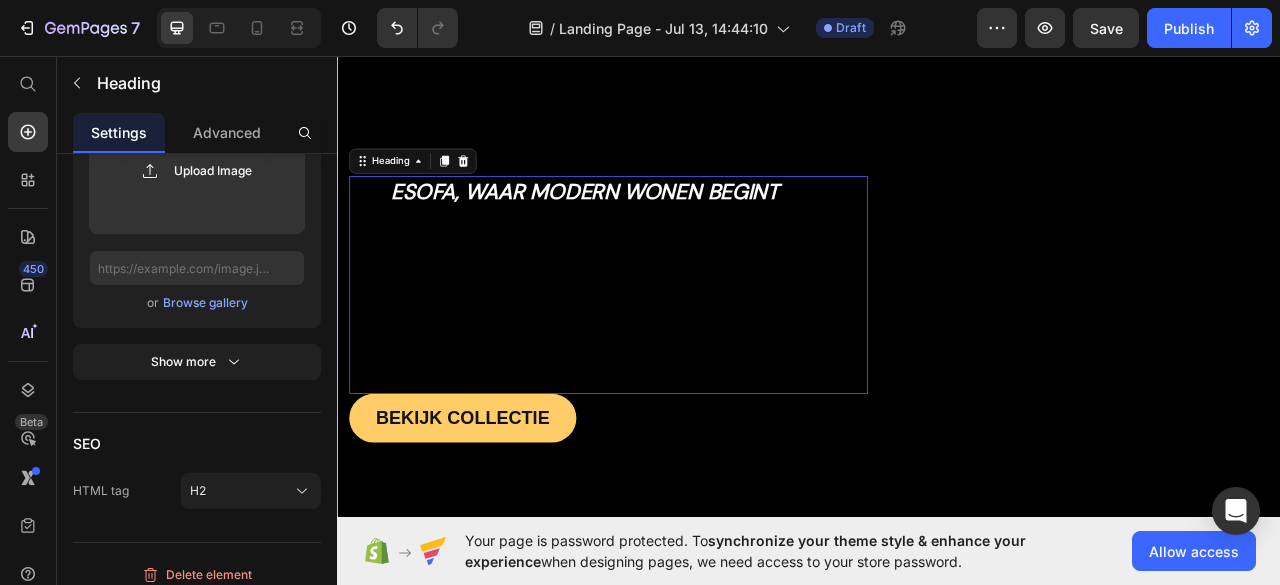 scroll, scrollTop: 0, scrollLeft: 0, axis: both 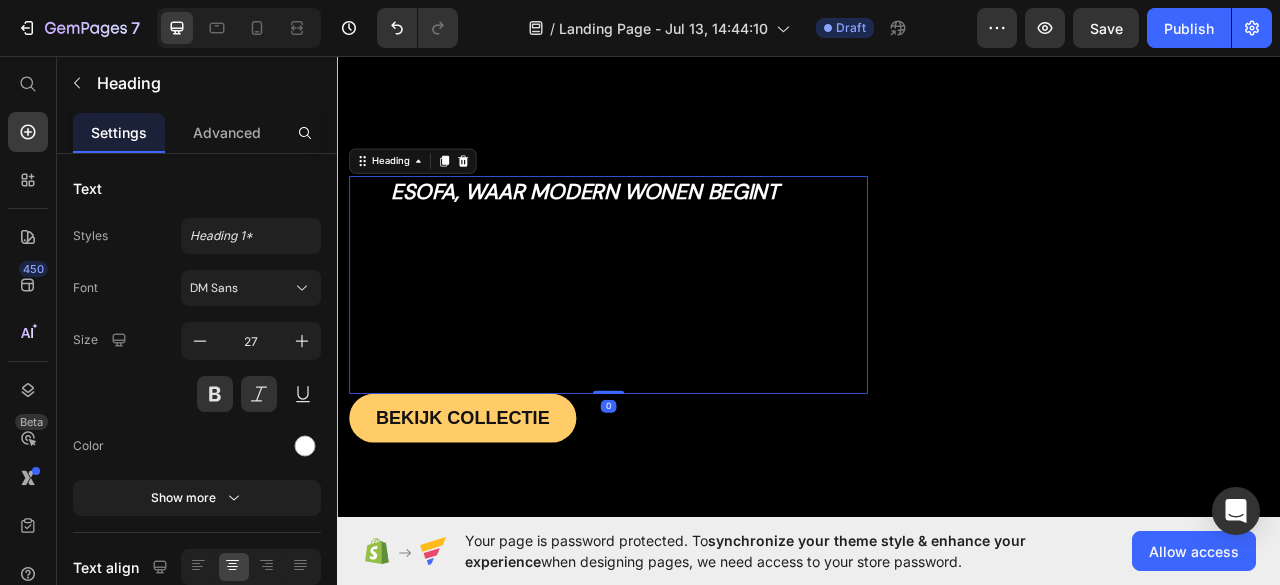 drag, startPoint x: 690, startPoint y: 484, endPoint x: 688, endPoint y: 178, distance: 306.00653 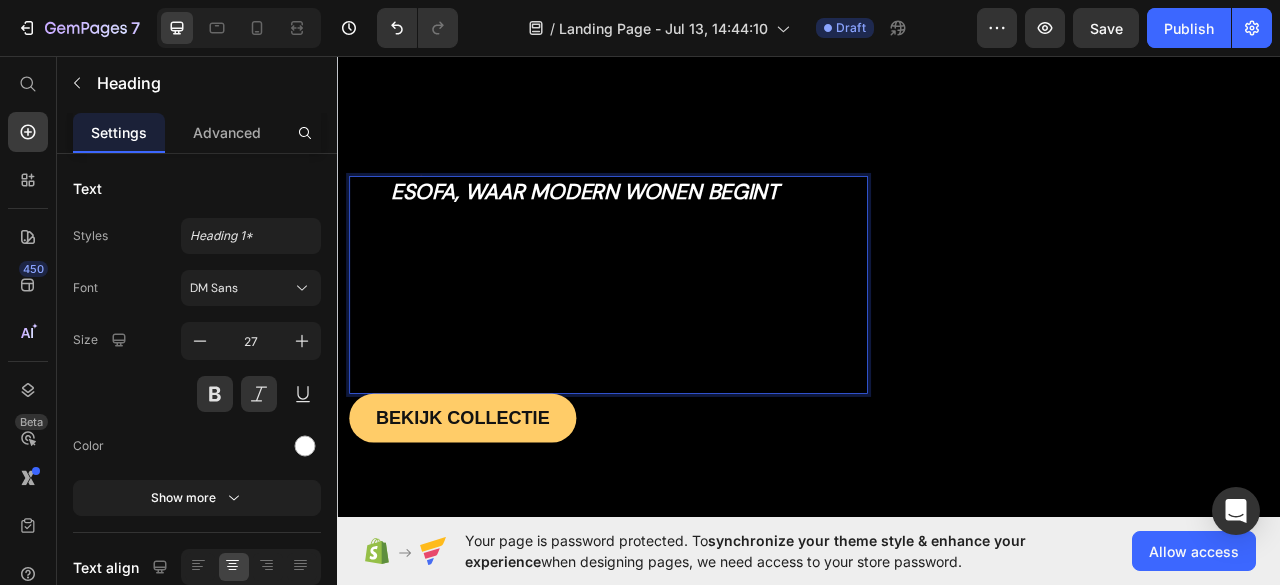 click on "esofa, waar modern wonen begint Heading   0" at bounding box center (682, 348) 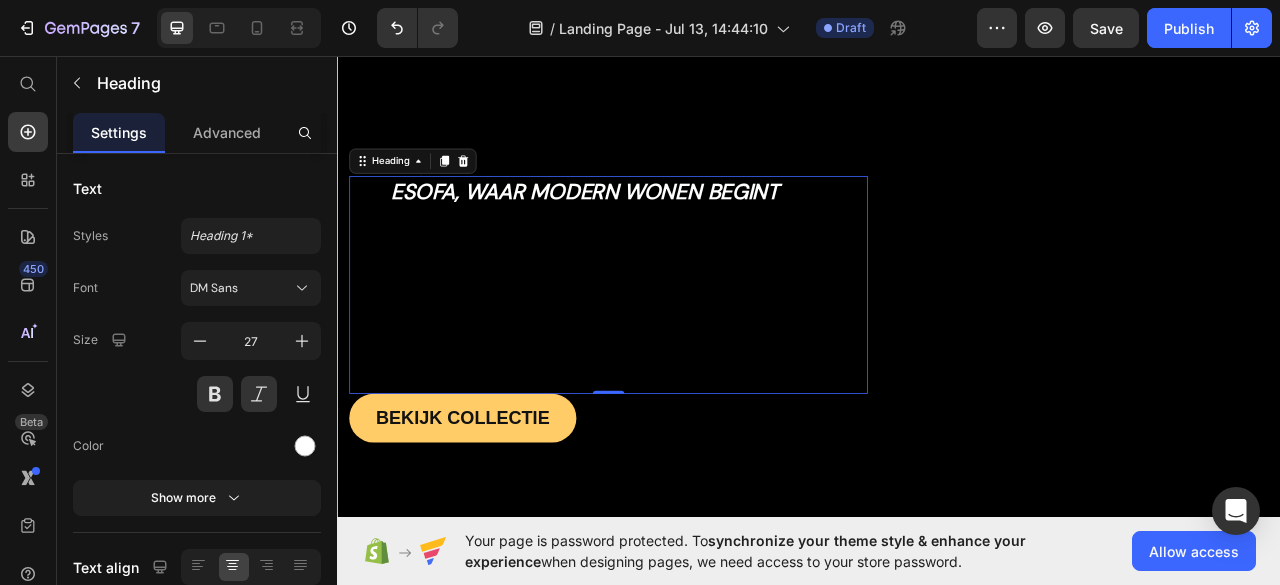 drag, startPoint x: 805, startPoint y: 394, endPoint x: 973, endPoint y: 270, distance: 208.80614 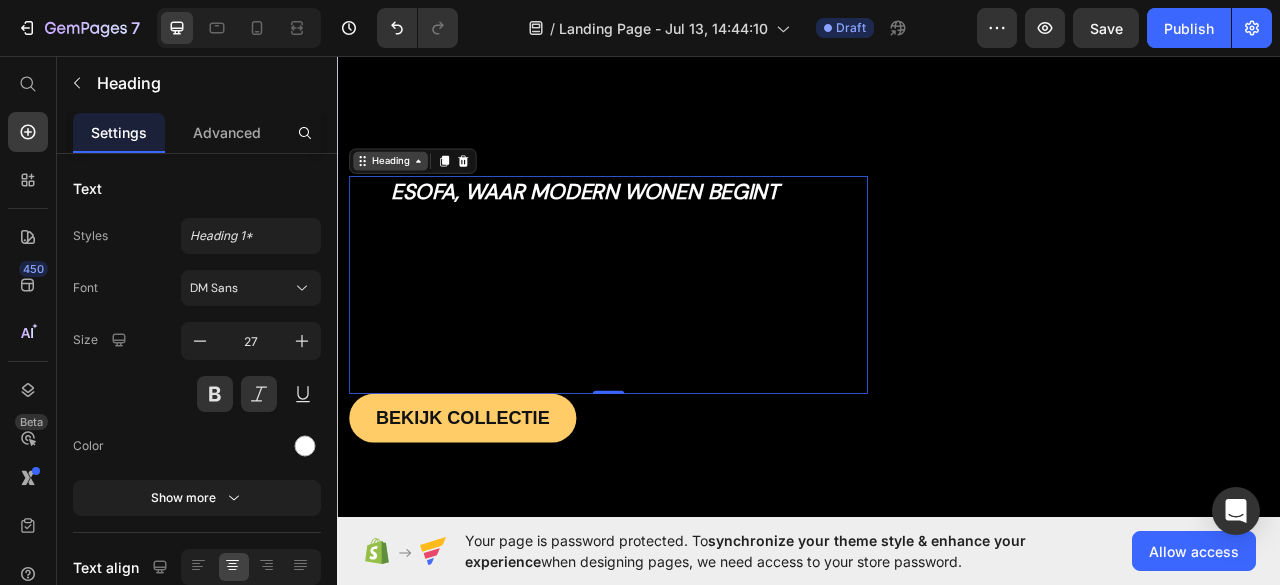 click on "Heading" at bounding box center (404, 191) 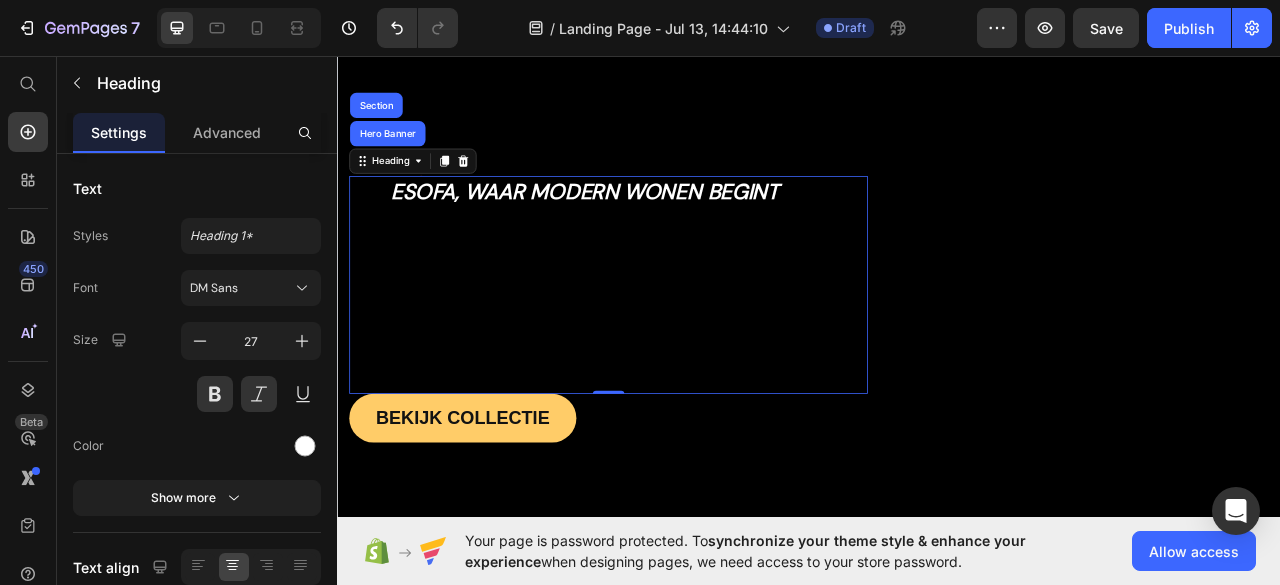 click on "esofa, waar modern wonen begint Heading Hero Banner Section   [NUMBER]" at bounding box center (682, 348) 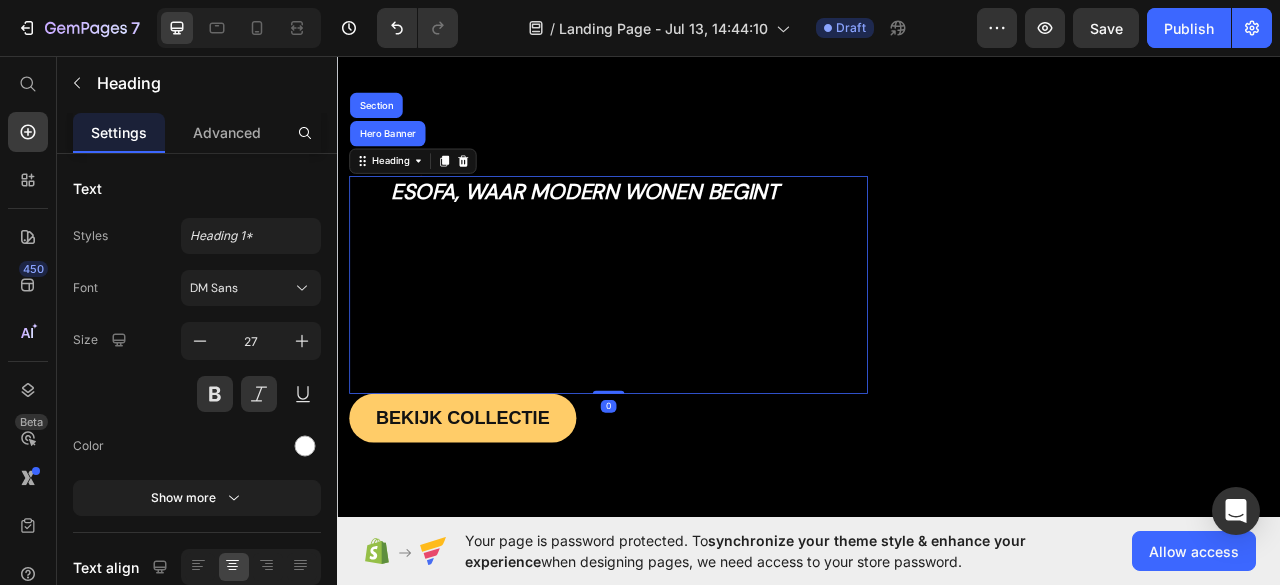 drag, startPoint x: 674, startPoint y: 483, endPoint x: 665, endPoint y: 274, distance: 209.1937 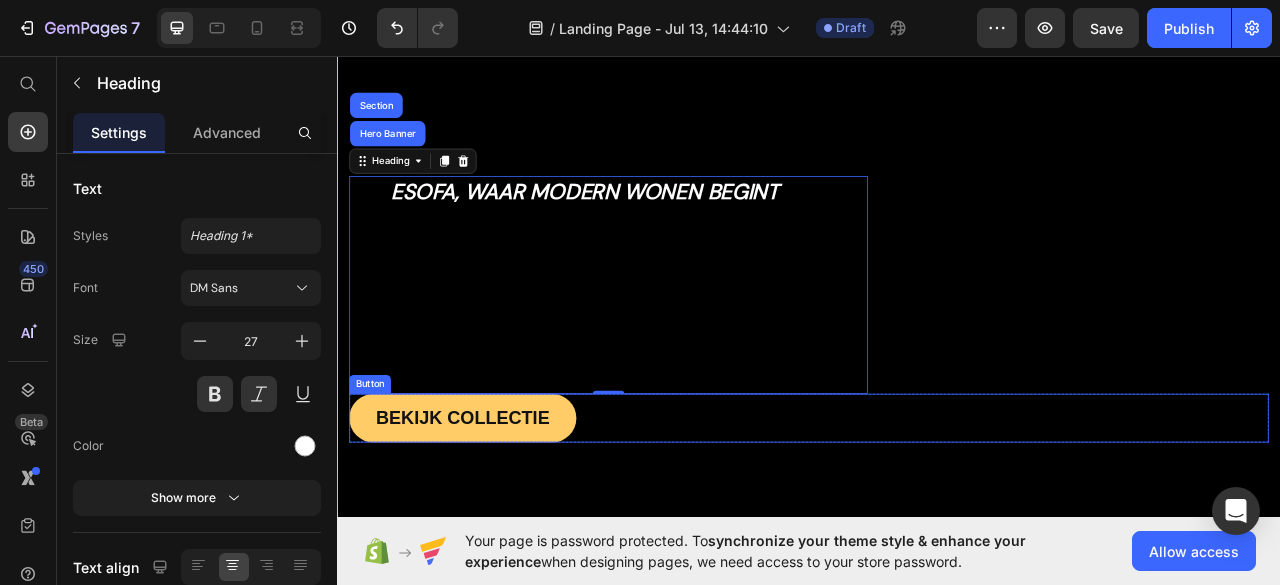 click on "BEKIJK COLLECTIE Button" at bounding box center [937, 518] 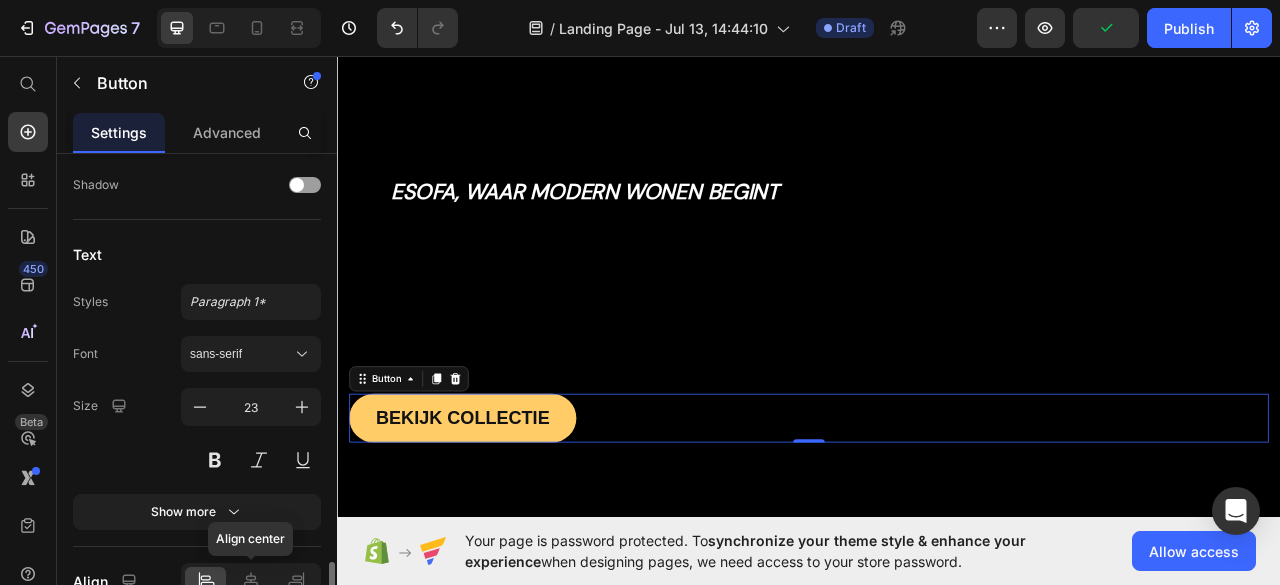 scroll, scrollTop: 849, scrollLeft: 0, axis: vertical 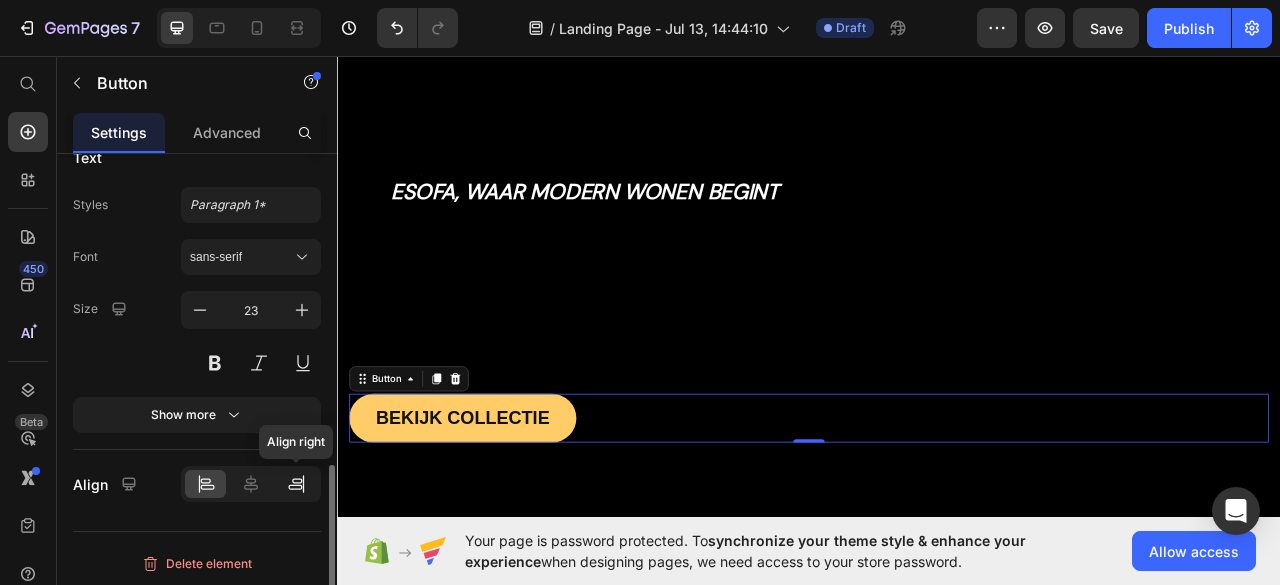 click 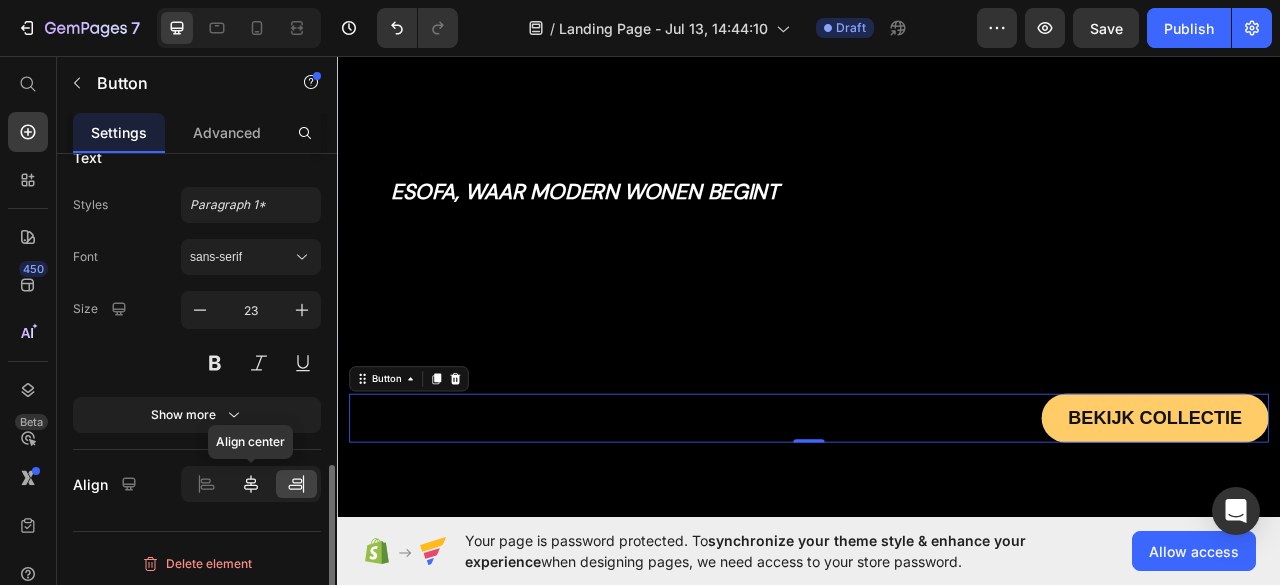 click 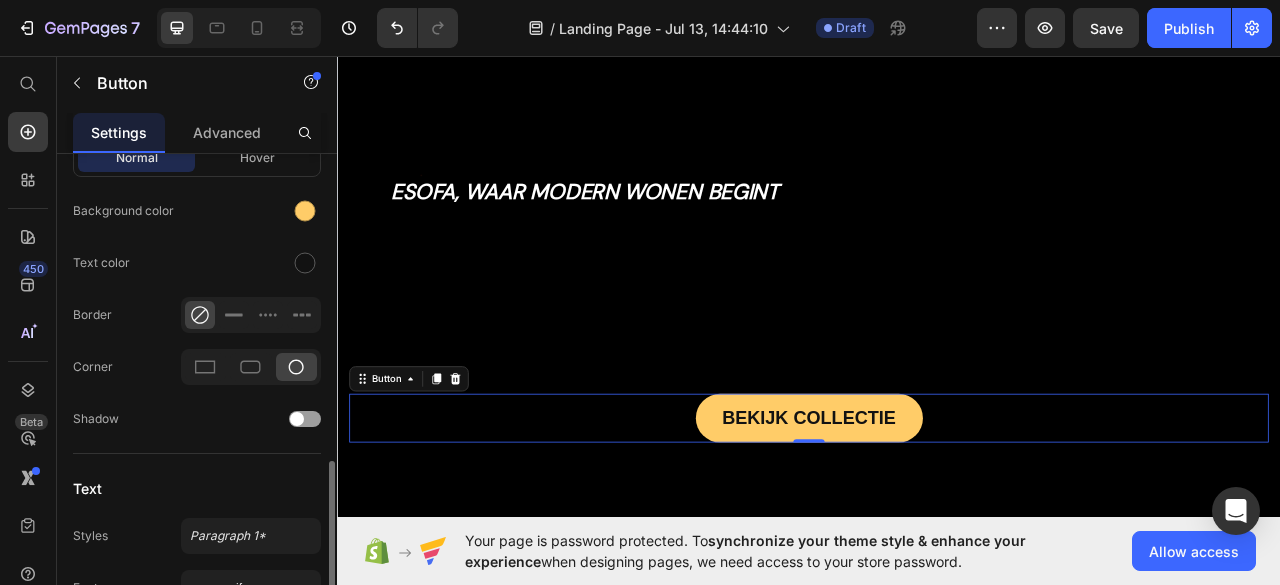 scroll, scrollTop: 516, scrollLeft: 0, axis: vertical 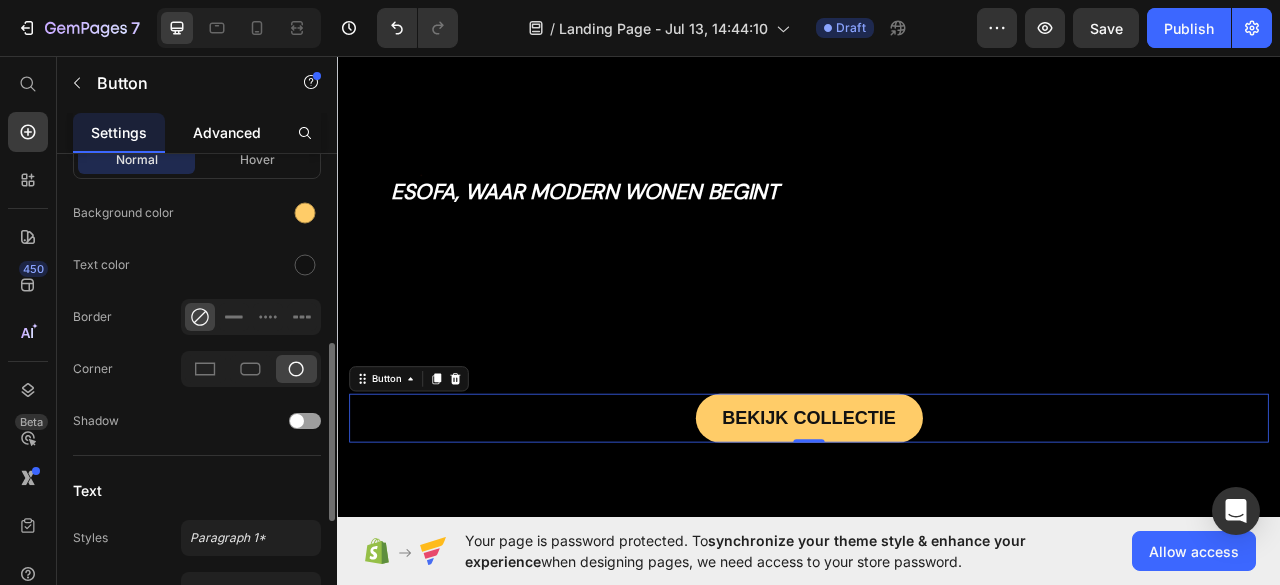 click on "Advanced" 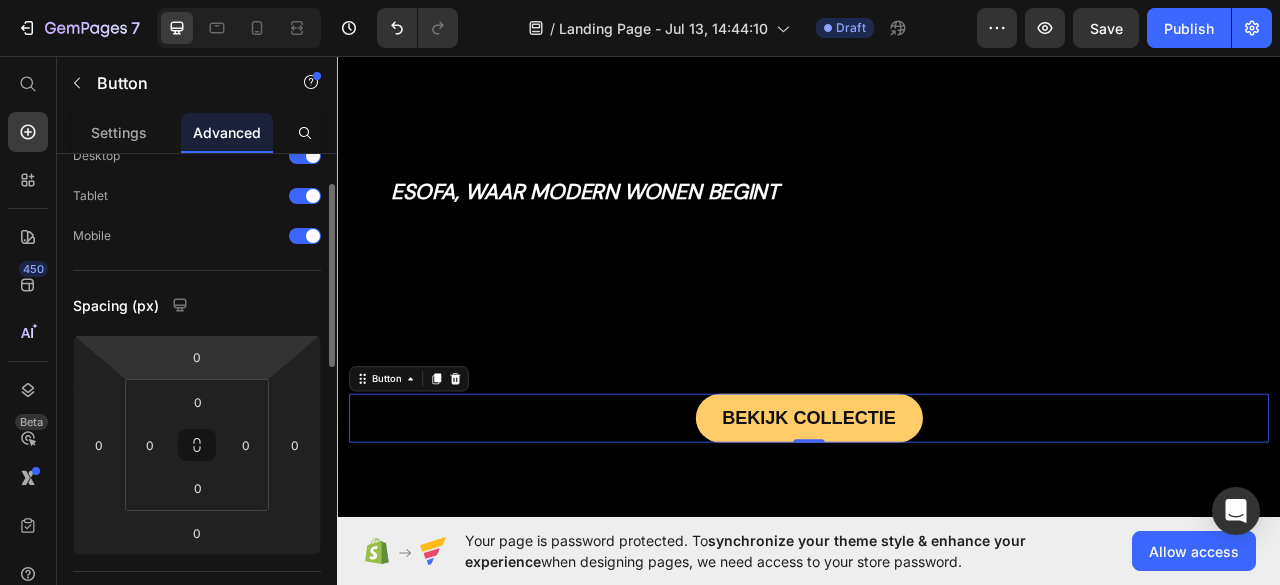 scroll, scrollTop: 81, scrollLeft: 0, axis: vertical 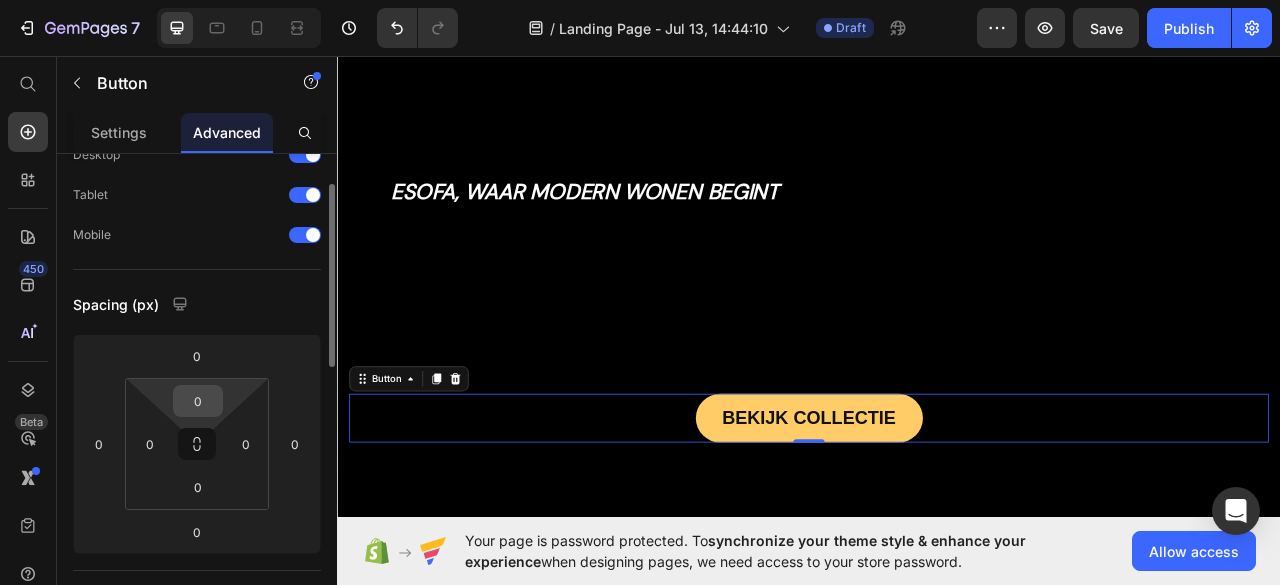 click on "0" at bounding box center (198, 401) 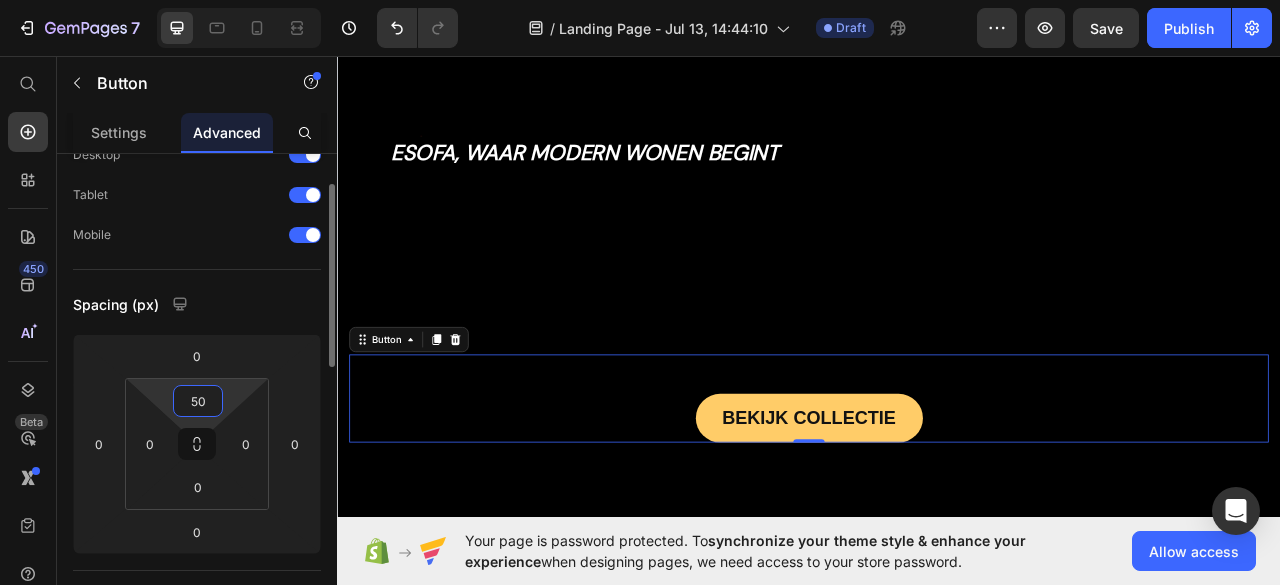type on "5" 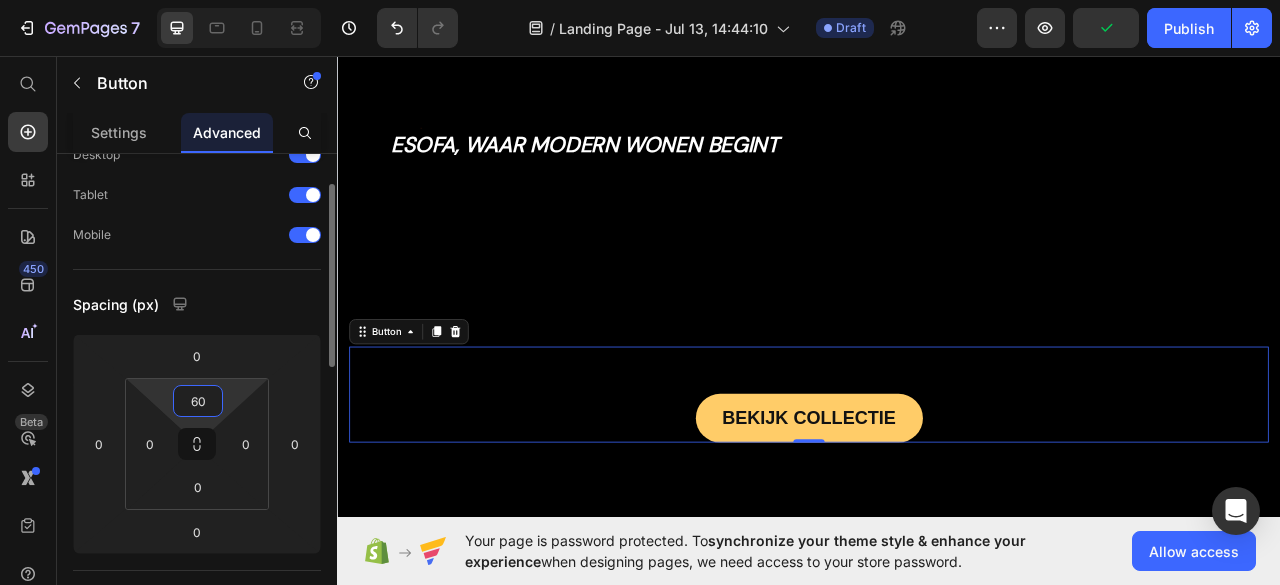 type on "6" 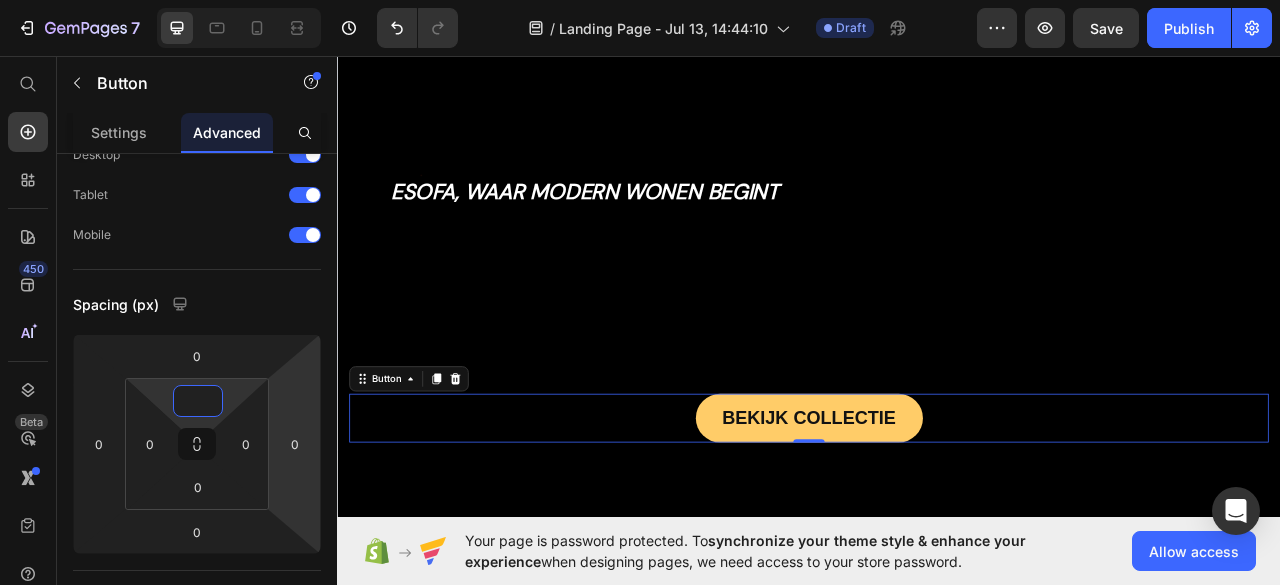 click on "BEKIJK COLLECTIE Button   0" at bounding box center [937, 518] 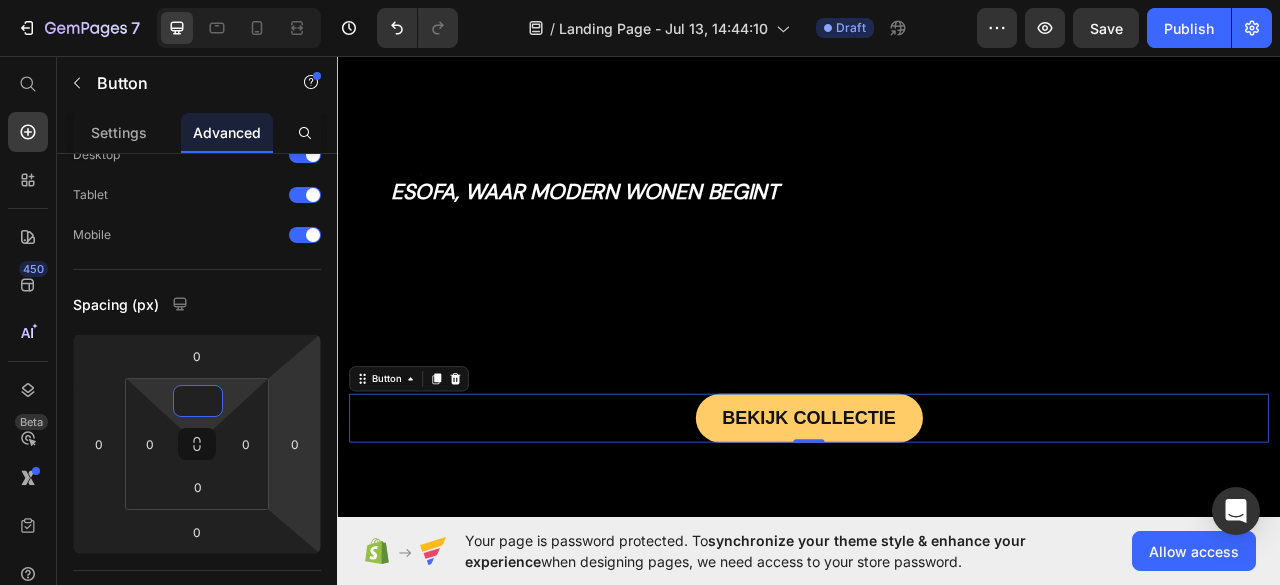 type on "0" 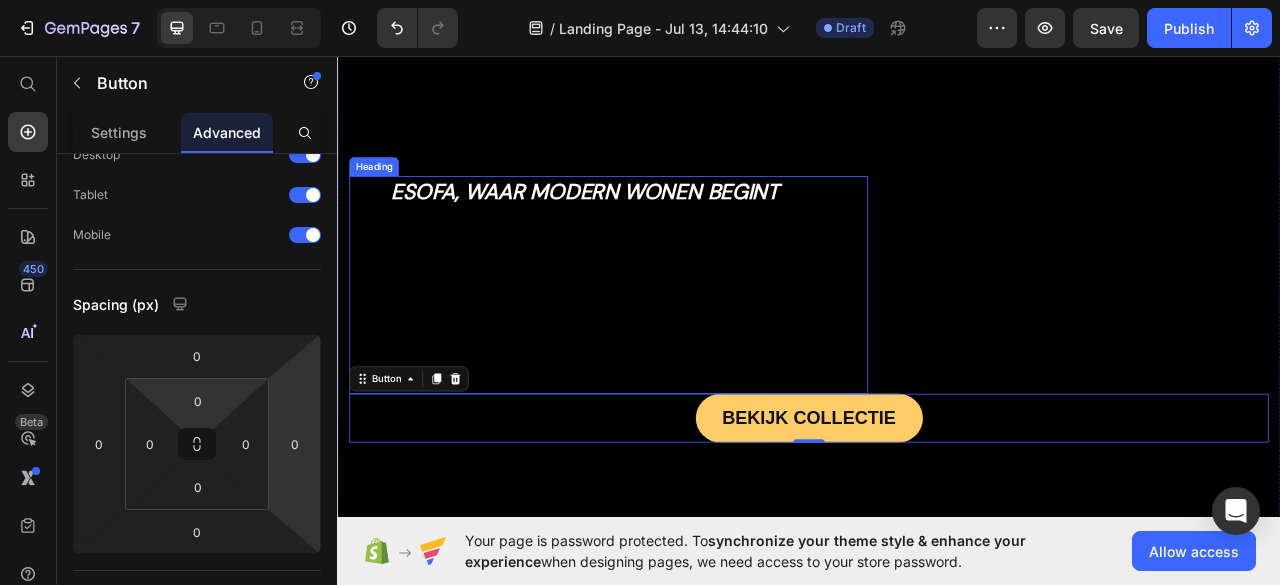 click on "esofa, waar modern wonen begint Heading" at bounding box center (682, 348) 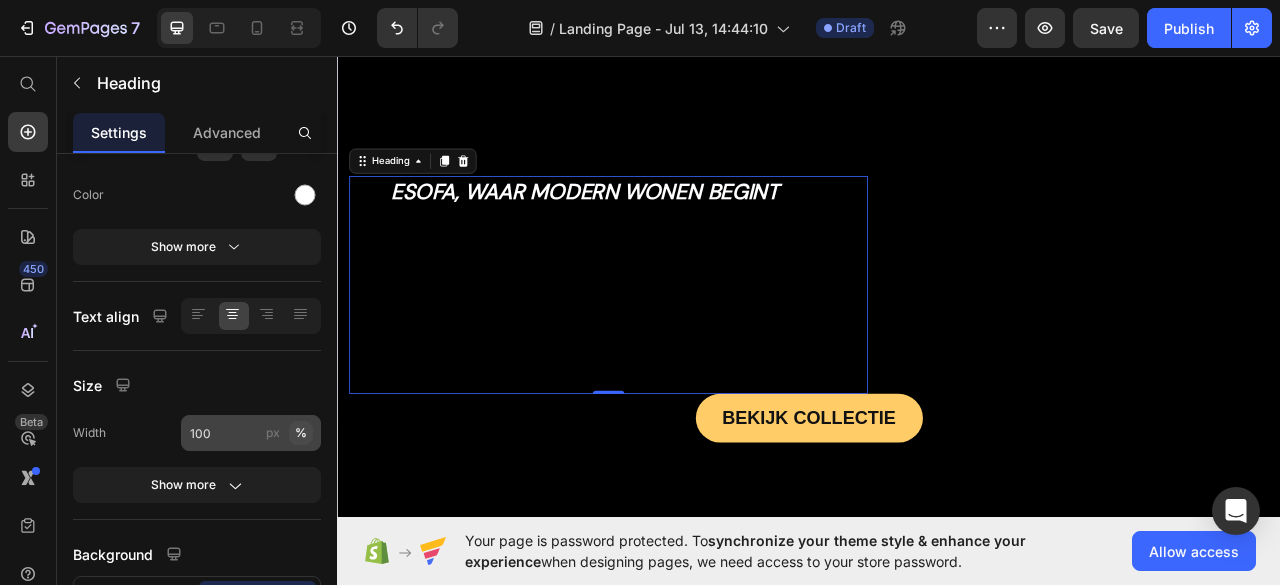 scroll, scrollTop: 709, scrollLeft: 0, axis: vertical 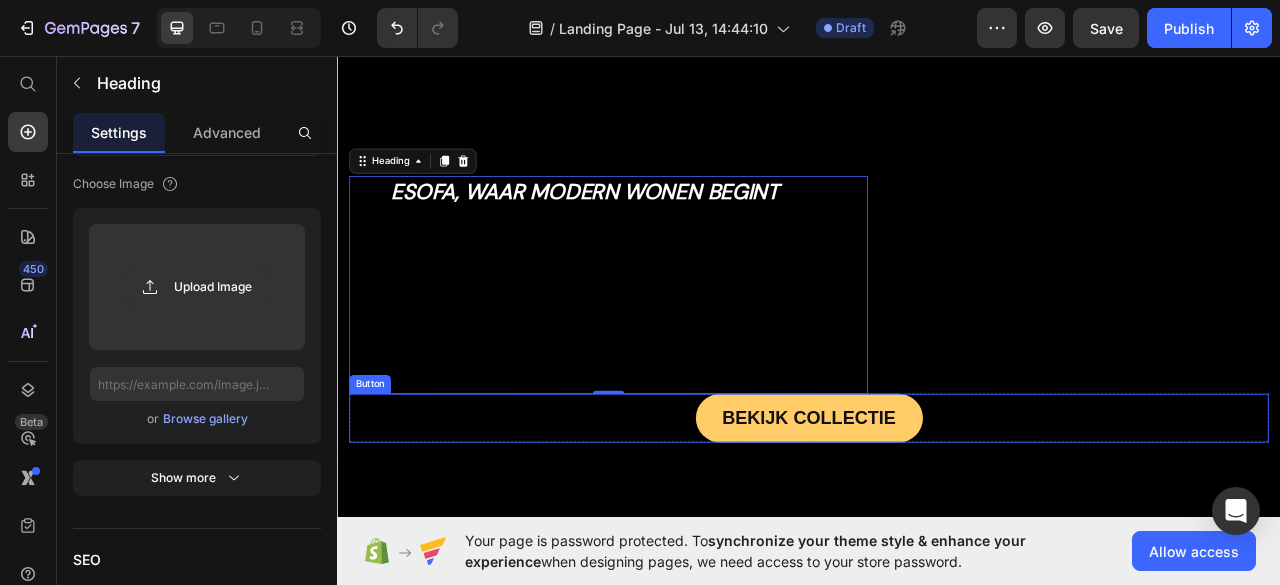 click on "BEKIJK COLLECTIE Button" at bounding box center (937, 518) 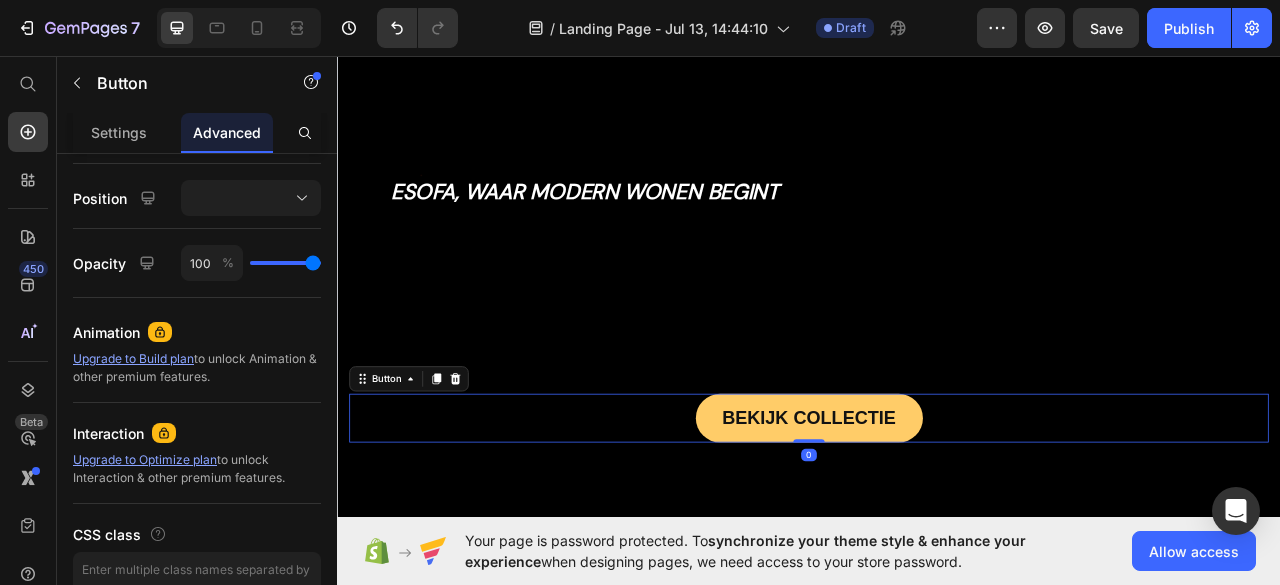 scroll, scrollTop: 0, scrollLeft: 0, axis: both 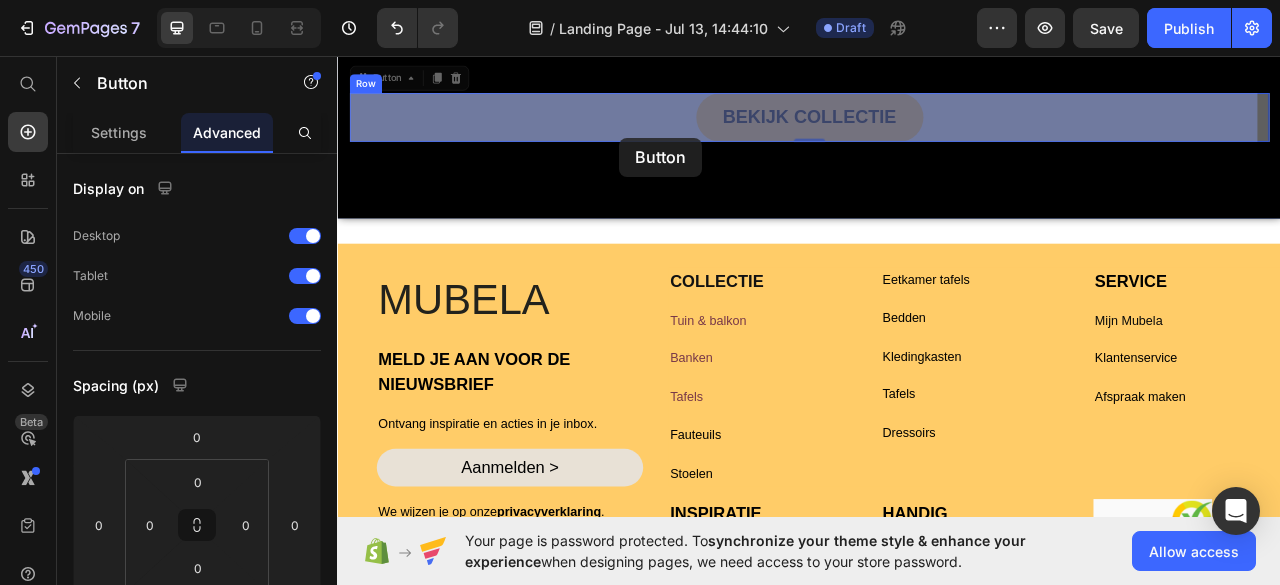 drag, startPoint x: 597, startPoint y: 503, endPoint x: 691, endPoint y: 147, distance: 368.20102 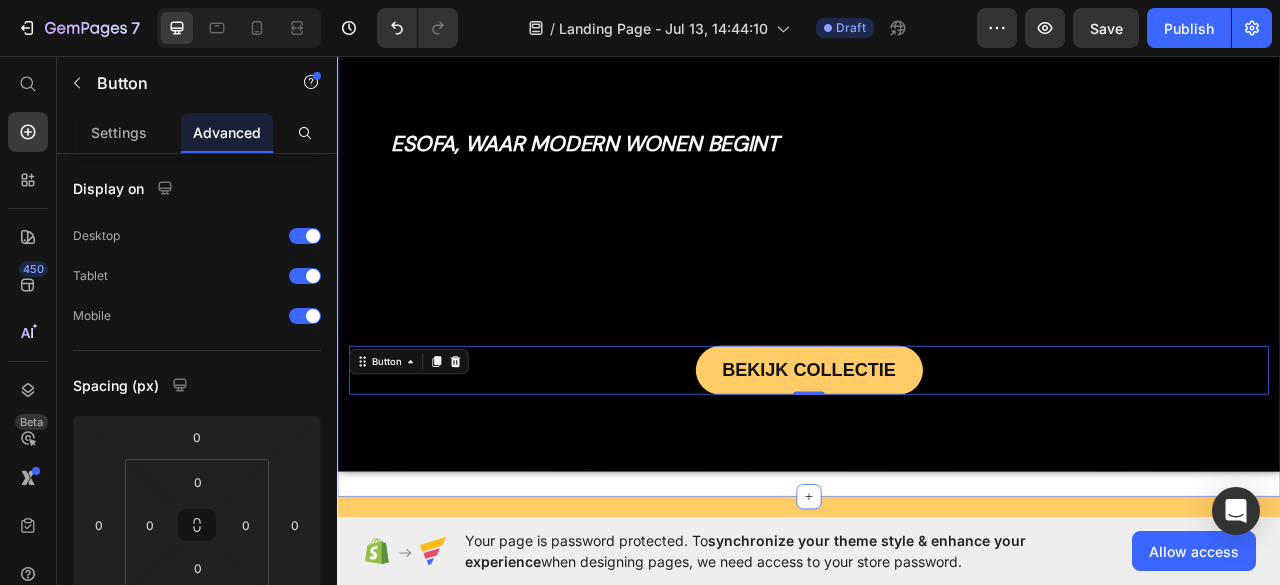 scroll, scrollTop: 140, scrollLeft: 0, axis: vertical 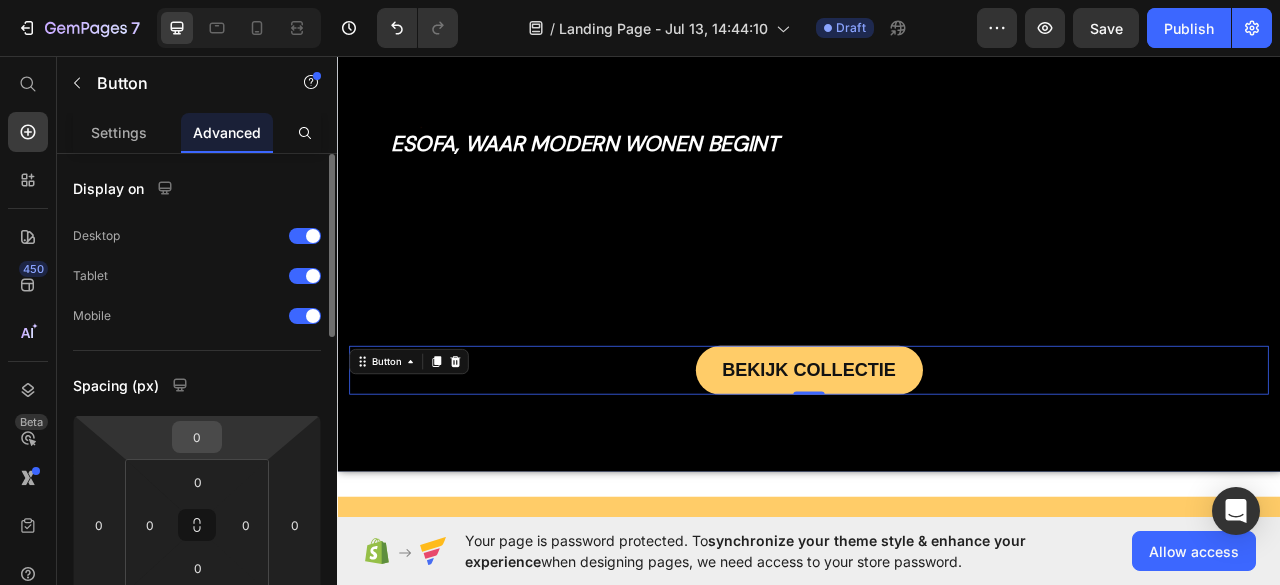 drag, startPoint x: 199, startPoint y: 453, endPoint x: 190, endPoint y: 435, distance: 20.12461 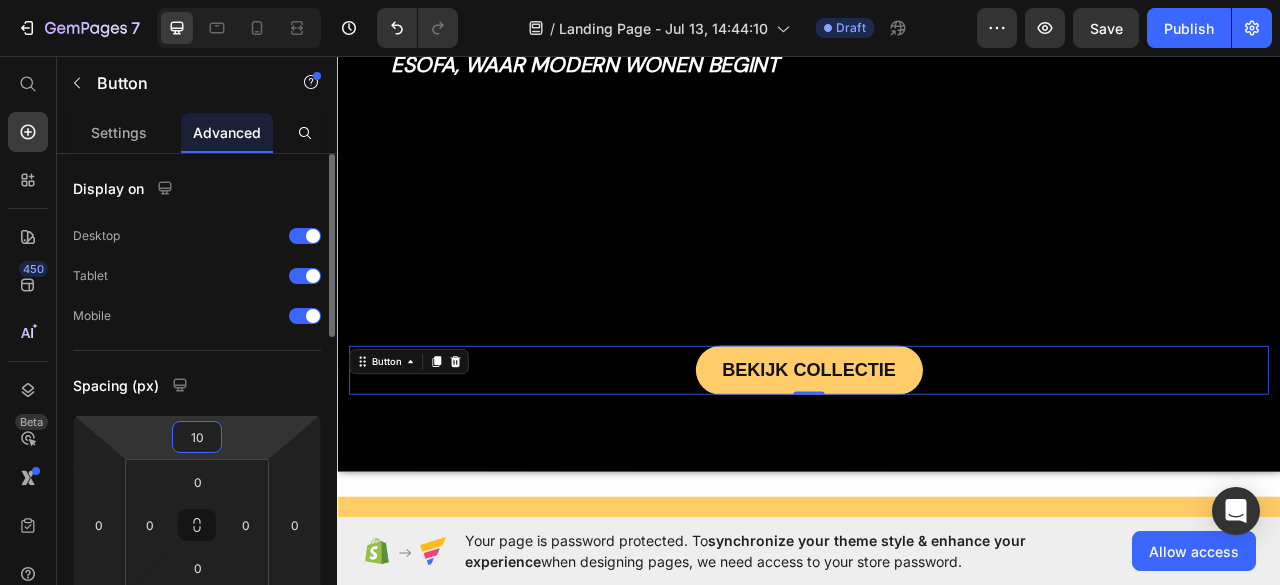 type on "1" 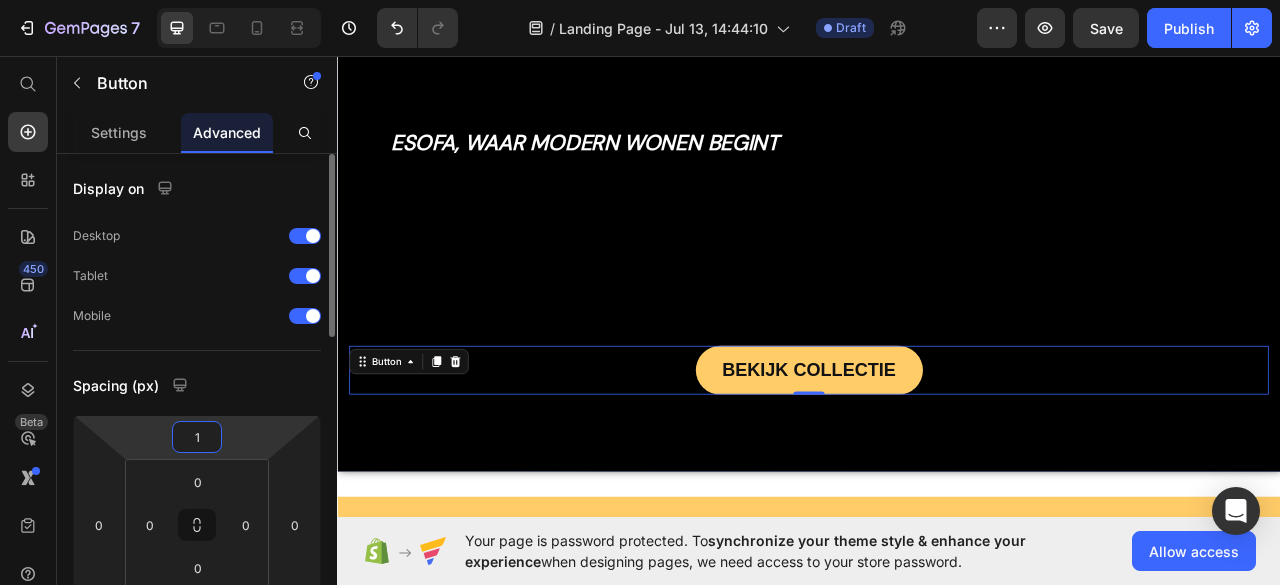 type 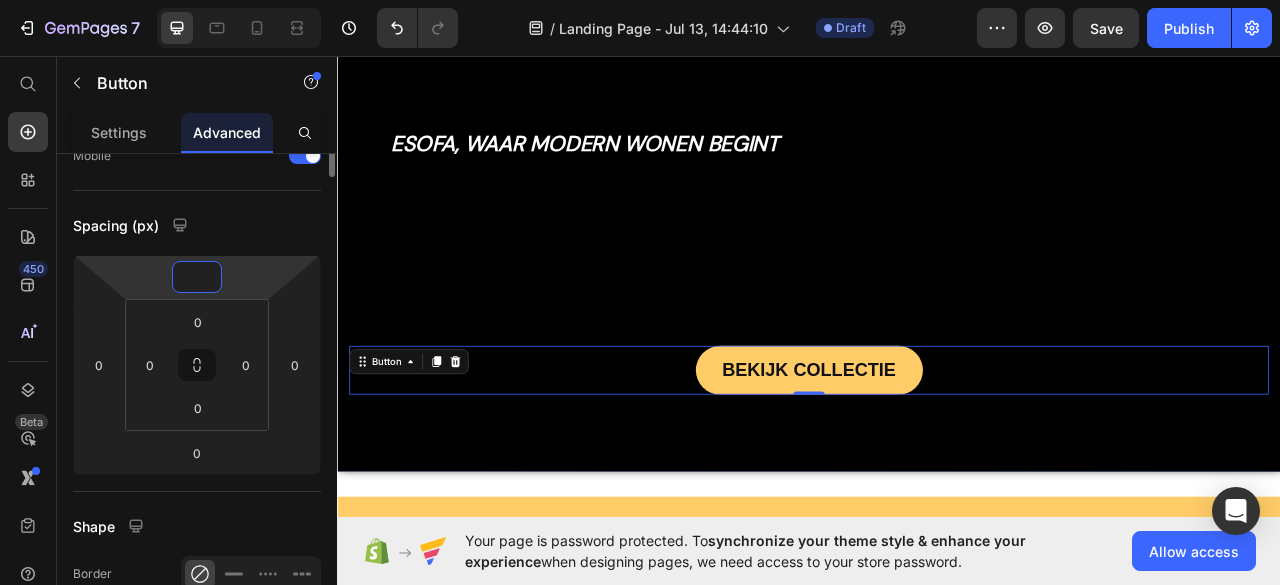 scroll, scrollTop: 0, scrollLeft: 0, axis: both 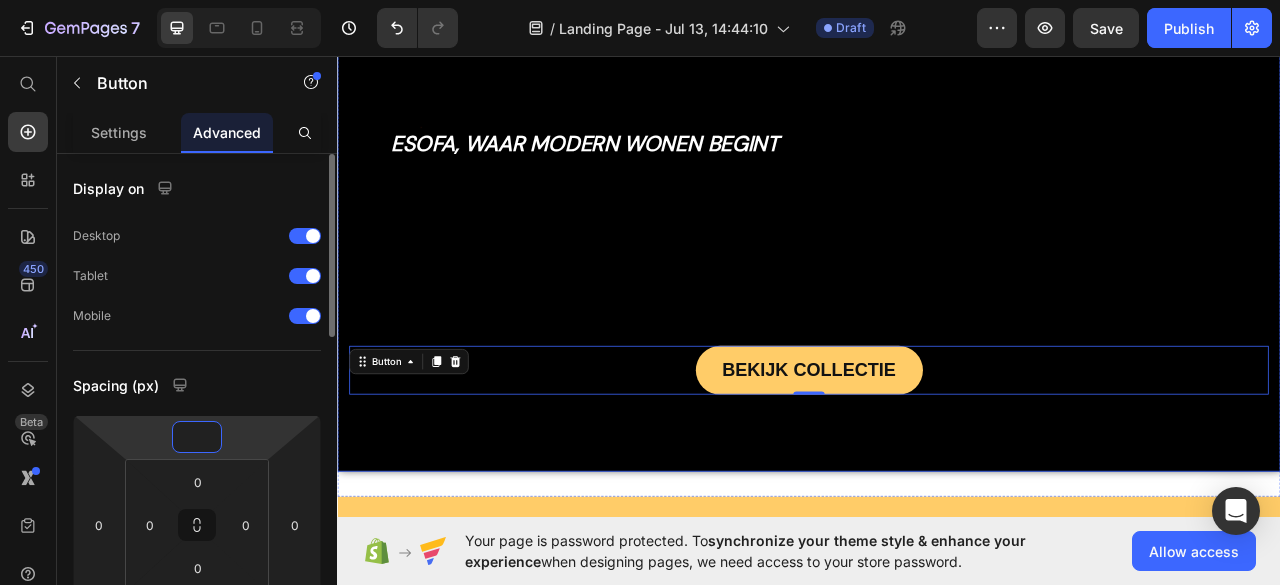 click on "Image Text Block esofa, waar modern wonen begint Heading Image Free shipping Text Block from The [STATE] Text Block Advanced List Image [NUMBER]-Day FREE returns Text Block & Exchange Text Block Advanced List Row Image More than [NUMBER] Text Block Happy “Cattomers” Text Block Advanced List Image Secured Checkout Text Block using SSL Technology Text Block Advanced List Row Title Line BEKIJK COLLECTIE Button [NUMBER] Row" at bounding box center (937, 317) 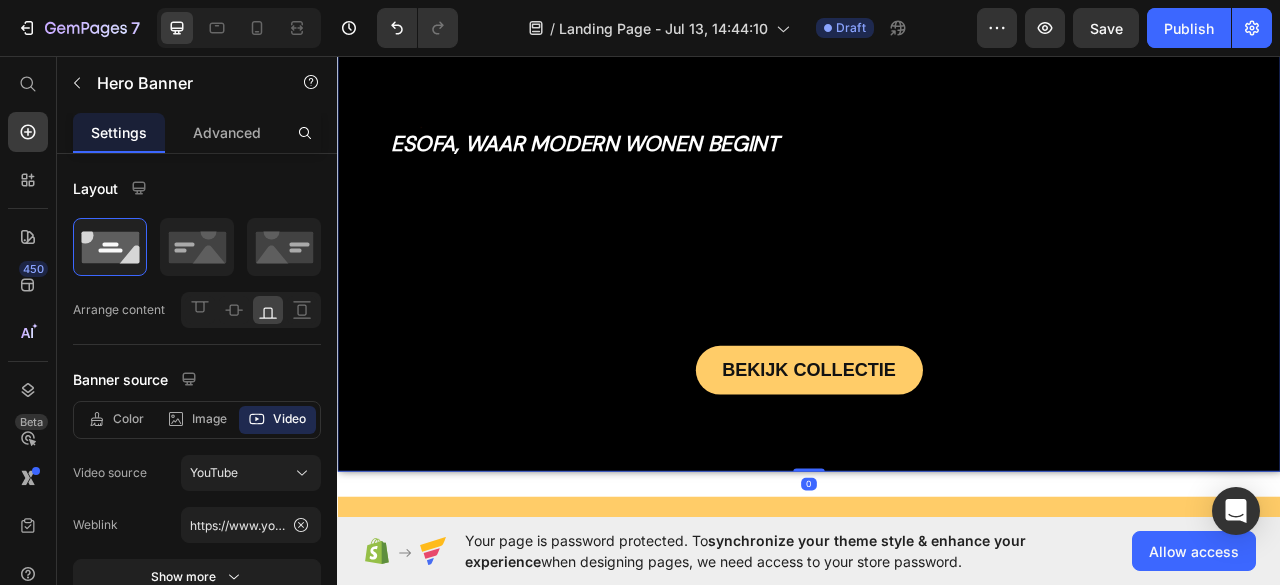 click on "esofa, waar modern wonen begint" at bounding box center (652, 168) 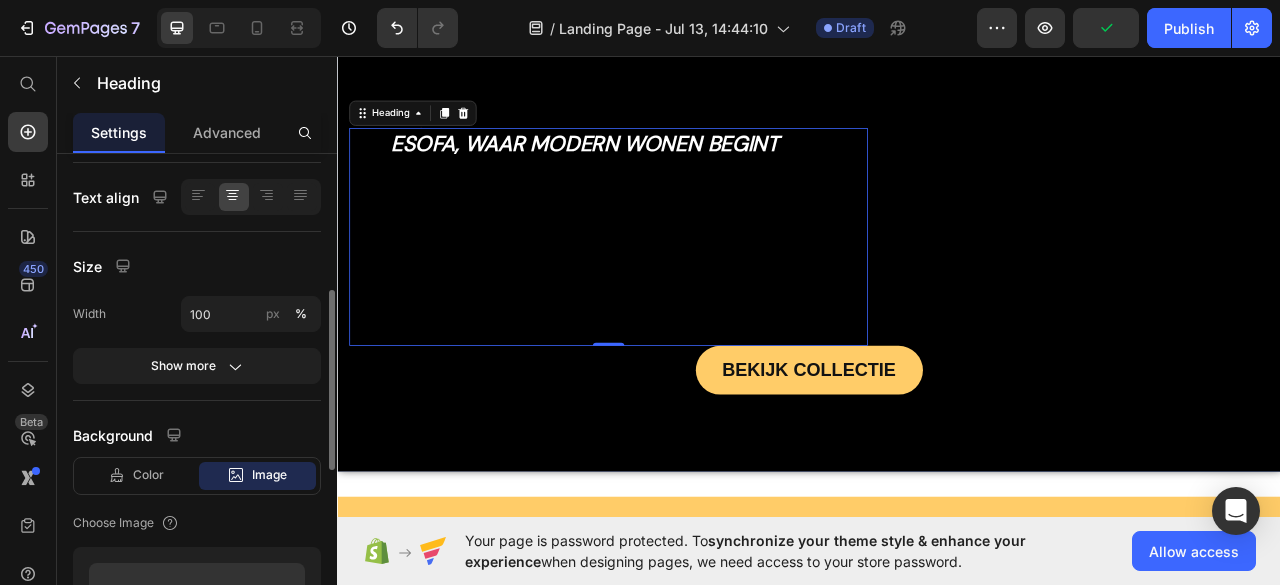 scroll, scrollTop: 371, scrollLeft: 0, axis: vertical 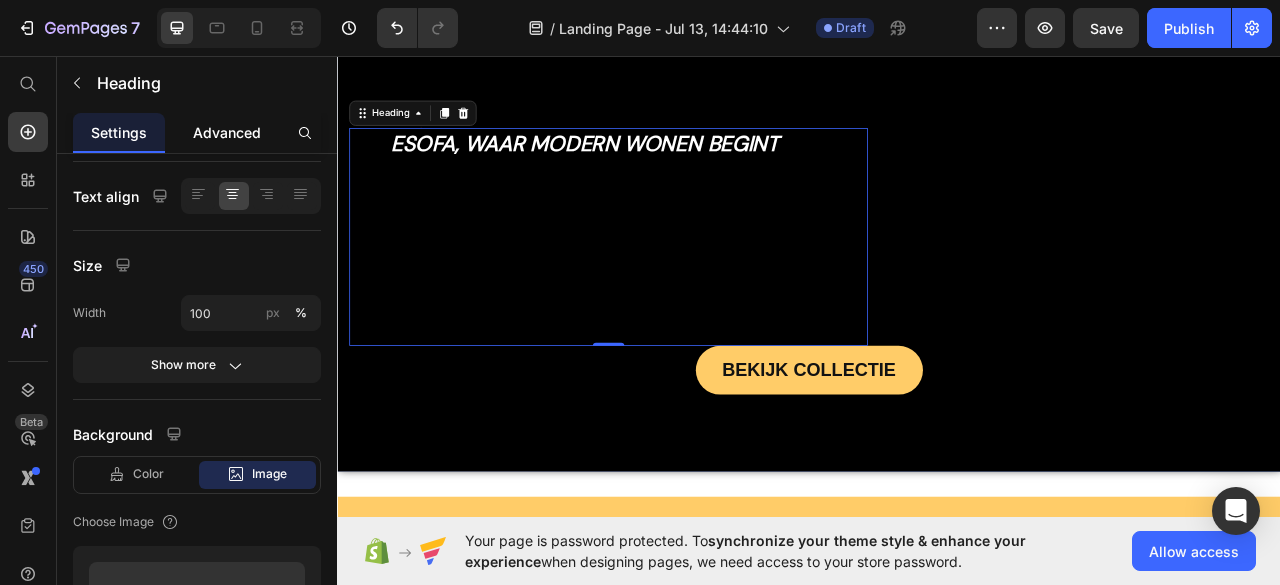 click on "Advanced" at bounding box center (227, 132) 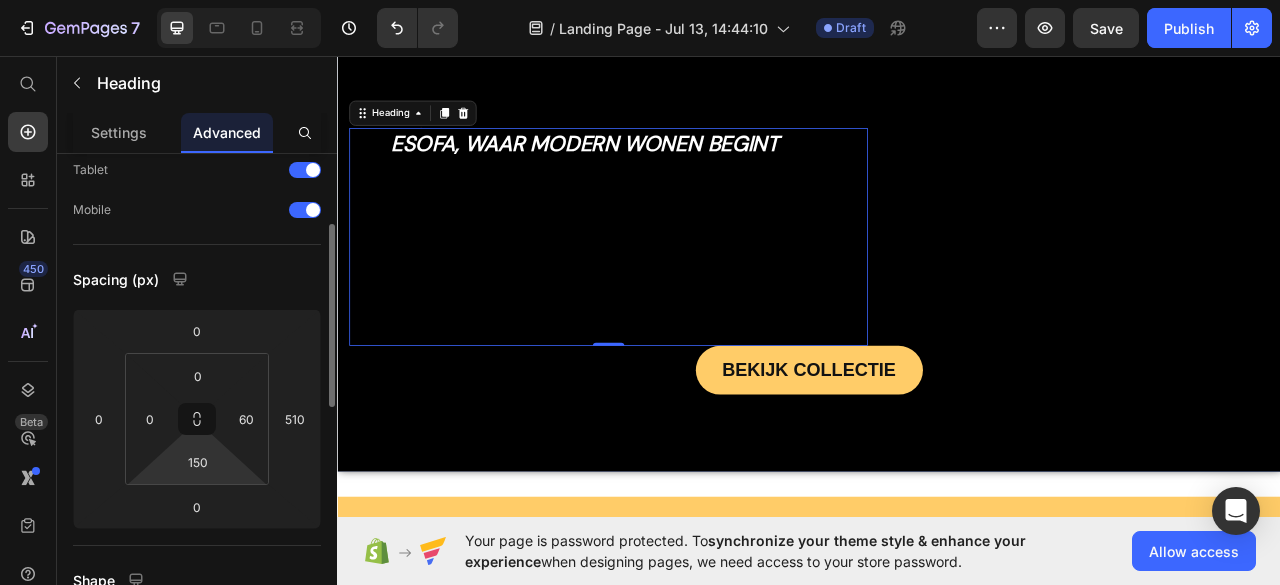 scroll, scrollTop: 157, scrollLeft: 0, axis: vertical 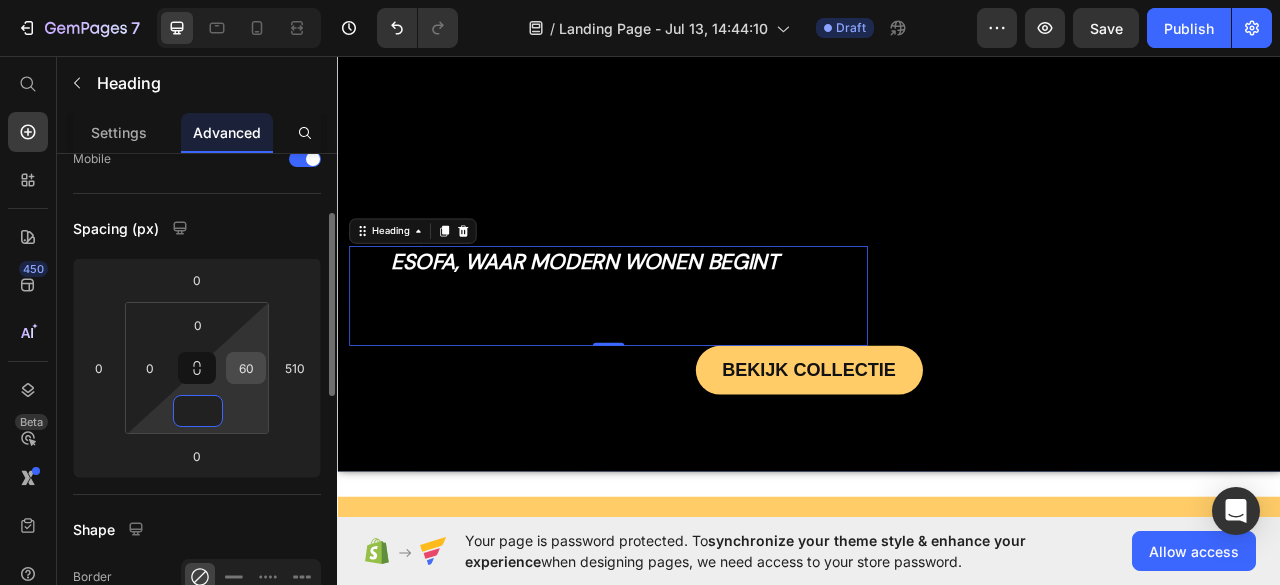type on "0" 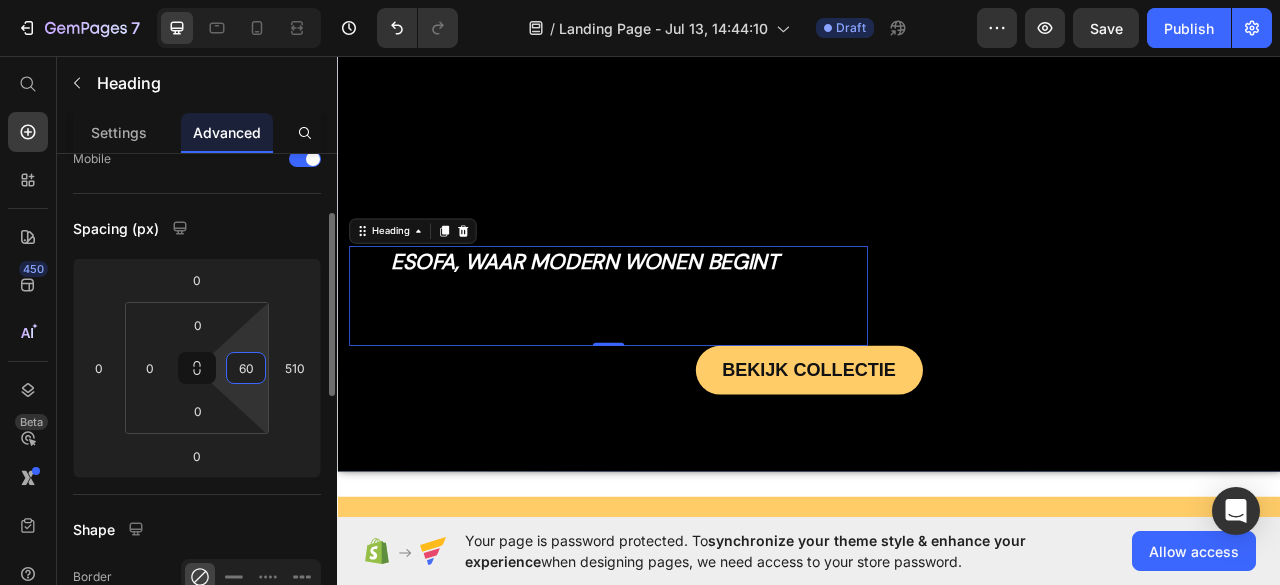 click on "60" at bounding box center (246, 368) 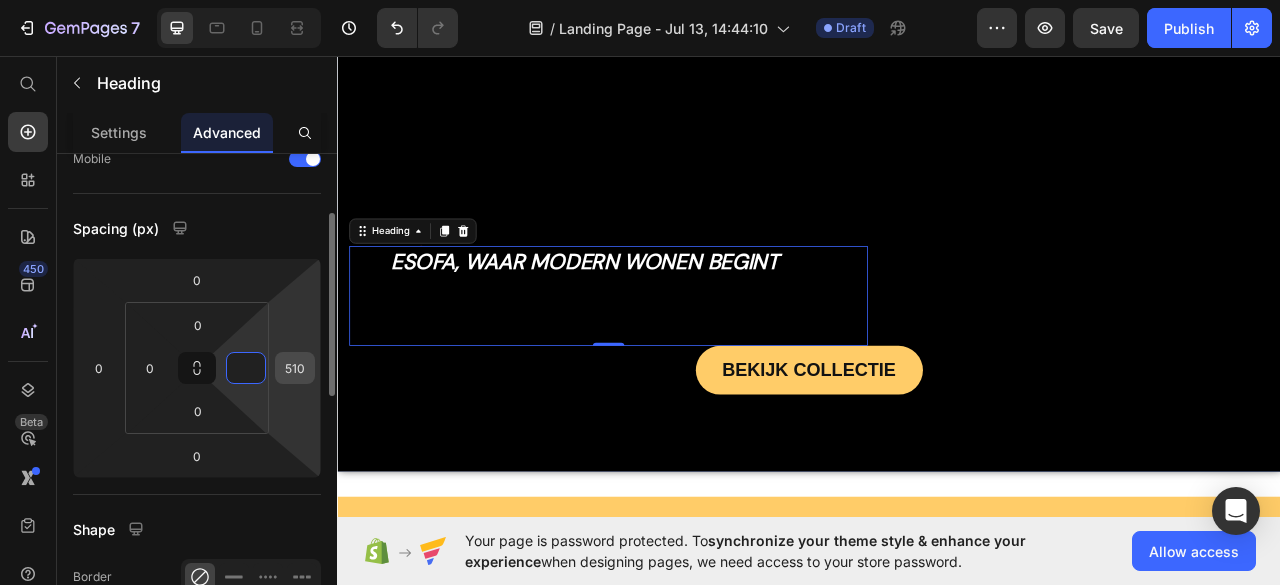 type on "0" 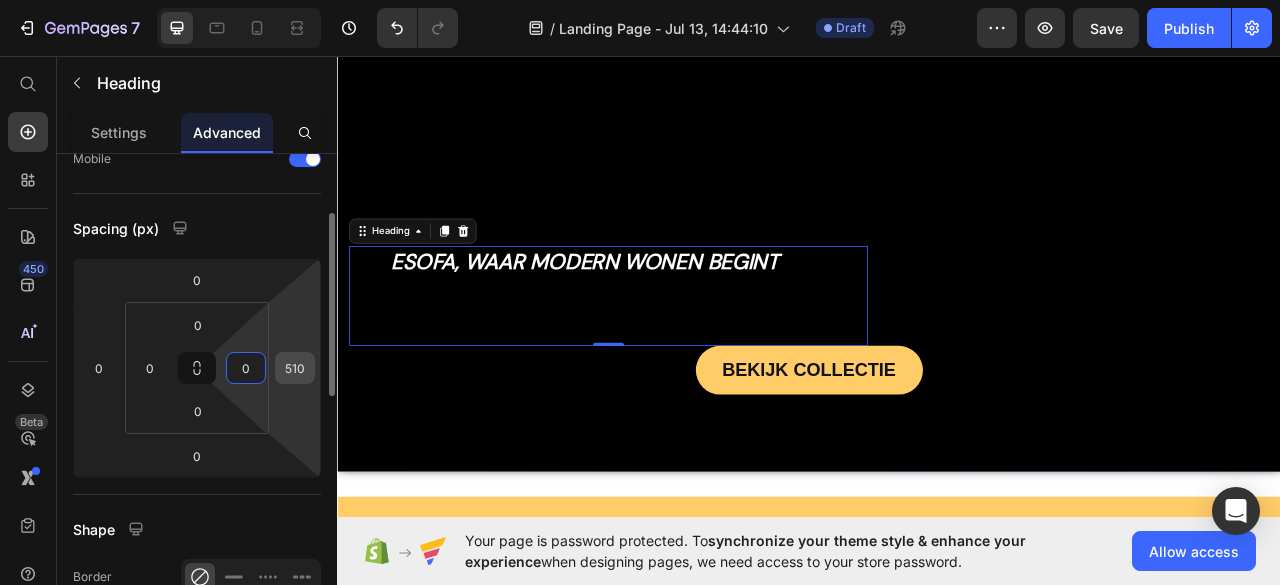 click on "510" at bounding box center [295, 368] 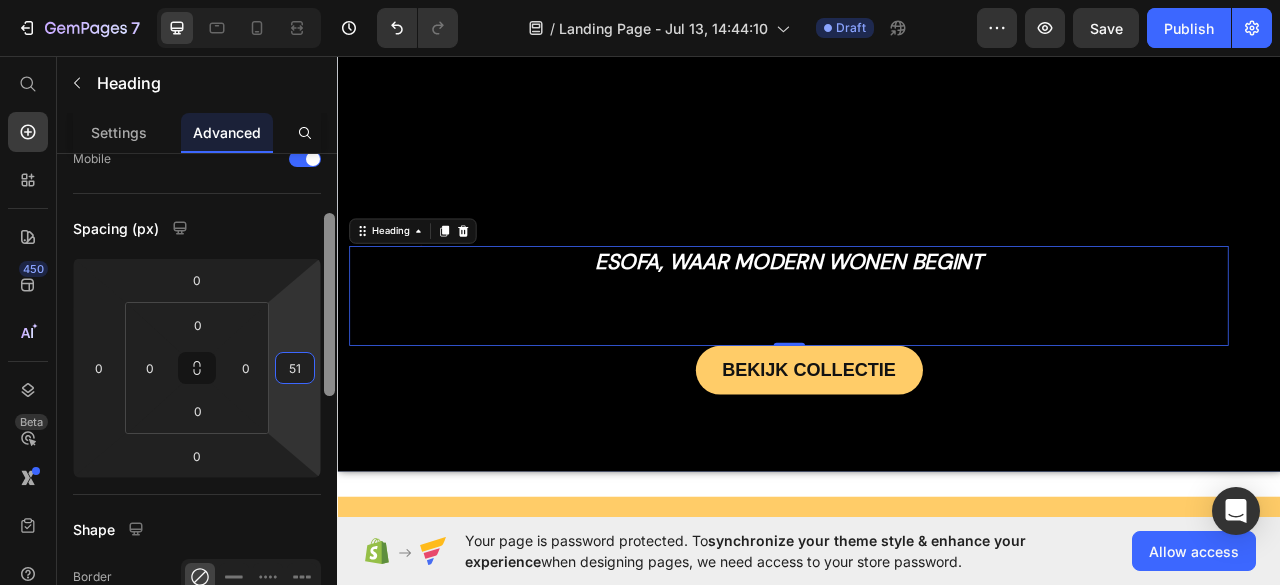 type on "5" 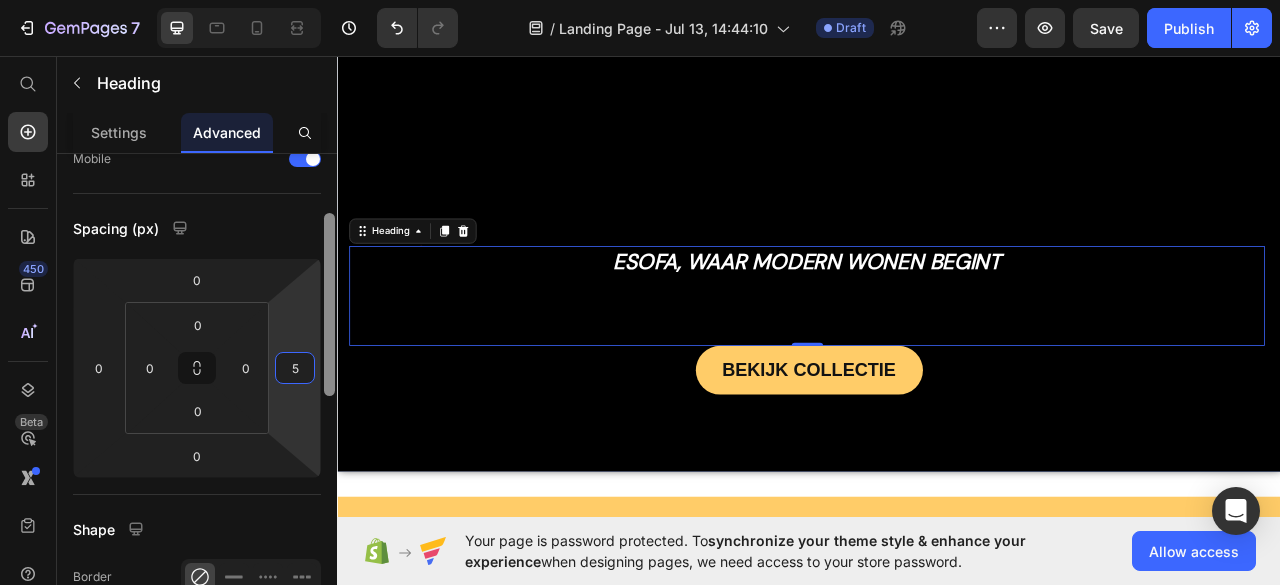type 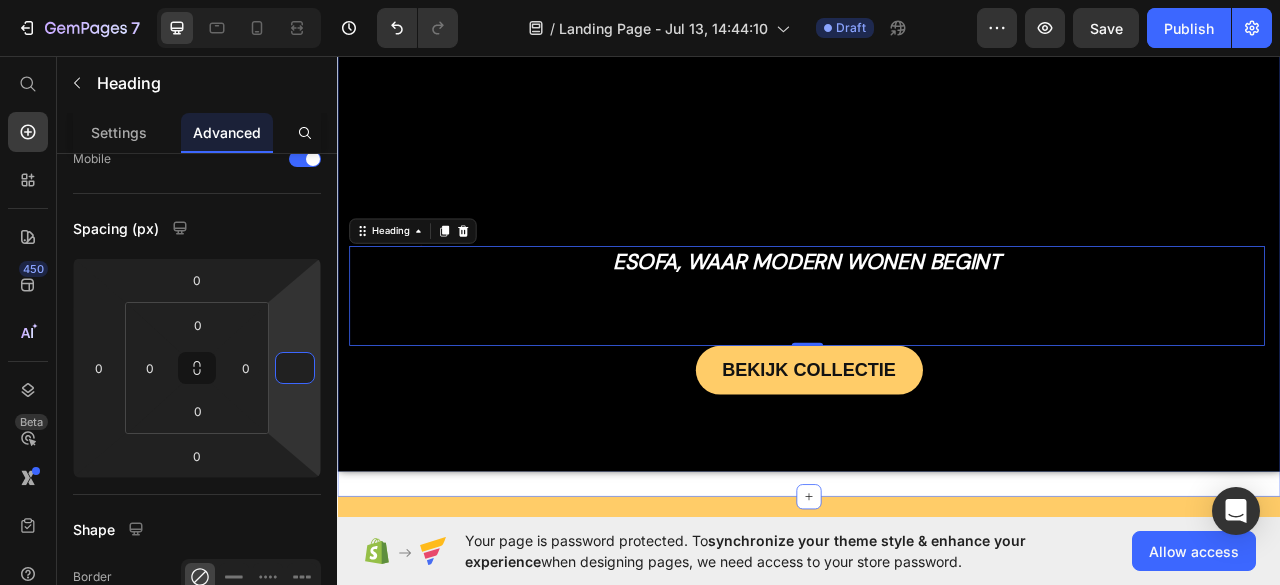 click on "Image Text Block esofa, waar modern wonen begint Heading   0 Image Free shipping Text Block from [STATE] Text Block Advanced List Image 30-Day FREE returns Text Block & Exchange Text Block Advanced List Row Image More than 60.000 Text Block Happy “Cattomers” Text Block Advanced List Image Secured Checkout Text Block using SSL Technology Text Block Advanced List Row Title Line BEKIJK COLLECTIE Button Row Hero Banner Section 1" at bounding box center (937, 283) 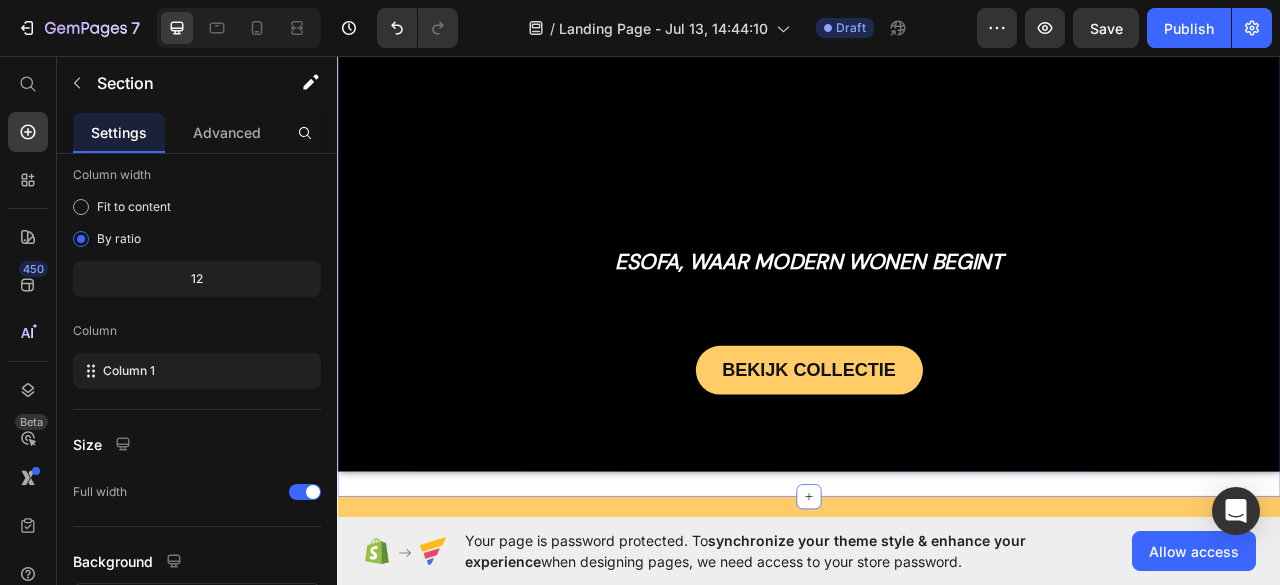 scroll, scrollTop: 0, scrollLeft: 0, axis: both 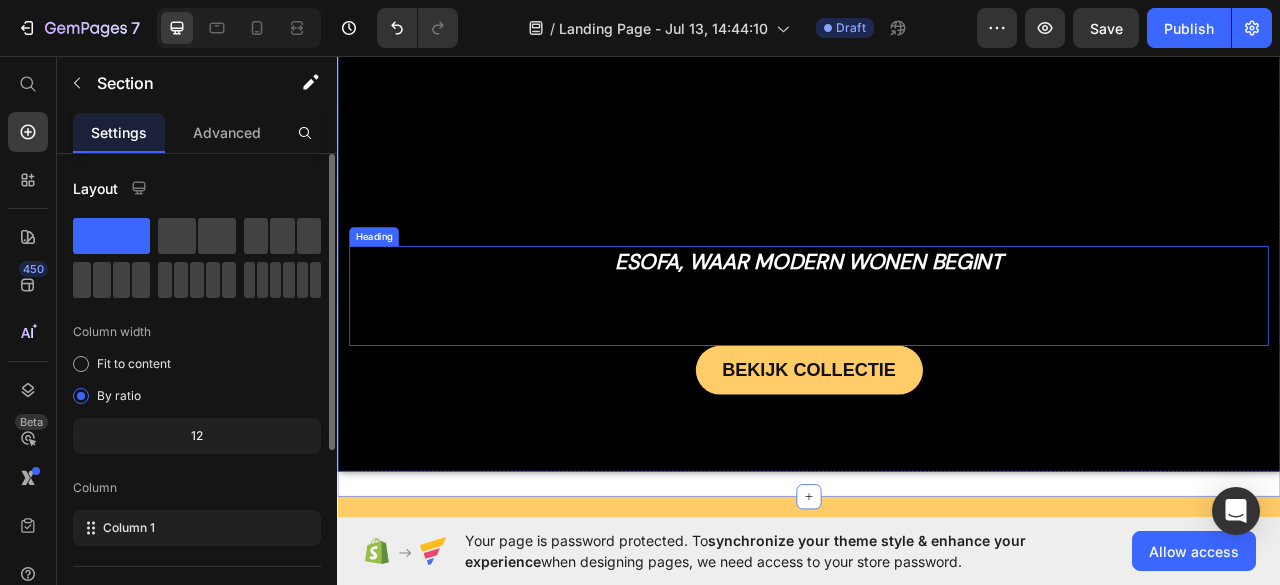 click on "esofa, waar modern wonen begint" at bounding box center (937, 318) 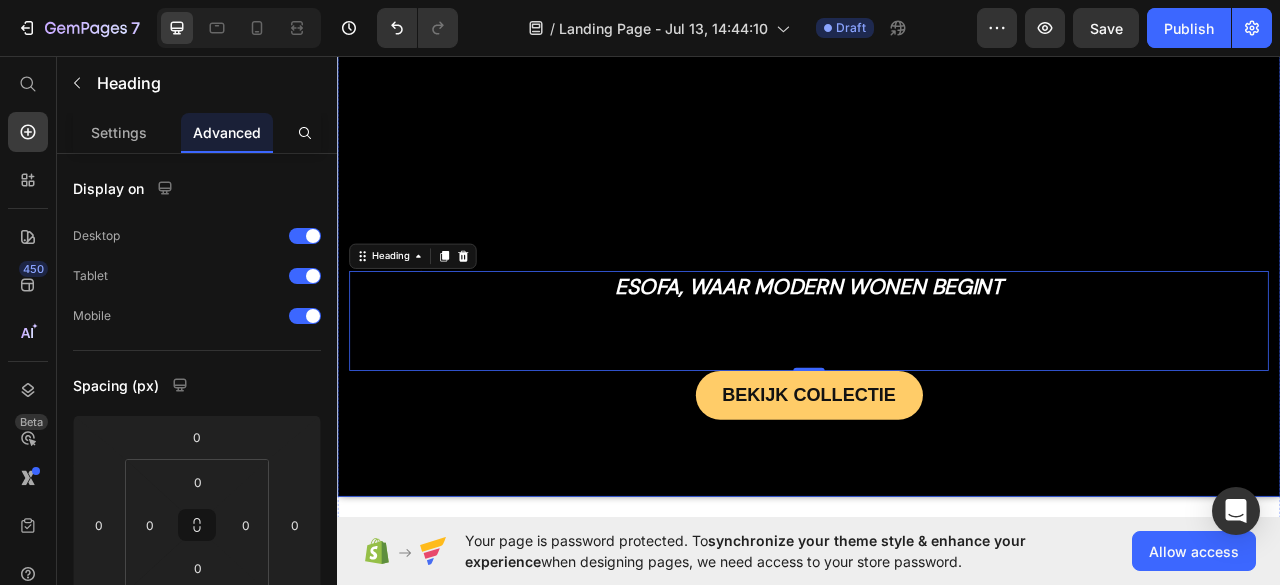 scroll, scrollTop: 107, scrollLeft: 0, axis: vertical 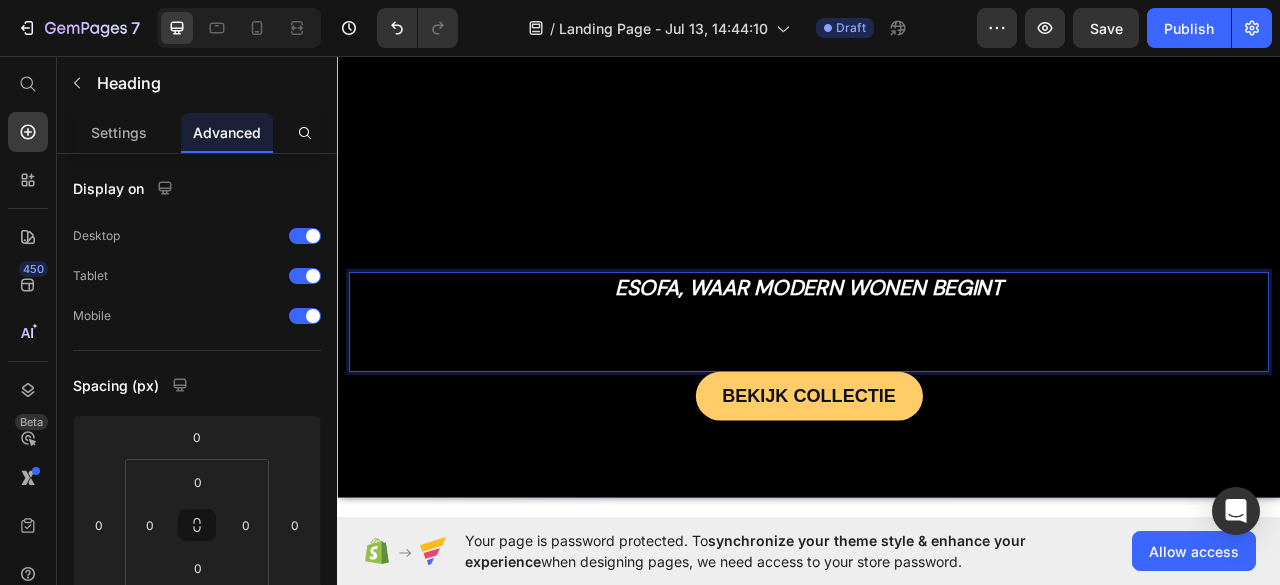 click on "esofa, waar modern wonen begint" at bounding box center [937, 395] 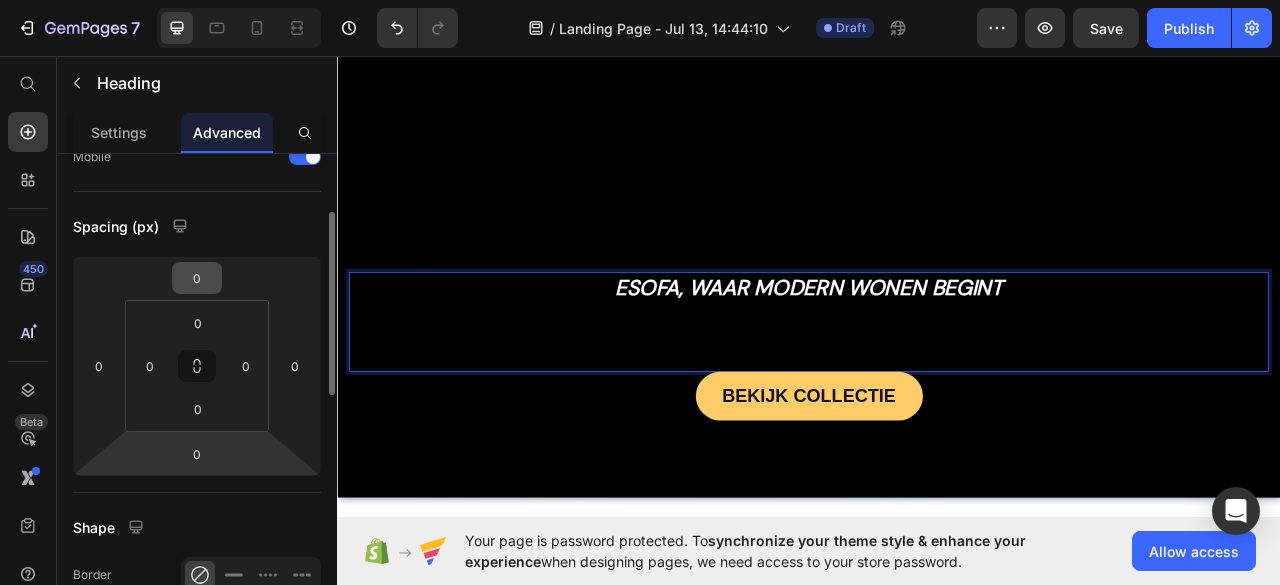 scroll, scrollTop: 158, scrollLeft: 0, axis: vertical 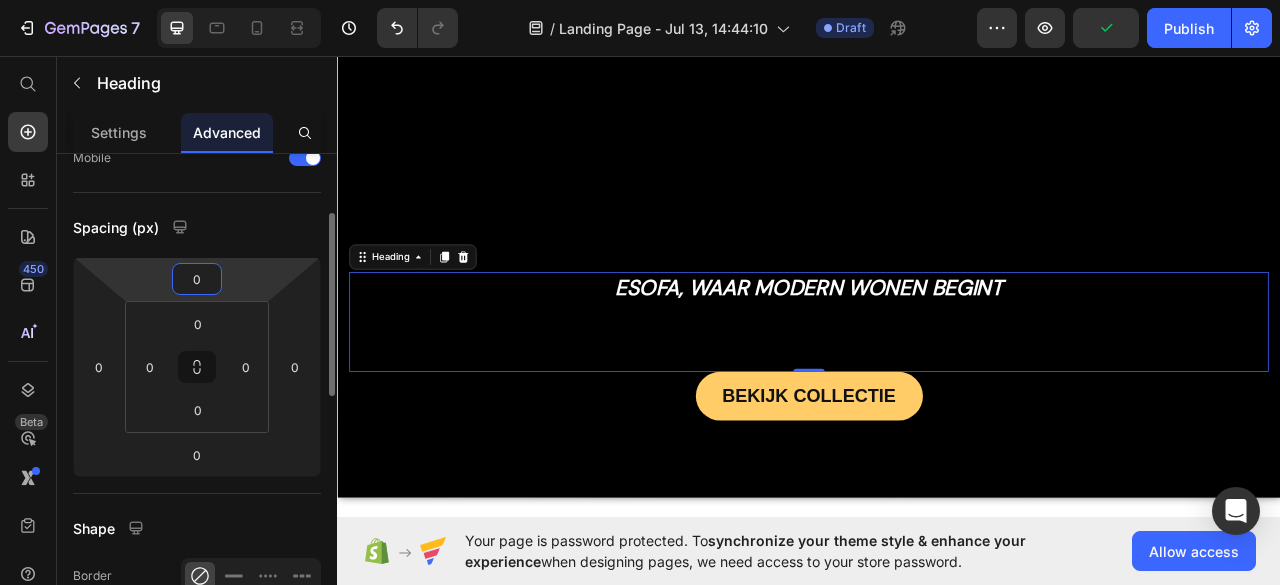 click on "0" at bounding box center [197, 279] 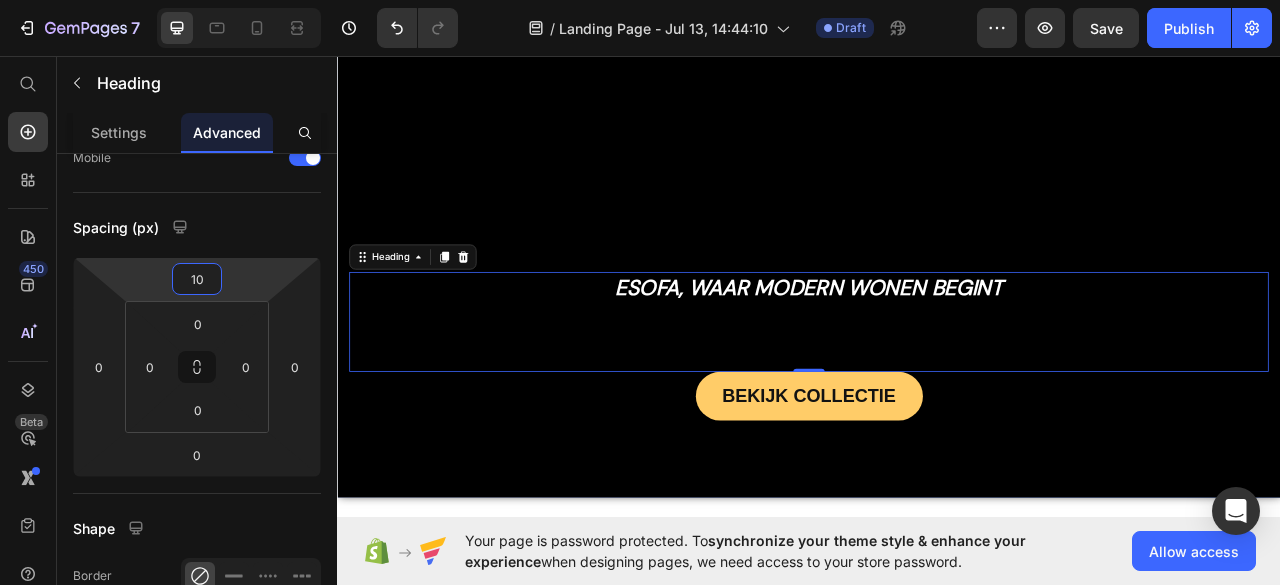 type on "1" 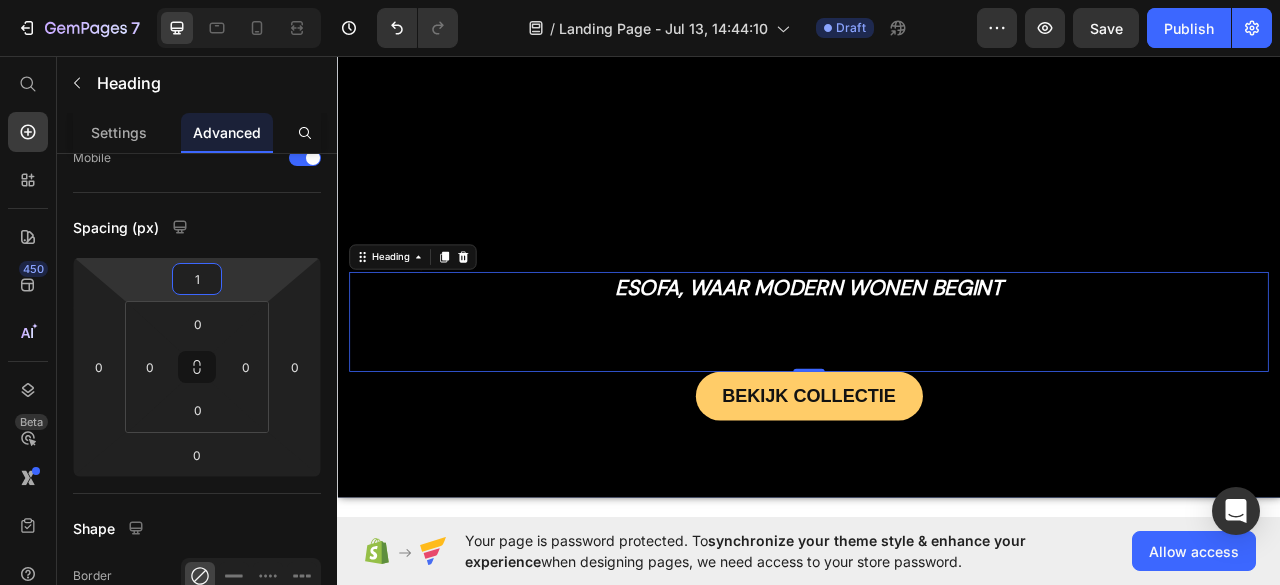 type 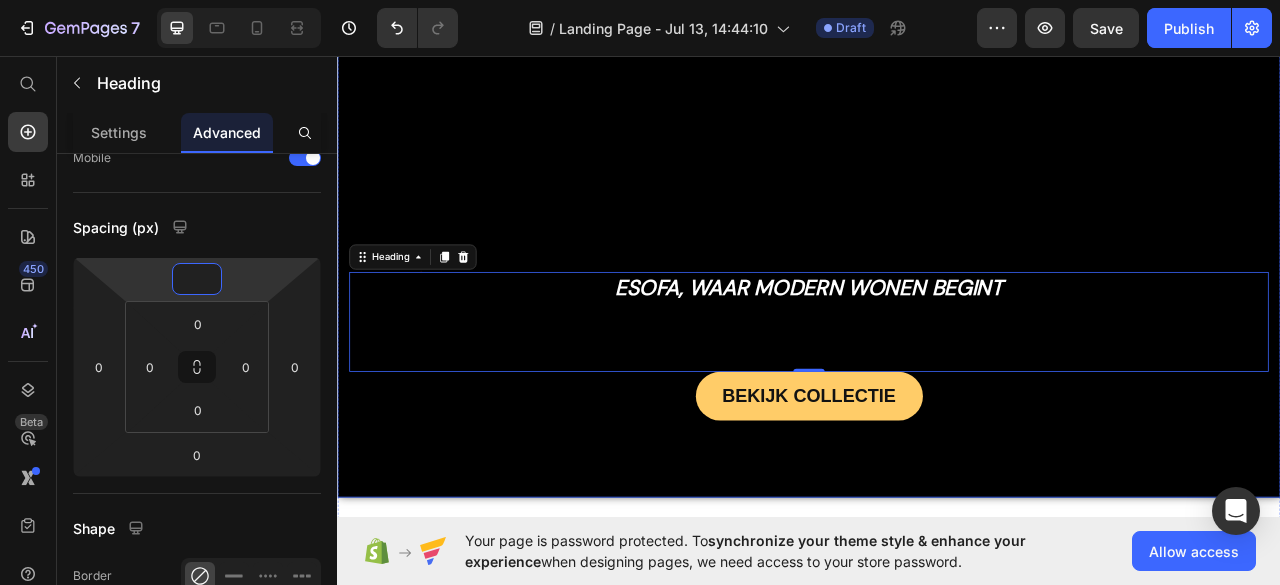 click on "Image Text Block esofa, waar modern wonen begint Heading [NUMBER] Image Free shipping Text Block from The [STATE] Text Block Advanced List Image [NUMBER]-Day FREE returns Text Block & Exchange Text Block Advanced List Row Image More than [NUMBER] Text Block Happy “Cattomers” Text Block Advanced List Image Secured Checkout Text Block using SSL Technology Text Block Advanced List Row Title Line BEKIJK COLLECTIE Button Row" at bounding box center [937, 425] 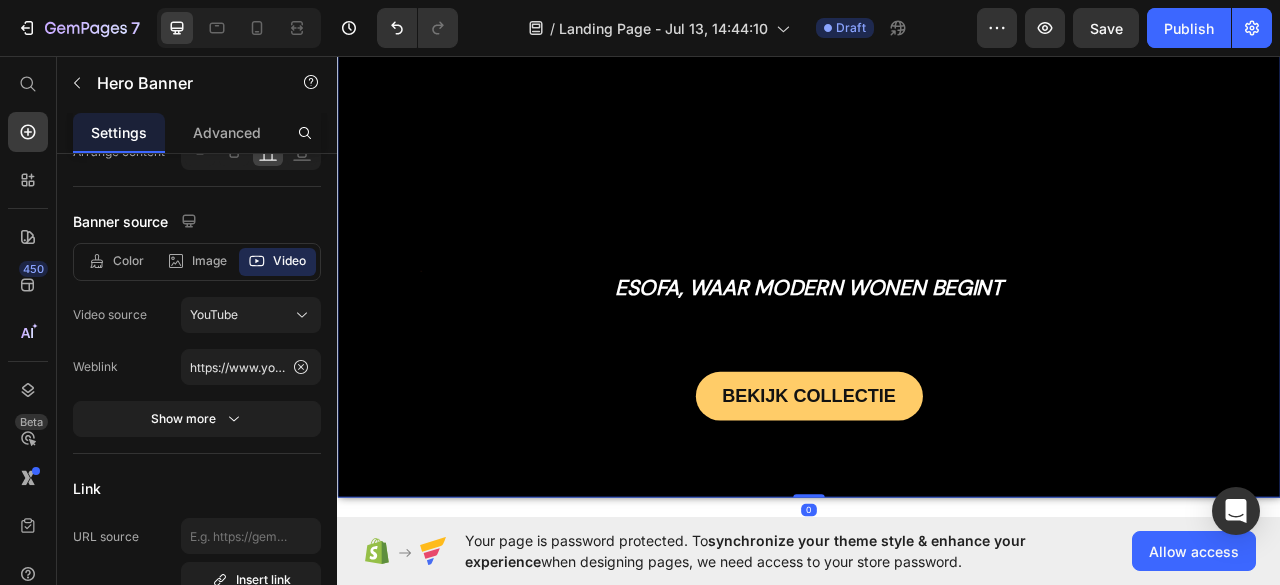 scroll, scrollTop: 0, scrollLeft: 0, axis: both 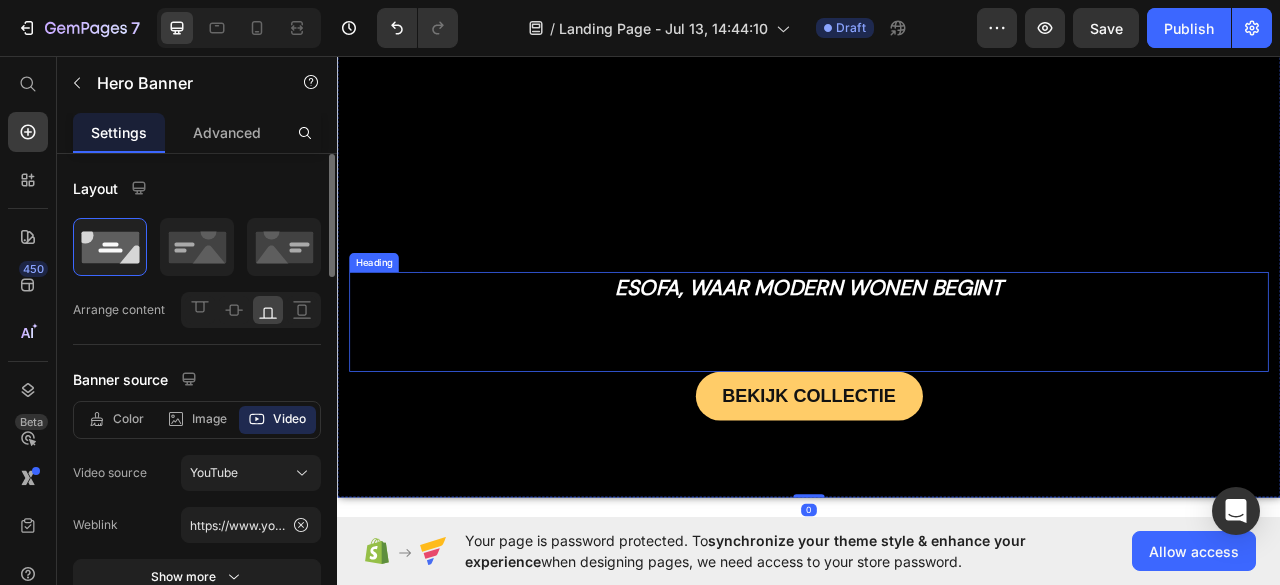 click on "esofa, waar modern wonen begint" at bounding box center [937, 351] 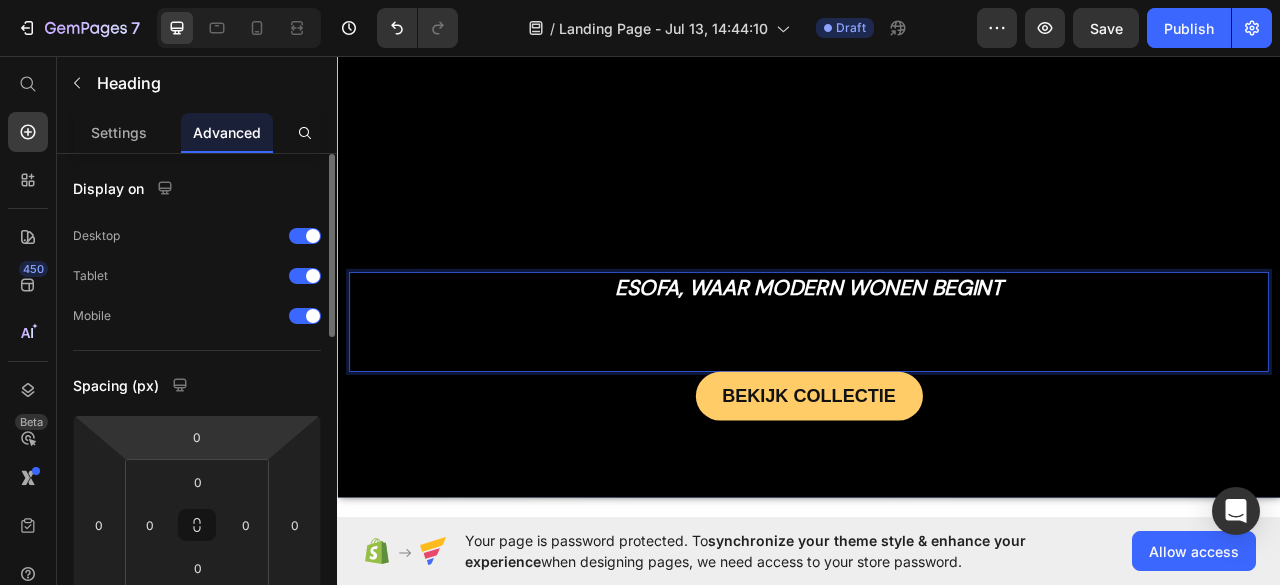 click on "[DATE] / Landing Page - [DATE] [TIME] Draft Preview Save Publish [NUMBER] Beta Start with Sections Elements Hero Section Product Detail Brands Trusted Badges Guarantee Product Breakdown How to use Testimonials Compare Bundle FAQs Social Proof Brand Story Product List Collection Blog List Contact Sticky Add to Cart Custom Footer Browse Library [NUMBER] Layout
Row
Row
Row
Row Text
Heading
Text Block Button
Button
Button
Sticky Back to top Media
Image
Image" 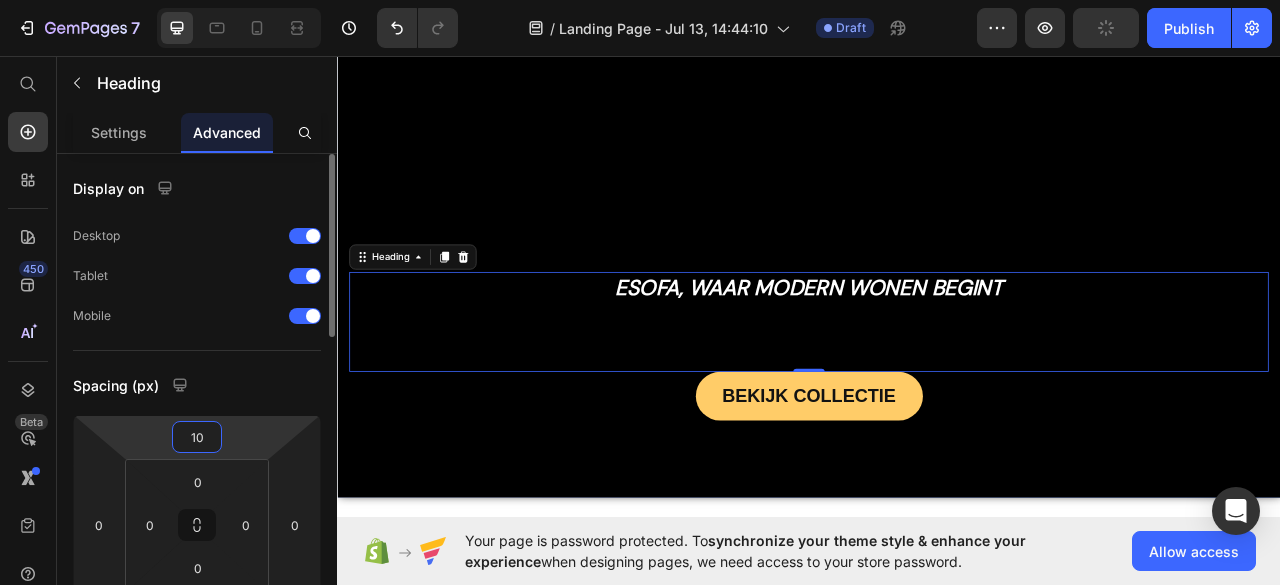 type on "1" 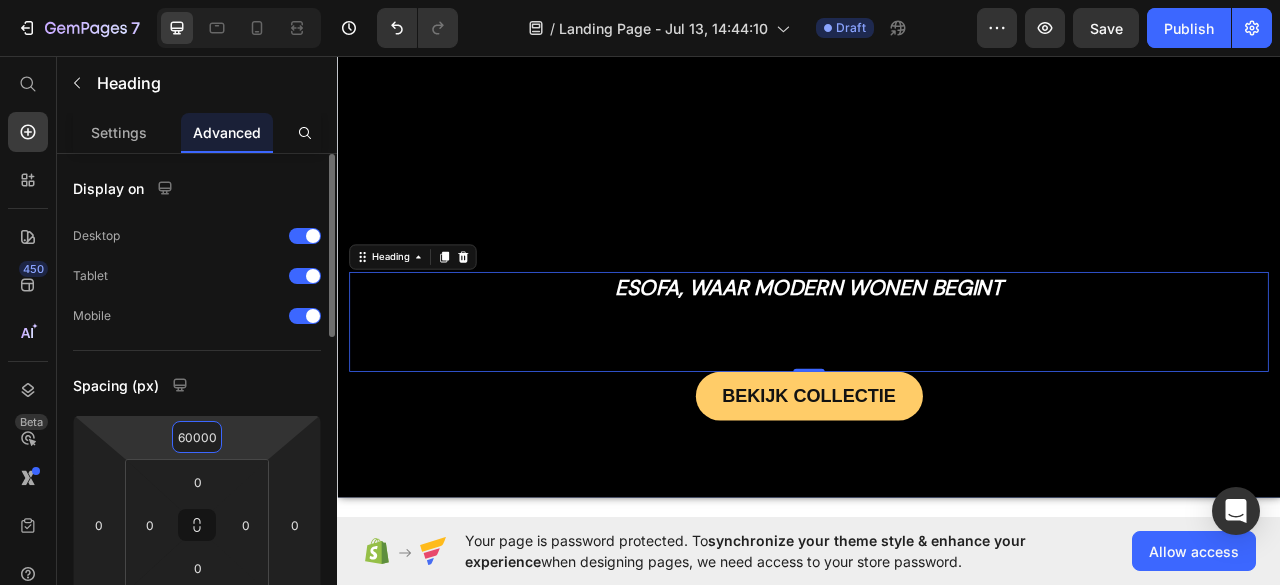 scroll, scrollTop: 0, scrollLeft: 0, axis: both 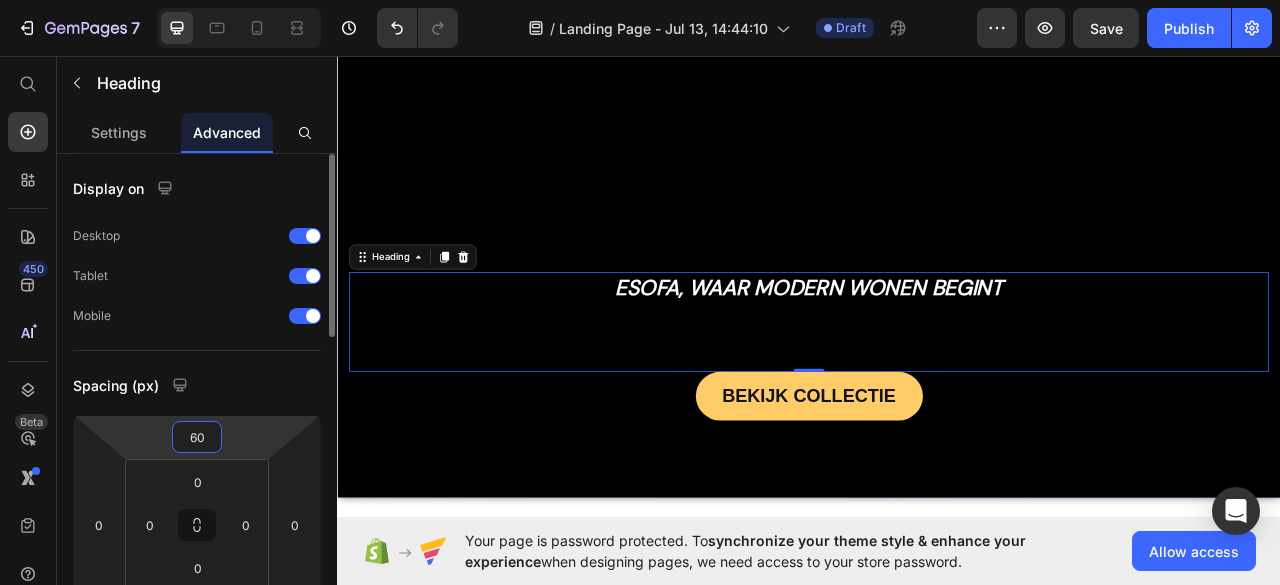 type on "6" 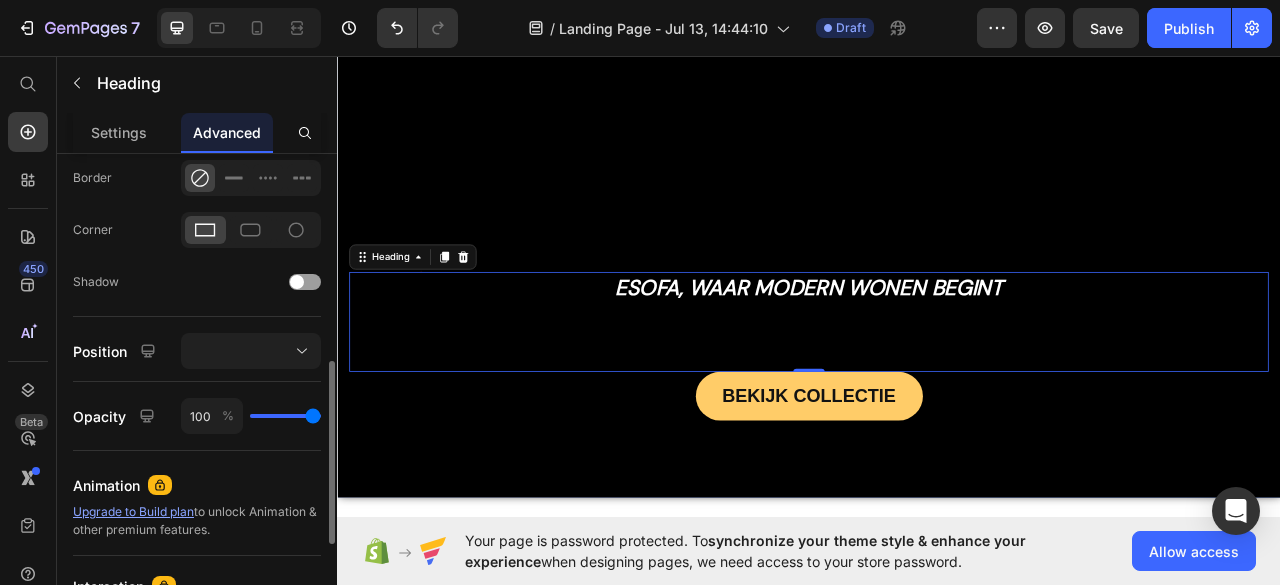 scroll, scrollTop: 558, scrollLeft: 0, axis: vertical 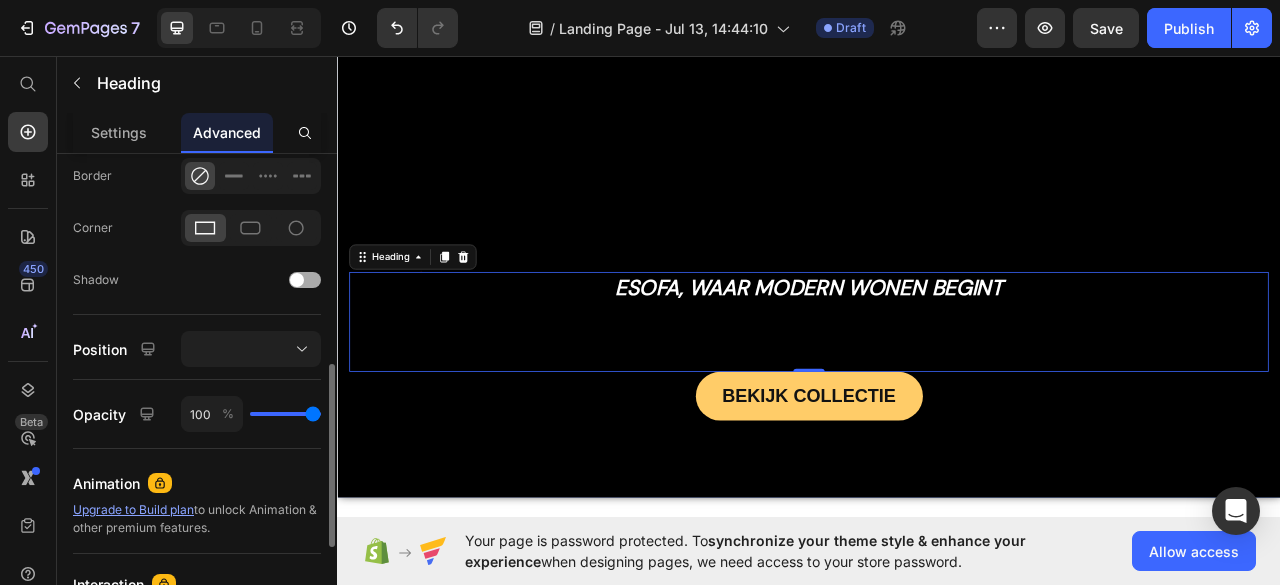 type on "0" 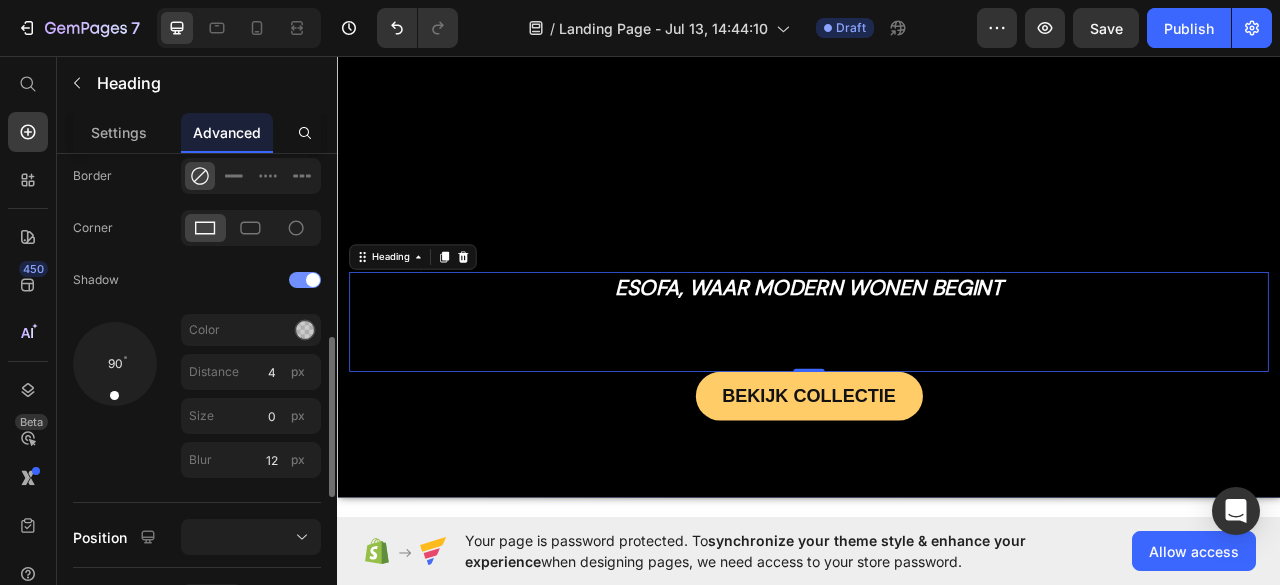 click at bounding box center (313, 280) 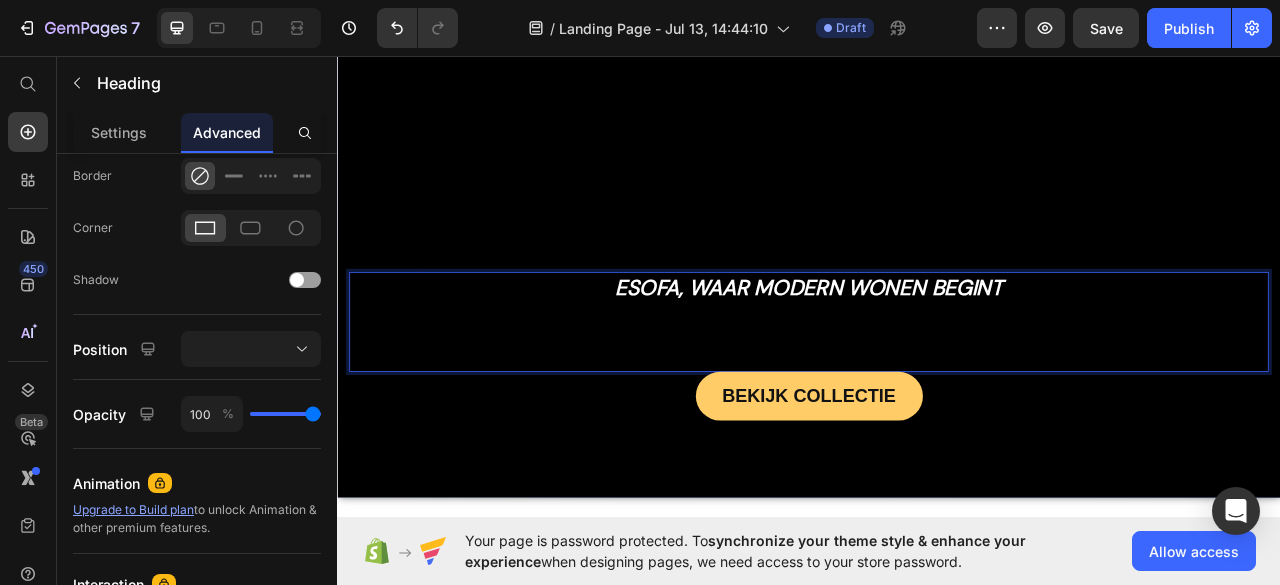 click on "esofa, waar modern wonen begint" at bounding box center [937, 395] 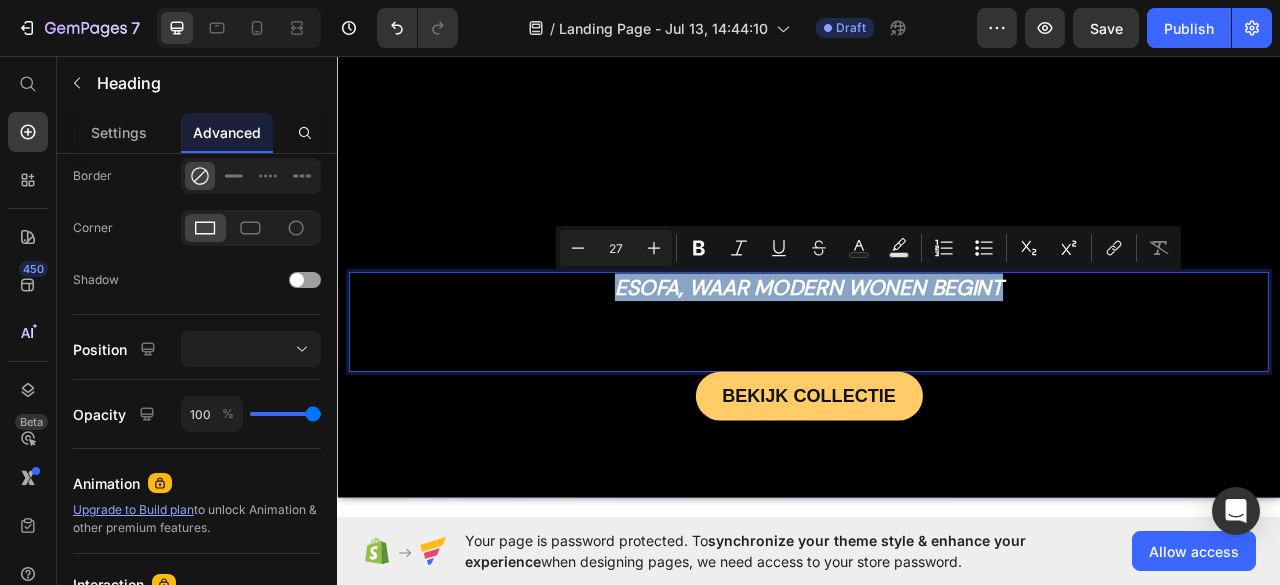 drag, startPoint x: 1190, startPoint y: 352, endPoint x: 669, endPoint y: 366, distance: 521.18805 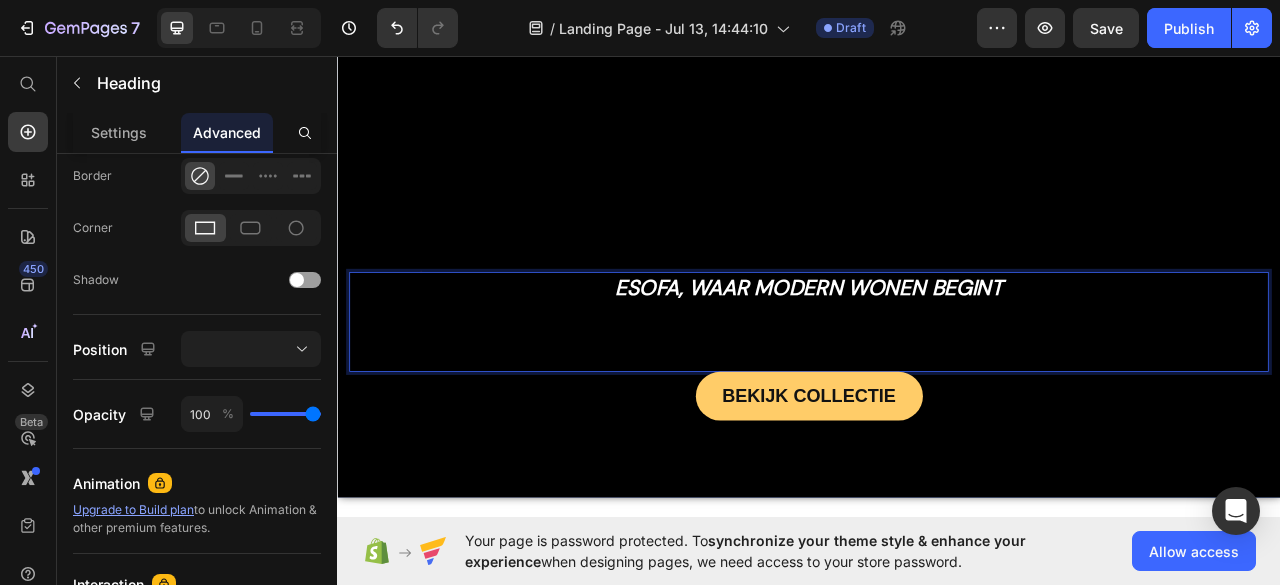 click on "esofa, waar modern wonen begint" at bounding box center [937, 351] 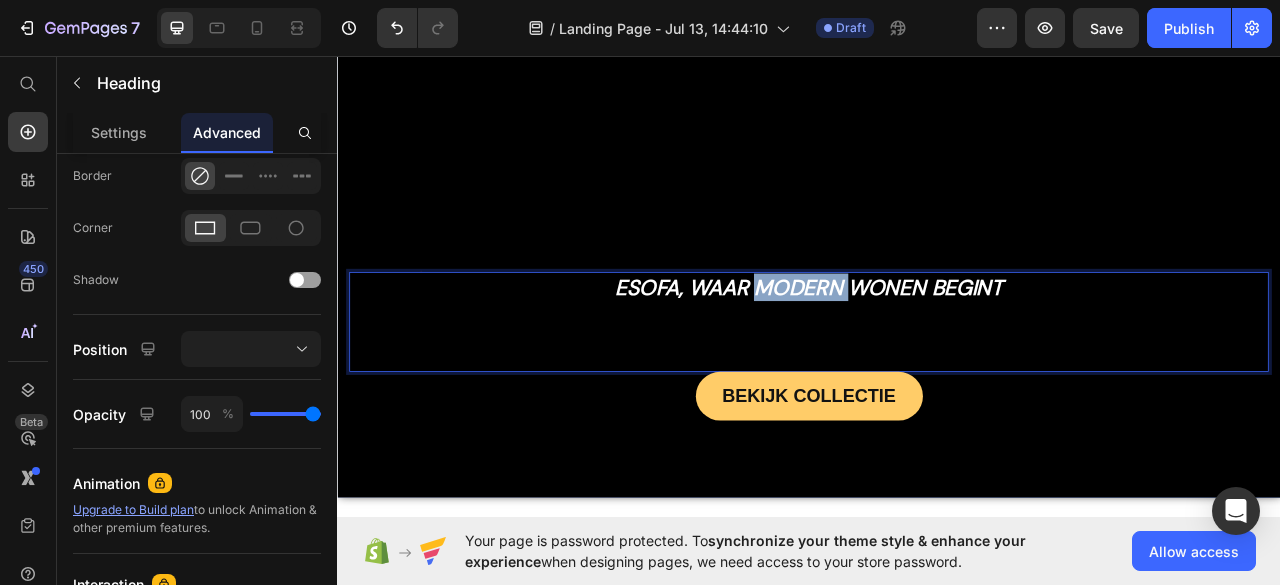 click on "esofa, waar modern wonen begint" at bounding box center [937, 351] 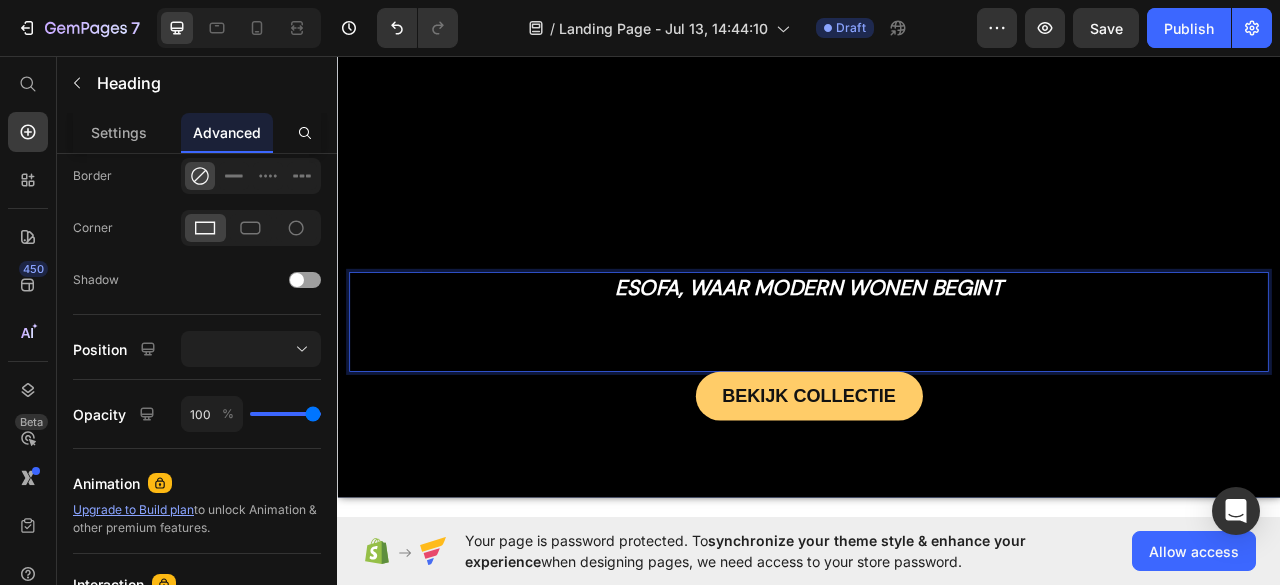 click on "esofa, waar modern wonen begint" at bounding box center [937, 351] 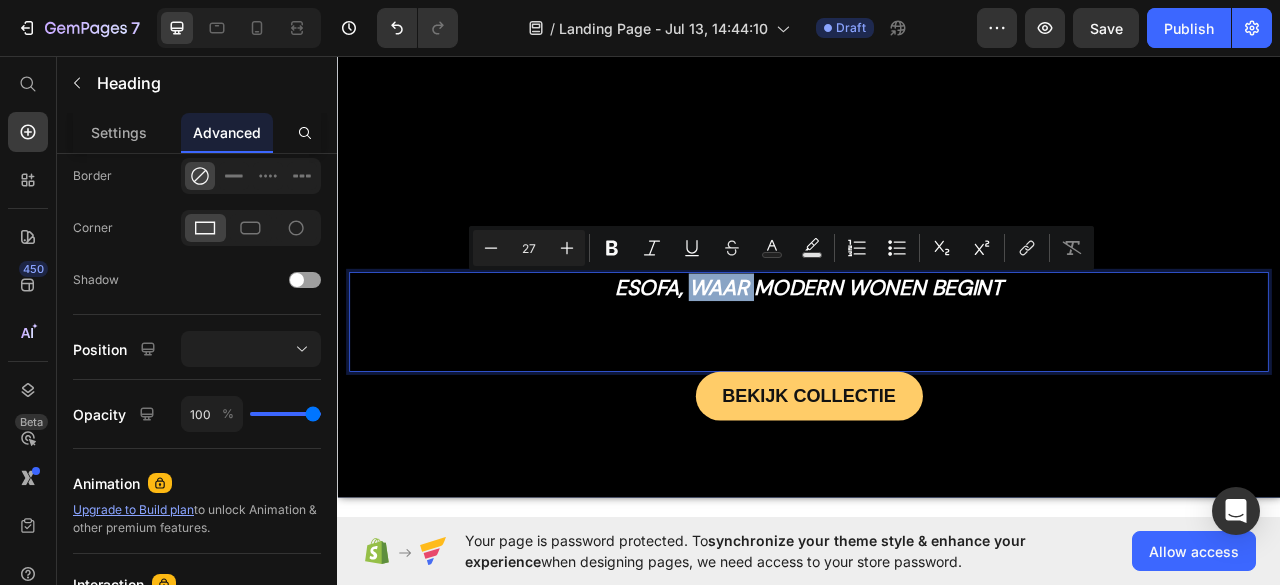 click on "esofa, waar modern wonen begint" at bounding box center [937, 351] 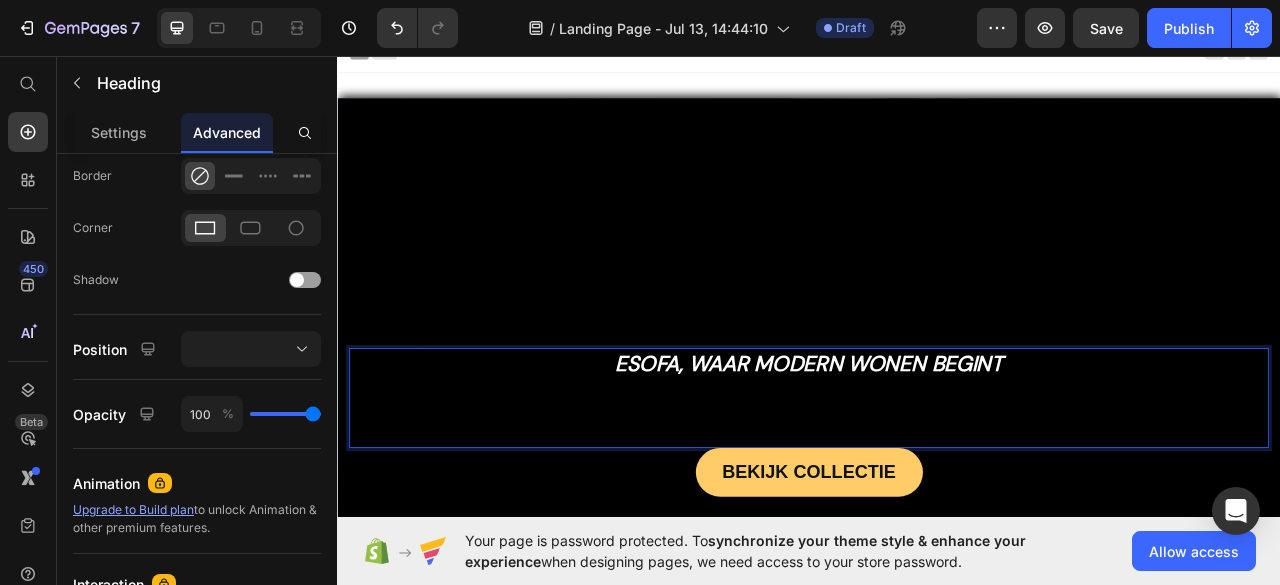 scroll, scrollTop: 173, scrollLeft: 0, axis: vertical 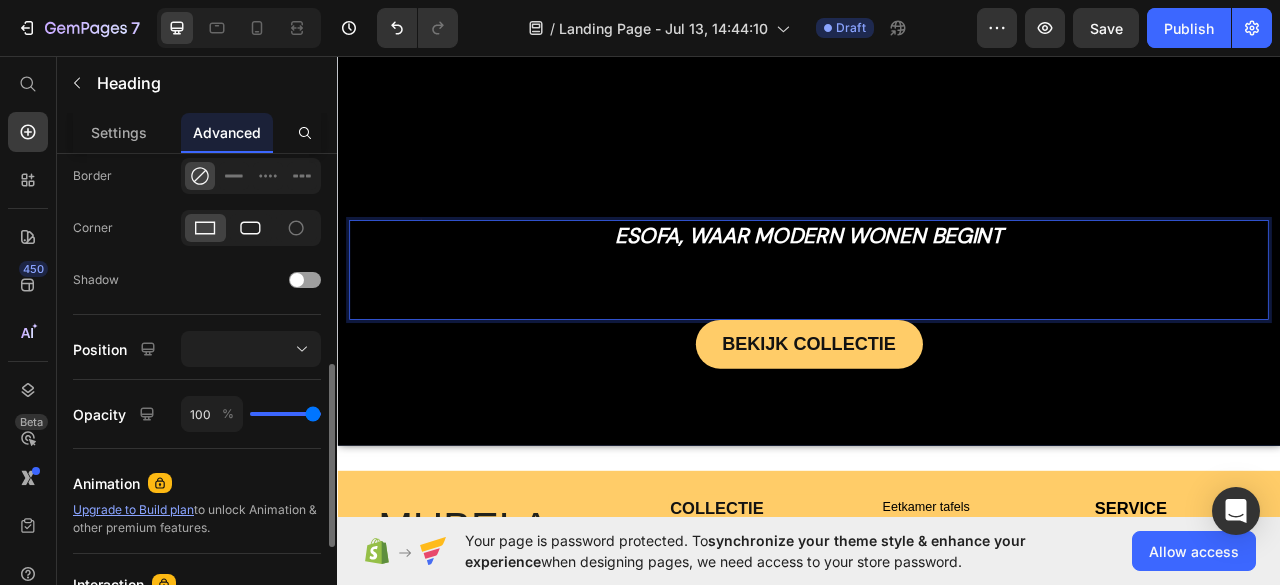 click 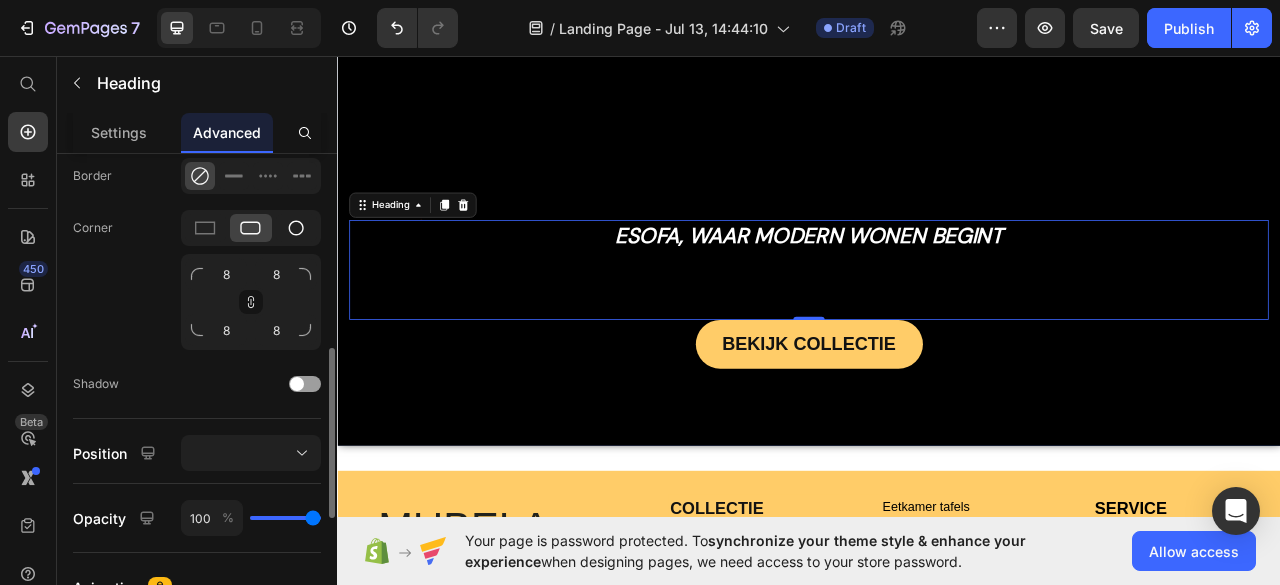 click 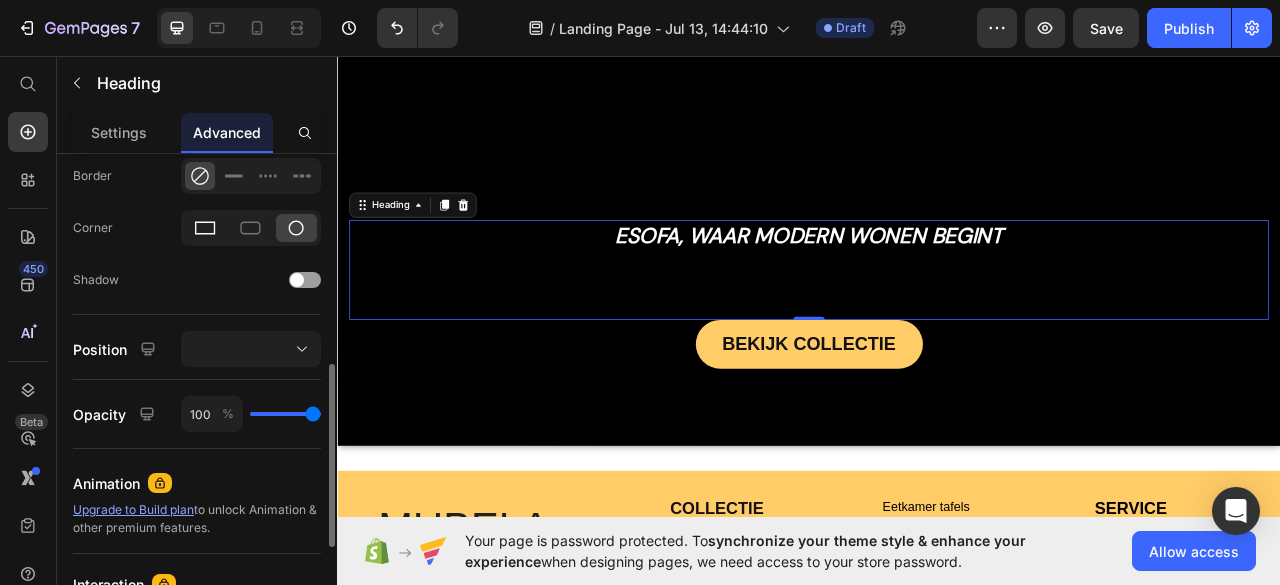 click 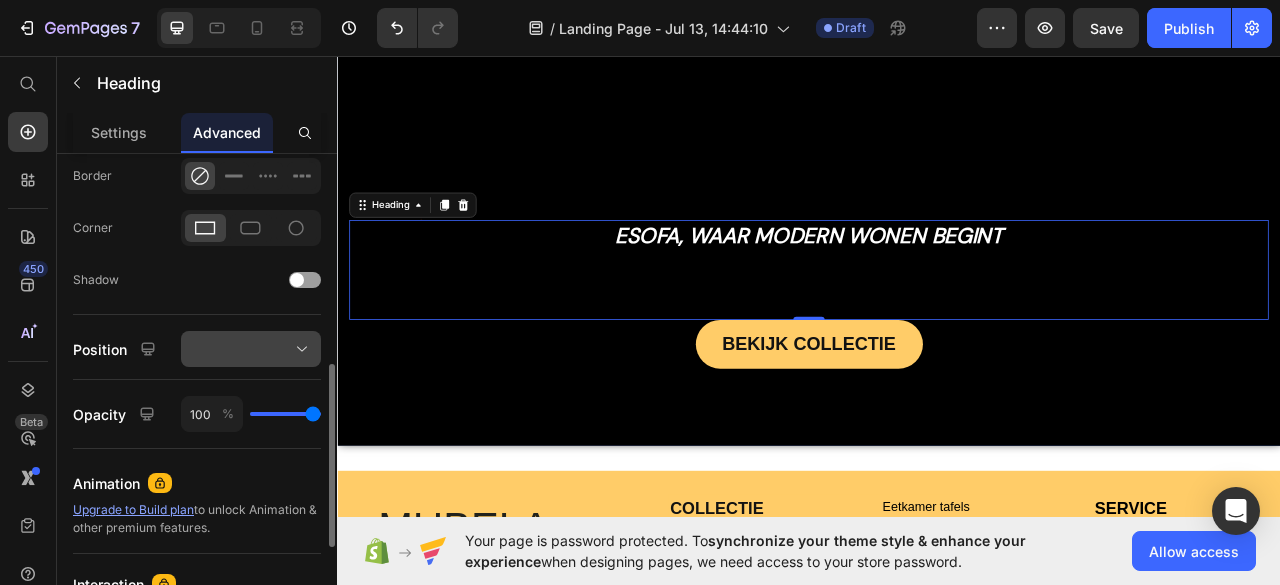 click 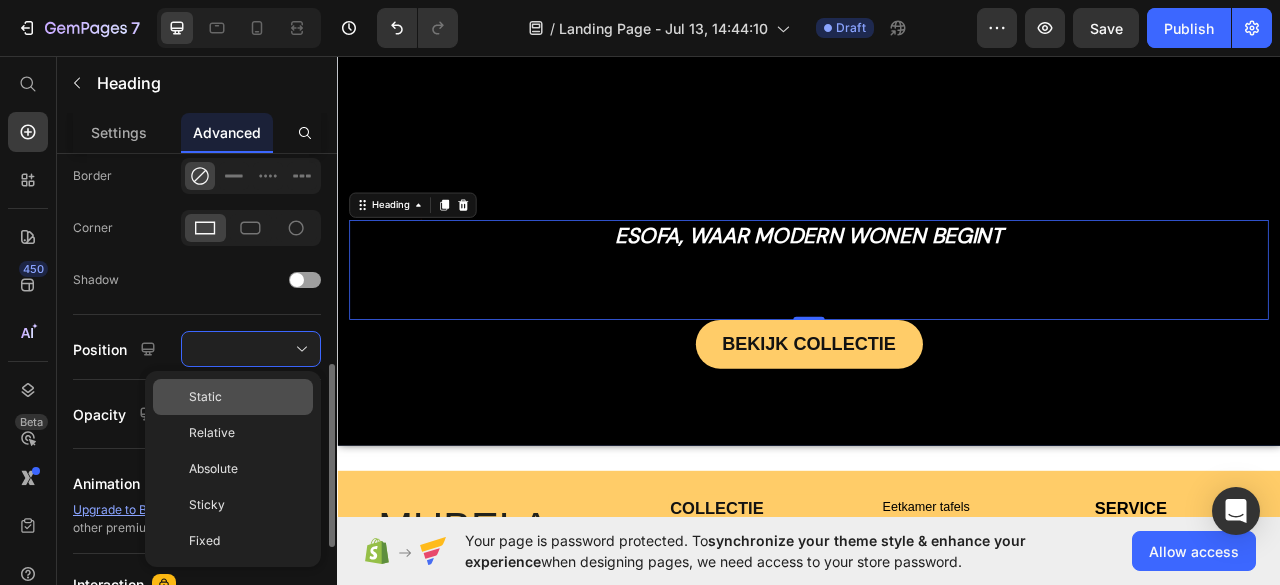 click on "Static" at bounding box center [247, 397] 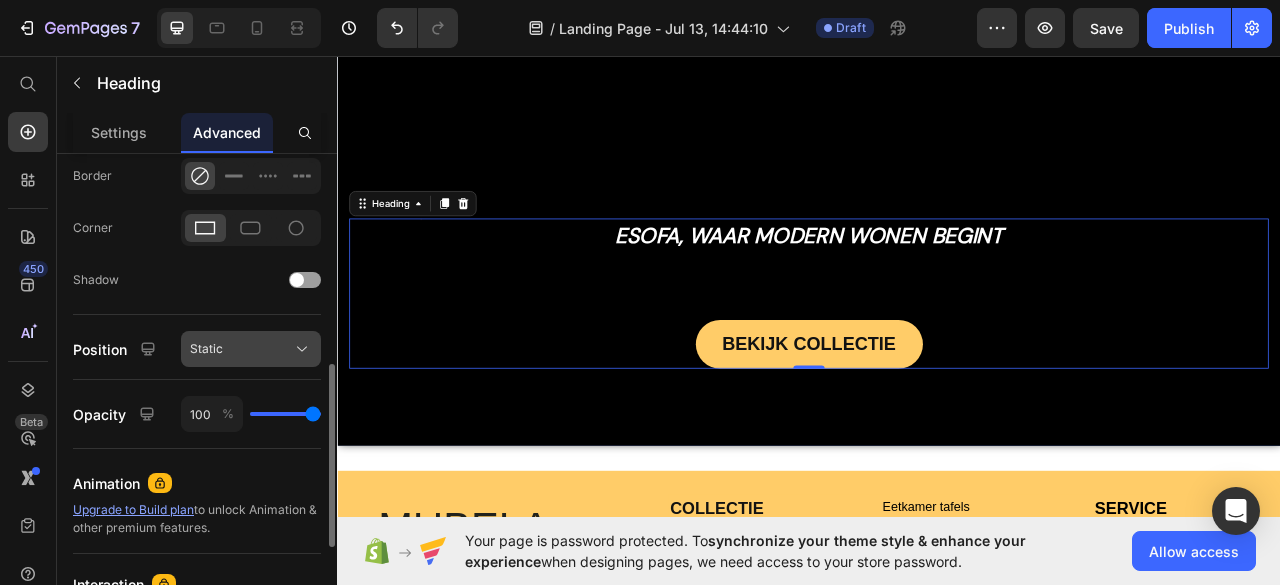 click on "Static" 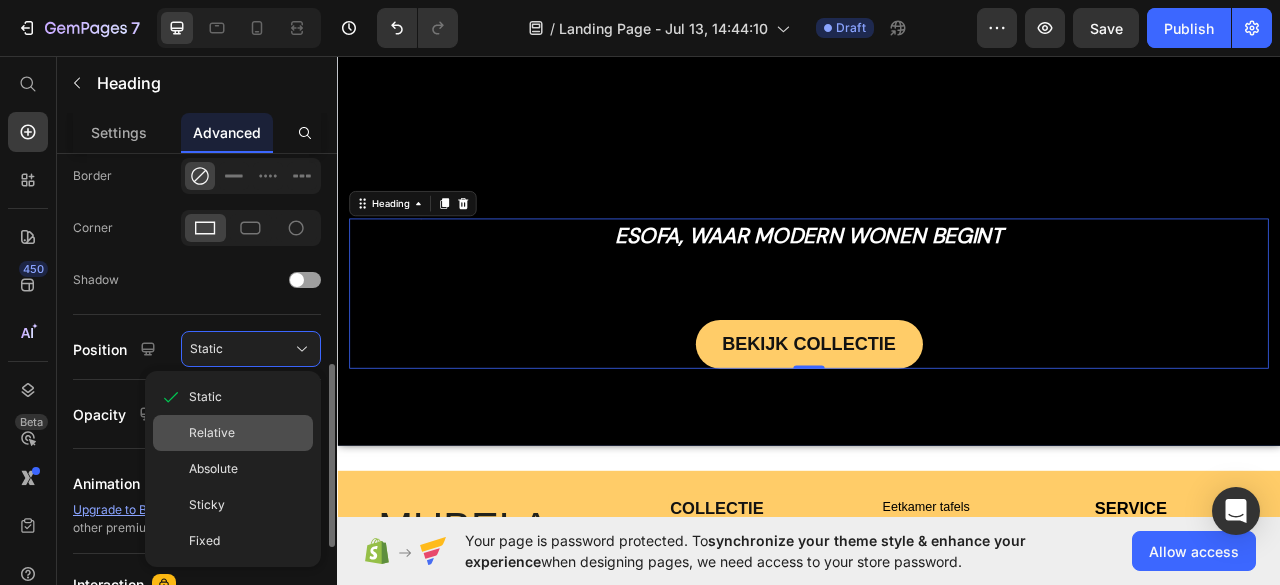 click on "Relative" at bounding box center (212, 433) 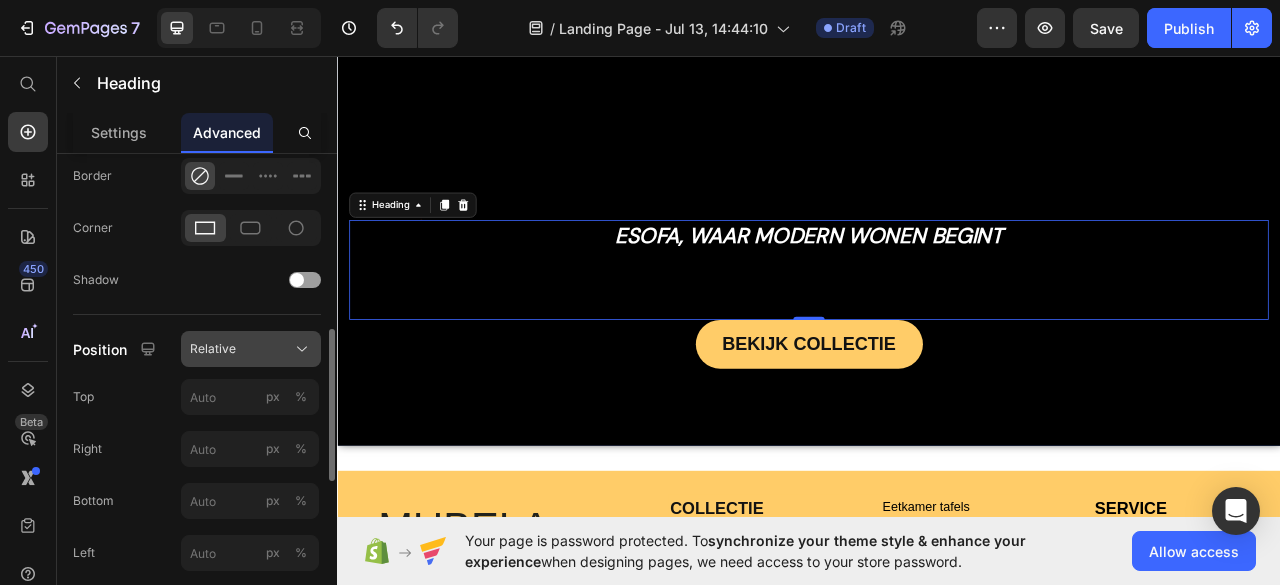 click on "Relative" at bounding box center [251, 349] 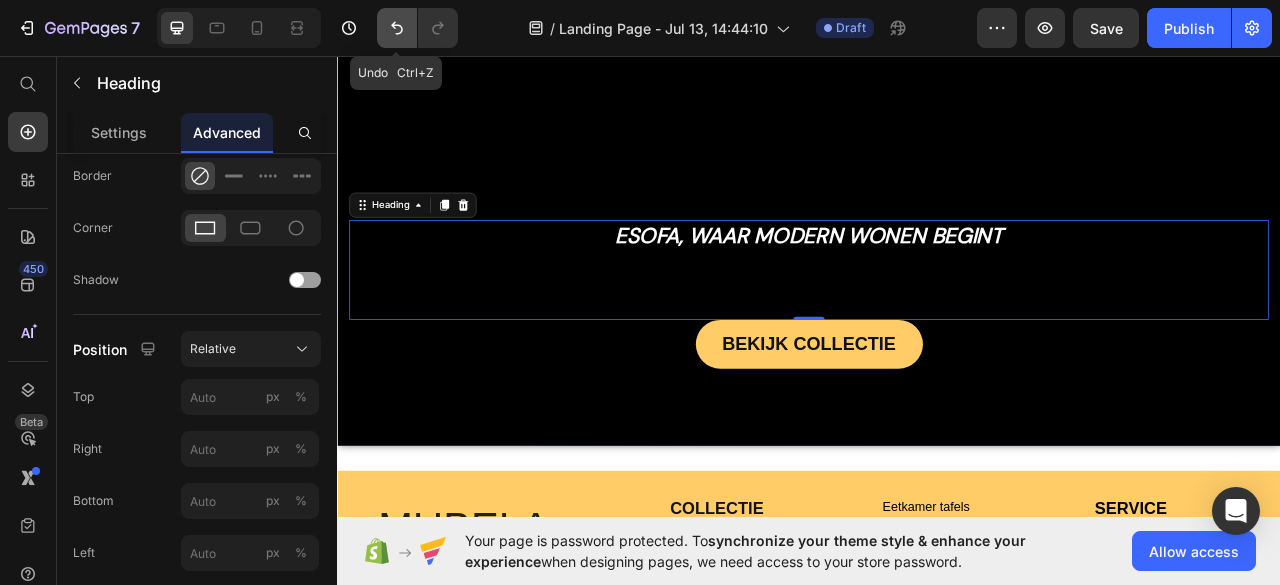 click 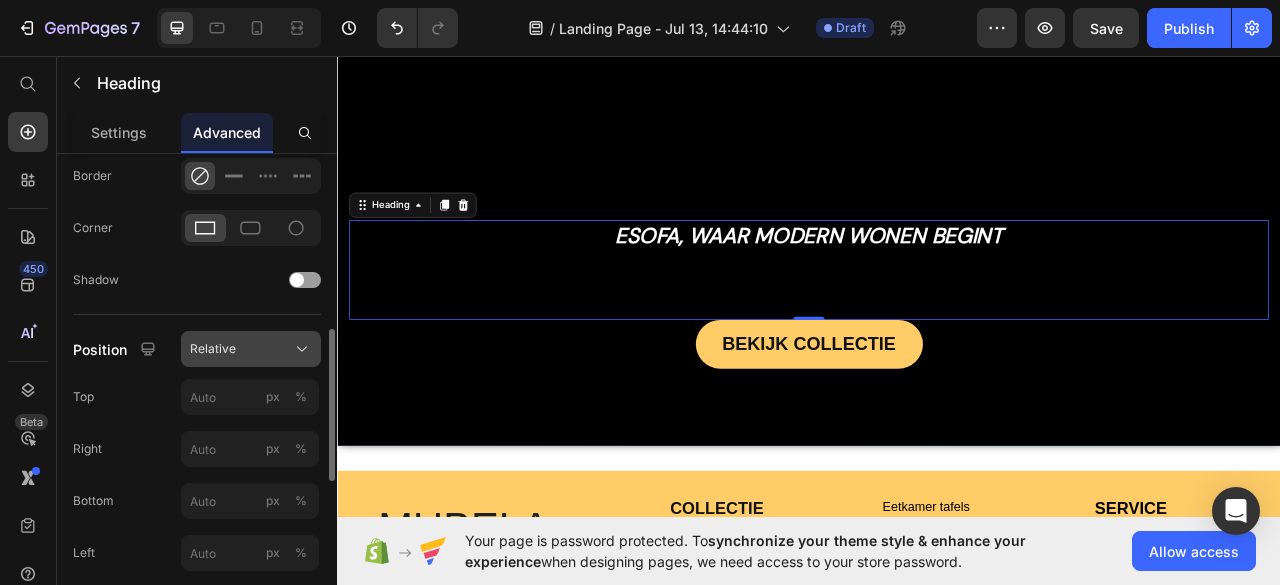 click on "Relative" at bounding box center [251, 349] 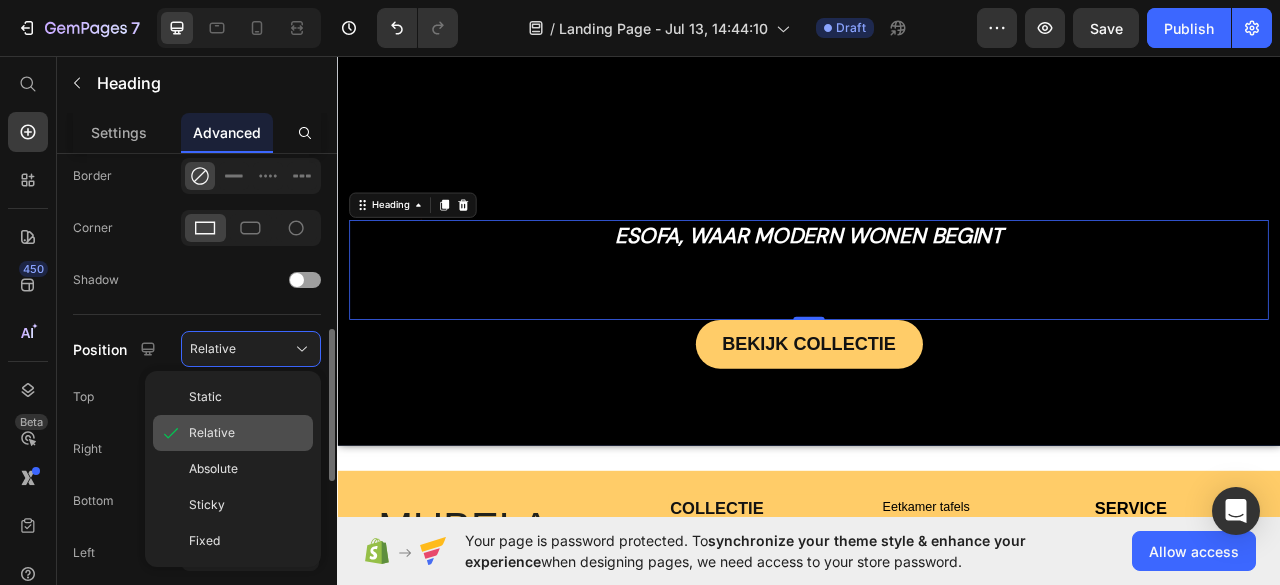 click on "Relative" at bounding box center (212, 433) 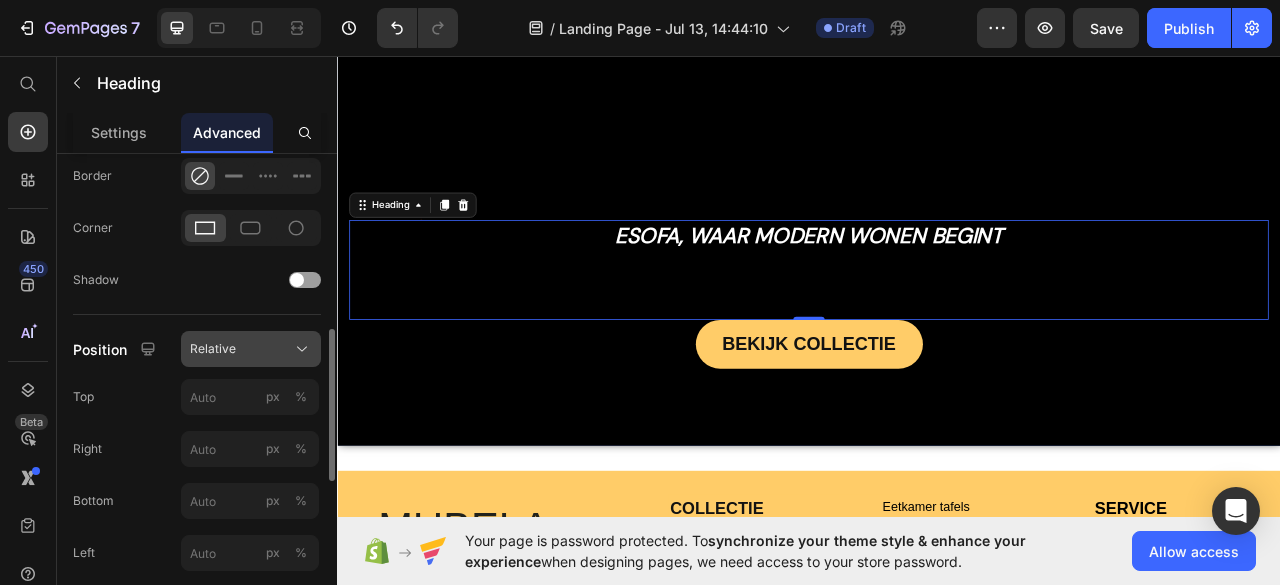 click on "Relative" at bounding box center (251, 349) 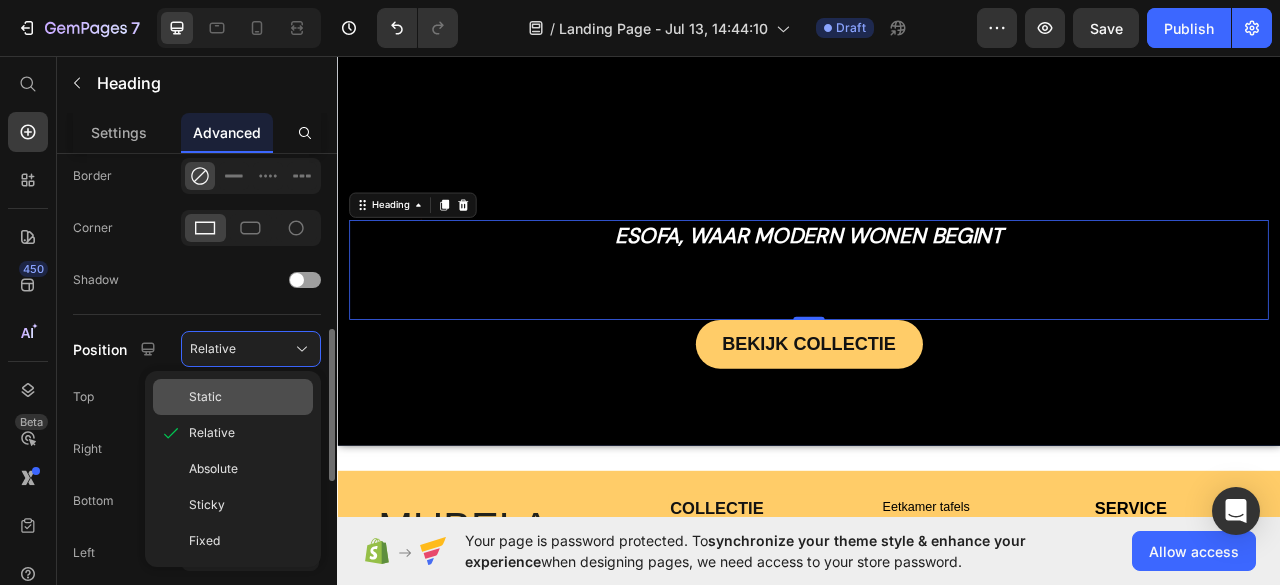 click on "Static" at bounding box center [205, 397] 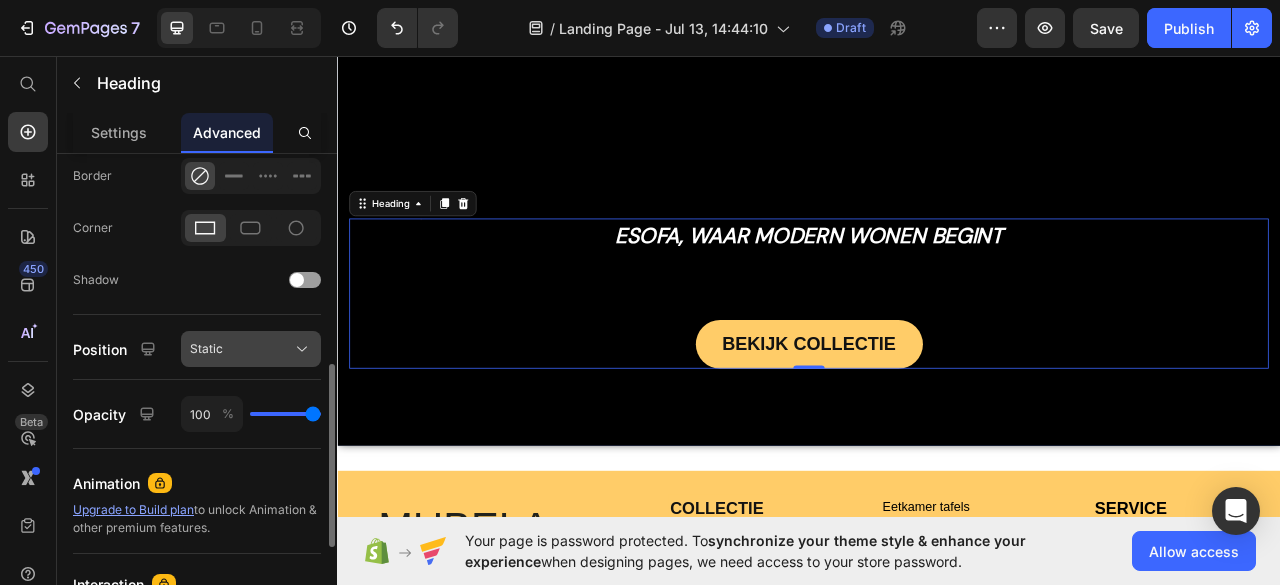 click on "Static" 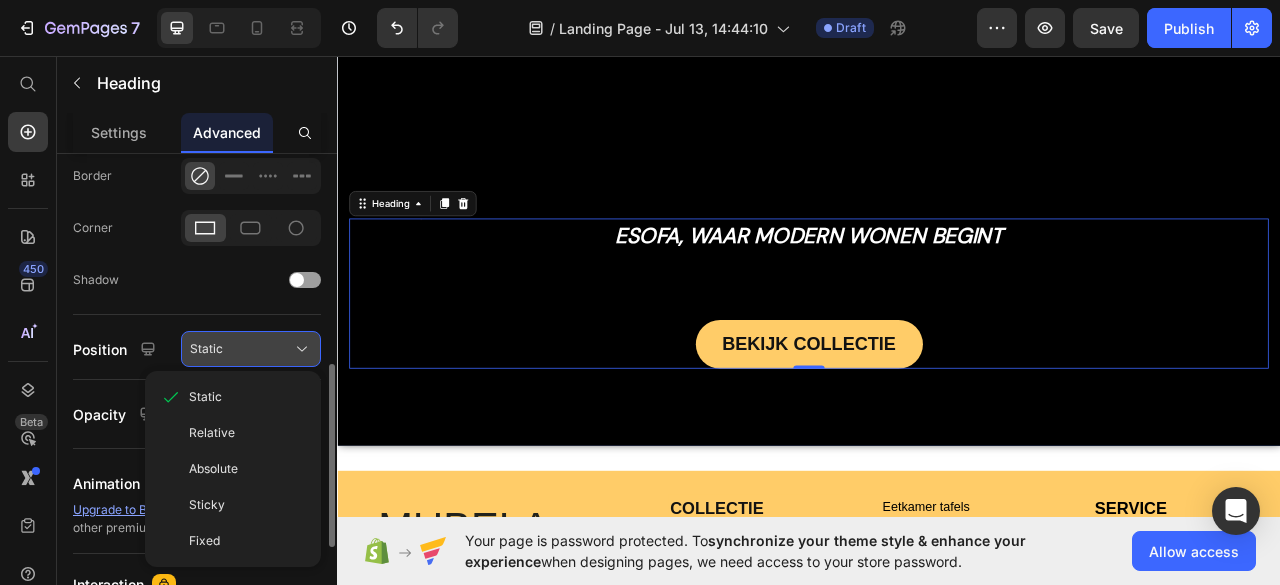 click on "Static" at bounding box center [206, 349] 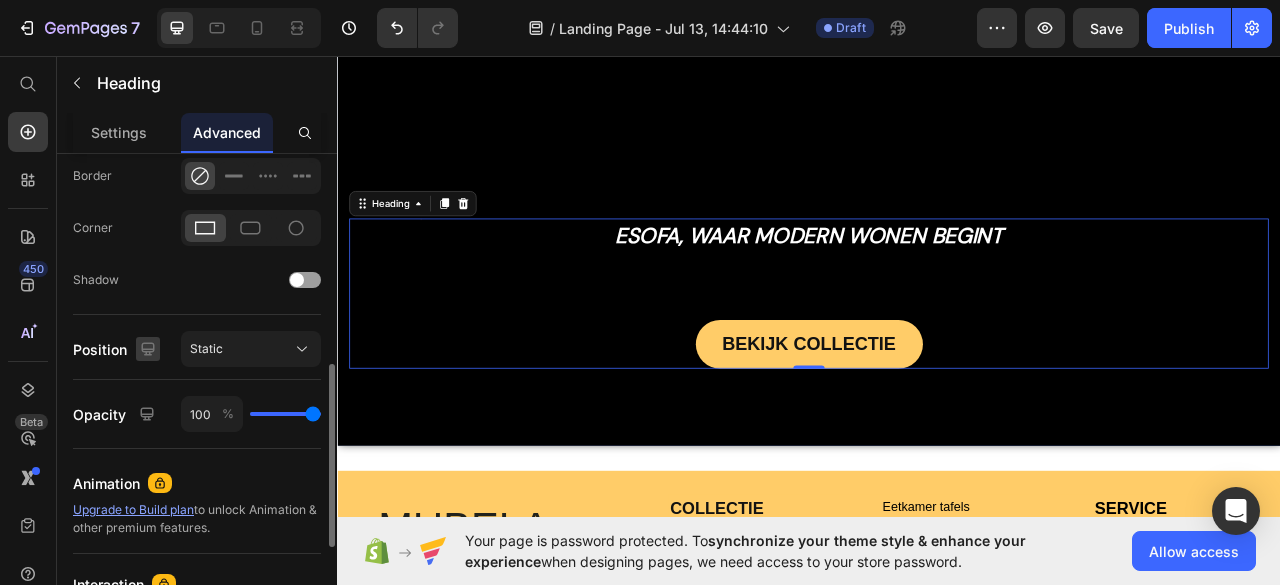click 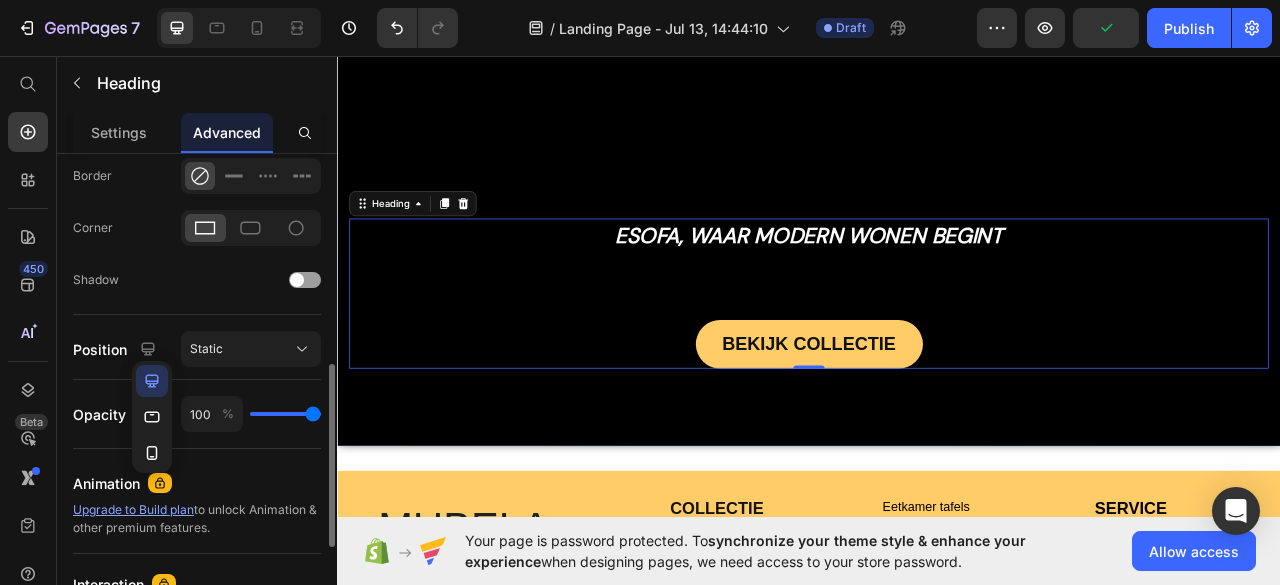 click on "Display on Desktop Tablet Mobile Spacing (px) 0 0 0 0 0 0 0 0 Shape Border Corner Shadow Position Static Opacity 100 % Animation Upgrade to Build plan  to unlock Animation & other premium features. Interaction Upgrade to Optimize plan  to unlock Interaction & other premium features. CSS class" at bounding box center (197, 199) 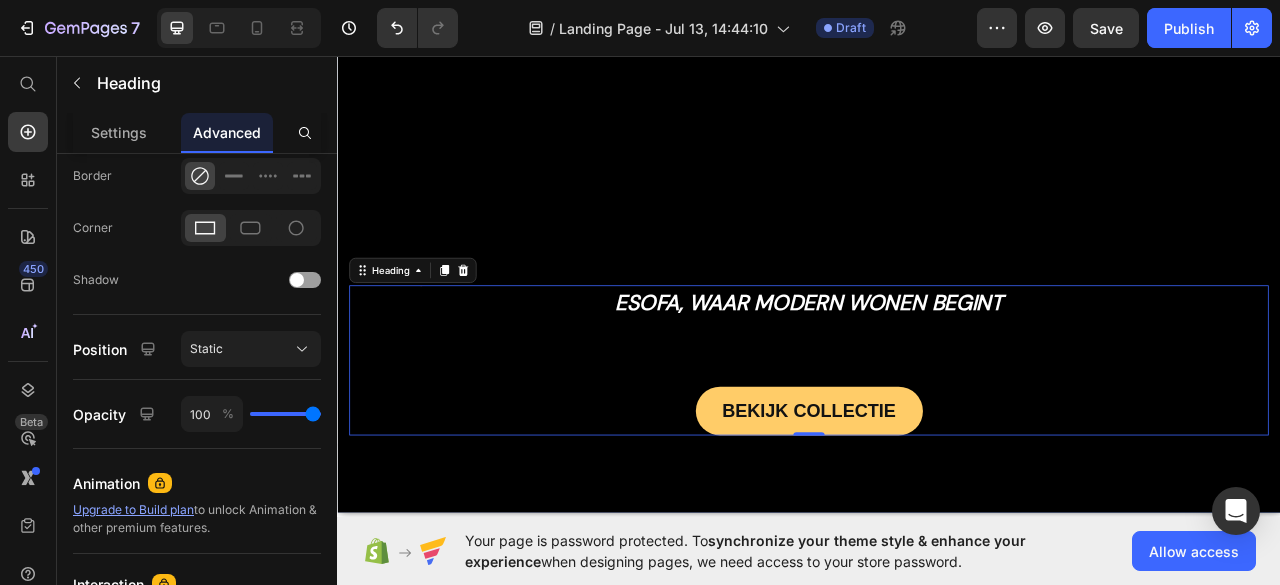 scroll, scrollTop: 0, scrollLeft: 0, axis: both 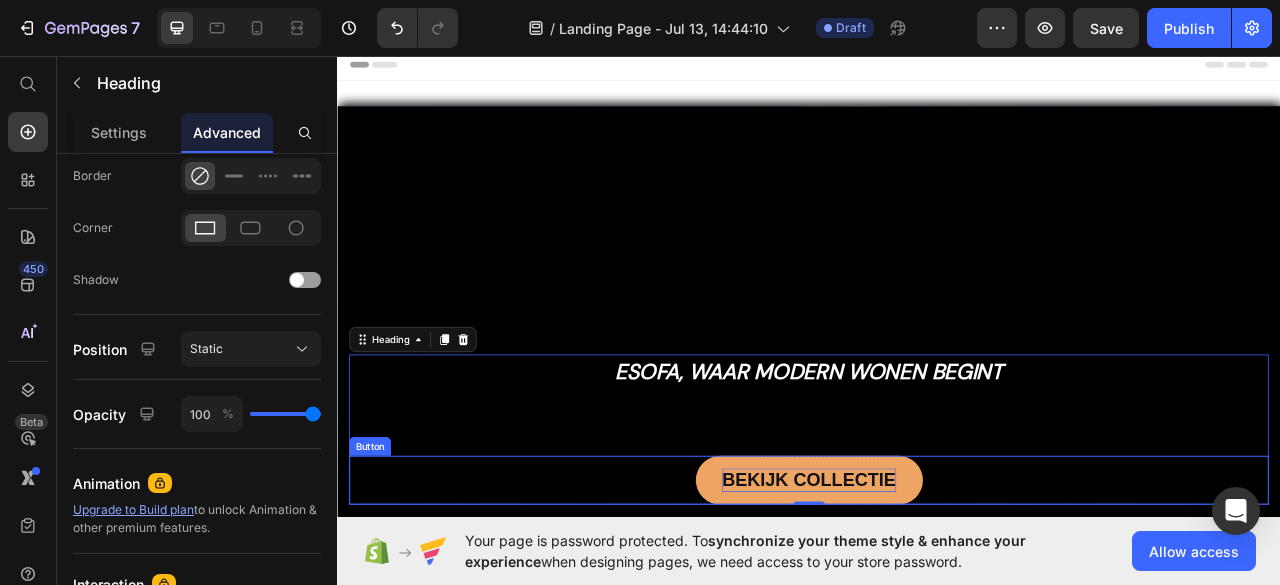 click on "BEKIJK COLLECTIE" at bounding box center (936, 597) 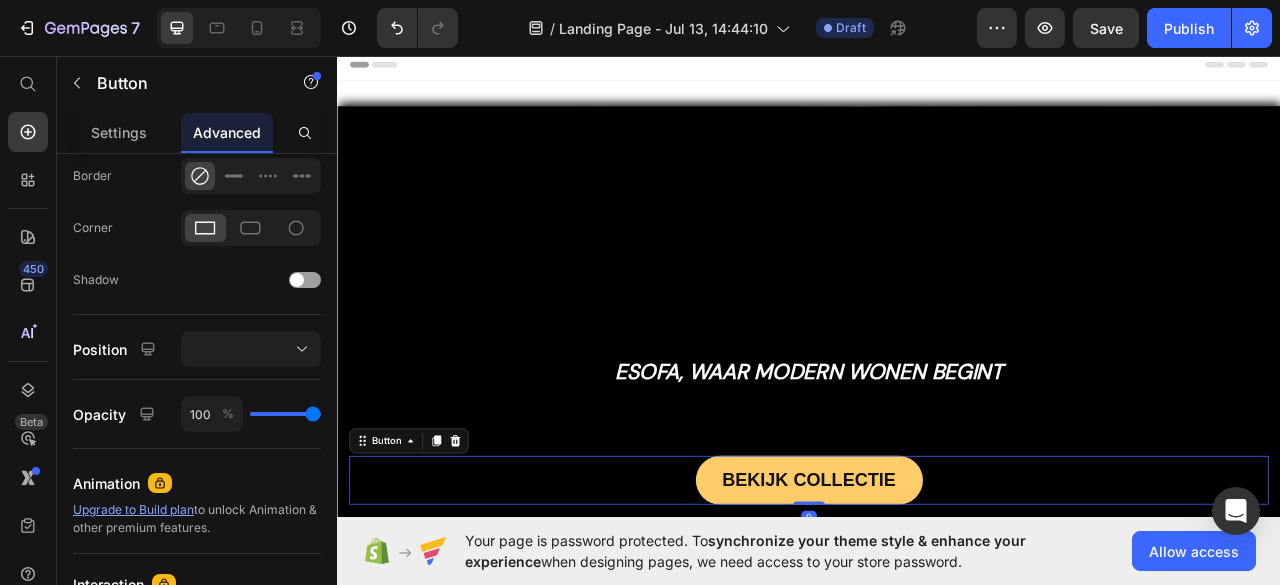 scroll, scrollTop: 0, scrollLeft: 0, axis: both 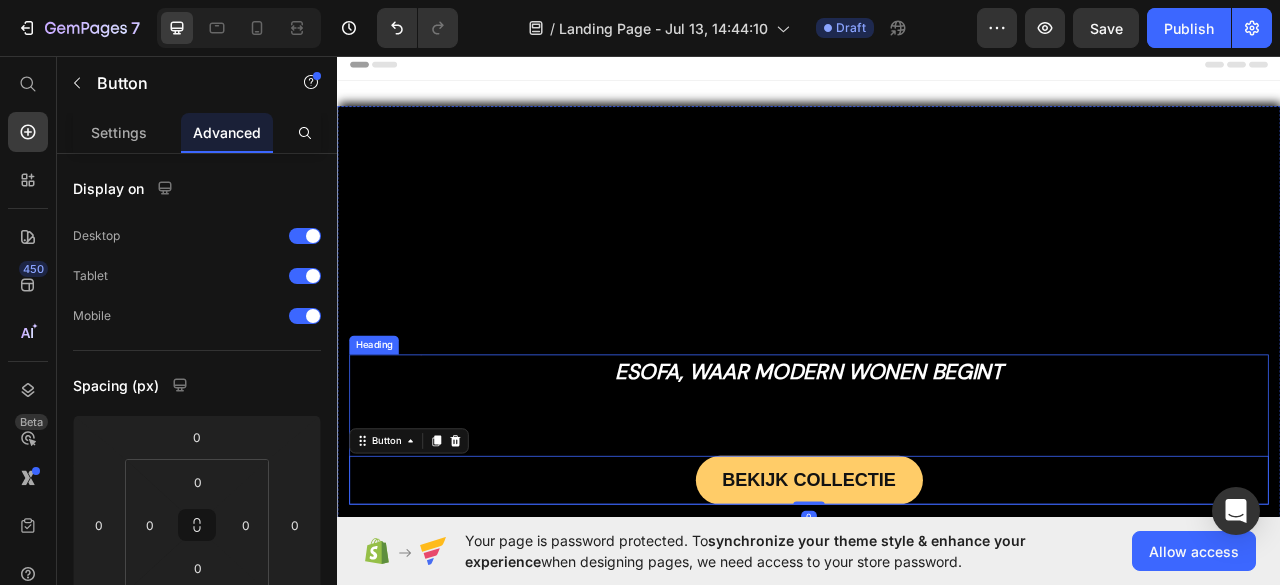 click on "esofa, waar modern wonen begint" at bounding box center [937, 502] 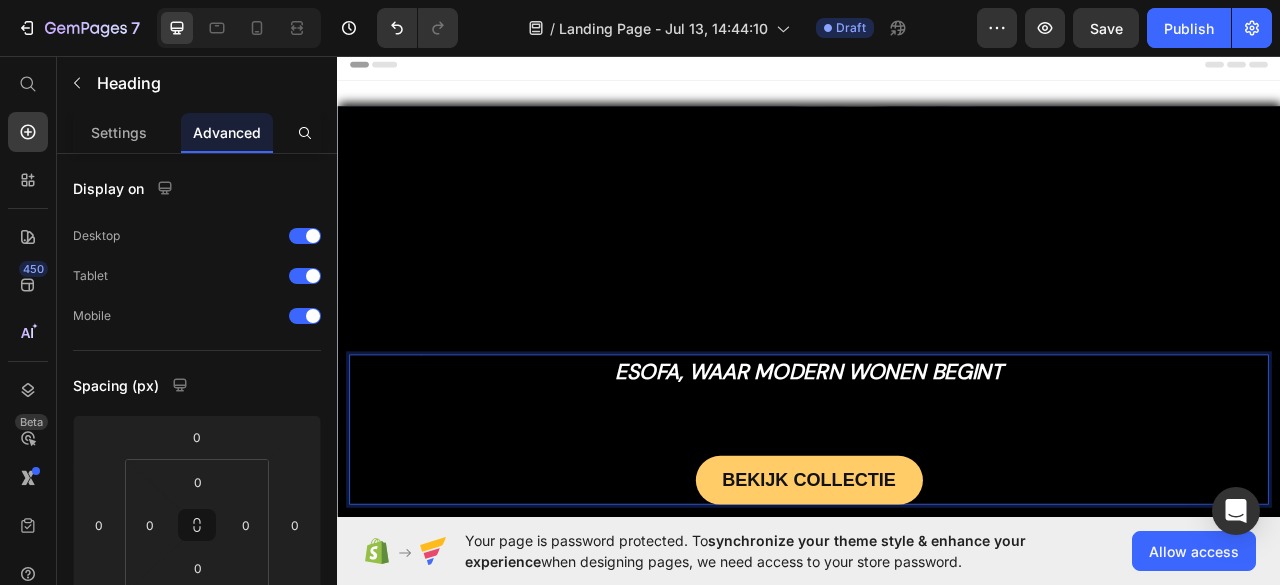 click on "esofa, waar modern wonen begint" at bounding box center [937, 502] 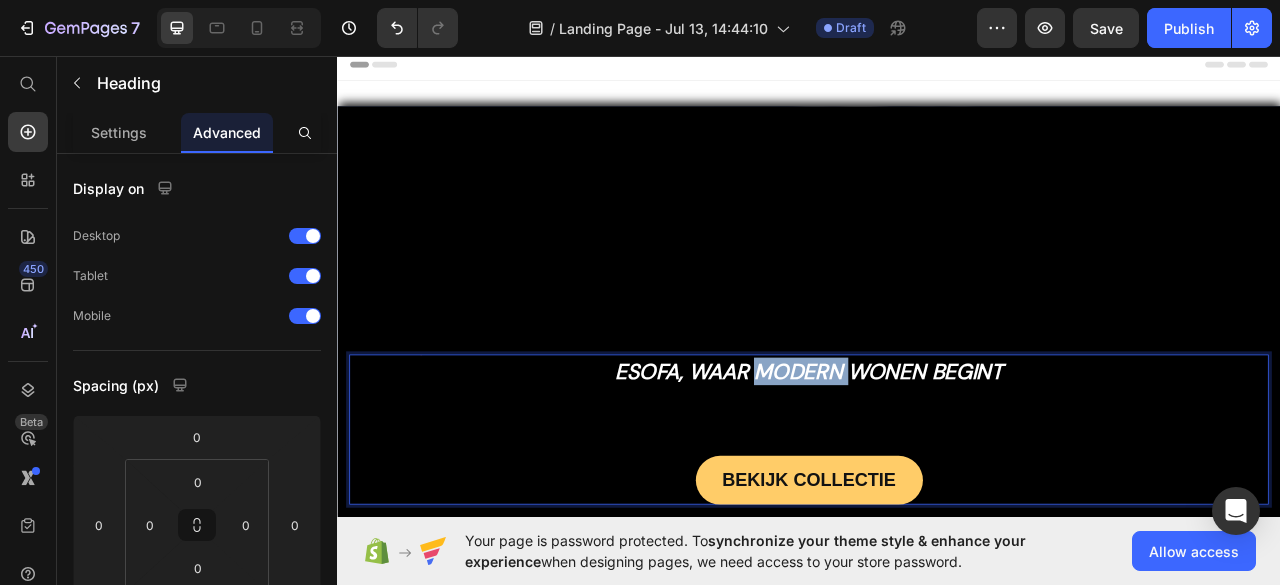 click on "esofa, waar modern wonen begint" at bounding box center (937, 502) 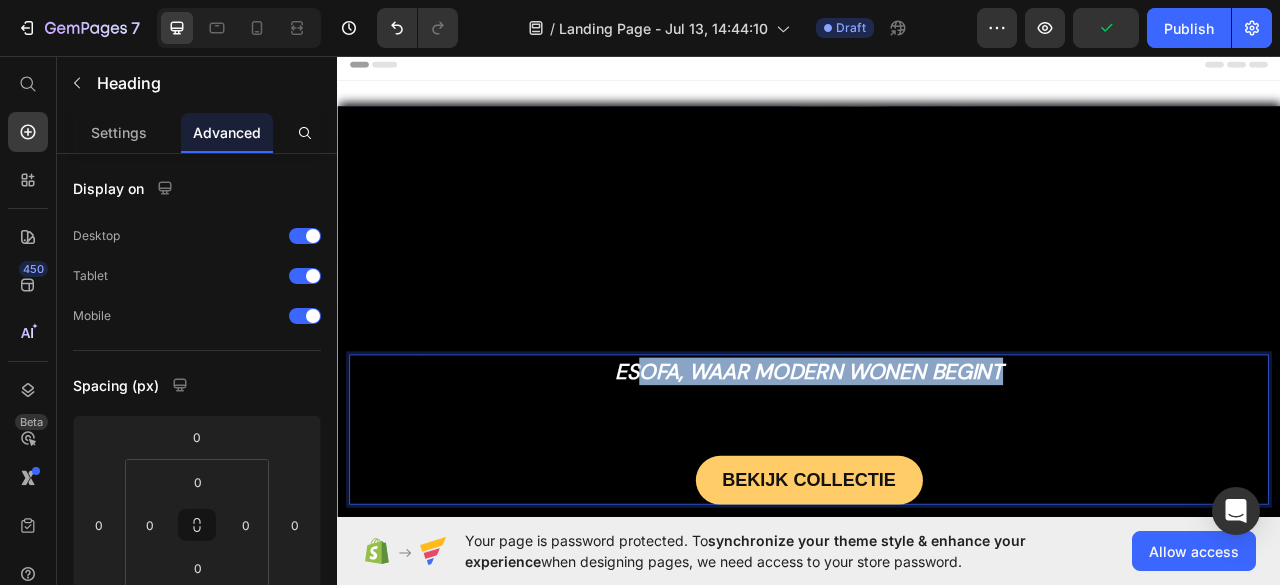 drag, startPoint x: 1173, startPoint y: 464, endPoint x: 714, endPoint y: 457, distance: 459.05338 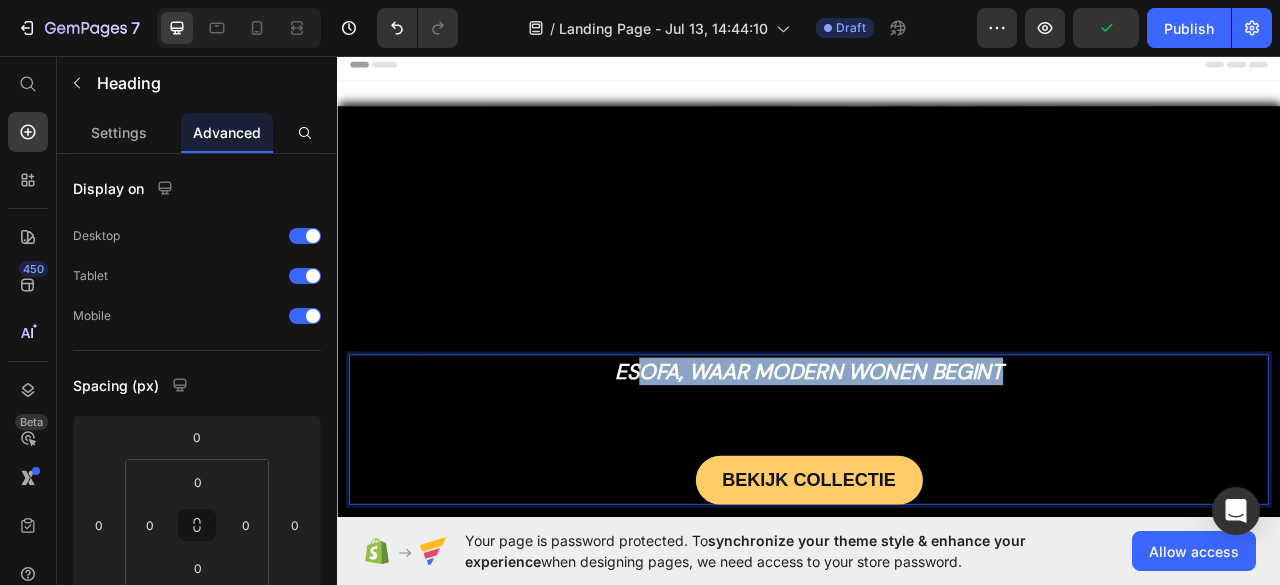 click on "esofa, waar modern wonen begint" at bounding box center (937, 458) 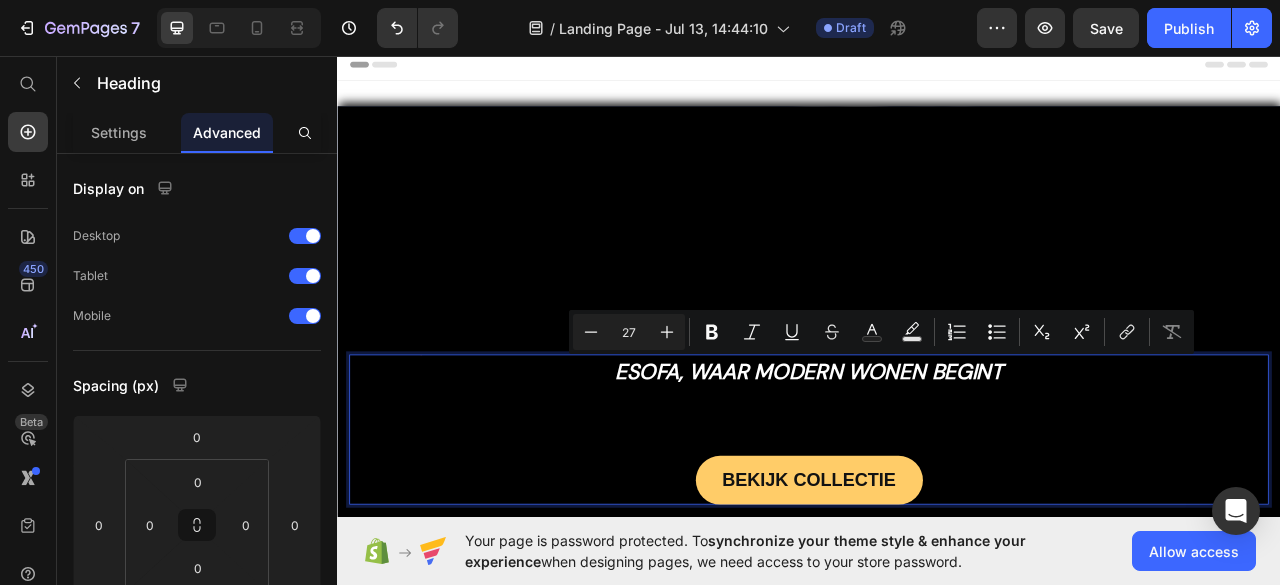 click on "esofa, waar modern wonen begint" at bounding box center (937, 502) 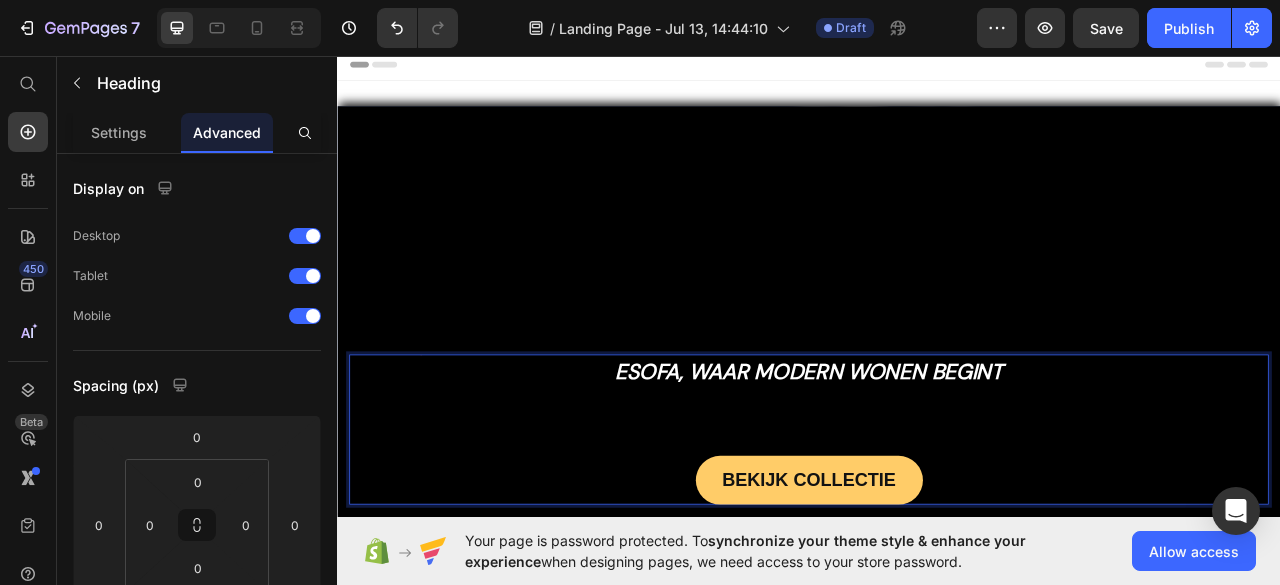click on "esofa, waar modern wonen begint" at bounding box center [937, 458] 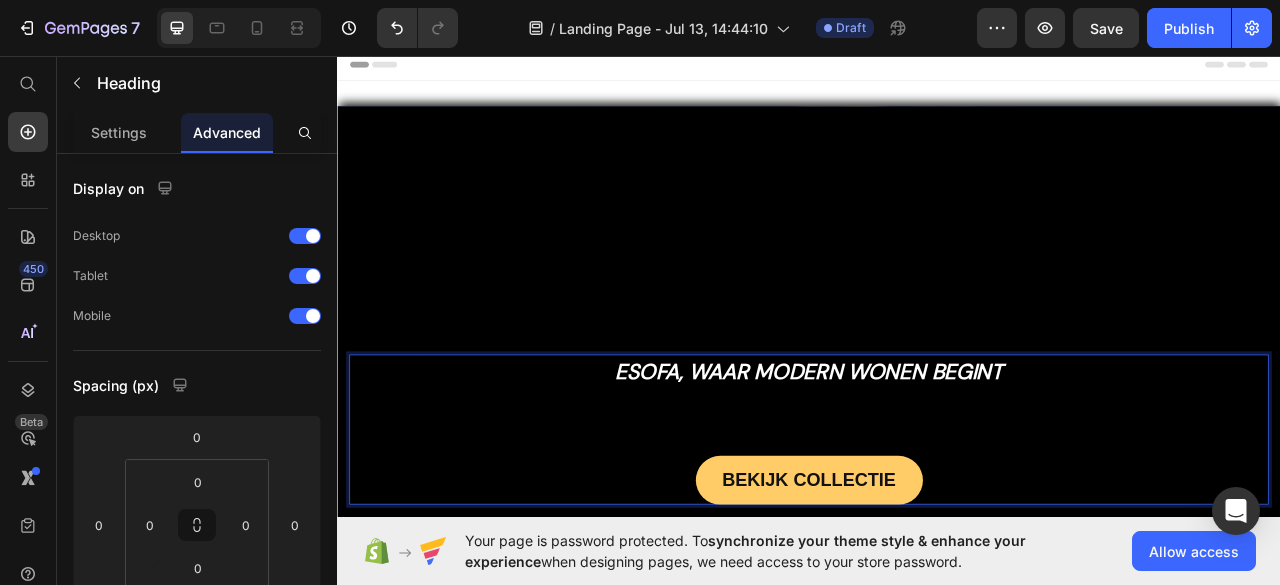 click on "esofa, waar modern wonen begint" at bounding box center [937, 502] 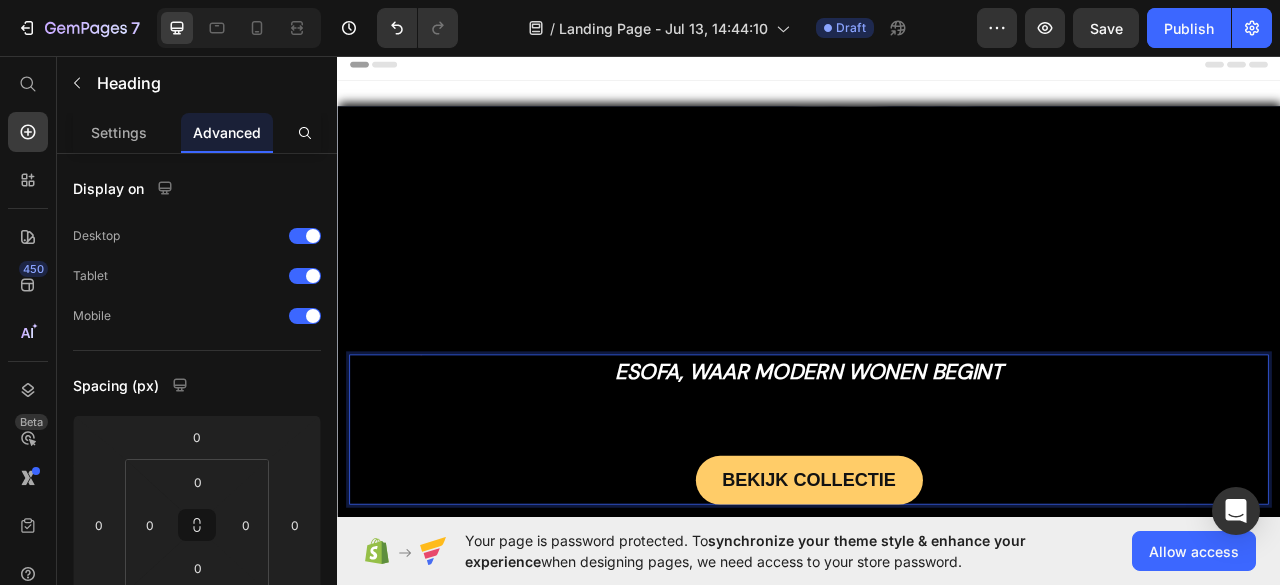 click on "esofa, waar modern wonen begint" at bounding box center (937, 502) 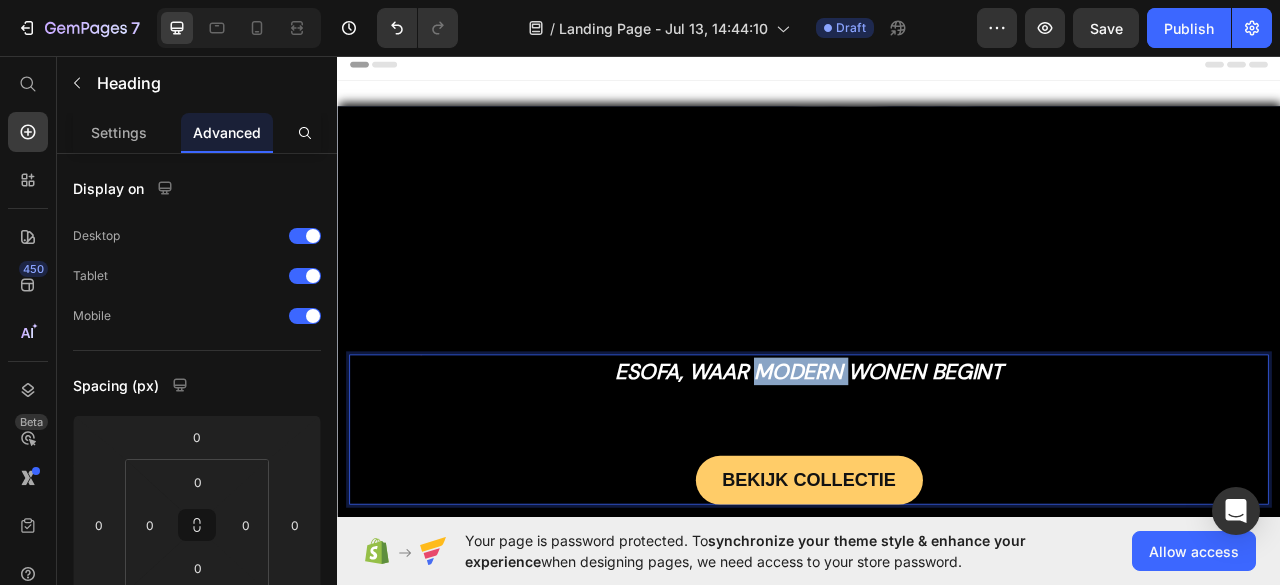click on "esofa, waar modern wonen begint" at bounding box center (937, 502) 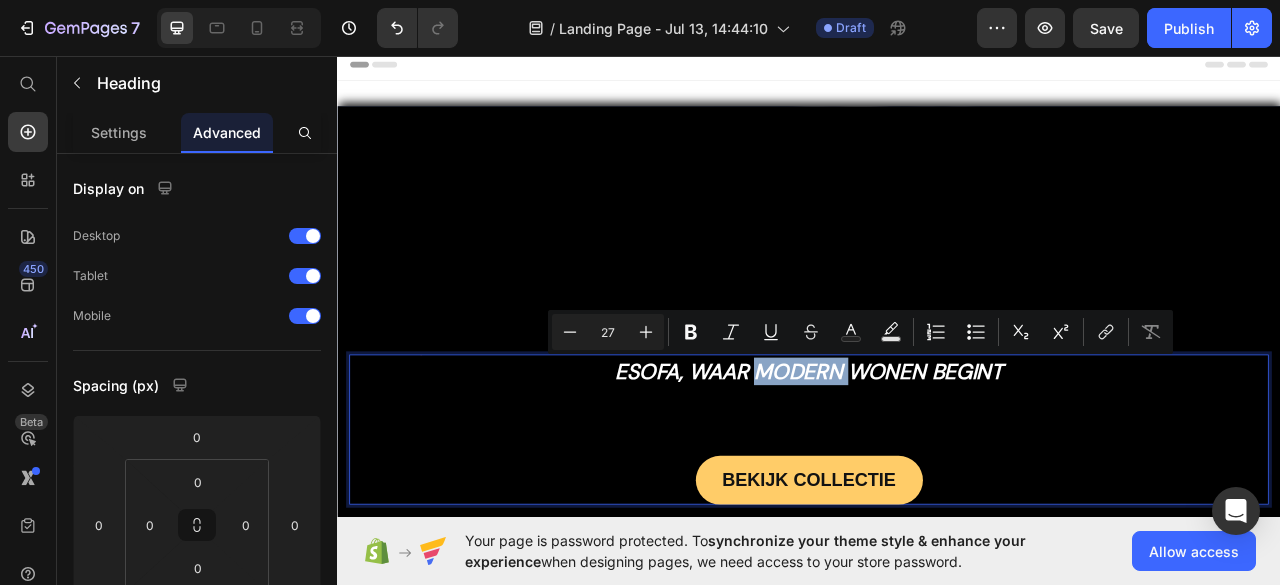 click on "esofa, waar modern wonen begint" at bounding box center (937, 502) 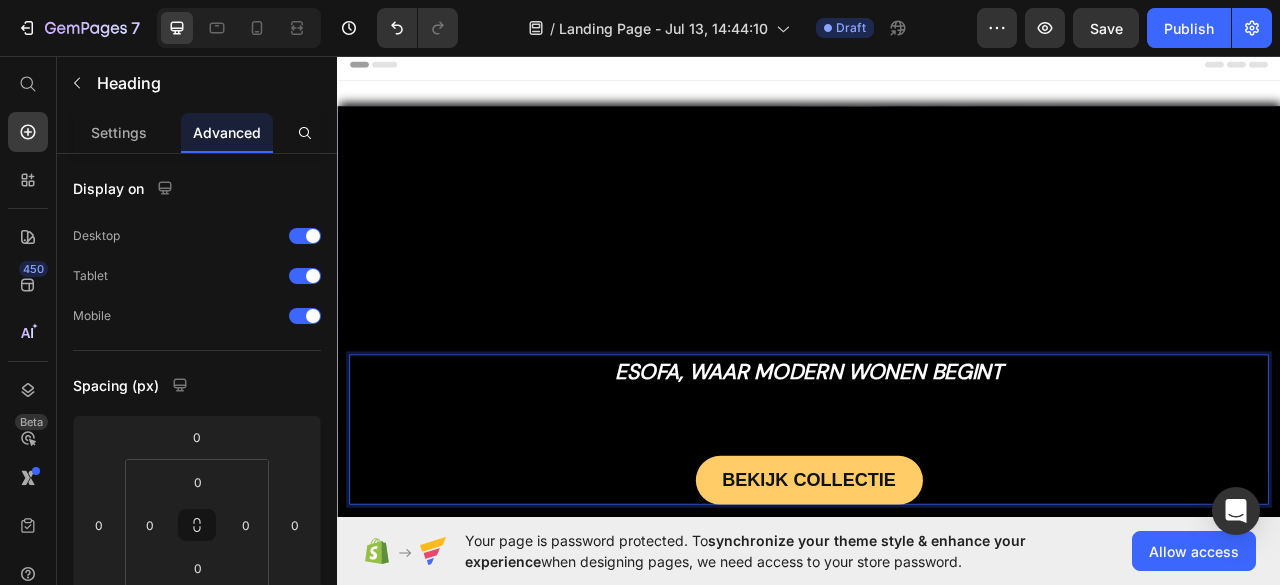click on "esofa, waar modern wonen begint" at bounding box center (937, 502) 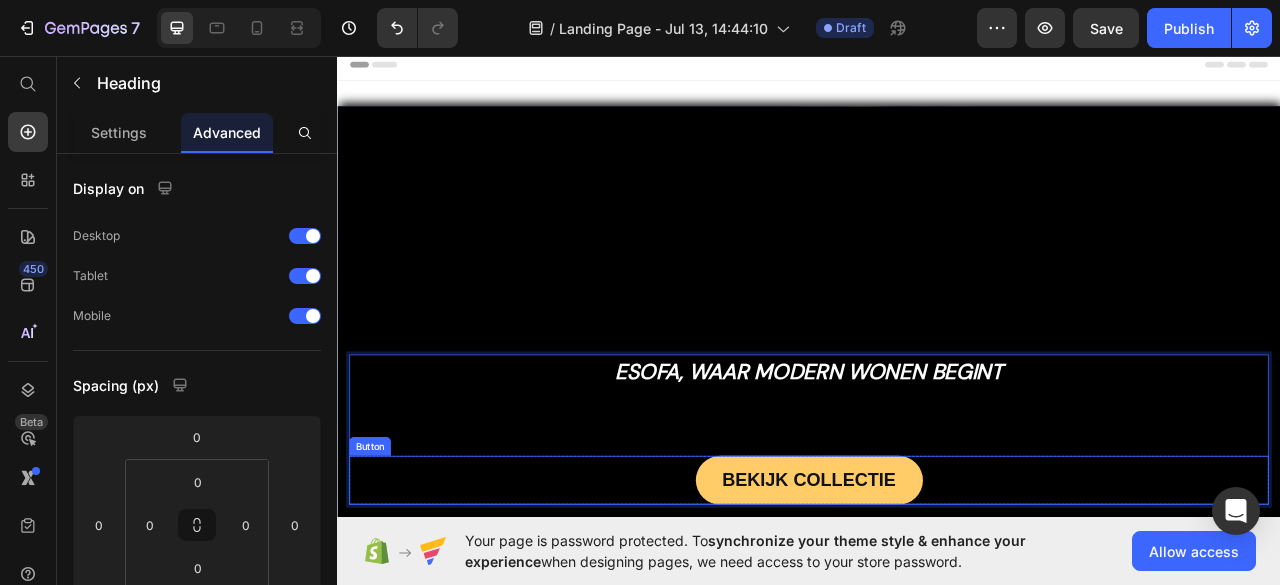 click on "BEKIJK COLLECTIE Button" at bounding box center [937, 597] 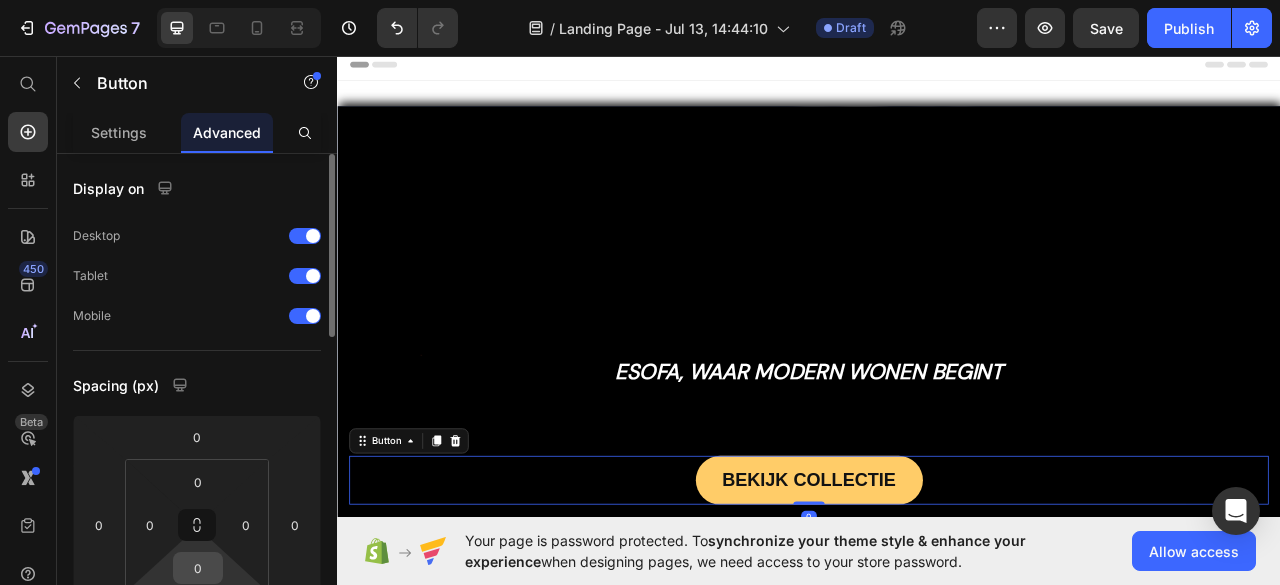 click on "0" at bounding box center (198, 568) 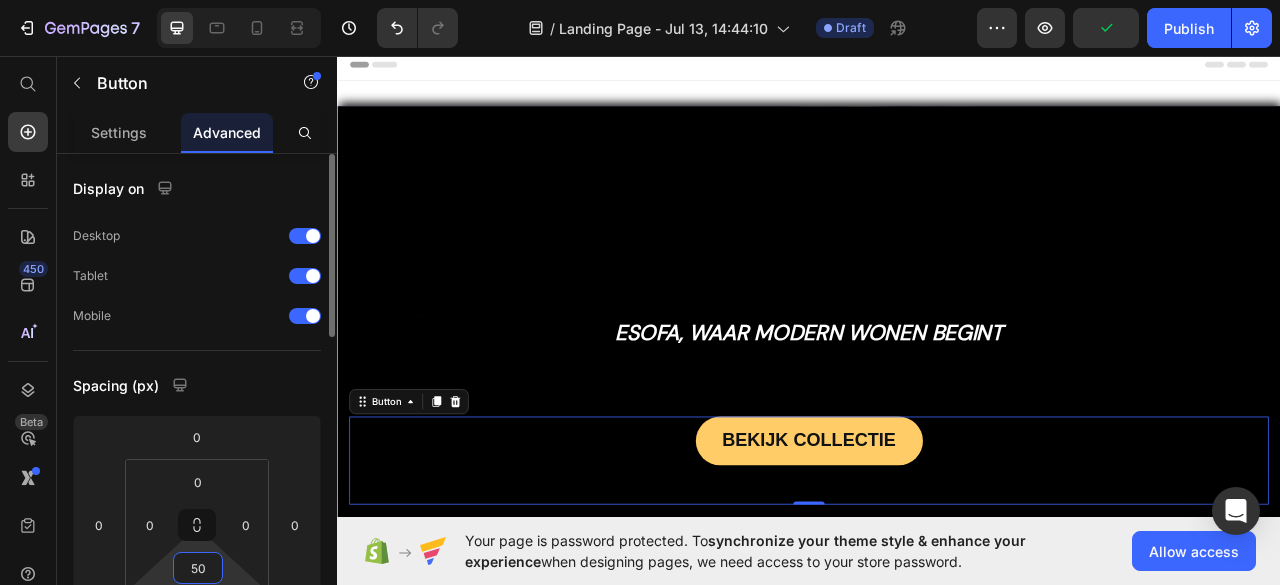 type on "5" 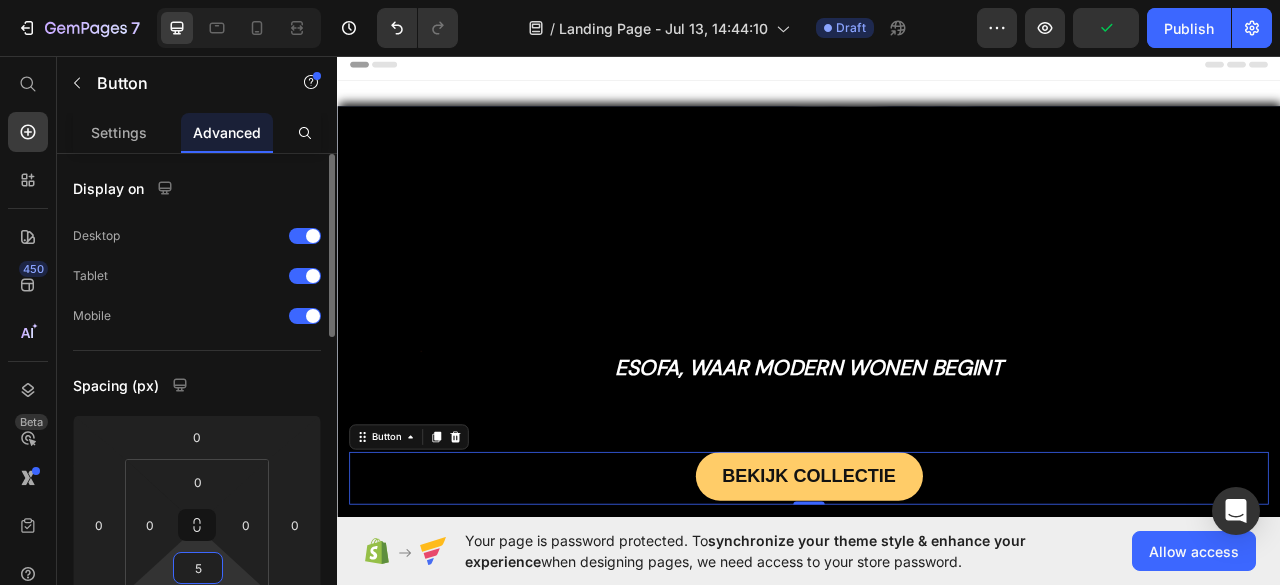 type 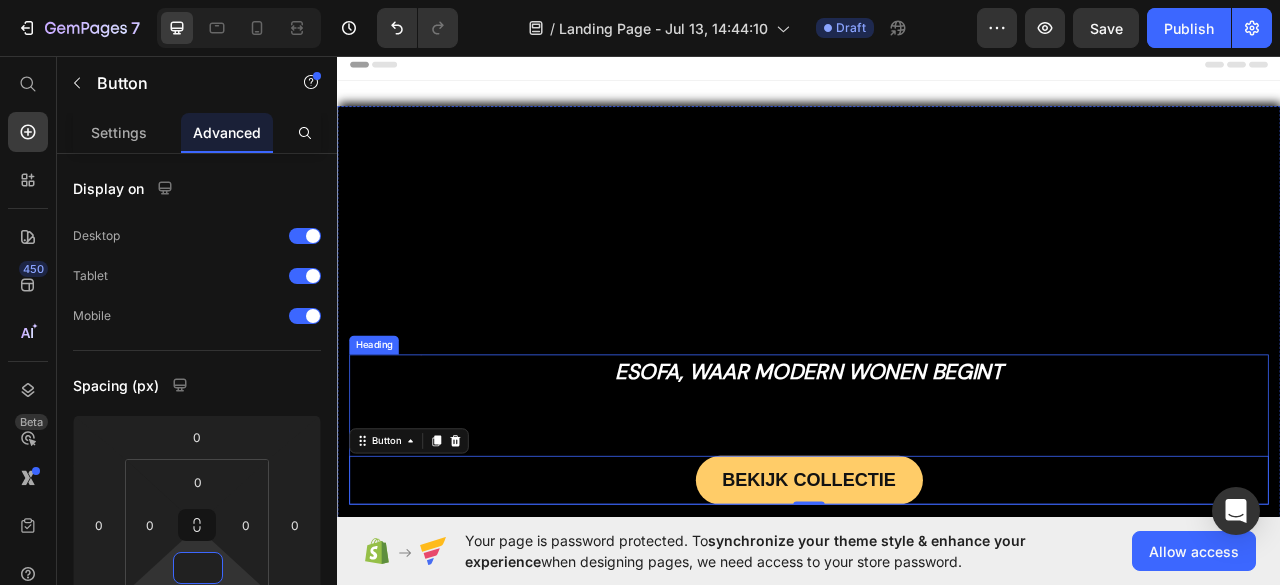 click on "esofa, waar modern wonen begint" at bounding box center (937, 458) 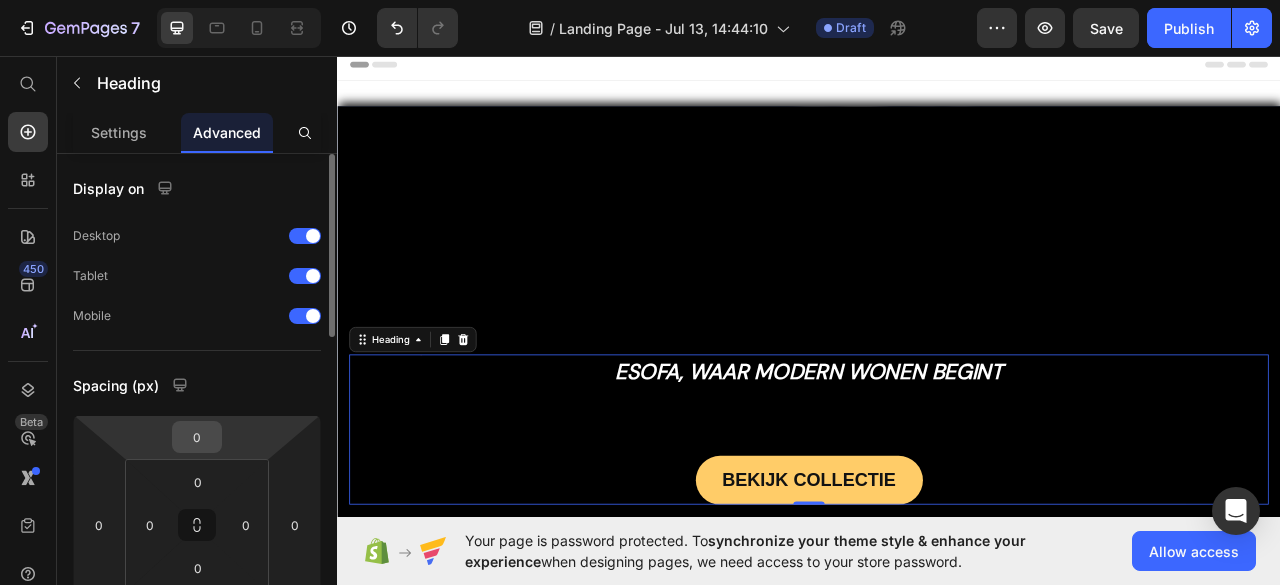 click on "0" at bounding box center (197, 437) 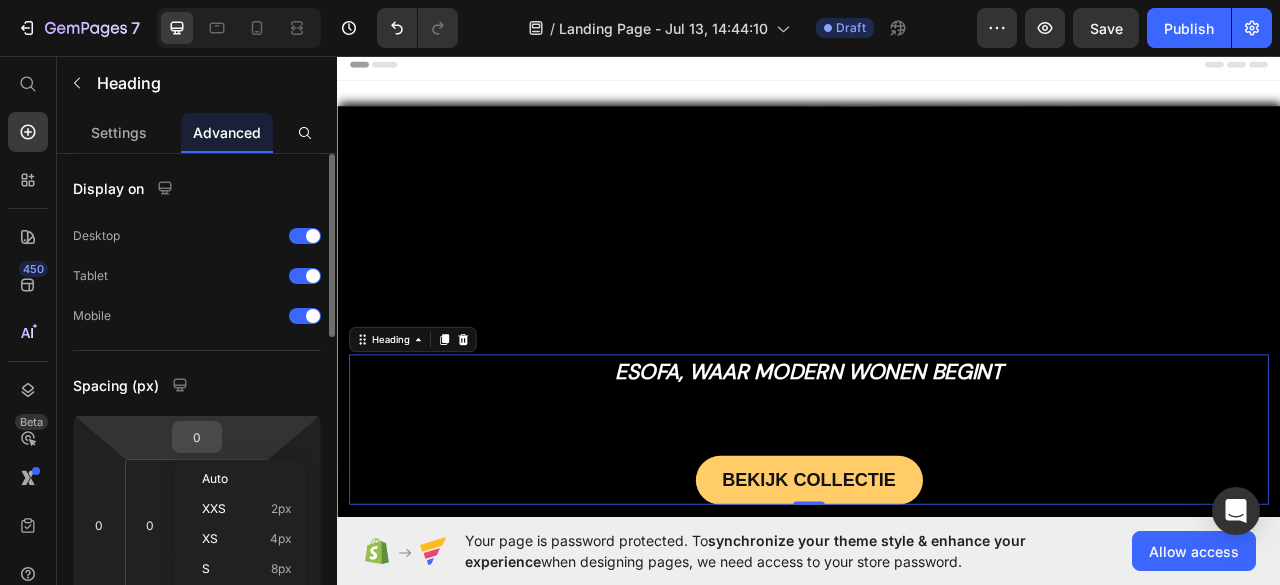 click on "0" at bounding box center (197, 437) 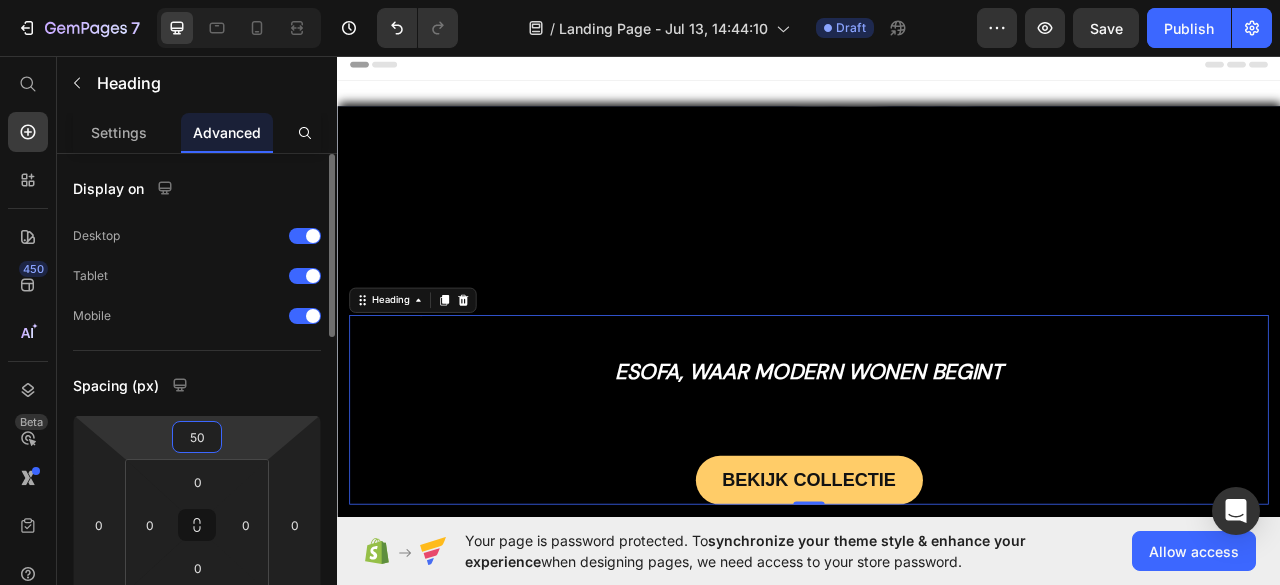 type on "5" 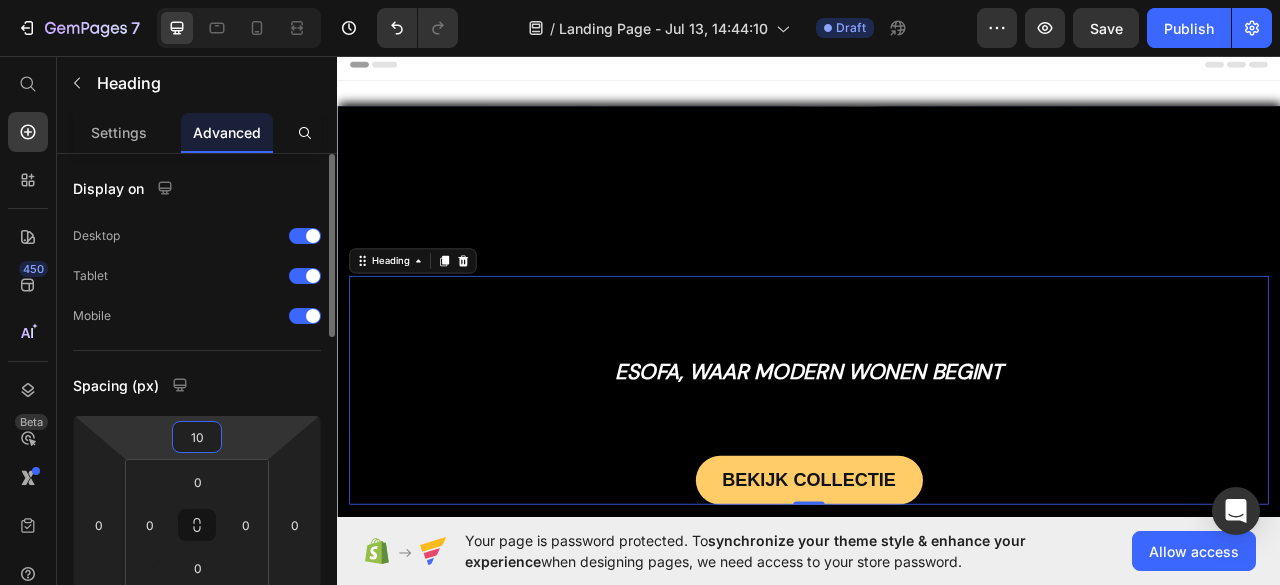type on "1" 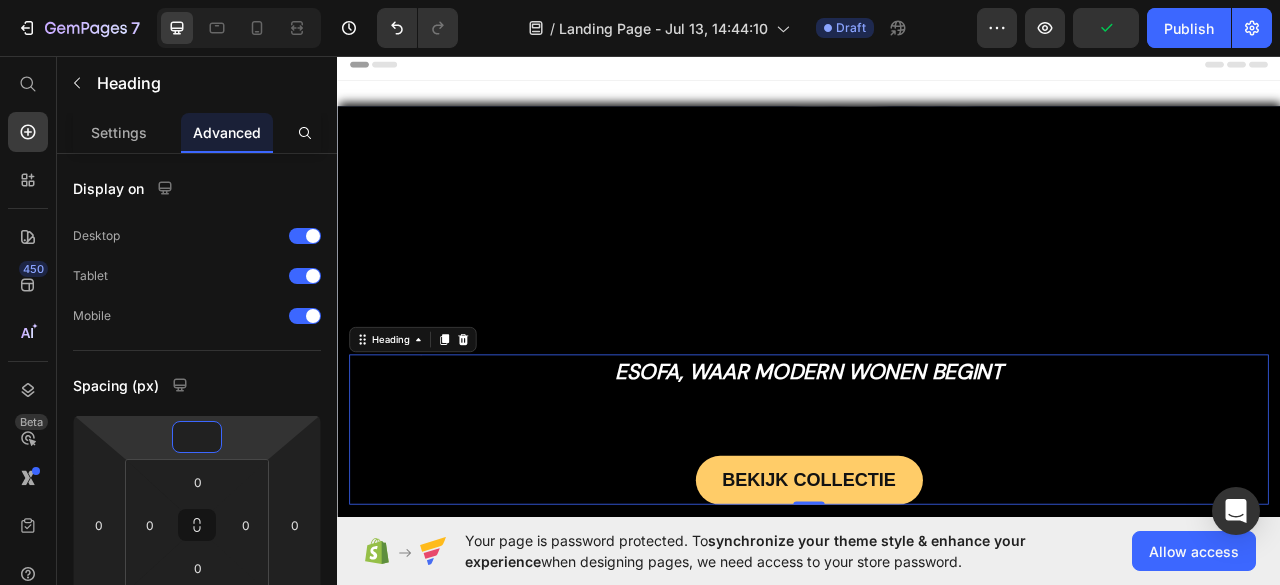 click on "esofa, waar modern wonen begint" at bounding box center (937, 502) 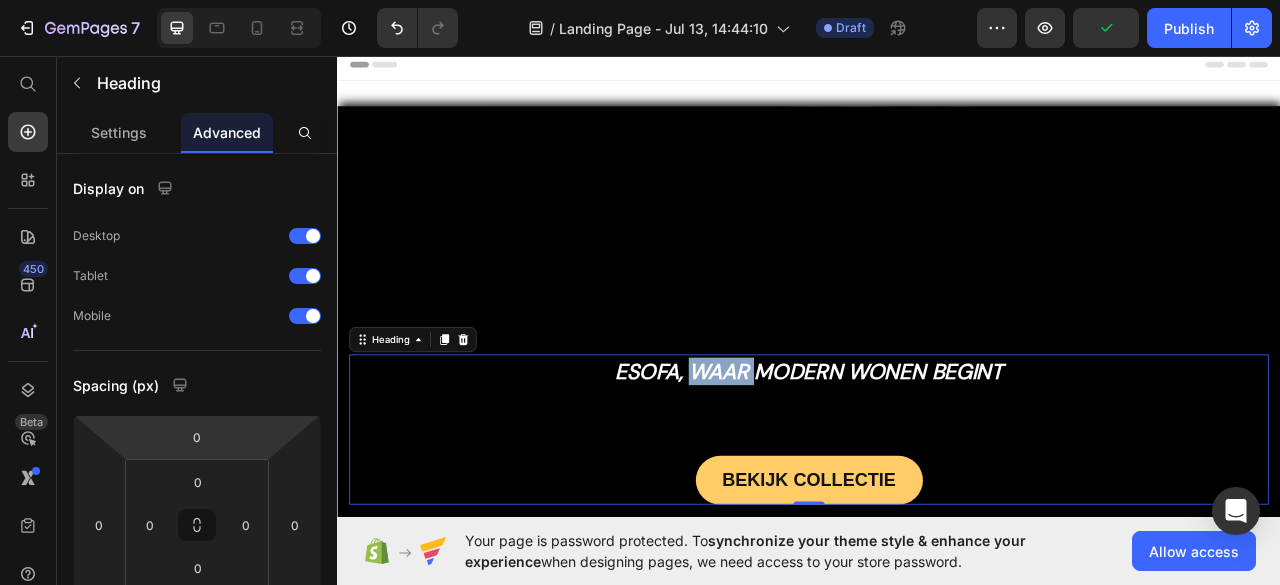 click on "esofa, waar modern wonen begint" at bounding box center [937, 502] 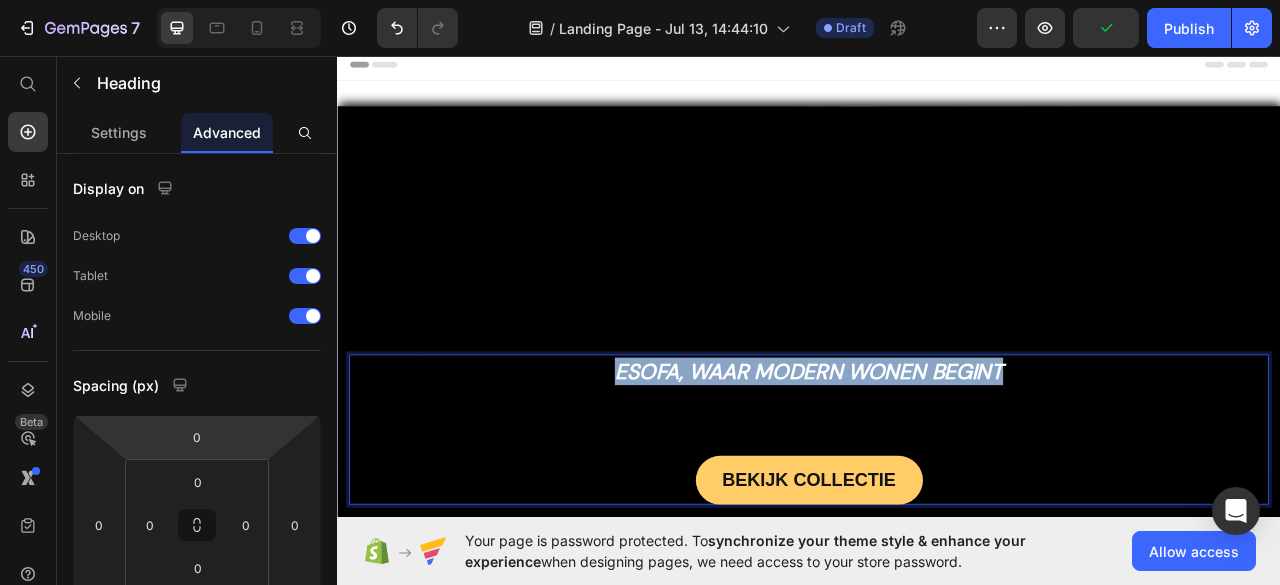 click on "esofa, waar modern wonen begint" at bounding box center [937, 502] 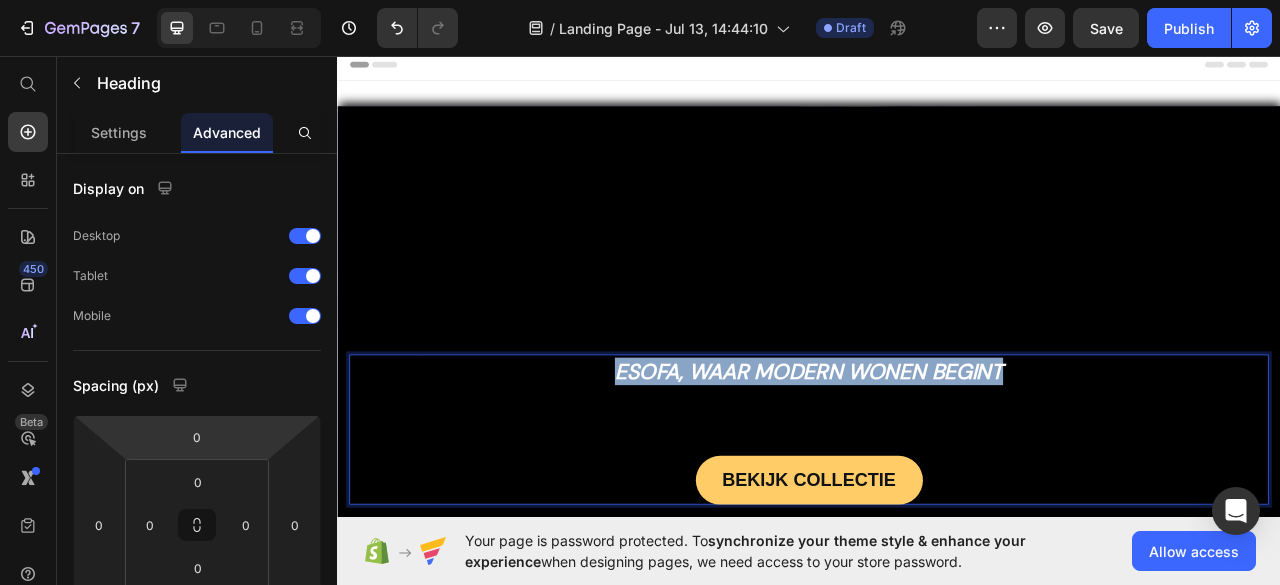 click on "esofa, waar modern wonen begint" at bounding box center (937, 502) 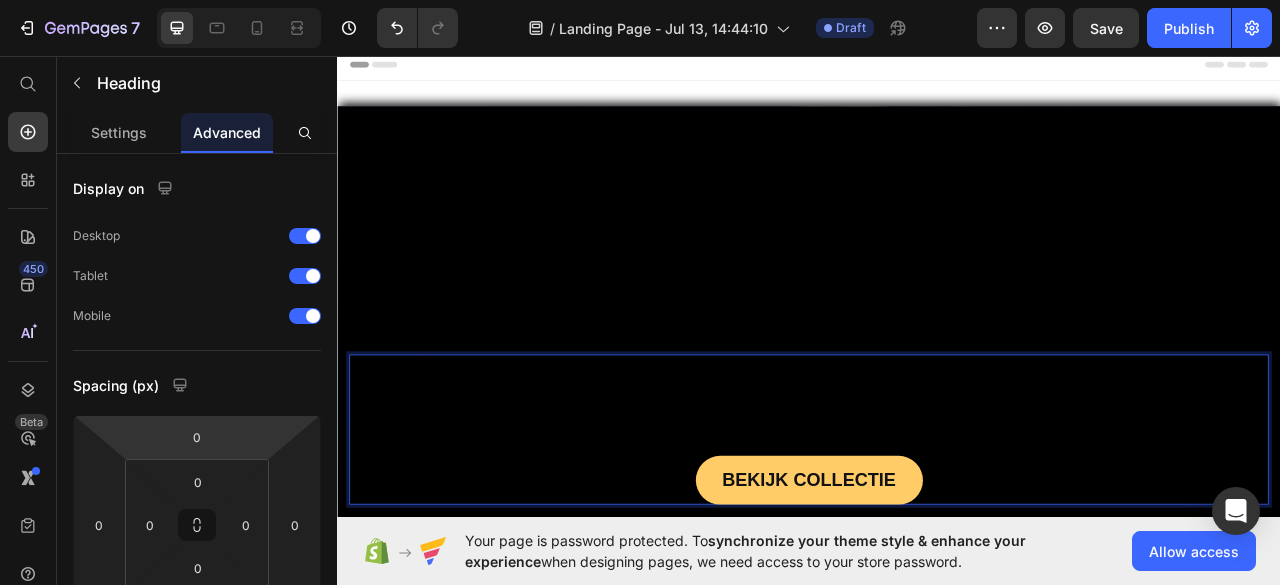 click at bounding box center (937, 502) 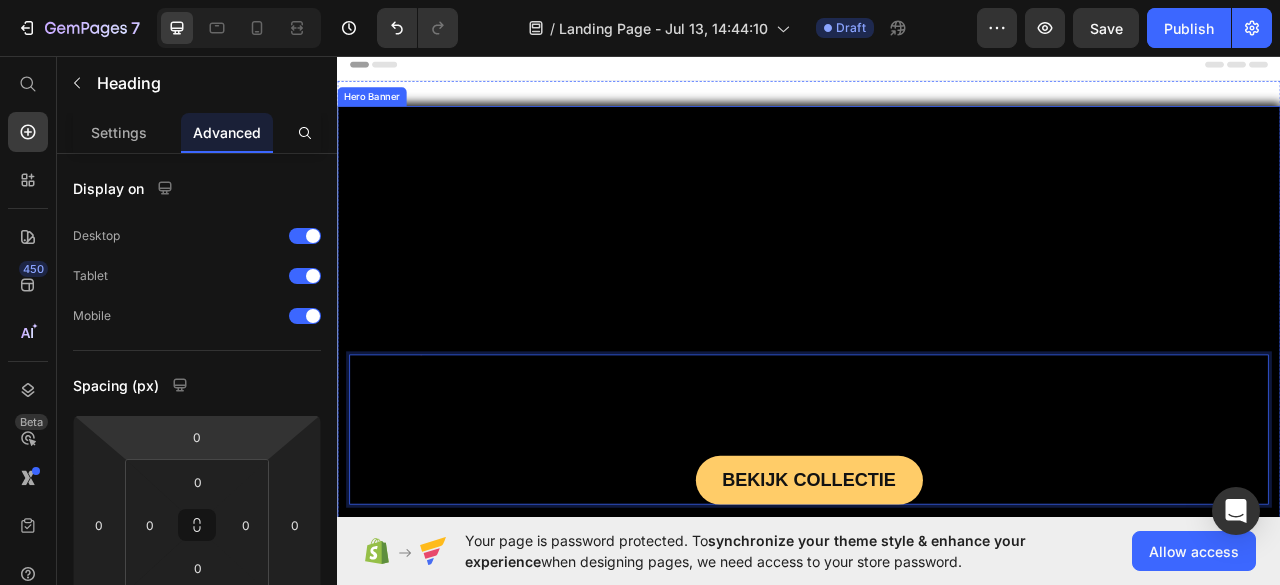 drag, startPoint x: 1195, startPoint y: 450, endPoint x: 1189, endPoint y: 380, distance: 70.256676 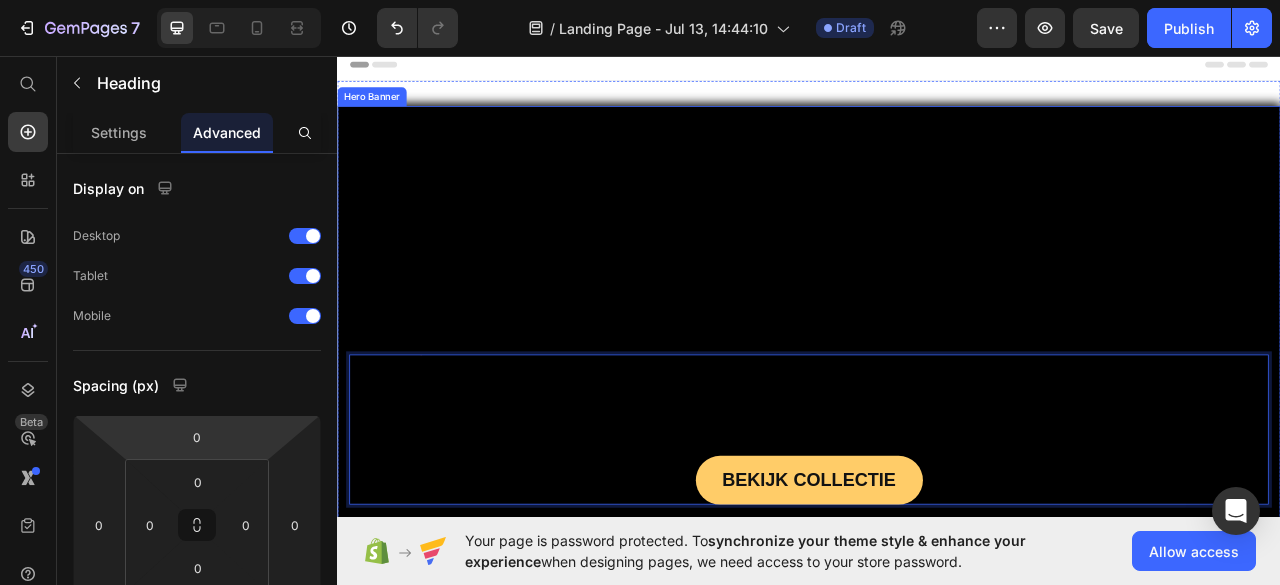 click on "Image Text Block Heading [NUMBER] Image Free shipping Text Block from The [STATE] Text Block Advanced List Image [NUMBER]-Day FREE returns Text Block & Exchange Text Block Advanced List Row Image More than [NUMBER] Text Block Happy “Cattomers” Text Block Advanced List Image Secured Checkout Text Block using SSL Technology Text Block Advanced List Row Title Line BEKIJK COLLECTIE Button Row" at bounding box center [937, 532] 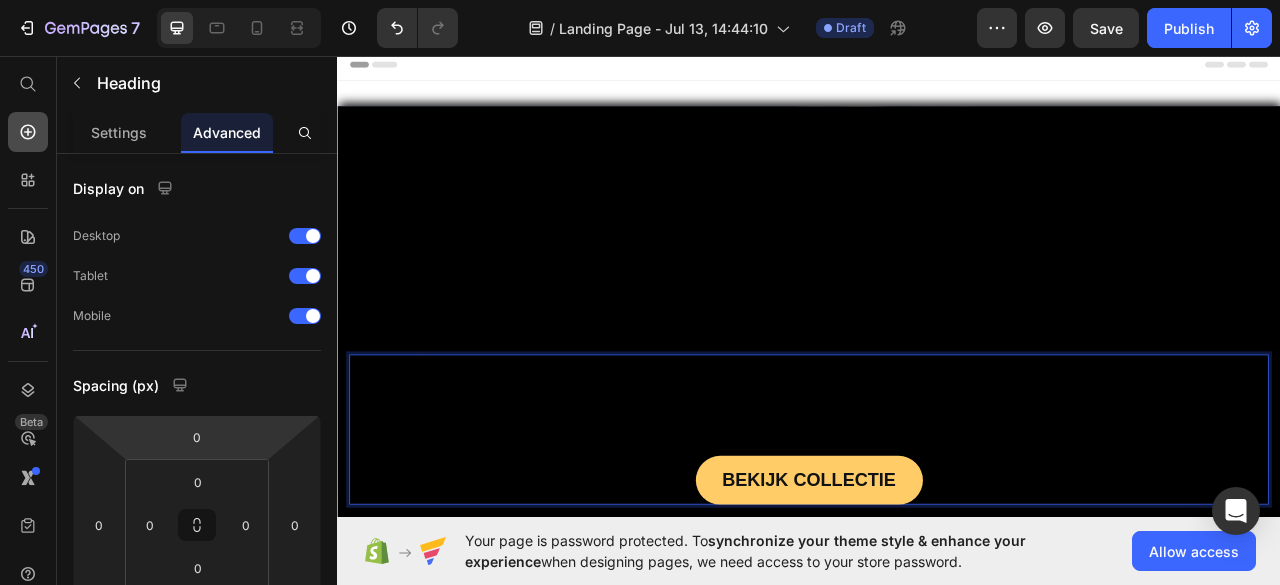 click 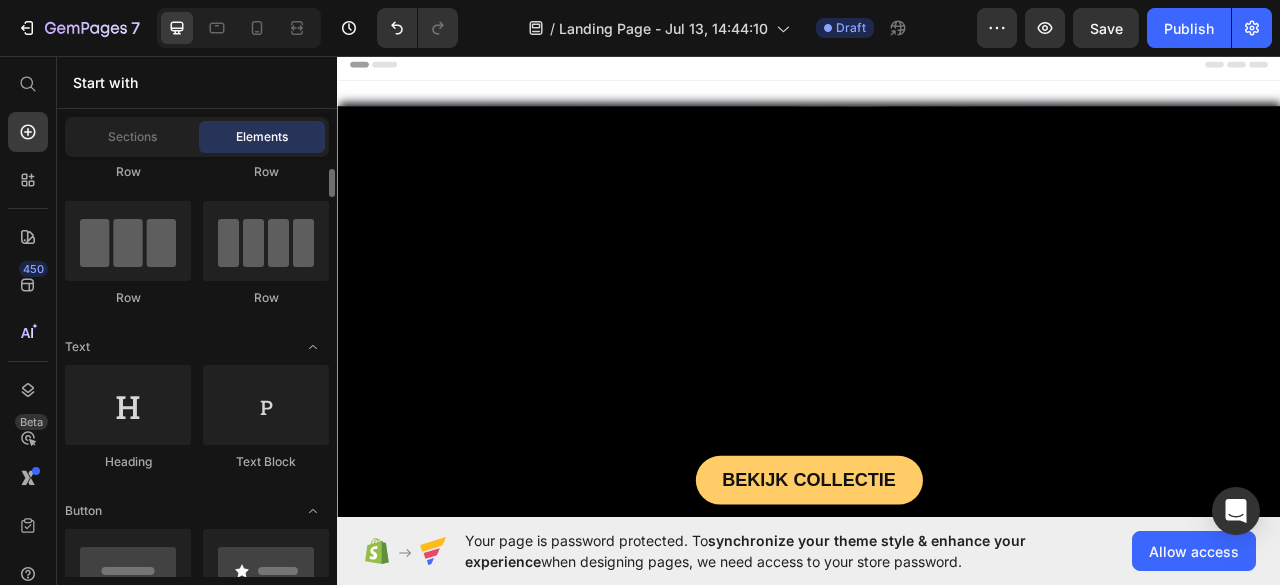 scroll, scrollTop: 130, scrollLeft: 0, axis: vertical 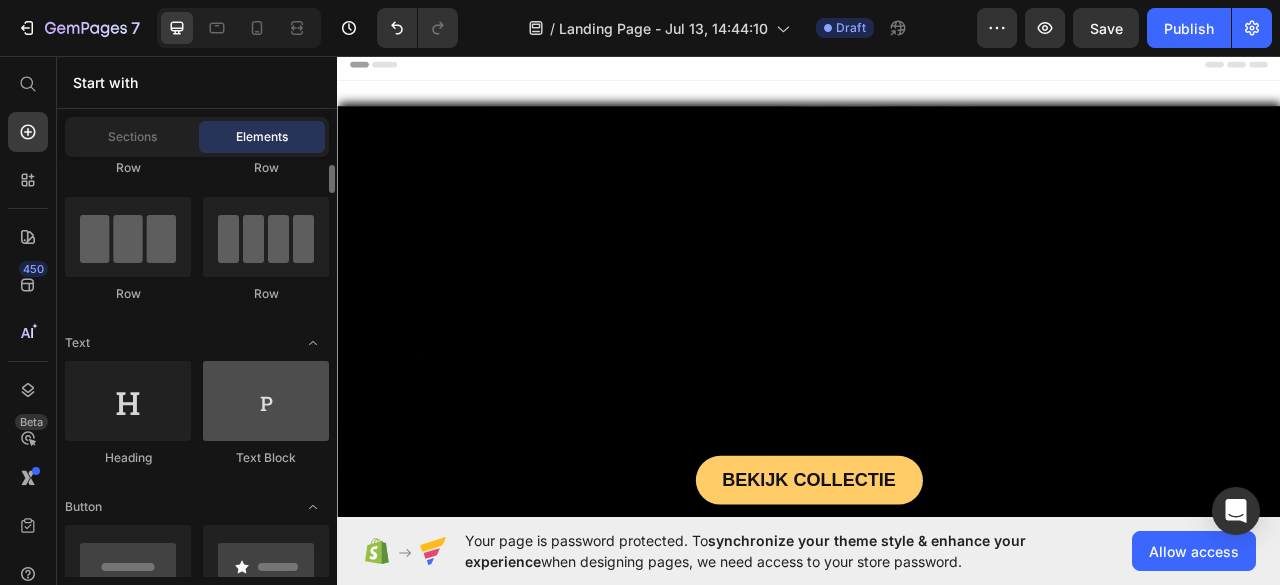 click at bounding box center [266, 401] 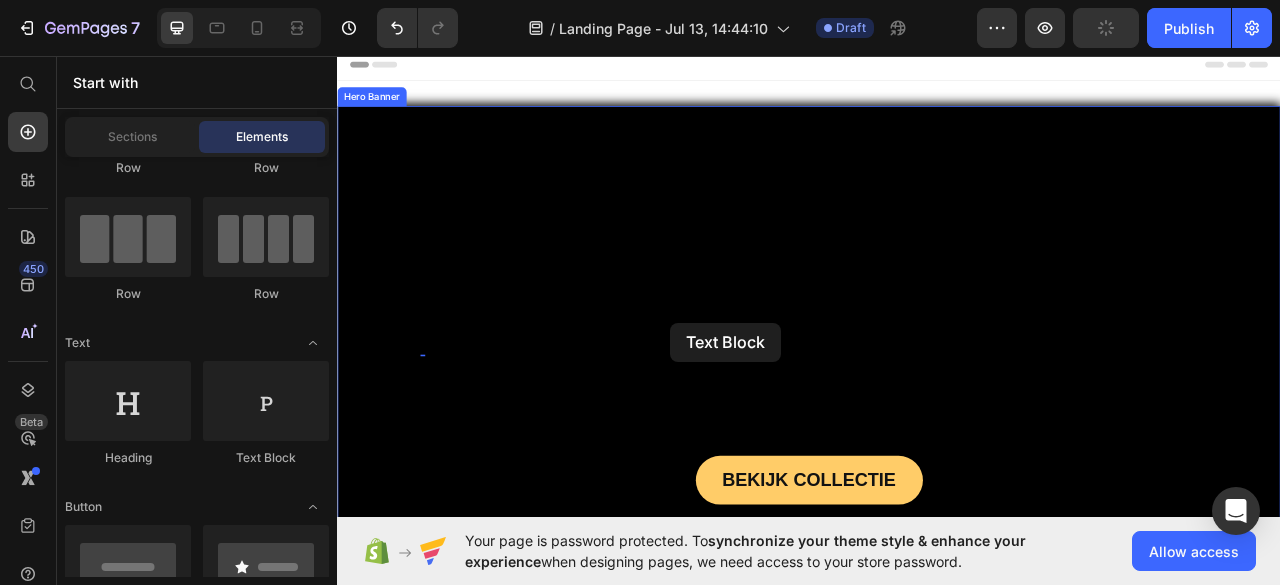 drag, startPoint x: 625, startPoint y: 463, endPoint x: 762, endPoint y: 397, distance: 152.06906 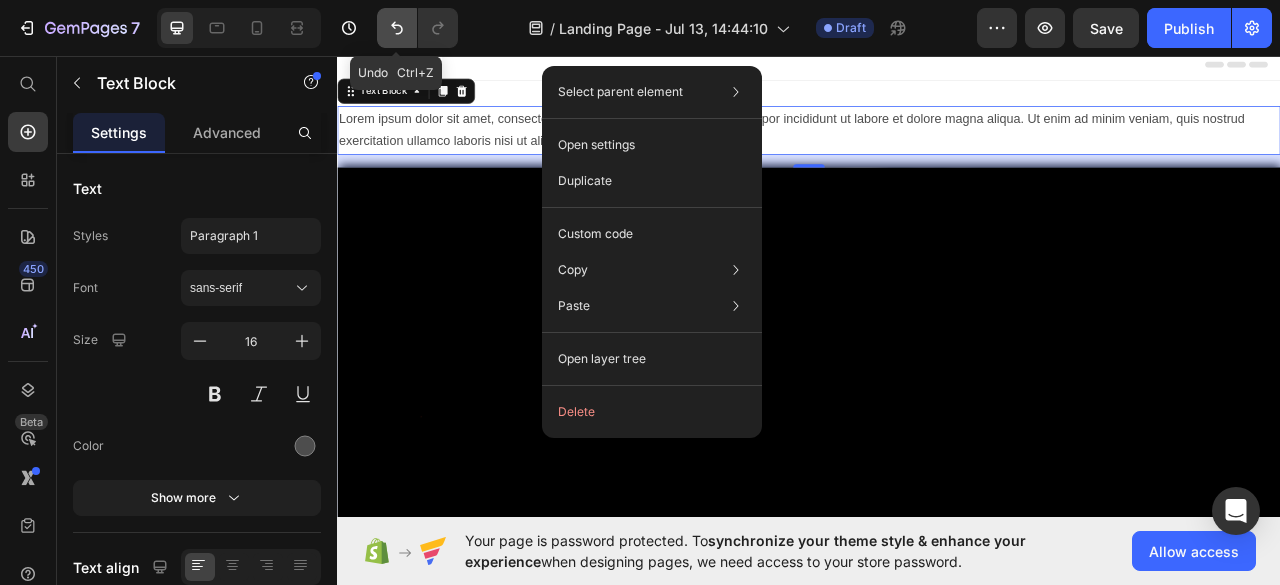 click 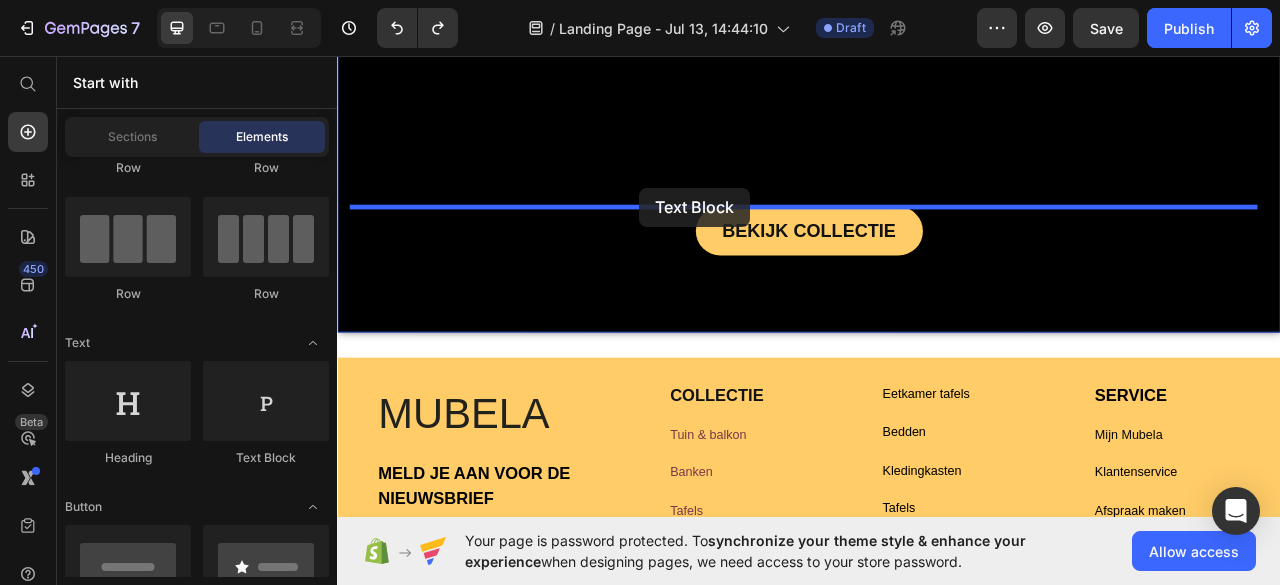 scroll, scrollTop: 340, scrollLeft: 0, axis: vertical 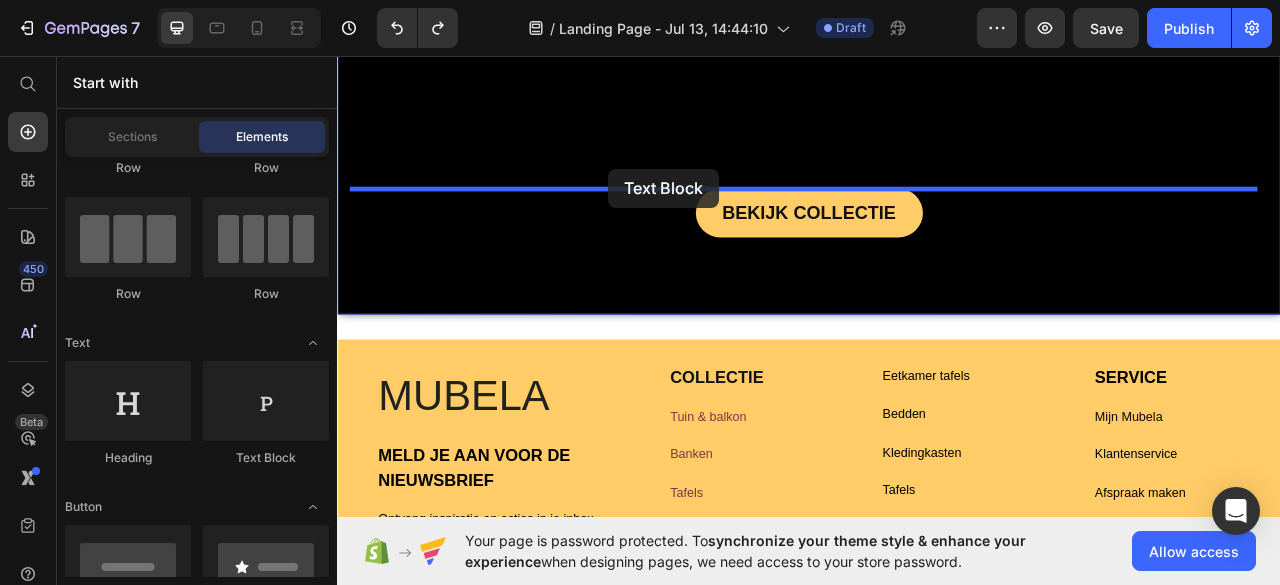 drag, startPoint x: 631, startPoint y: 455, endPoint x: 683, endPoint y: 198, distance: 262.20795 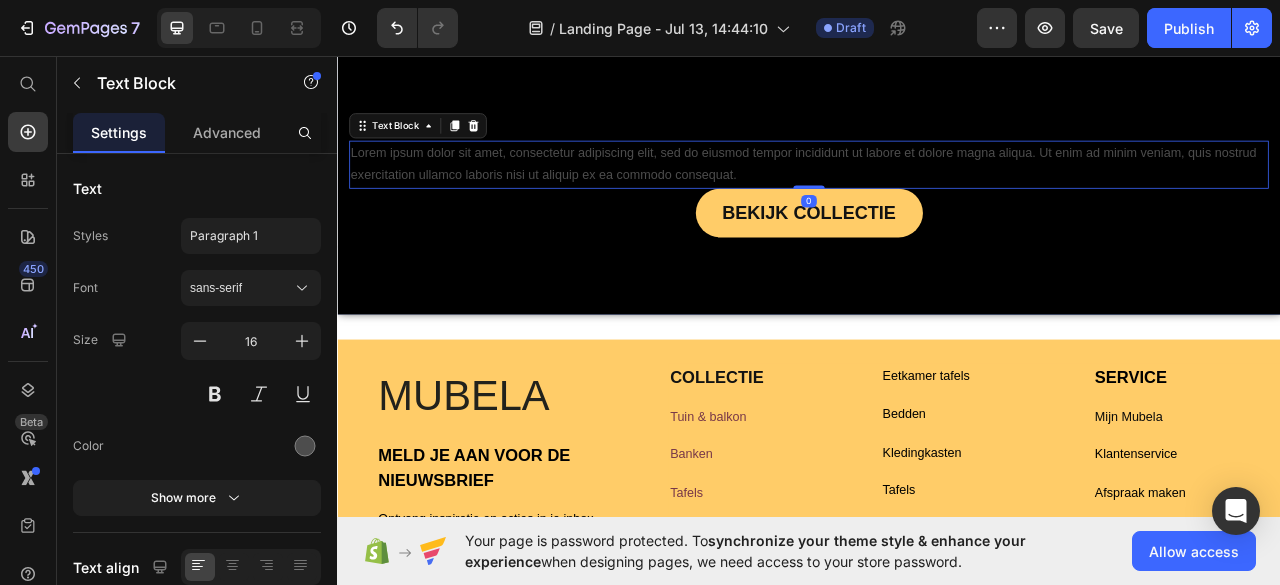 click on "Lorem ipsum dolor sit amet, consectetur adipiscing elit, sed do eiusmod tempor incididunt ut labore et dolore magna aliqua. Ut enim ad minim veniam, quis nostrud exercitation ullamco laboris nisi ut aliquip ex ea commodo consequat." at bounding box center (937, 196) 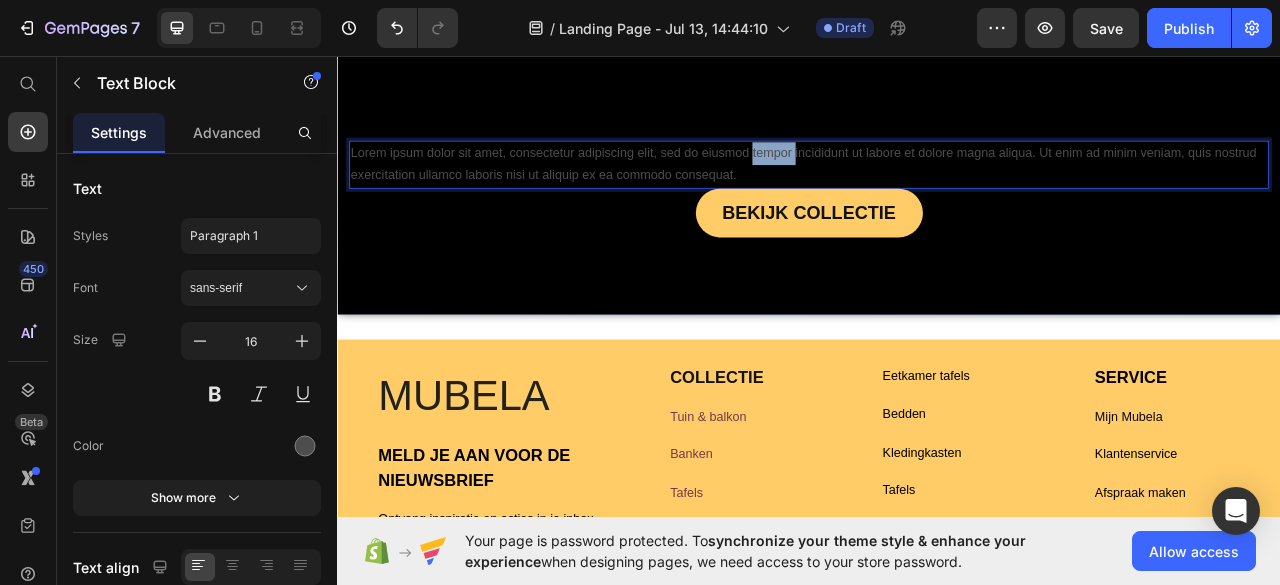 click on "Lorem ipsum dolor sit amet, consectetur adipiscing elit, sed do eiusmod tempor incididunt ut labore et dolore magna aliqua. Ut enim ad minim veniam, quis nostrud exercitation ullamco laboris nisi ut aliquip ex ea commodo consequat." at bounding box center (937, 196) 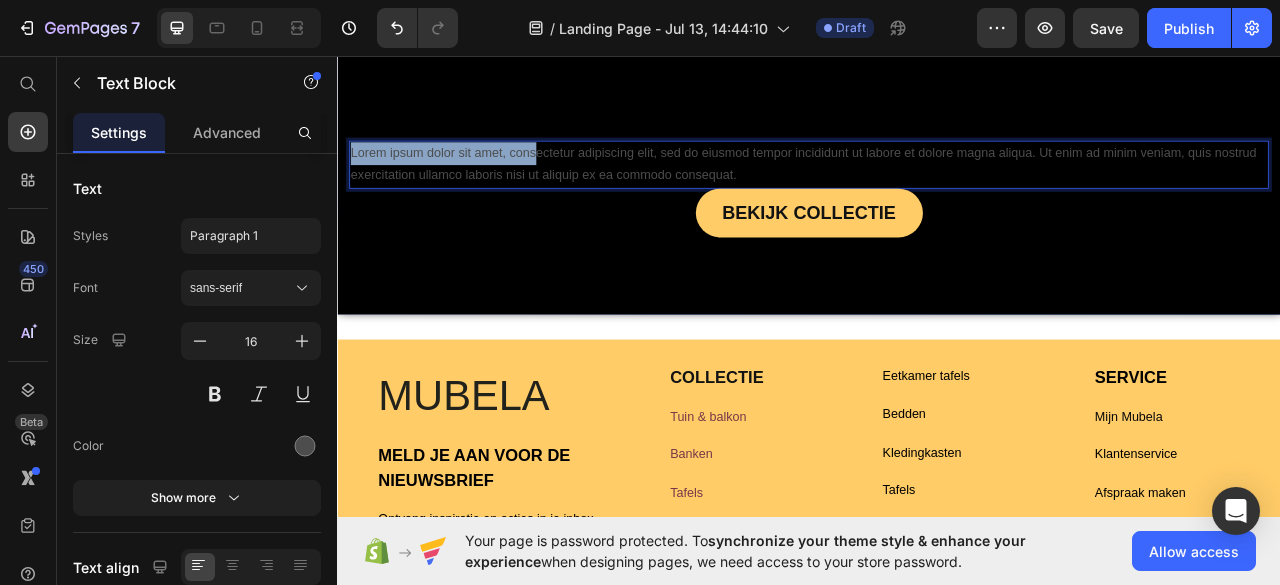 drag, startPoint x: 352, startPoint y: 175, endPoint x: 592, endPoint y: 164, distance: 240.25195 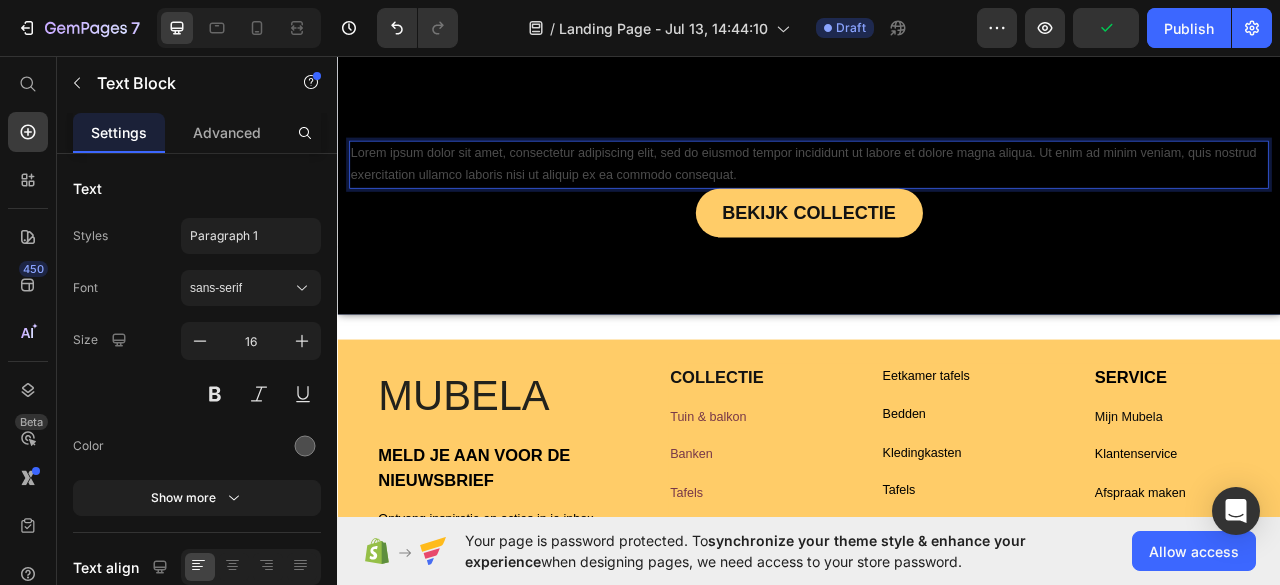drag, startPoint x: 356, startPoint y: 180, endPoint x: 910, endPoint y: 196, distance: 554.231 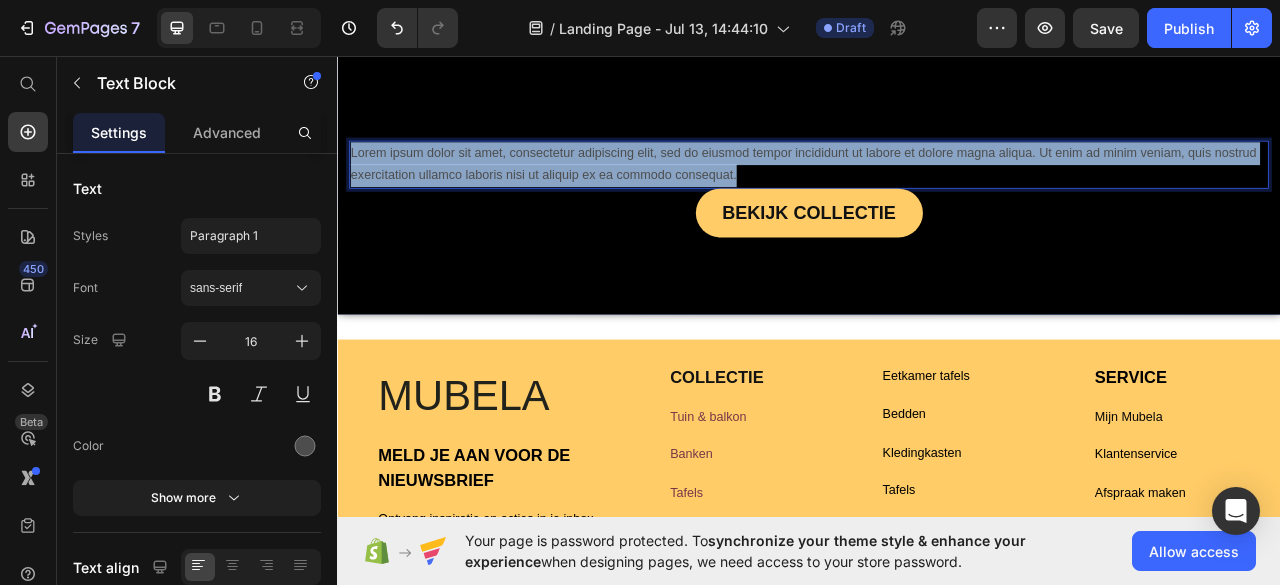 drag, startPoint x: 927, startPoint y: 209, endPoint x: 300, endPoint y: 161, distance: 628.83466 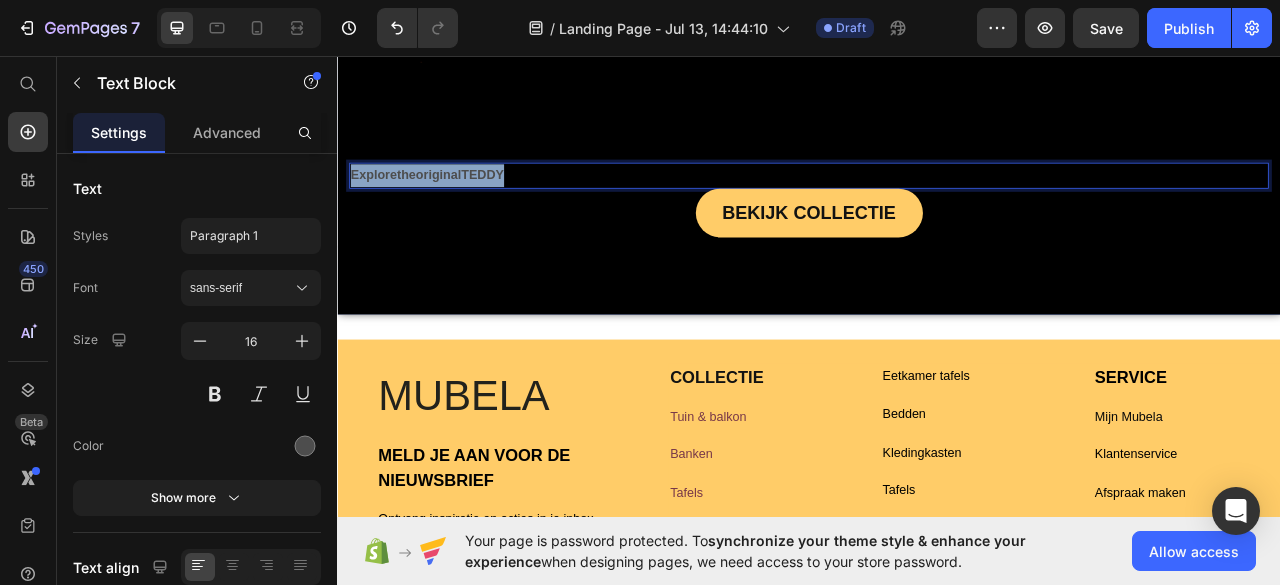 drag, startPoint x: 574, startPoint y: 212, endPoint x: 271, endPoint y: 207, distance: 303.04126 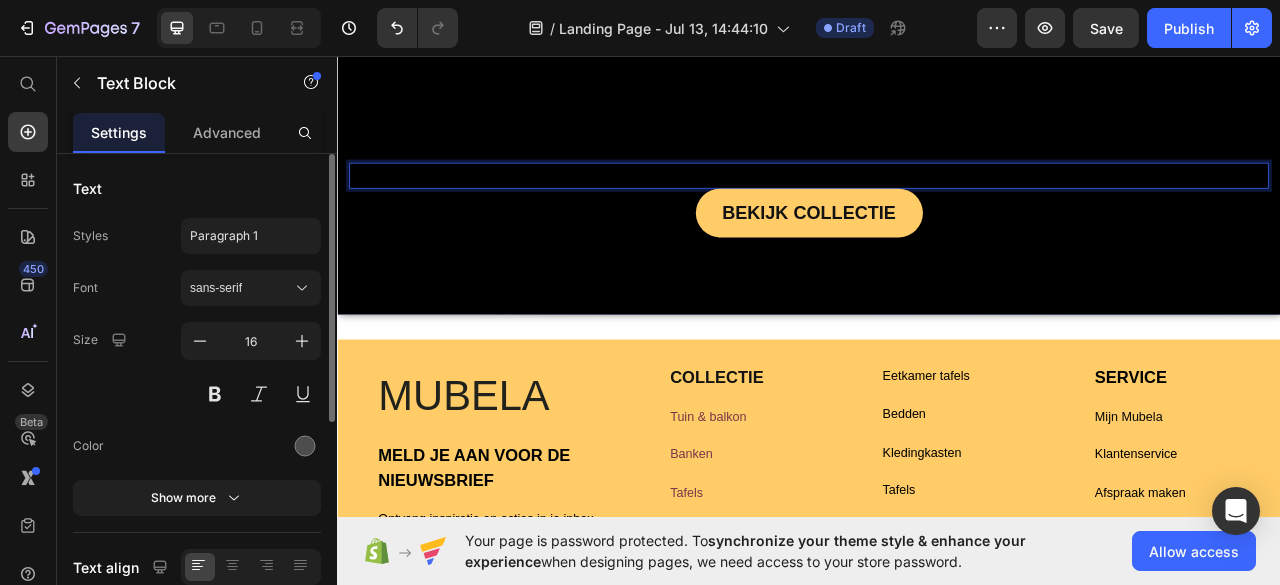 scroll, scrollTop: 311, scrollLeft: 0, axis: vertical 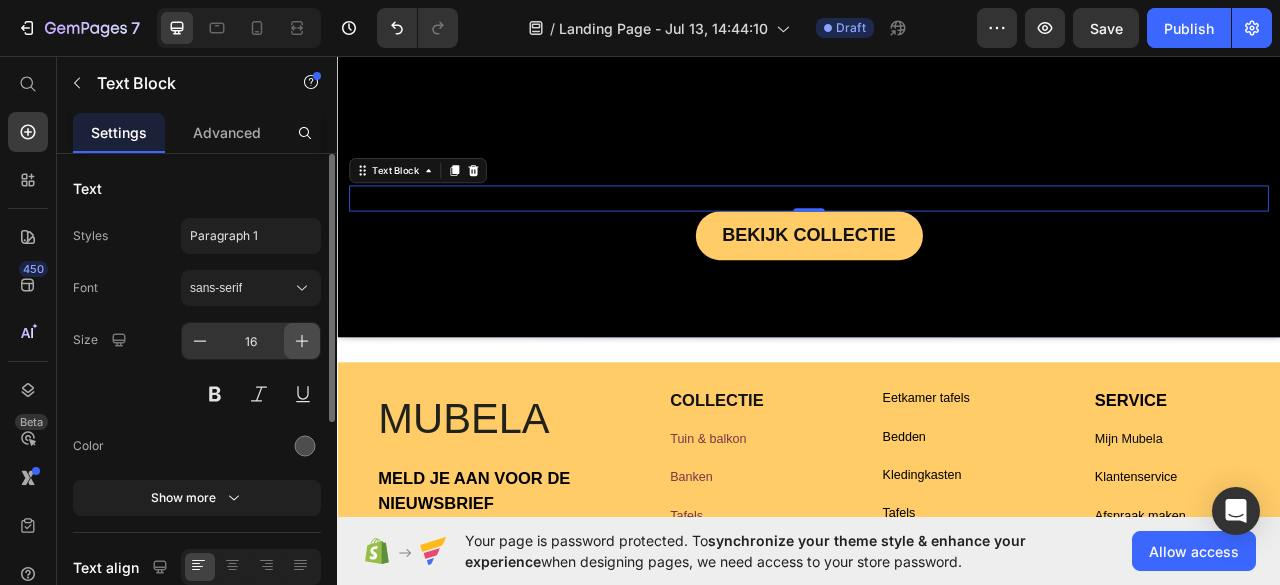 click 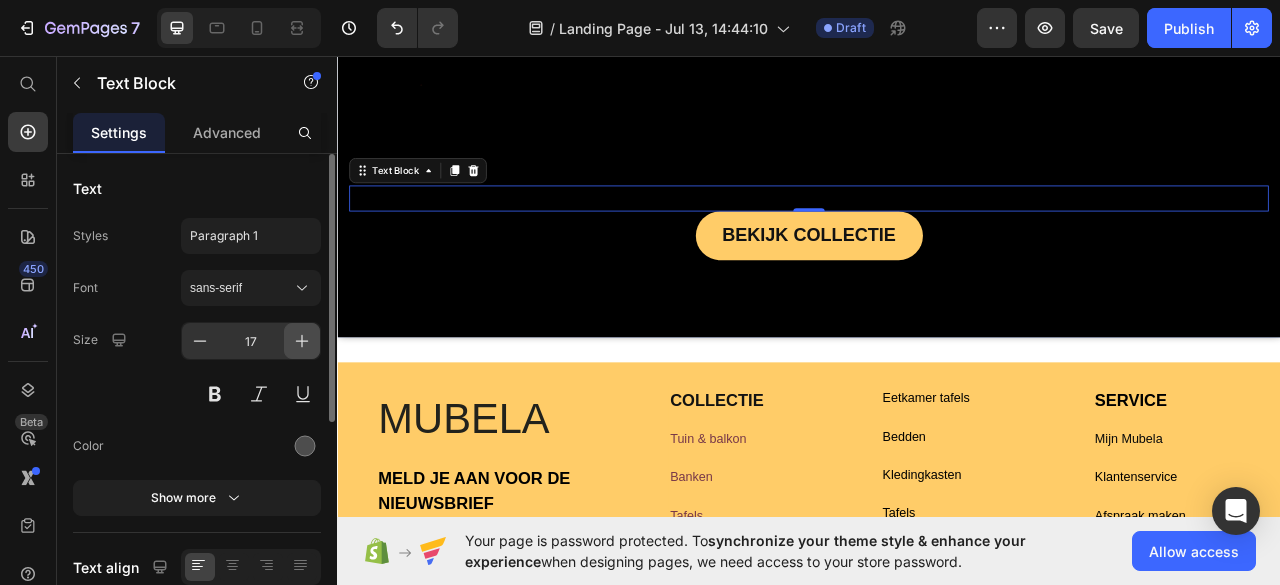 click 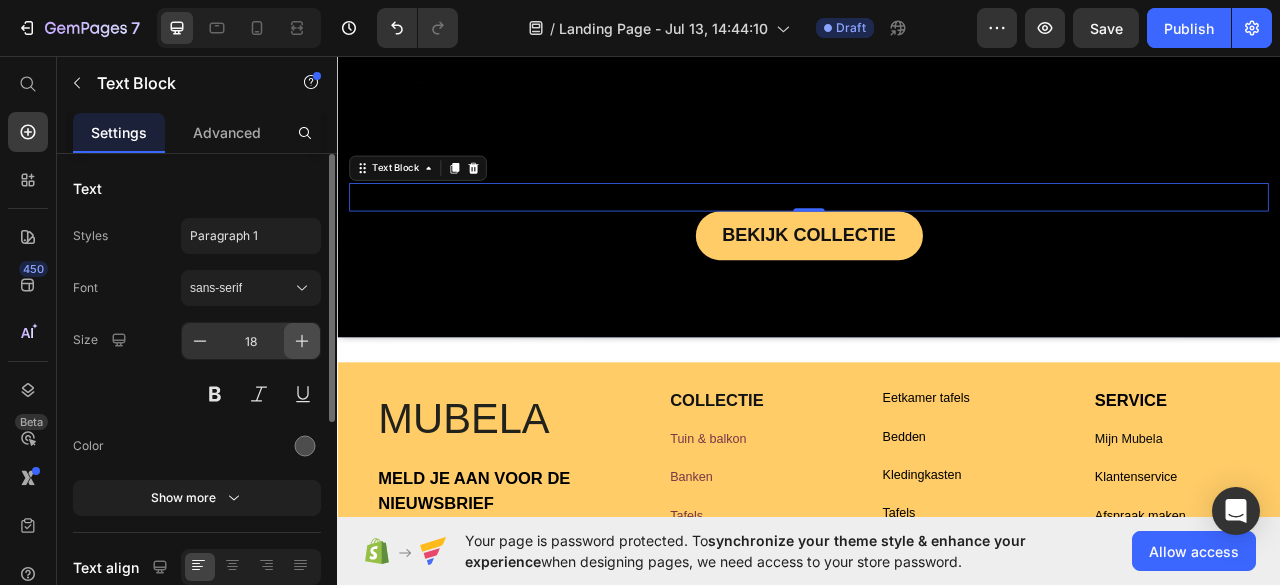 click 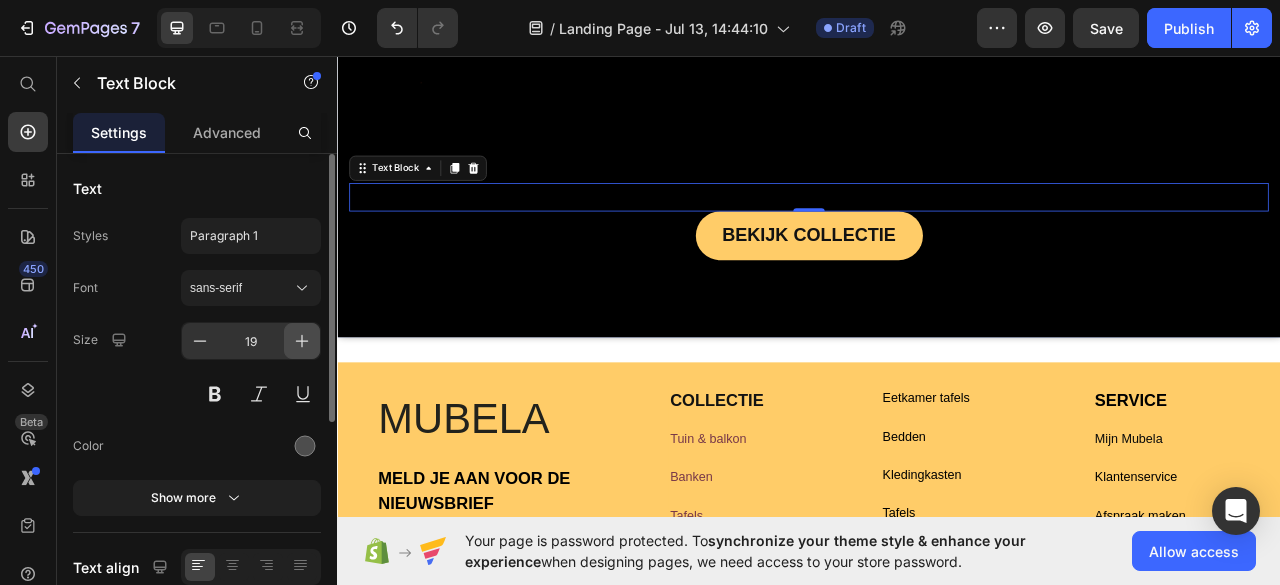 click 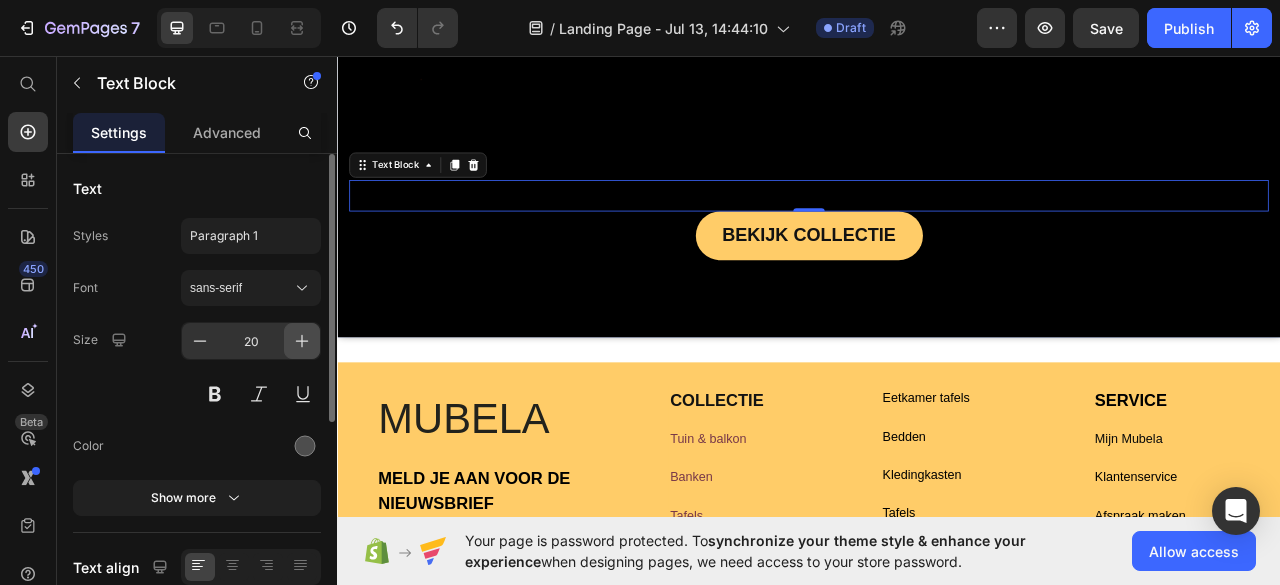 click 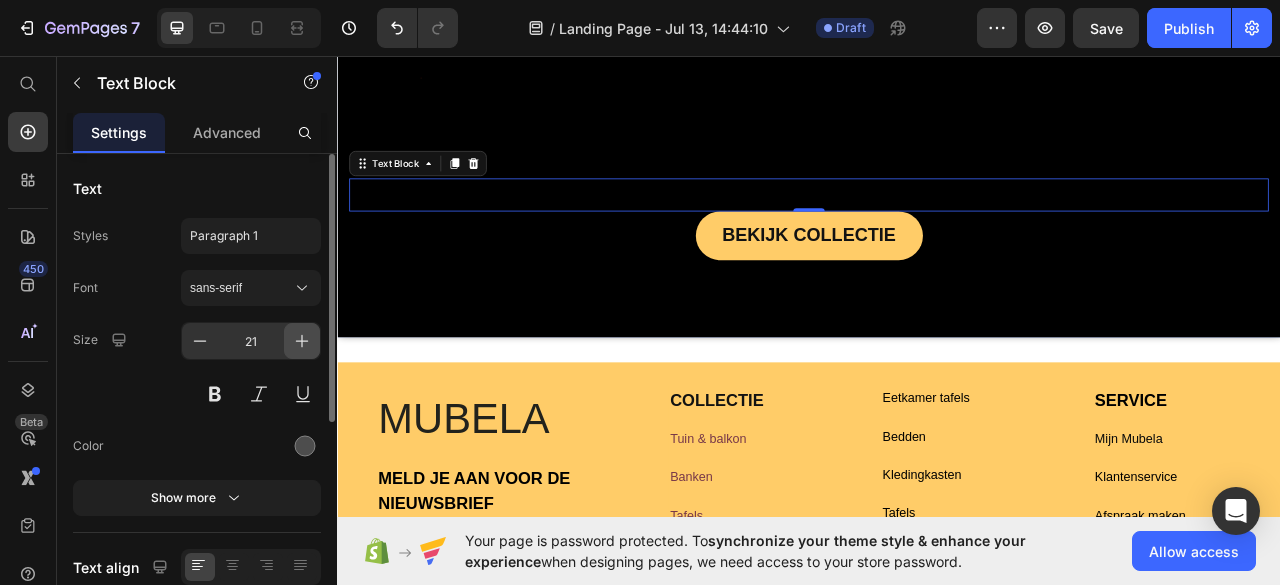 click 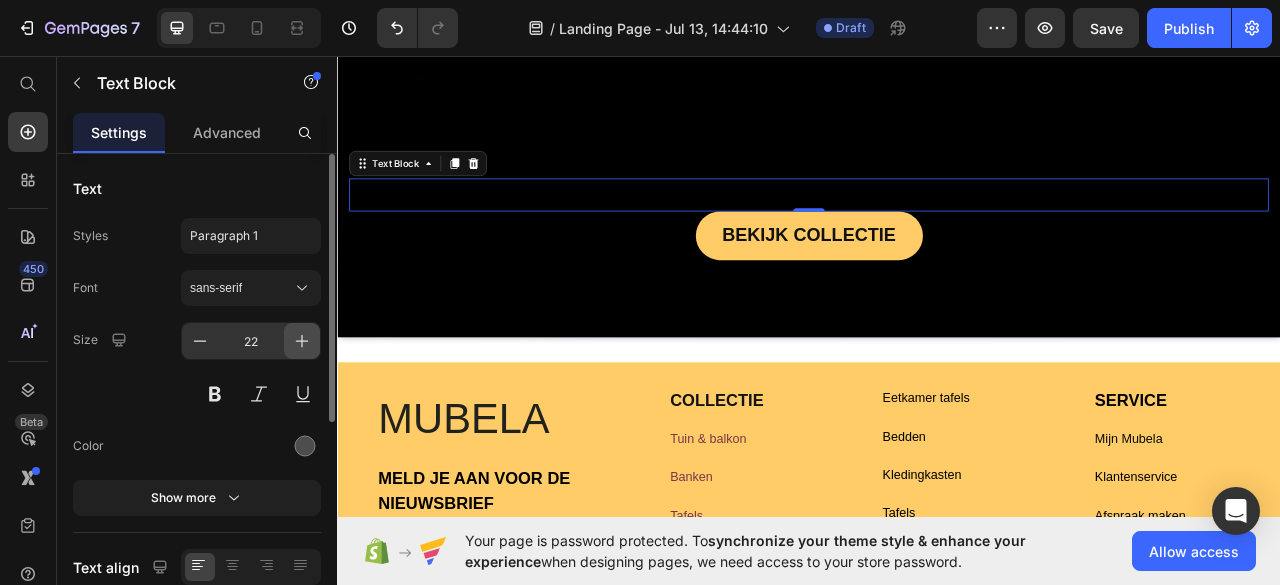 click 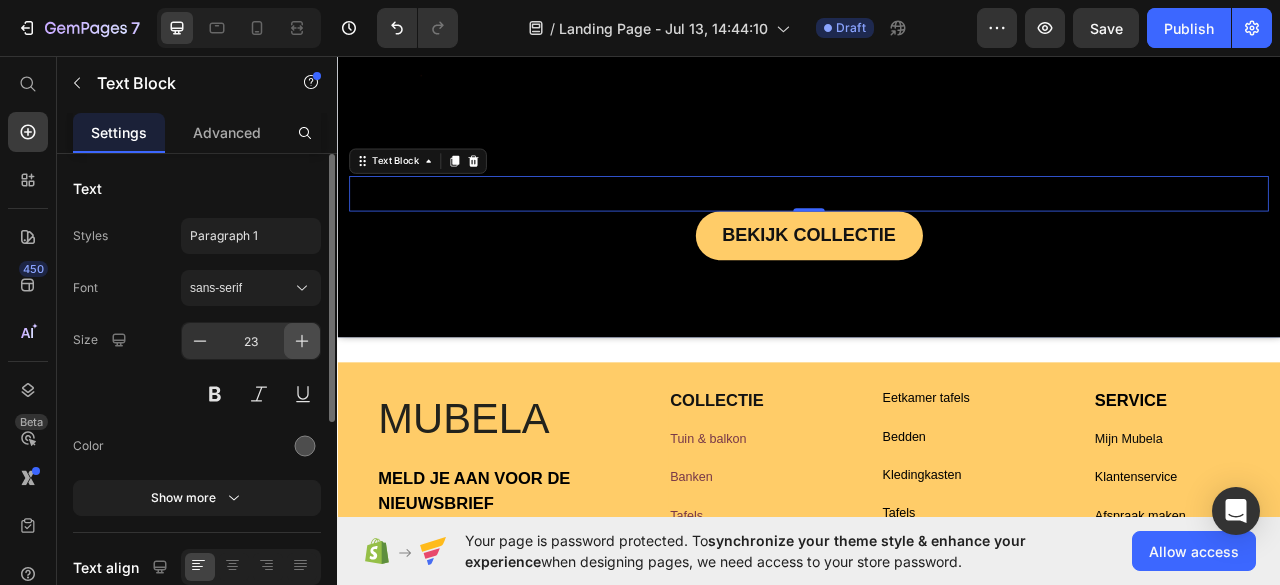 click 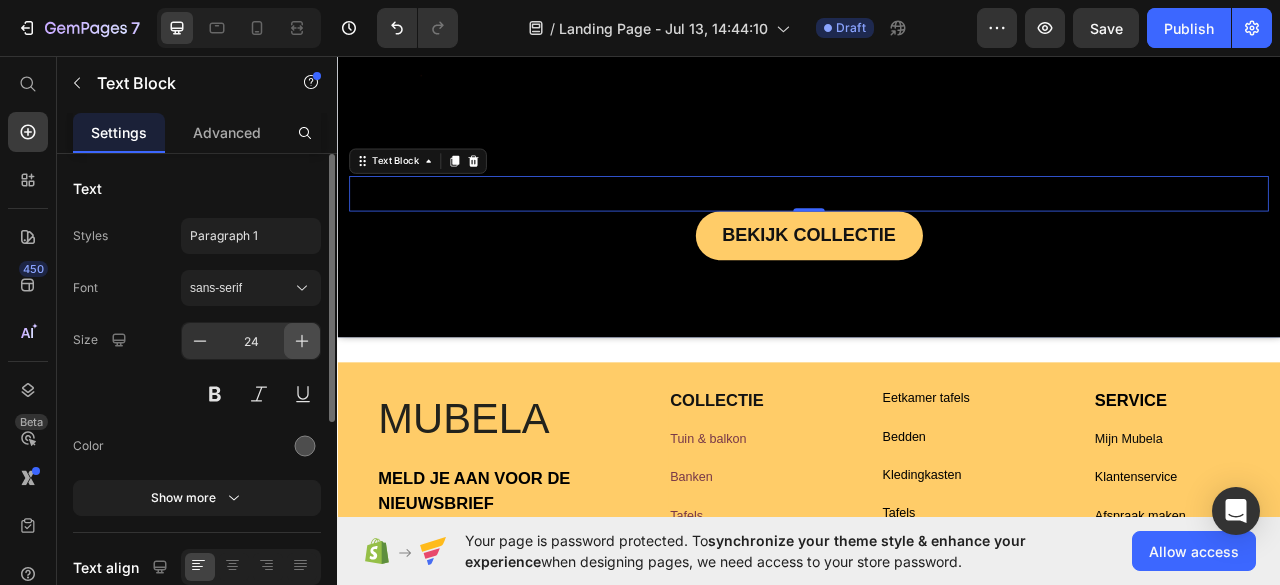 click 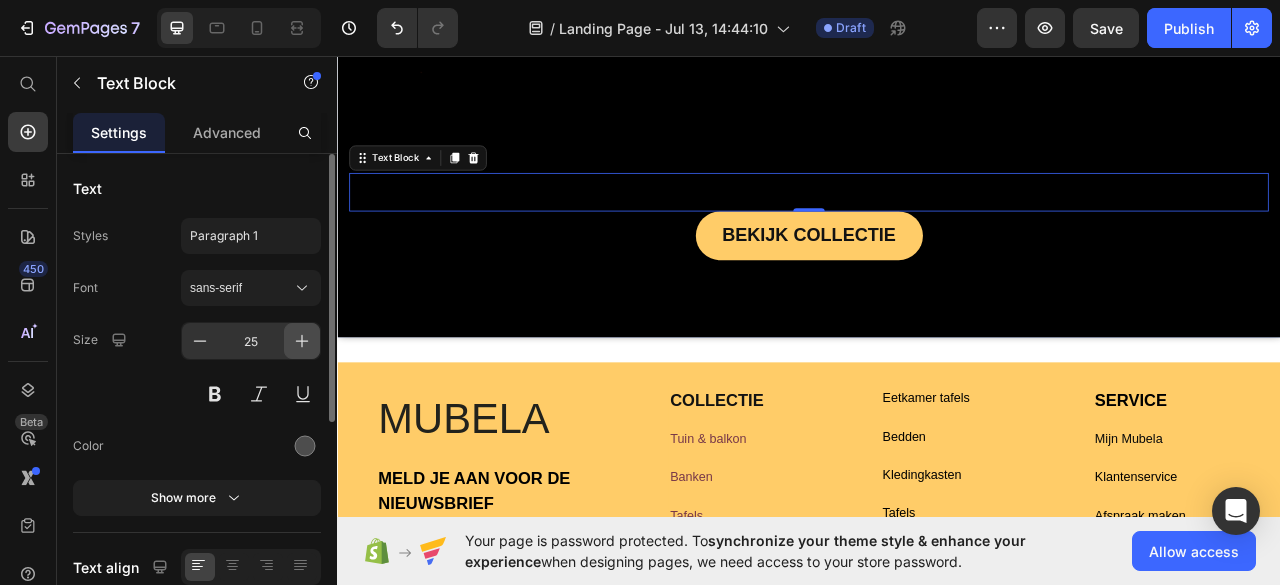 click 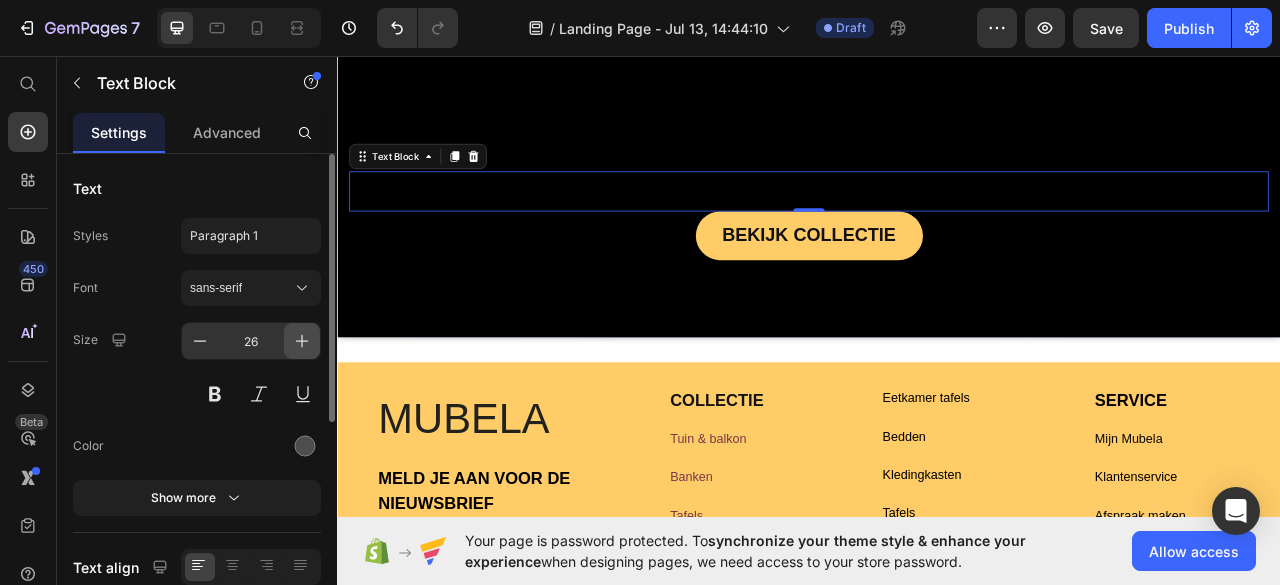 click 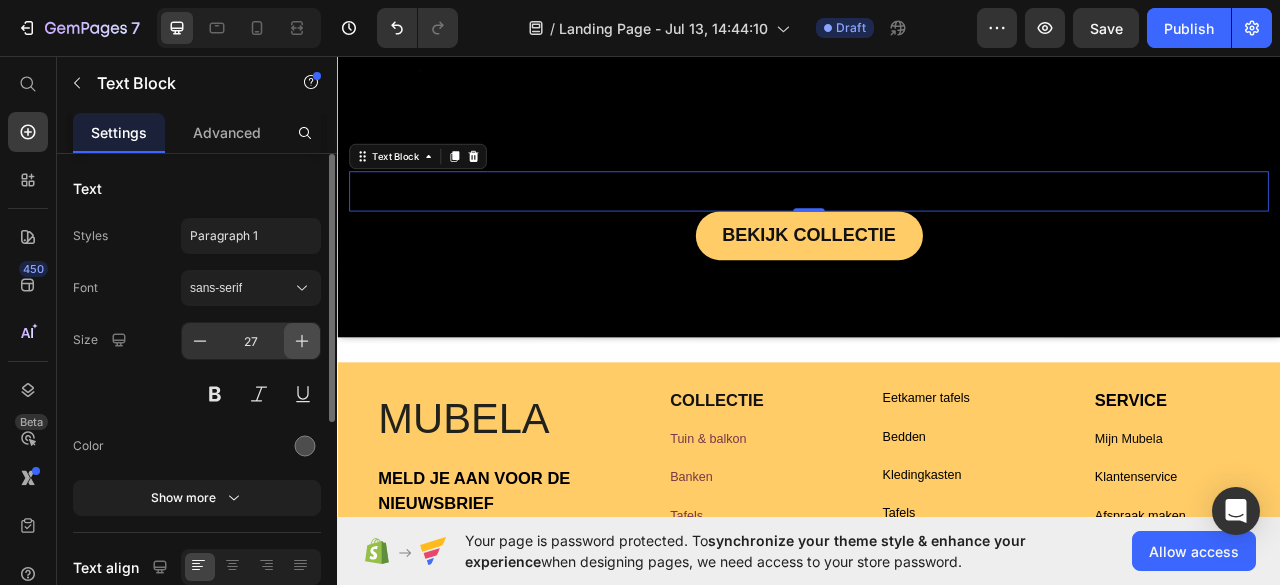click 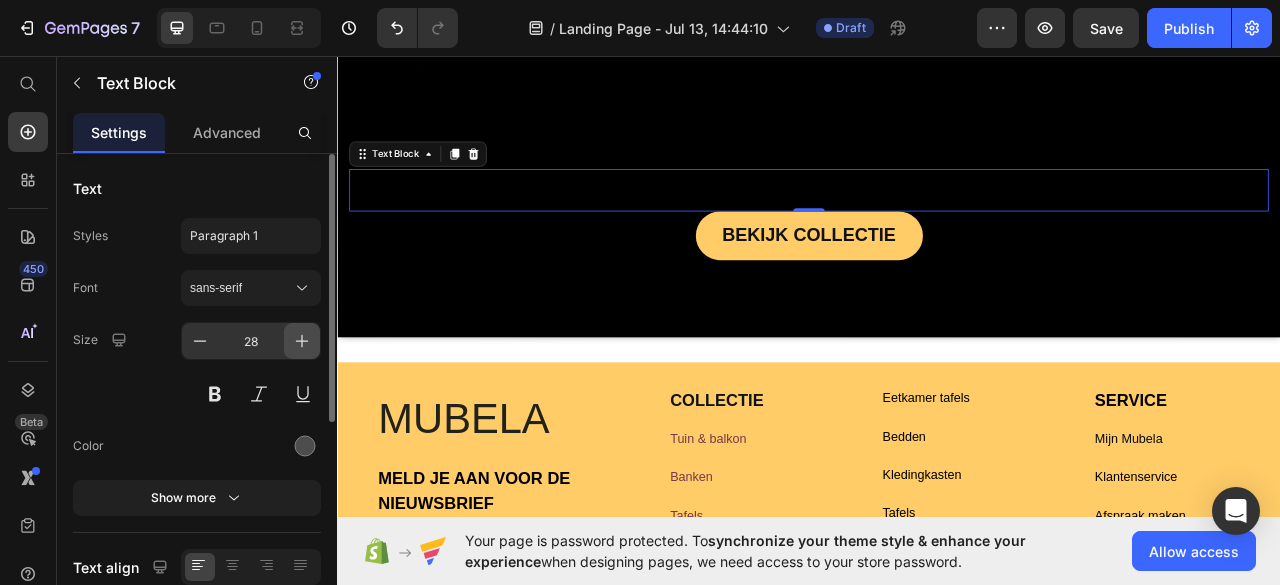 click 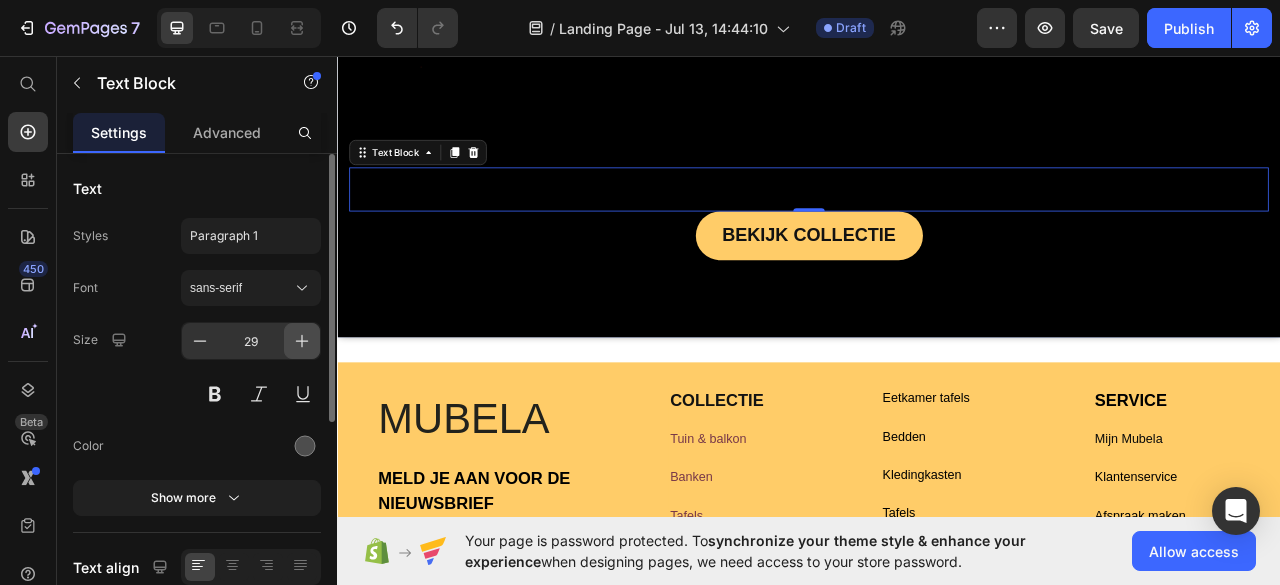 click 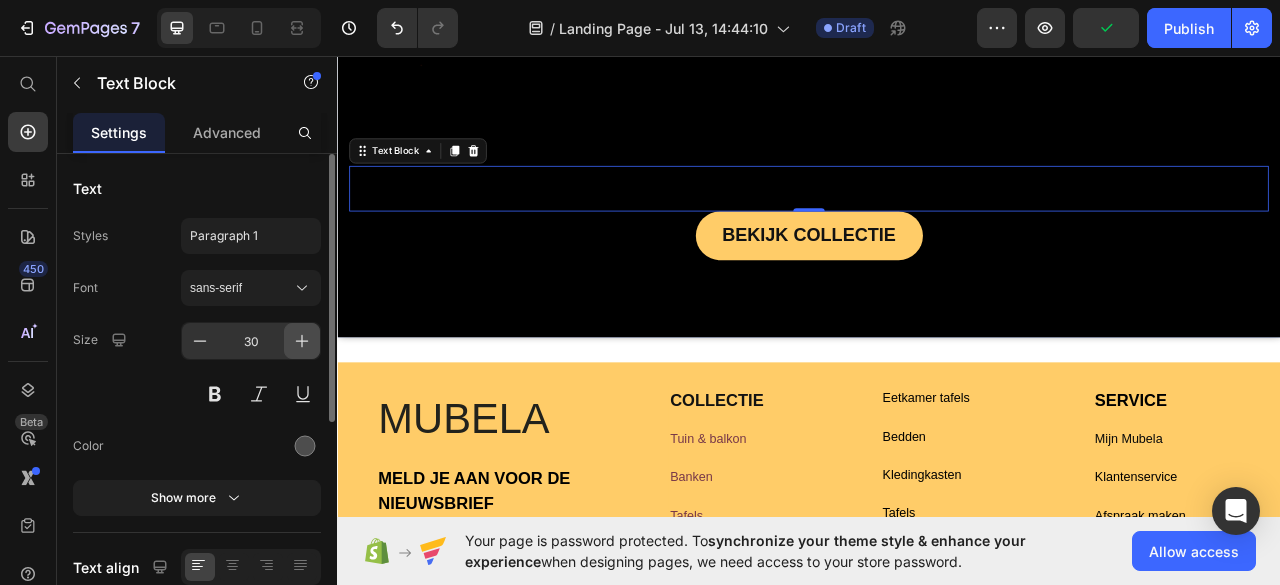 click 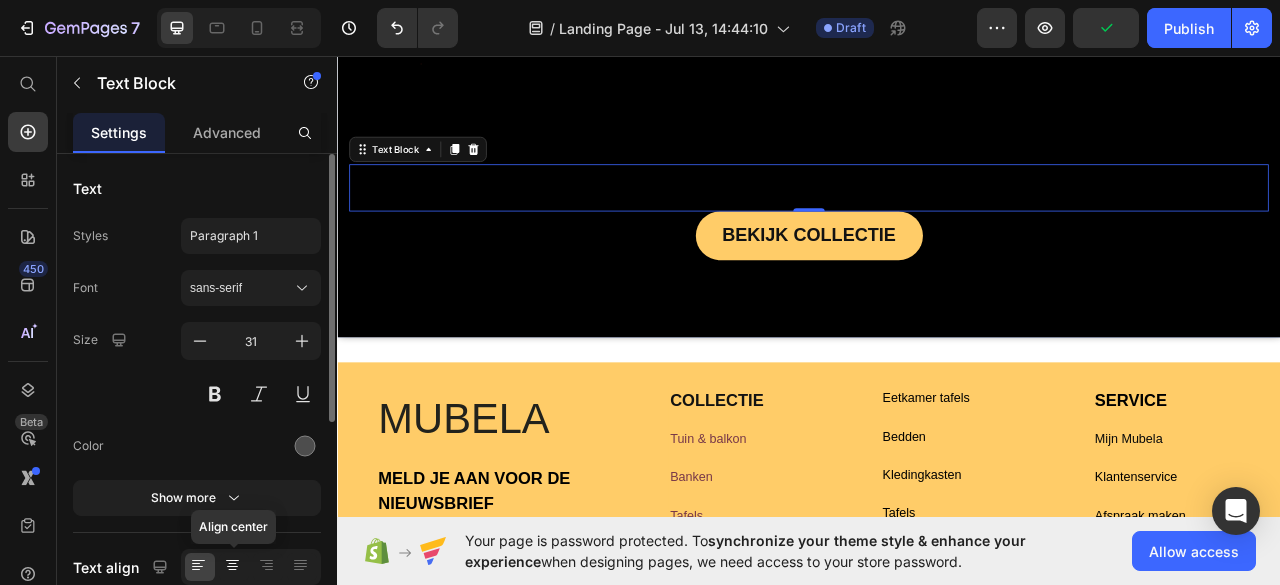 click 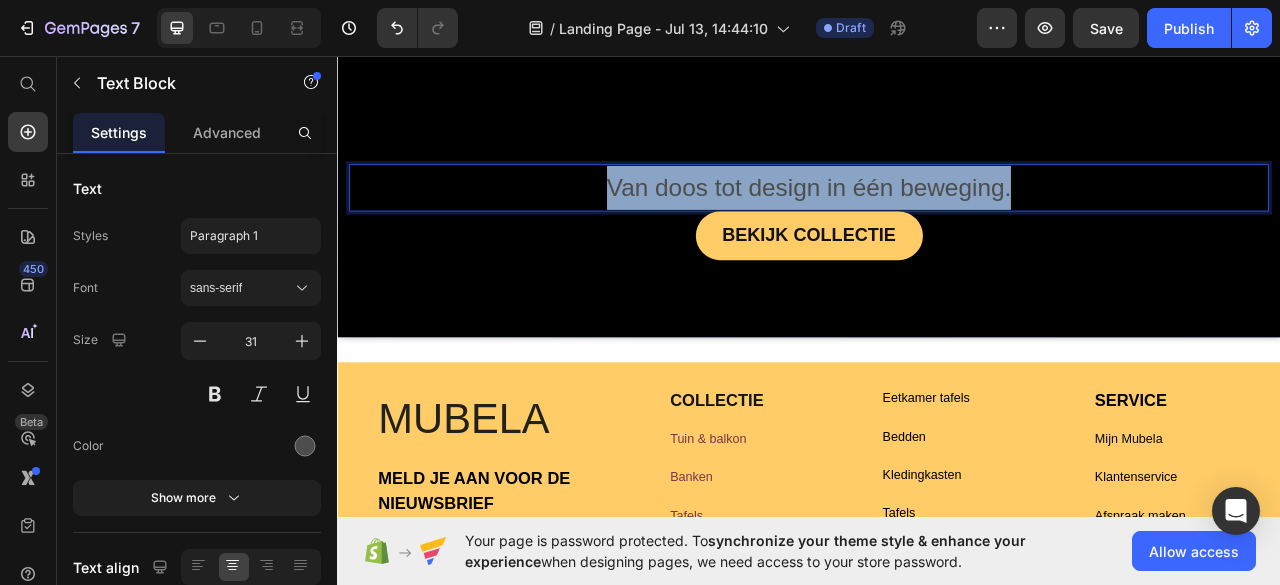 drag, startPoint x: 1198, startPoint y: 229, endPoint x: 669, endPoint y: 218, distance: 529.1144 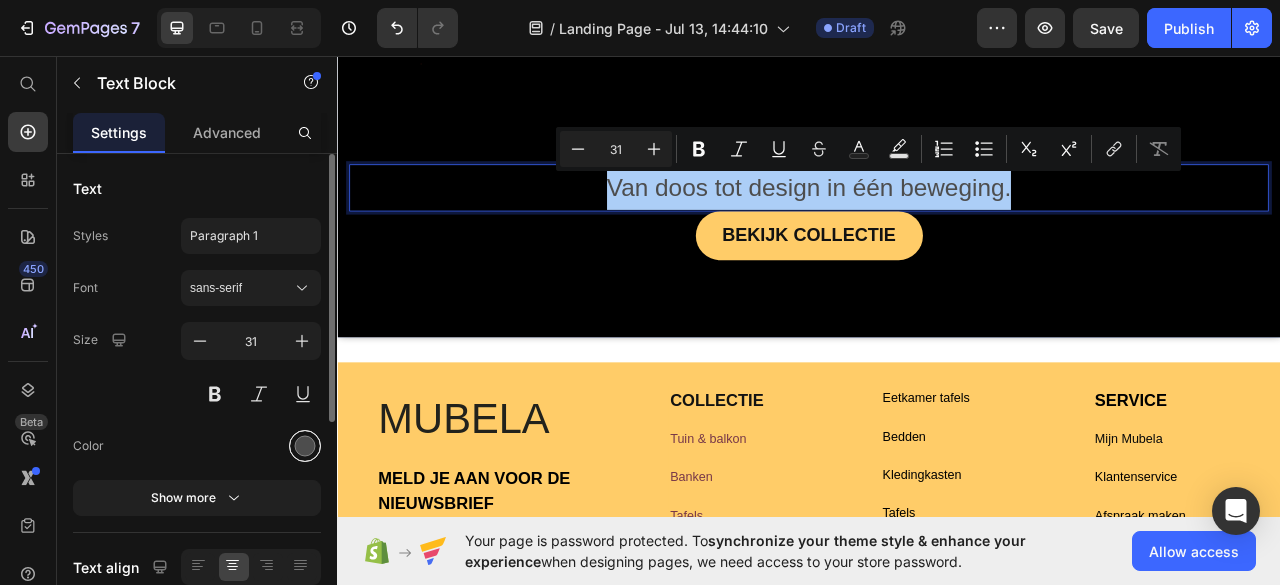 click at bounding box center [305, 446] 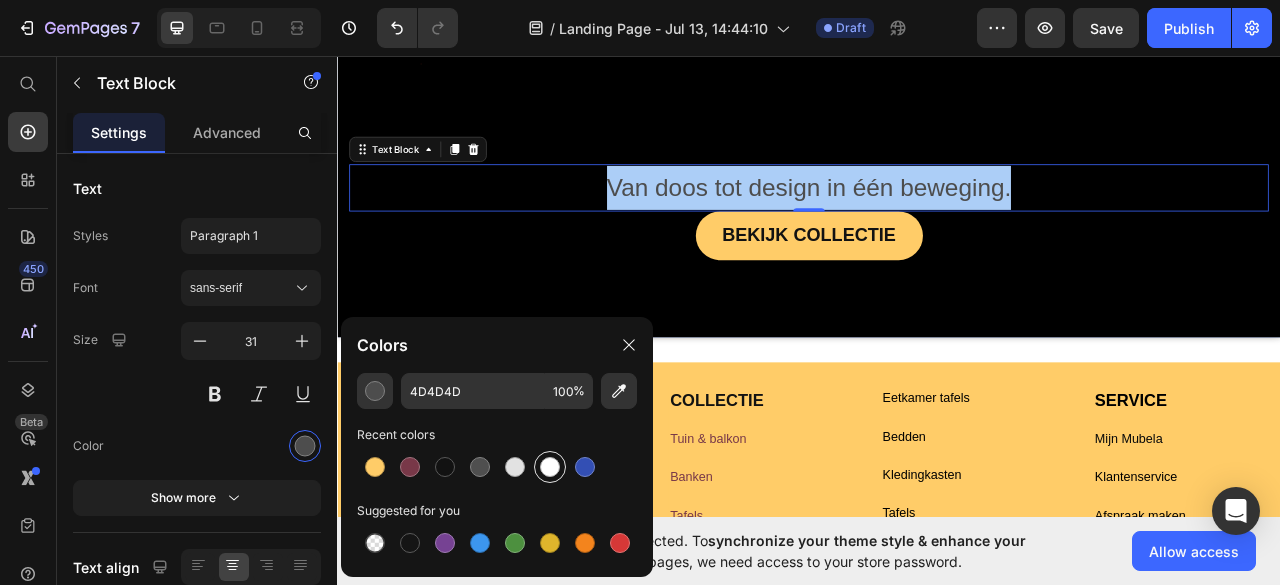 click at bounding box center (550, 467) 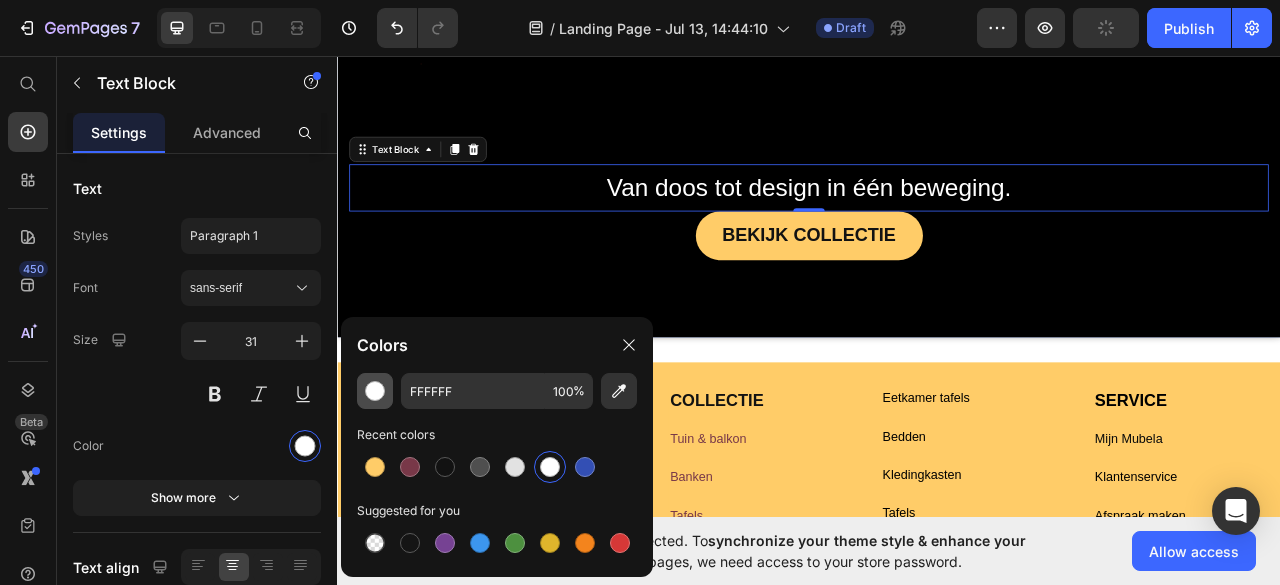 click at bounding box center [375, 391] 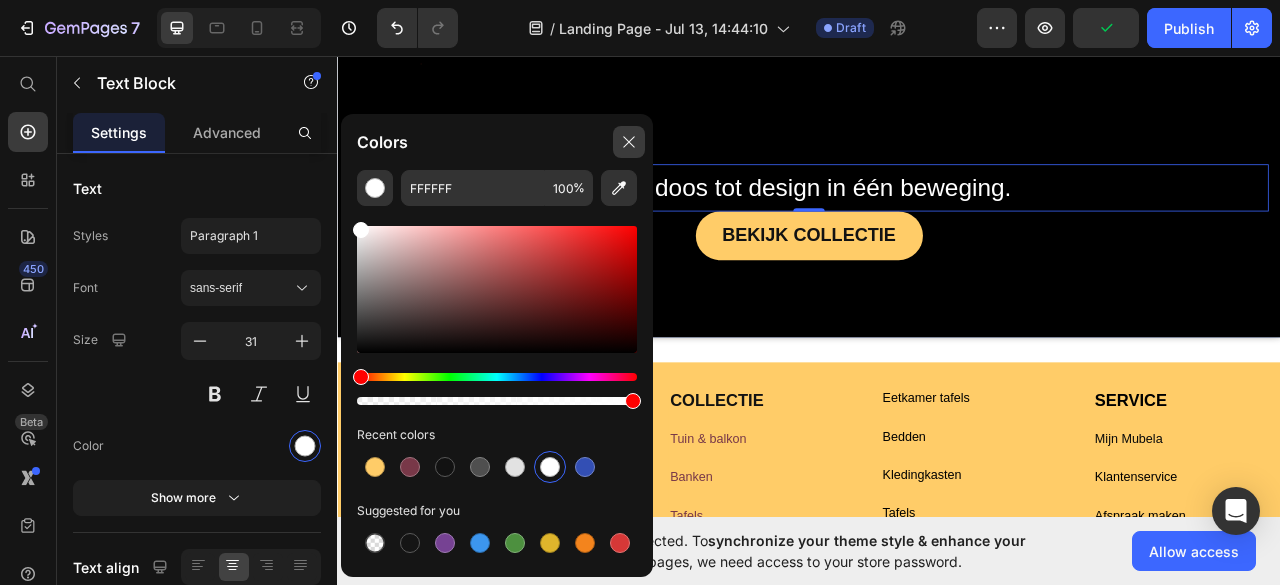 click 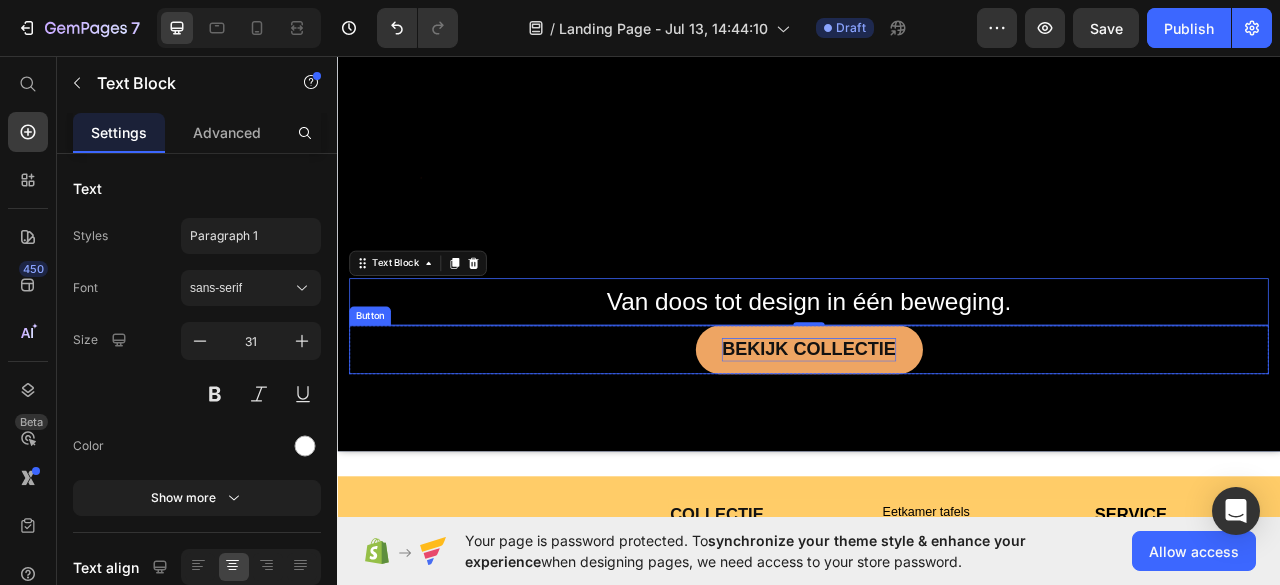 scroll, scrollTop: 169, scrollLeft: 0, axis: vertical 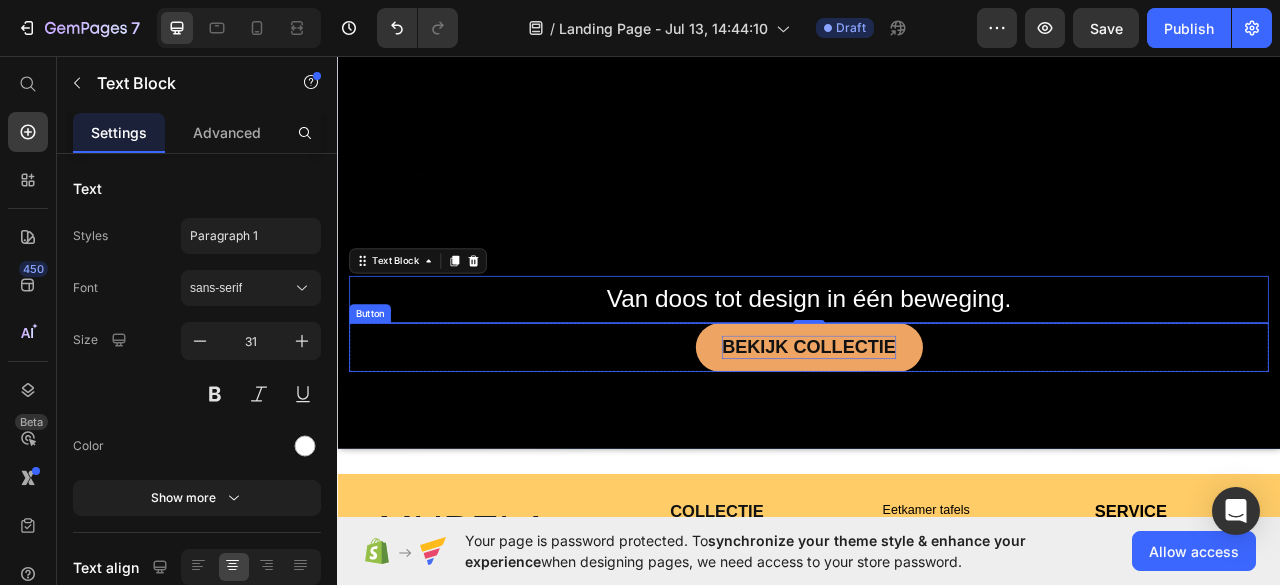 click on "BEKIJK COLLECTIE" at bounding box center [936, 428] 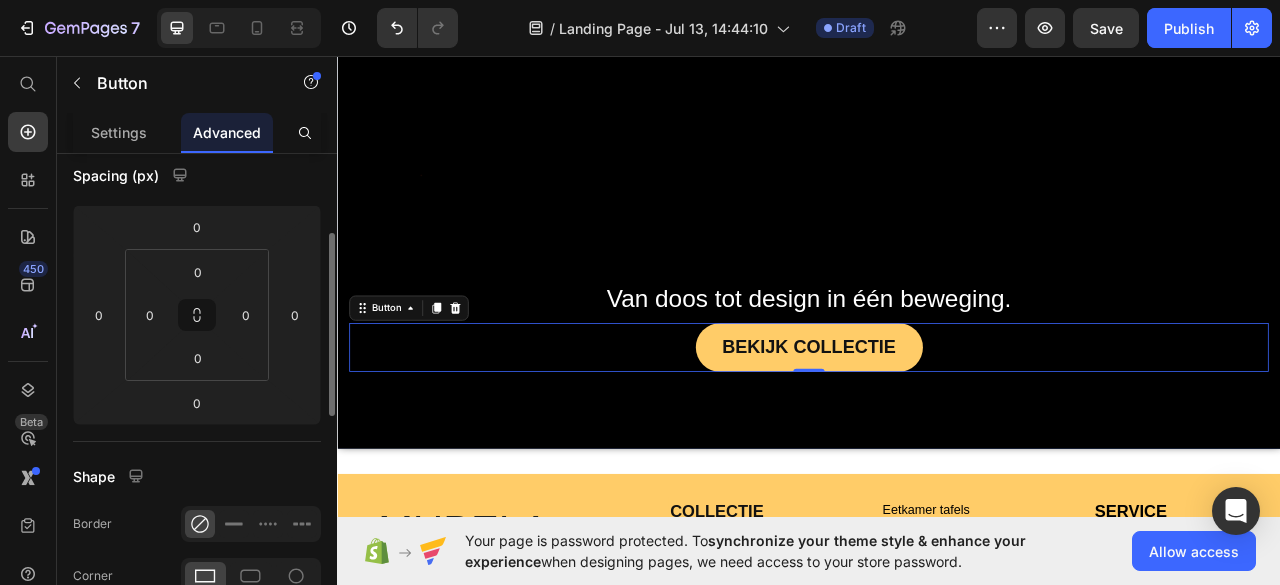 scroll, scrollTop: 203, scrollLeft: 0, axis: vertical 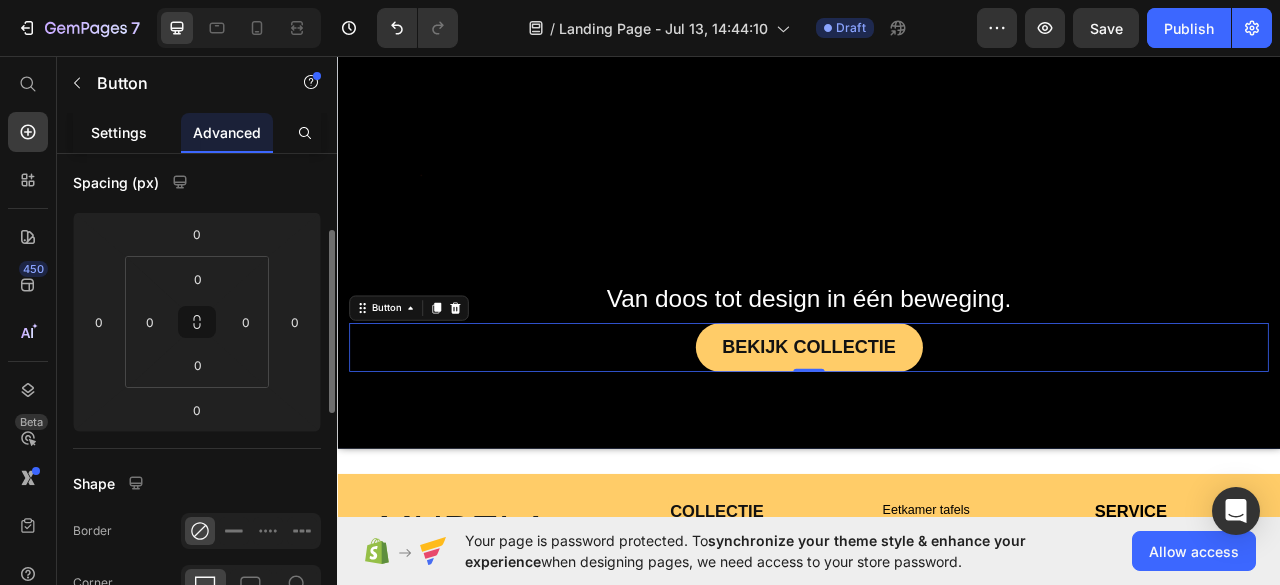click on "Settings" 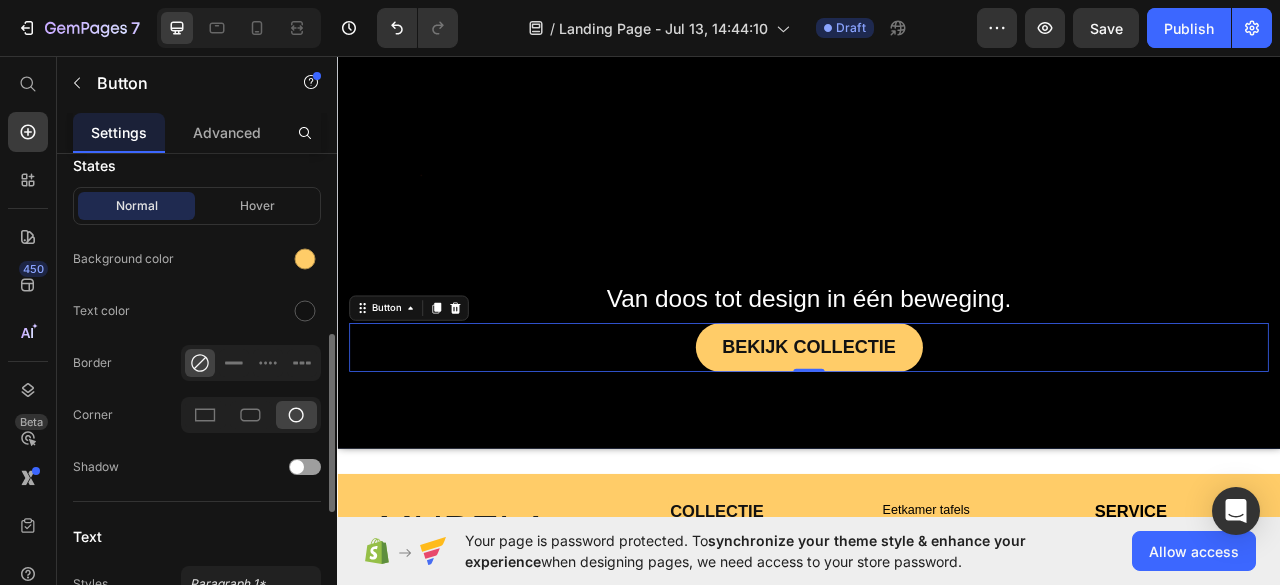scroll, scrollTop: 505, scrollLeft: 0, axis: vertical 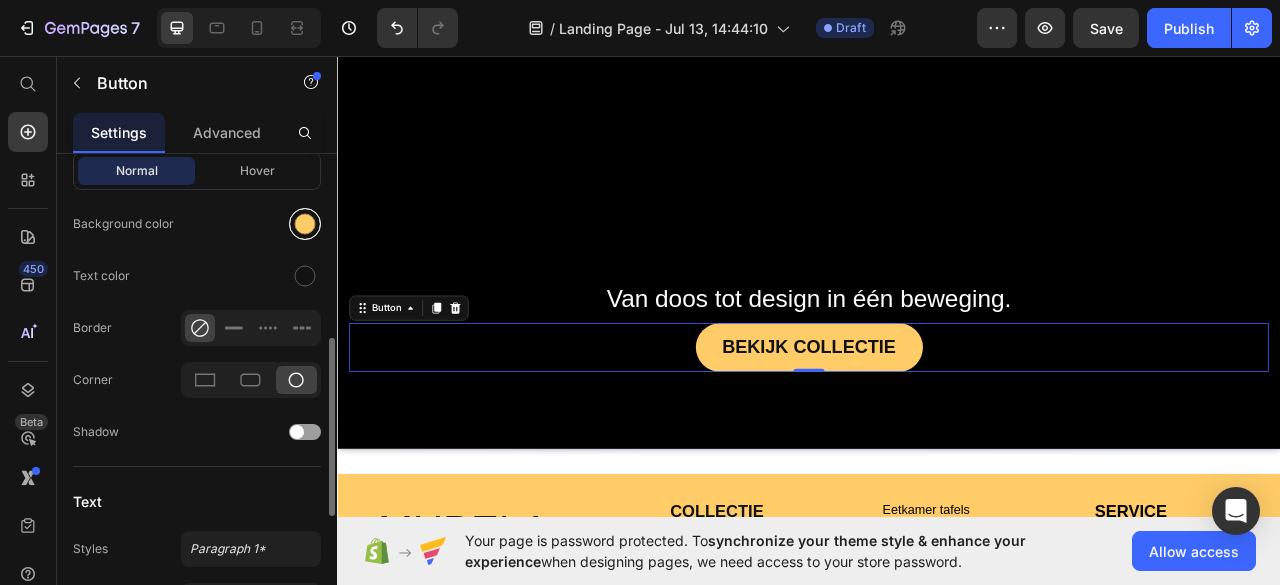 click at bounding box center (305, 224) 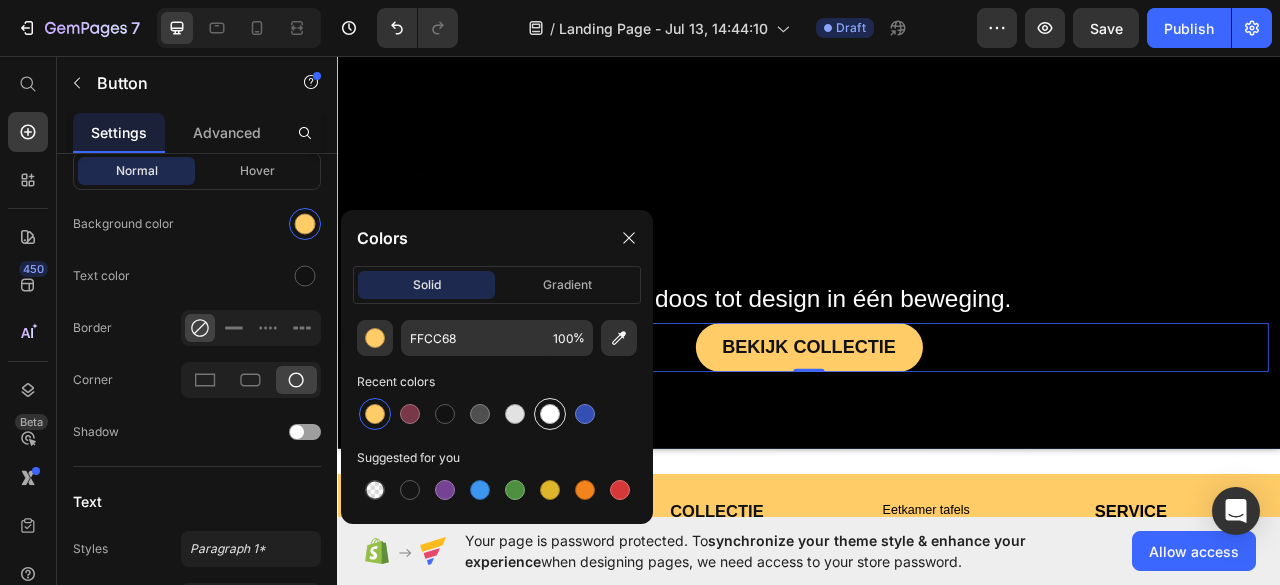 click at bounding box center (550, 414) 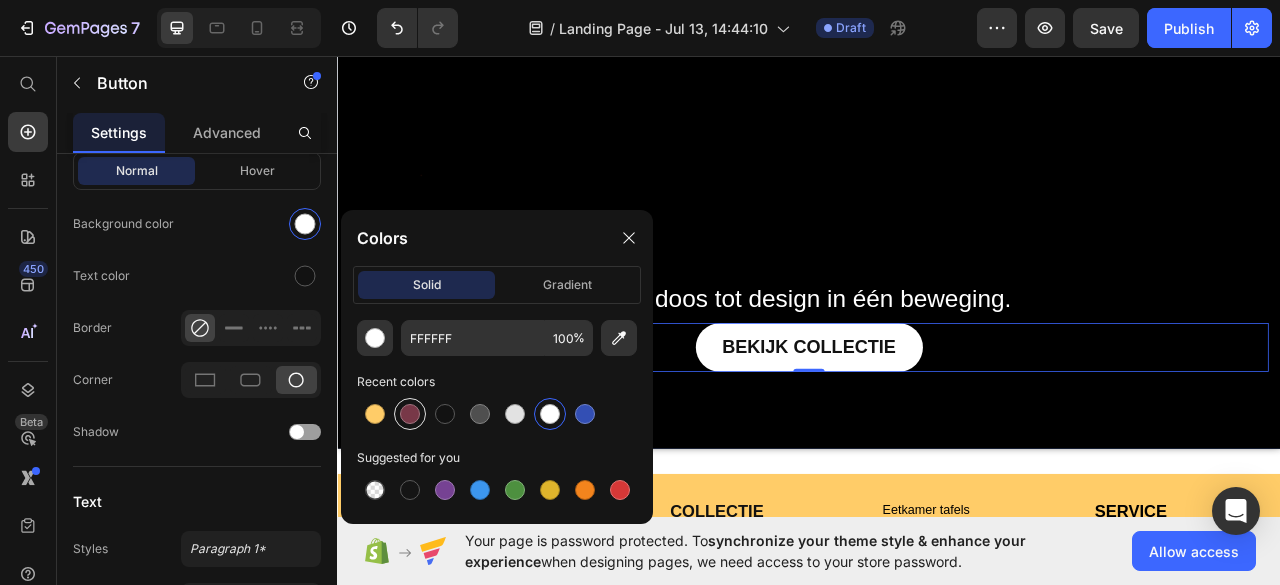 click at bounding box center [410, 414] 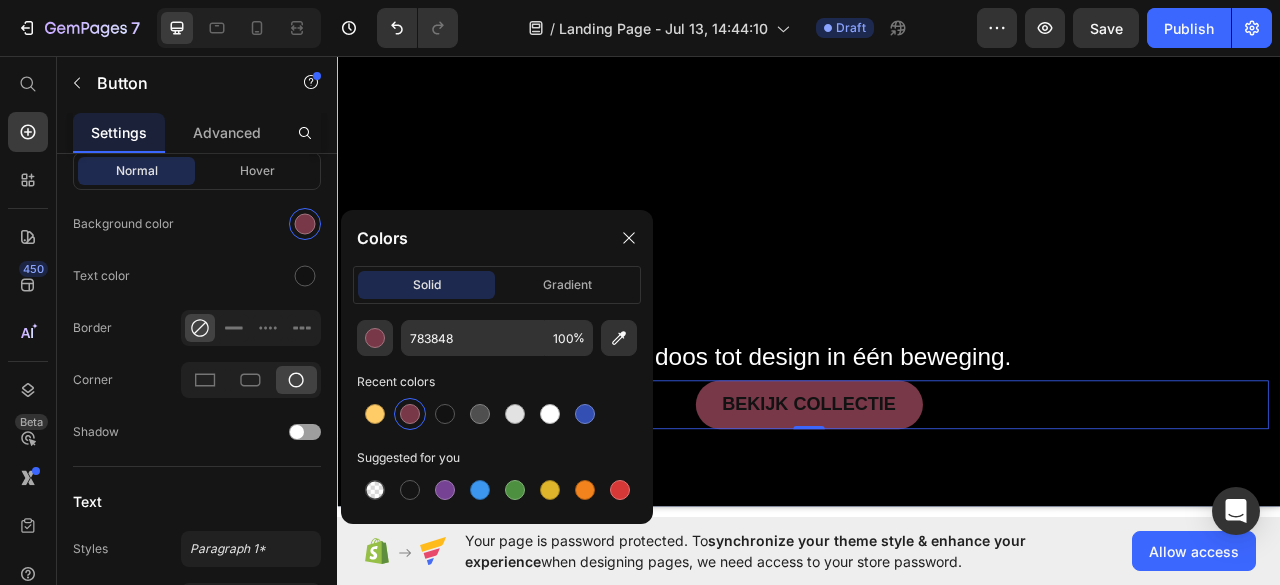scroll, scrollTop: 94, scrollLeft: 0, axis: vertical 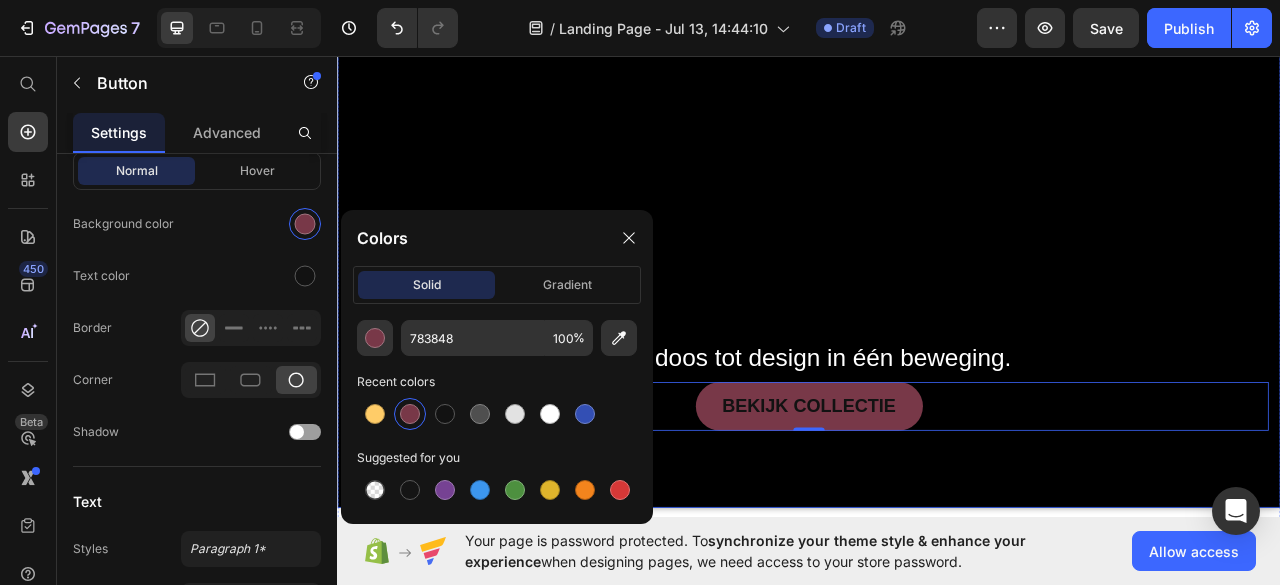 click on "Image Text Block Heading Van doos tot design in één beweging. Text Block Image Free shipping Text Block from The States Text Block Advanced List Image 30-Day FREE returns Text Block & Exchange Text Block Advanced List Row Image More than 60.000 Text Block Happy “Cattomers” Text Block Advanced List Image Secured Checkout Text Block using SSL Technology Text Block Advanced List Row                Title Line BEKIJK COLLECTIE Button   0 Row" at bounding box center [937, 408] 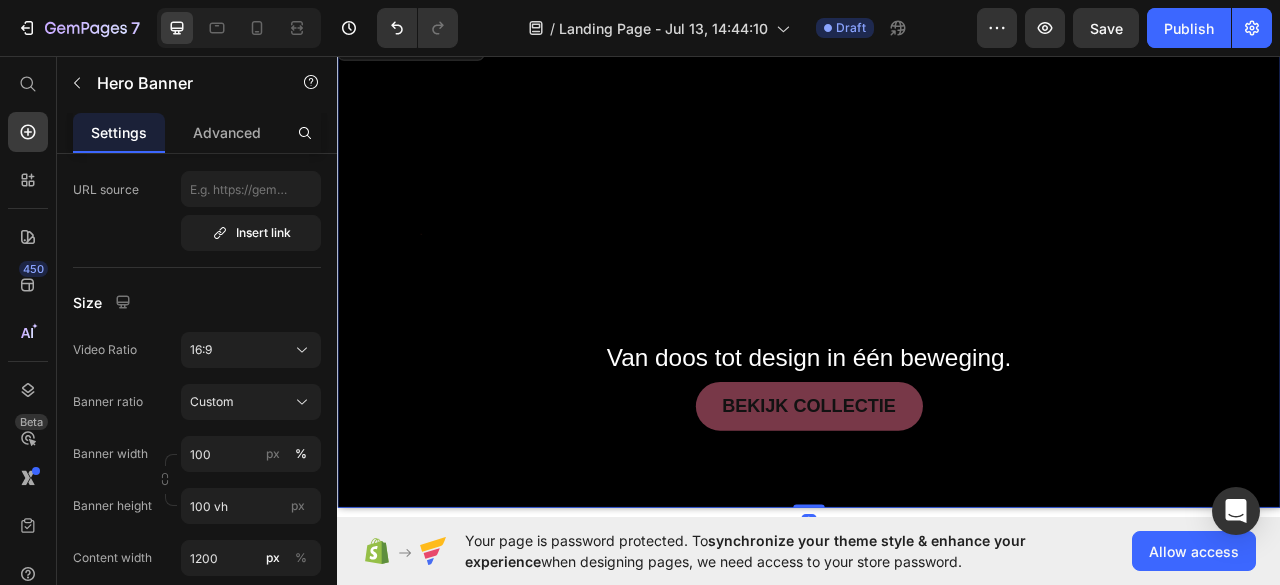 scroll, scrollTop: 0, scrollLeft: 0, axis: both 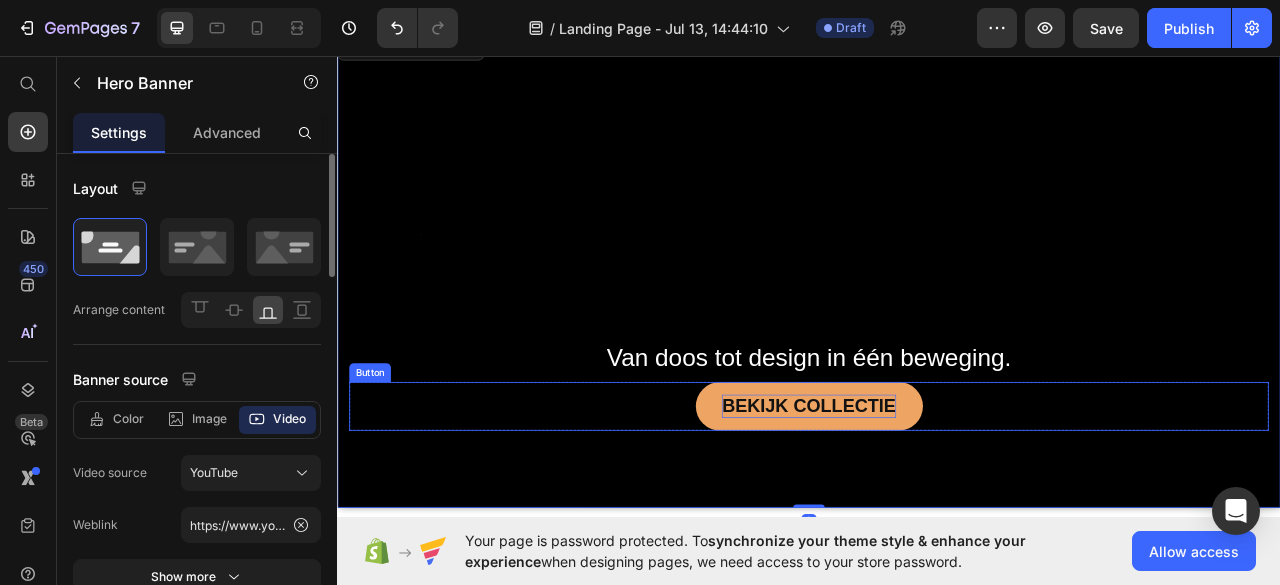 click on "BEKIJK COLLECTIE" at bounding box center [936, 503] 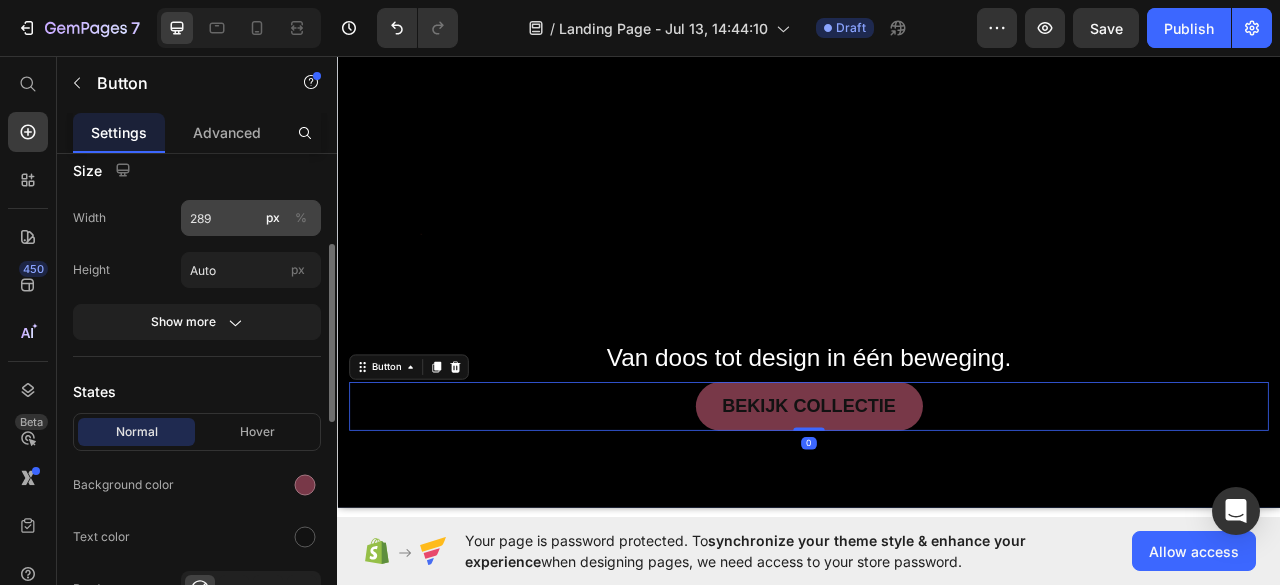 scroll, scrollTop: 245, scrollLeft: 0, axis: vertical 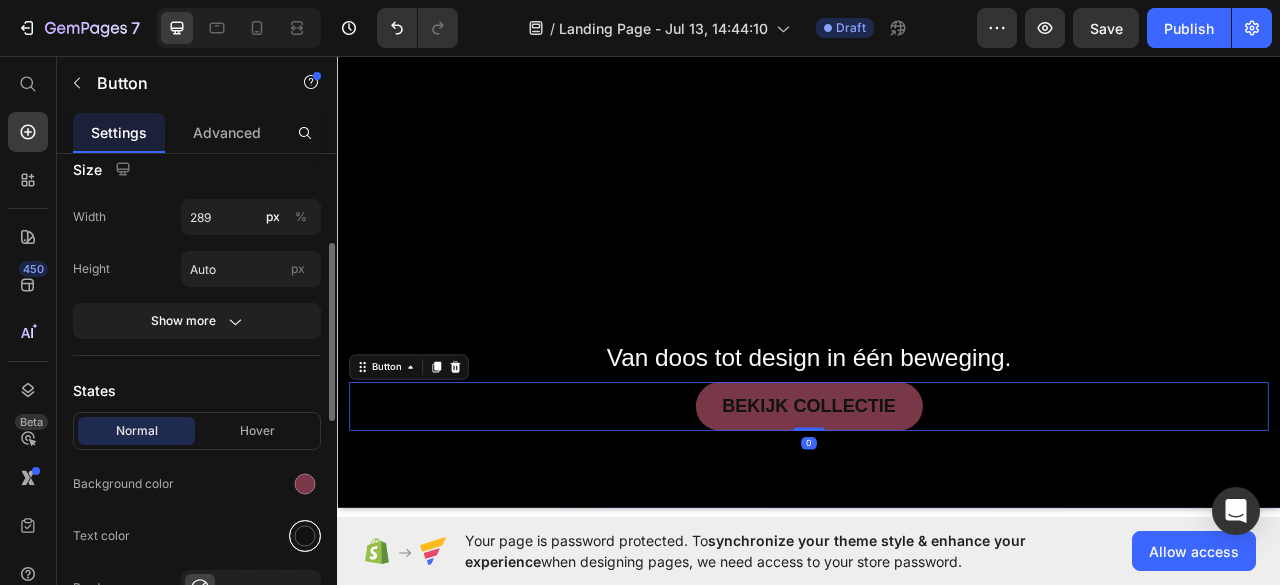 click at bounding box center [305, 536] 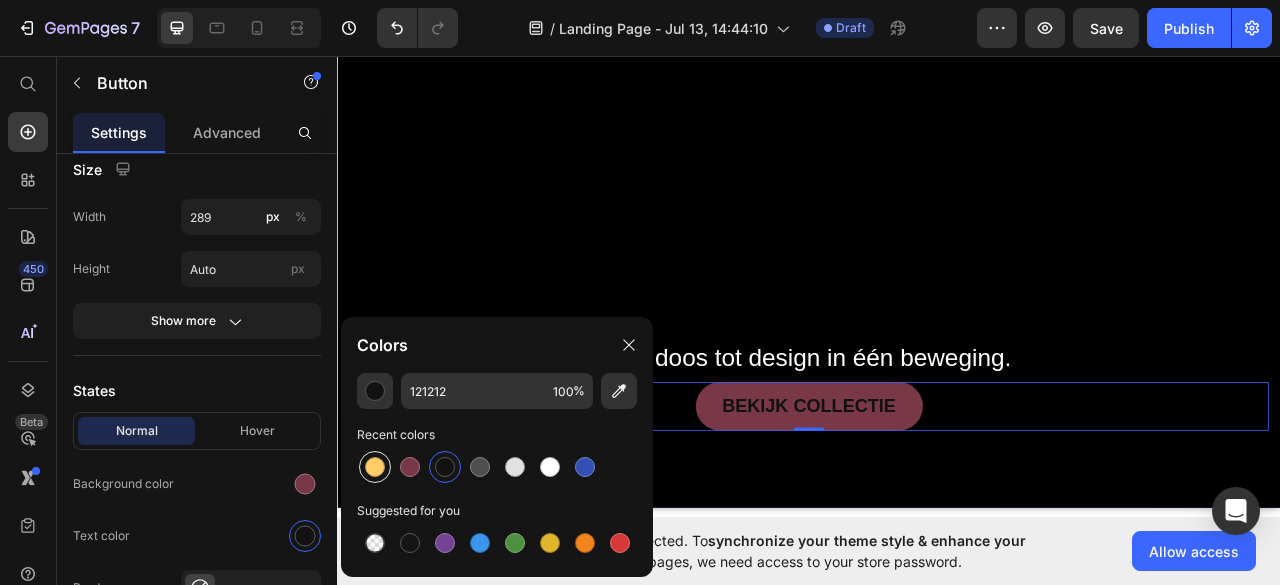 click at bounding box center (375, 467) 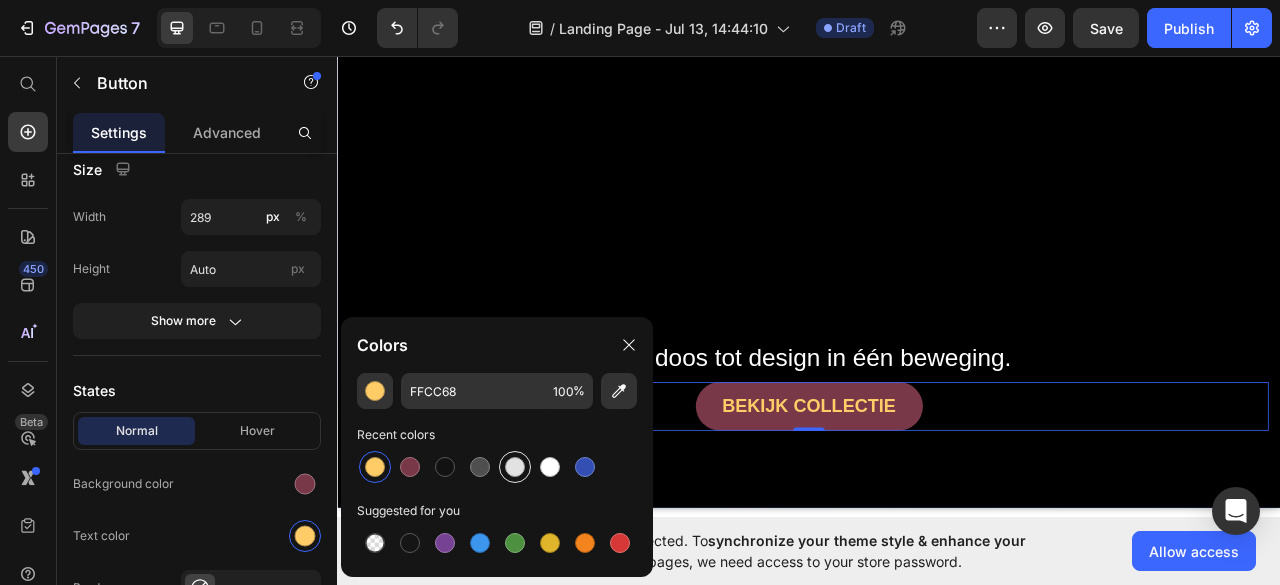 click at bounding box center (515, 467) 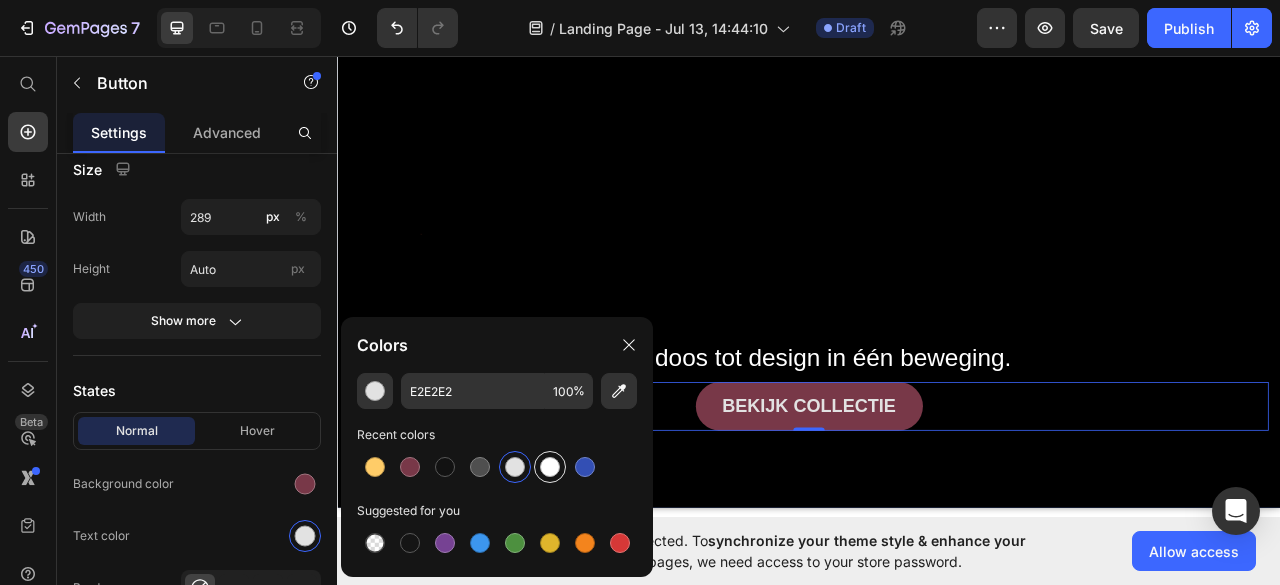 click at bounding box center [550, 467] 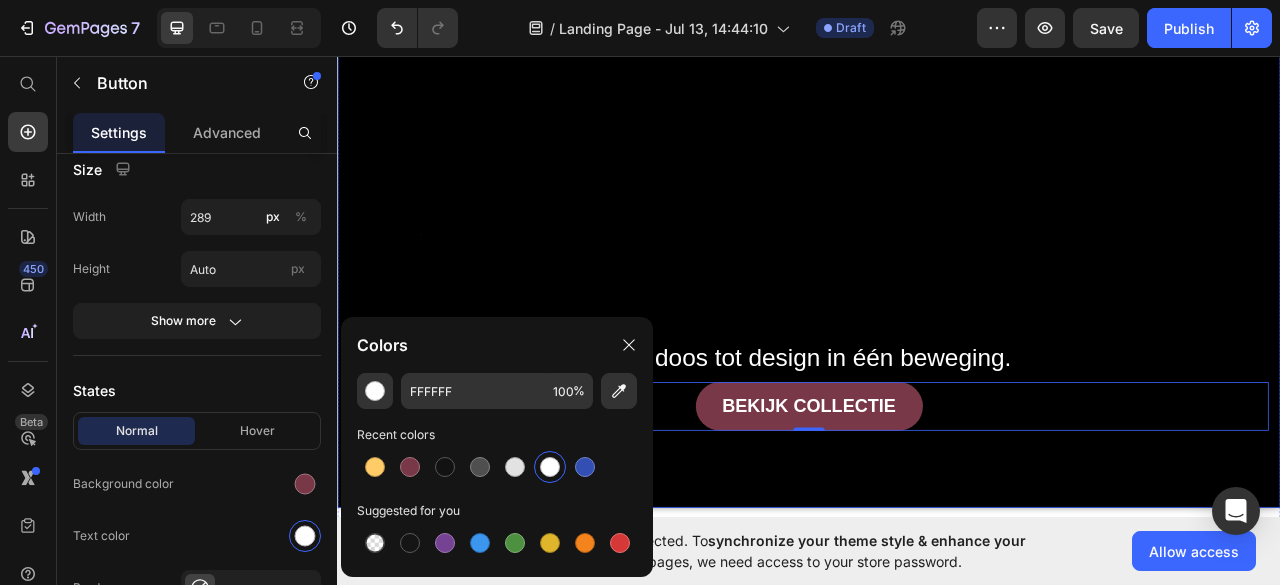 click on "Image Text Block Heading Van doos tot design in één beweging. Text Block Image Free shipping Text Block from The States Text Block Advanced List Image 30-Day FREE returns Text Block & Exchange Text Block Advanced List Row Image More than 60.000 Text Block Happy “Cattomers” Text Block Advanced List Image Secured Checkout Text Block using SSL Technology Text Block Advanced List Row                Title Line BEKIJK COLLECTIE Button   0 Row" at bounding box center [937, 408] 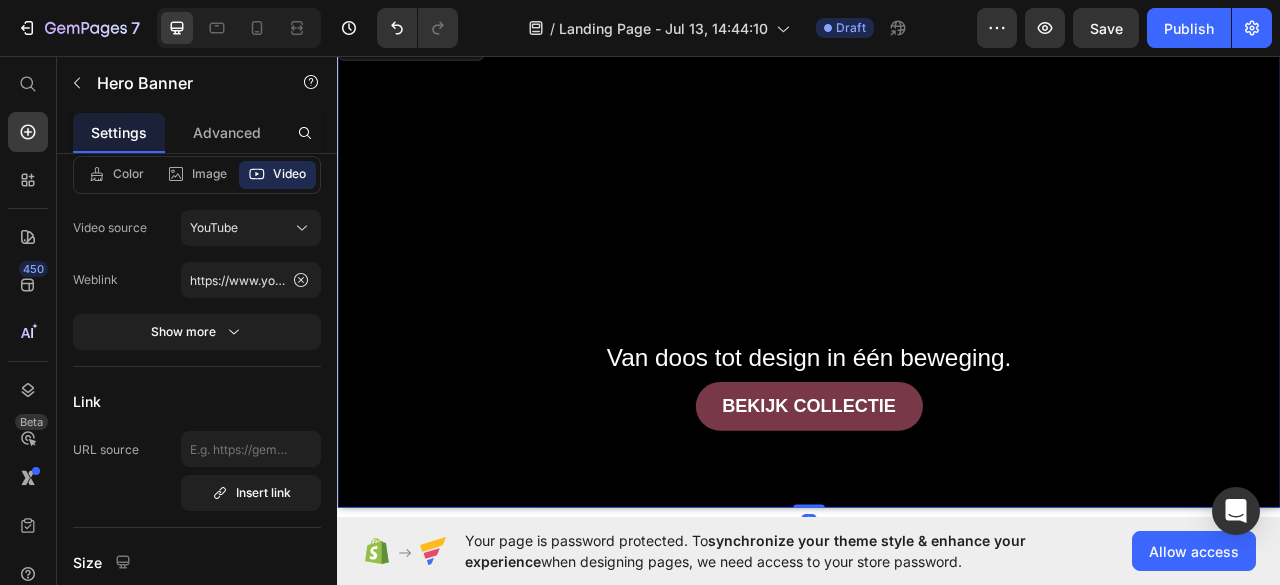 scroll, scrollTop: 0, scrollLeft: 0, axis: both 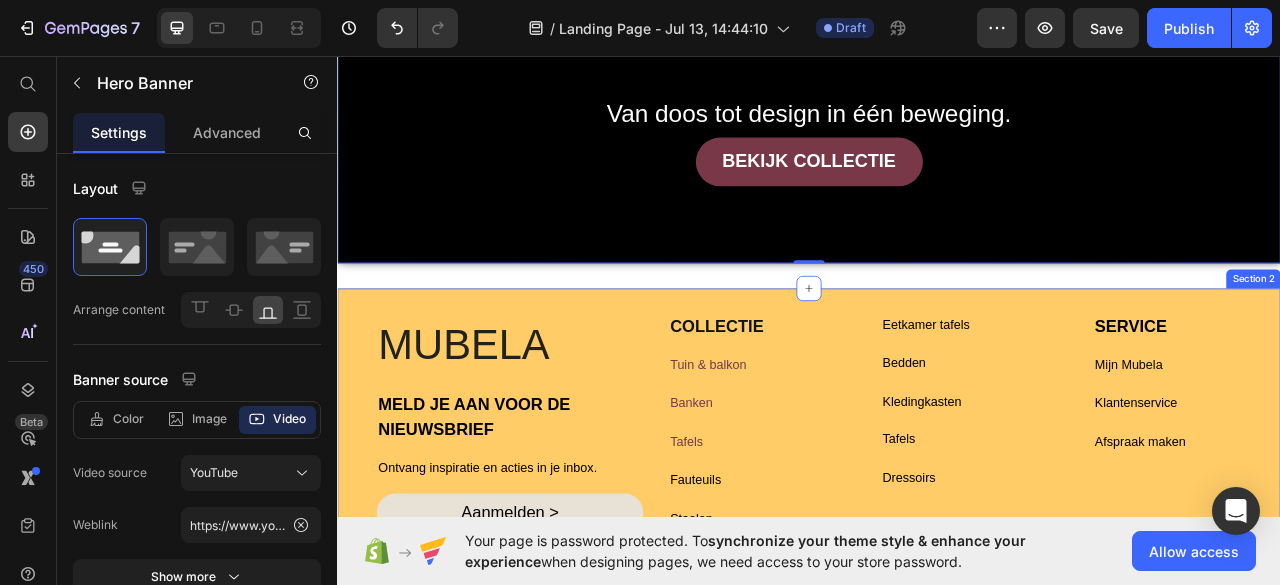 click on "MUBELA Heading MELD JE AAN VOOR DE NIEUWSBRIEF Text Block Ontvang inspiratie en acties in je inbox. Text Block Aanmelden > Button We wijzen je op onze  privacyverklaring . Text Block Row                Icon                Icon                Icon                Icon                Icon Icon List Hoz Privacy Text Block Disclaimer Text Block Algemene voorwaarden Text Block Cookiebeleid Text Block Row Row Afmelden Text Block CBW Text Block Row Row COLLECTIE Text Block Tuin & balkon Text Block Banken Text Block Tafels Text Block Fauteuils Text Block Stoelen Text Block Eetkamer tafels Text Block Bedden Text Block Kledingkasten Text Block Tafels Text Block Dressoirs Text Block Text Block SERVICE Text Block Mijn Mubela Text Block Klantenservice Text Block Afspraak maken Text Block Row INSPIRATIE Text Block Montel magazine Text Block Wooninspiratie Text Block Relaxfauteuil collecties Text Block Adviesstudio Text Block Nieuwsbrief Text Block HANDIG Text Block Onderhoudsadviezen Text Block Veelgestelde vragen Image" at bounding box center [937, 727] 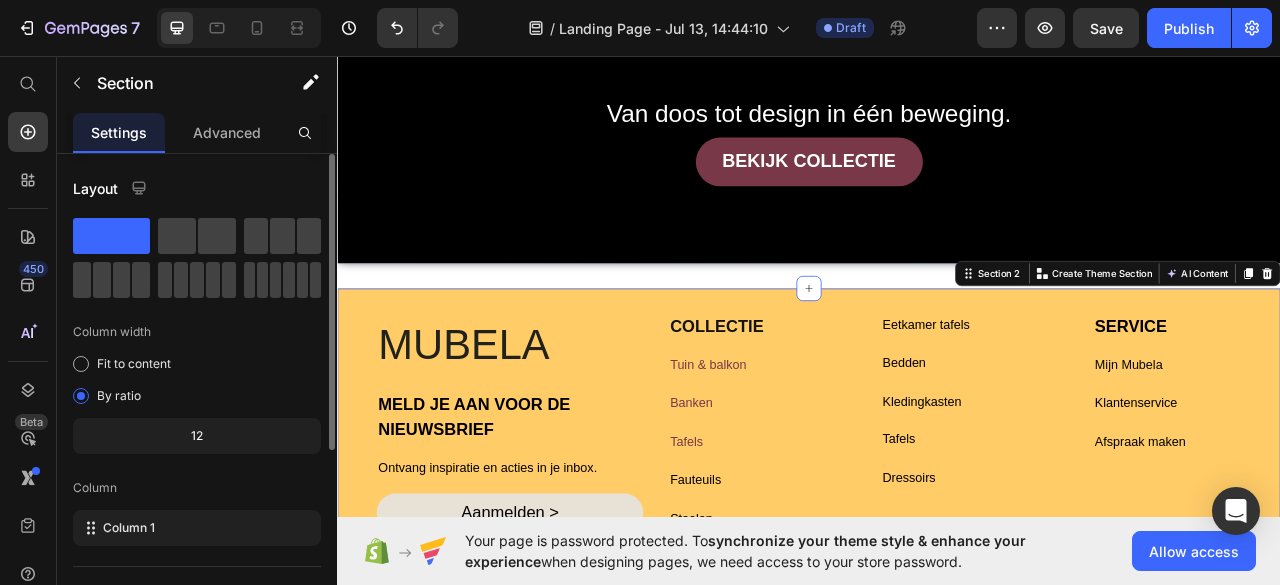 scroll, scrollTop: 318, scrollLeft: 0, axis: vertical 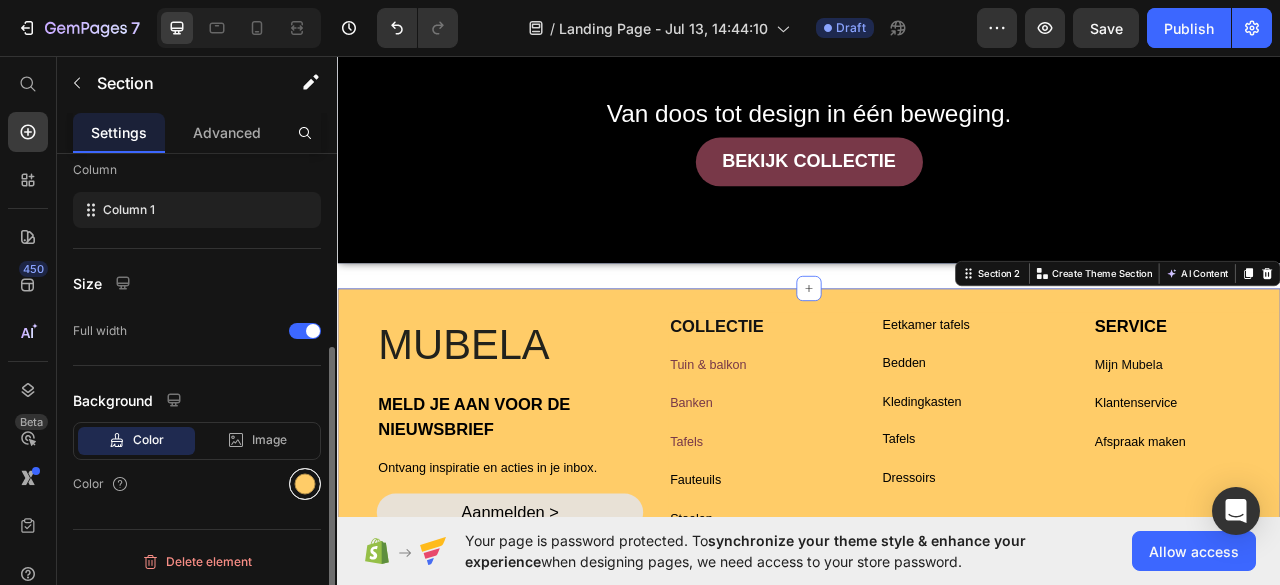 click at bounding box center [305, 484] 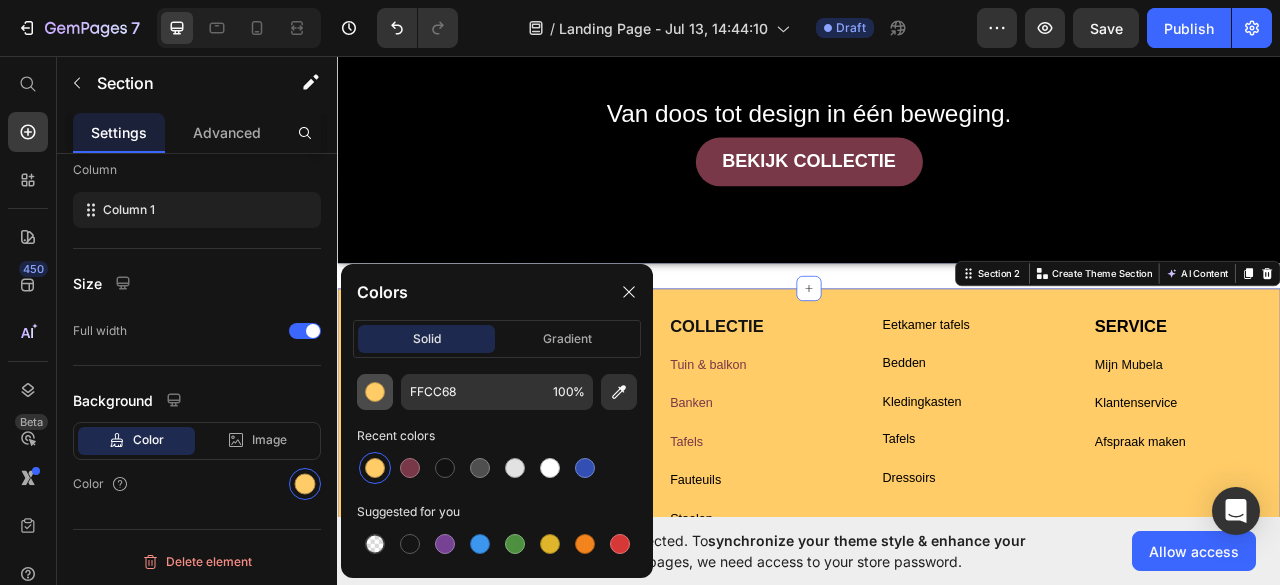 click at bounding box center [375, 392] 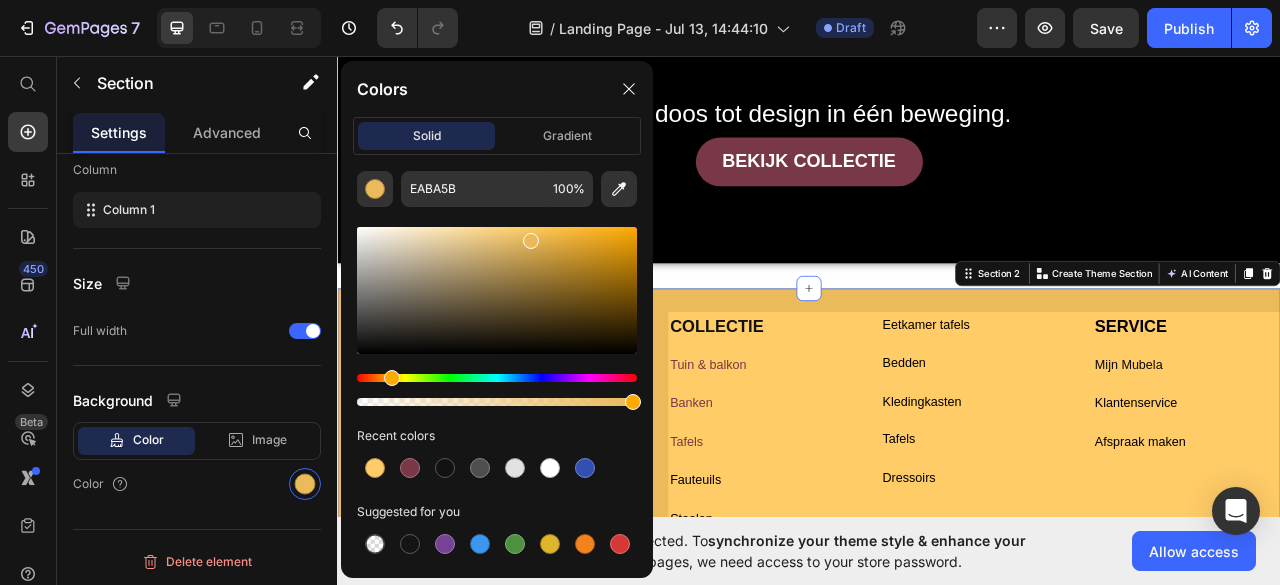 scroll, scrollTop: 318, scrollLeft: 0, axis: vertical 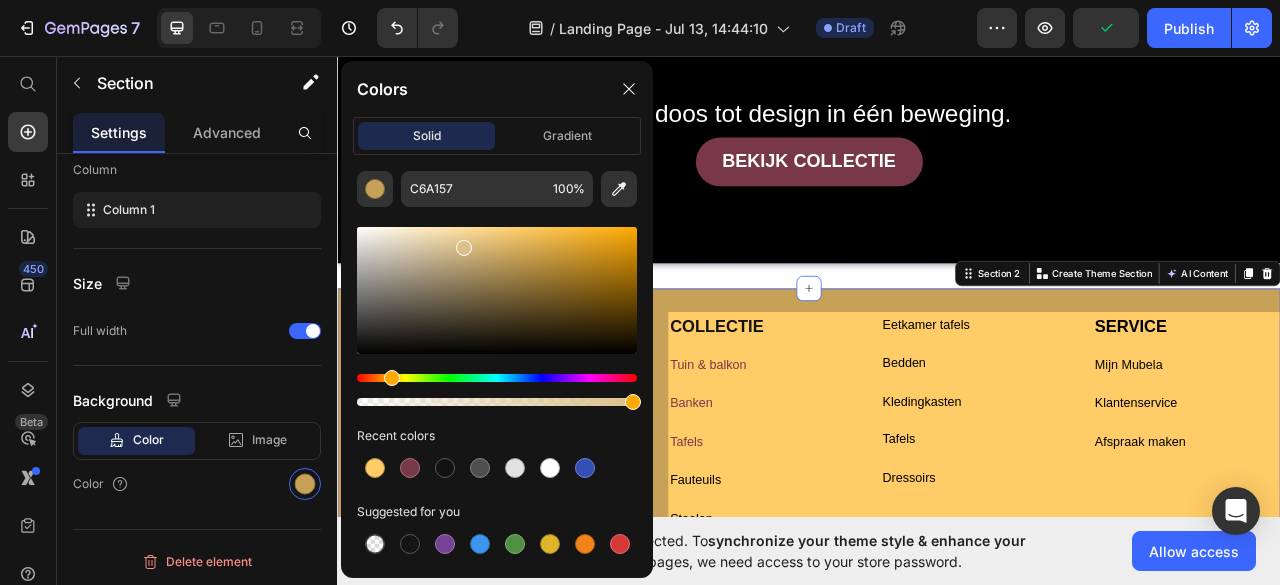 drag, startPoint x: 530, startPoint y: 235, endPoint x: 466, endPoint y: 246, distance: 64.93843 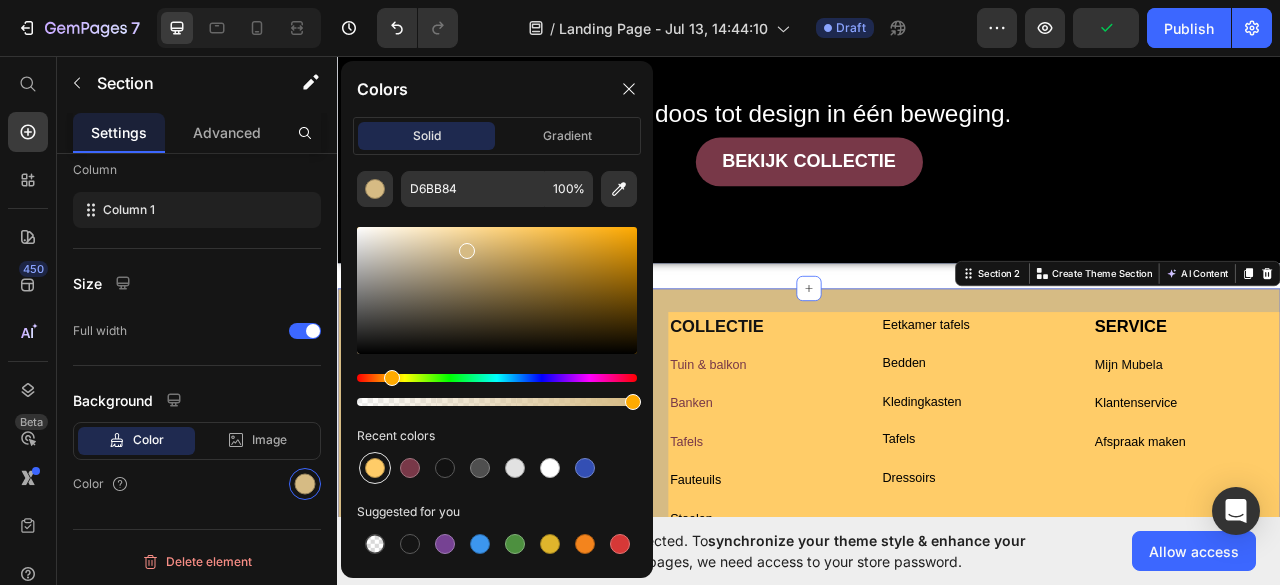 click at bounding box center [375, 468] 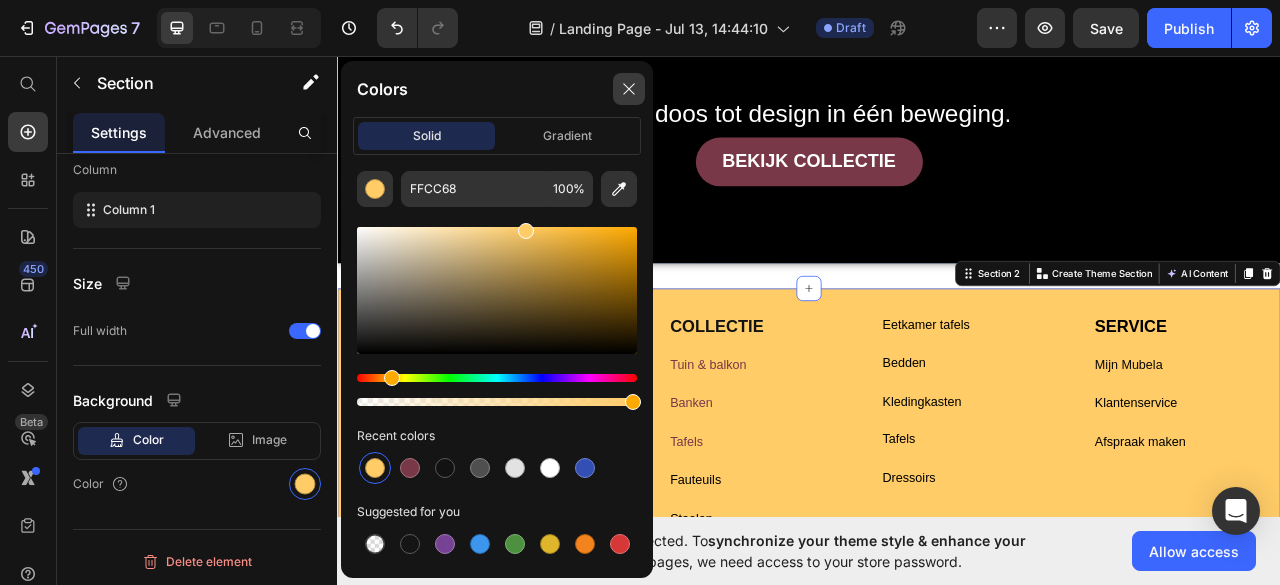 click 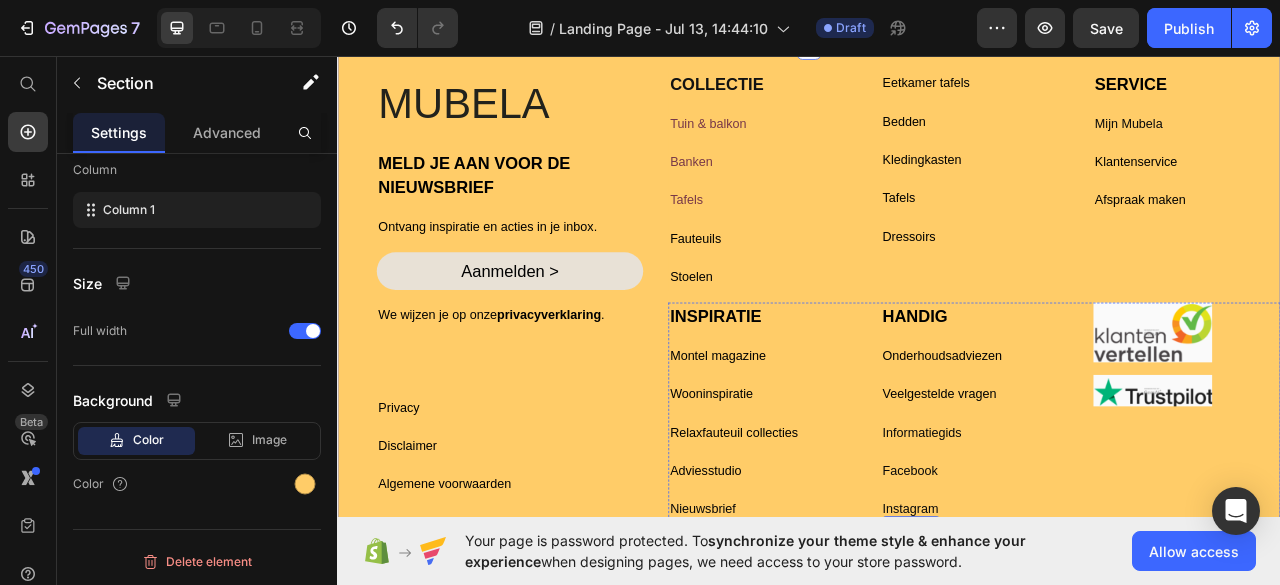 scroll, scrollTop: 704, scrollLeft: 0, axis: vertical 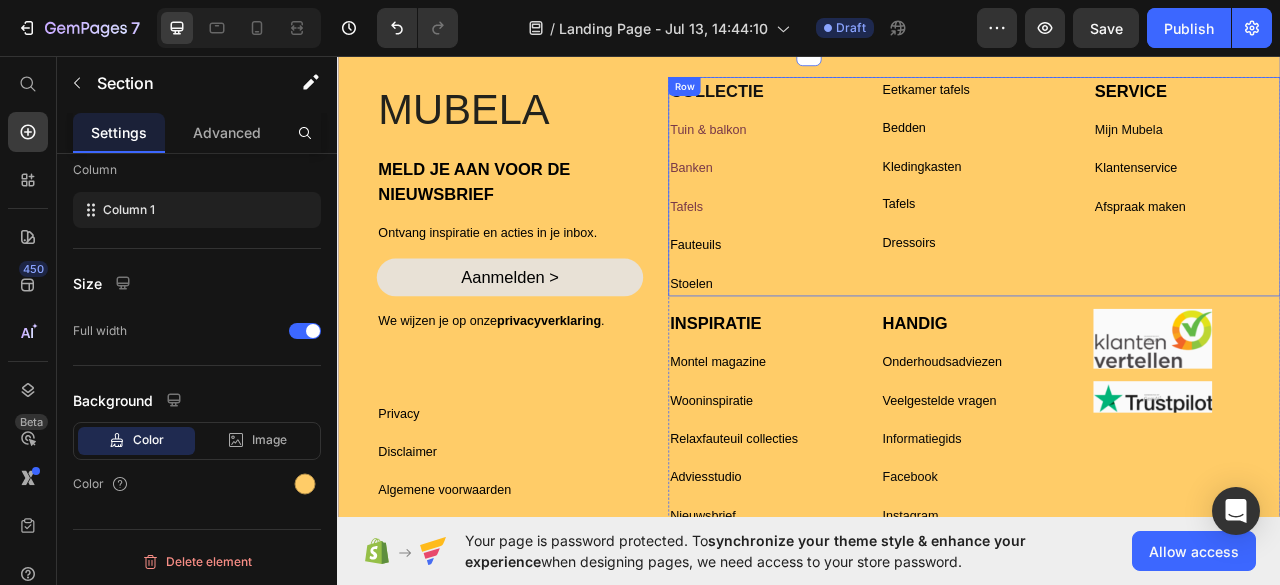 click on "COLLECTIE Text Block Tuin & balkon Text Block Banken Text Block Tafels Text Block Fauteuils Text Block Stoelen Text Block" at bounding box center [877, 223] 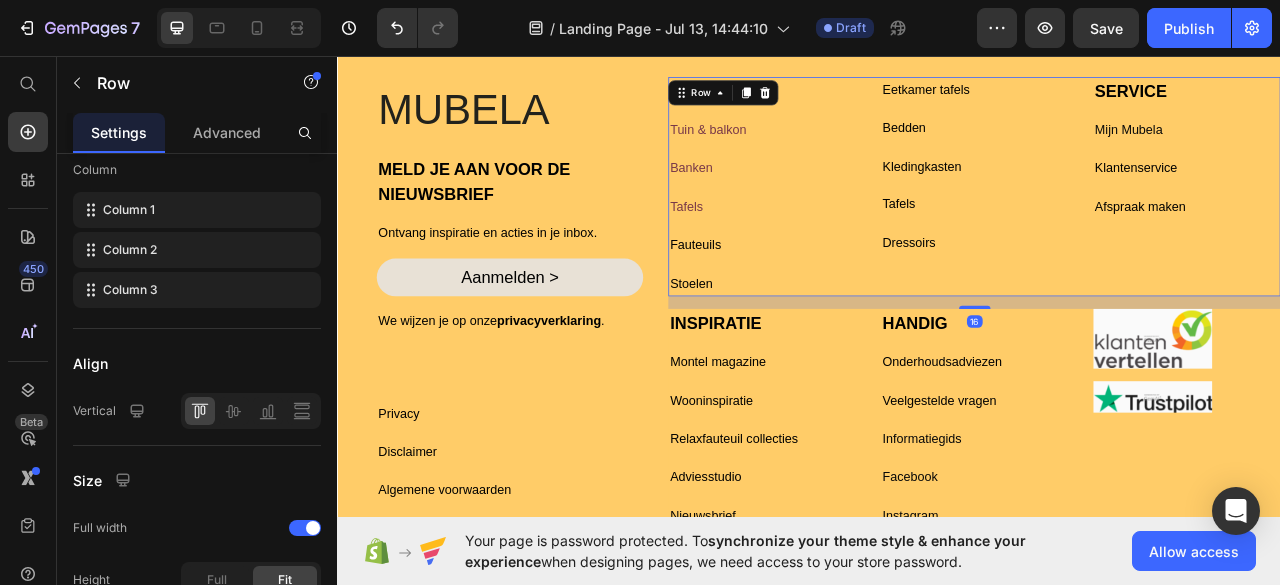 scroll, scrollTop: 0, scrollLeft: 0, axis: both 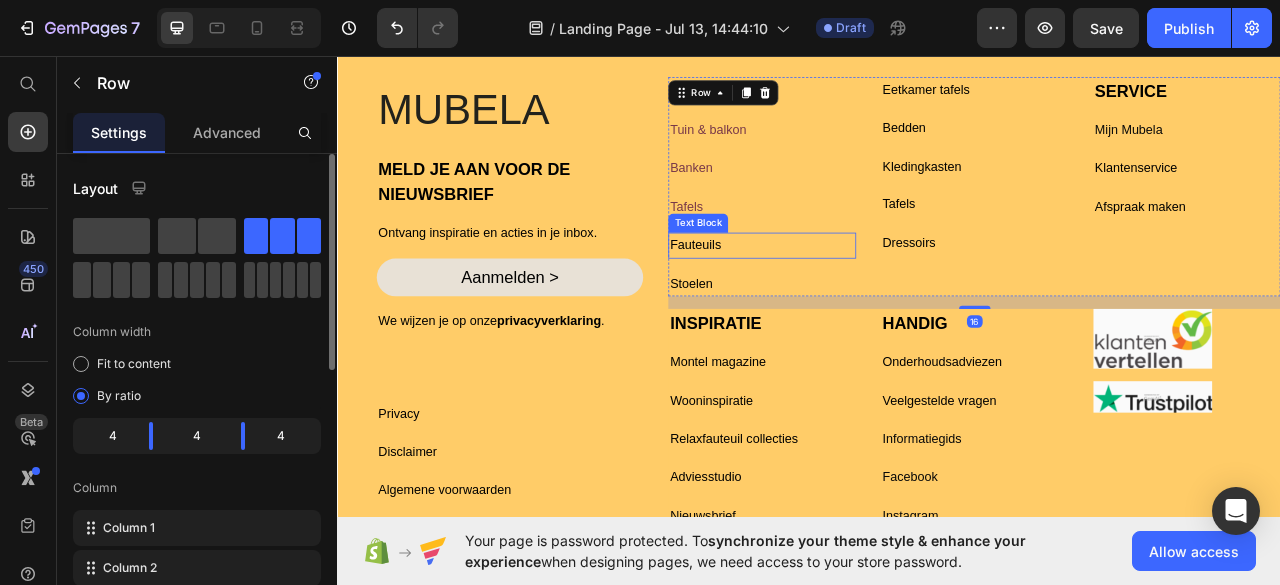 click on "Fauteuils" at bounding box center (877, 298) 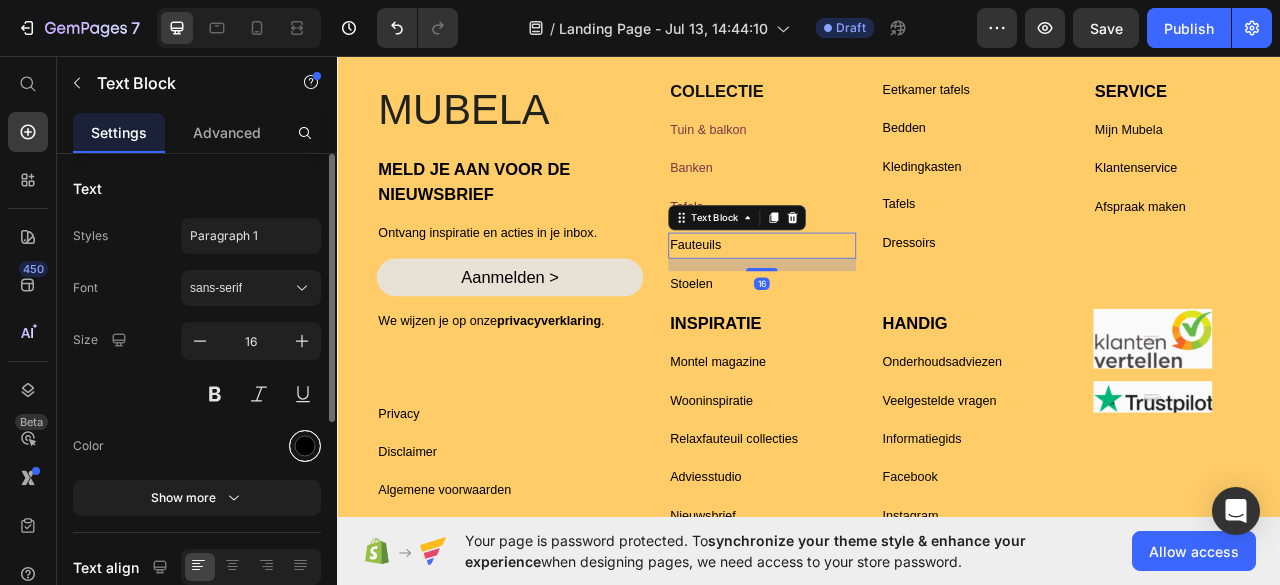 click at bounding box center [305, 446] 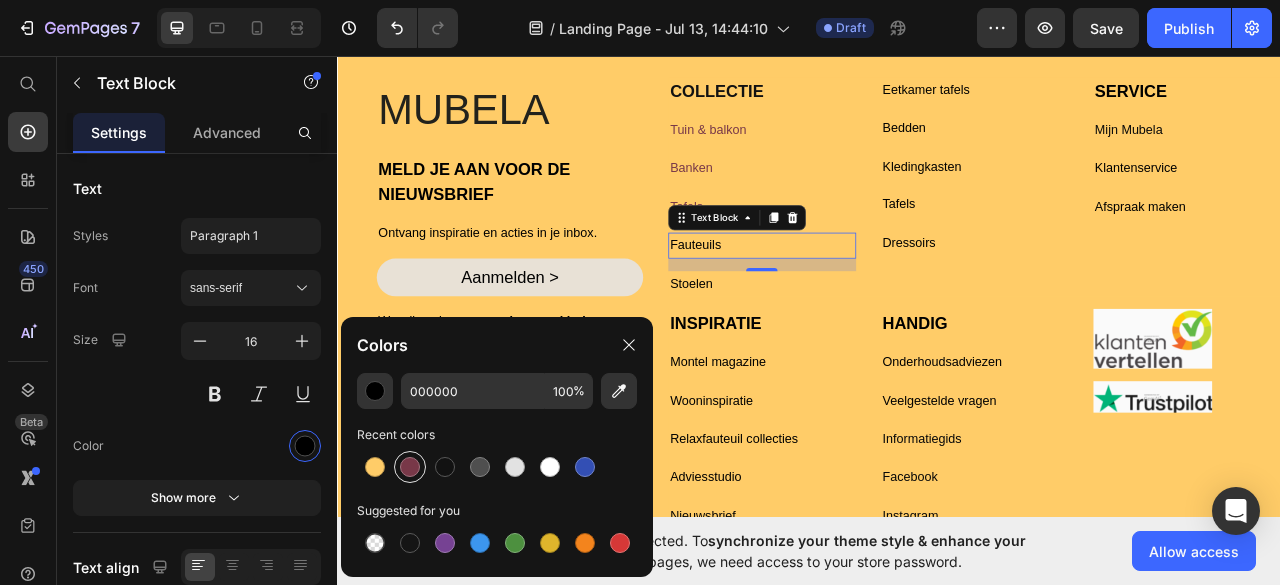 click at bounding box center (410, 467) 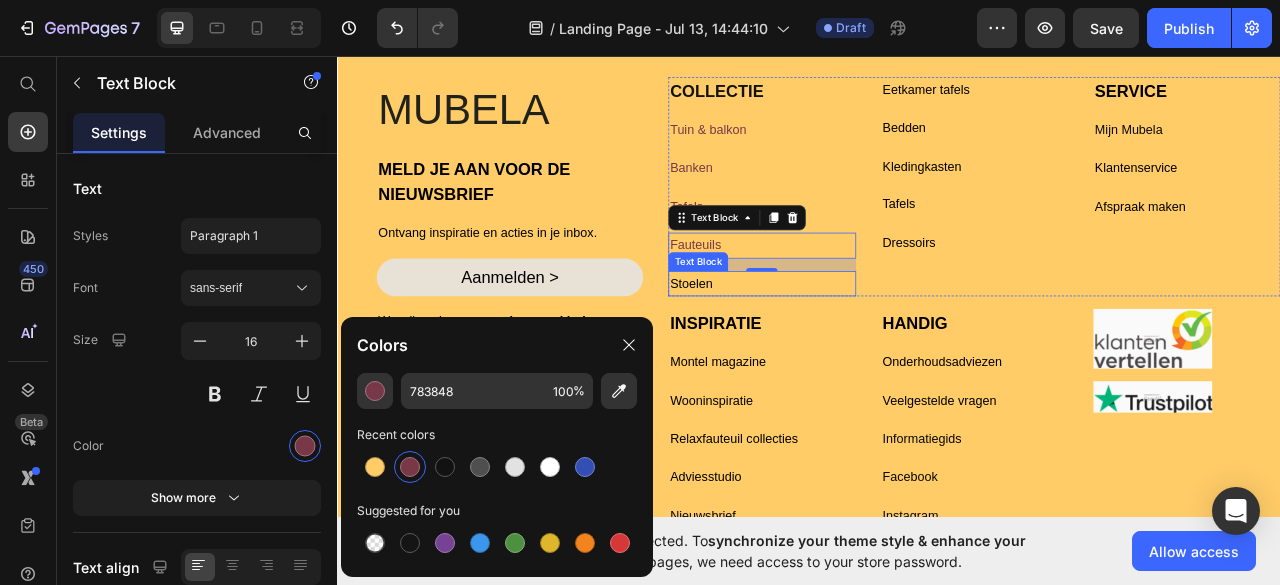 click on "Stoelen" at bounding box center [877, 347] 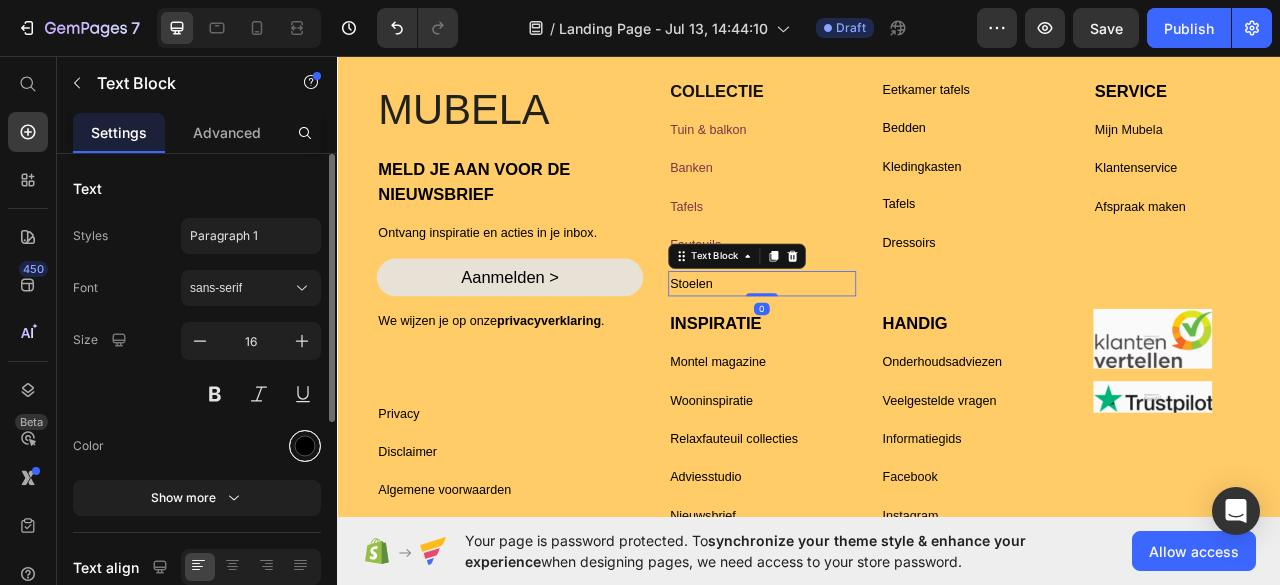 click at bounding box center [305, 446] 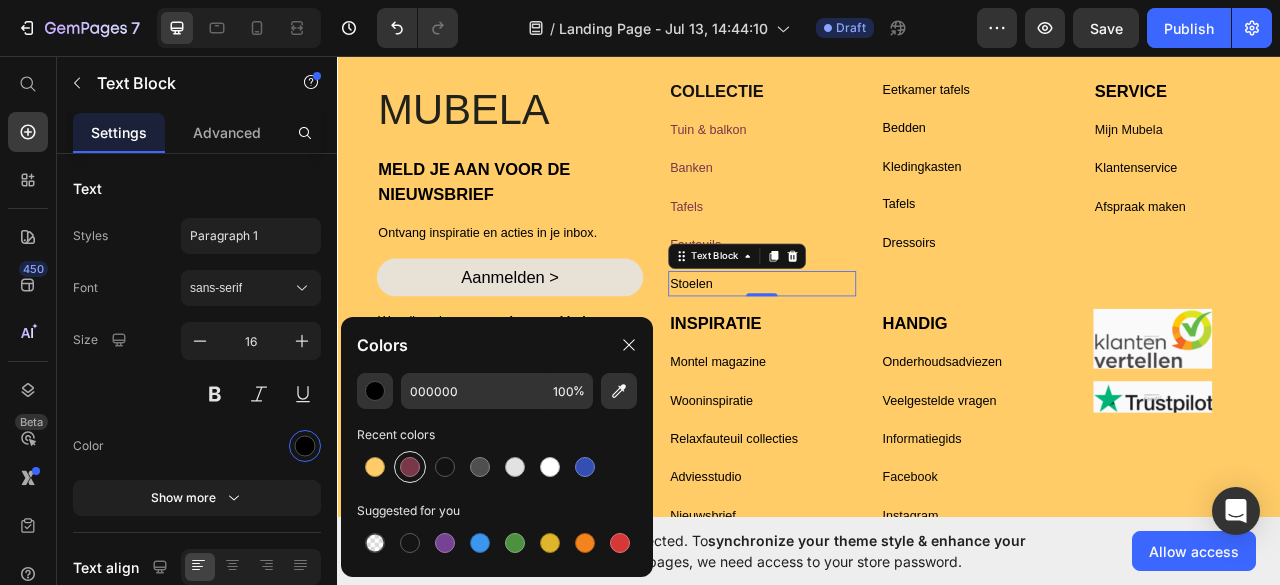 click at bounding box center (410, 467) 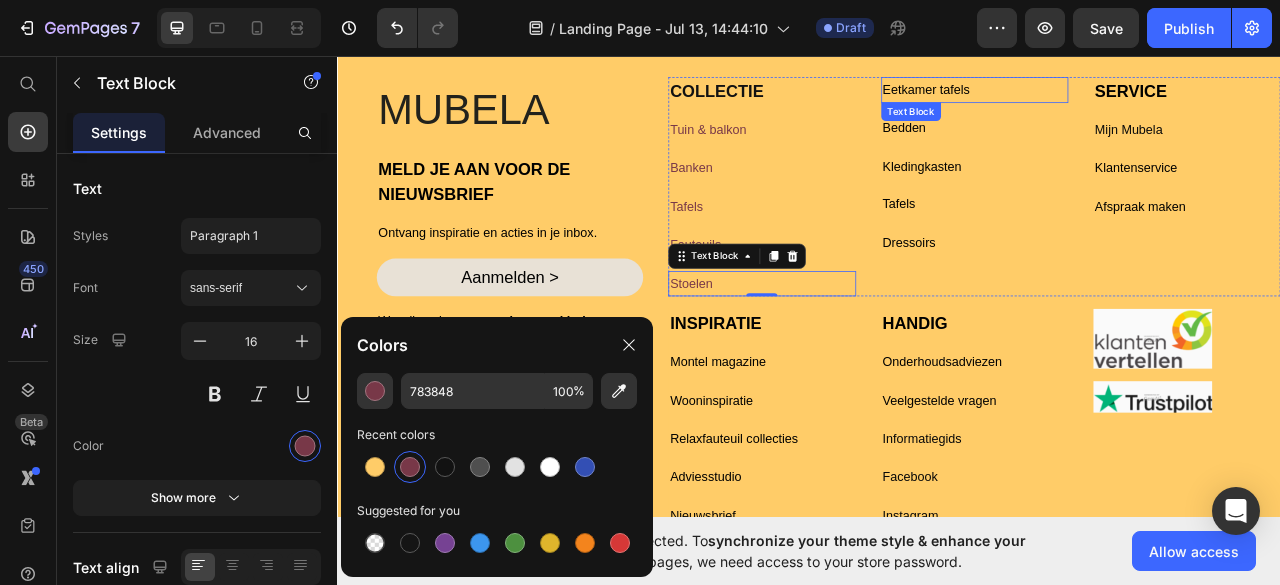 click on "Eetkamer tafels" at bounding box center [1148, 100] 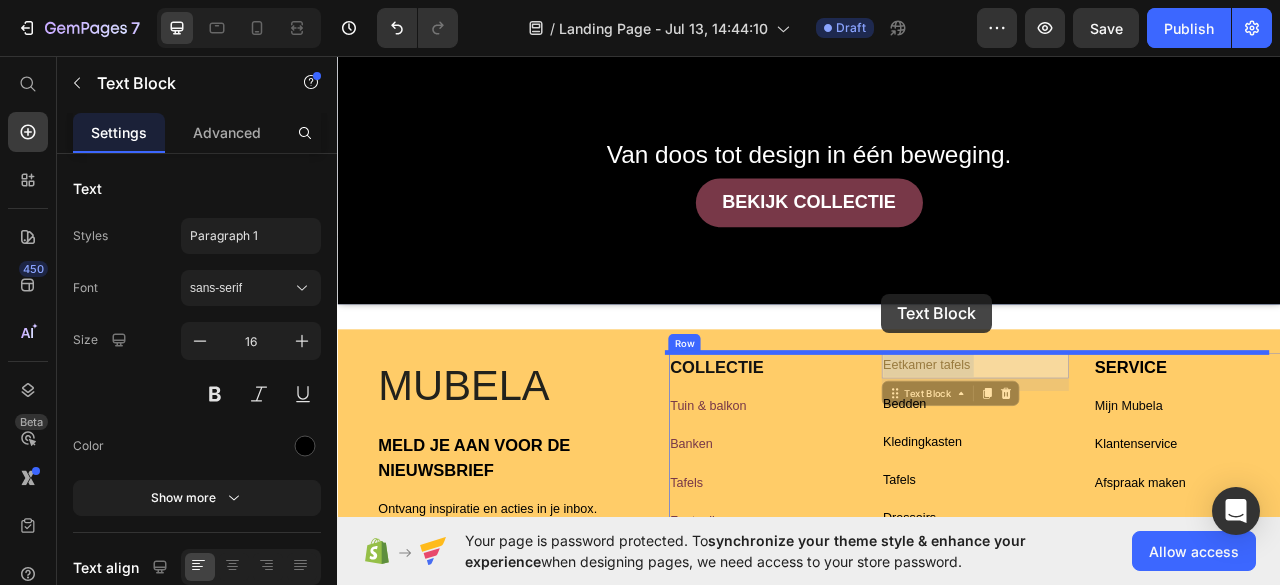 scroll, scrollTop: 411, scrollLeft: 0, axis: vertical 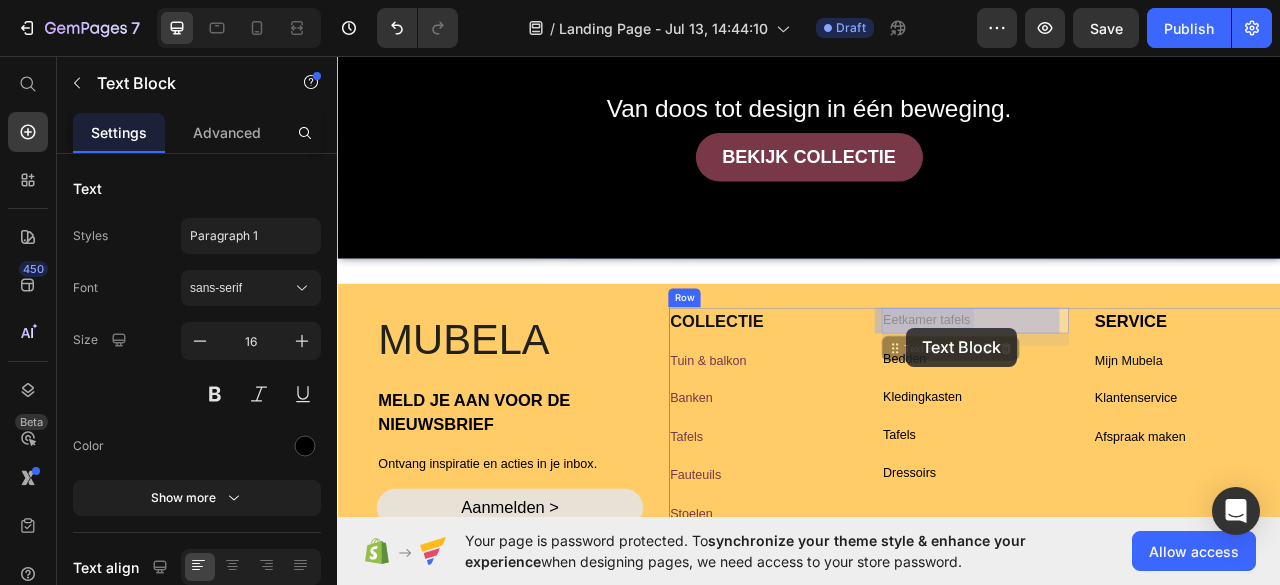 drag, startPoint x: 1068, startPoint y: 100, endPoint x: 1061, endPoint y: 403, distance: 303.08084 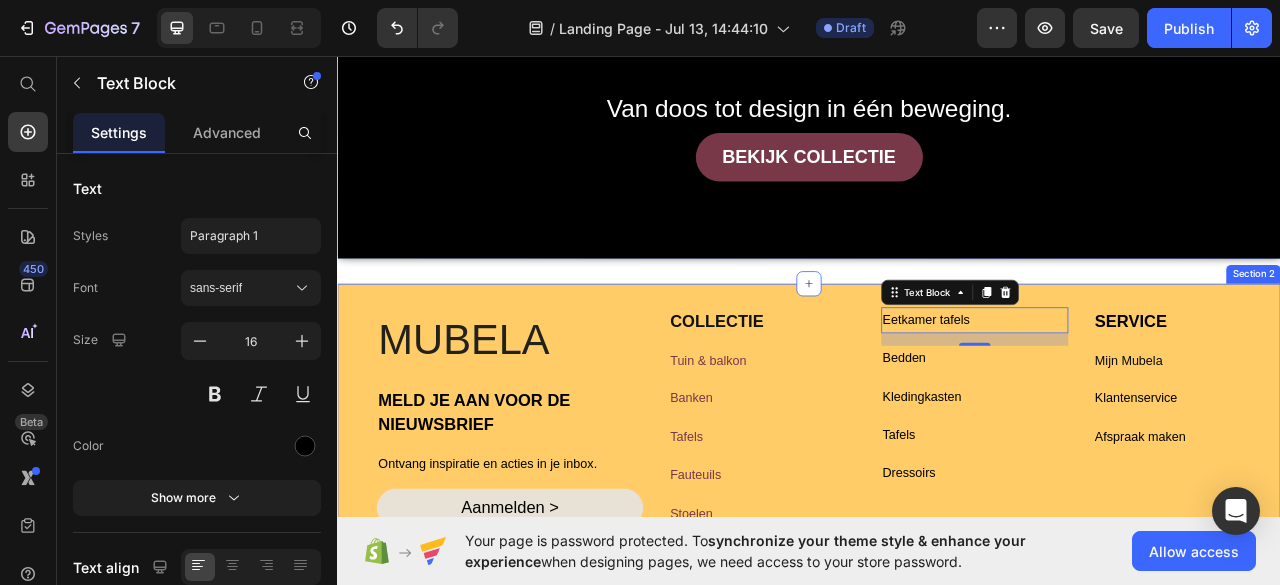 click on "MUBELA Heading MELD JE AAN VOOR DE NIEUWSBRIEF Text Block Ontvang inspiratie en acties in je inbox. Text Block Aanmelden > Button We wijzen je op onze privacyverklaring. Text Block Row Icon Icon Icon Icon Icon Icon List Hoz Privacy Text Block Disclaimer Text Block Algemene voorwaarden Text Block Cookiebeleid Text Block Row Row Afmelden Text Block CBW Text Block Row Row Row COLLECTIE Text Block Tuin & balkon Text Block Banken Text Block Tafels Text Block Fauteuils Text Block Stoelen Text Block Eetkamer tafels Text Block [NUMBER] Bedden Text Block Kledingkasten Text Block Tafels Text Block Dressoirs Text Block Text Block SERVICE Text Block Mijn Mubela Text Block Klantenservice Text Block Afspraak maken Text Block Row INSPIRATIE Text Block Montel magazine Text Block Wooninspiratie Text Block Relaxfauteuil collecties Text Block Adviesstudio Text Block Nieuwsbrief Text Block HANDIG Text Block Onderhoudsadviezen Text Block Veelgestelde vragen" at bounding box center (937, 721) 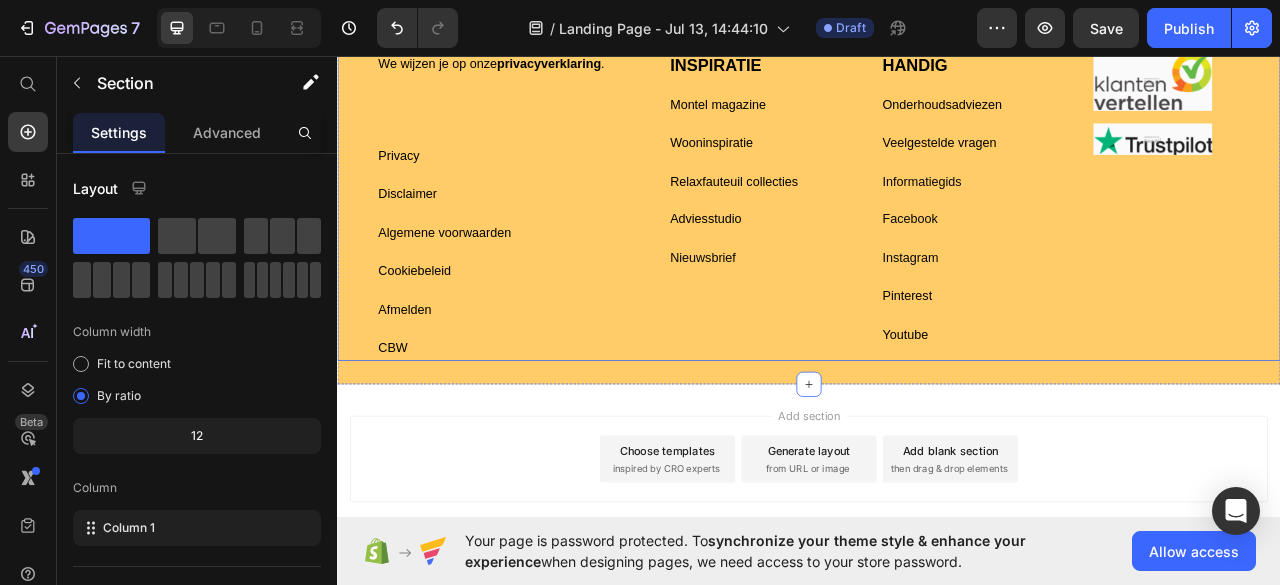 scroll, scrollTop: 1033, scrollLeft: 0, axis: vertical 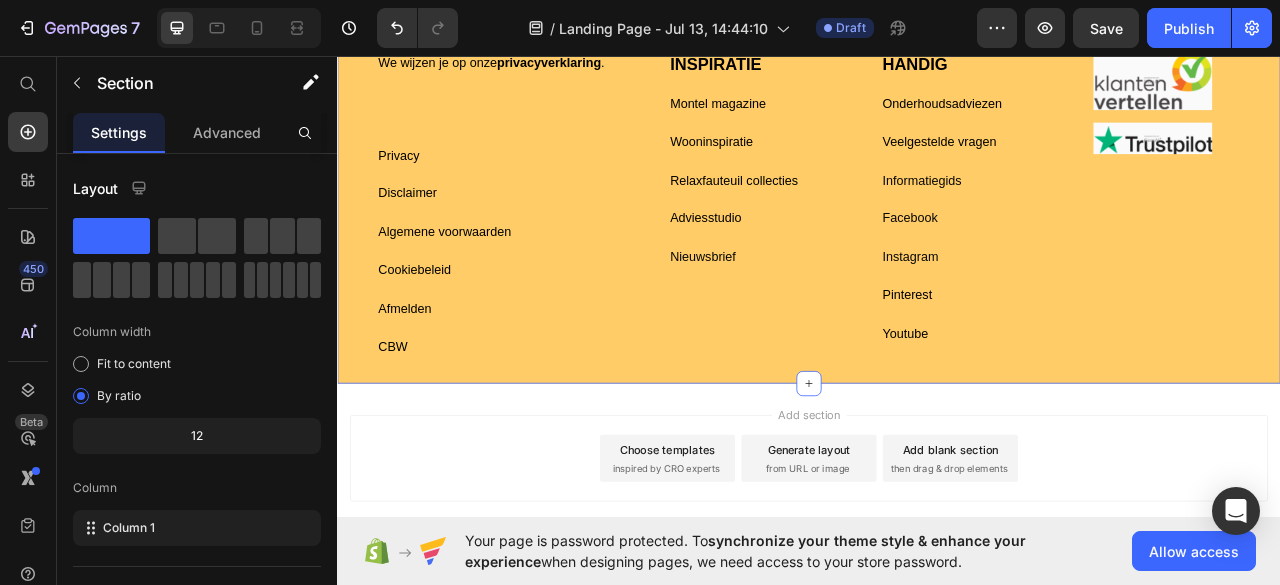 click on "MUBELA Heading MELD JE AAN VOOR DE NIEUWSBRIEF Text Block Ontvang inspiratie en acties in je inbox. Text Block Aanmelden > Button We wijzen je op onze  privacyverklaring . Text Block Row                Icon                Icon                Icon                Icon                Icon Icon List Hoz Privacy Text Block Disclaimer Text Block Algemene voorwaarden Text Block Cookiebeleid Text Block Row Row Afmelden Text Block CBW Text Block Row Row COLLECTIE Text Block Tuin & balkon Text Block Banken Text Block Tafels Text Block Fauteuils Text Block Stoelen Text Block Eetkamer tafels Text Block Bedden Text Block Kledingkasten Text Block Tafels Text Block Dressoirs Text Block Text Block SERVICE Text Block Mijn Mubela Text Block Klantenservice Text Block Afspraak maken Text Block Row INSPIRATIE Text Block Montel magazine Text Block Wooninspiratie Text Block Relaxfauteuil collecties Text Block Adviesstudio Text Block Nieuwsbrief Text Block HANDIG Text Block Onderhoudsadviezen Text Block Veelgestelde vragen Image" at bounding box center (937, 99) 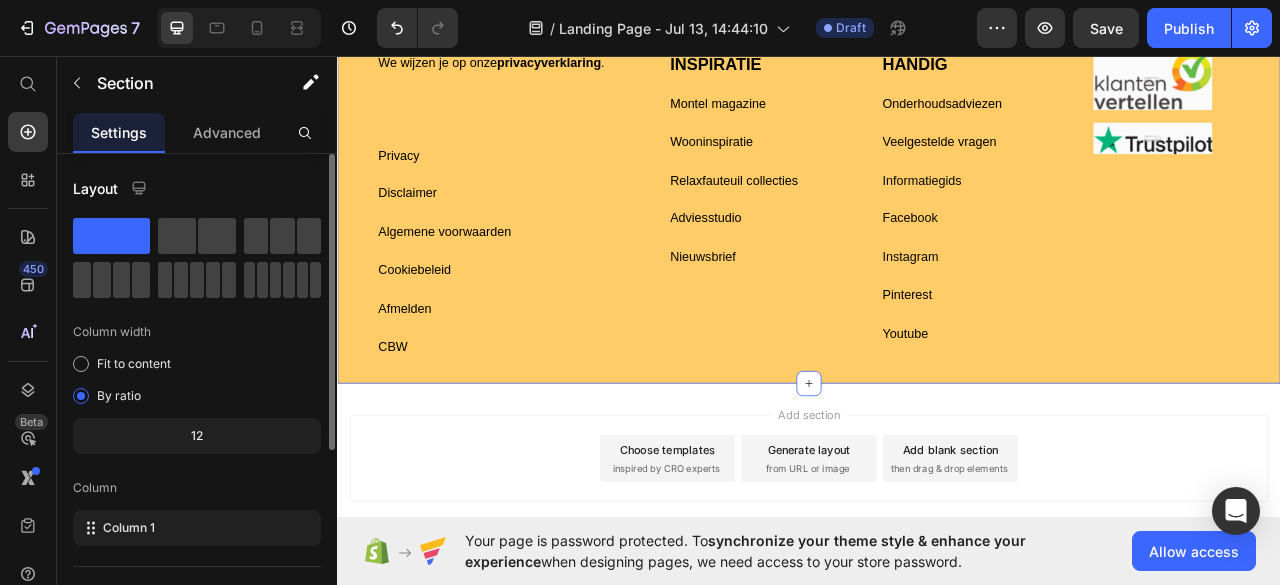 scroll, scrollTop: 318, scrollLeft: 0, axis: vertical 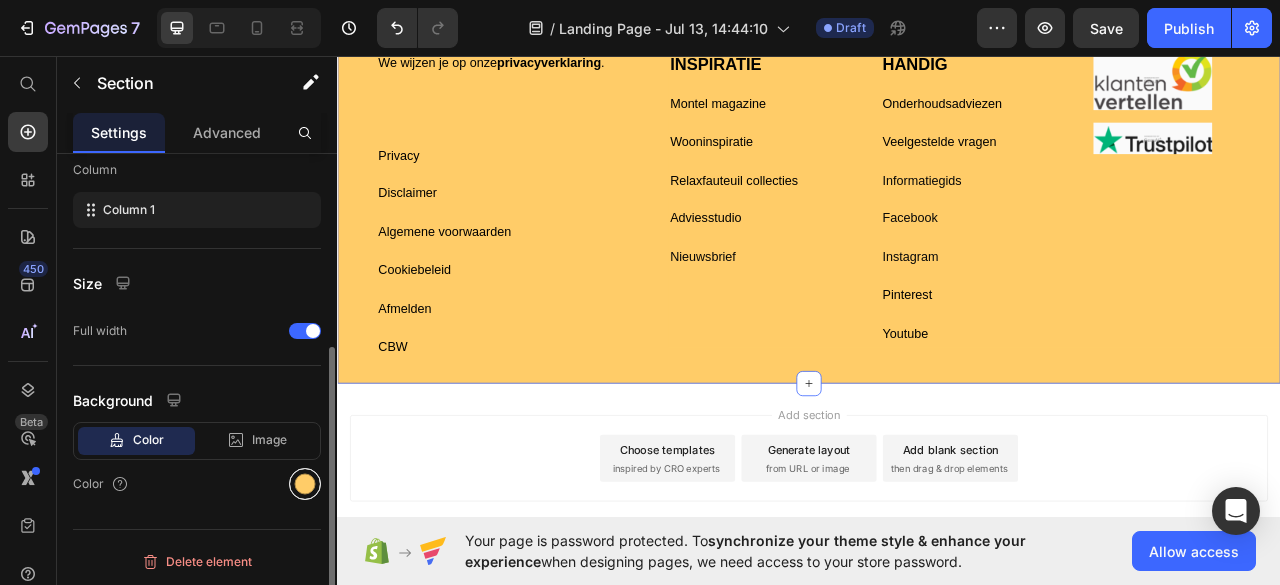 click at bounding box center (305, 484) 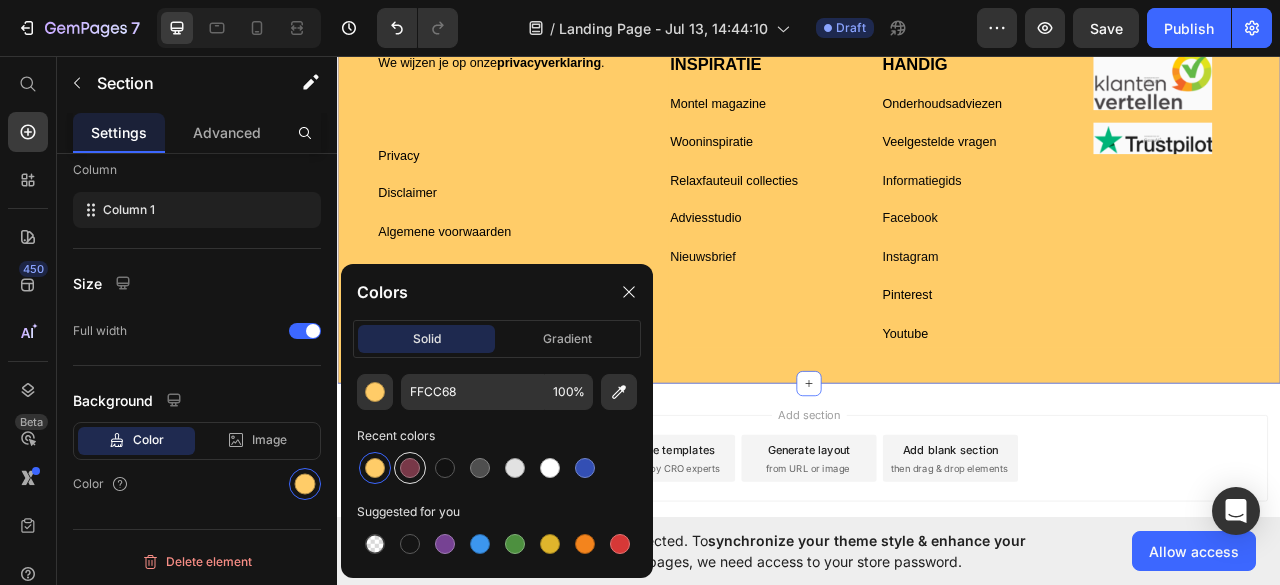 click at bounding box center (410, 468) 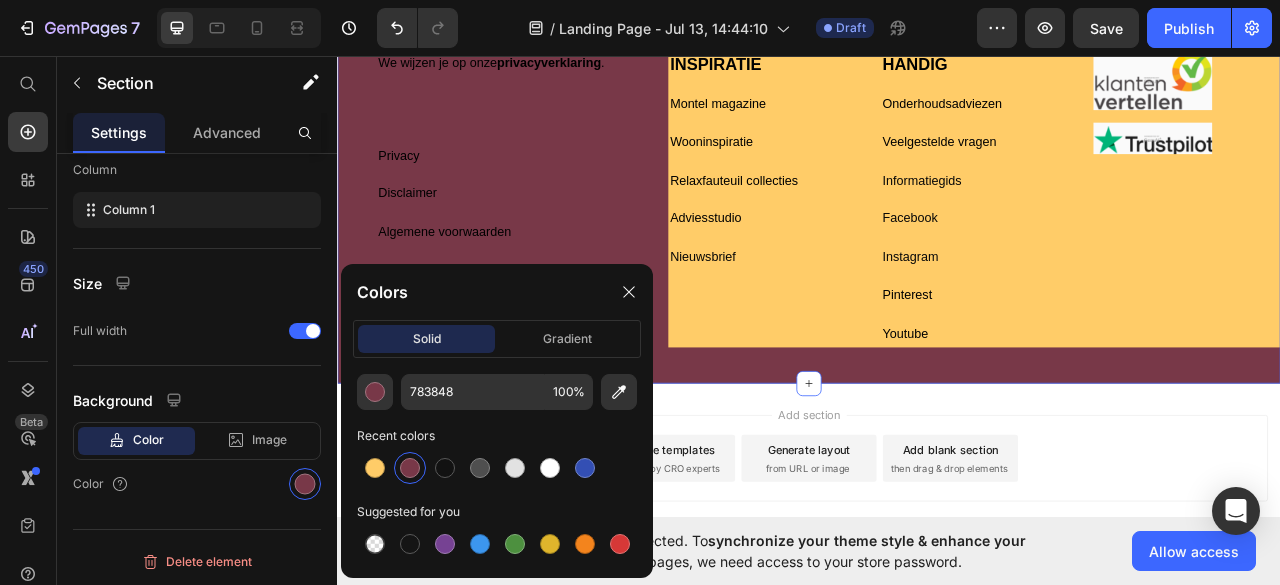 scroll, scrollTop: 318, scrollLeft: 0, axis: vertical 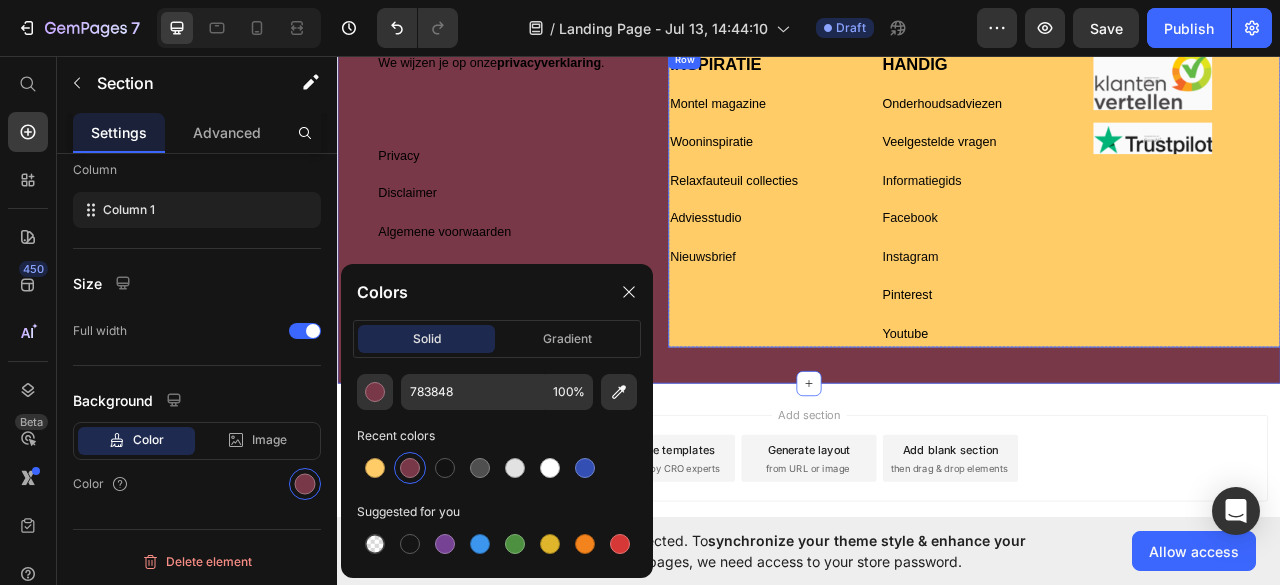 click on "INSPIRATIE Text Block Montel magazine Text Block Wooninspiratie Text Block Relaxfauteuil collecties Text Block Adviesstudio Text Block Nieuwsbrief Text Block" at bounding box center [877, 238] 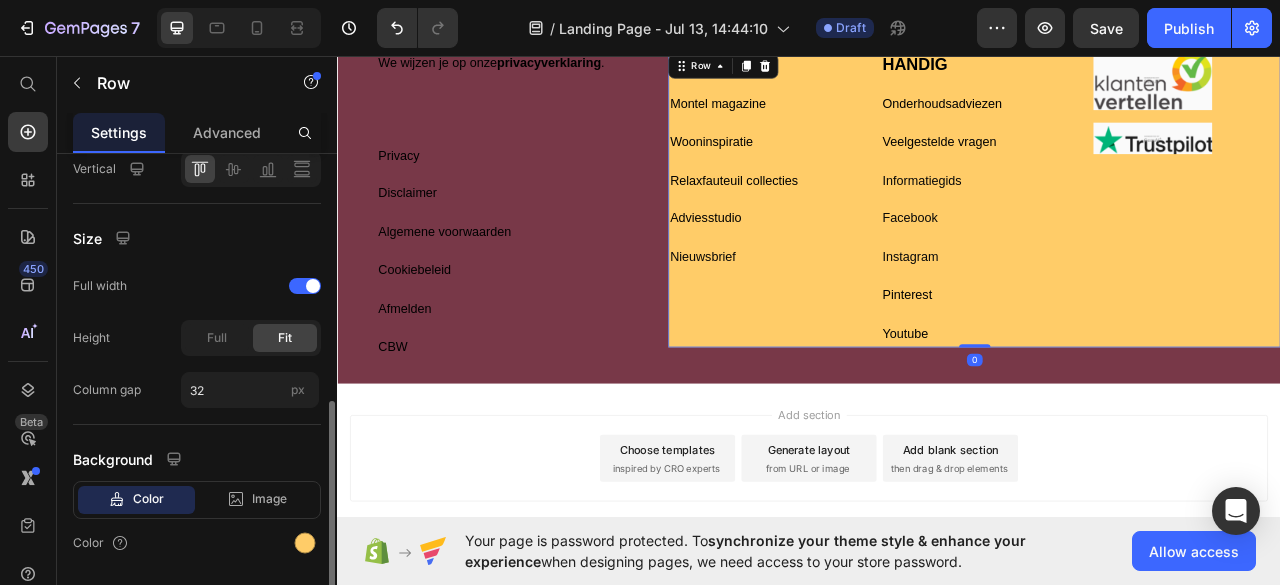 scroll, scrollTop: 561, scrollLeft: 0, axis: vertical 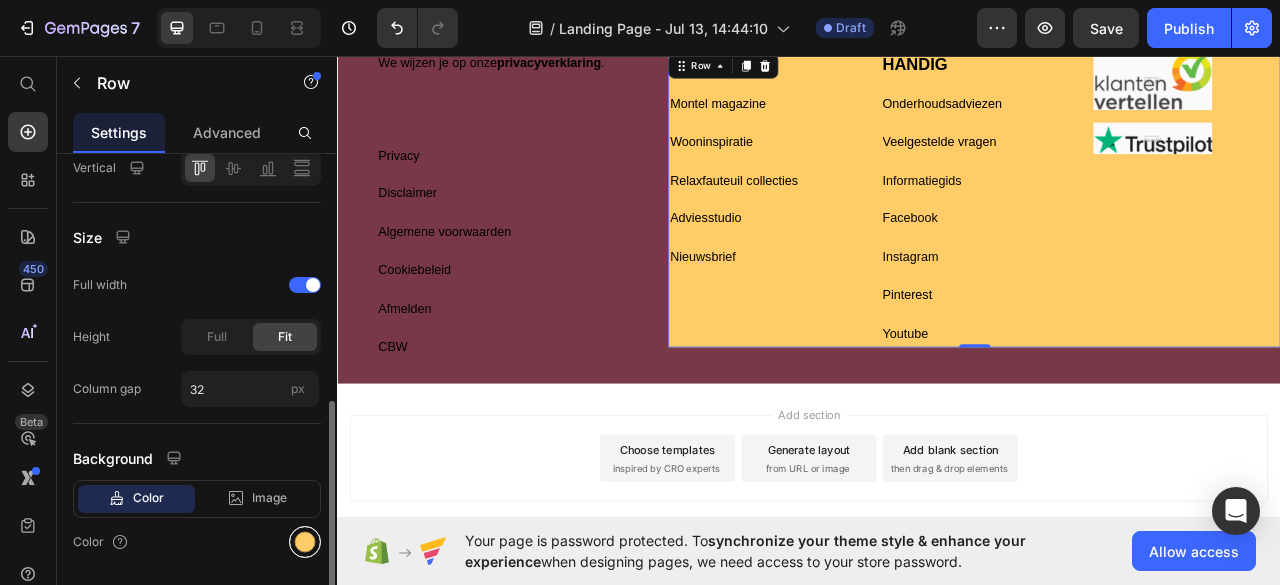 click at bounding box center [305, 542] 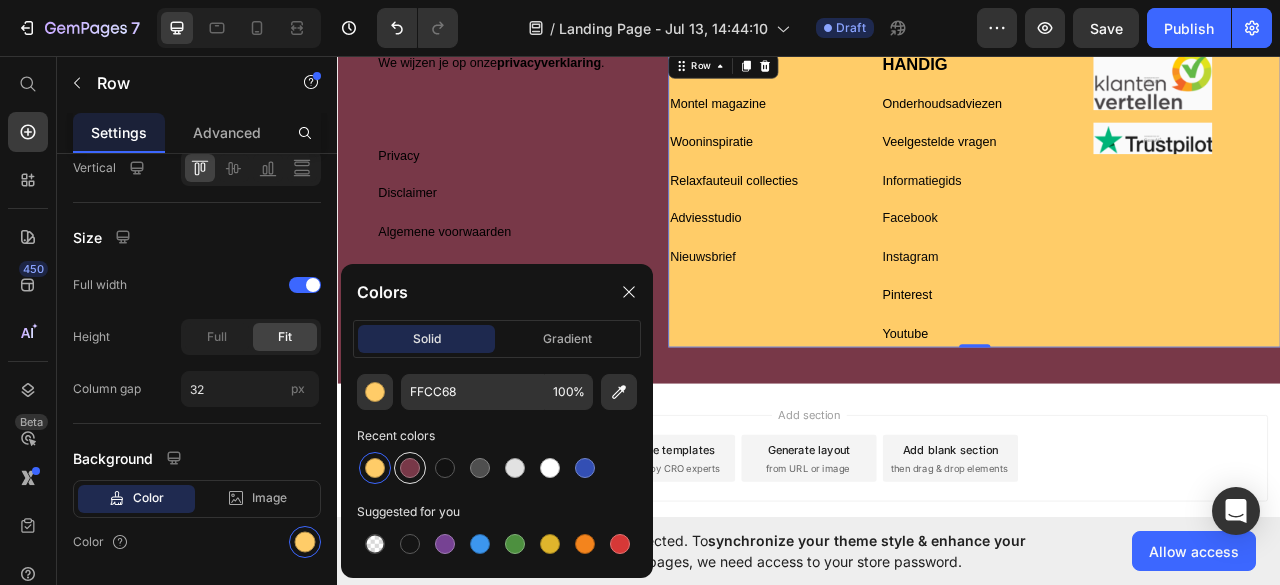 click at bounding box center [410, 468] 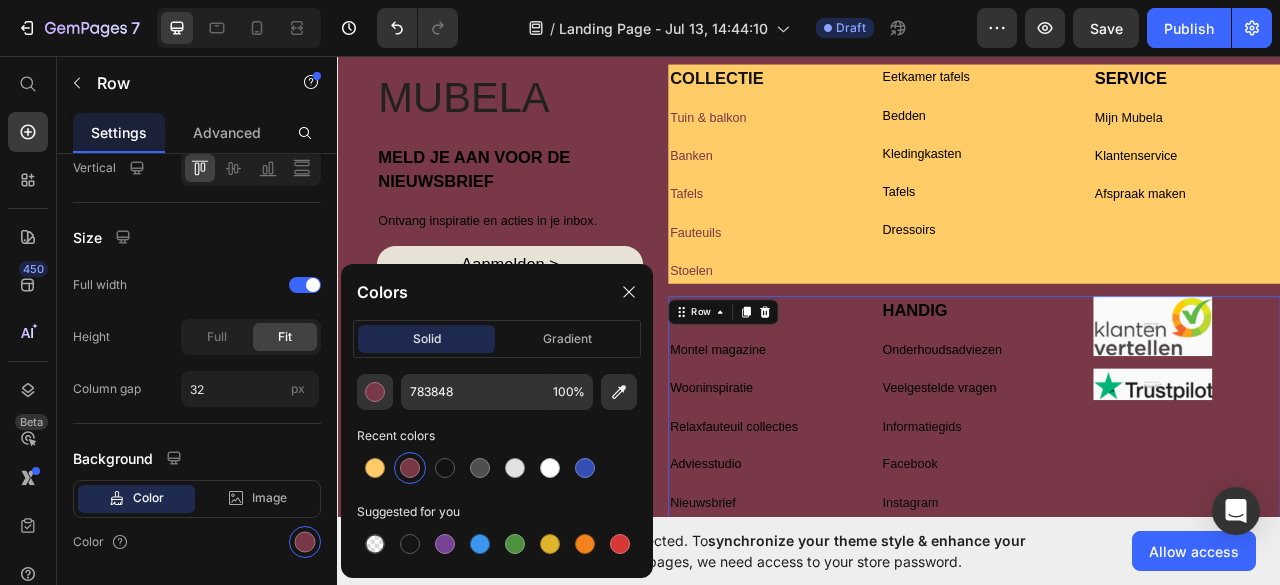scroll, scrollTop: 719, scrollLeft: 0, axis: vertical 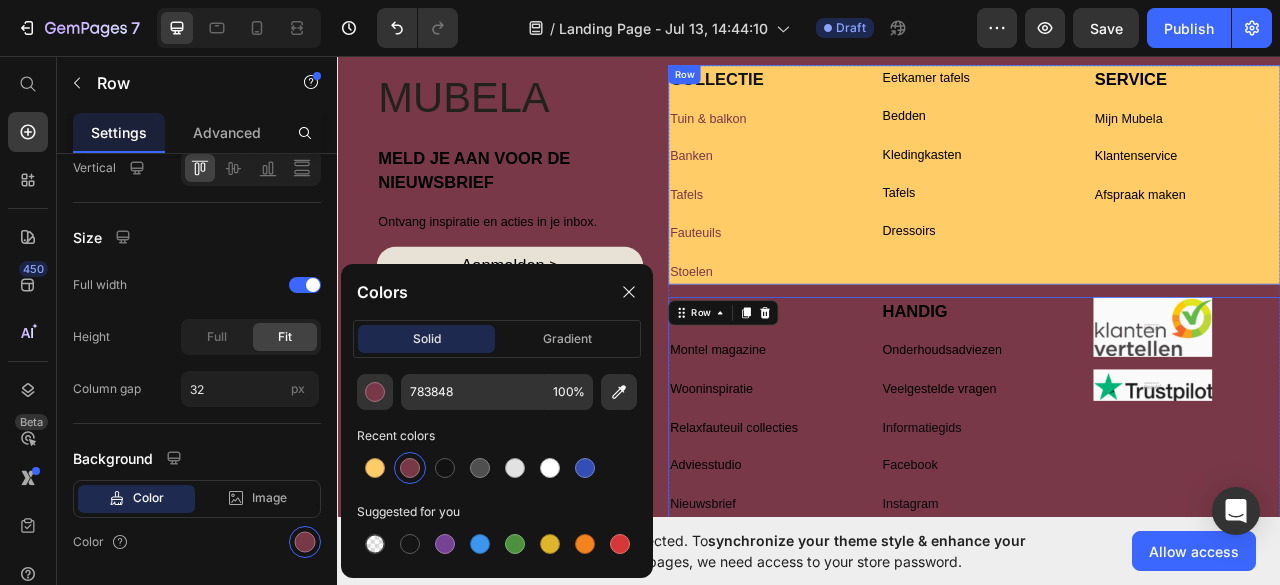 click on "COLLECTIE Text Block Tuin & balkon Text Block Banken Text Block Tafels Text Block Fauteuils Text Block Stoelen Text Block" at bounding box center (877, 208) 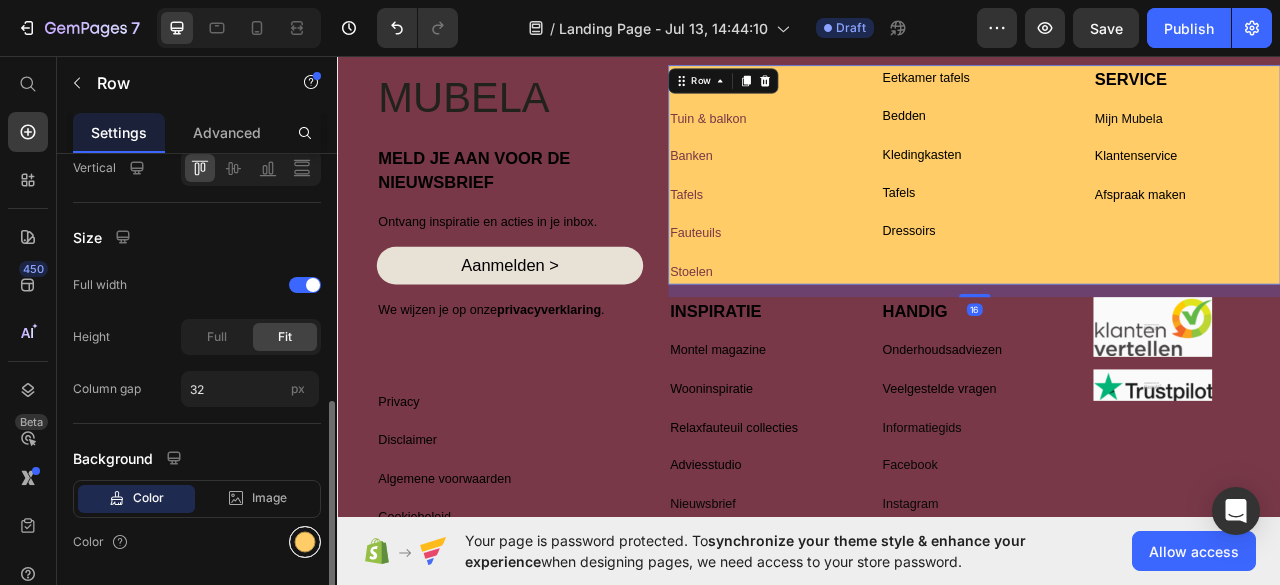 click at bounding box center (305, 542) 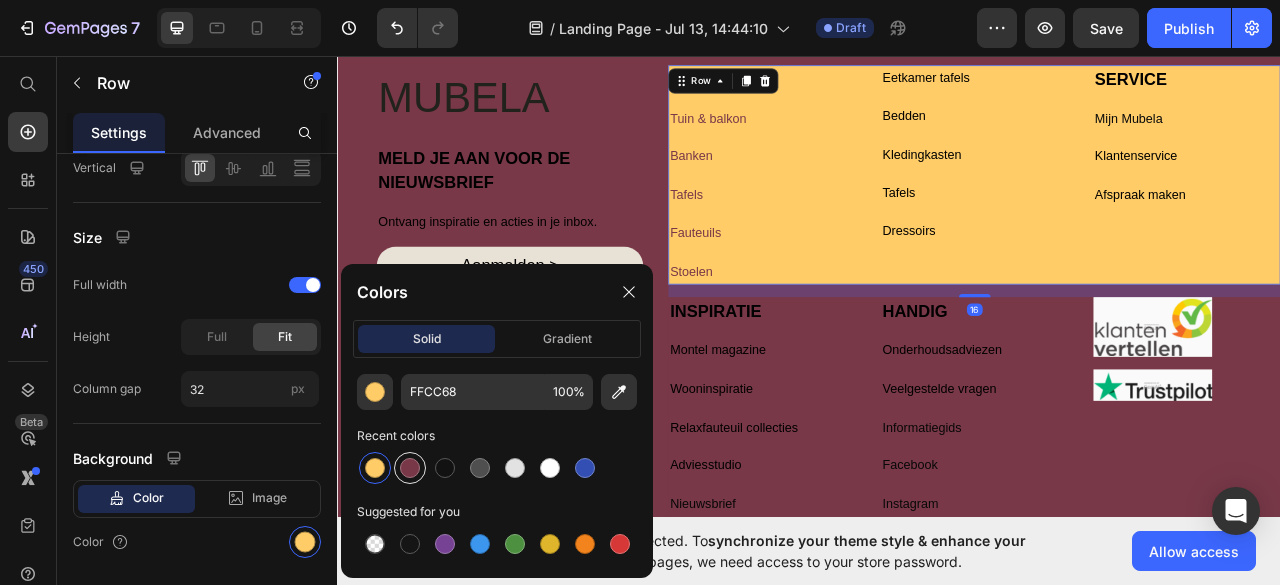 click at bounding box center (410, 468) 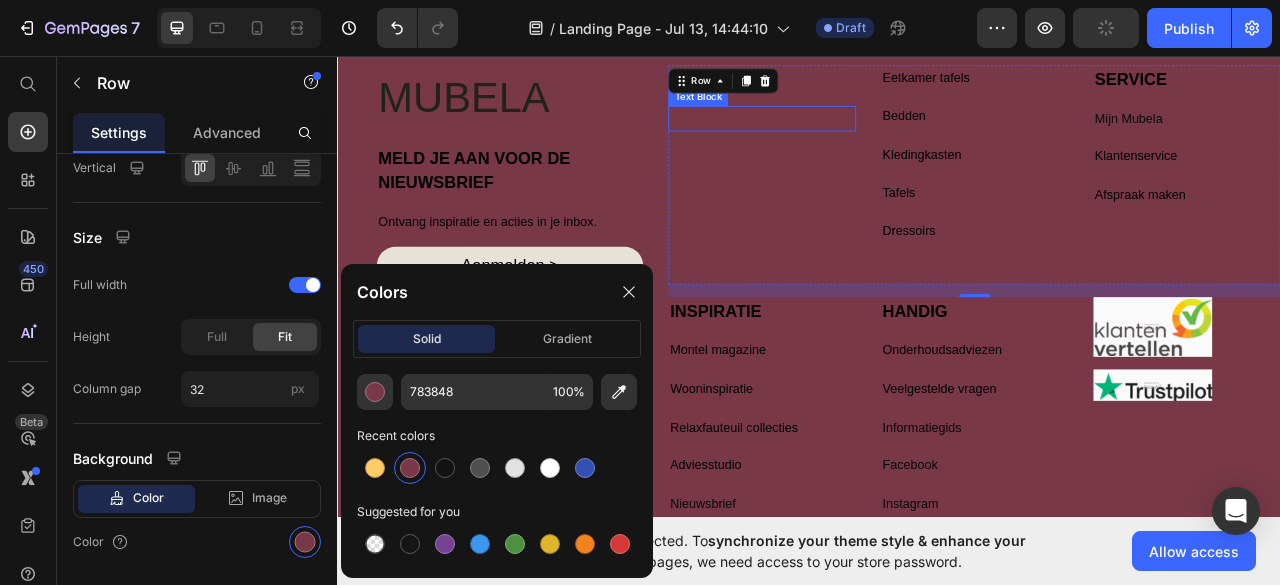 click on "Tuin & balkon" at bounding box center [877, 137] 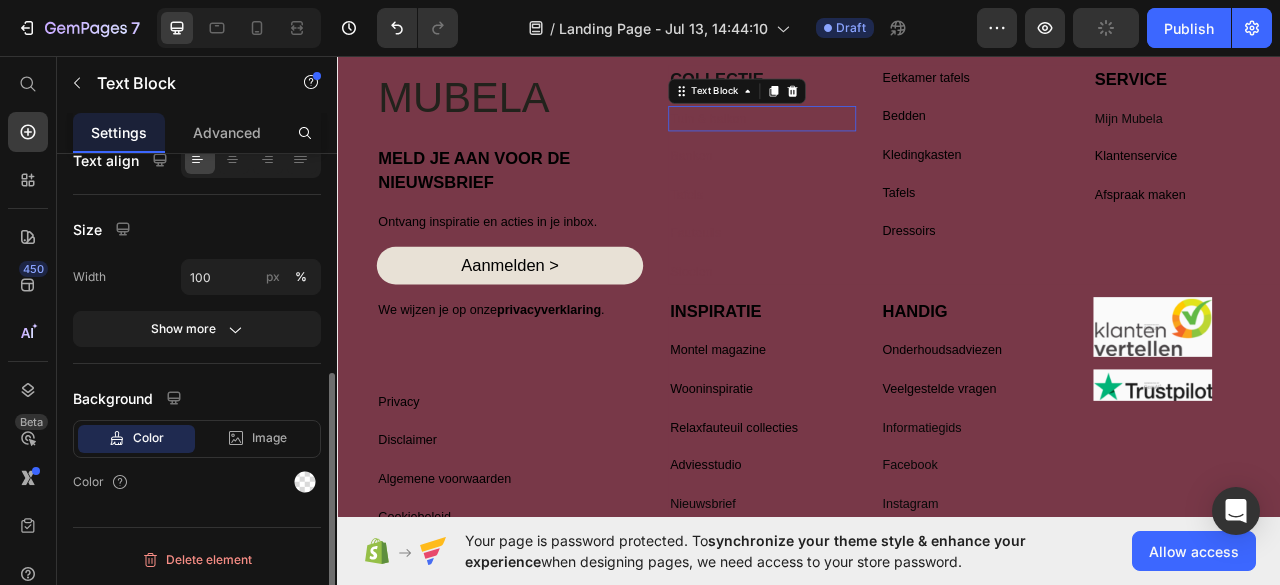 scroll, scrollTop: 0, scrollLeft: 0, axis: both 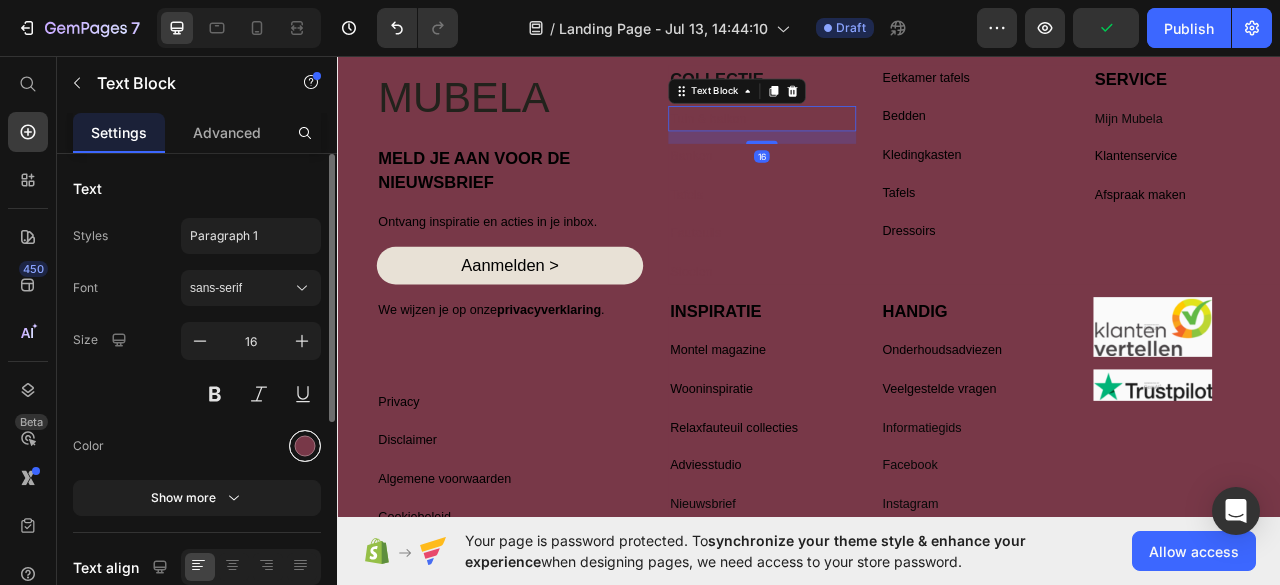 click at bounding box center (305, 446) 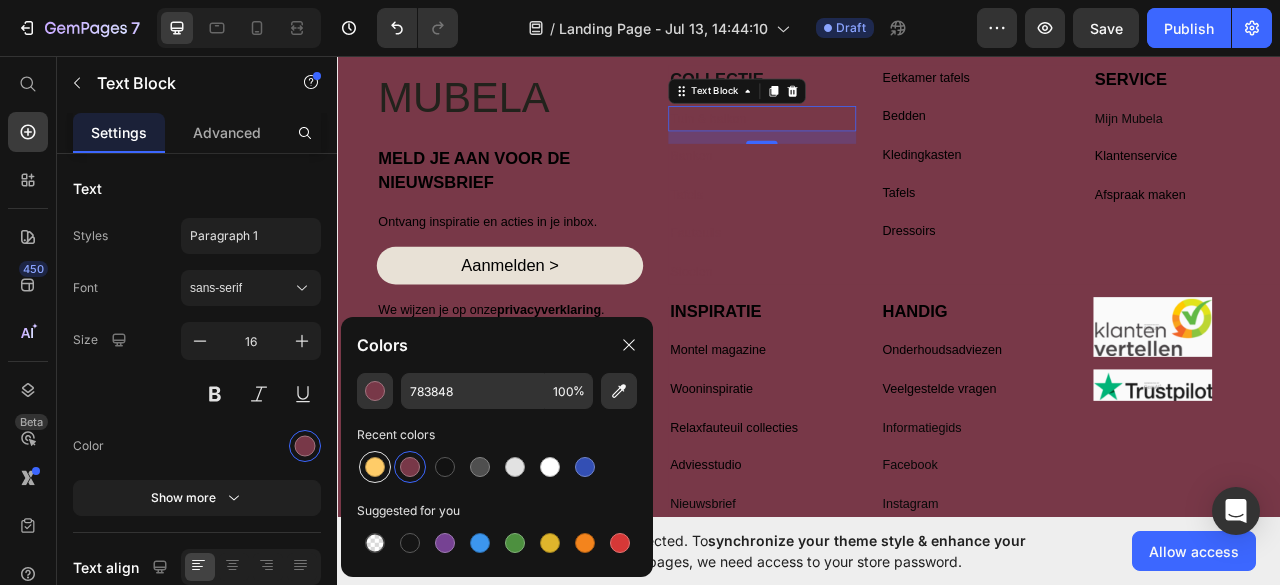 click at bounding box center [375, 467] 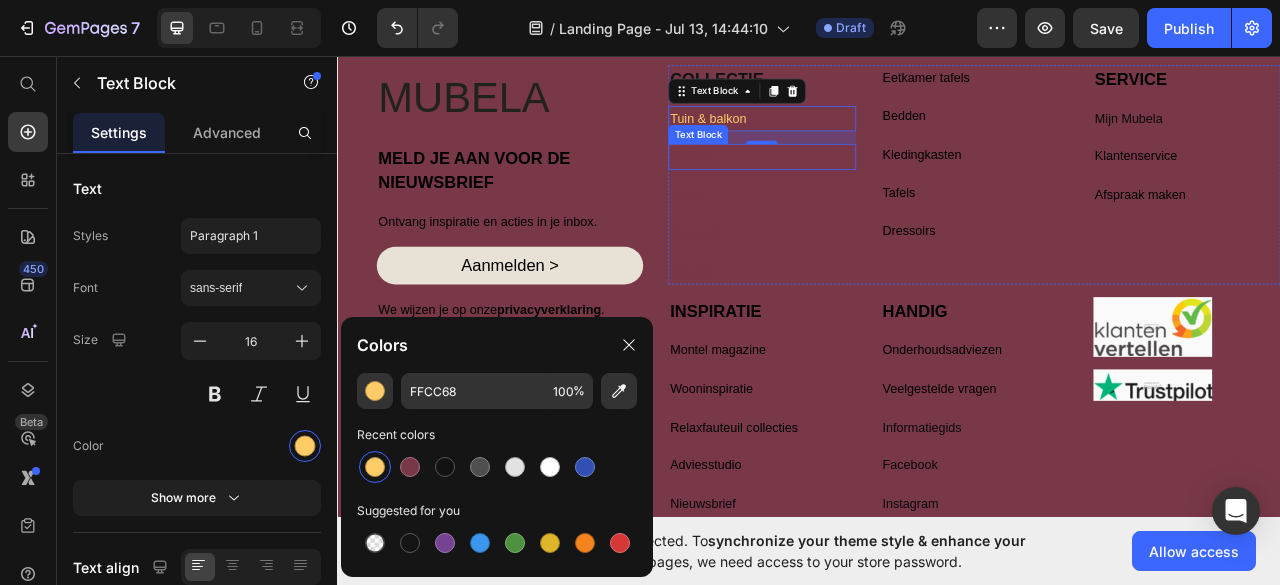 click on "Banken" at bounding box center [877, 185] 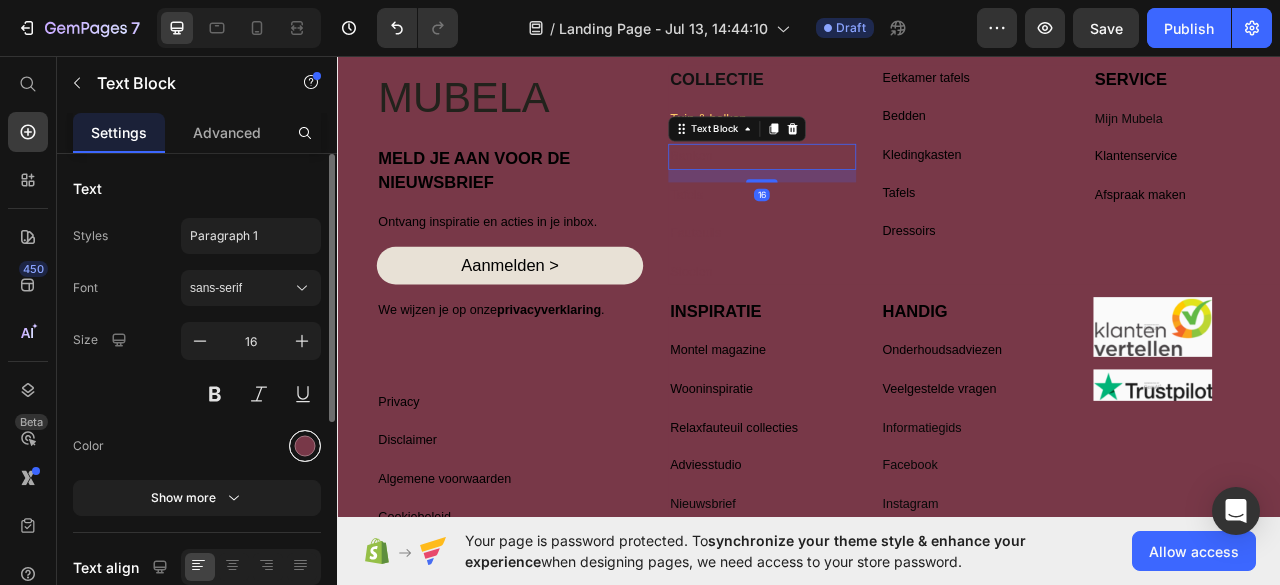 click at bounding box center (305, 446) 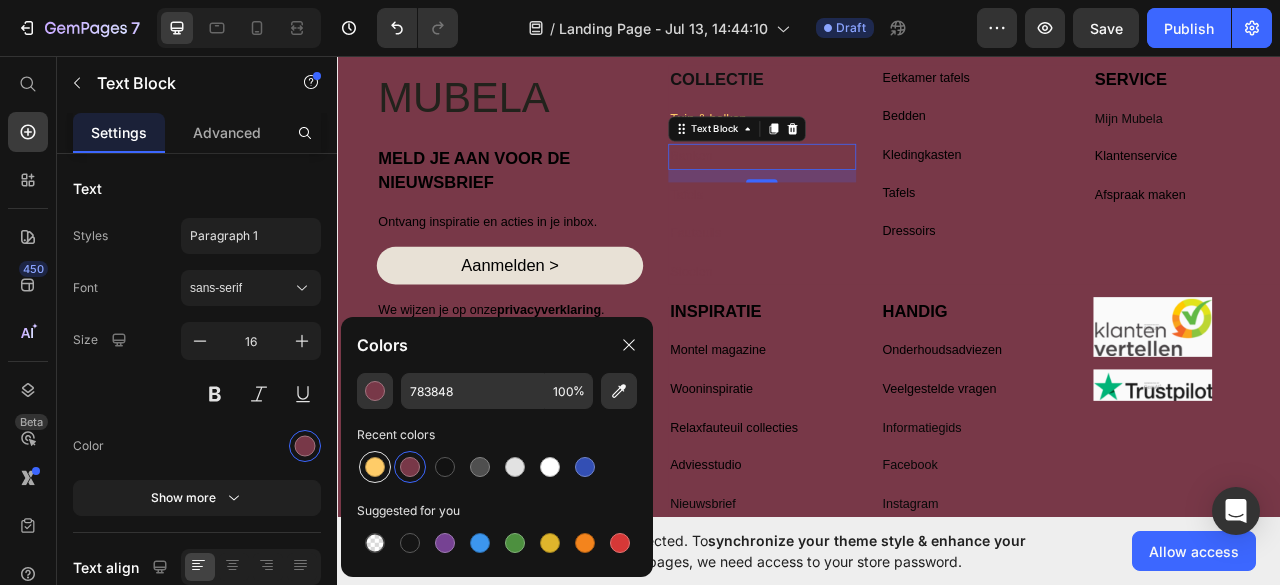 click at bounding box center (375, 467) 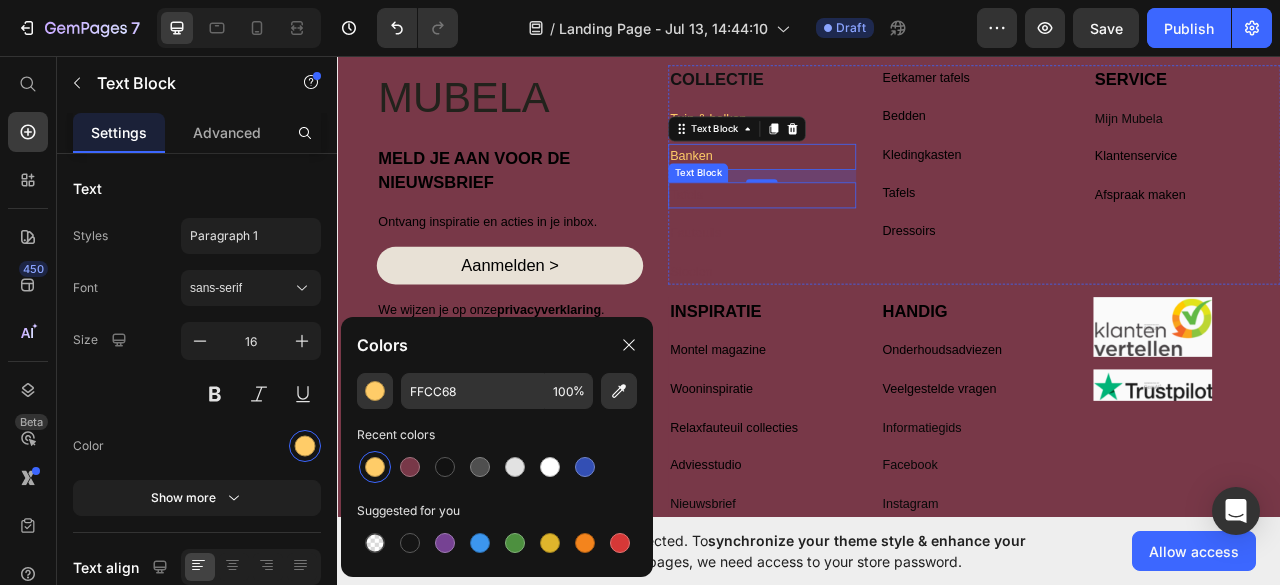 click on "Tafels" at bounding box center (877, 234) 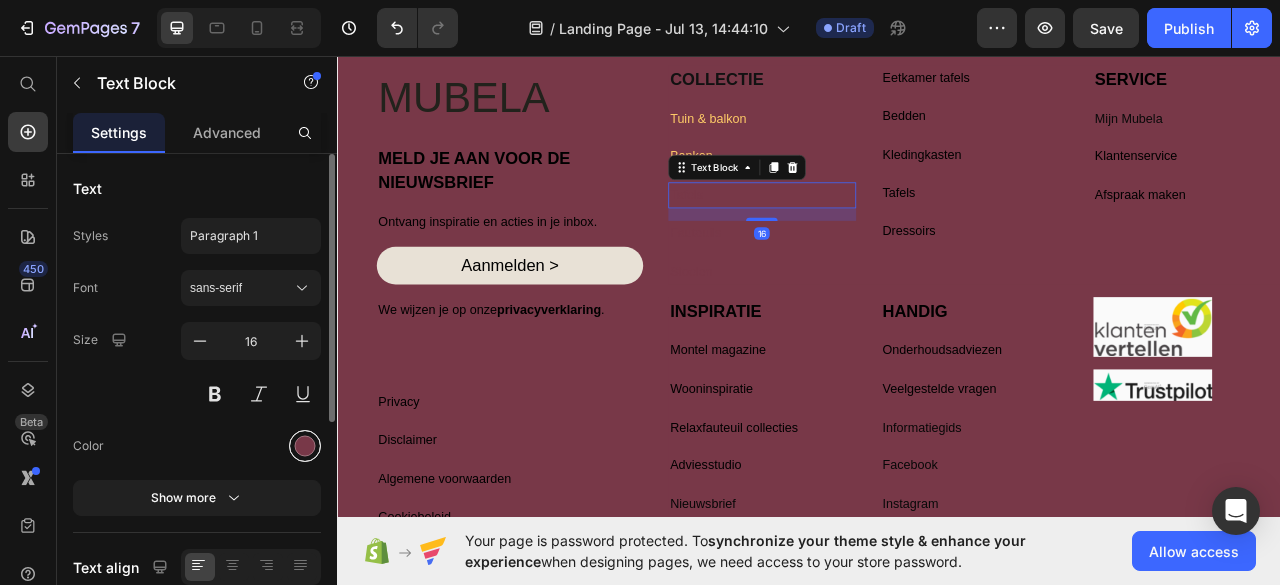 click at bounding box center (305, 446) 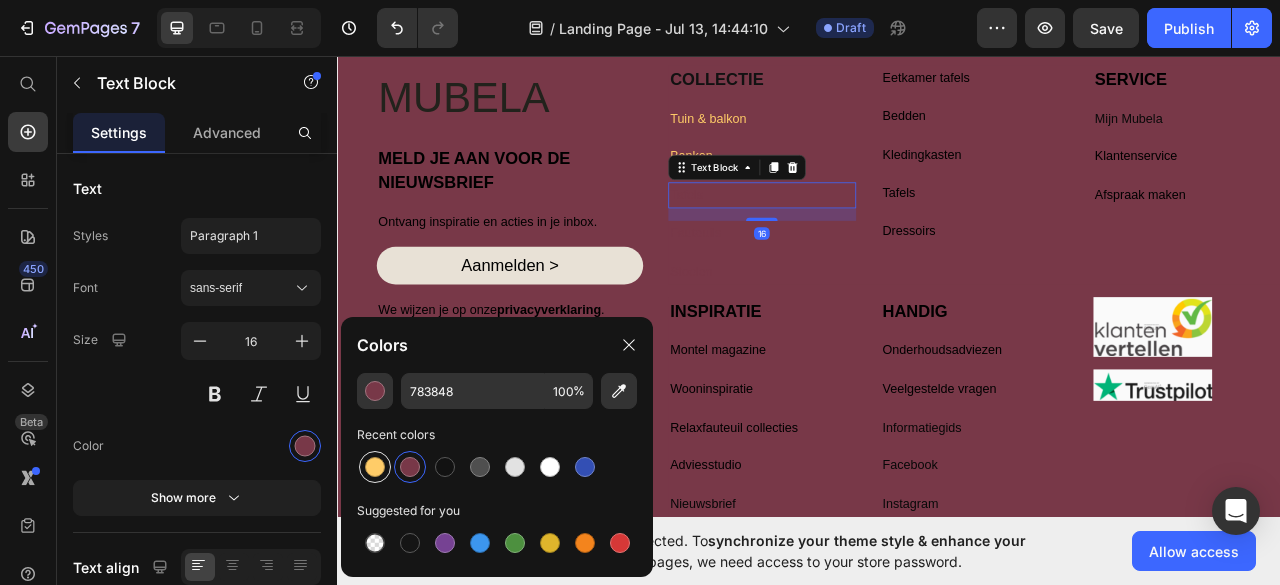 click at bounding box center [375, 467] 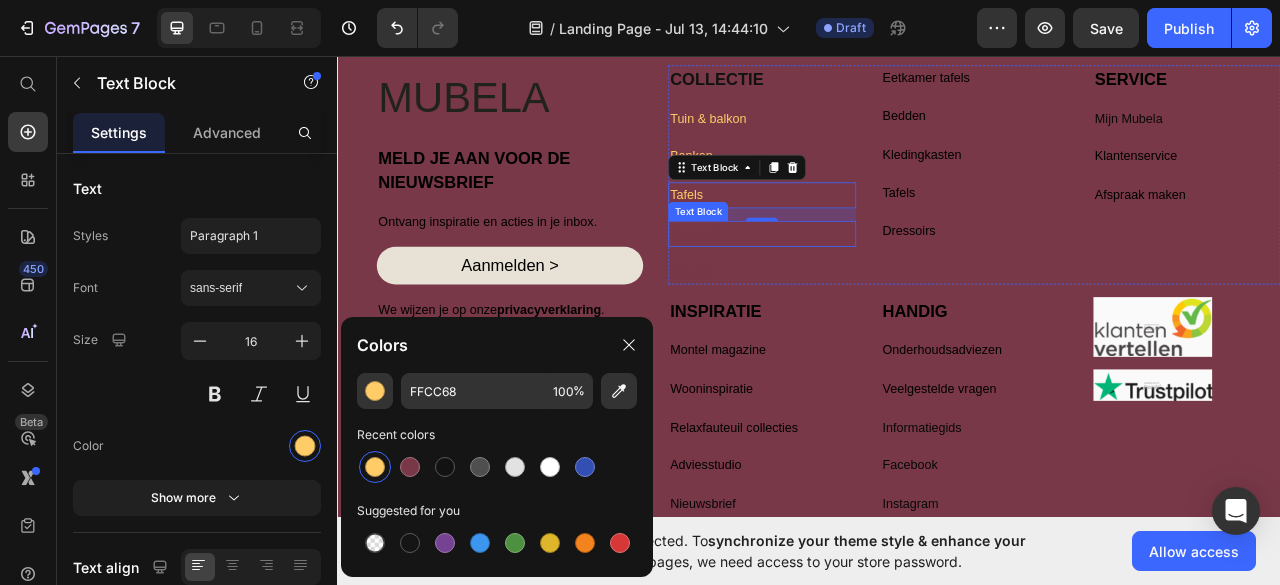 click on "Fauteuils" at bounding box center [877, 283] 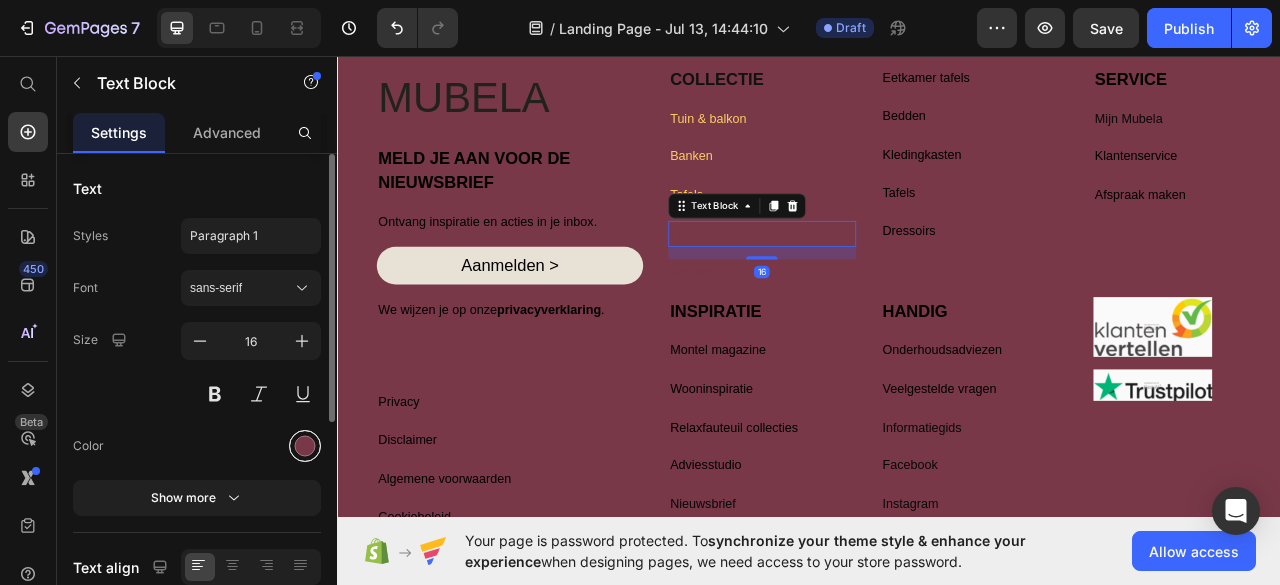 click at bounding box center [305, 446] 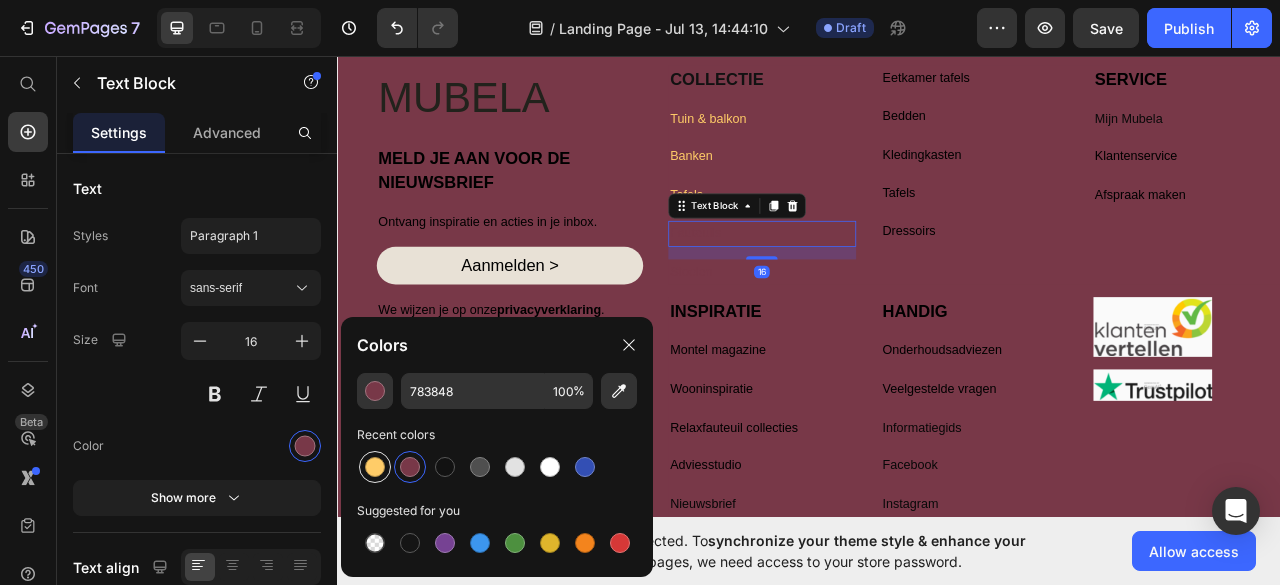 click at bounding box center (375, 467) 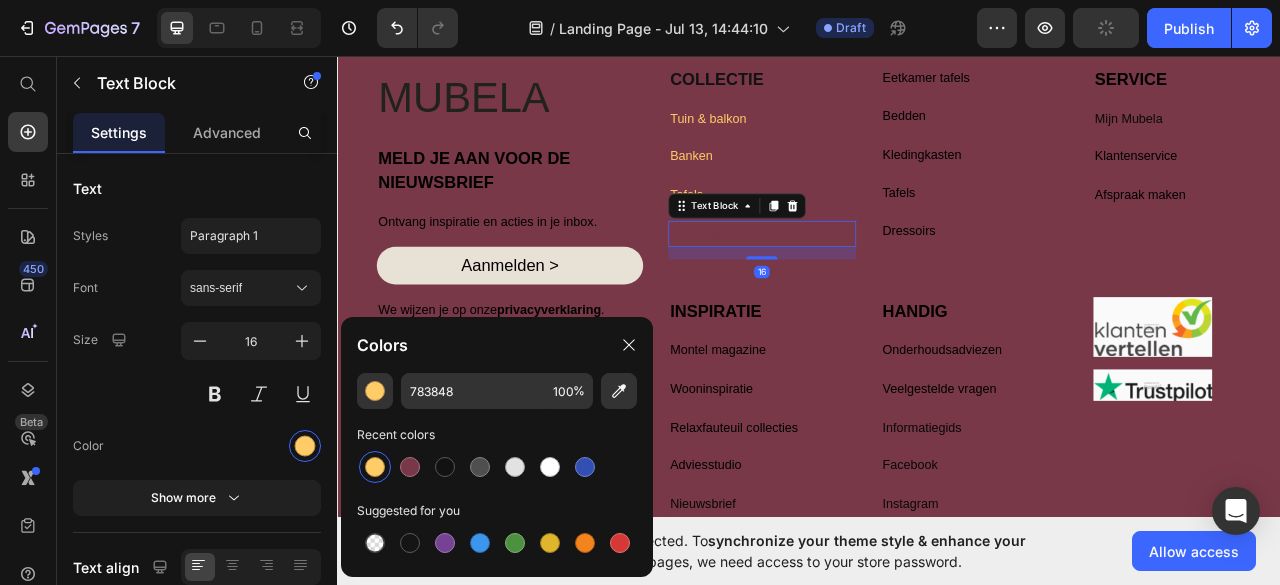 type on "FFCC68" 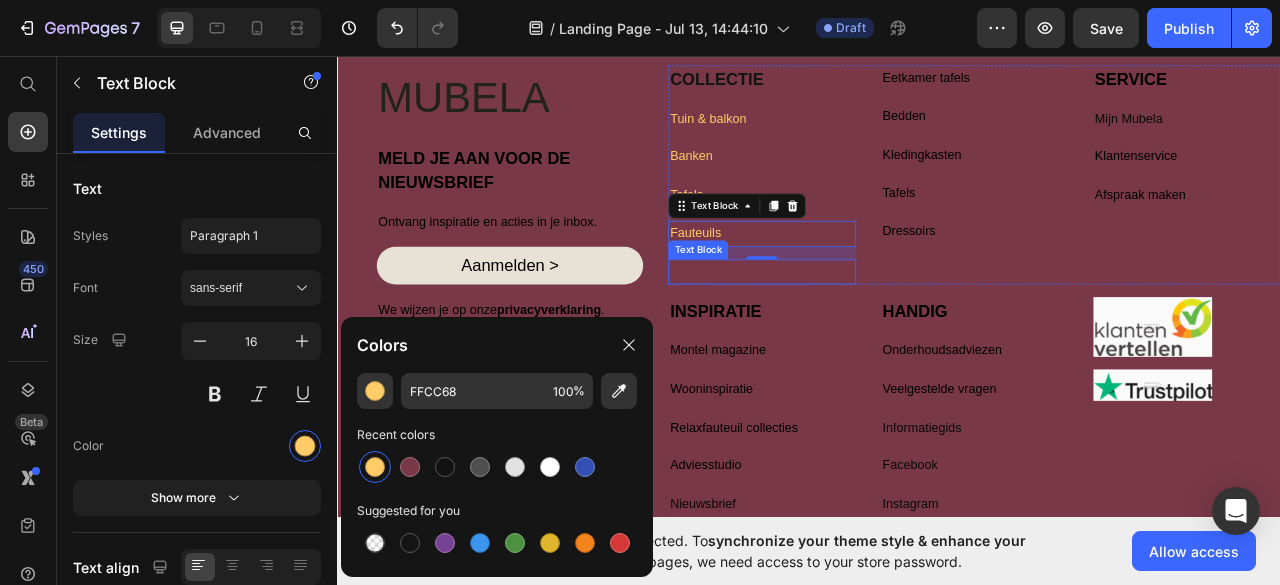 click on "Stoelen" at bounding box center (877, 332) 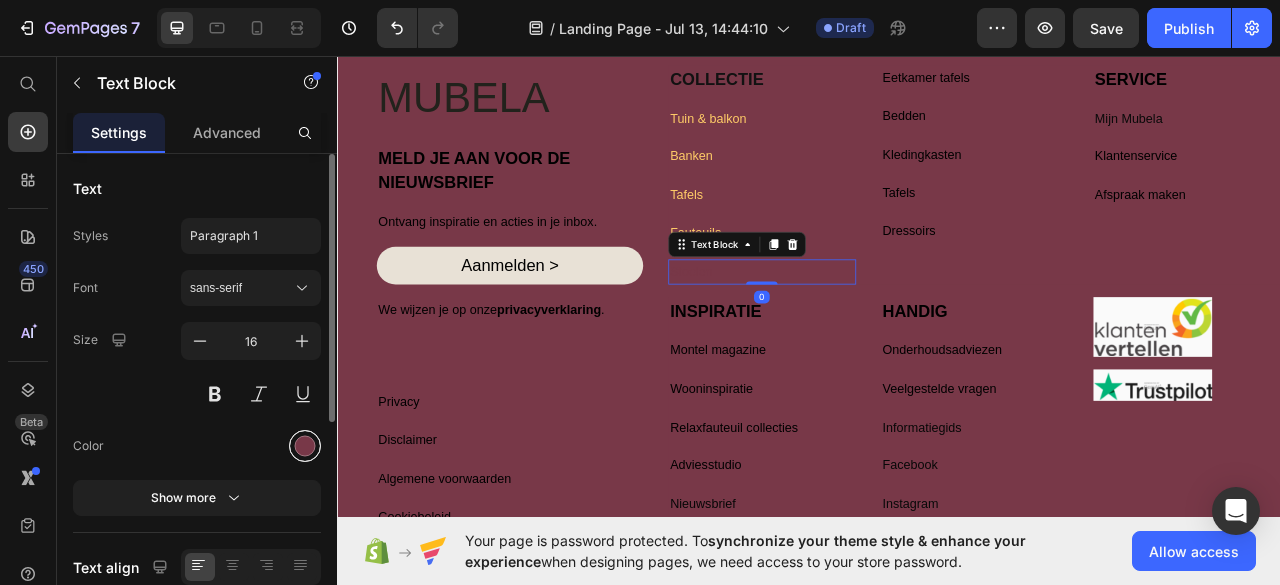 click at bounding box center [305, 446] 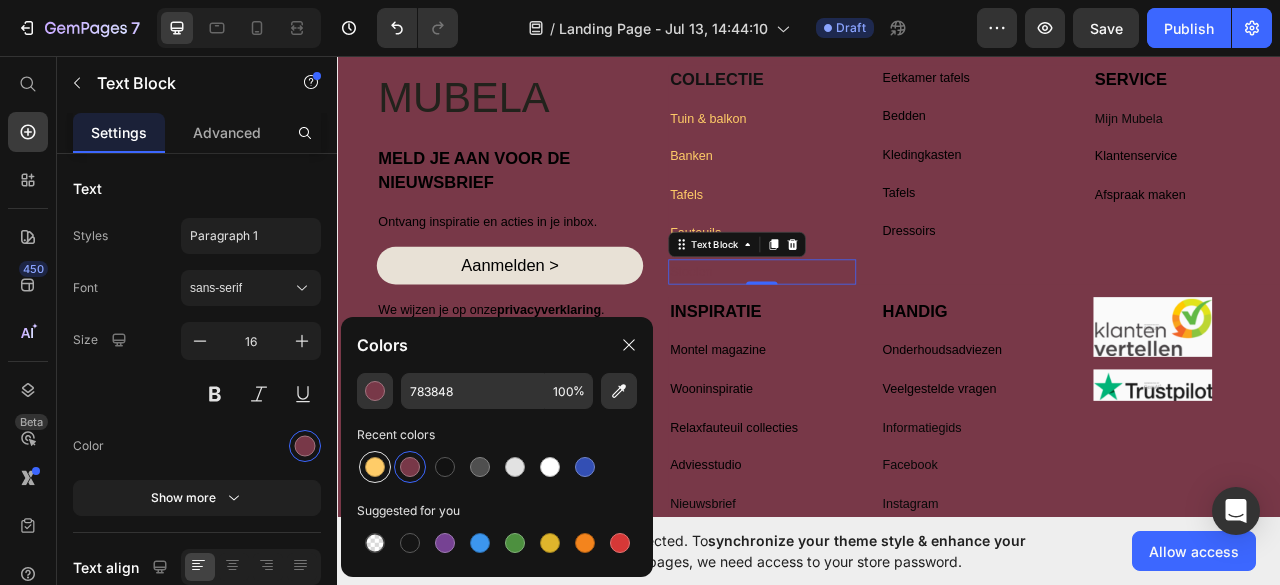 click at bounding box center [375, 467] 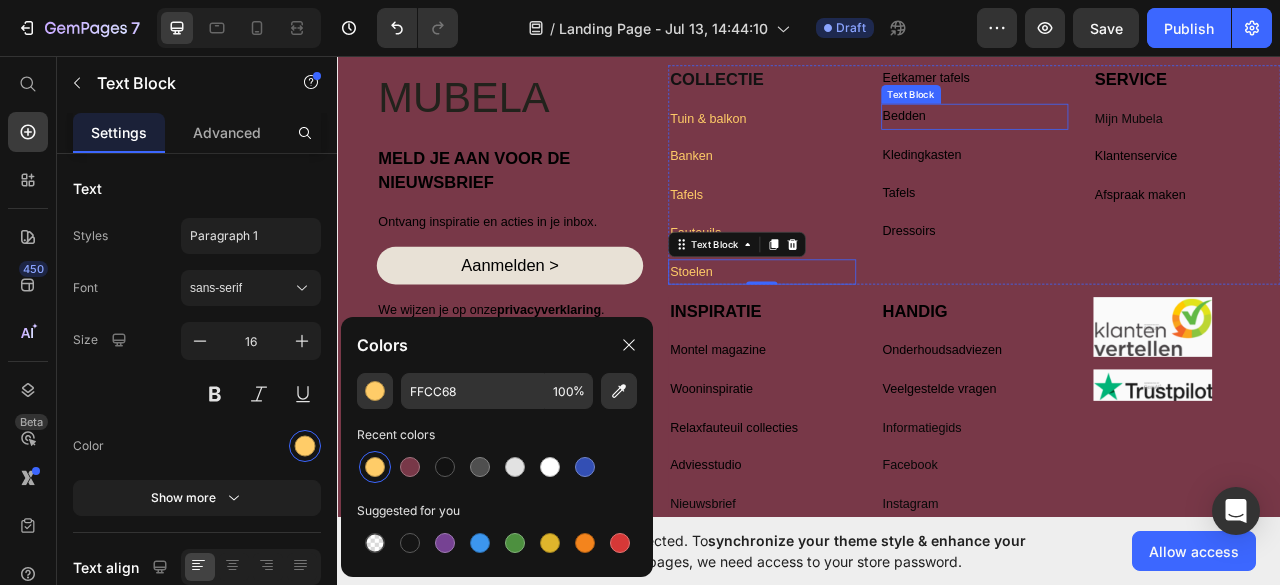 click on "Bedden" at bounding box center (1148, 134) 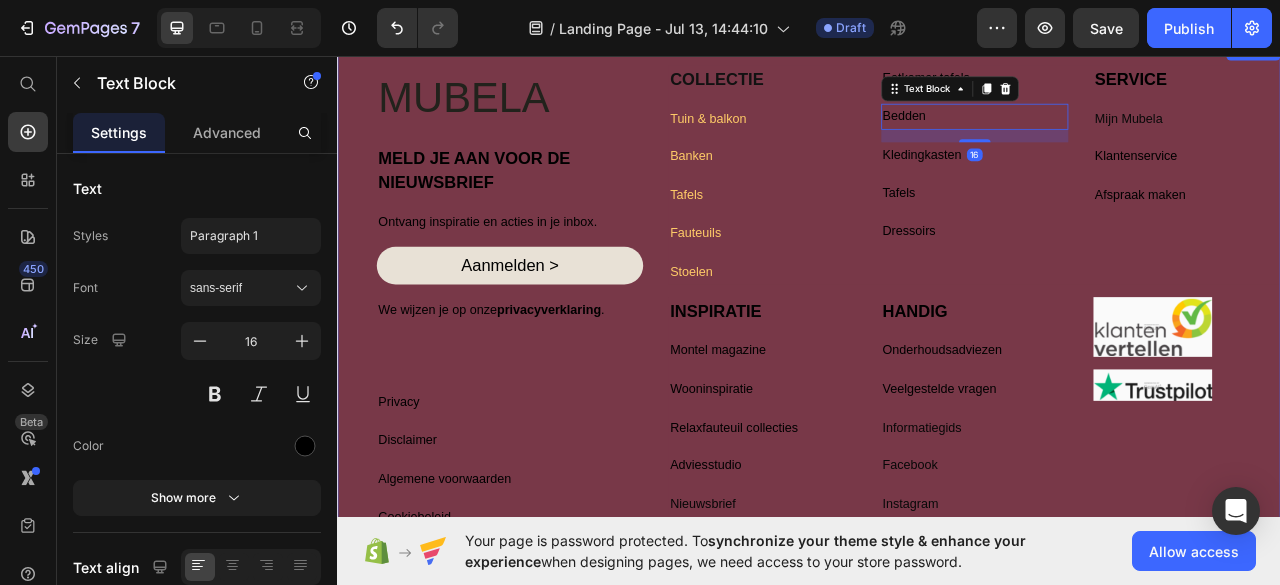 click on "COLLECTIE" at bounding box center (877, 87) 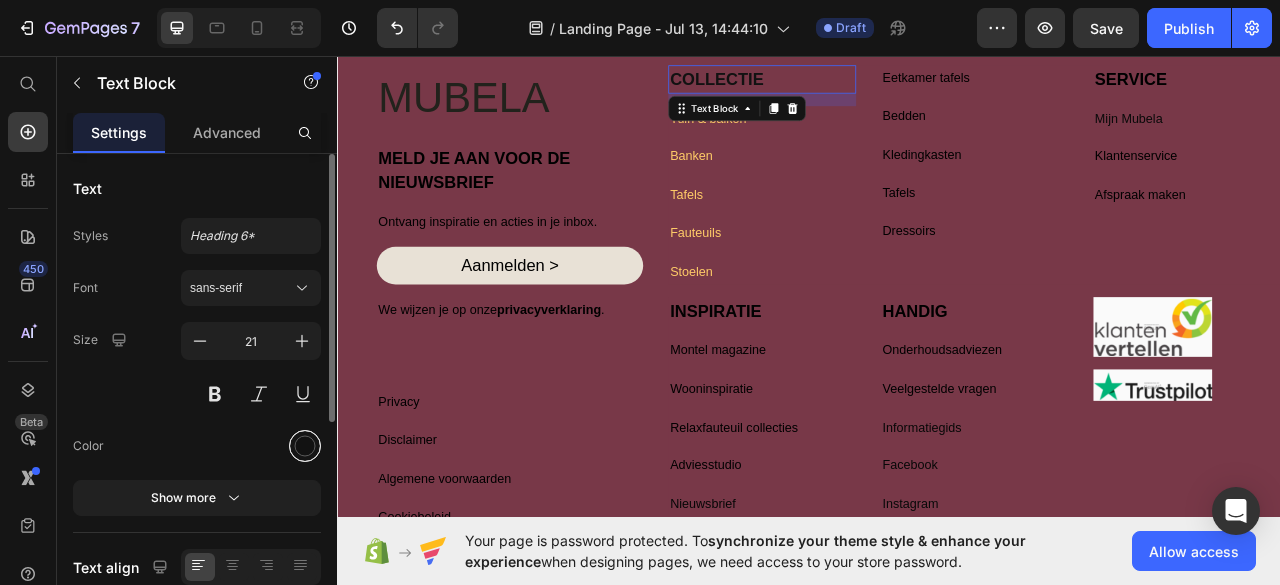 click at bounding box center (305, 446) 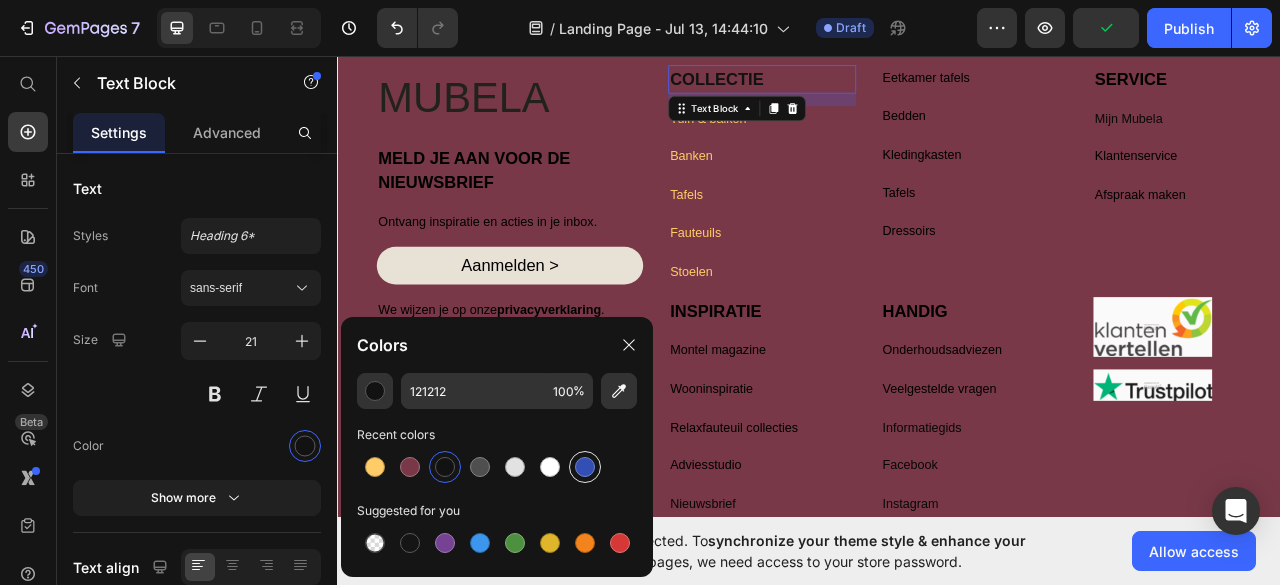 click at bounding box center [585, 467] 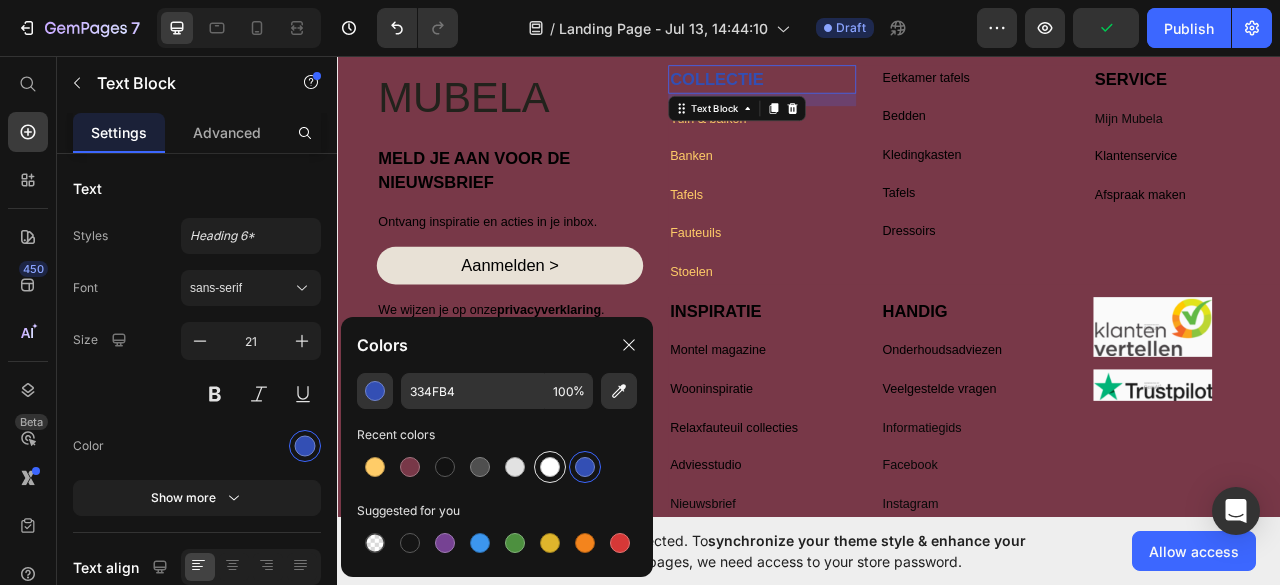 click at bounding box center [550, 467] 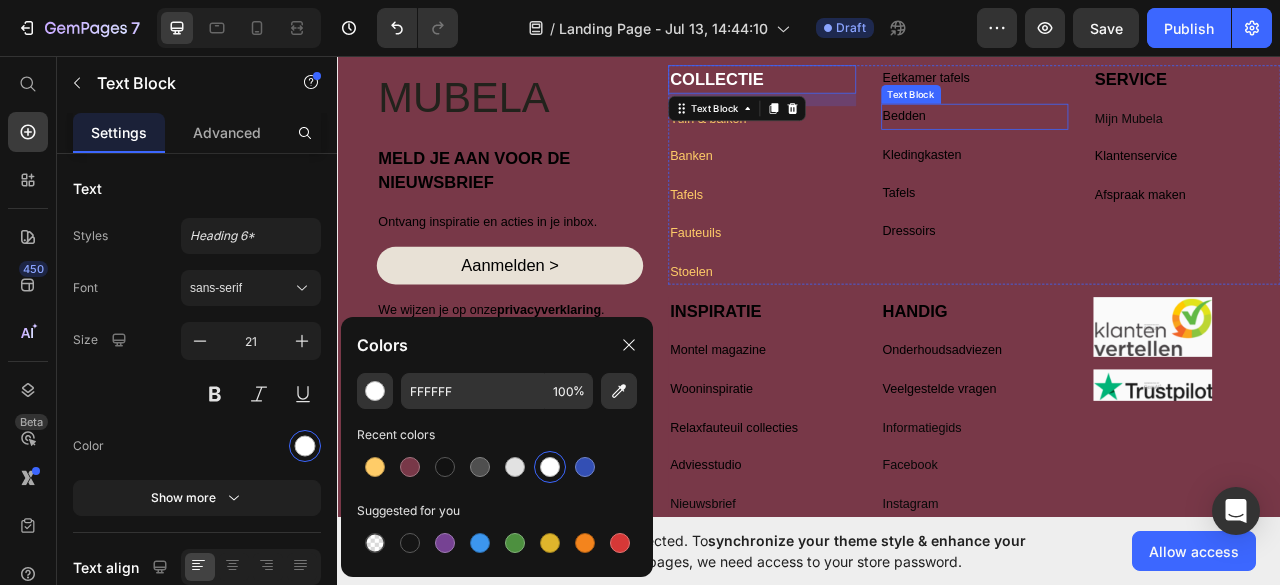 click on "Bedden" at bounding box center [1148, 134] 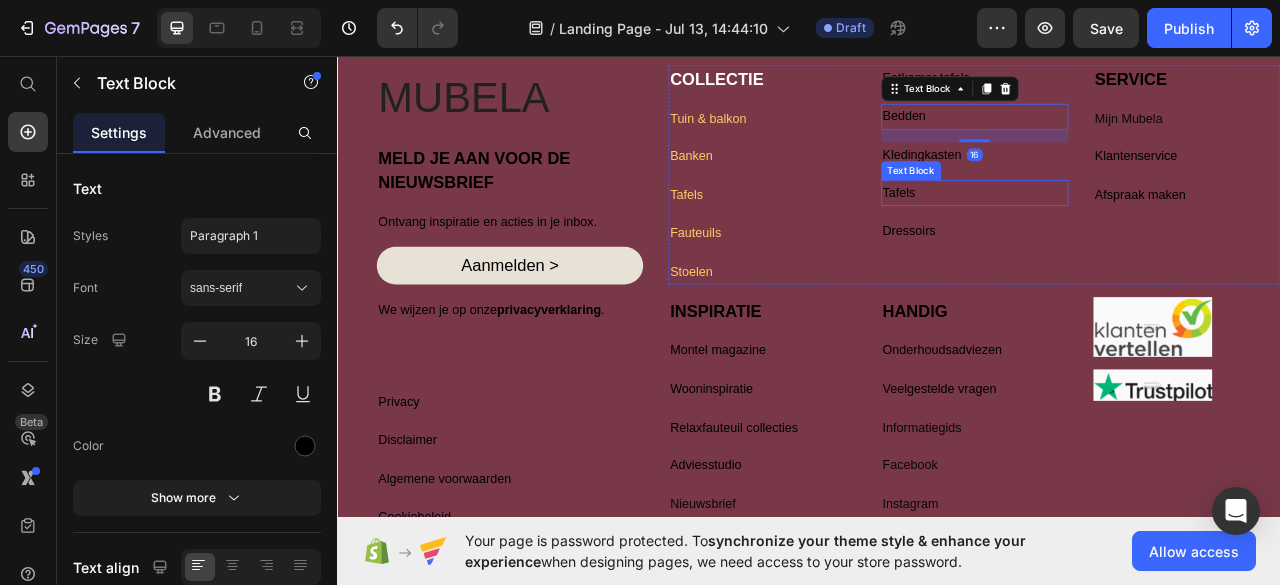 scroll, scrollTop: 461, scrollLeft: 0, axis: vertical 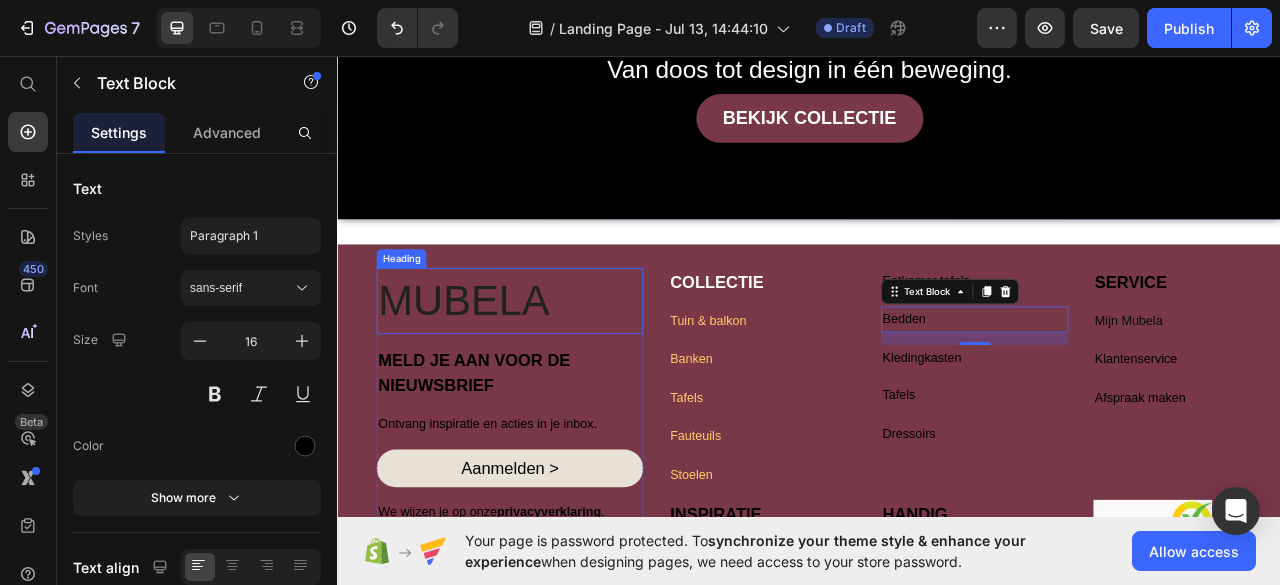 click on "MUBELA" at bounding box center [556, 369] 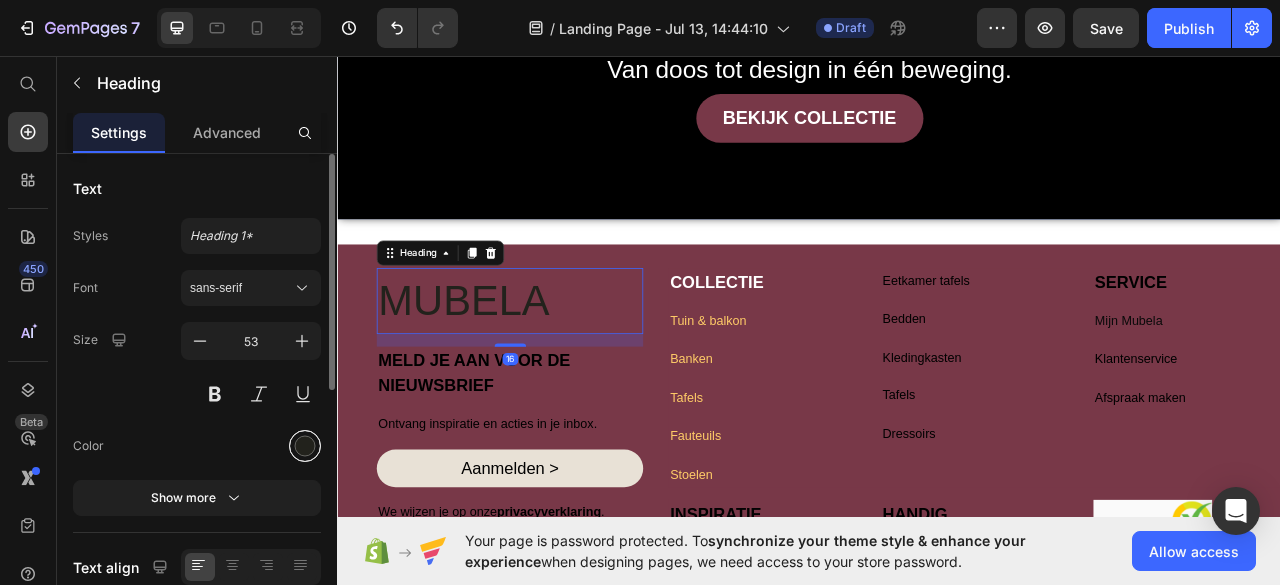 click at bounding box center [305, 446] 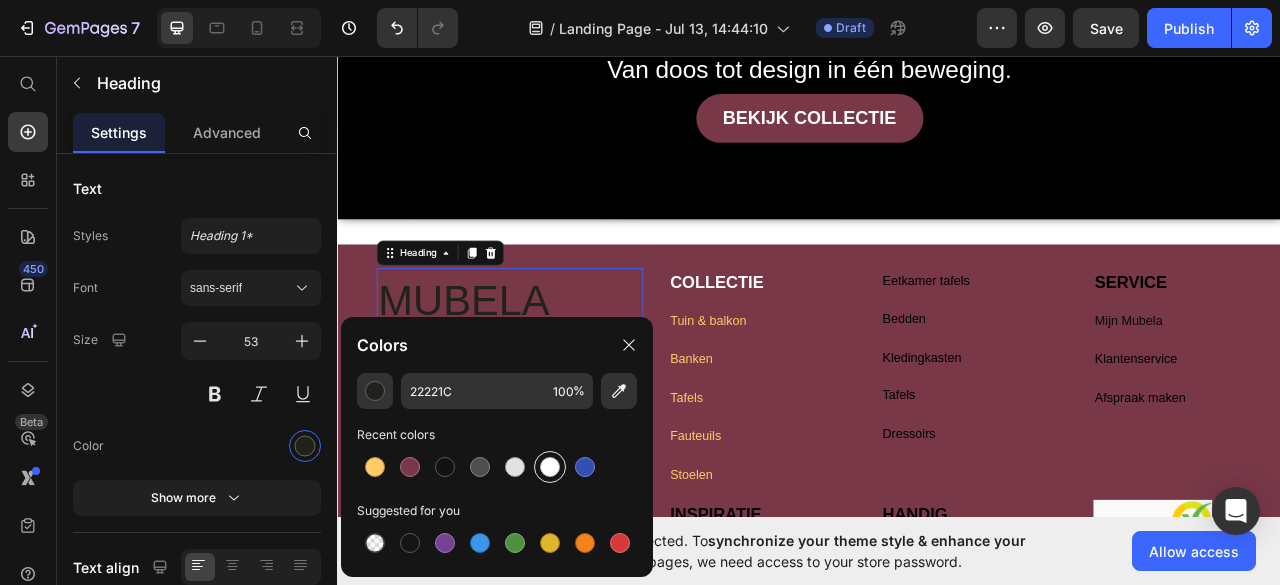 click at bounding box center (550, 467) 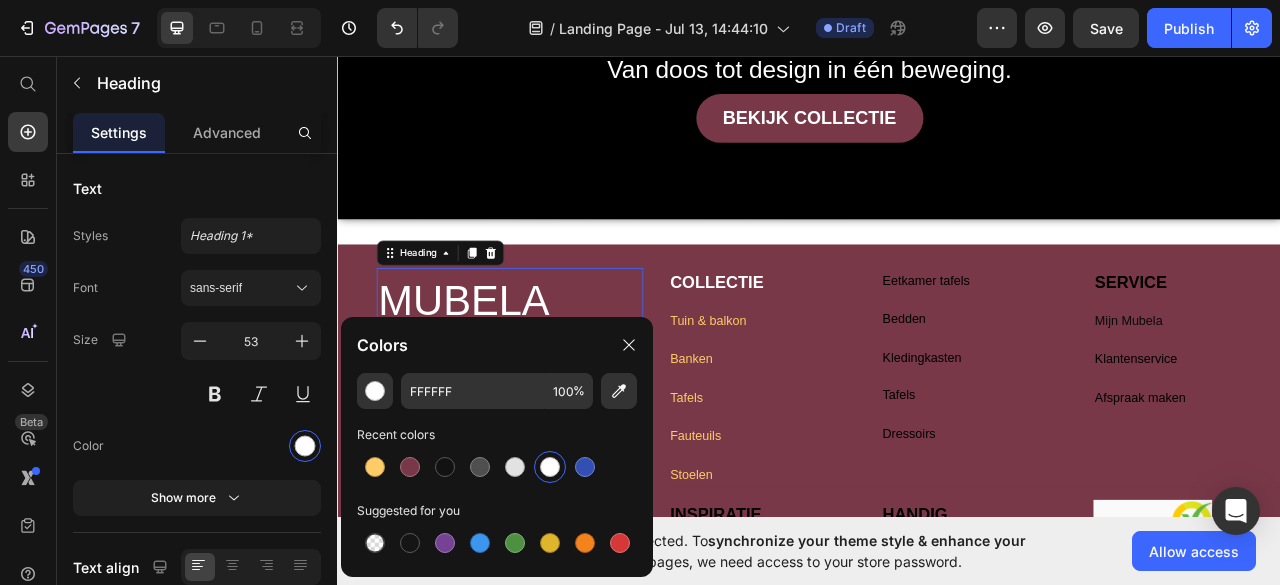 click on "MUBELA" at bounding box center (556, 369) 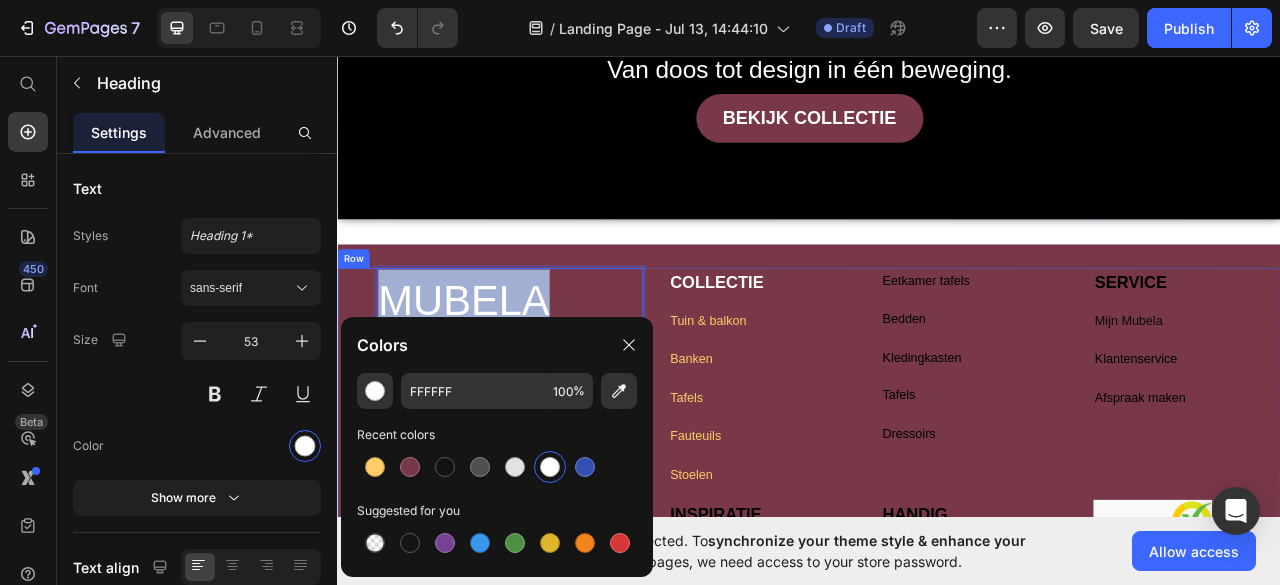 drag, startPoint x: 622, startPoint y: 364, endPoint x: 346, endPoint y: 367, distance: 276.0163 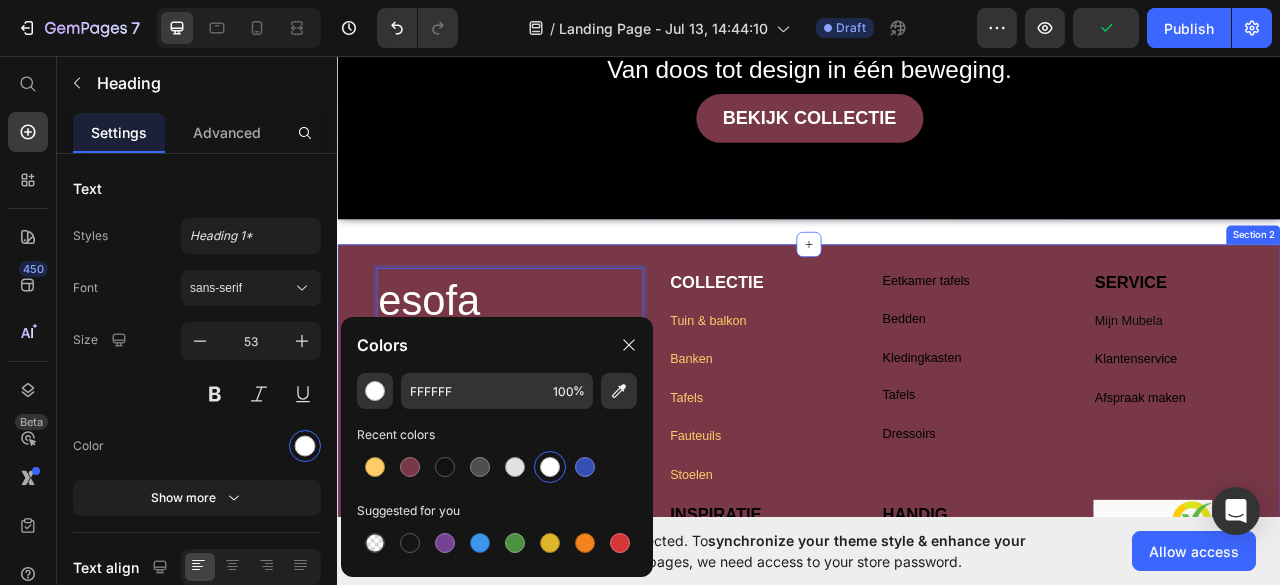 click on "esofa Heading [NUMBER] MELD JE AAN VOOR DE NIEUWSBRIEF Text Block Ontvang inspiratie en acties in je inbox. Text Block Aanmelden > Button We wijzen je op onze privacyverklaring. Text Block Row Icon Icon Icon Icon Icon Icon List Hoz Privacy Text Block Disclaimer Text Block Algemene voorwaarden Text Block Cookiebeleid Text Block Row Row Afmelden Text Block CBW Text Block Row Row Row COLLECTIE Text Block Tuin & balkon Text Block Banken Text Block Tafels Text Block Fauteuils Text Block Stoelen Text Block Eetkamer tafels Text Block Bedden Text Block Kledingkasten Text Block Tafels Text Block Dressoirs Text Block Text Block SERVICE Text Block Mijn Mubela Text Block Klantenservice Text Block Afspraak maken Text Block Row INSPIRATIE Text Block Montel magazine Text Block Wooninspiratie Text Block Relaxfauteuil collecties Text Block Adviesstudio Text Block Nieuwsbrief Text Block HANDIG Text Block Onderhoudsadviezen Text Block Veelgestelde vragen" at bounding box center [937, 671] 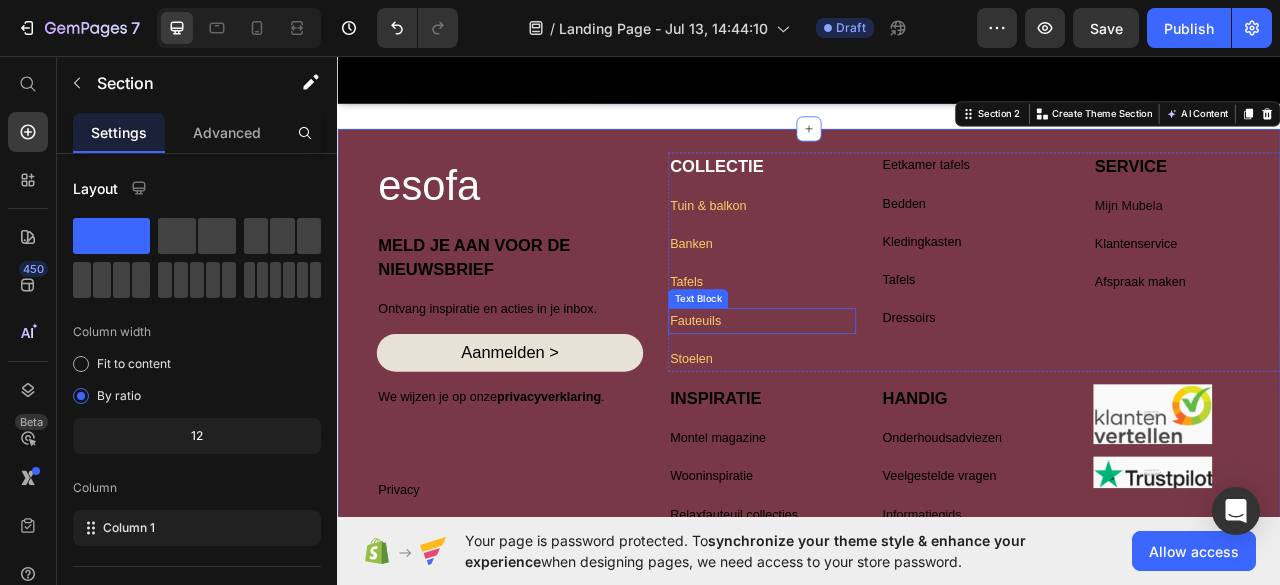 scroll, scrollTop: 609, scrollLeft: 0, axis: vertical 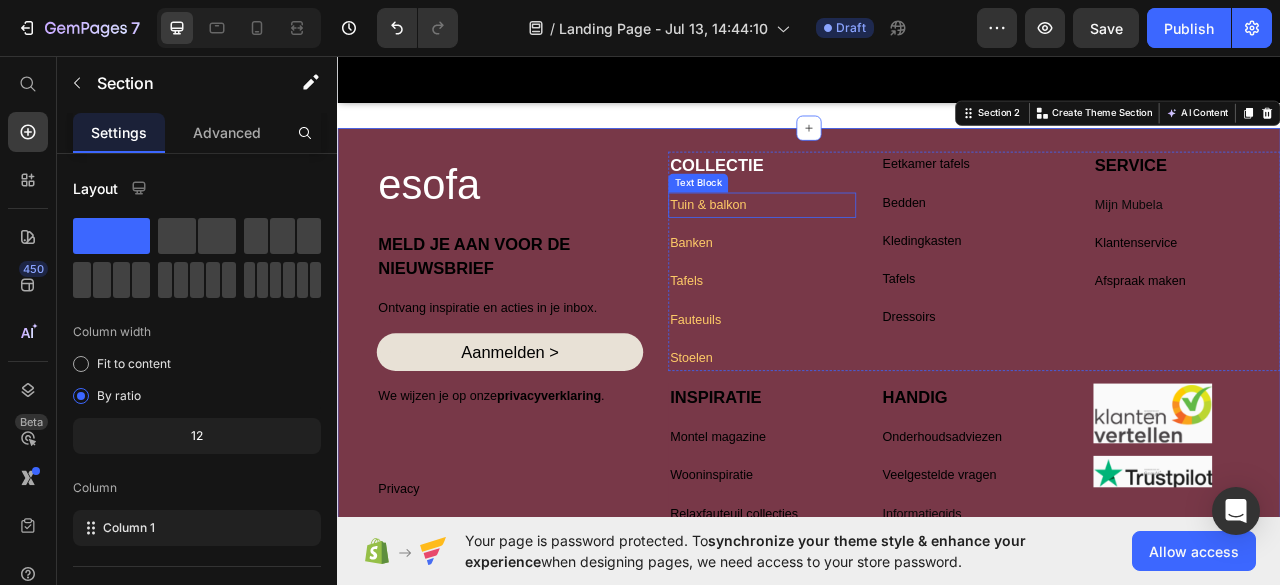 click on "Tuin & balkon" at bounding box center [877, 247] 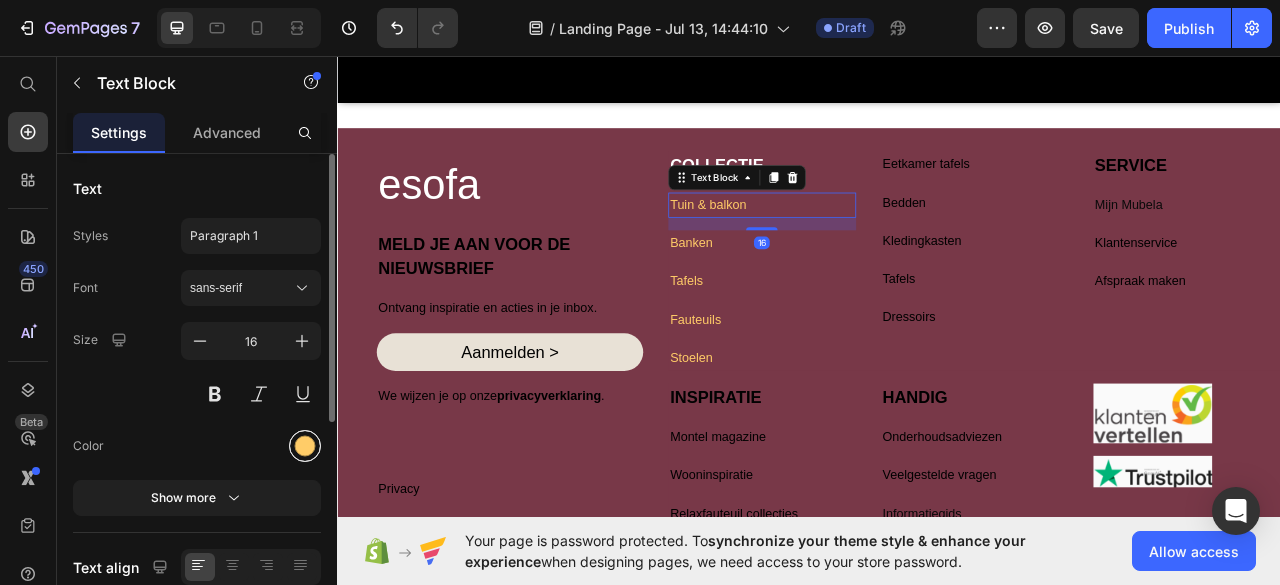 click at bounding box center (305, 446) 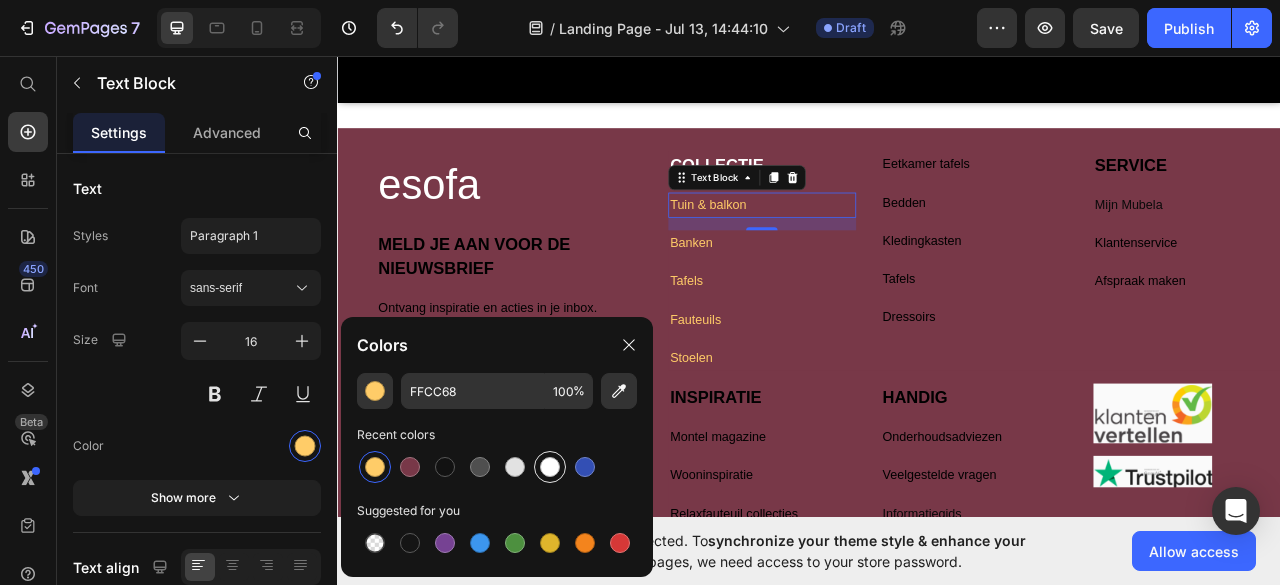 click at bounding box center (550, 467) 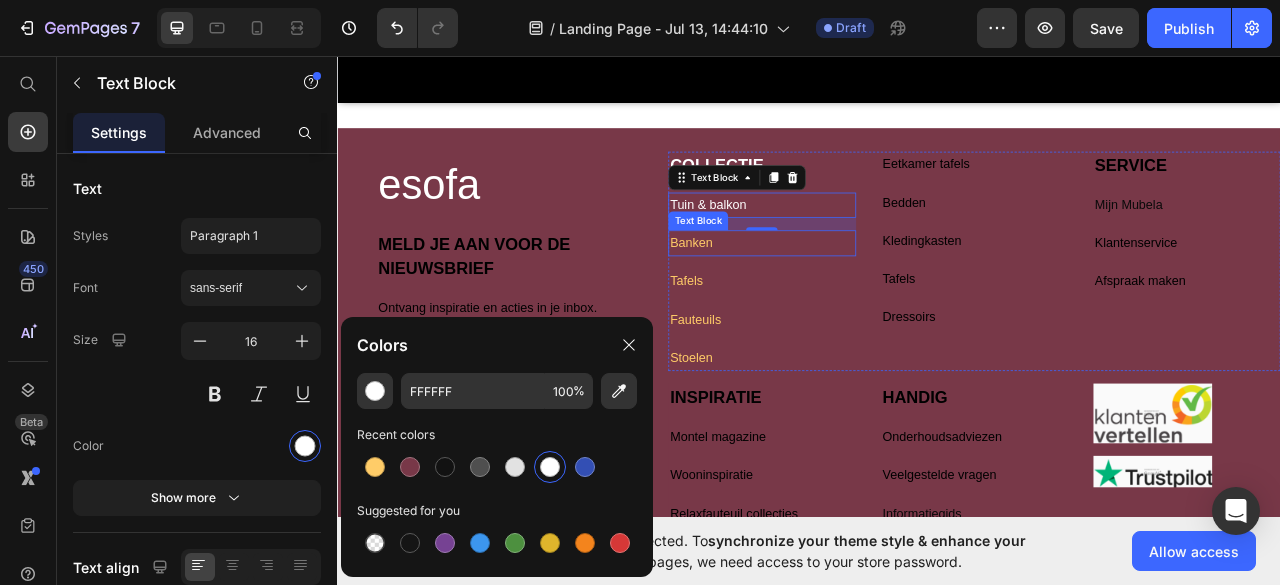 click on "Banken" at bounding box center (877, 295) 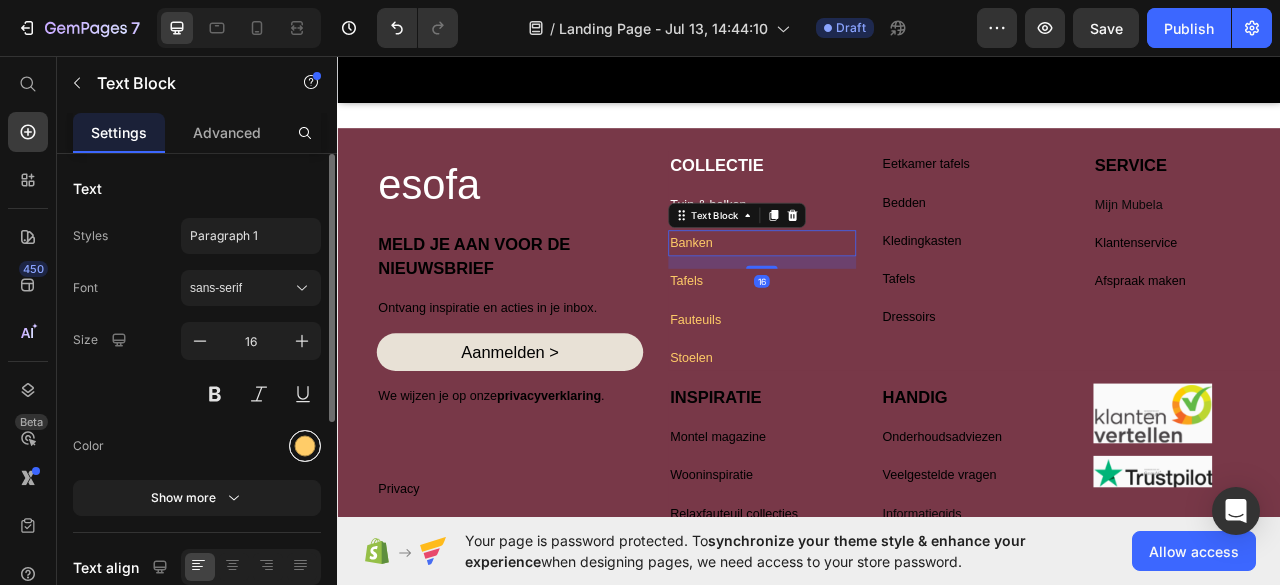 click at bounding box center (305, 446) 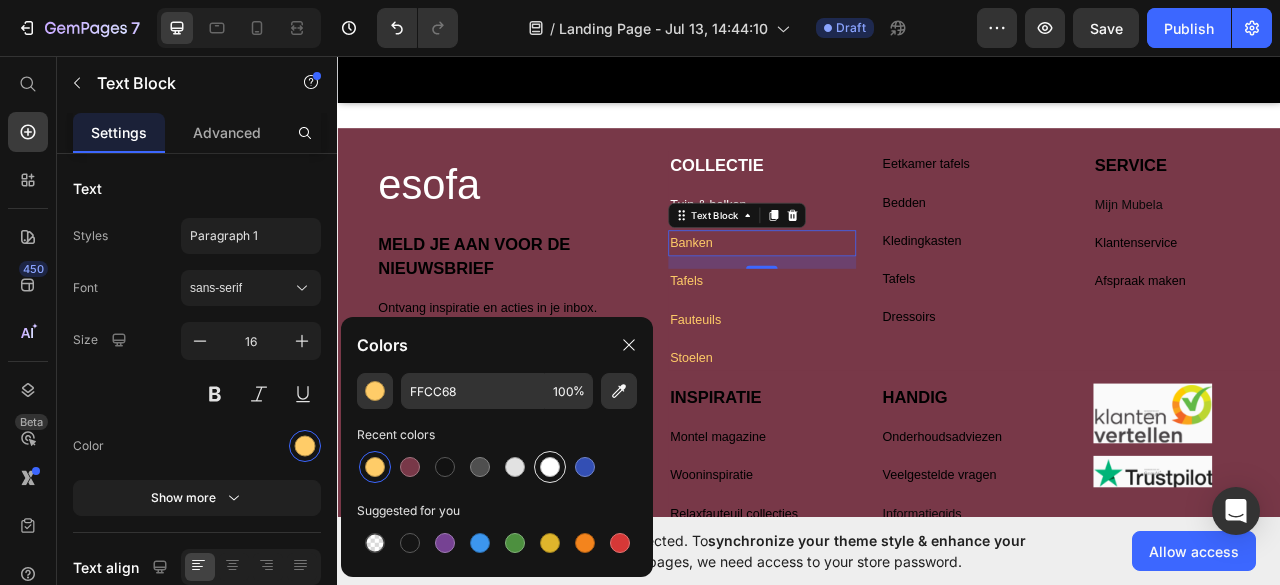 click at bounding box center (550, 467) 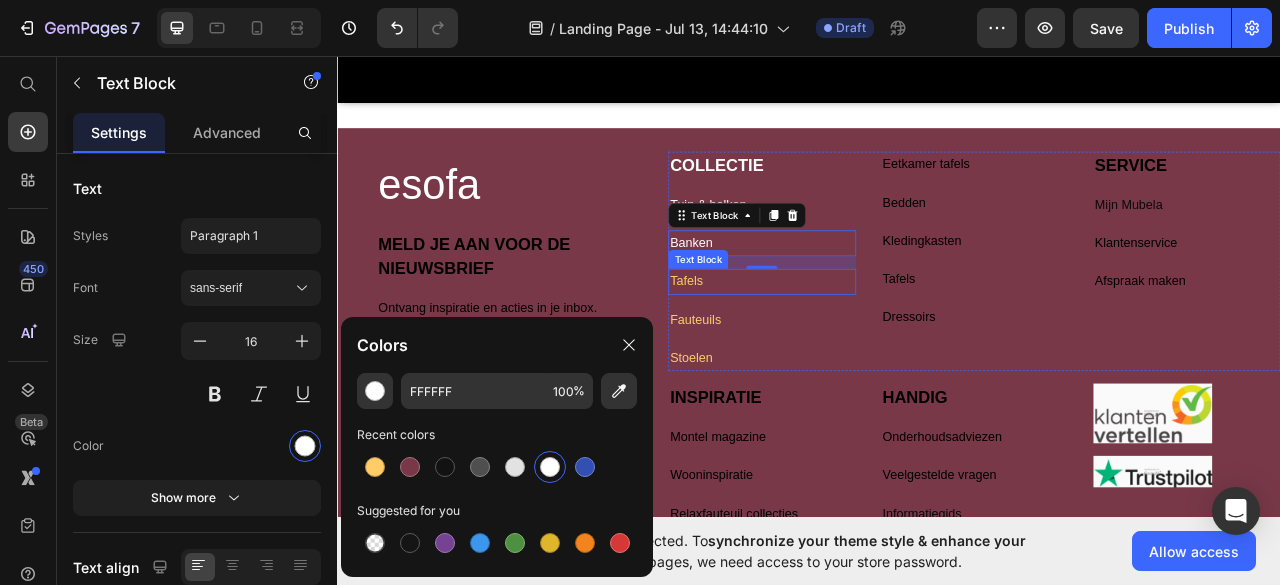 click on "Tafels" at bounding box center (877, 344) 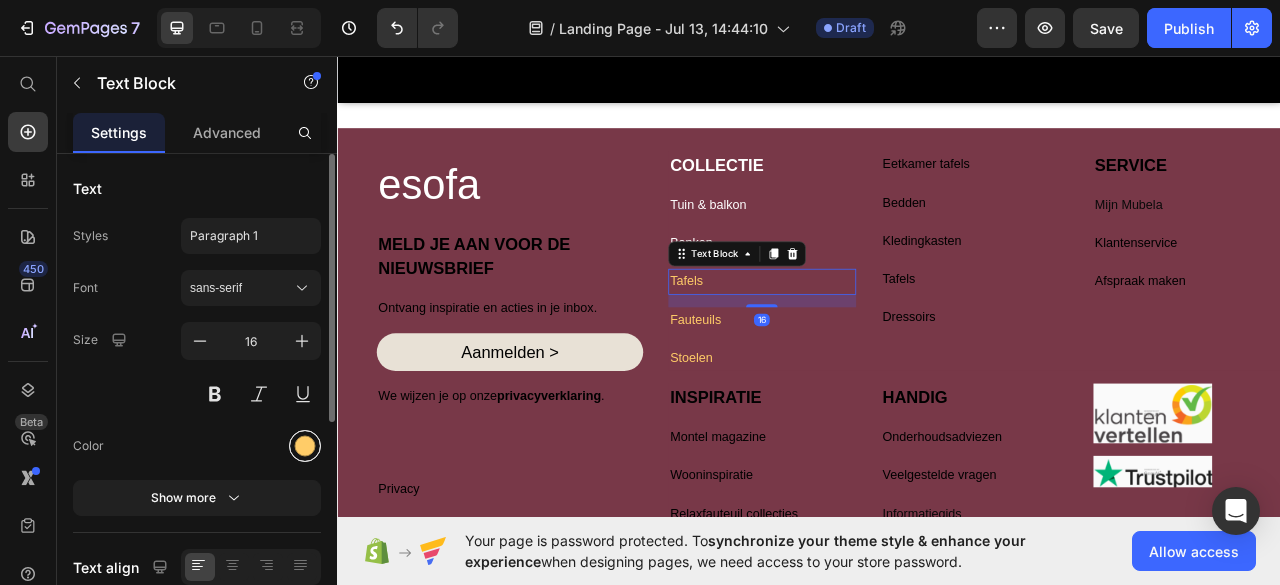 click at bounding box center (305, 446) 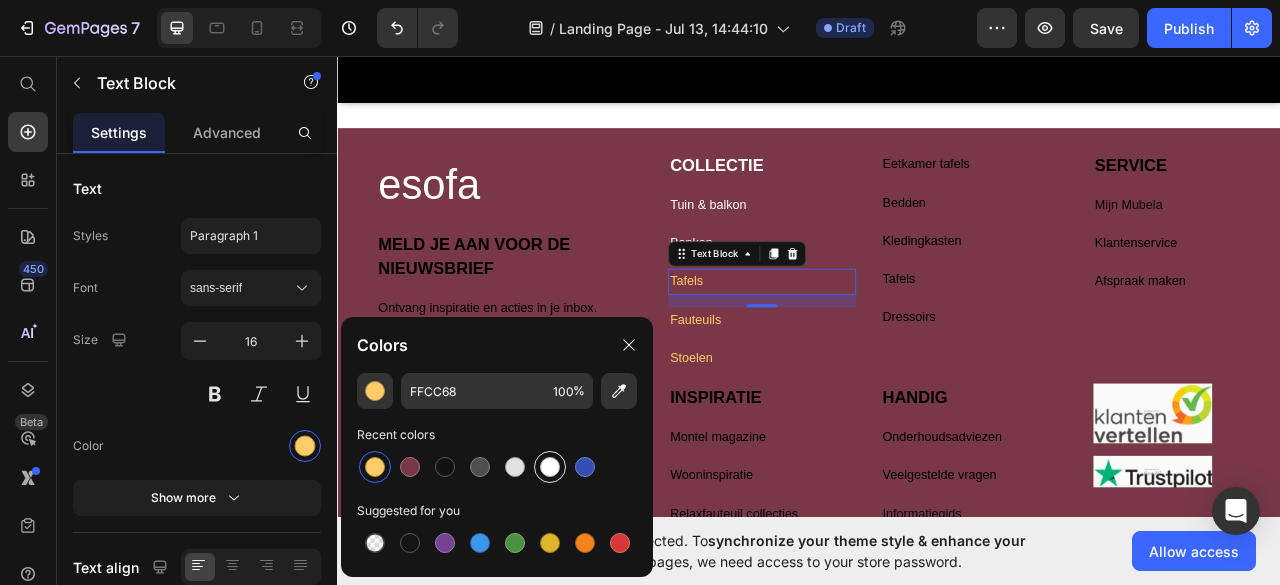 click at bounding box center [550, 467] 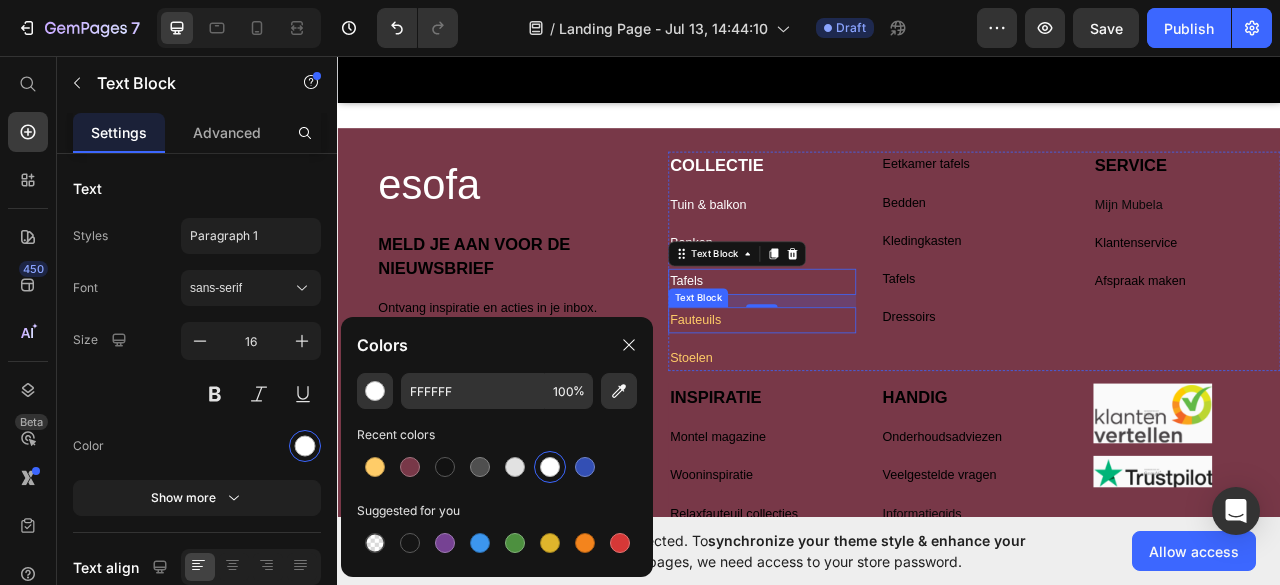 click on "Fauteuils" at bounding box center (877, 393) 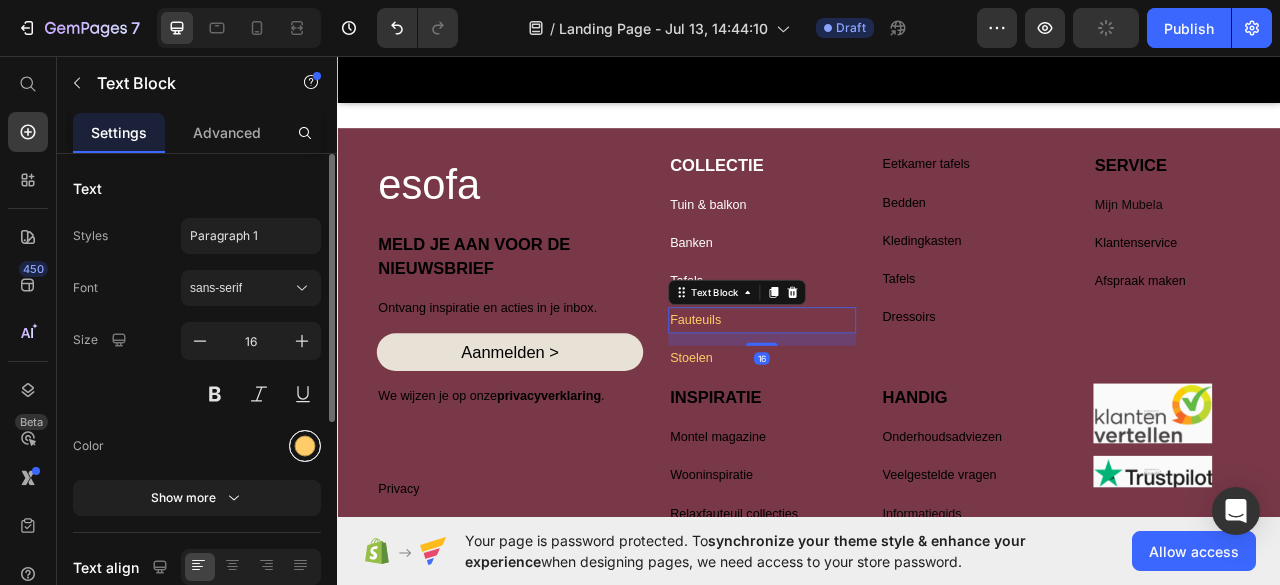 click at bounding box center [305, 446] 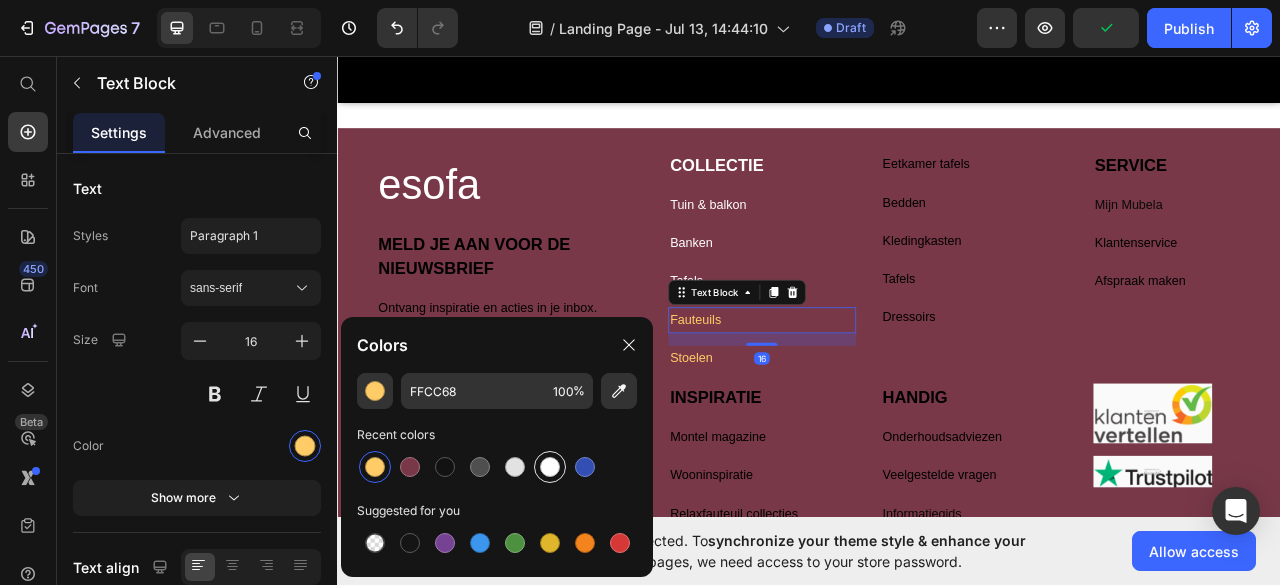 click at bounding box center [550, 467] 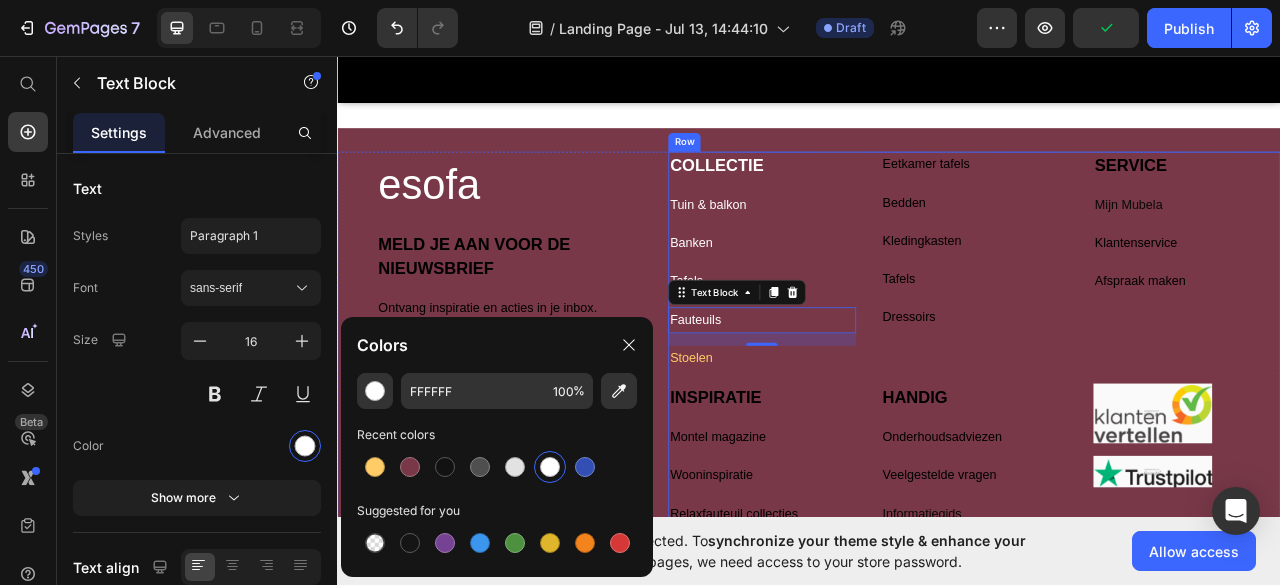 click on "Stoelen" at bounding box center (877, 442) 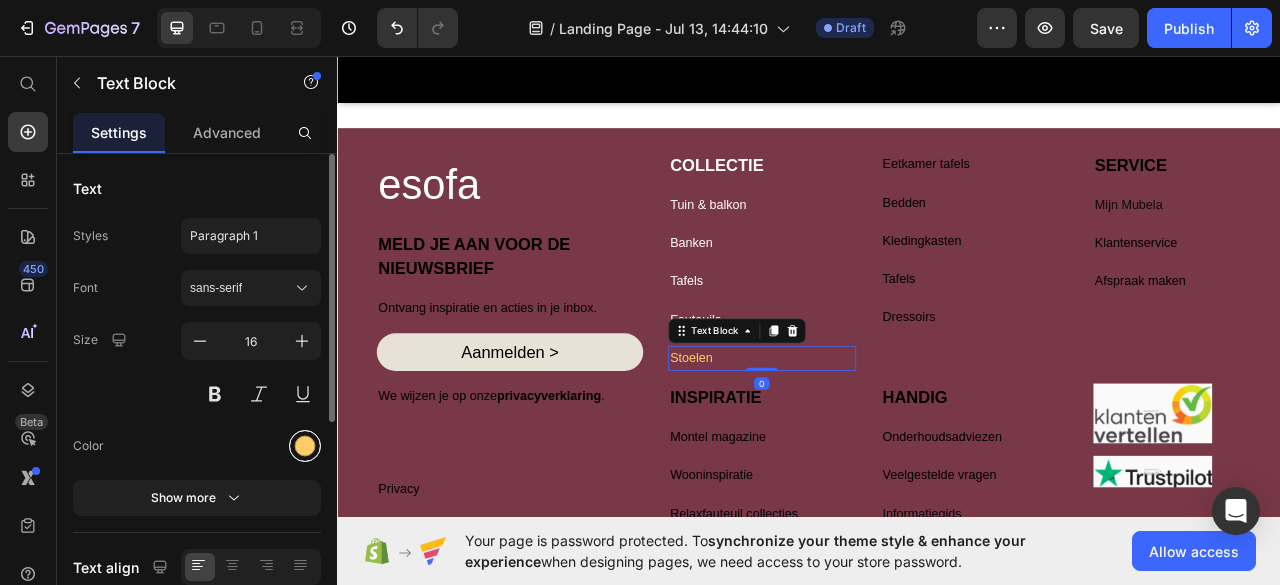 click at bounding box center [305, 446] 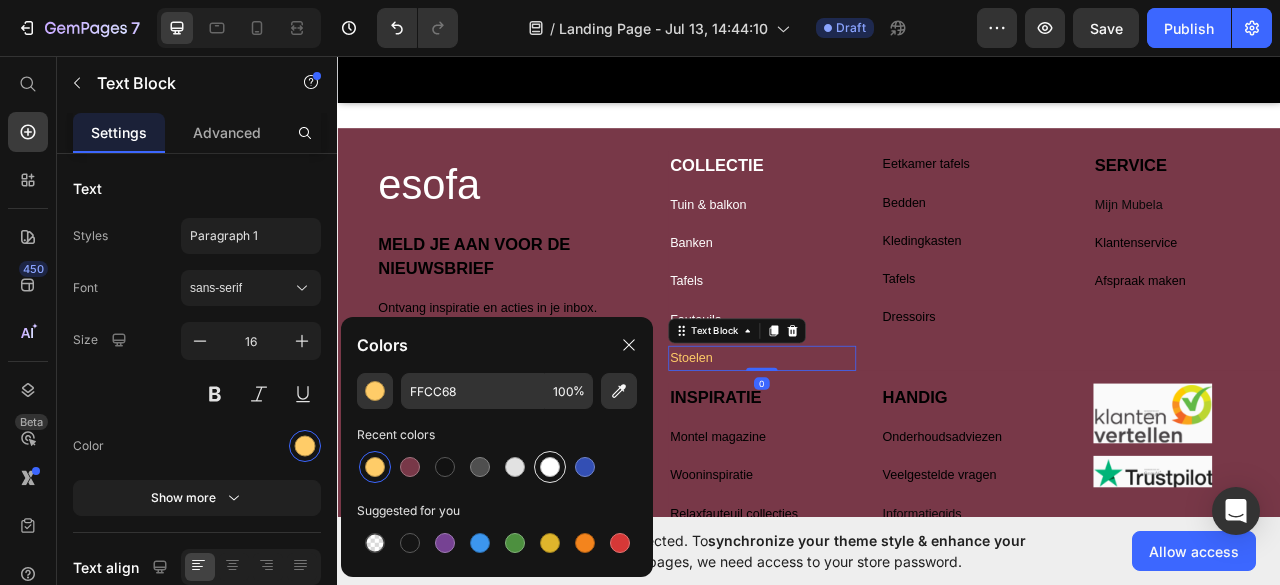 click at bounding box center (550, 467) 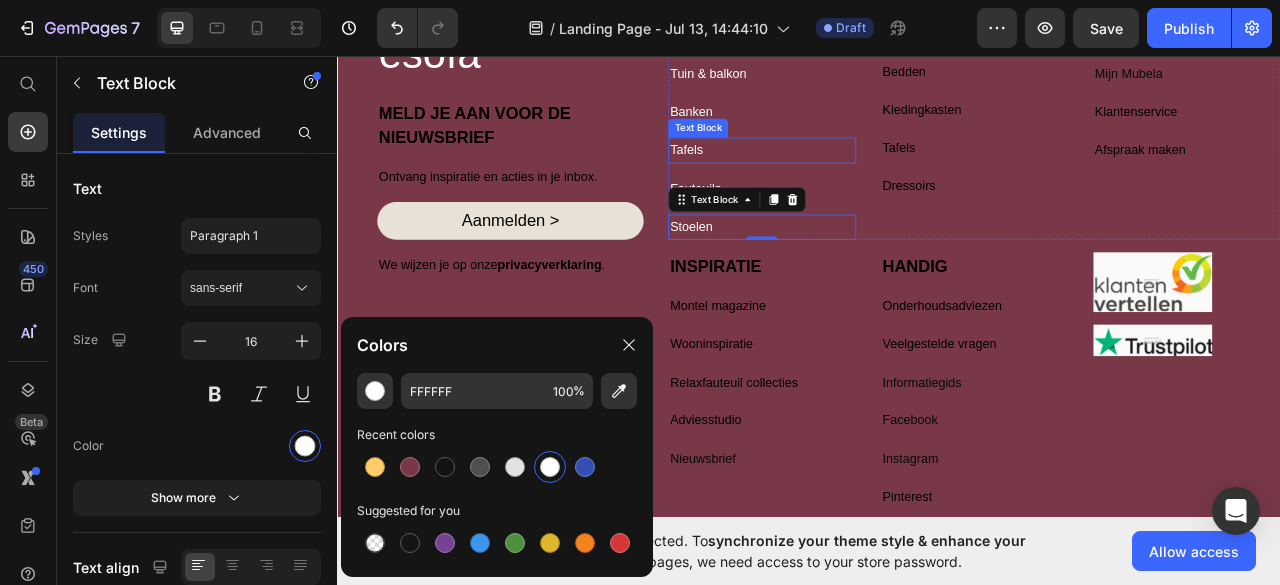 scroll, scrollTop: 779, scrollLeft: 0, axis: vertical 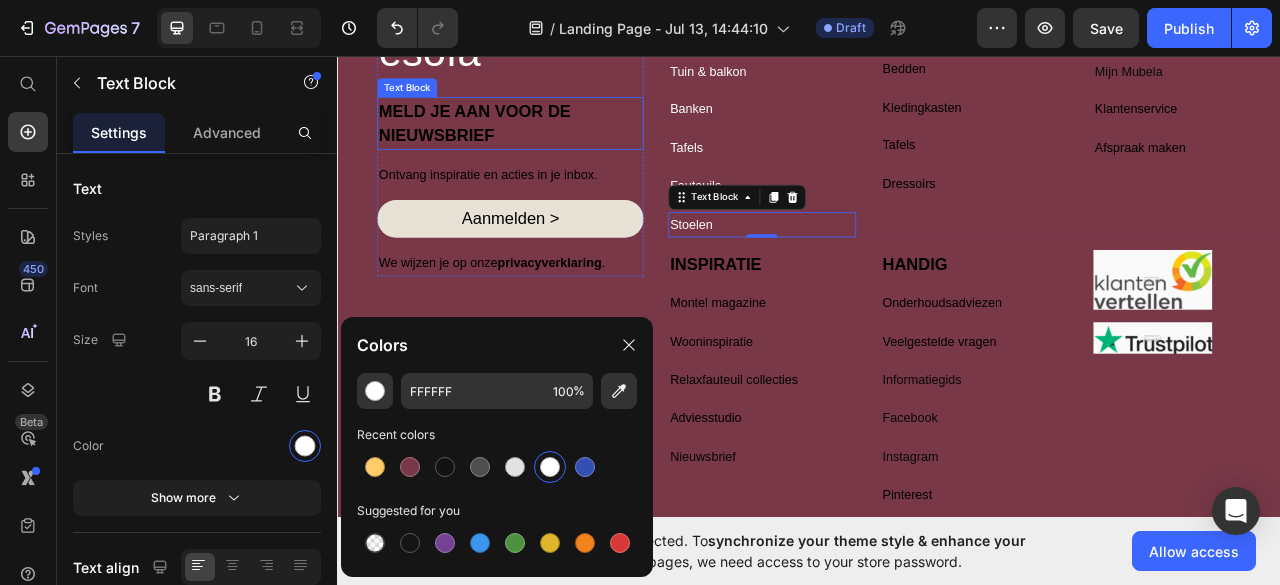 click on "MELD JE AAN VOOR DE NIEUWSBRIEF" at bounding box center (511, 142) 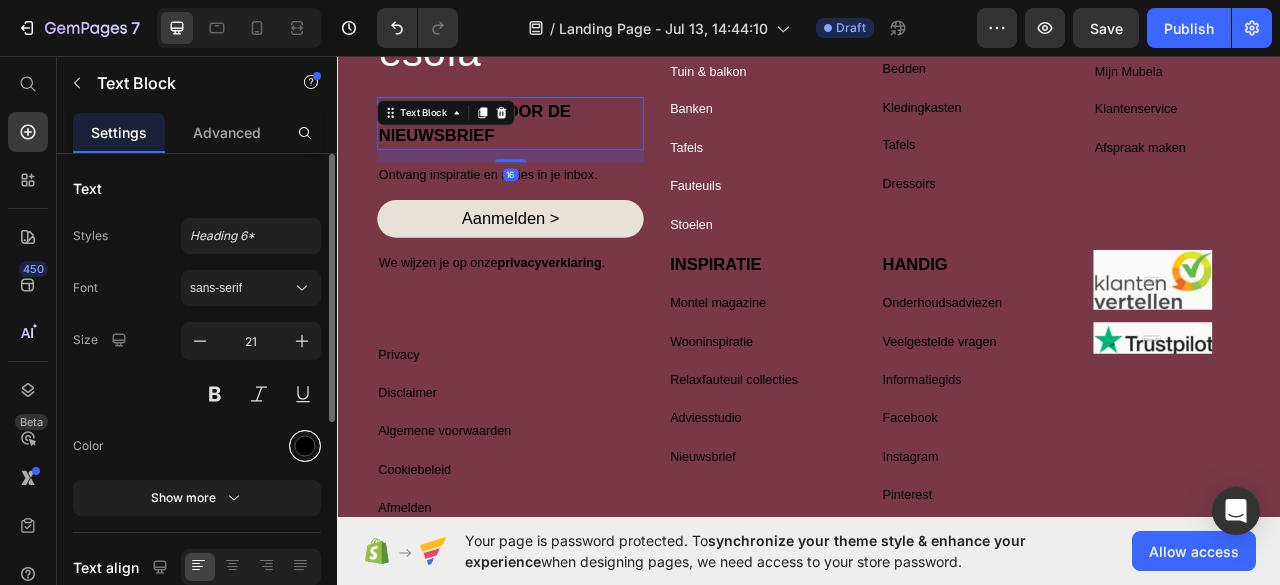 click at bounding box center [305, 446] 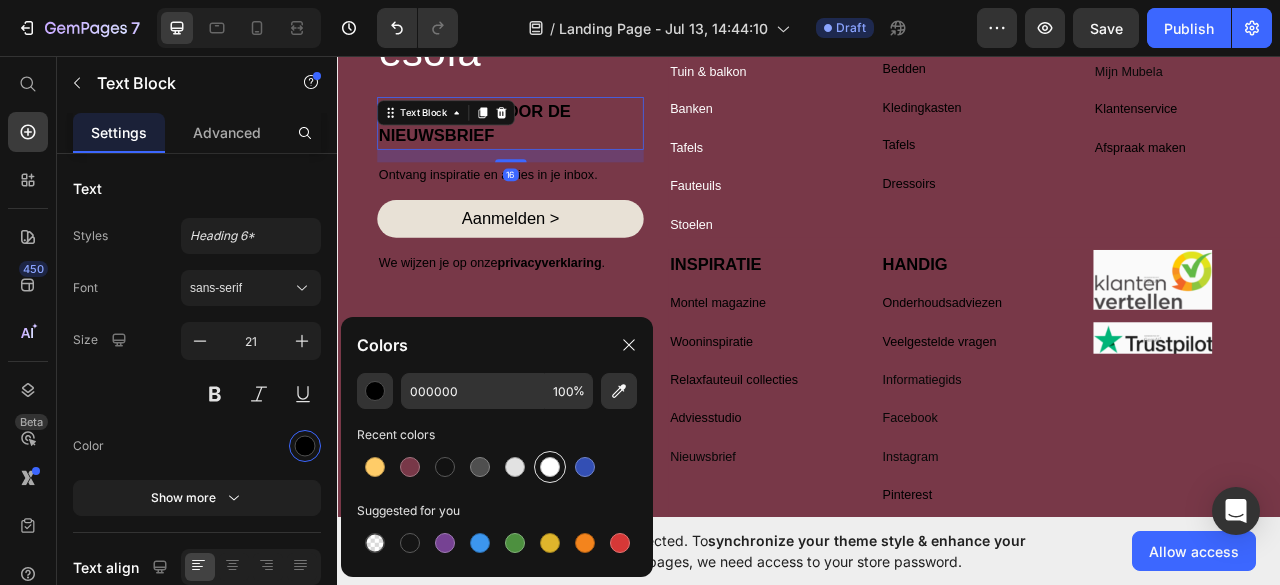 click at bounding box center (550, 467) 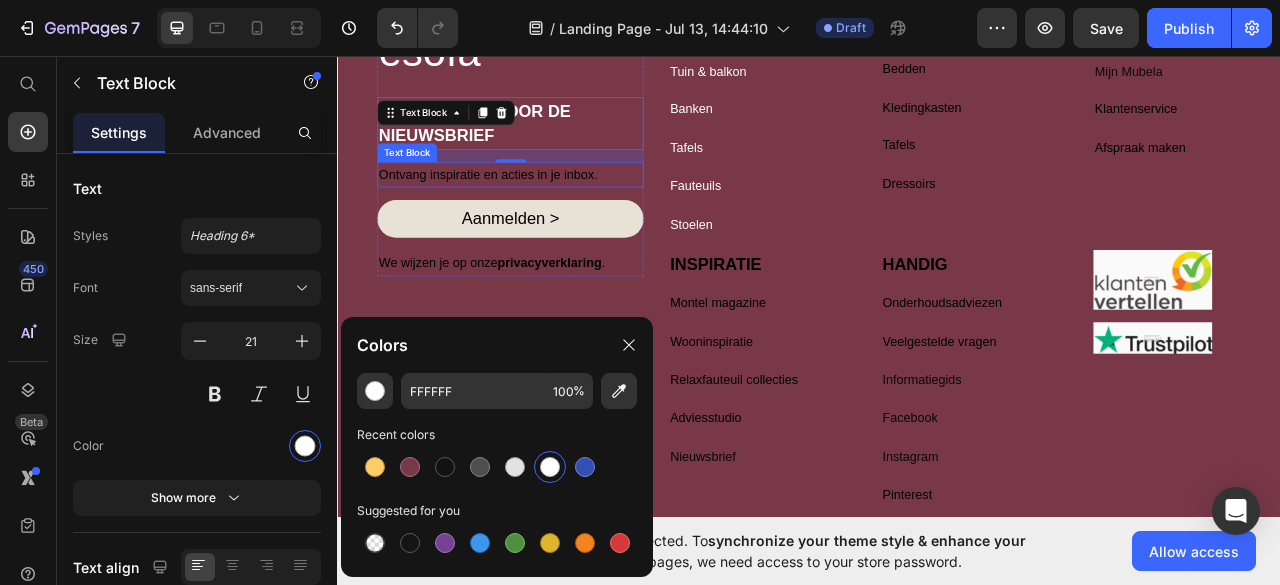 click on "Ontvang inspiratie en acties in je inbox." at bounding box center [556, 208] 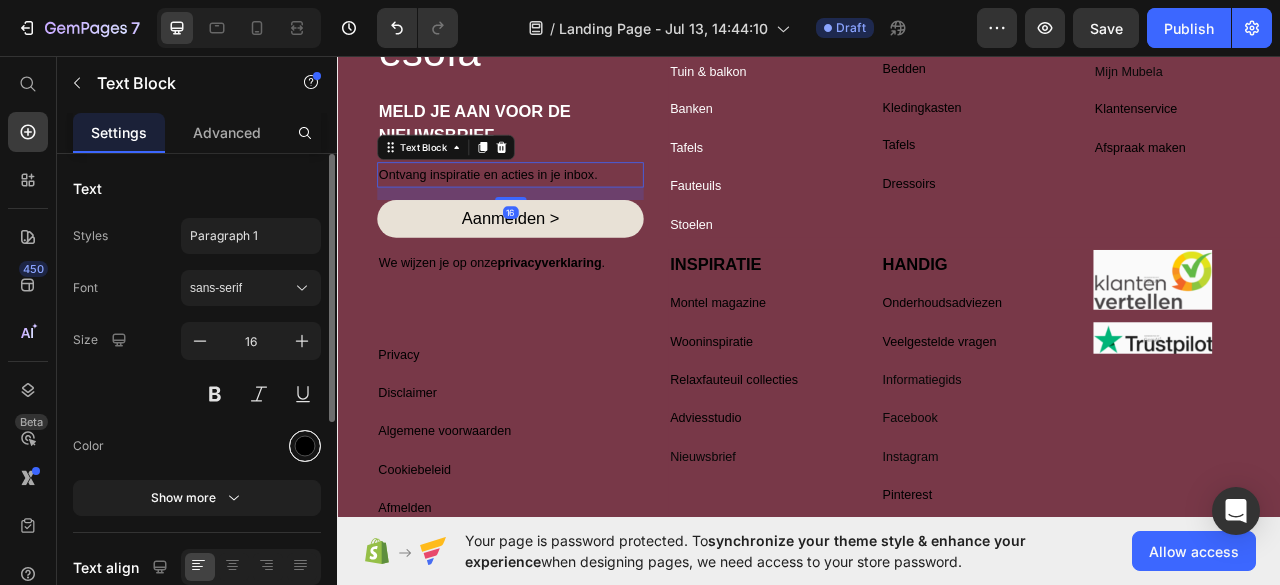 click at bounding box center (305, 446) 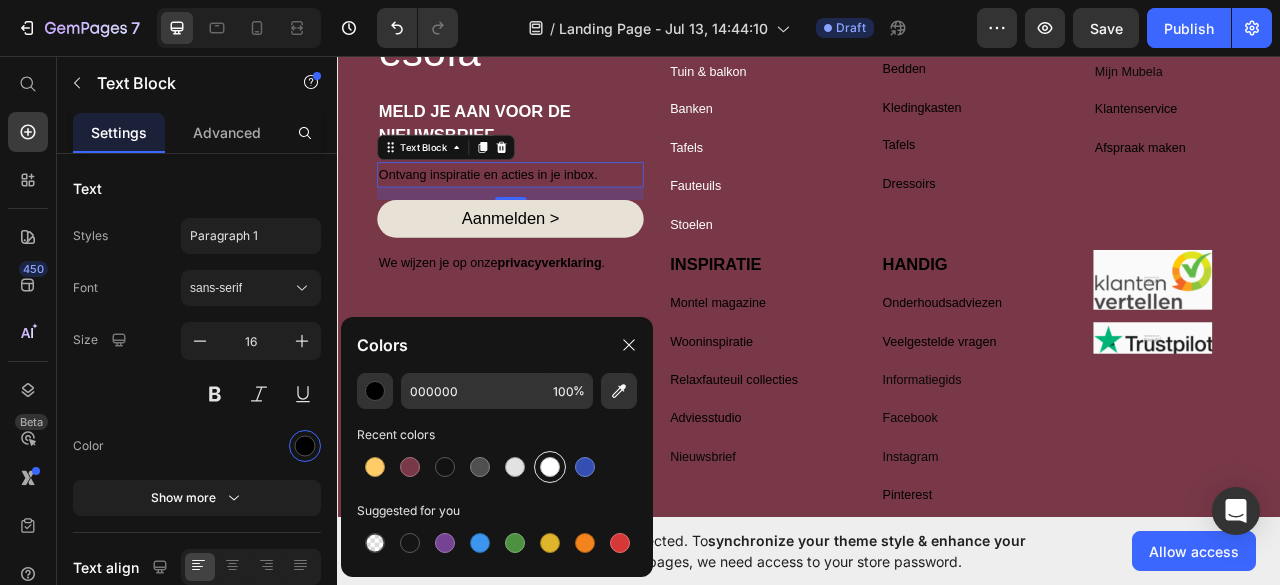 click at bounding box center (550, 467) 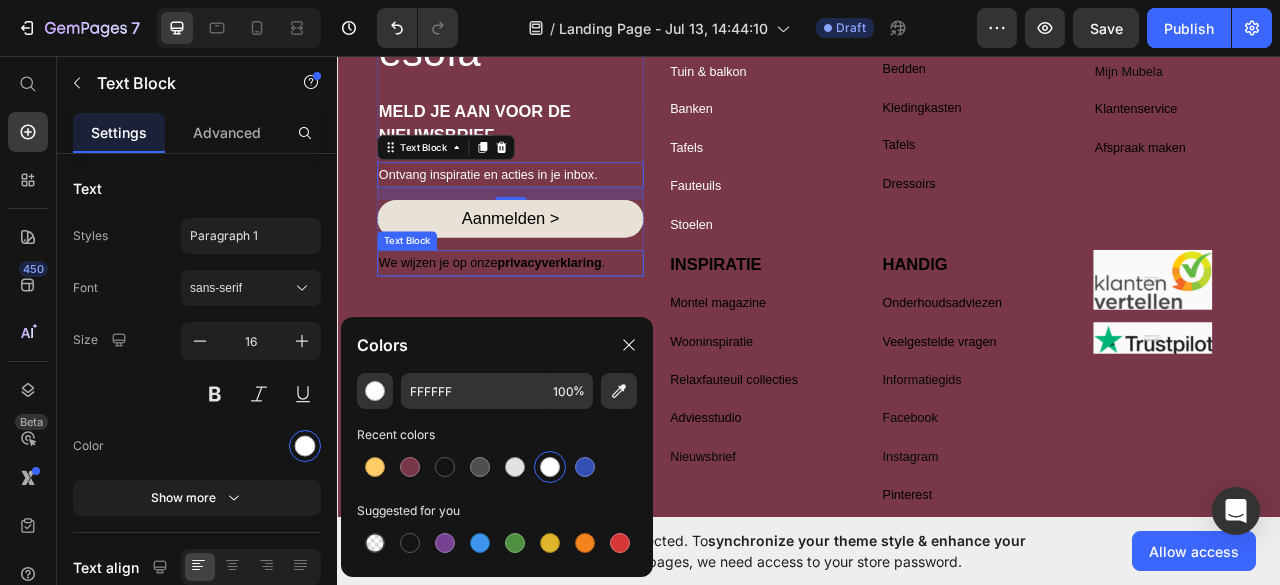 click on "privacyverklaring" at bounding box center (606, 319) 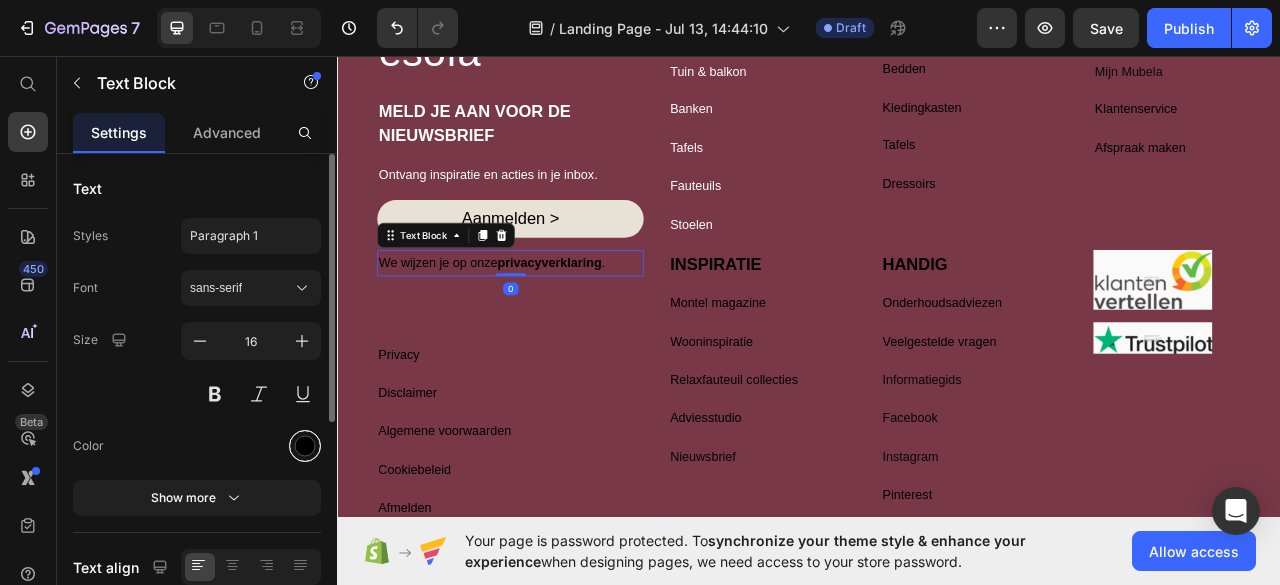 click at bounding box center [305, 446] 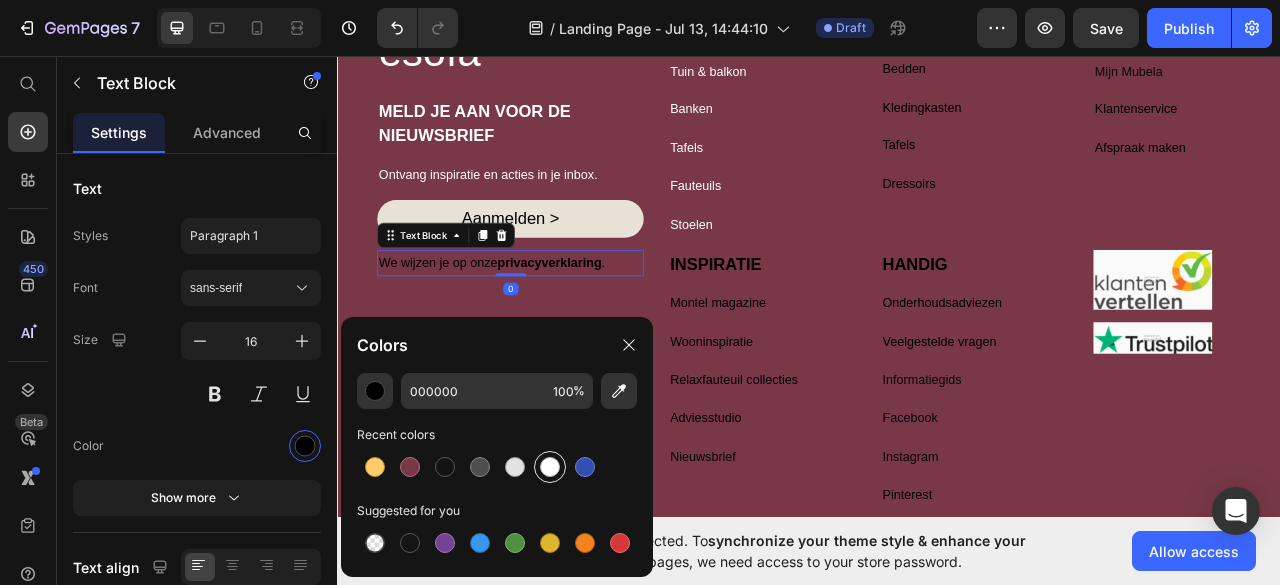 click at bounding box center (550, 467) 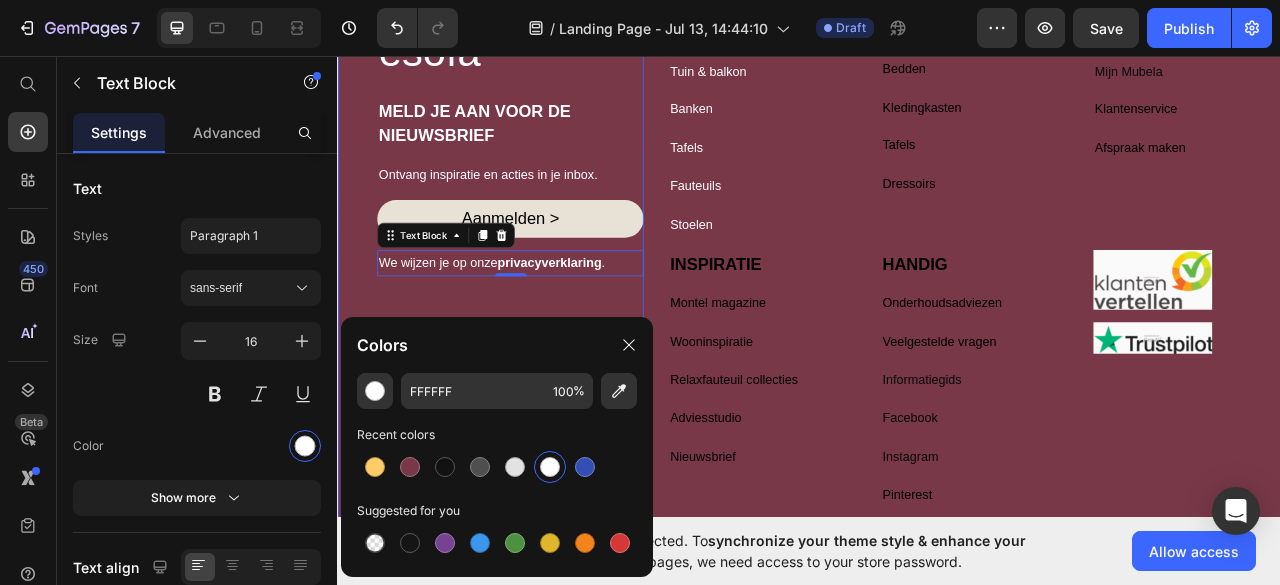click on "esofa Heading MELD JE AAN VOOR DE NIEUWSBRIEF Text Block Ontvang inspiratie en acties in je inbox. Text Block Aanmelden > Button We wijzen je op onze  privacyverklaring . Text Block   [NUMBER] Row                Icon                Icon                Icon                Icon                Icon Icon List Hoz Privacy Text Block Disclaimer Text Block Algemene voorwaarden Text Block Cookiebeleid Text Block Row Row Afmelden Text Block CBW Text Block Row Row" at bounding box center (556, 353) 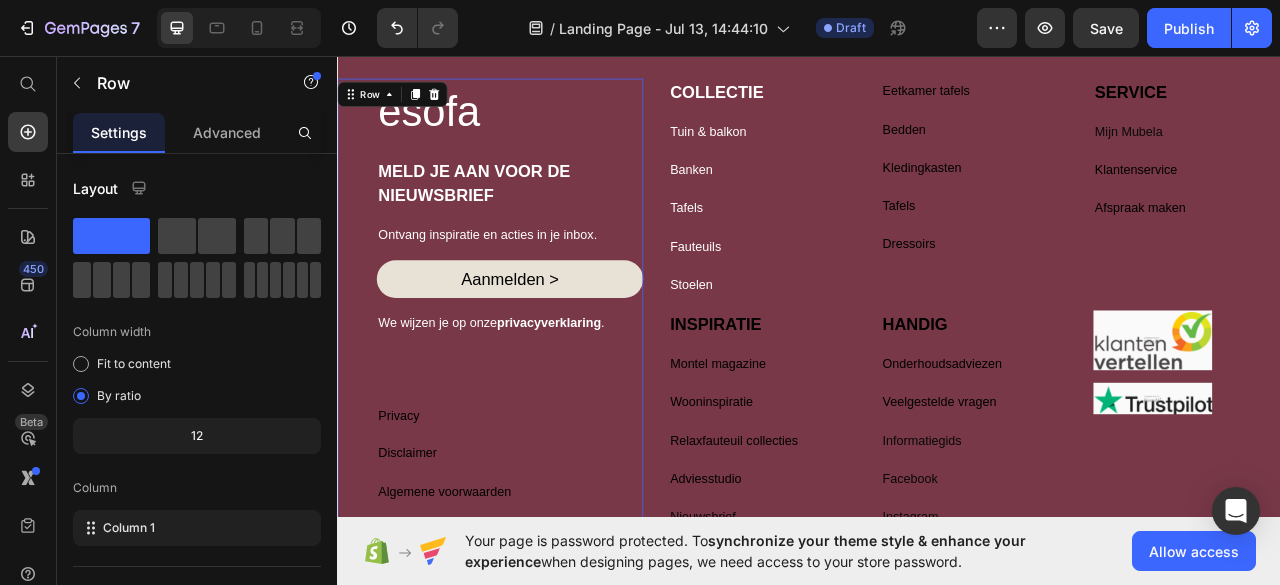 scroll, scrollTop: 670, scrollLeft: 0, axis: vertical 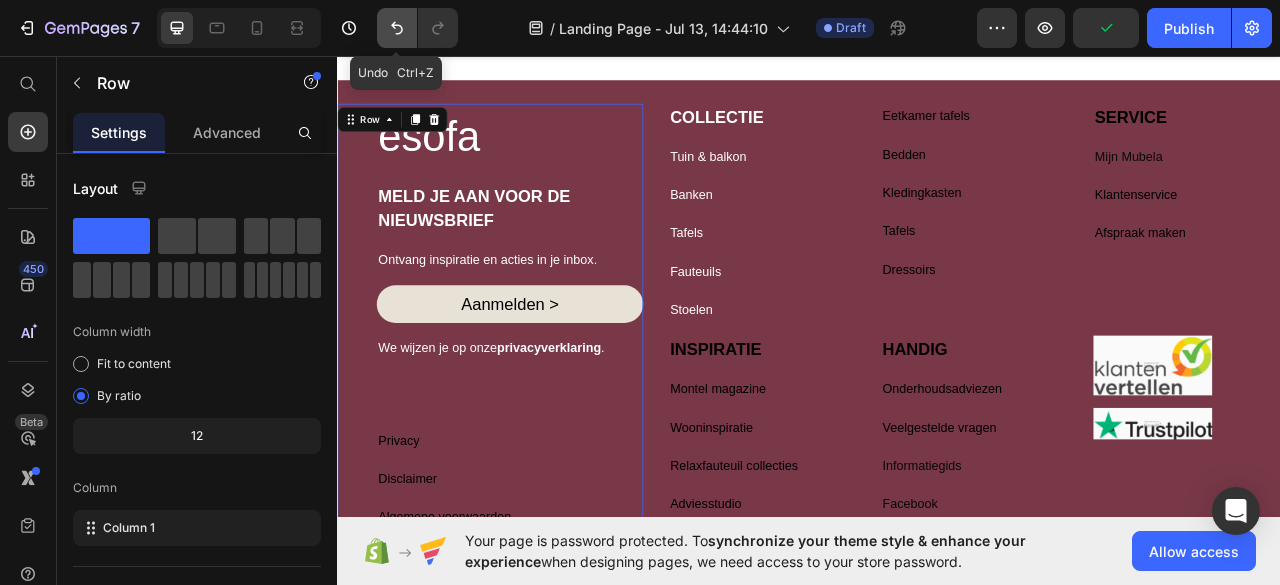 click 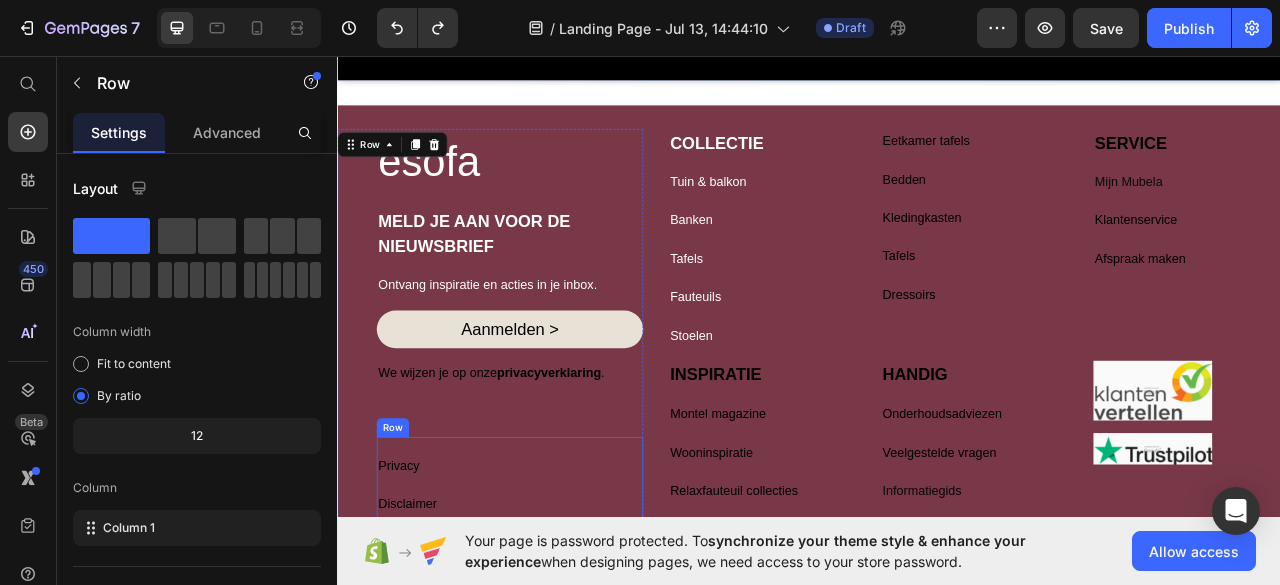 scroll, scrollTop: 636, scrollLeft: 0, axis: vertical 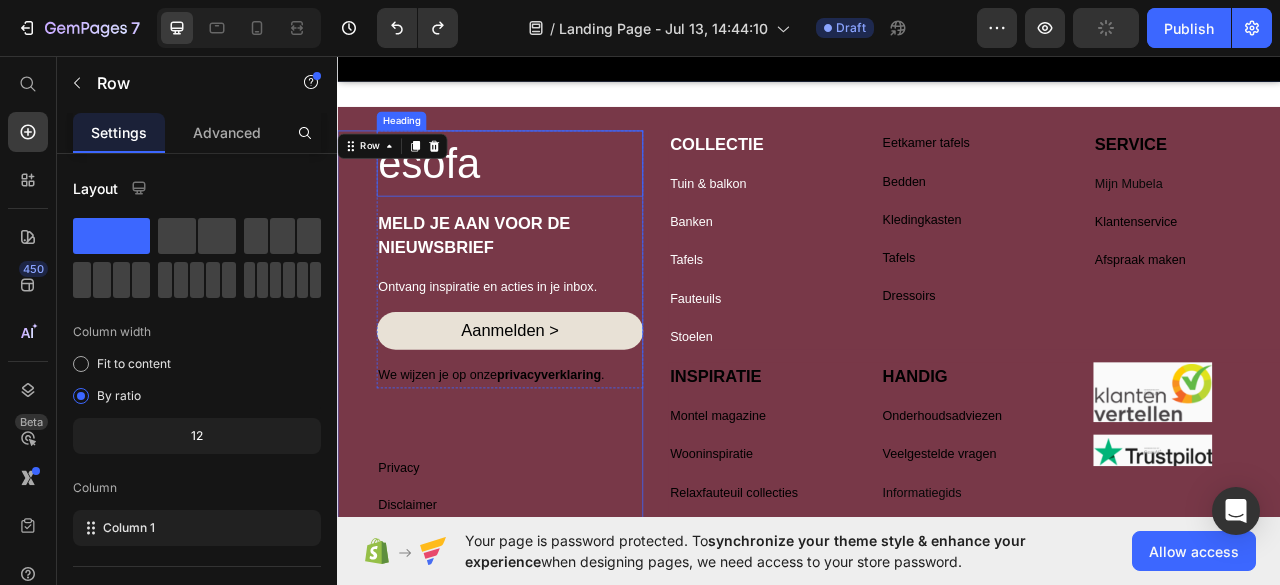 click on "esofa" at bounding box center [556, 194] 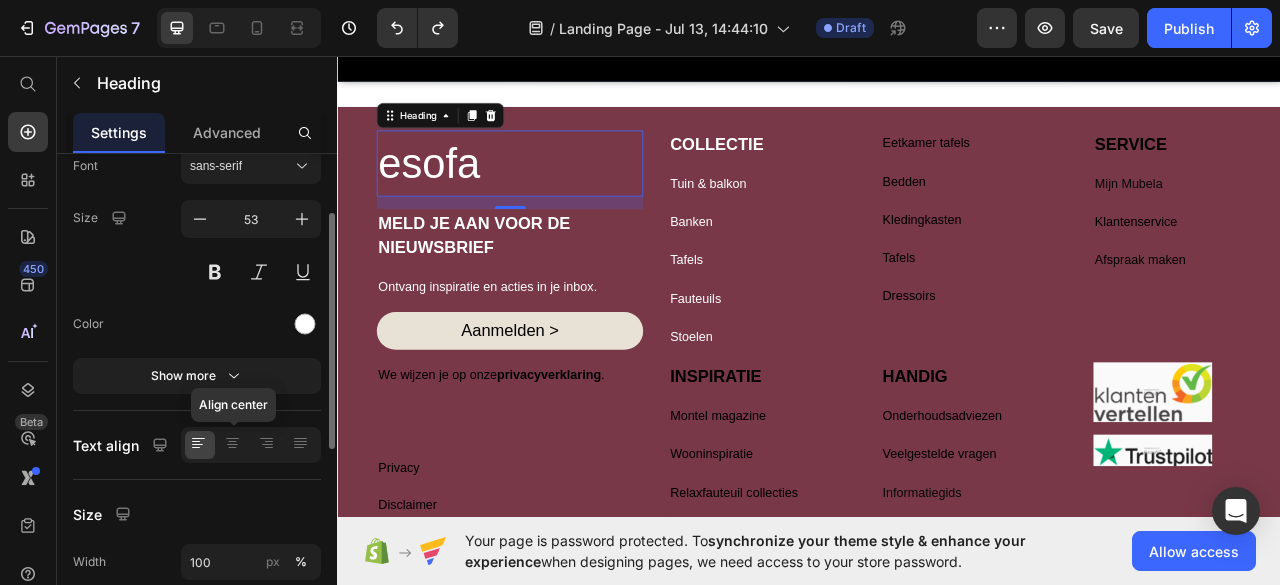 scroll, scrollTop: 110, scrollLeft: 0, axis: vertical 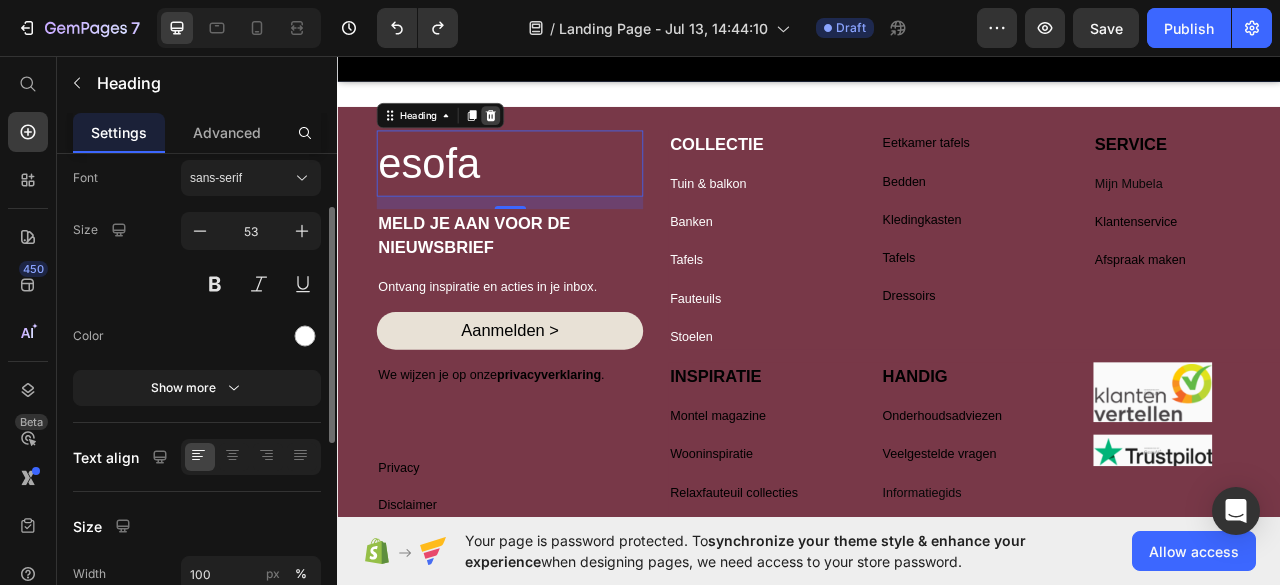 click at bounding box center (532, 133) 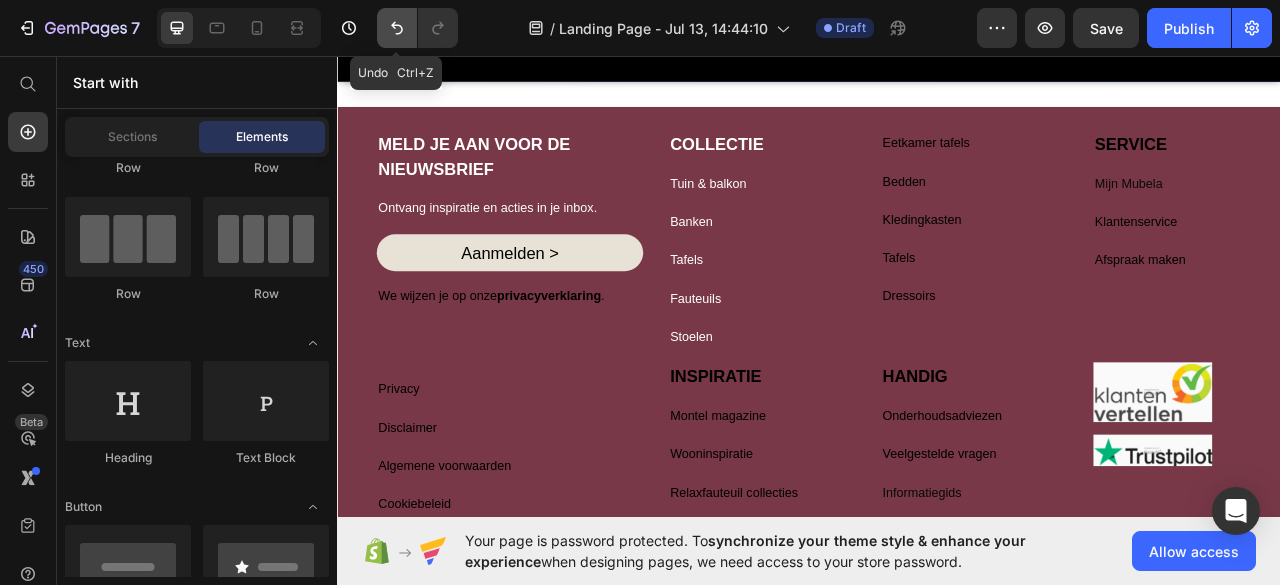 click 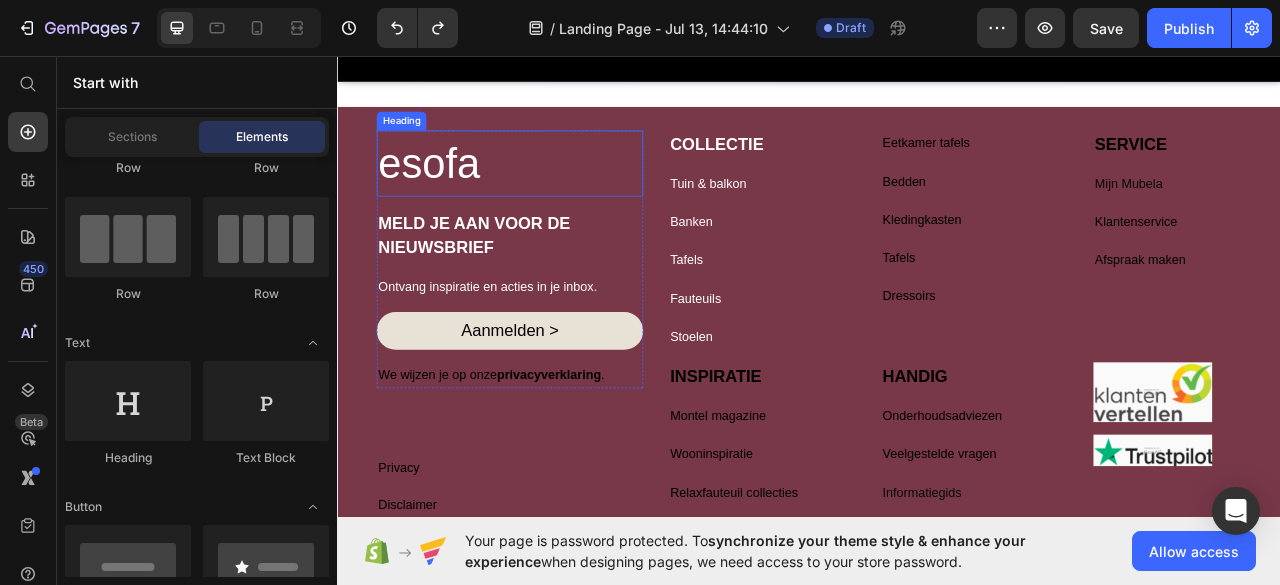 click on "esofa" at bounding box center (556, 194) 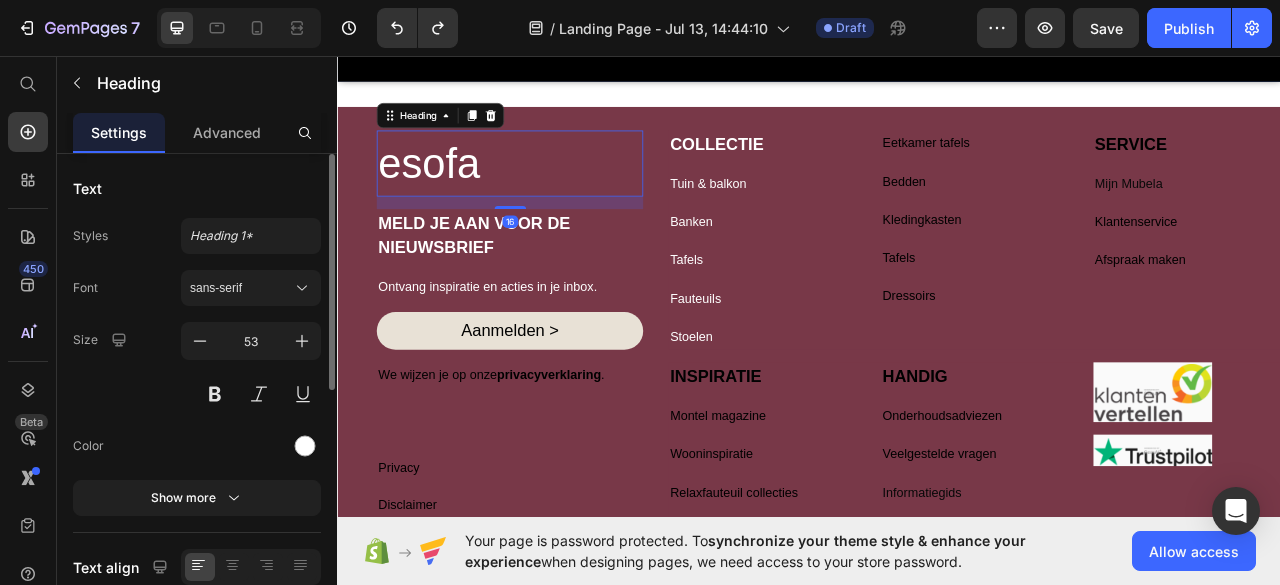 scroll, scrollTop: 520, scrollLeft: 0, axis: vertical 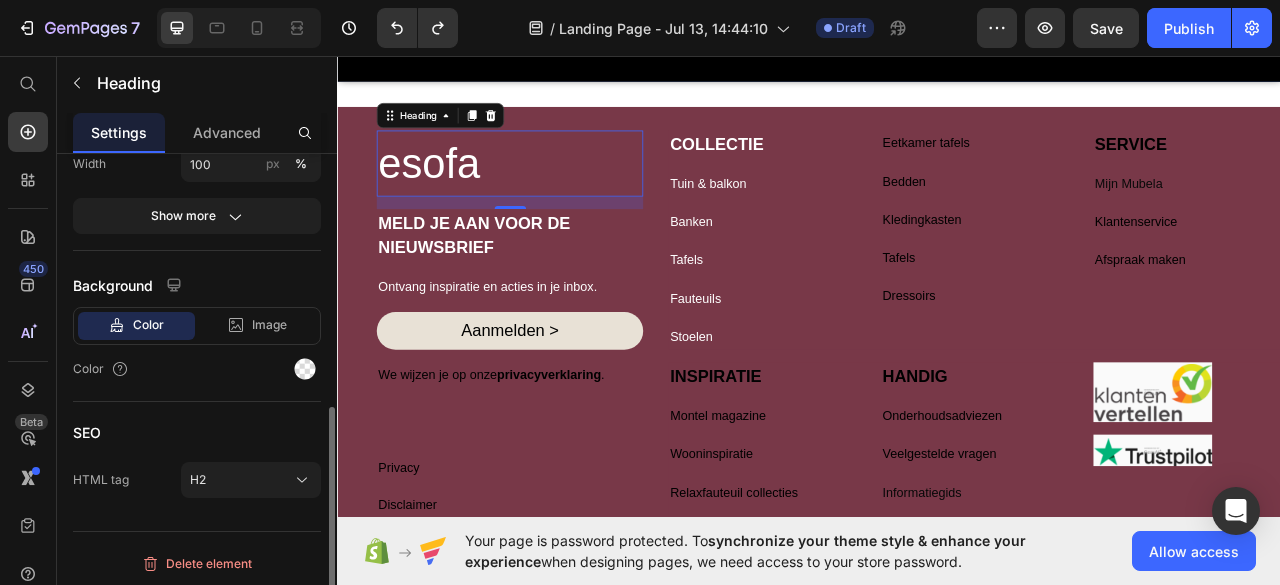 click on "Color Image Video" at bounding box center [197, 326] 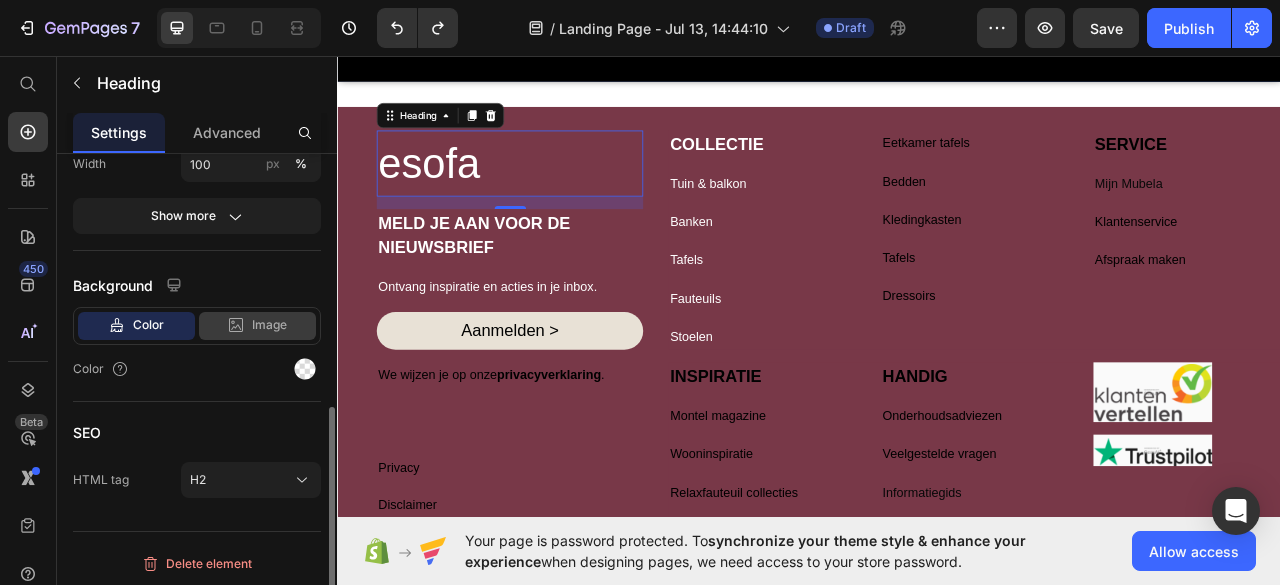 click 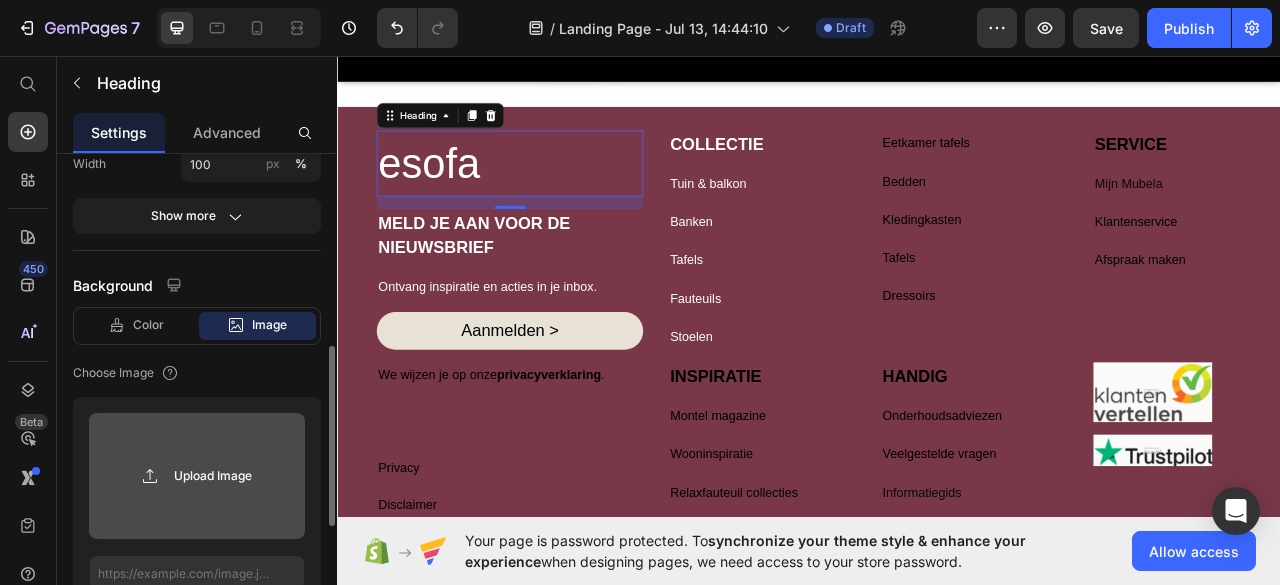 click 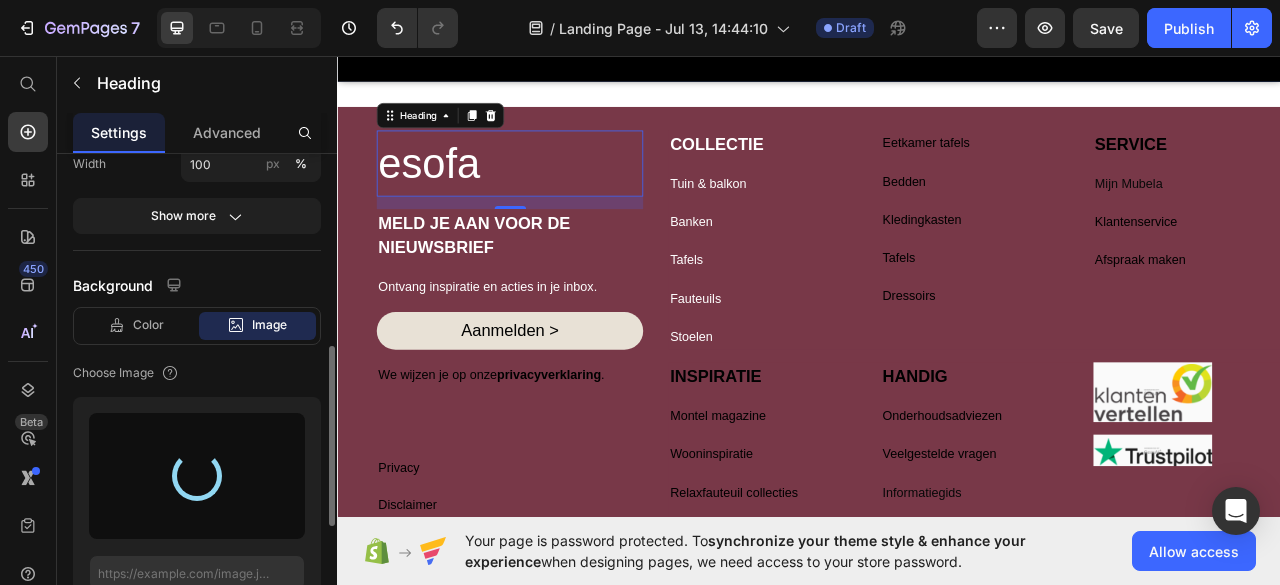 type on "https://cdn.shopify.com/s/files/1/0948/5149/8321/files/gempages_575258832146530890-e5011c42-cef7-4449-814d-4c13826c11d7.png" 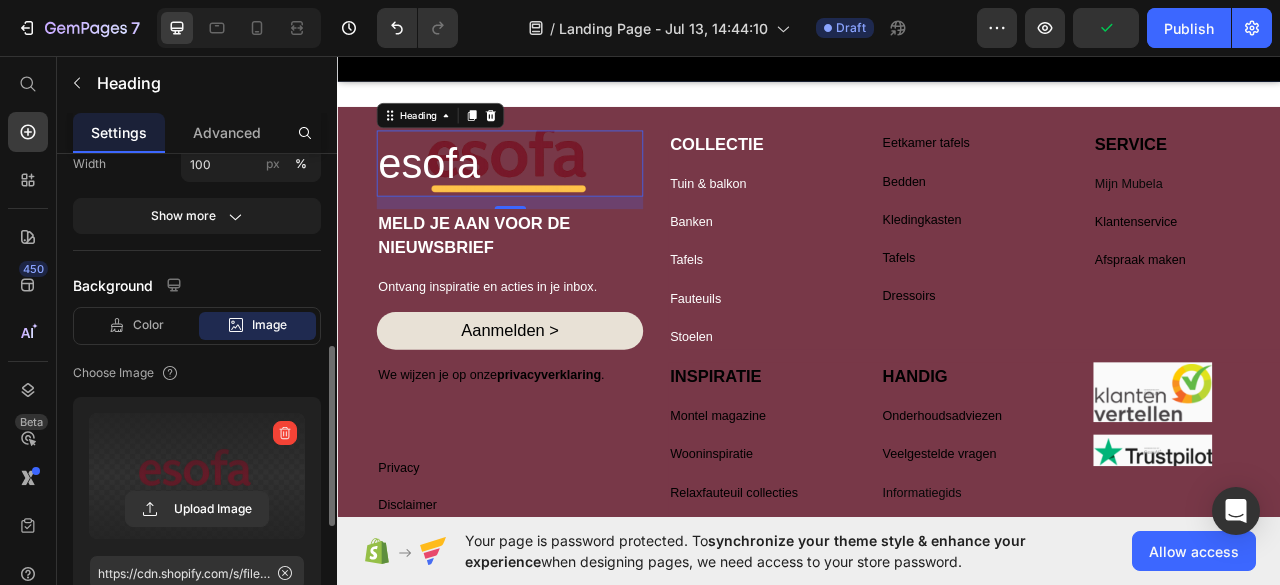click on "esofa" at bounding box center [556, 194] 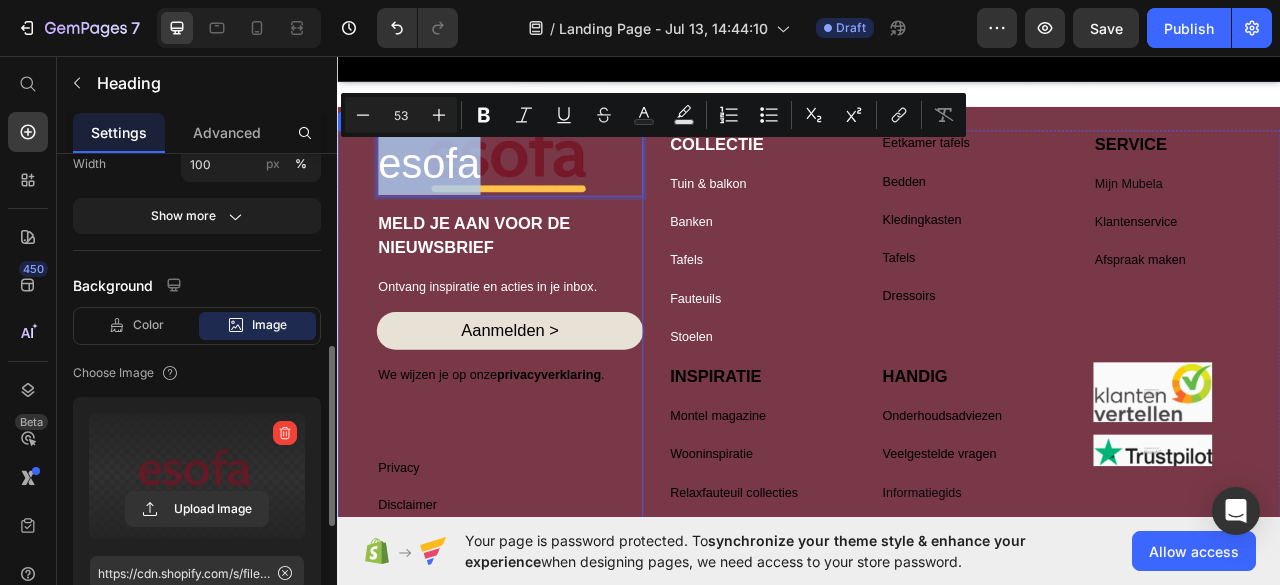 drag, startPoint x: 518, startPoint y: 200, endPoint x: 370, endPoint y: 215, distance: 148.7582 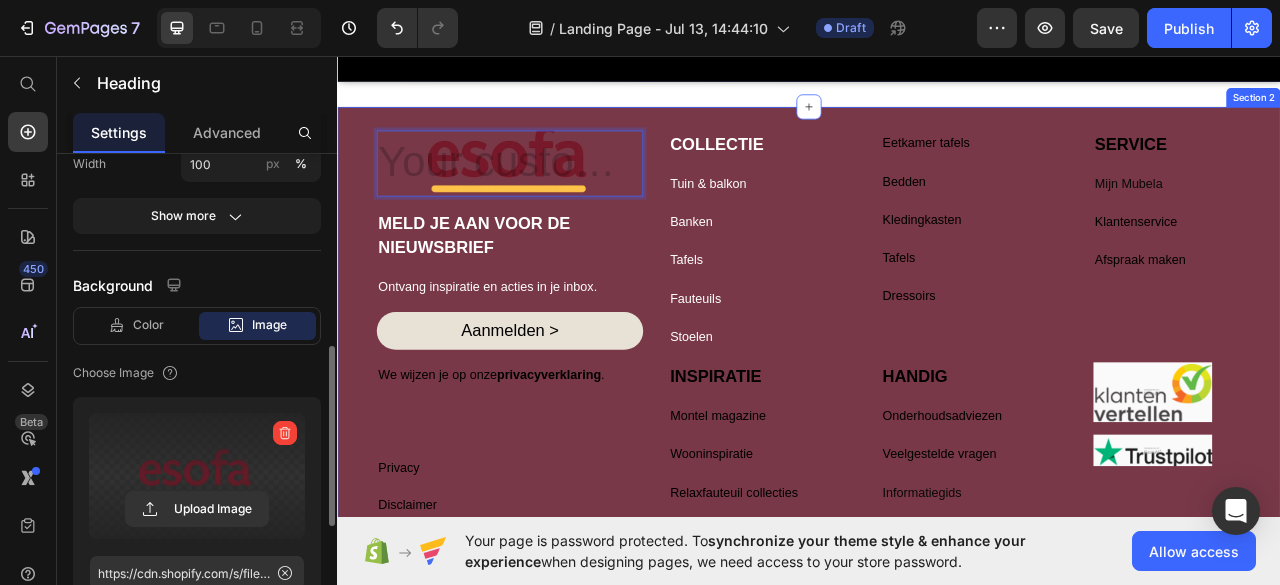 click on "Heading [NUMBER] MELD JE AAN VOOR DE NIEUWSBRIEF Text Block Ontvang inspiratie en acties in je inbox. Text Block Aanmelden > Button We wijzen je op onze privacyverklaring. Text Block Row Icon Icon Icon Icon Icon Icon List Hoz Privacy Text Block Disclaimer Text Block Algemene voorwaarden Text Block Cookiebeleid Text Block Row Row Afmelden Text Block CBW Text Block Row Row Row COLLECTIE Text Block Tuin & balkon Text Block Banken Text Block Tafels Text Block Fauteuils Text Block Stoelen Text Block Eetkamer tafels Text Block Bedden Text Block Kledingkasten Text Block Tafels Text Block Dressoirs Text Block Text Block SERVICE Text Block Mijn Mubela Text Block Klantenservice Text Block Afspraak maken Text Block Row INSPIRATIE Text Block Montel magazine Text Block Wooninspiratie Text Block Relaxfauteuil collecties Text Block Adviesstudio Text Block Nieuwsbrief Text Block HANDIG Text Block Onderhoudsadviezen Text Block Veelgestelde vragen Youtube" at bounding box center [937, 496] 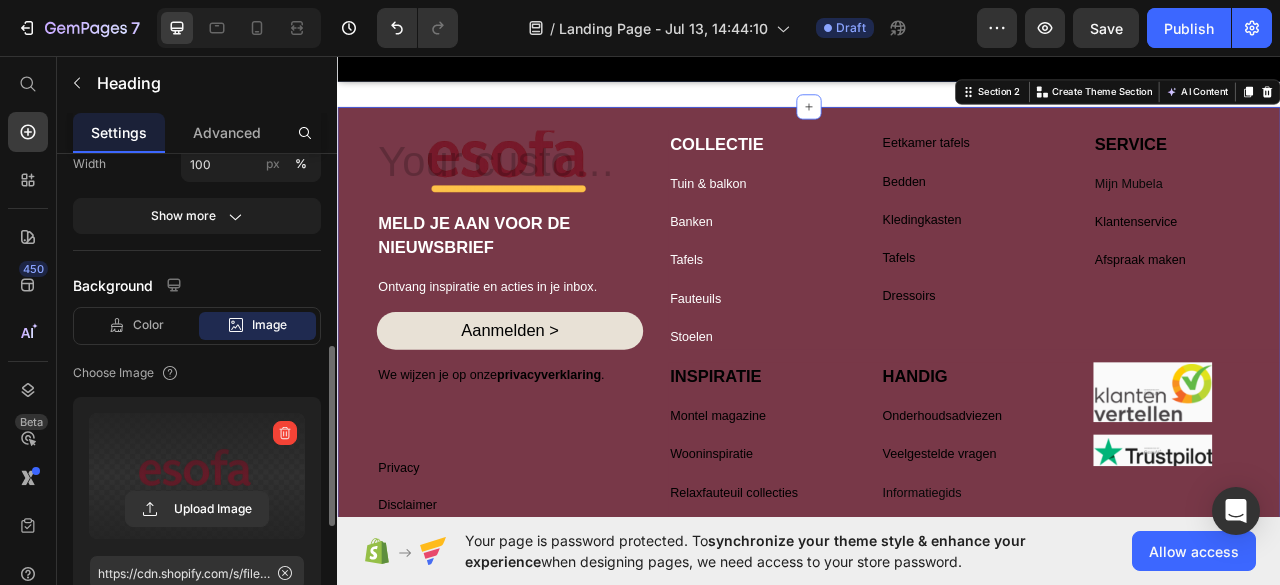 scroll, scrollTop: 0, scrollLeft: 0, axis: both 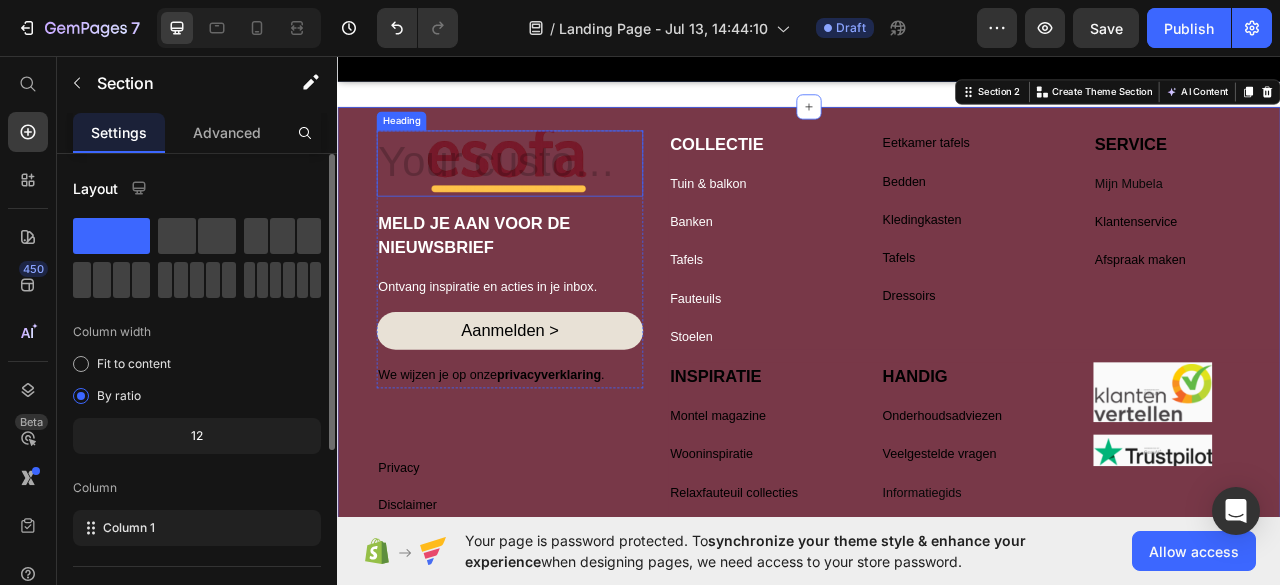 click at bounding box center [556, 194] 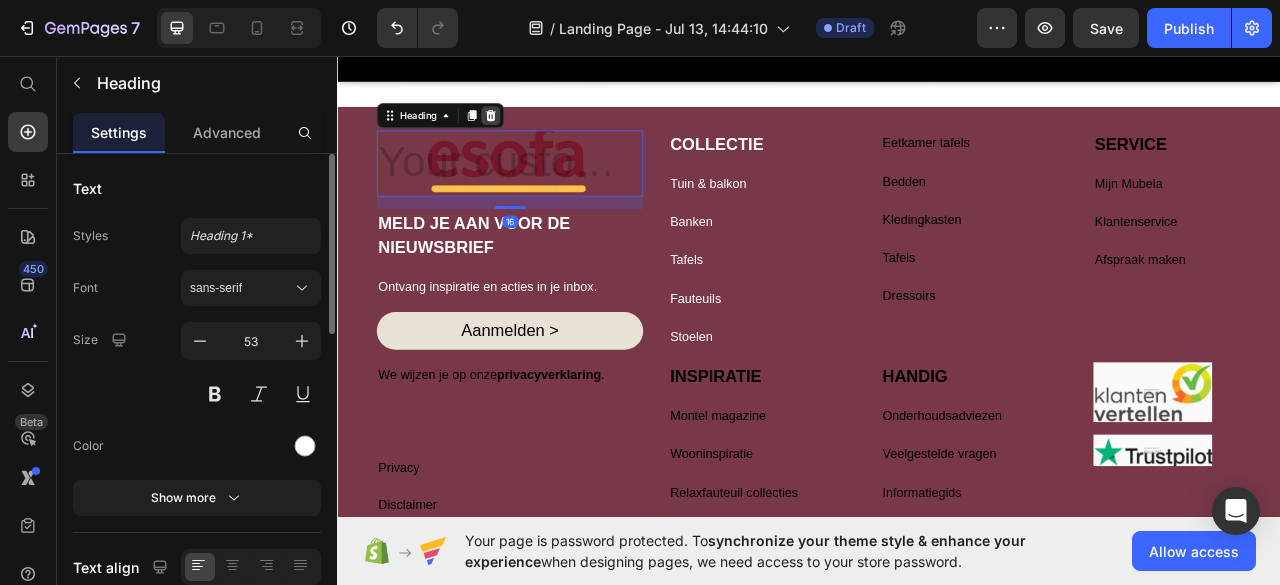 click 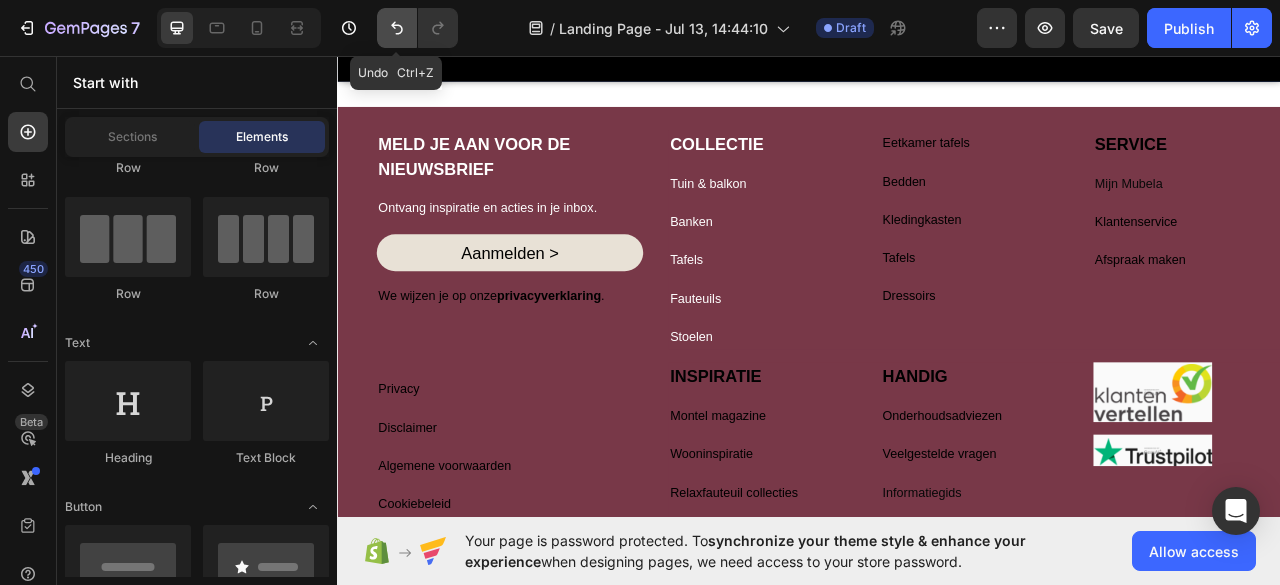 click 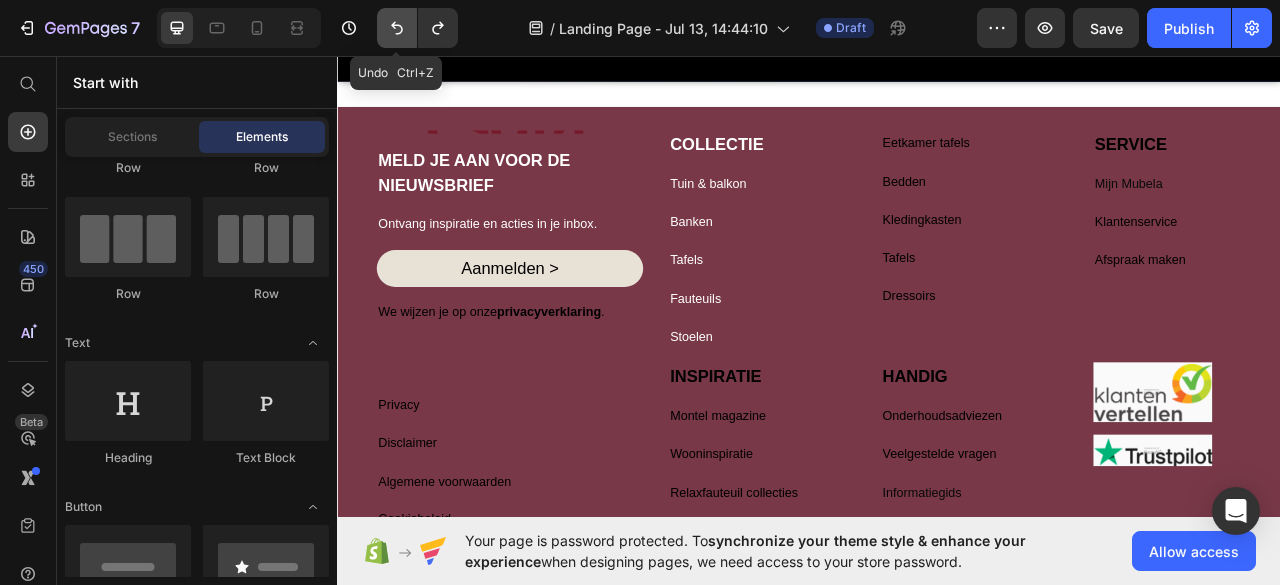 click 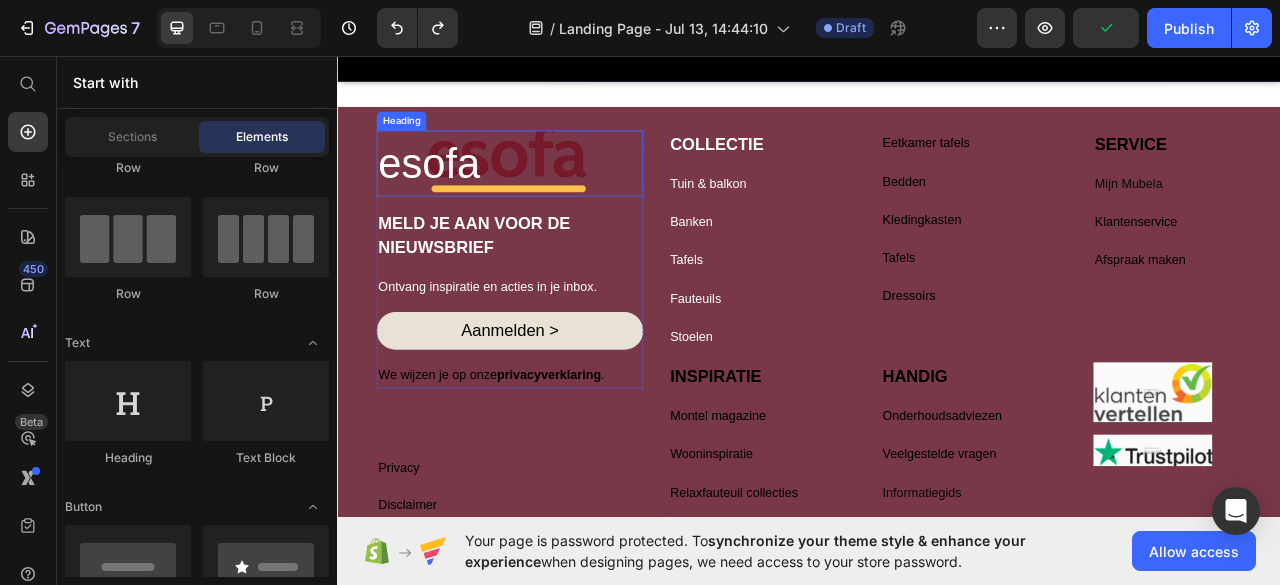 click on "esofa" at bounding box center [556, 194] 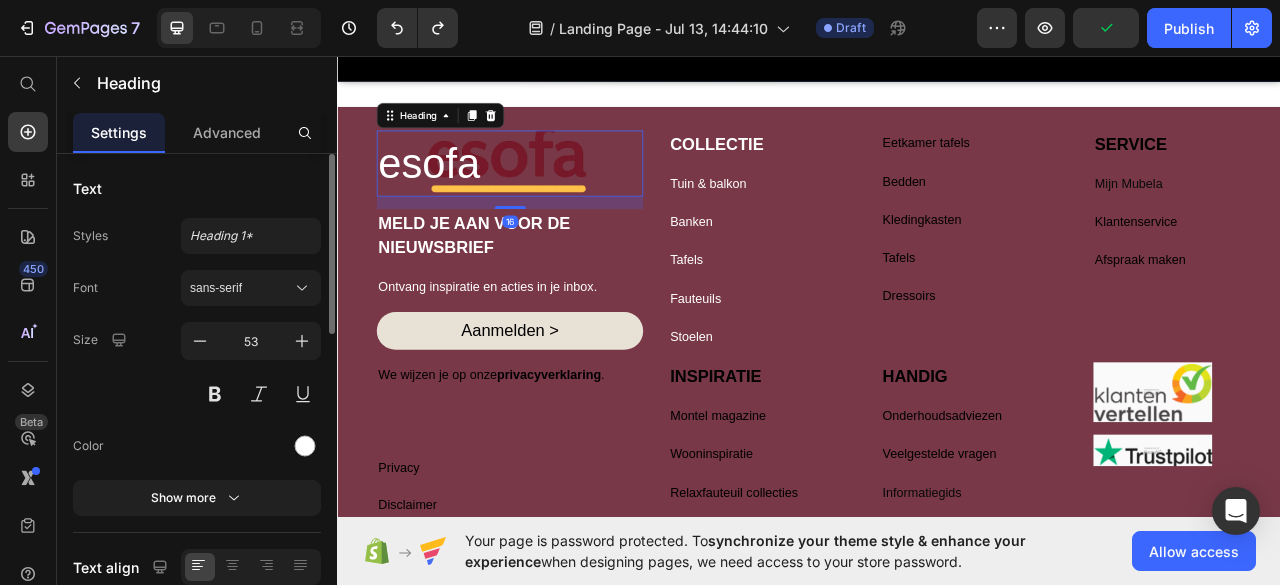 click on "esofa" at bounding box center [556, 194] 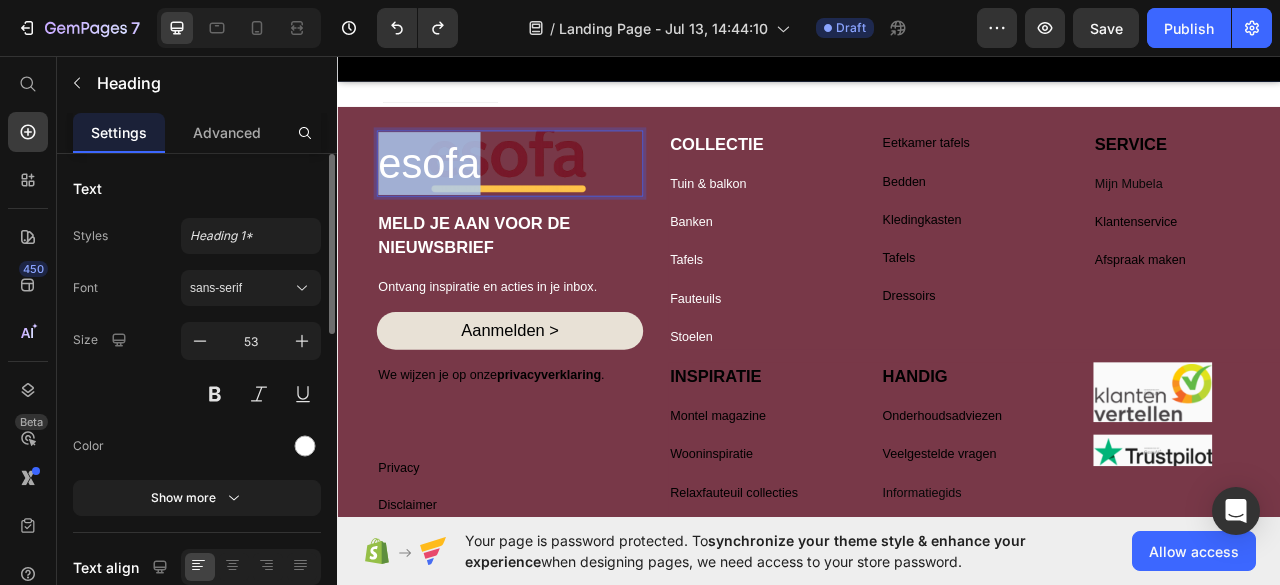 drag, startPoint x: 524, startPoint y: 199, endPoint x: 377, endPoint y: 194, distance: 147.085 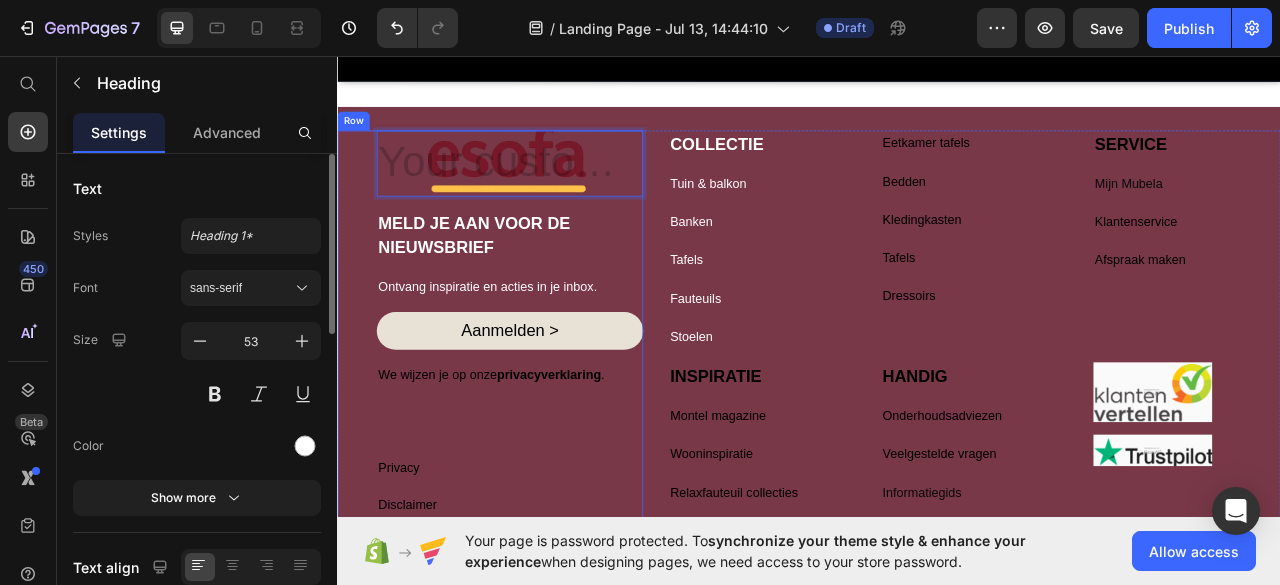 click on "Heading   16 MELD JE AAN VOOR DE NIEUWSBRIEF Text Block Ontvang inspiratie en acties in je inbox. Text Block Aanmelden > Button We wijzen je op onze  privacyverklaring . Text Block Row                Icon                Icon                Icon                Icon                Icon Icon List Hoz Privacy Text Block Disclaimer Text Block Algemene voorwaarden Text Block Cookiebeleid Text Block Row Row Afmelden Text Block CBW Text Block Row Row Row" at bounding box center [531, 496] 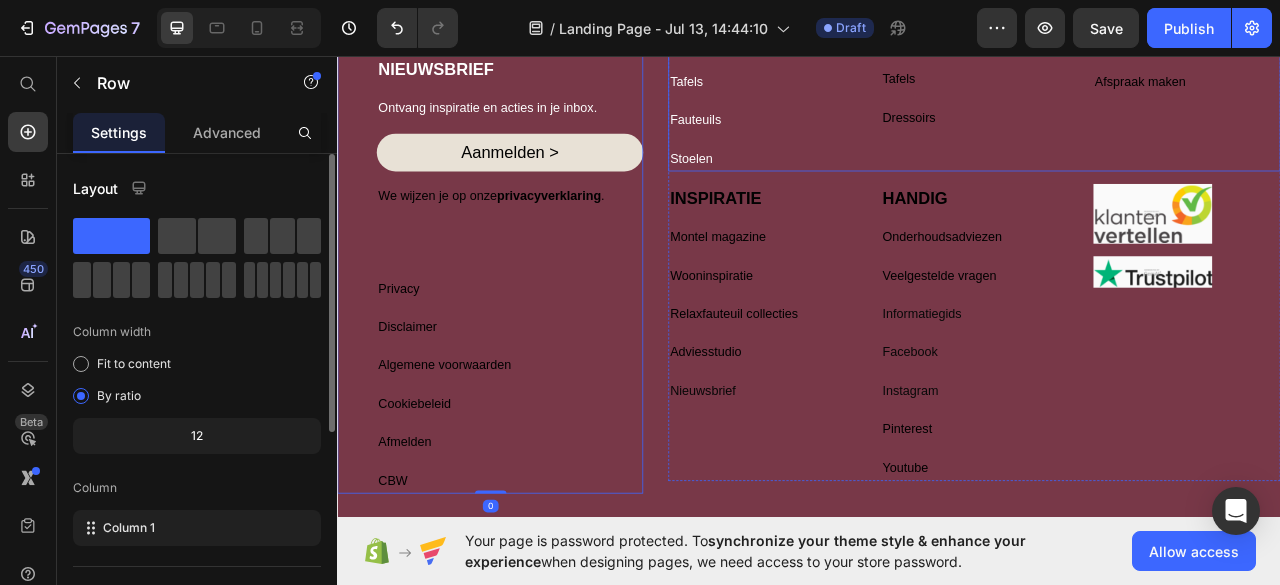 scroll, scrollTop: 864, scrollLeft: 0, axis: vertical 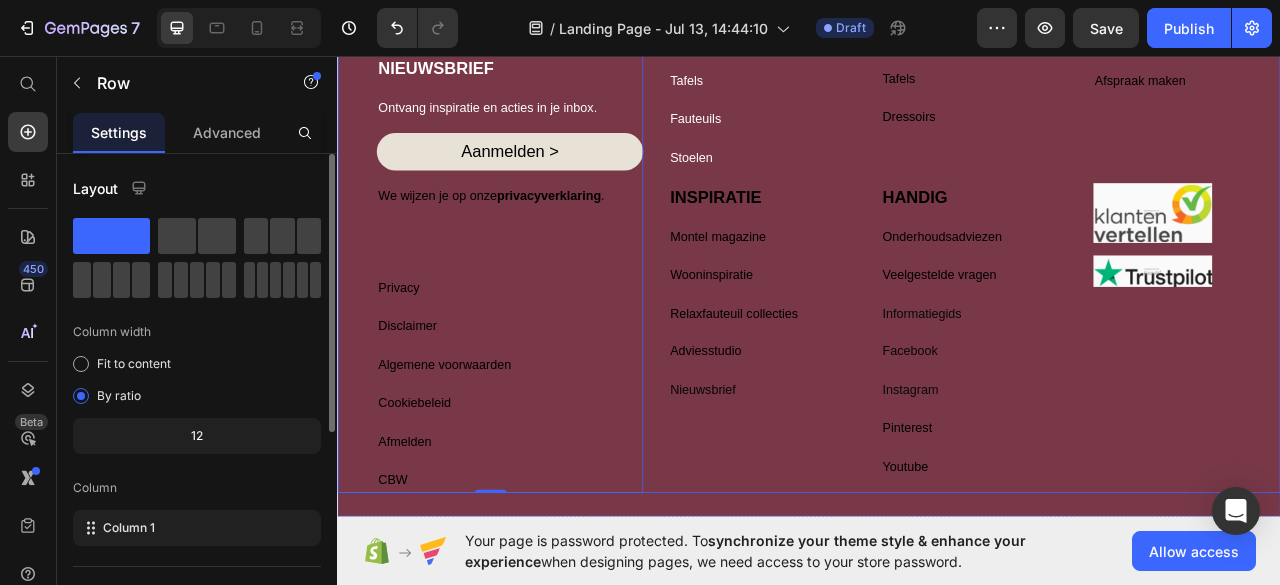 click on "Heading MELD JE AAN VOOR DE NIEUWSBRIEF Text Block Ontvang inspiratie en acties in je inbox. Text Block Aanmelden > Button We wijzen je op onze privacyverklaring. Text Block Row Icon Icon Icon Icon Icon Icon List Hoz Privacy Text Block Disclaimer Text Block Algemene voorwaarden Text Block Cookiebeleid Text Block Row Row Afmelden Text Block CBW Text Block Row Row Row [NUMBER] COLLECTIE Text Block Tuin & balkon Text Block Banken Text Block Tafels Text Block Fauteuils Text Block Stoelen Text Block Eetkamer tafels Text Block Bedden Text Block Kledingkasten Text Block Tafels Text Block Dressoirs Text Block Text Block SERVICE Text Block Mijn Mubela Text Block Klantenservice Text Block Afspraak maken Text Block Row INSPIRATIE Text Block Montel magazine Text Block Wooninspiratie Text Block Relaxfauteuil collecties Text Block Adviesstudio Text Block Nieuwsbrief Text Block HANDIG Text Block Onderhoudsadviezen Text Block Veelgestelde vragen Facebook" at bounding box center (937, 268) 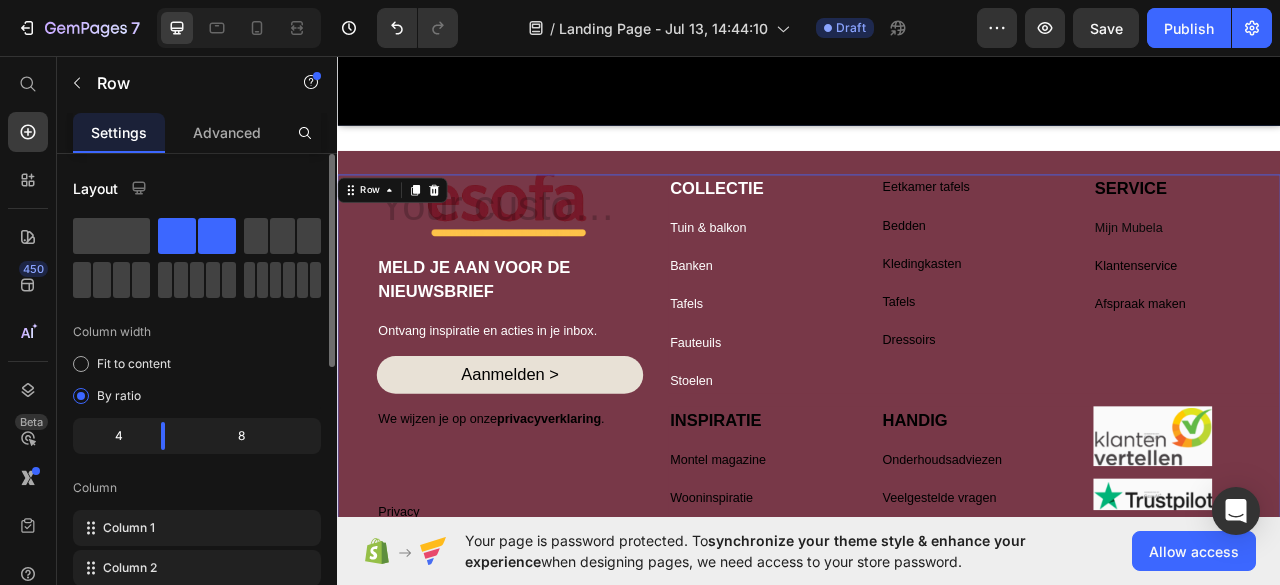 scroll, scrollTop: 579, scrollLeft: 0, axis: vertical 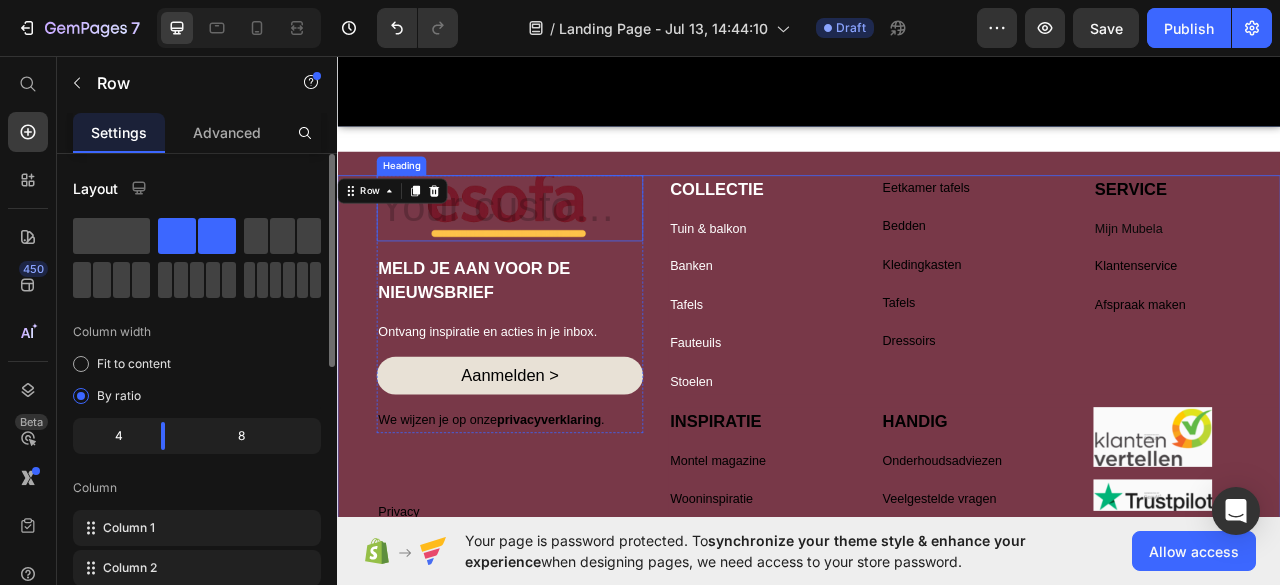 click at bounding box center [556, 251] 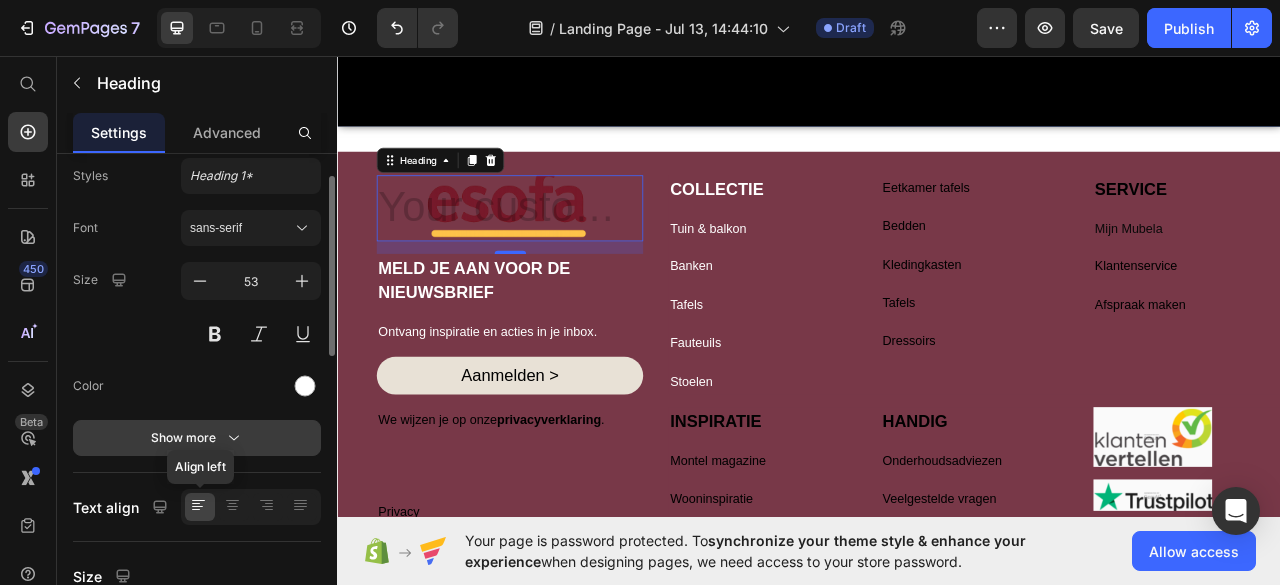 scroll, scrollTop: 60, scrollLeft: 0, axis: vertical 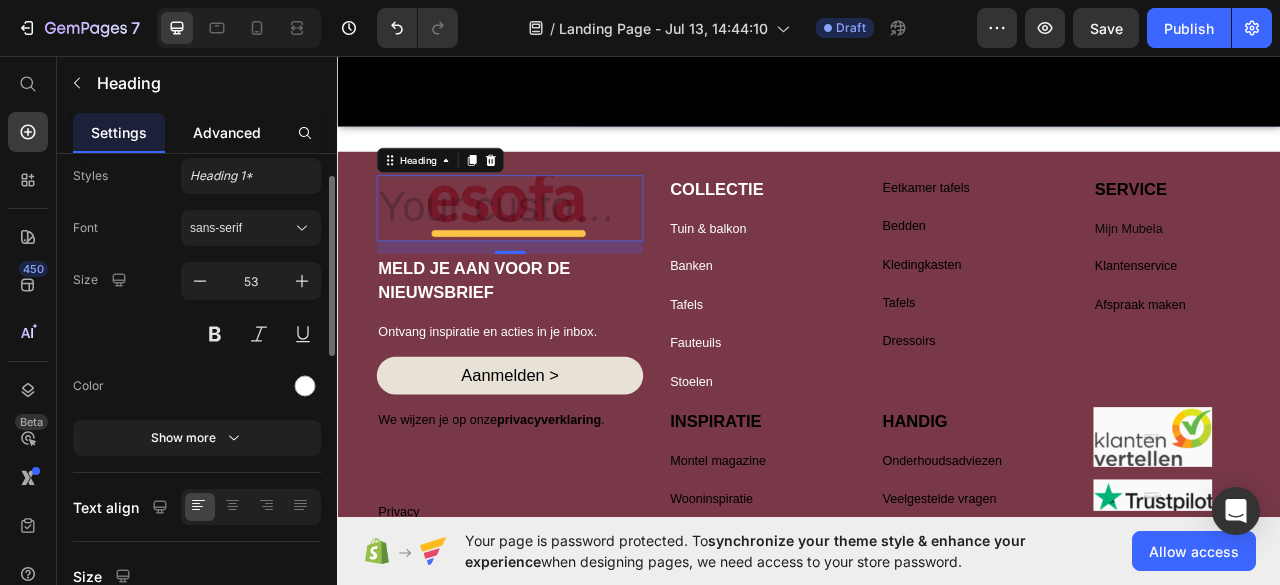 click on "Advanced" at bounding box center (227, 132) 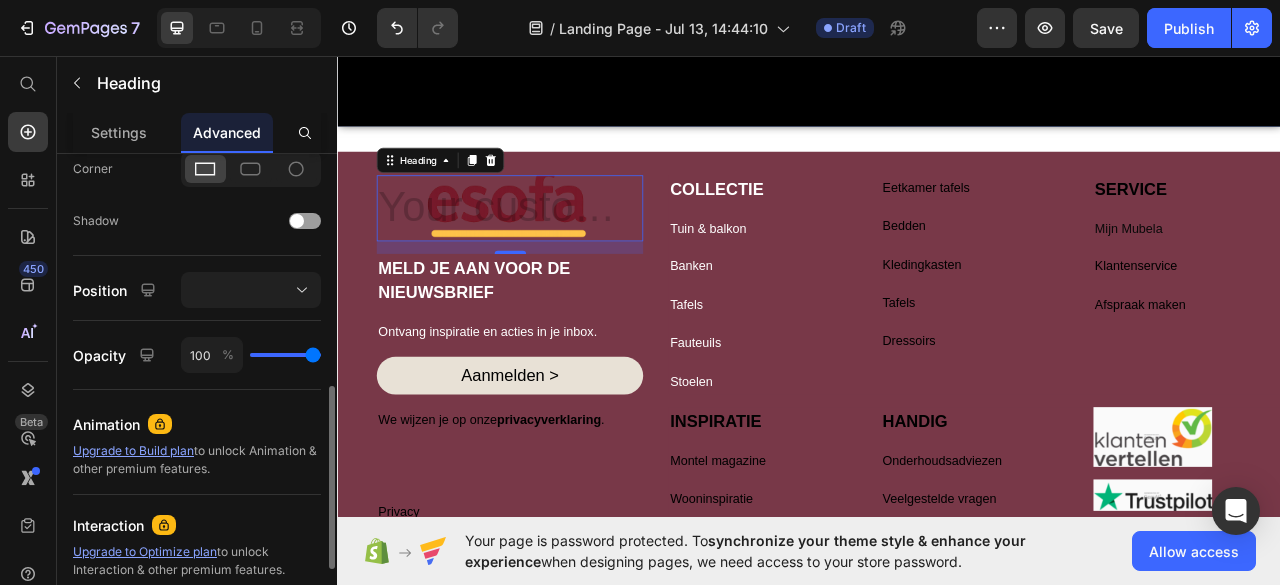 scroll, scrollTop: 618, scrollLeft: 0, axis: vertical 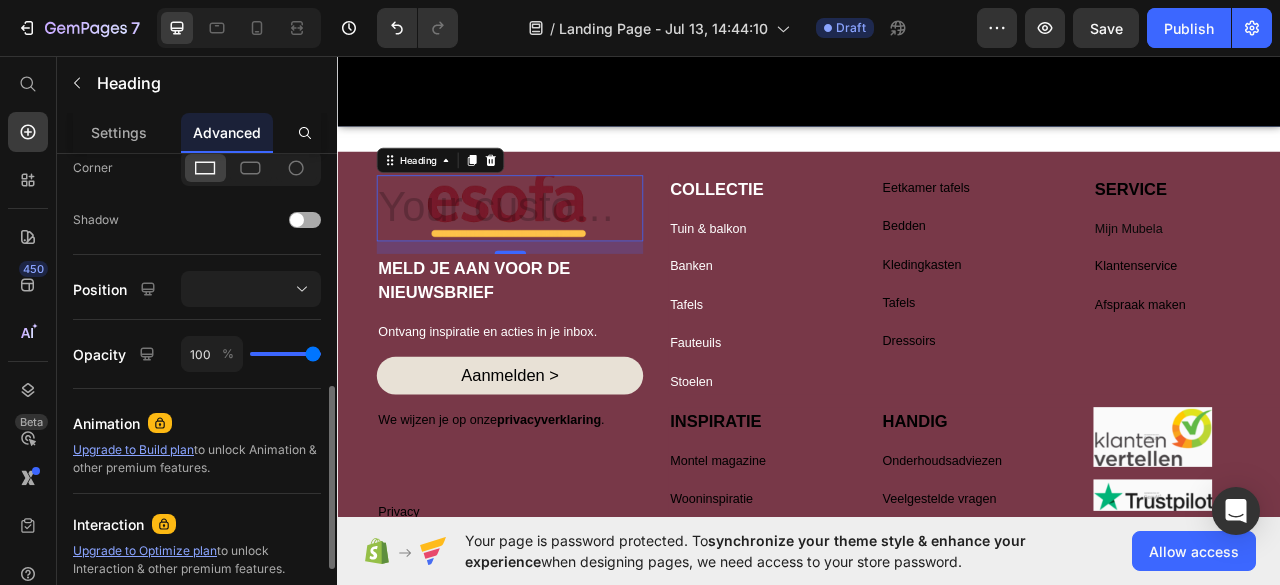 click at bounding box center [305, 220] 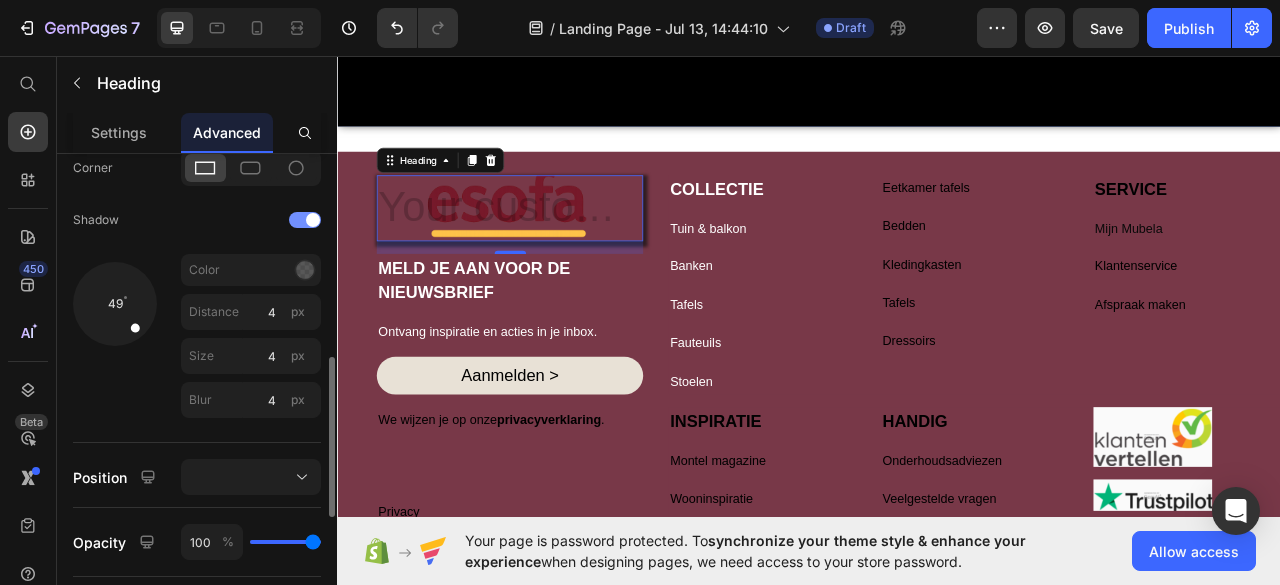 click at bounding box center (313, 220) 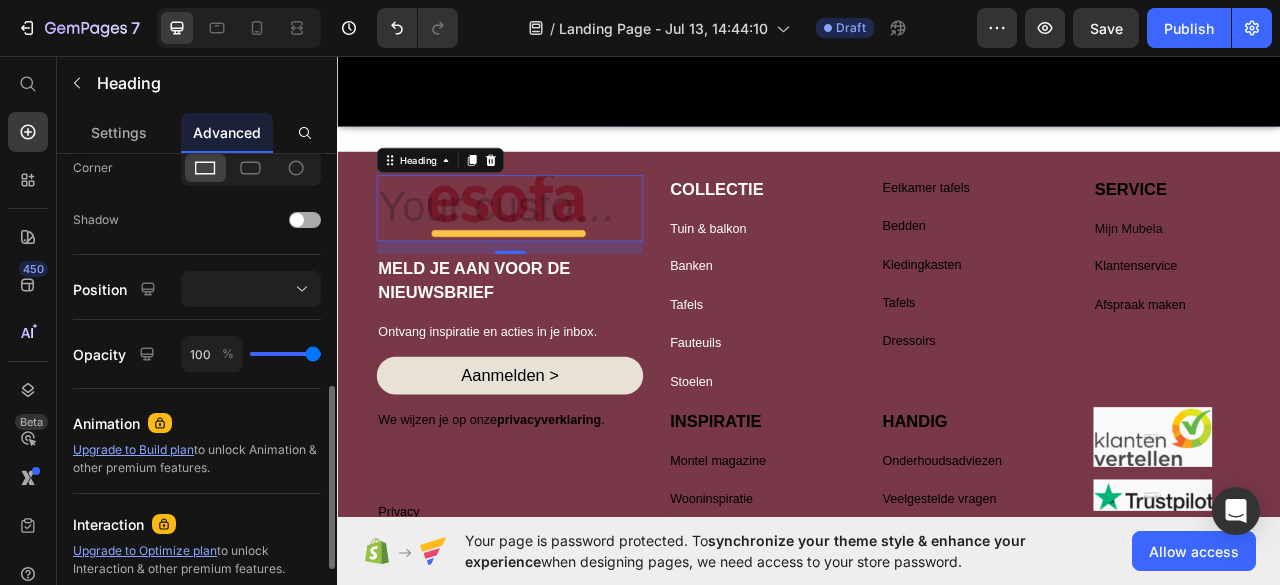click at bounding box center [305, 220] 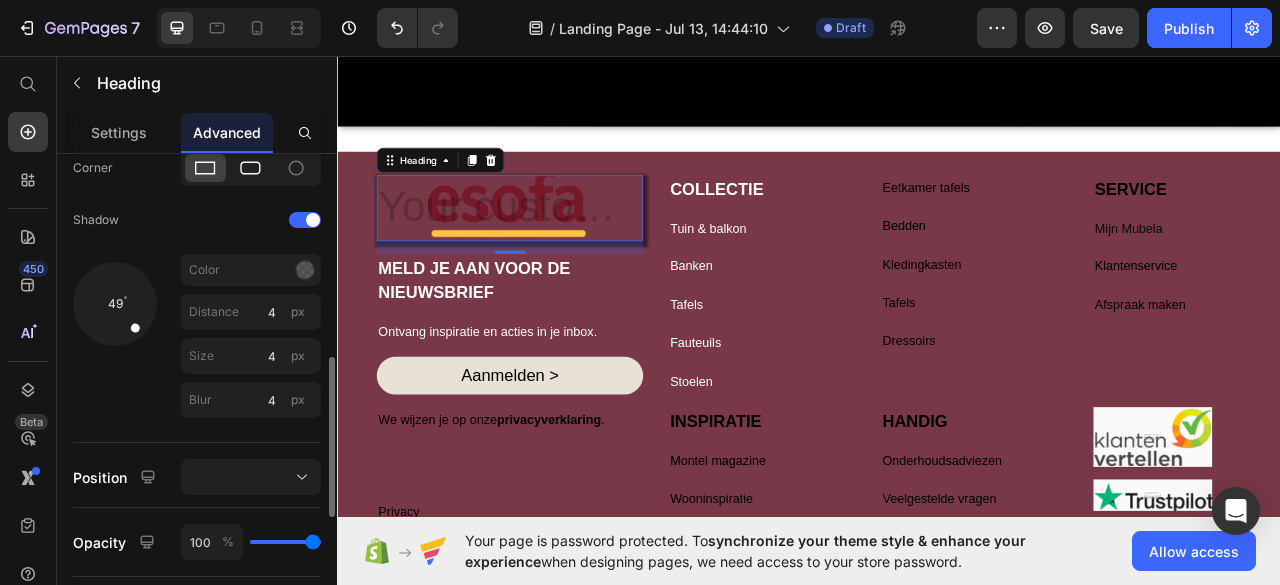 click 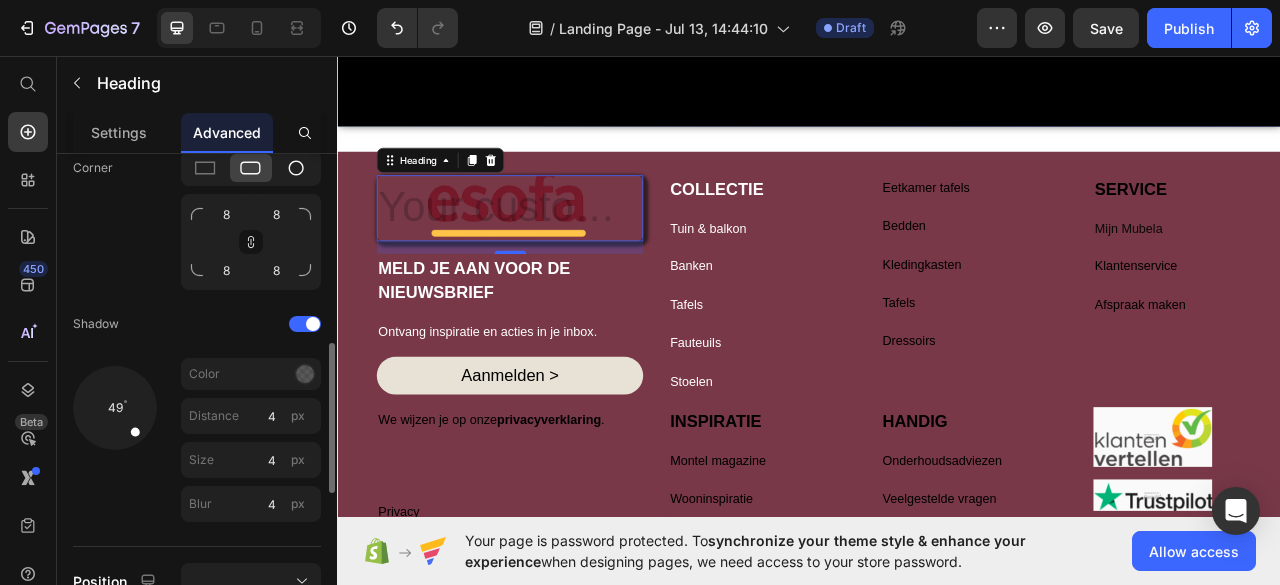click 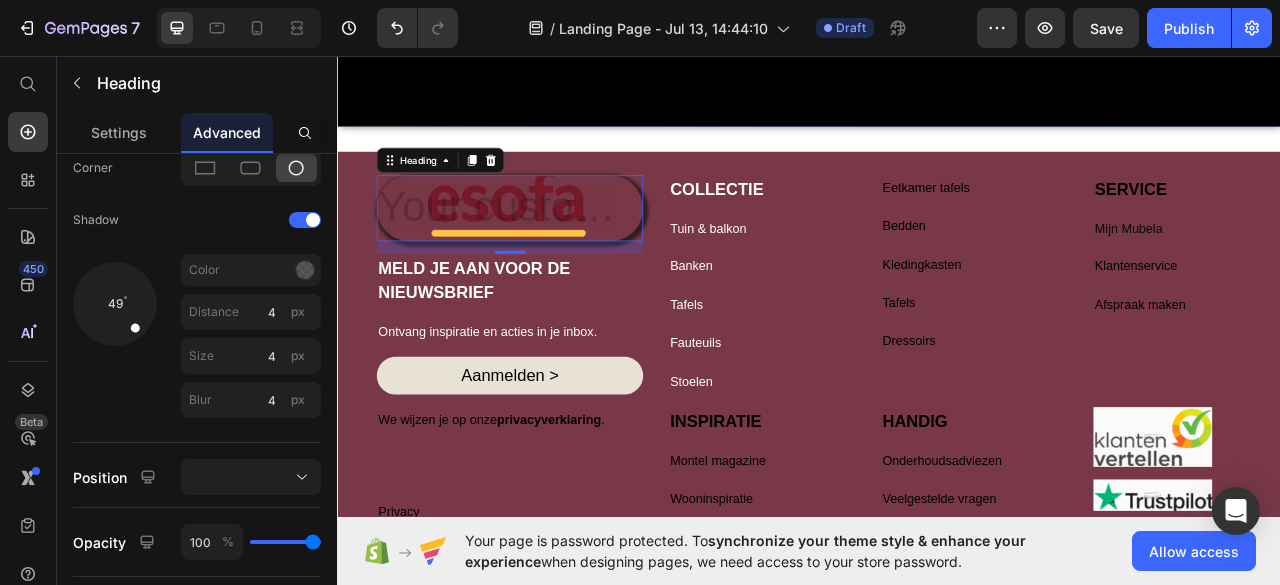 click at bounding box center (556, 251) 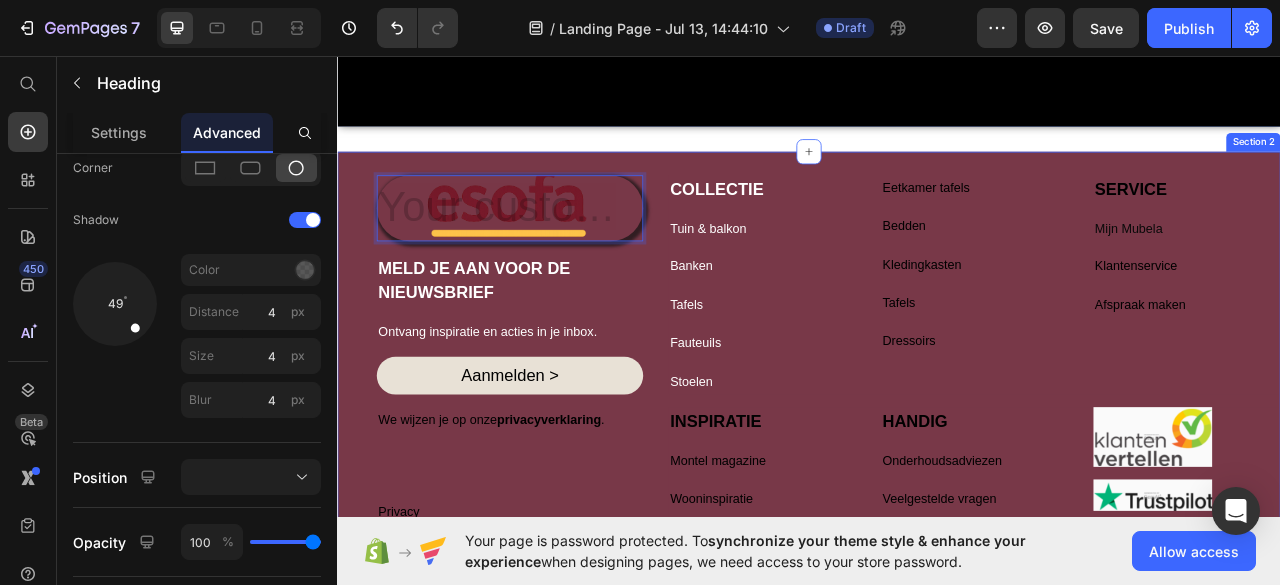 click on "Heading [NUMBER] MELD JE AAN VOOR DE NIEUWSBRIEF Text Block Ontvang inspiratie en acties in je inbox. Text Block Aanmelden > Button We wijzen je op onze privacyverklaring. Text Block Row Icon Icon Icon Icon Icon Icon List Hoz Privacy Text Block Disclaimer Text Block Algemene voorwaarden Text Block Cookiebeleid Text Block Row Row Afmelden Text Block CBW Text Block Row Row Row COLLECTIE Text Block Tuin & balkon Text Block Banken Text Block Tafels Text Block Fauteuils Text Block Stoelen Text Block Eetkamer tafels Text Block Bedden Text Block Kledingkasten Text Block Tafels Text Block Dressoirs Text Block Text Block SERVICE Text Block Mijn Mubela Text Block Klantenservice Text Block Afspraak maken Text Block Row INSPIRATIE Text Block Montel magazine Text Block Wooninspiratie Text Block Relaxfauteuil collecties Text Block Adviesstudio Text Block Nieuwsbrief Text Block HANDIG Text Block Onderhoudsadviezen Text Block Veelgestelde vragen Youtube" at bounding box center [937, 553] 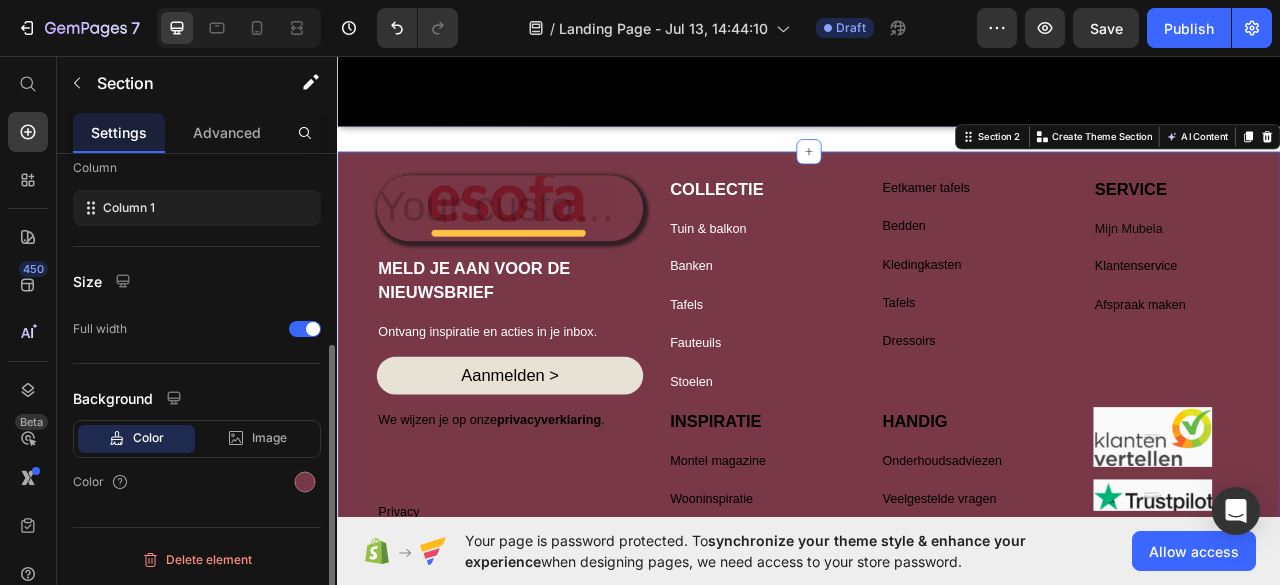 scroll, scrollTop: 0, scrollLeft: 0, axis: both 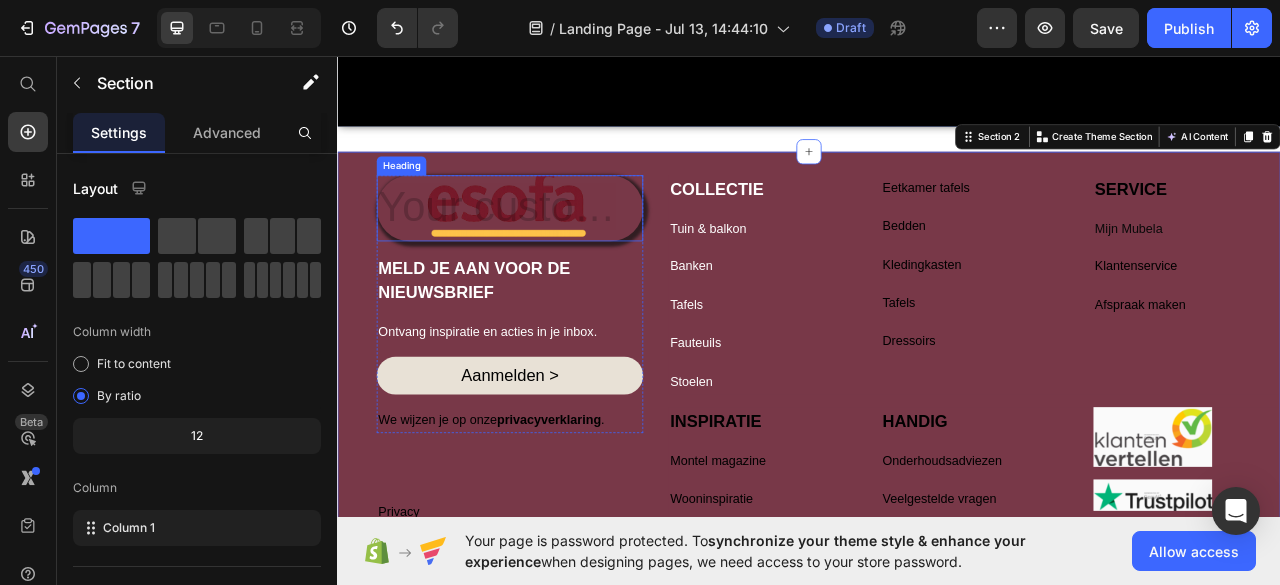 click at bounding box center [556, 251] 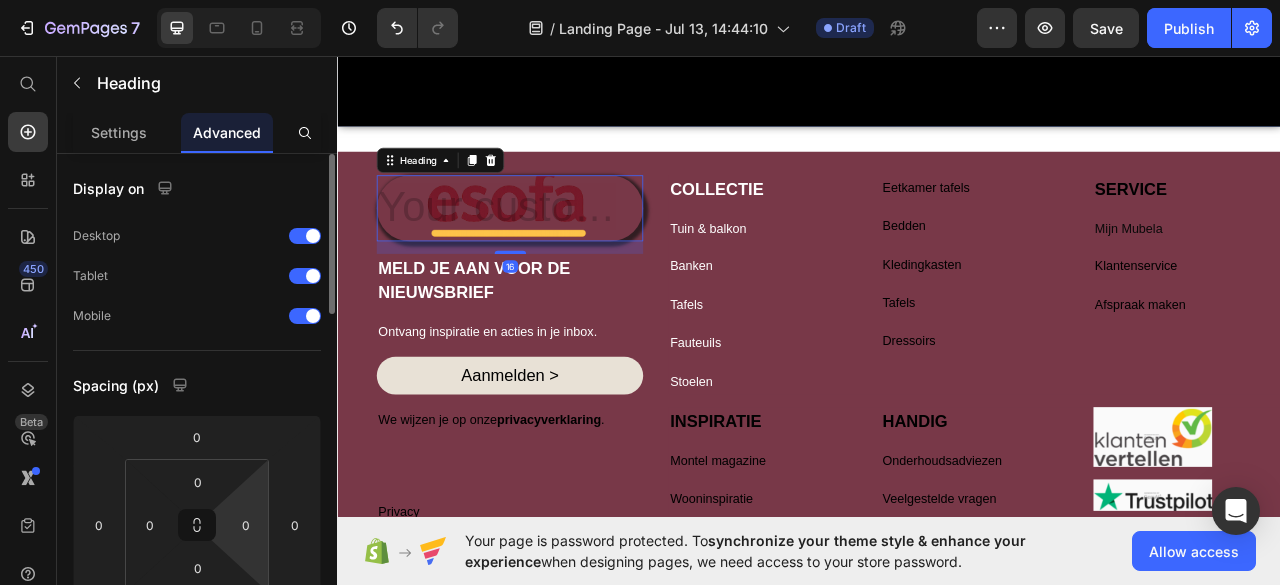 click on "[DATE] / Landing Page - [DATE] [TIME] Draft Preview Save Publish [NUMBER] Beta Start with Sections Elements Hero Section Product Detail Brands Trusted Badges Guarantee Product Breakdown How to use Testimonials Compare Bundle FAQs Social Proof Brand Story Product List Collection Blog List Contact Sticky Add to Cart Custom Footer Browse Library [NUMBER] Layout
Row
Row
Row
Row Text
Heading
Text Block Button
Button
Button
Sticky Back to top Media
Image
Image" 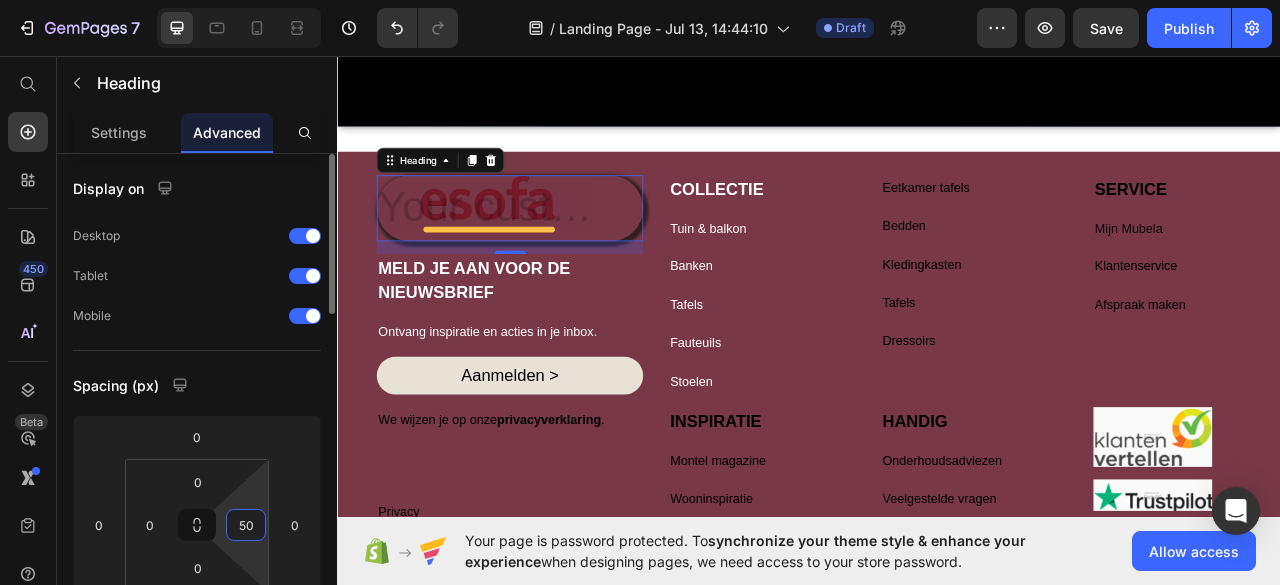 type on "5" 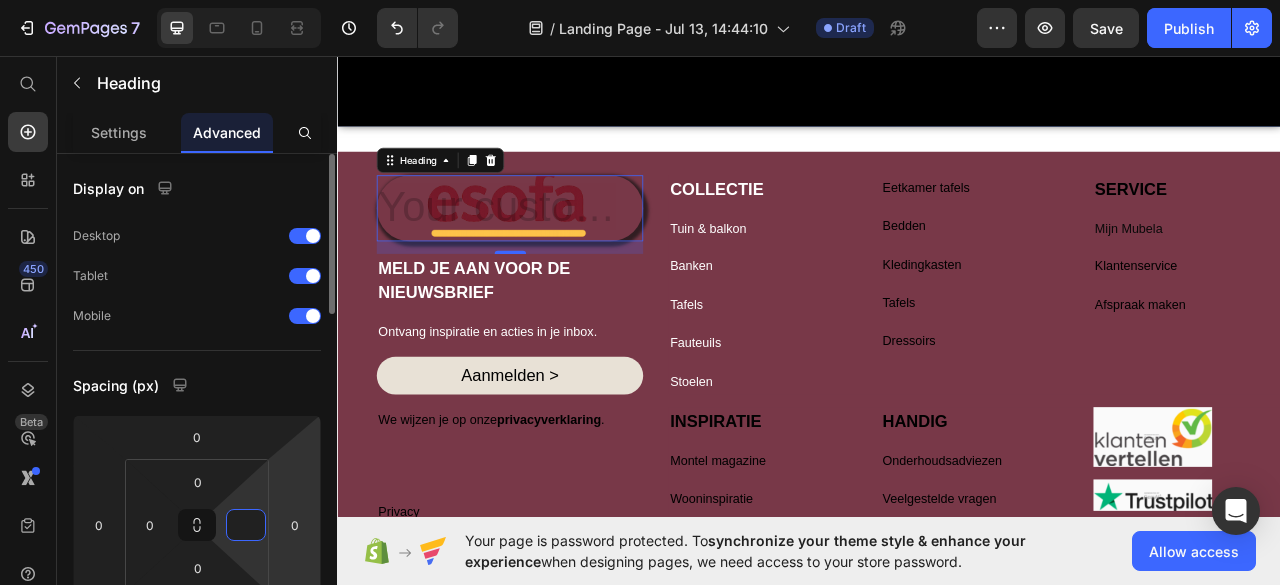 click on "[DATE] / Landing Page - [DATE] [TIME] Draft Preview Save Publish [NUMBER] Beta Start with Sections Elements Hero Section Product Detail Brands Trusted Badges Guarantee Product Breakdown How to use Testimonials Compare Bundle FAQs Social Proof Brand Story Product List Collection Blog List Contact Sticky Add to Cart Custom Footer Browse Library [NUMBER] Layout
Row
Row
Row
Row Text
Heading
Text Block Button
Button
Button
Sticky Back to top Media
Image
Image" 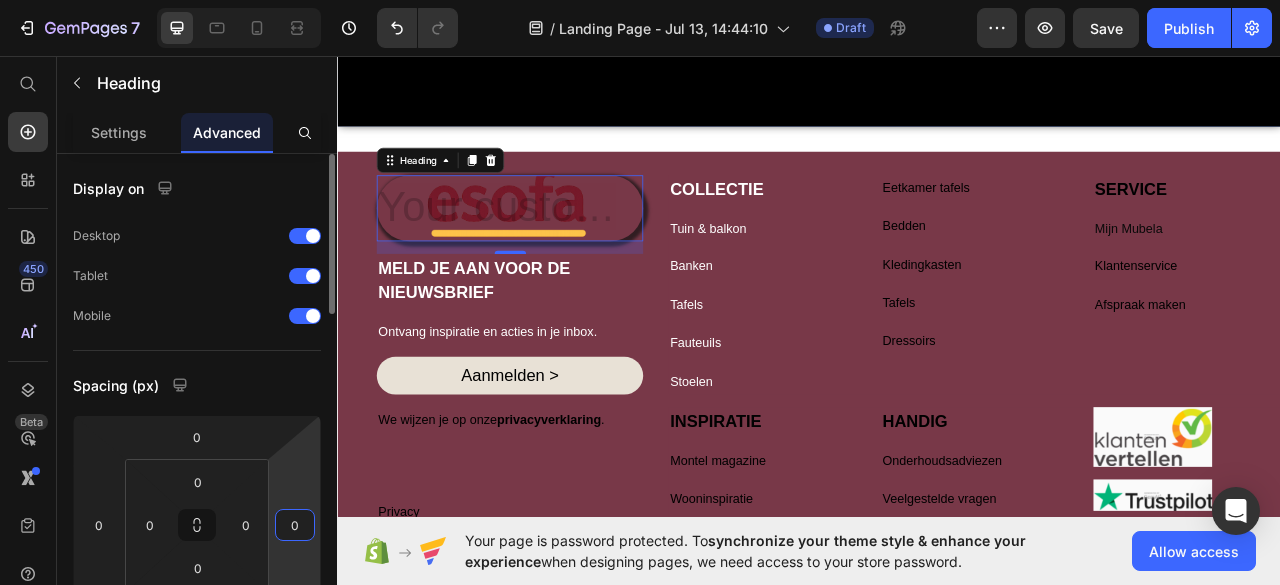 click on "0" at bounding box center (295, 525) 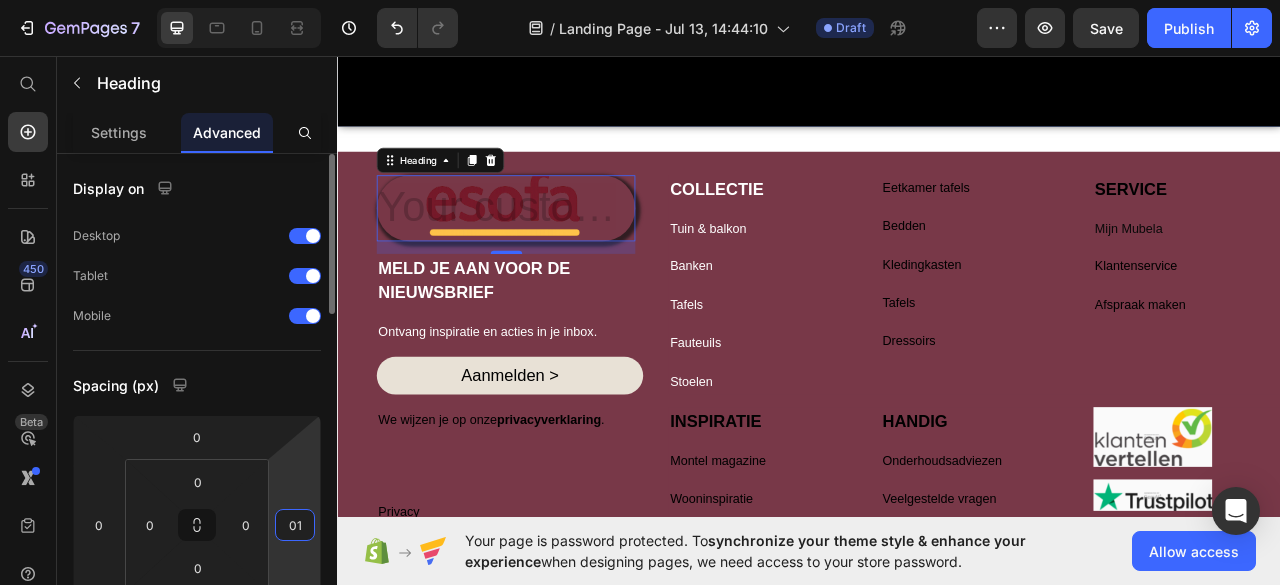 type on "0" 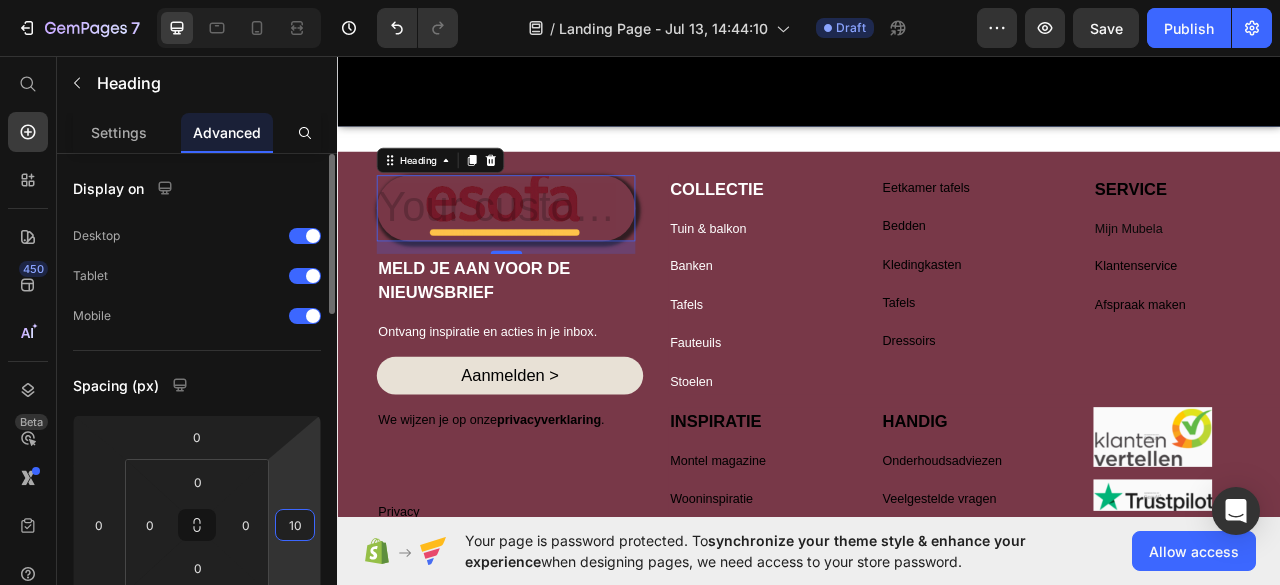 type on "1" 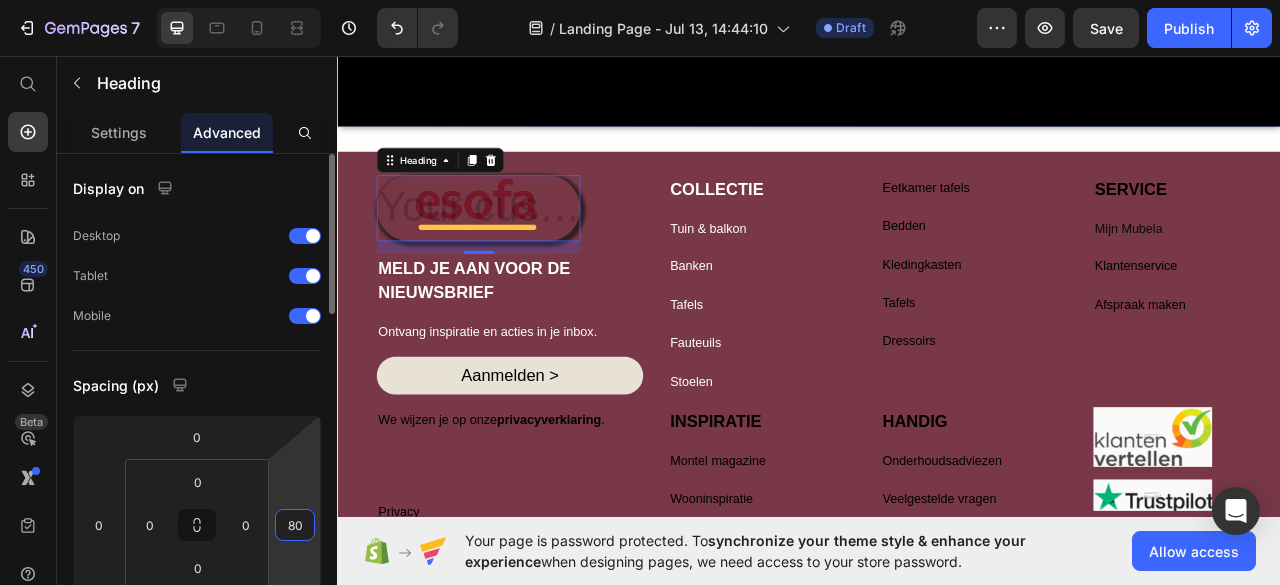 type on "8" 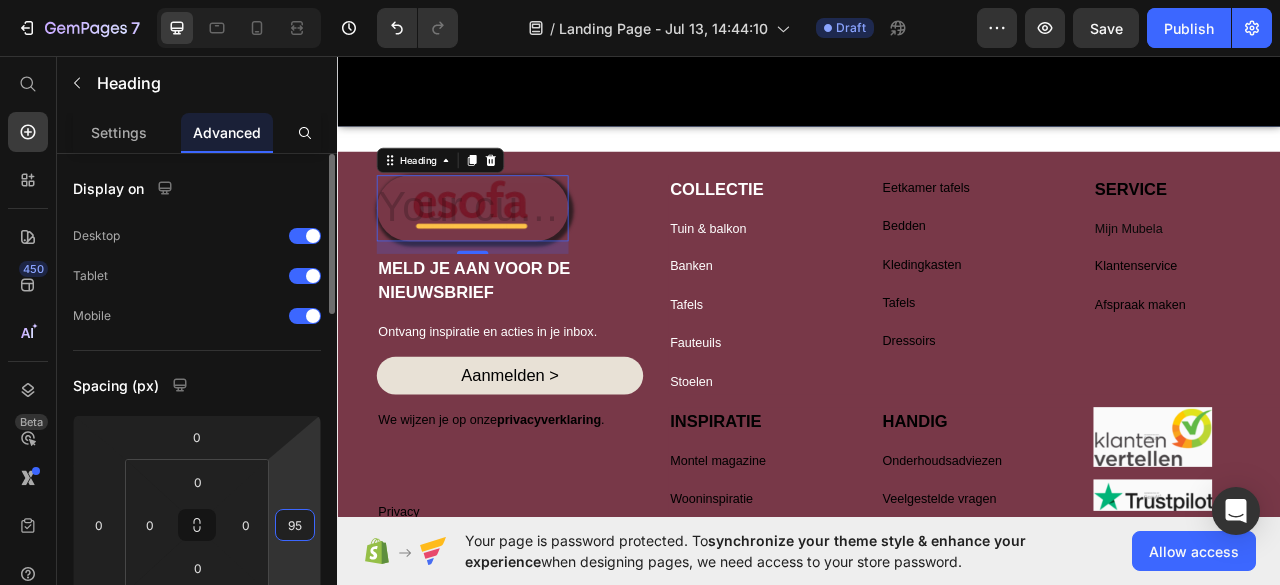 type on "9" 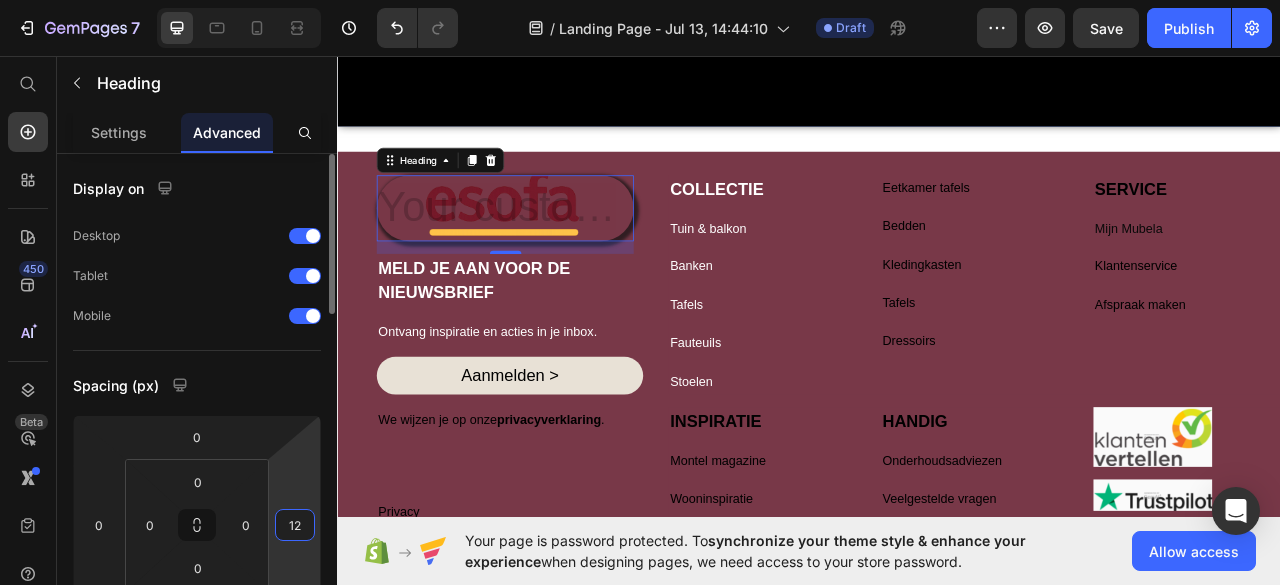 type on "1" 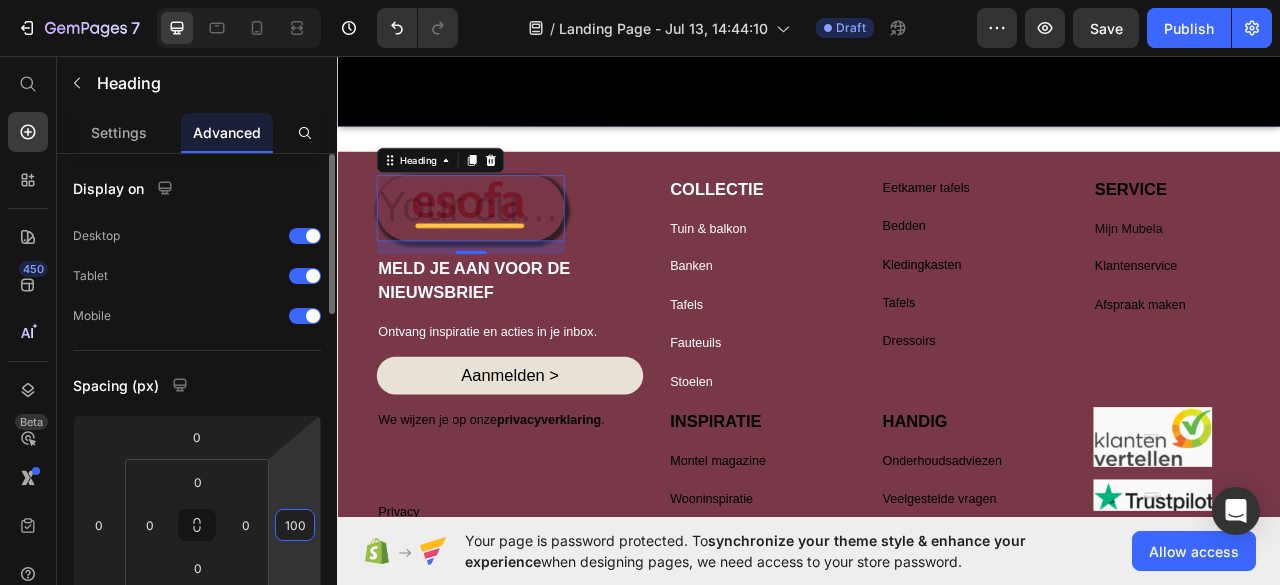 type on "100" 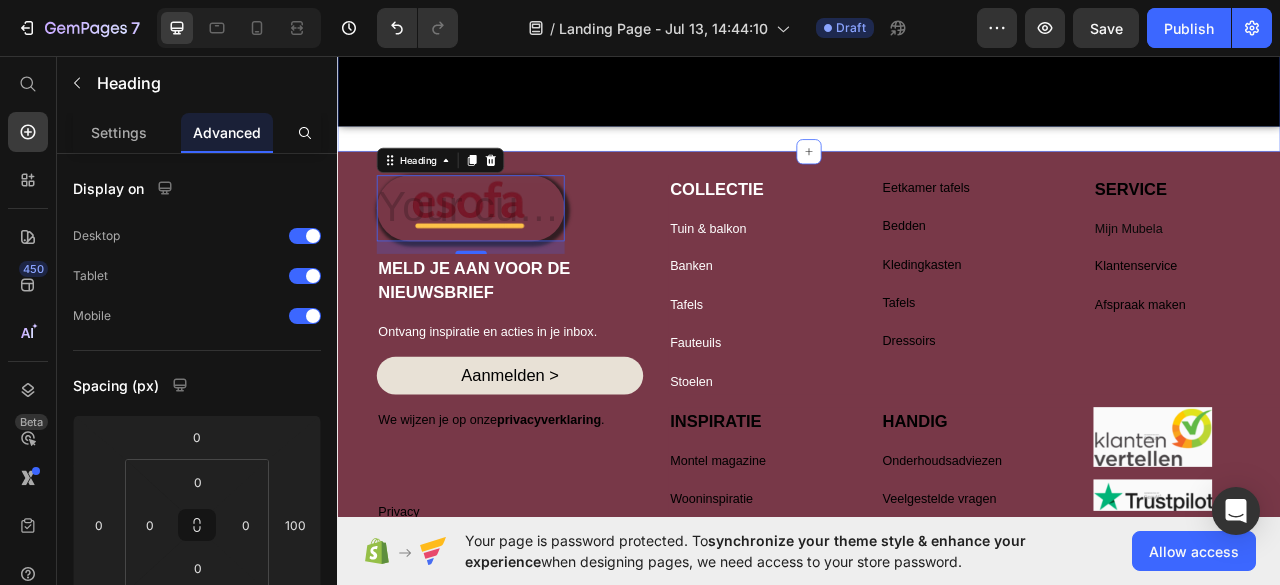 click on "Image Text Block Heading Van doos tot design in één beweging. Text Block Image Free shipping Text Block from The [STATE] Text Block Advanced List Image [NUMBER]-Day FREE returns Text Block & Exchange Text Block Advanced List Row Image More than [NUMBER] Text Block Happy “Cattomers” Text Block Advanced List Image Secured Checkout Text Block using SSL Technology Text Block Advanced List Row Title Line BEKIJK COLLECTIE Button Row Hero Banner Section [NUMBER]" at bounding box center [937, -156] 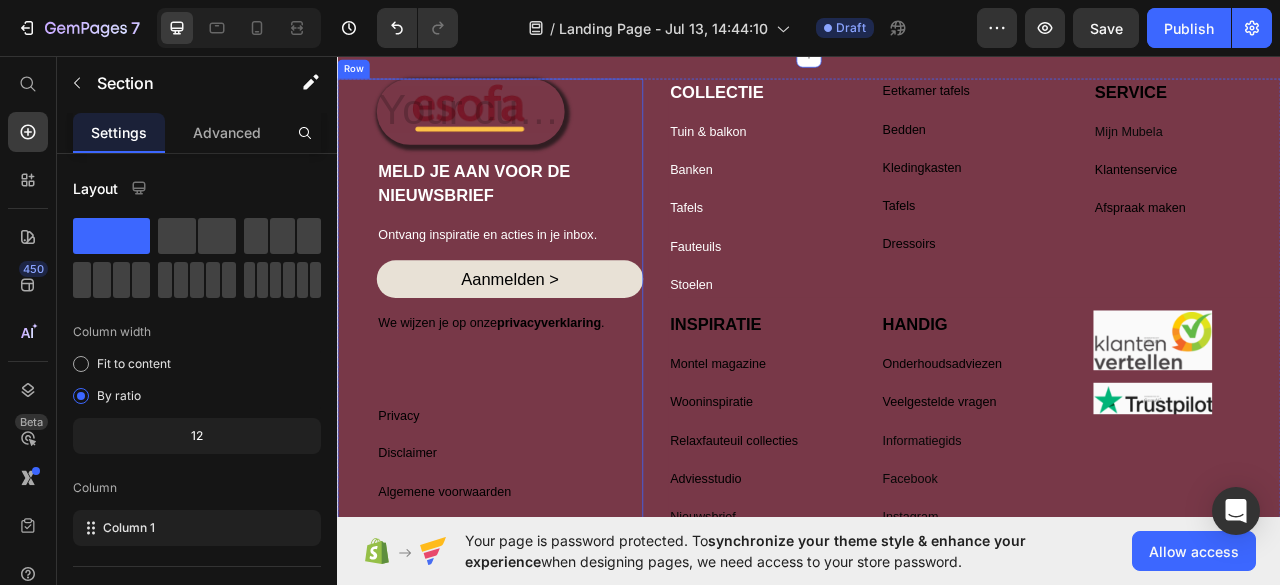 scroll, scrollTop: 703, scrollLeft: 0, axis: vertical 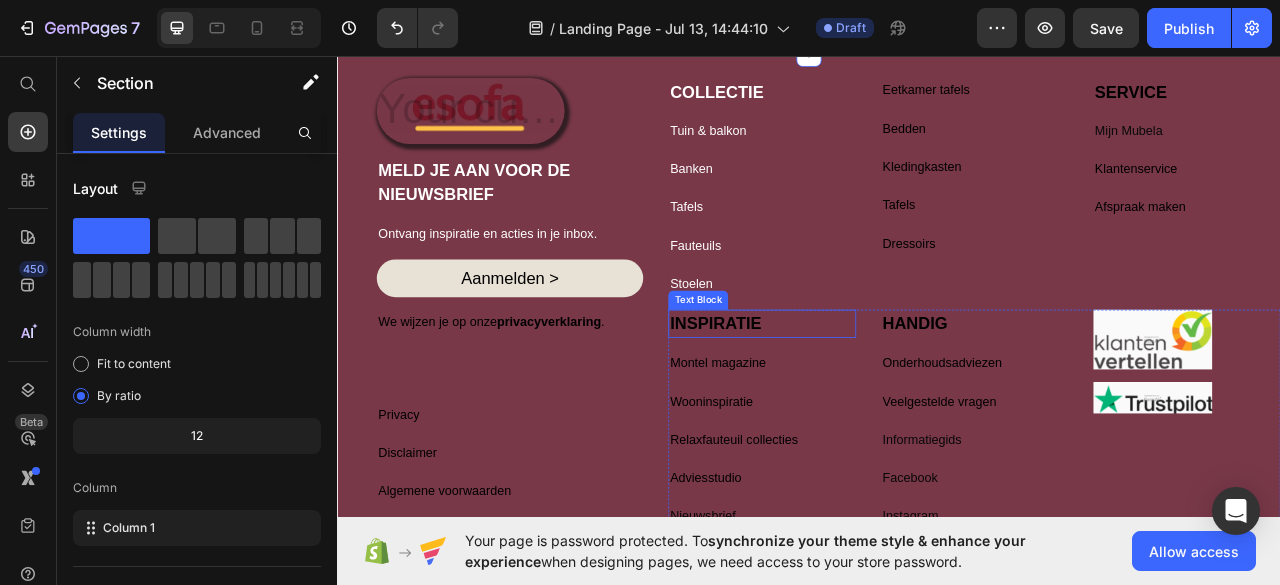 click on "INSPIRATIE" at bounding box center [818, 397] 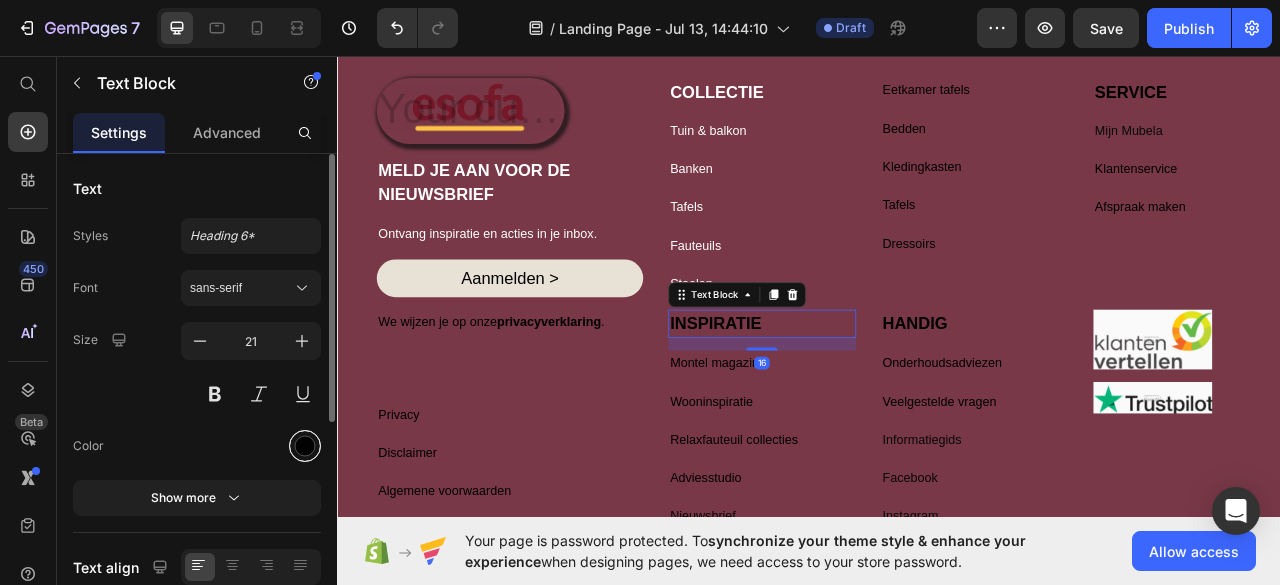 click at bounding box center [305, 446] 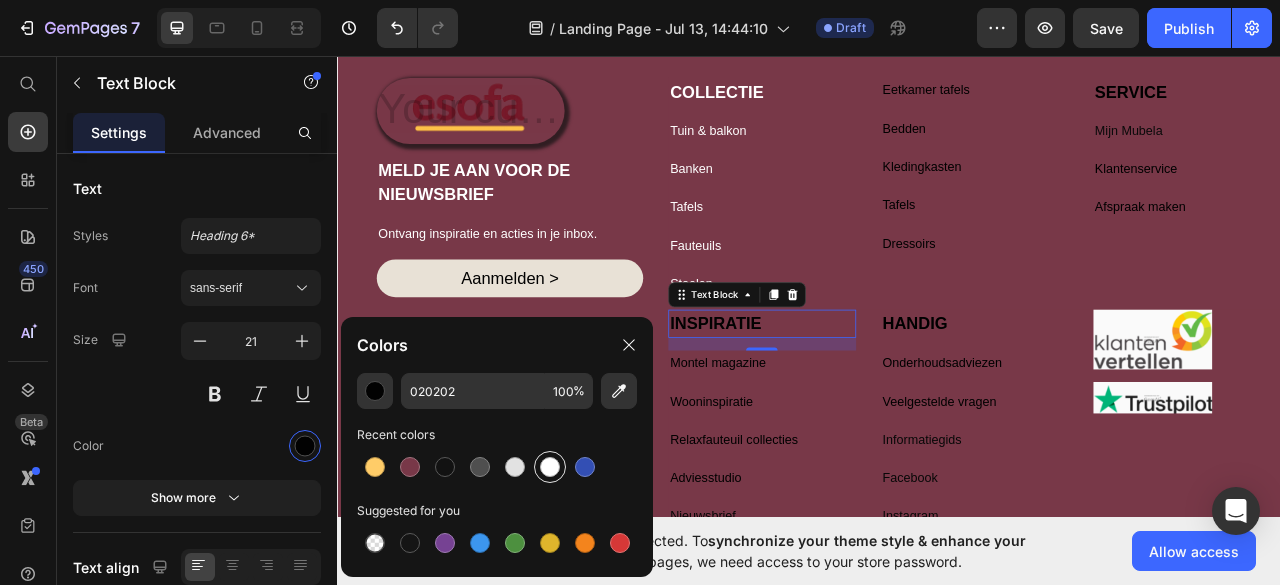 click at bounding box center (550, 467) 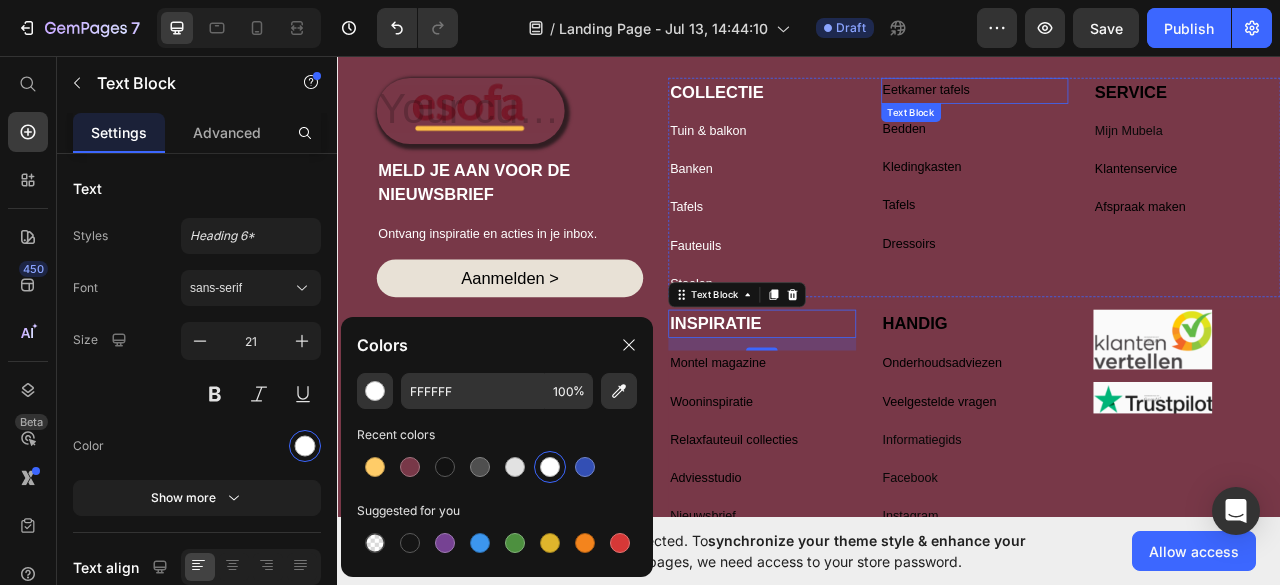 click on "Eetkamer tafels" at bounding box center [1148, 101] 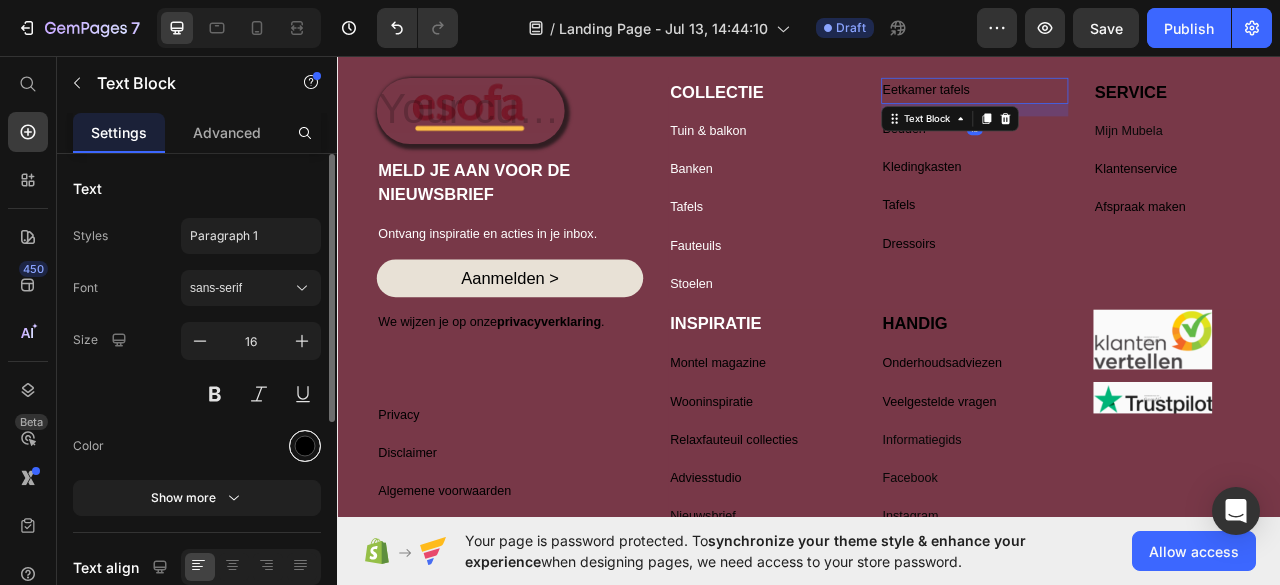 click at bounding box center [305, 446] 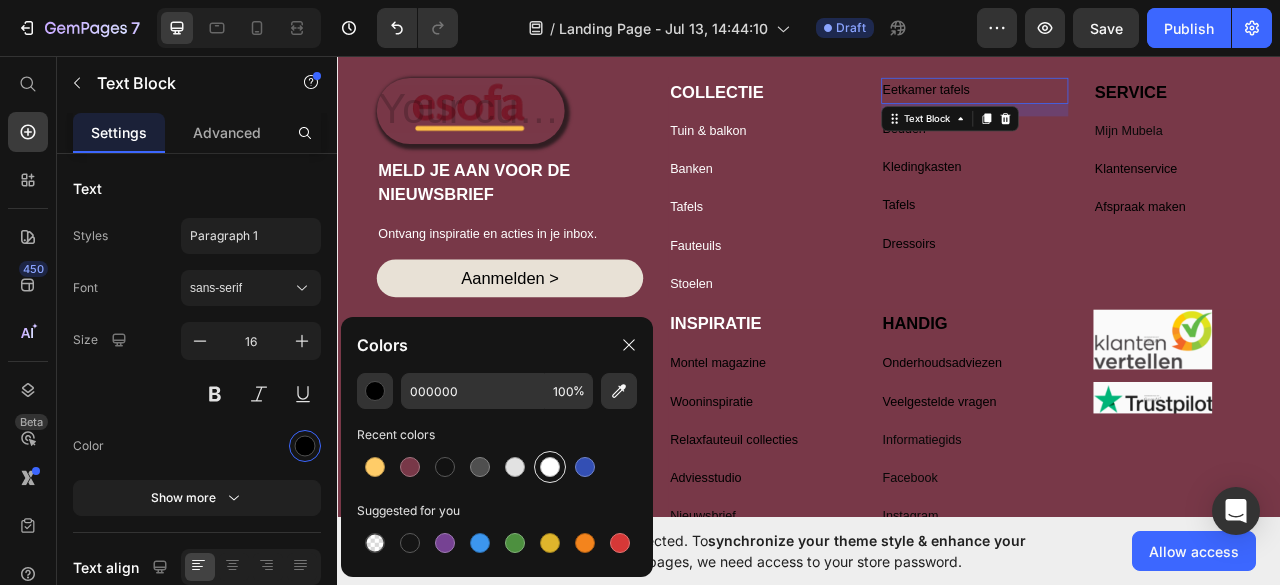 click at bounding box center [550, 467] 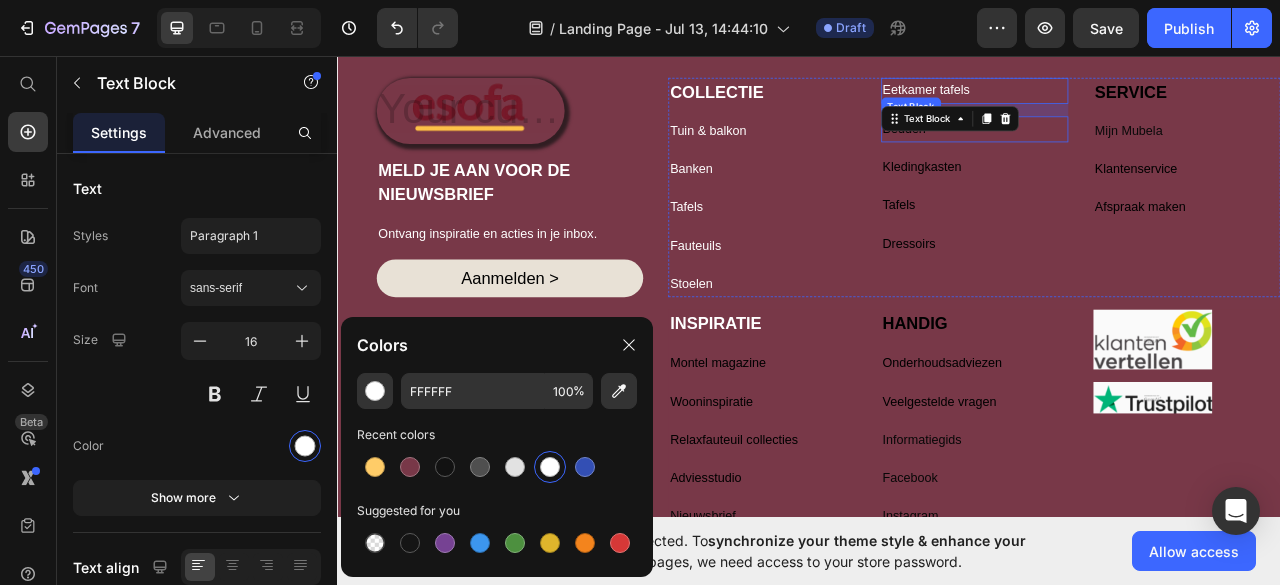 click on "Bedden" at bounding box center (1148, 150) 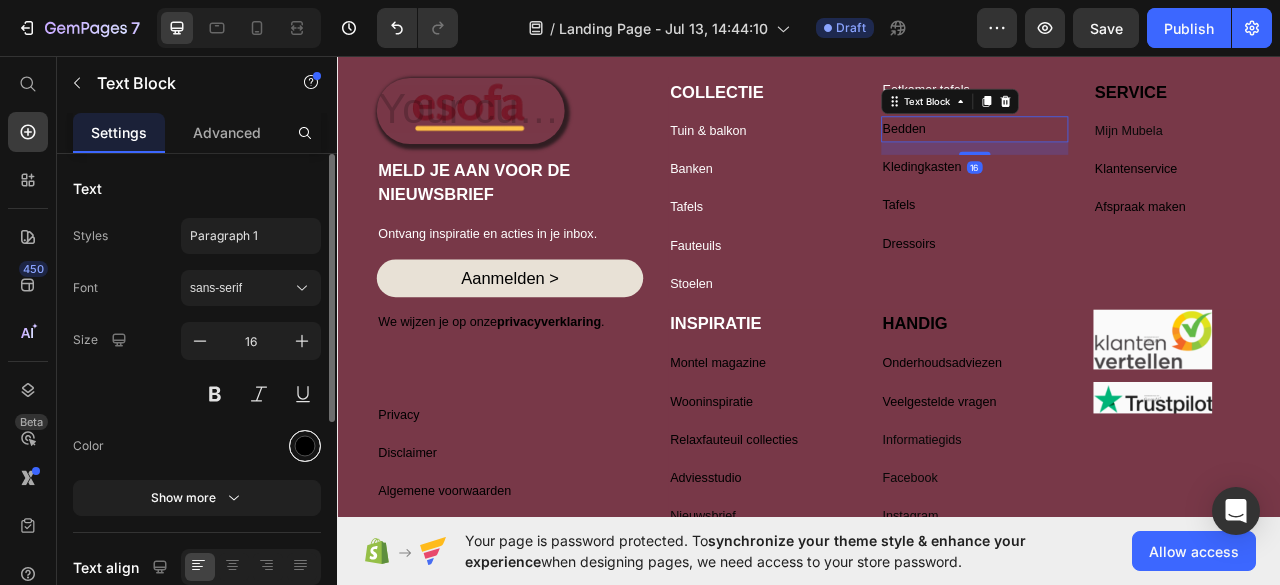 click at bounding box center [305, 446] 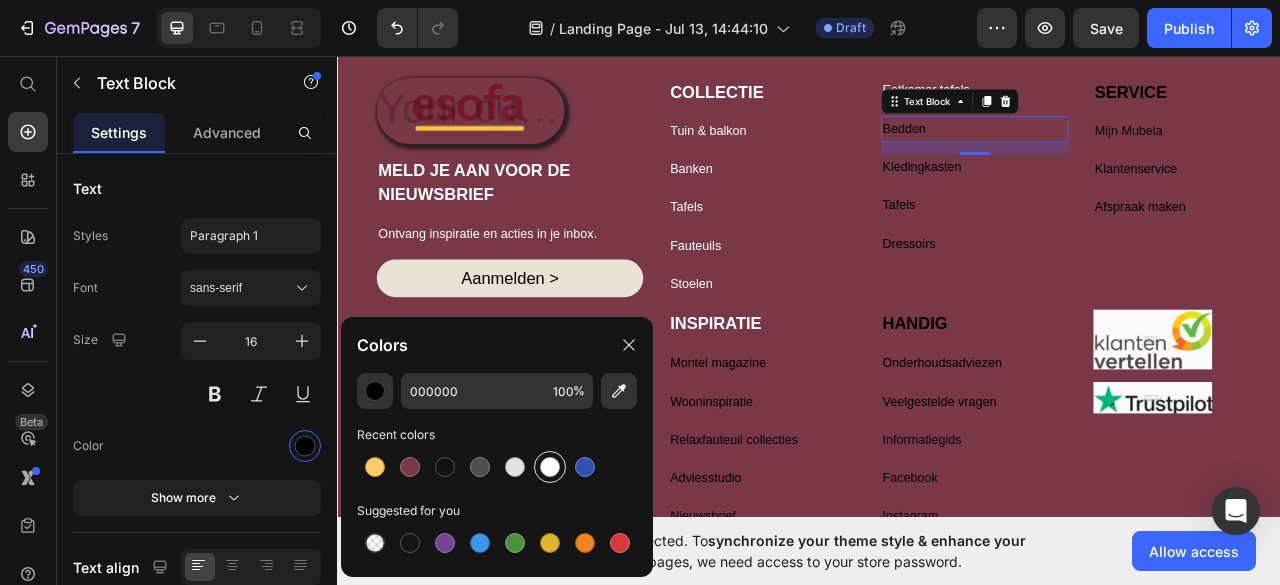 click at bounding box center [550, 467] 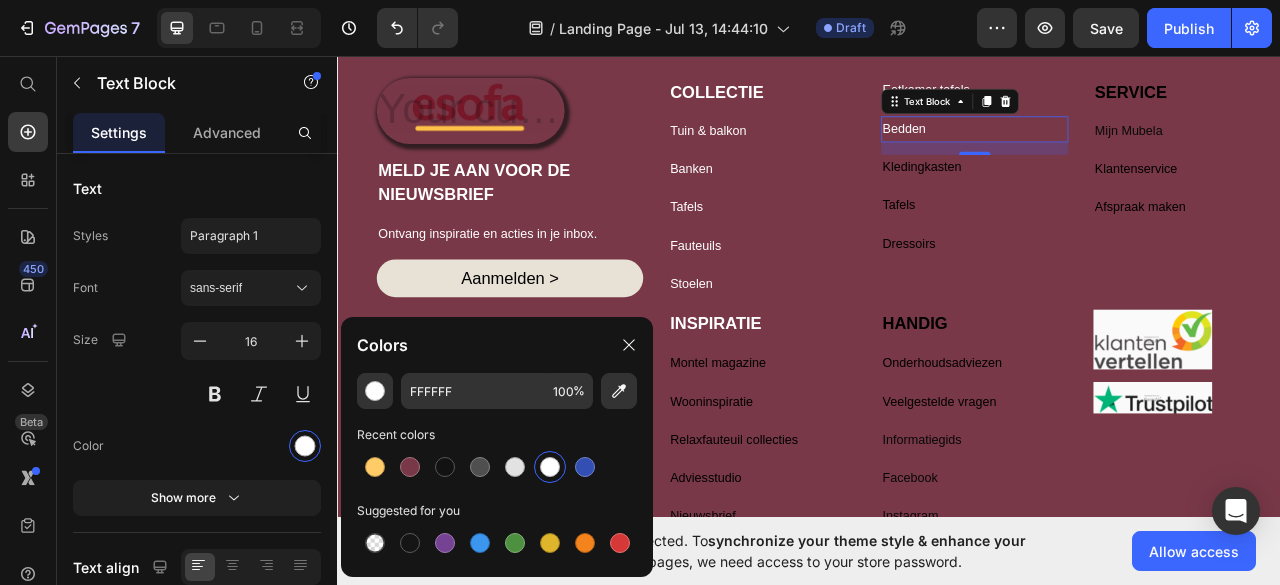 click on "16" at bounding box center (1148, 199) 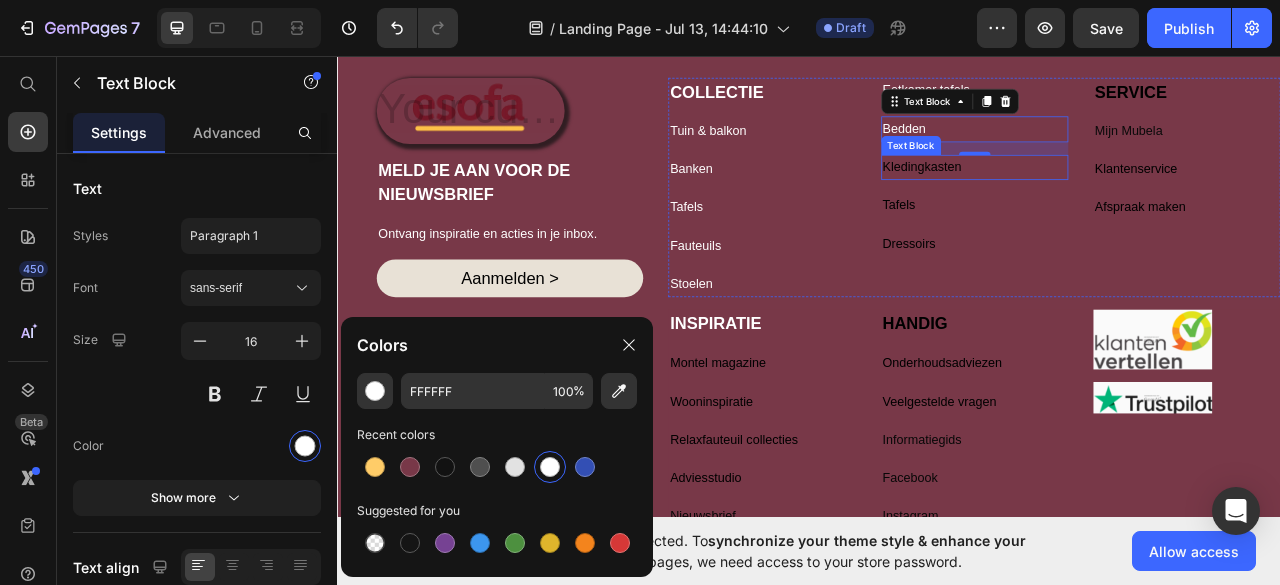click on "Kledingkasten" at bounding box center [1148, 199] 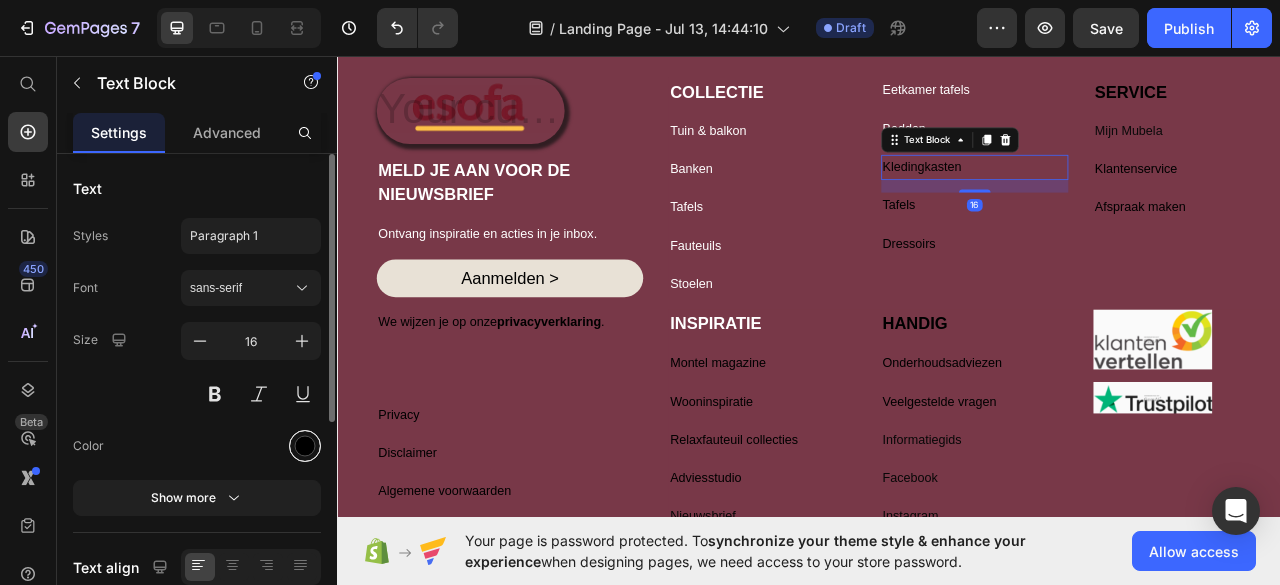 click at bounding box center [305, 446] 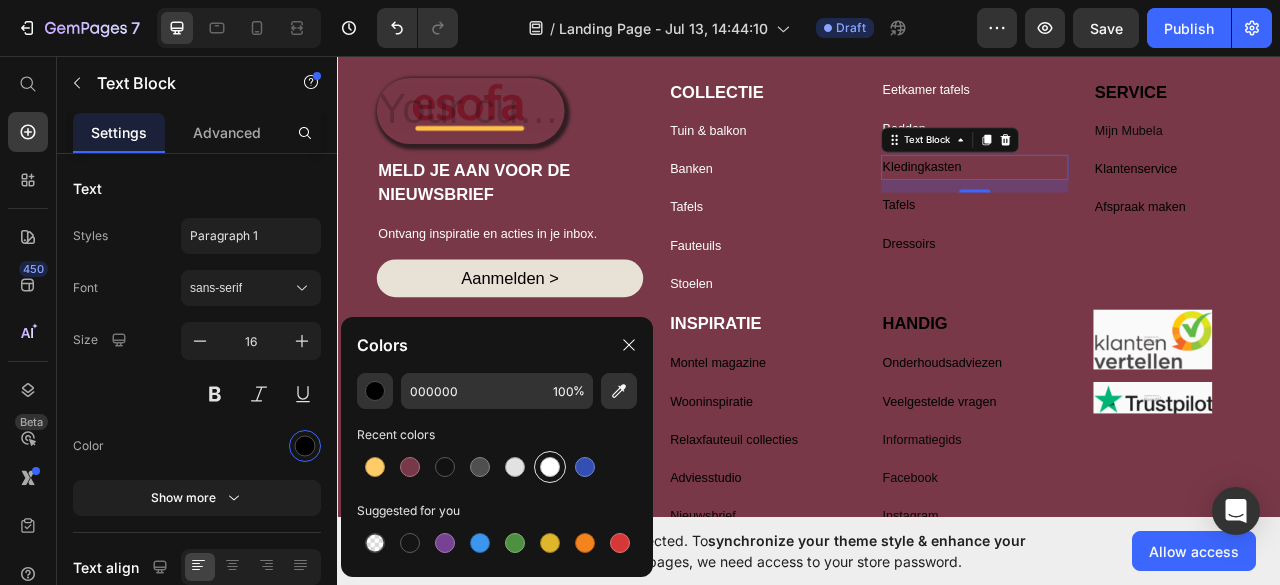click at bounding box center [550, 467] 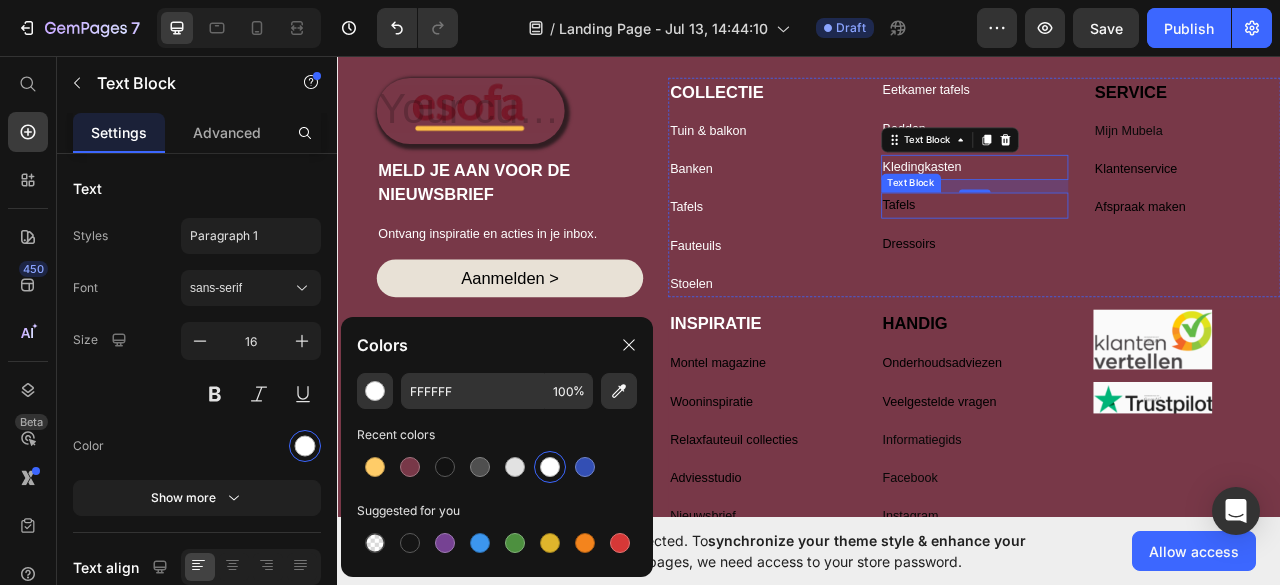click on "Tafels" at bounding box center [1148, 247] 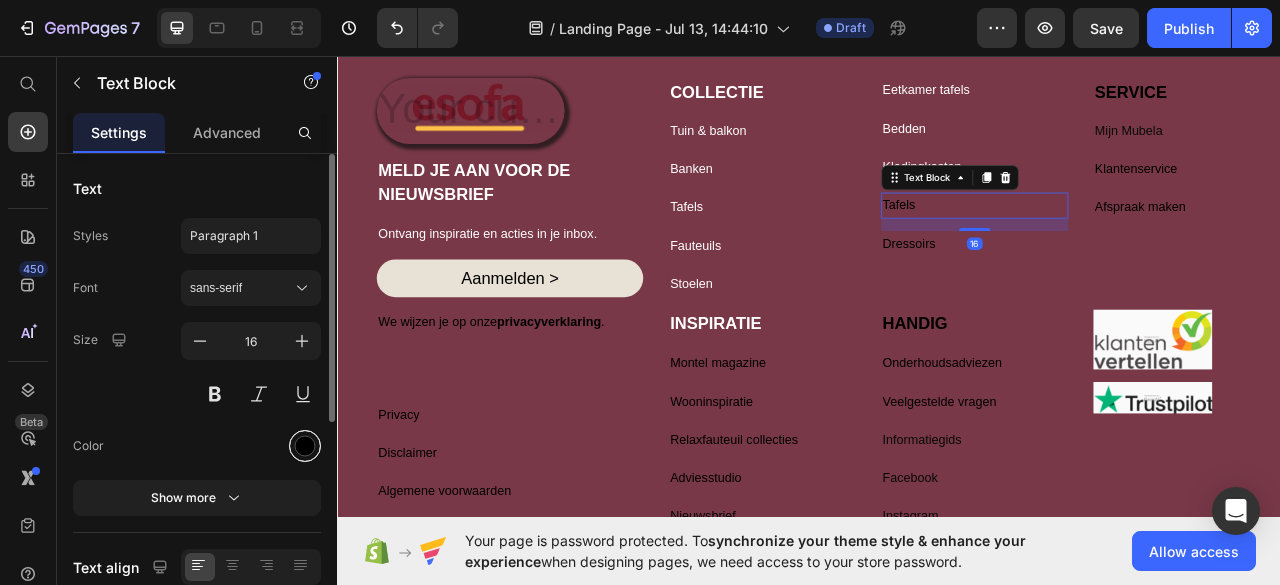 click at bounding box center (305, 446) 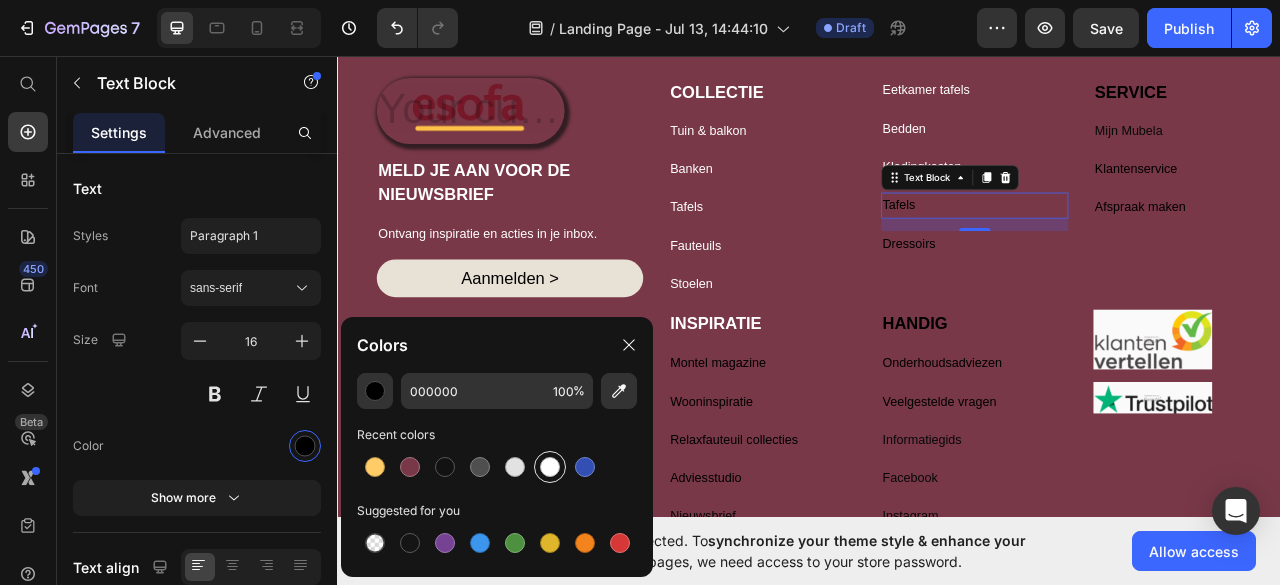 click at bounding box center (550, 467) 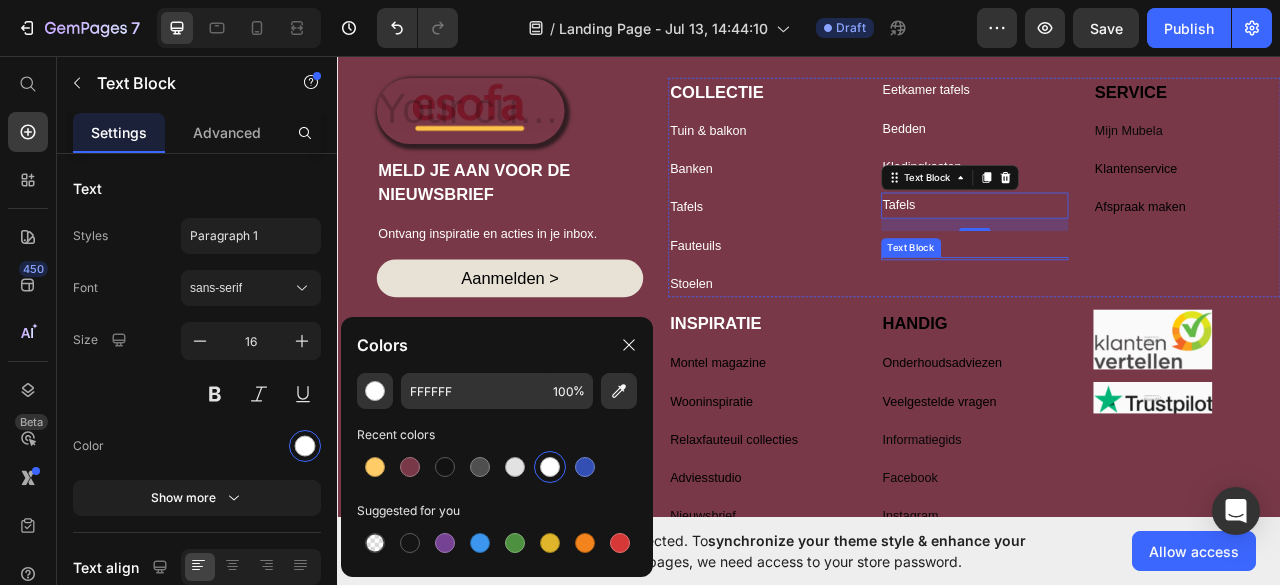 click on "Text Block" at bounding box center (1067, 301) 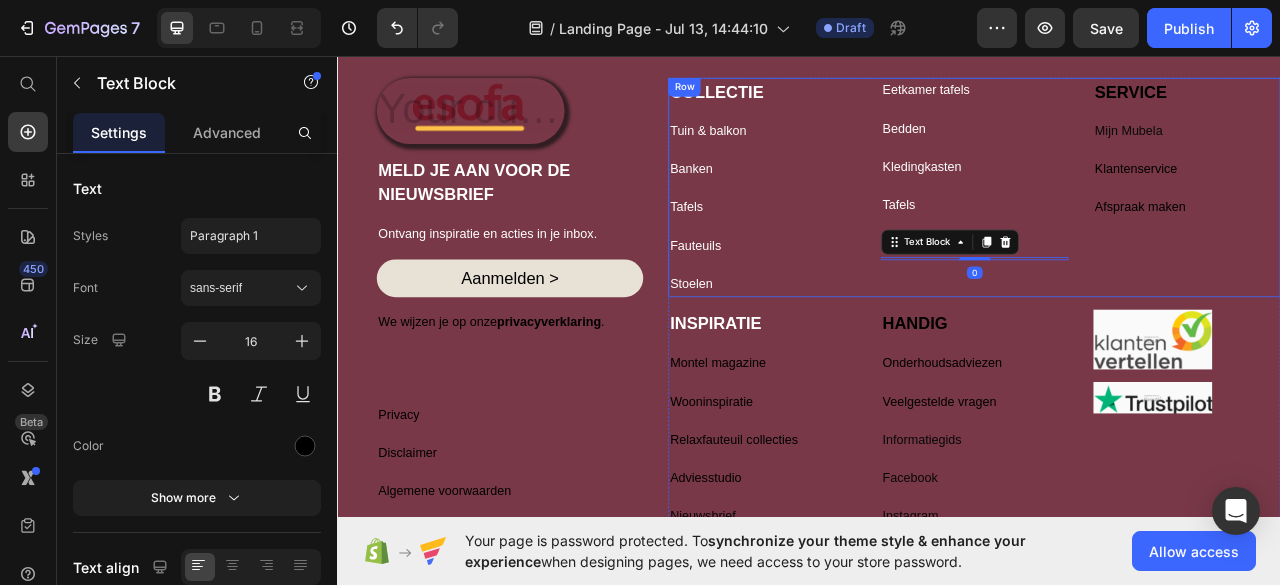 click on "Eetkamer tafels Text Block Bedden Text Block Kledingkasten Text Block Tafels Text Block Dressoirs Text Block Text Block [NUMBER]" at bounding box center [1148, 224] 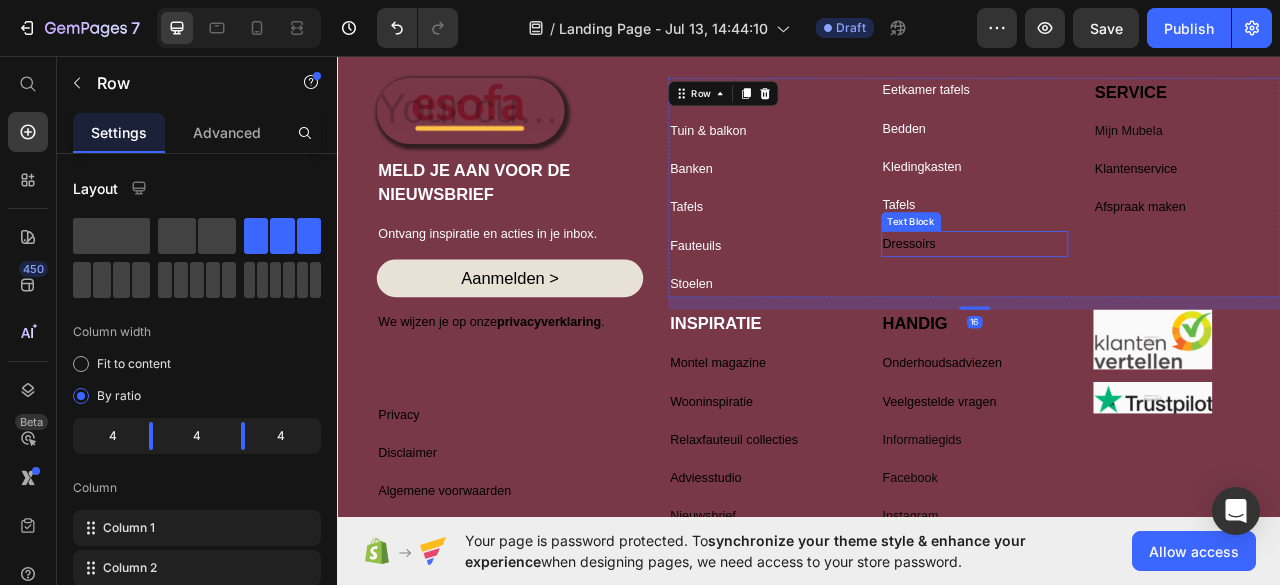 click on "Dressoirs" at bounding box center (1148, 296) 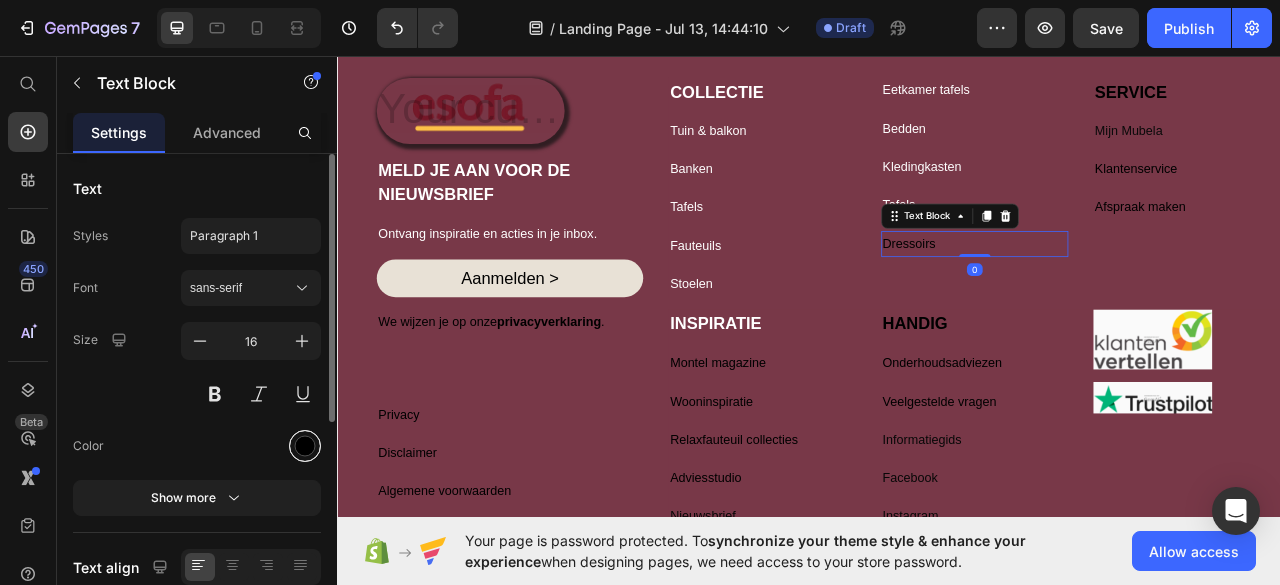 click at bounding box center (305, 446) 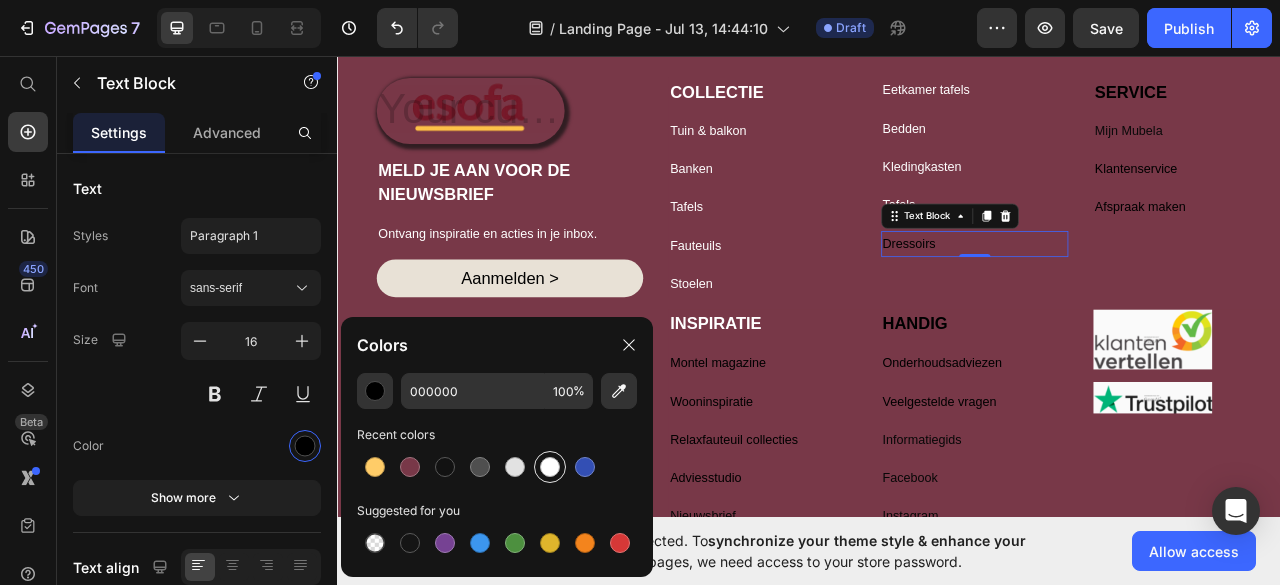 click at bounding box center (550, 467) 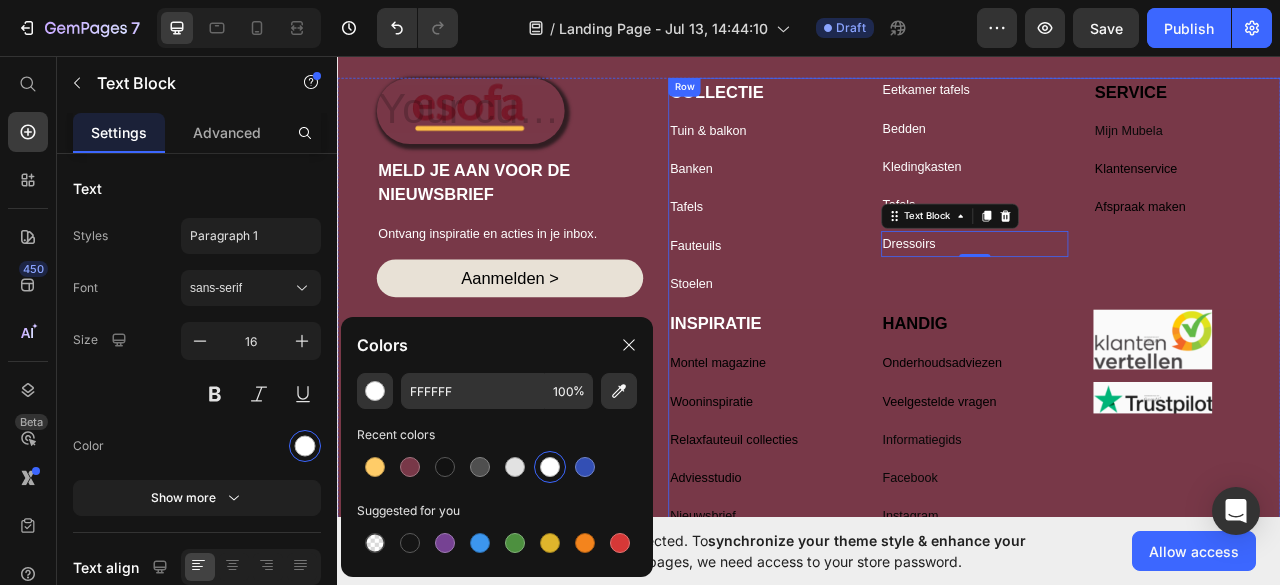 click on "COLLECTIE Text Block Tuin & balkon Text Block Banken Text Block Tafels Text Block Fauteuils Text Block Stoelen Text Block Eetkamer tafels Text Block Bedden Text Block Kledingkasten Text Block Tafels Text Block Dressoirs Text Block   0 Text Block SERVICE Text Block Mijn Mubela Text Block Klantenservice Text Block Afspraak maken Text Block Row INSPIRATIE Text Block Montel magazine Text Block Wooninspiratie Text Block Relaxfauteuil collecties Text Block Adviesstudio Text Block Nieuwsbrief Text Block HANDIG Text Block Onderhoudsadviezen Text Block Veelgestelde vragen Text Block Informatiegids Text Block Facebook Text Block Instagram Text Block Pinterest Text Block Youtube Text Block Image Image Row" at bounding box center [1147, 421] 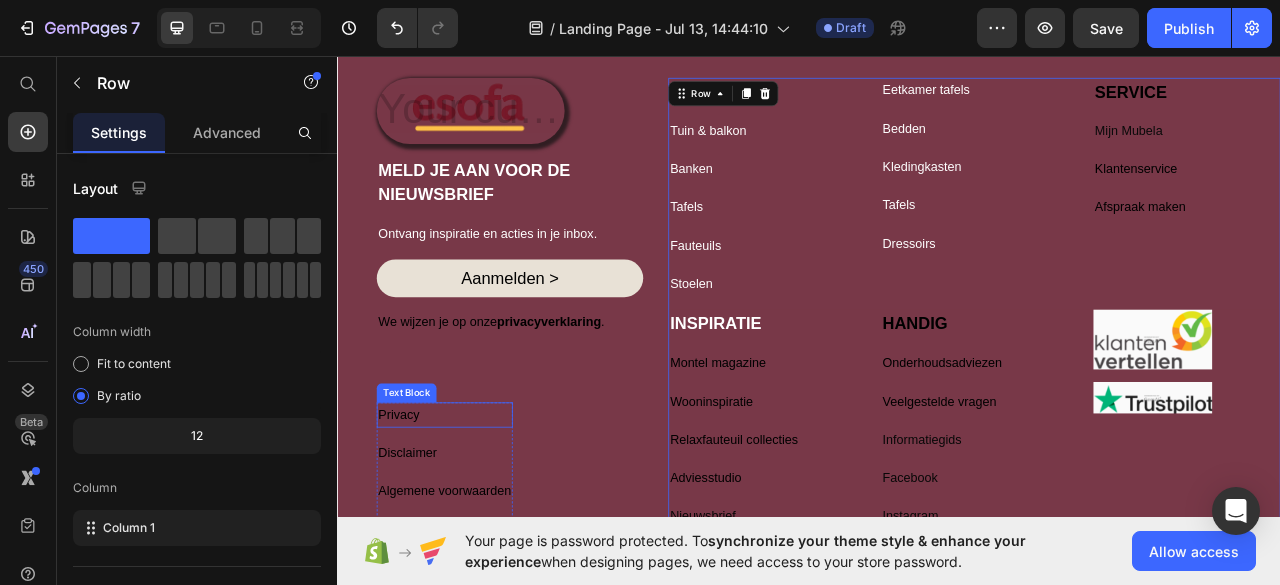 click on "Privacy" at bounding box center [473, 514] 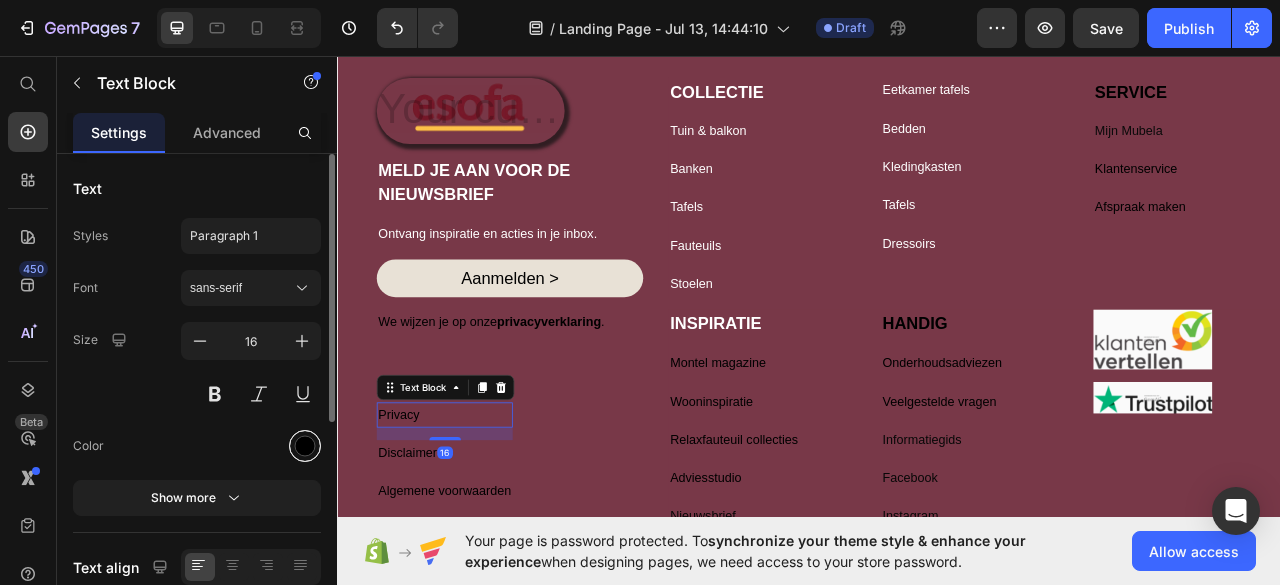 click at bounding box center (305, 446) 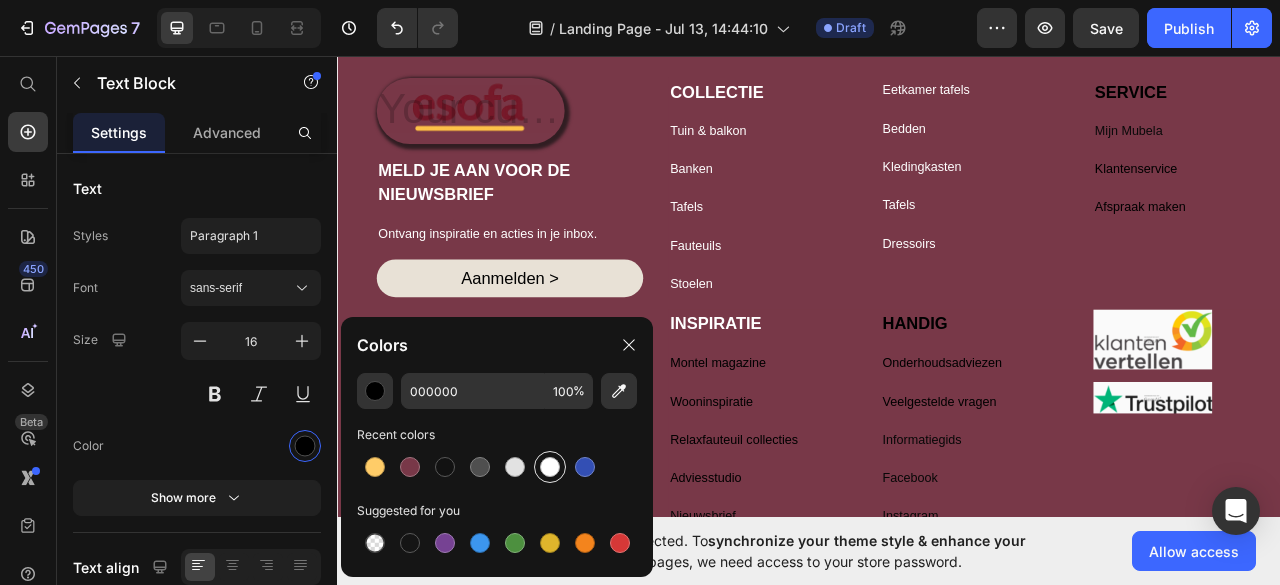 click at bounding box center [550, 467] 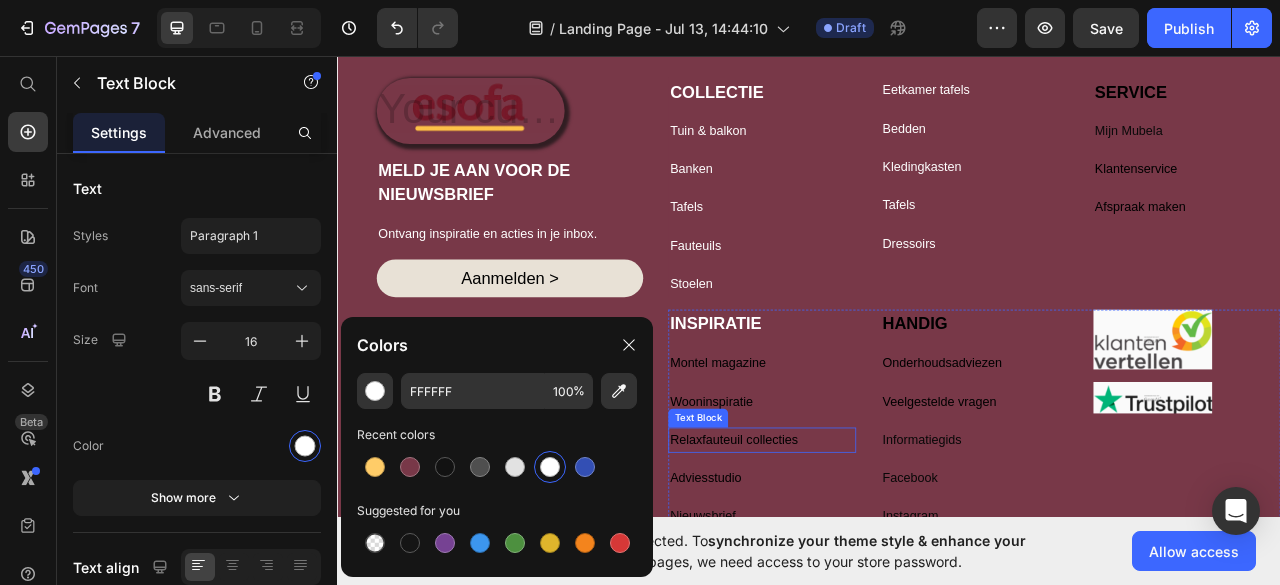click on "Relaxfauteuil collecties" at bounding box center [877, 546] 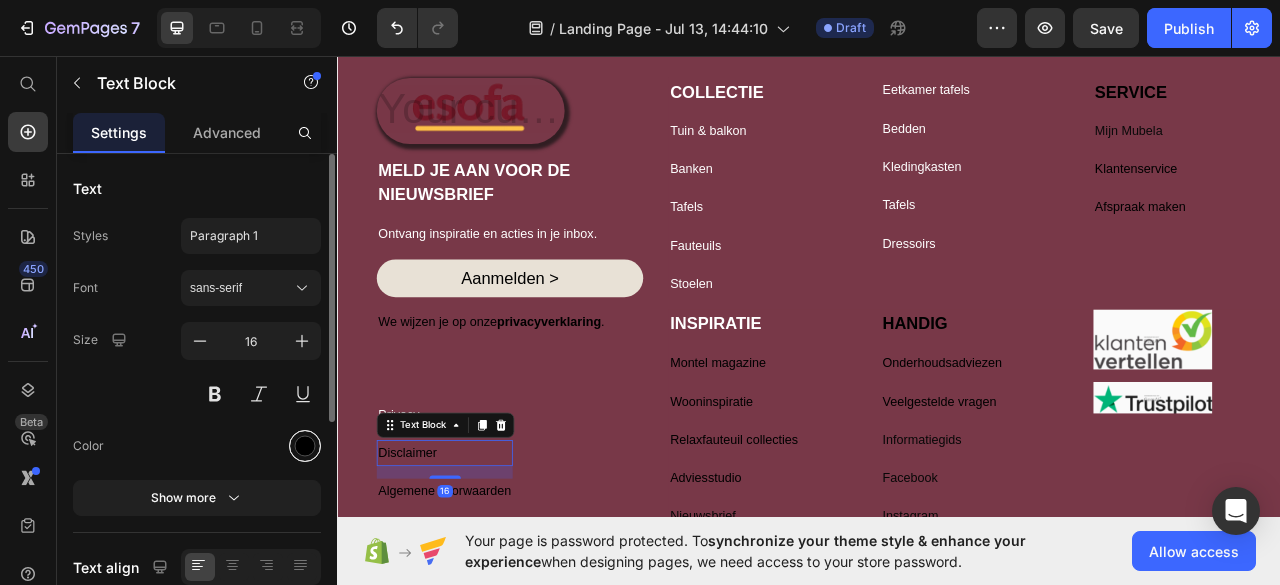 click at bounding box center [305, 446] 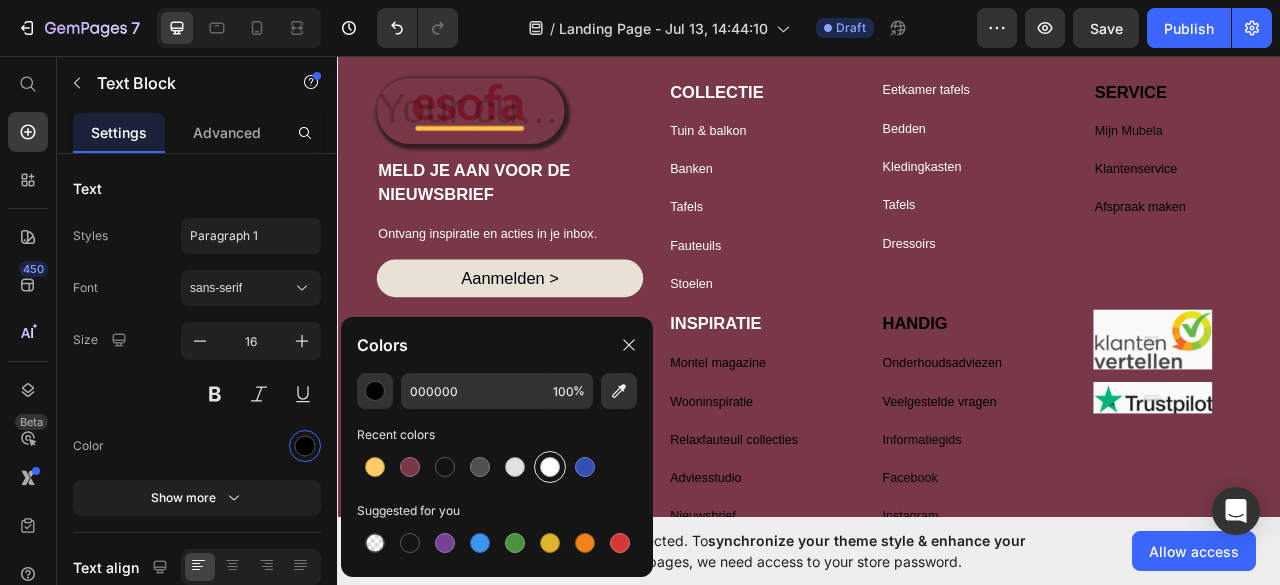 click at bounding box center [550, 467] 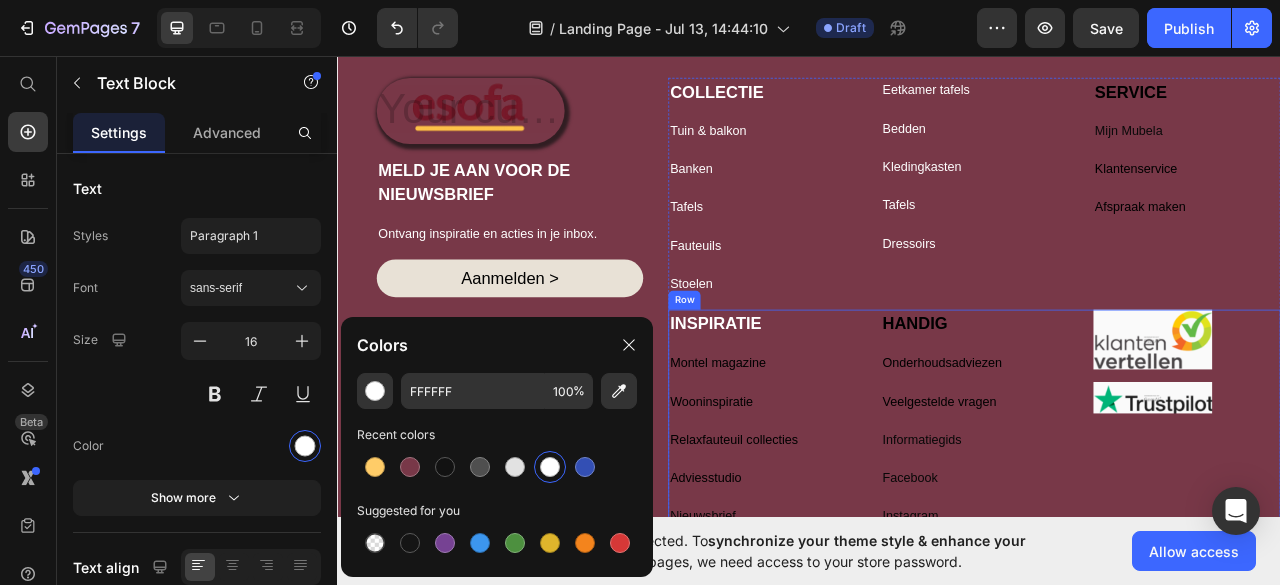 click on "INSPIRATIE Text Block Montel magazine Text Block Wooninspiratie Text Block Relaxfauteuil collecties Text Block Adviesstudio Text Block Nieuwsbrief Text Block" at bounding box center (877, 568) 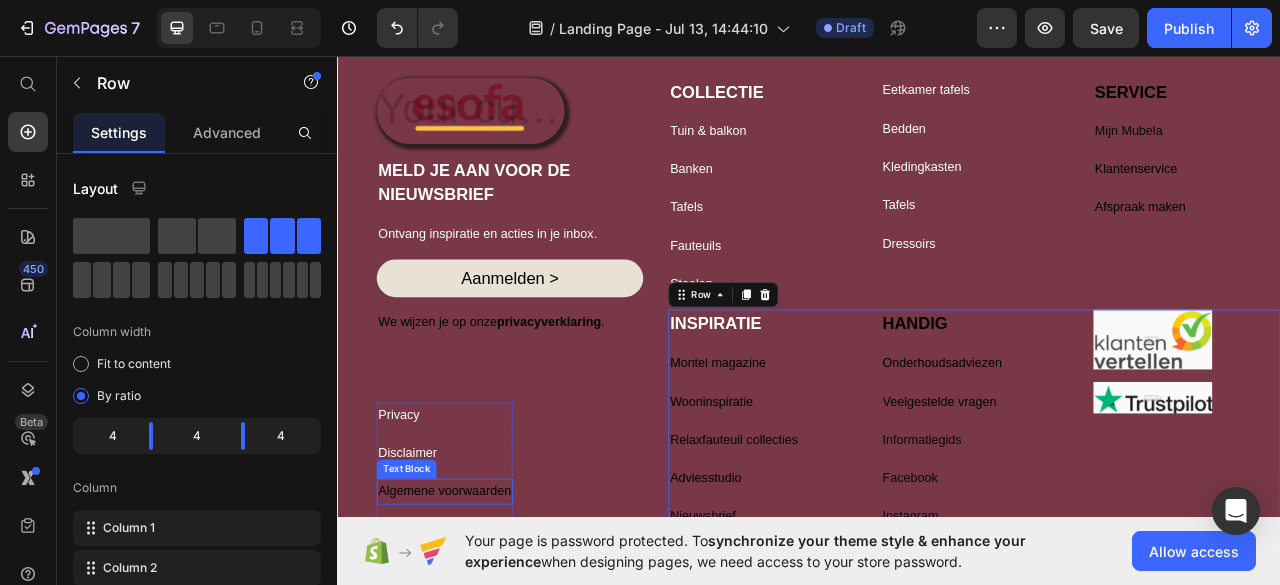 click on "Algemene voorwaarden" at bounding box center (473, 611) 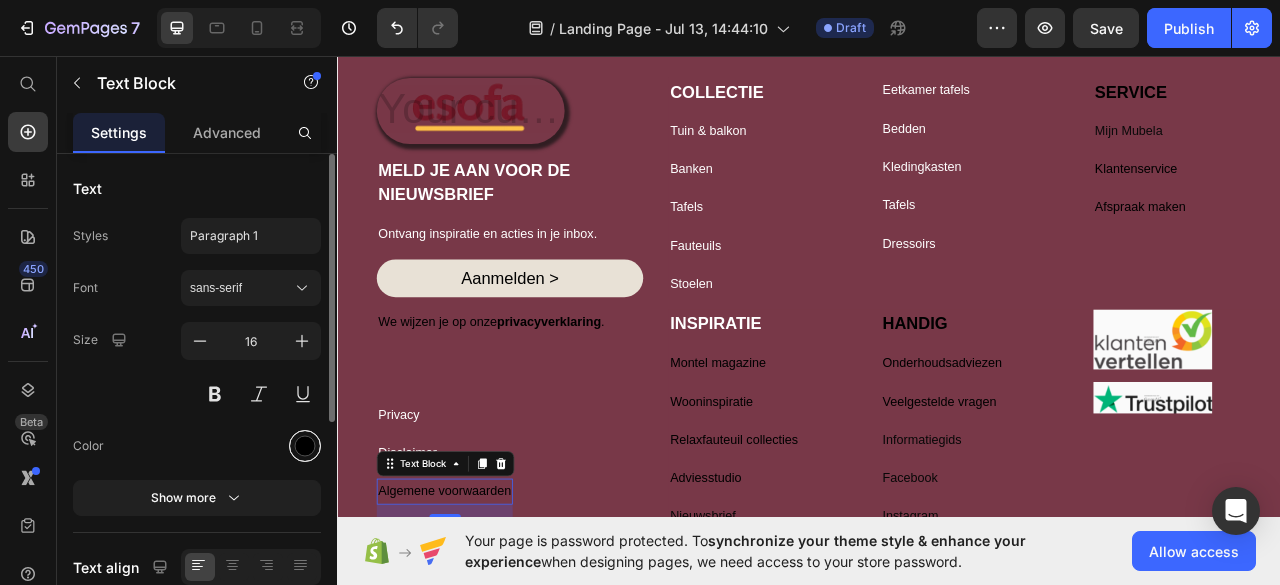 click at bounding box center (305, 446) 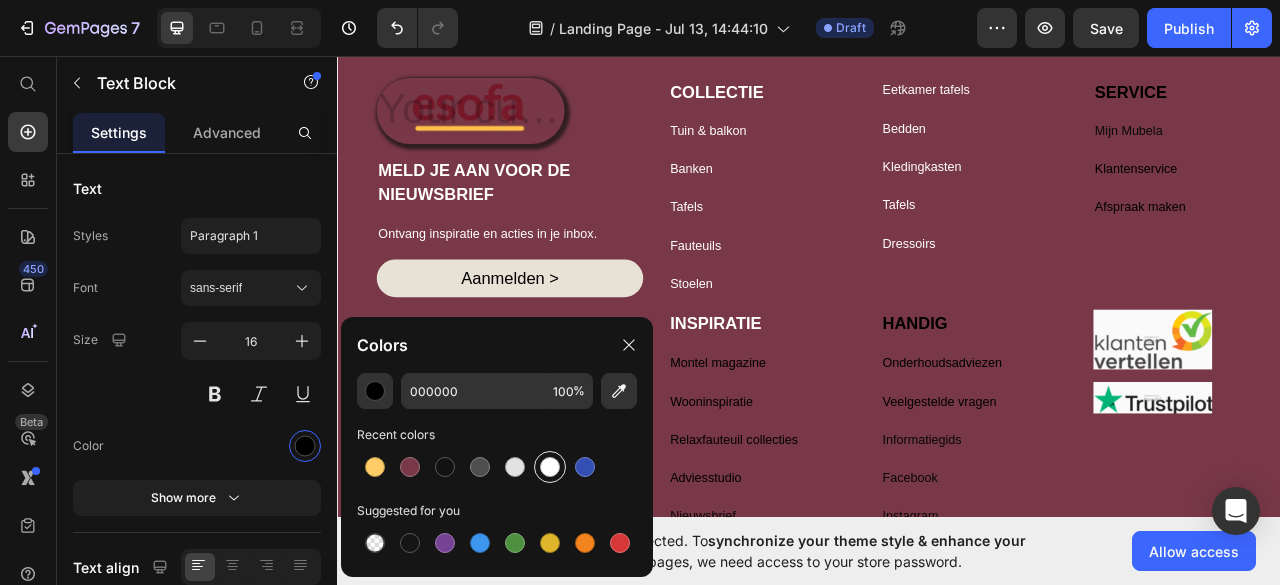click at bounding box center (550, 467) 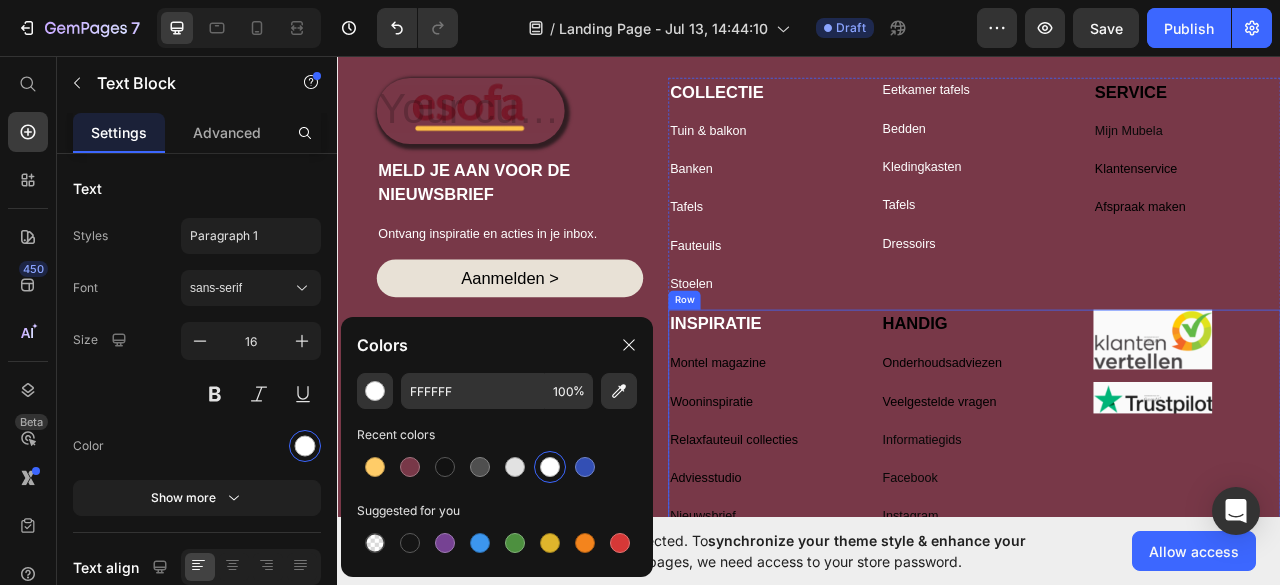 click on "INSPIRATIE Text Block Montel magazine Text Block Wooninspiratie Text Block Relaxfauteuil collecties Text Block Adviesstudio Text Block Nieuwsbrief Text Block" at bounding box center (877, 568) 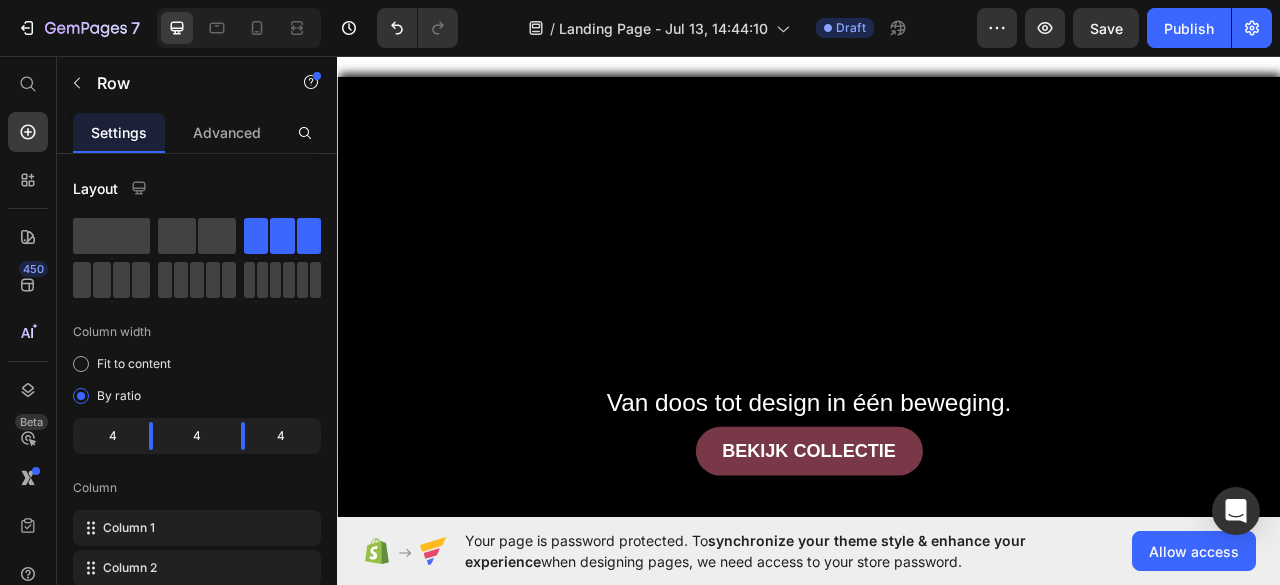 scroll, scrollTop: 0, scrollLeft: 0, axis: both 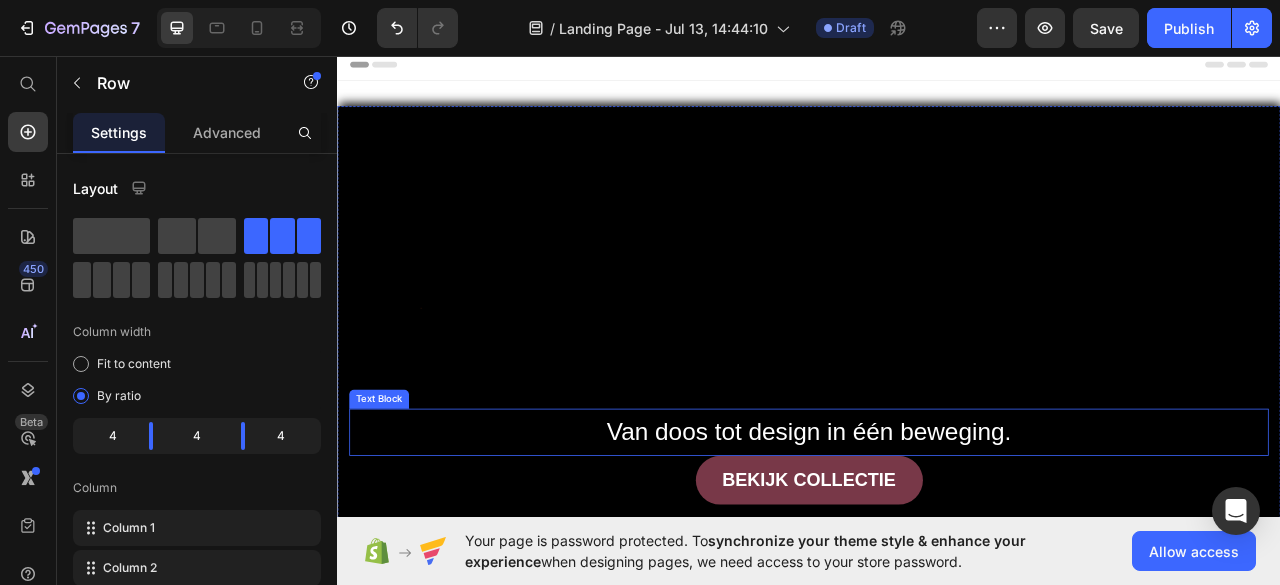 click on "Van doos tot design in één beweging." at bounding box center (937, 536) 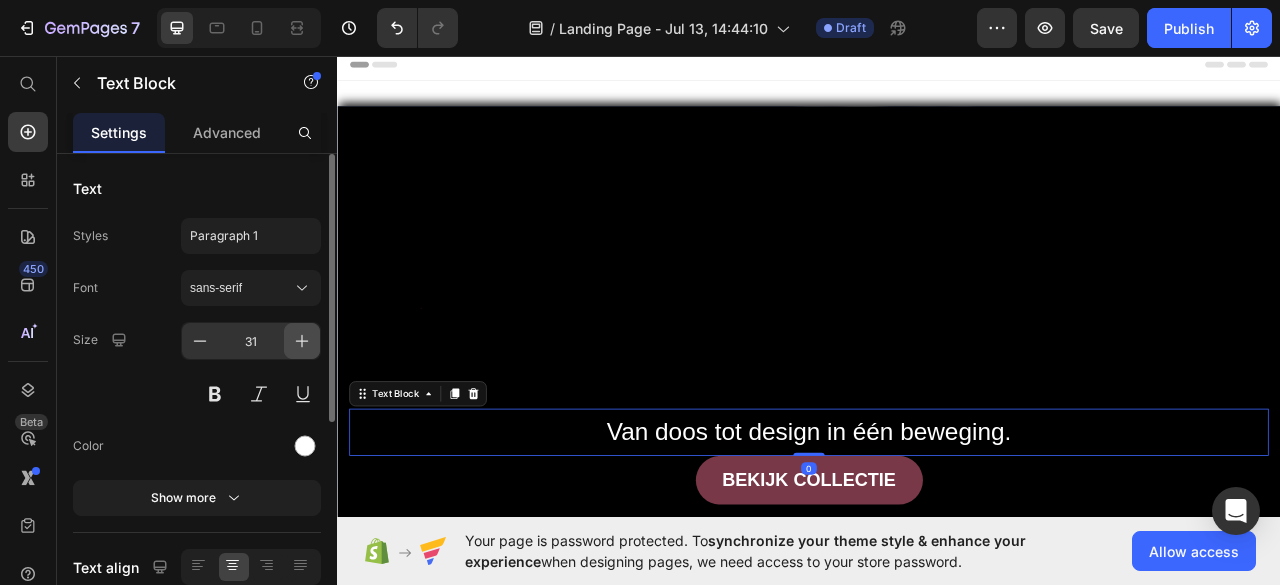 click 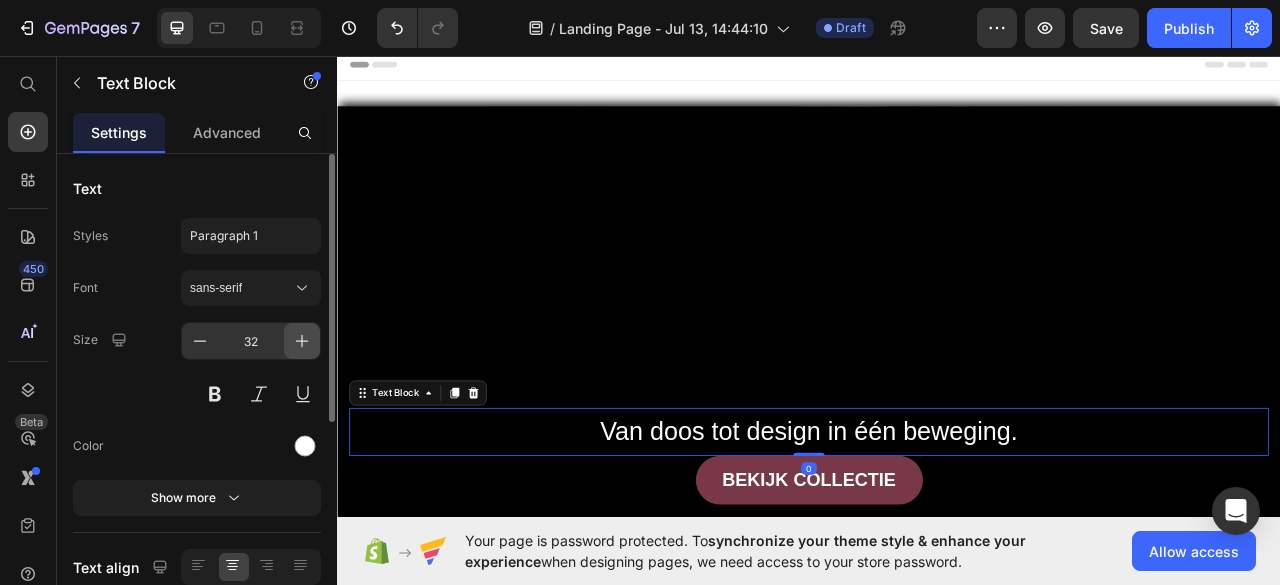 click 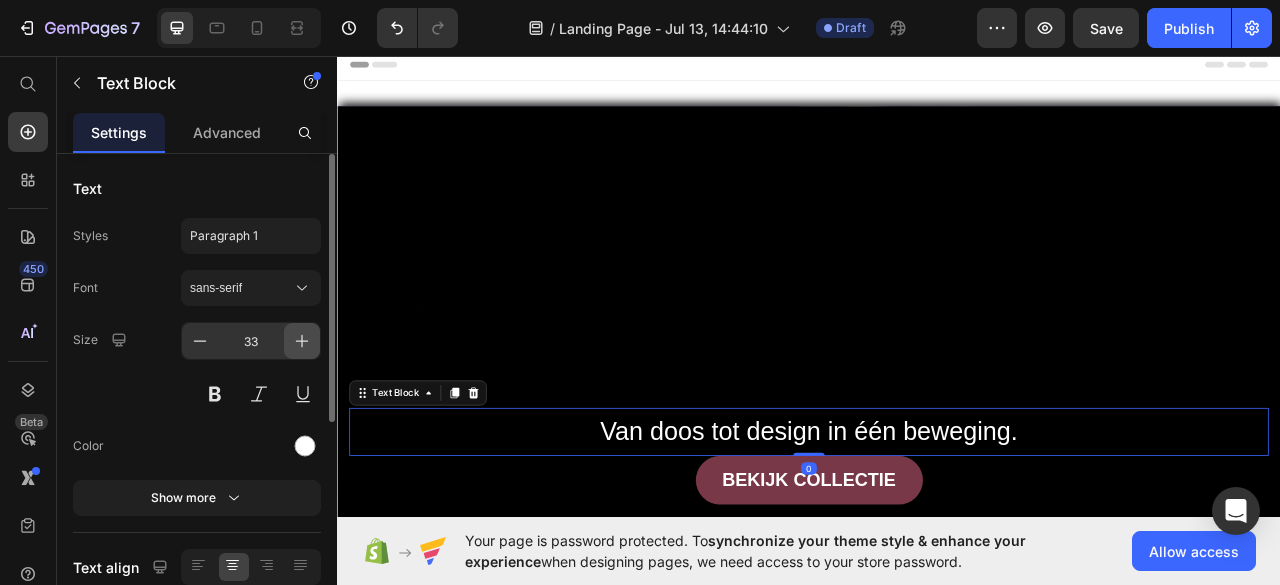 click 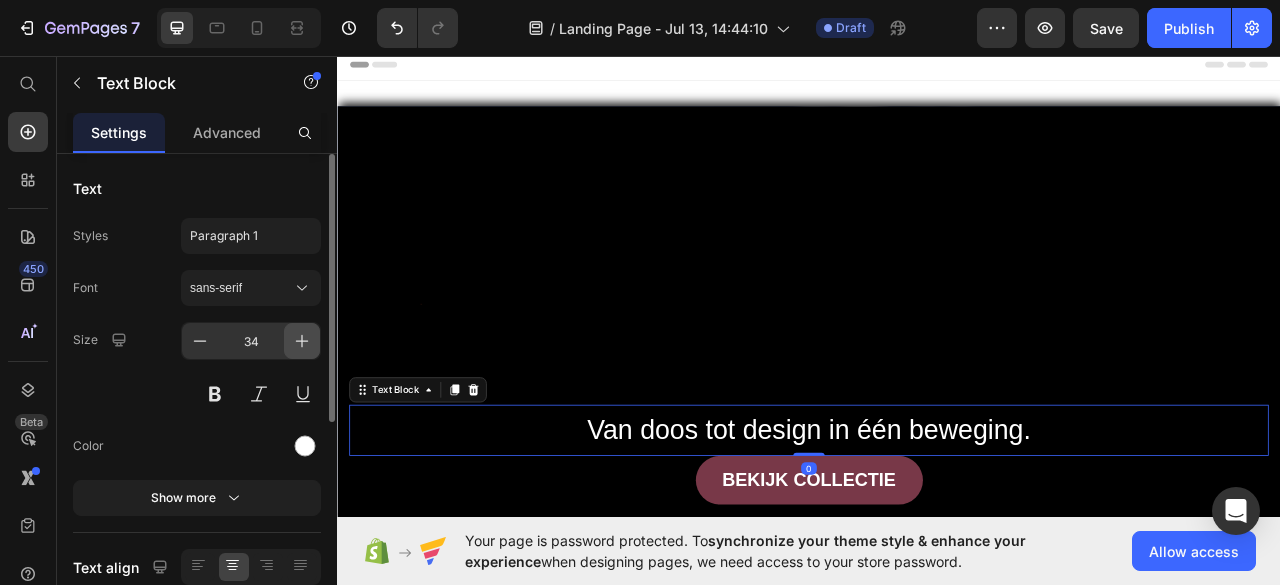 click 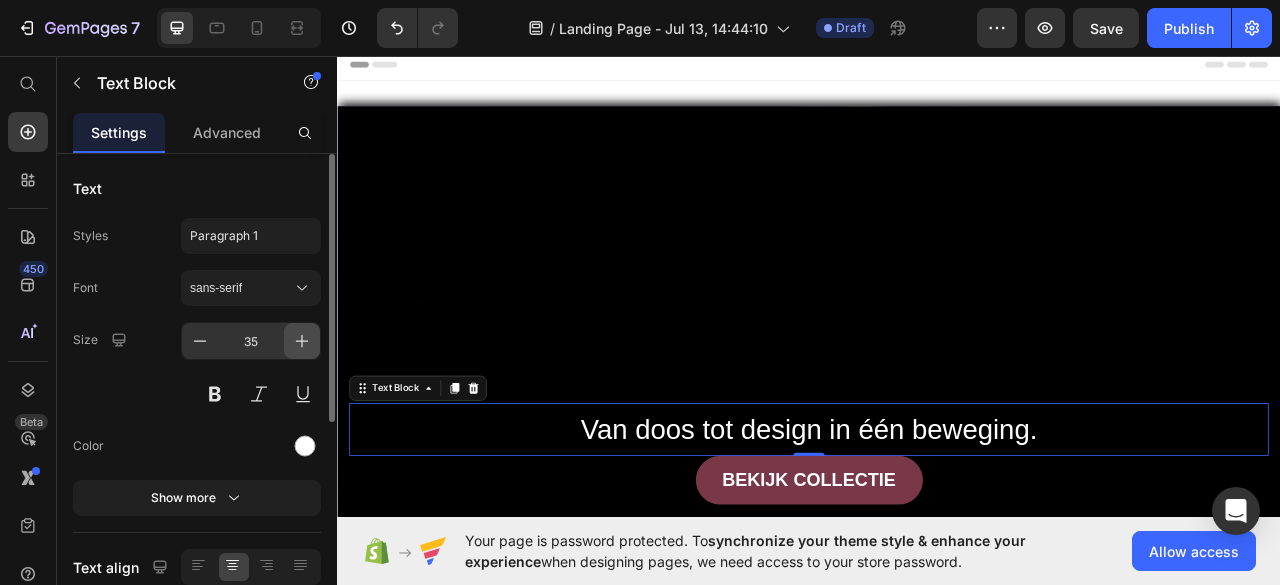click 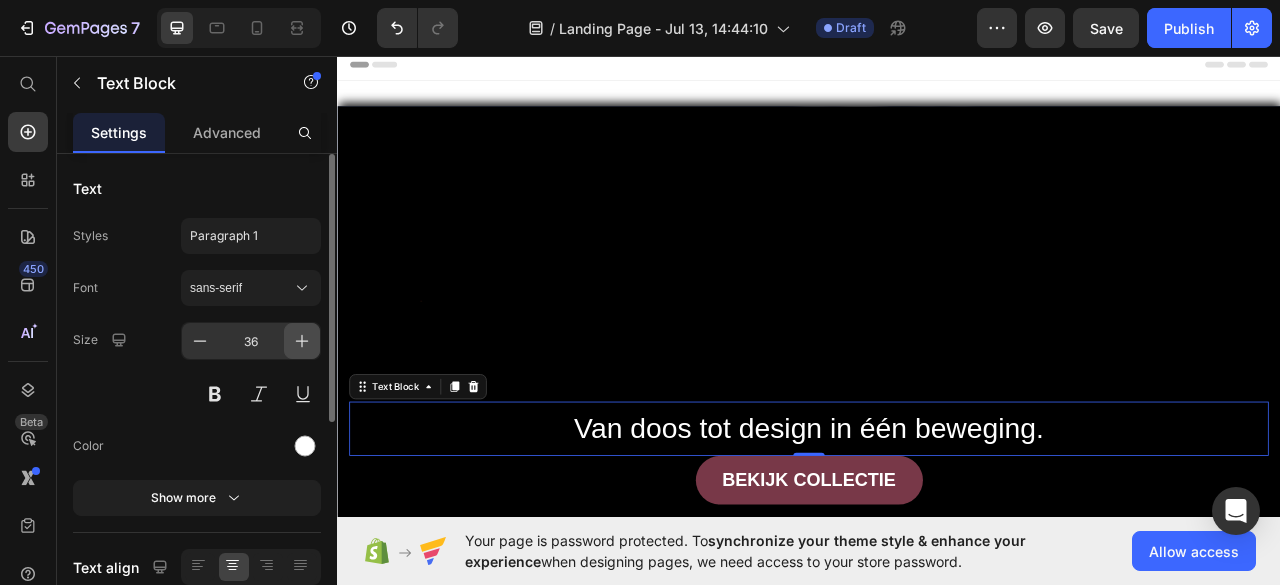 click 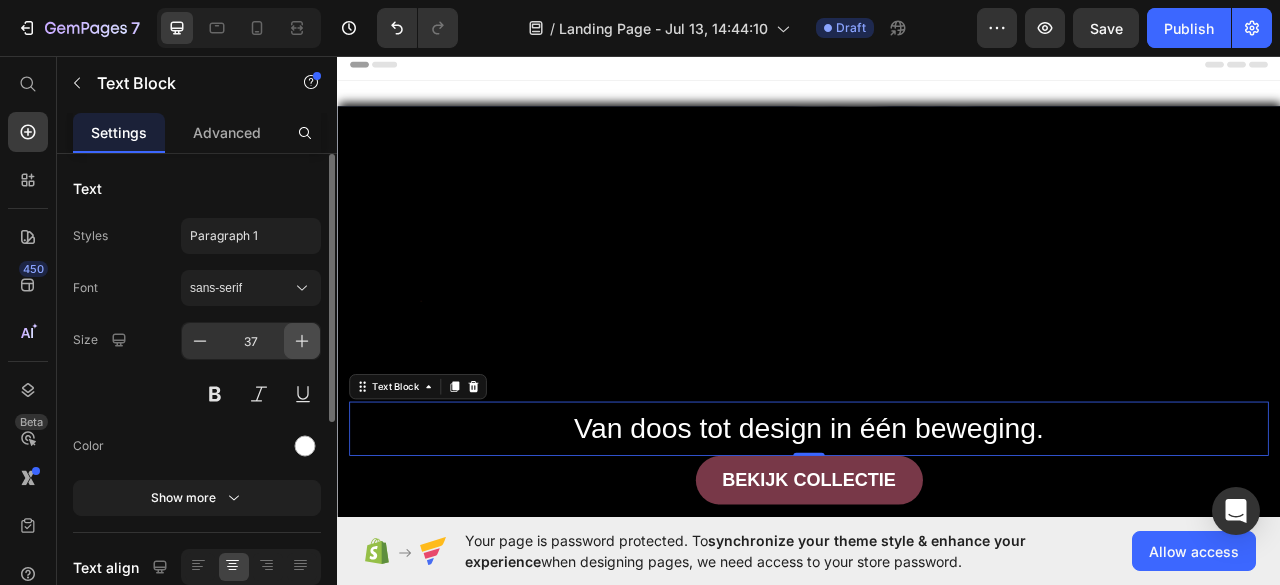 click 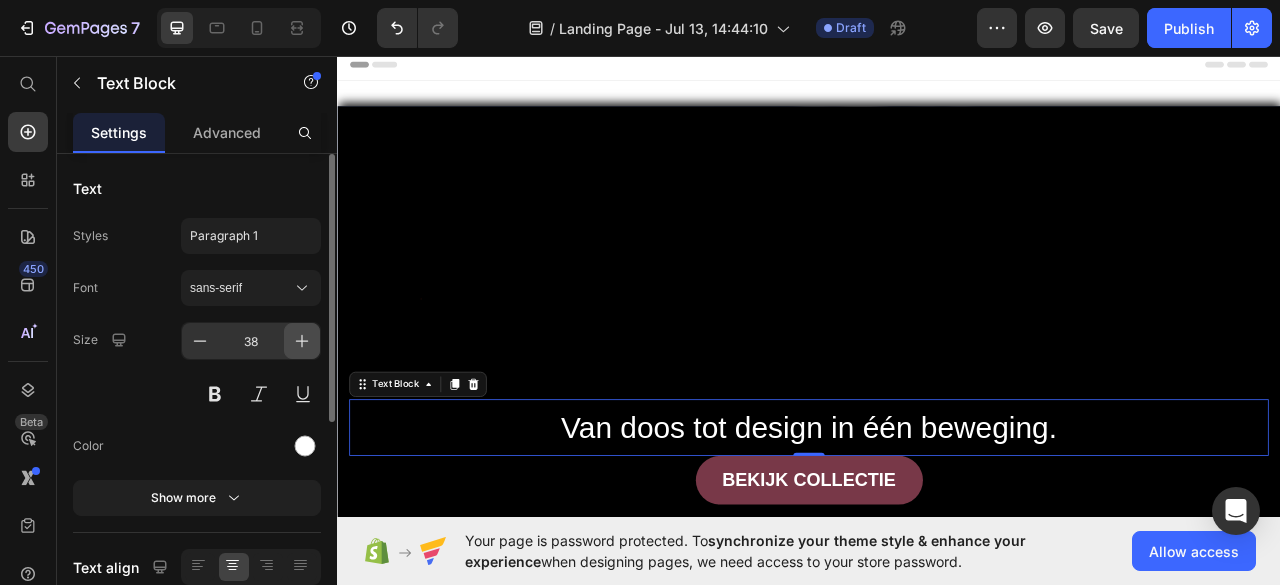 click 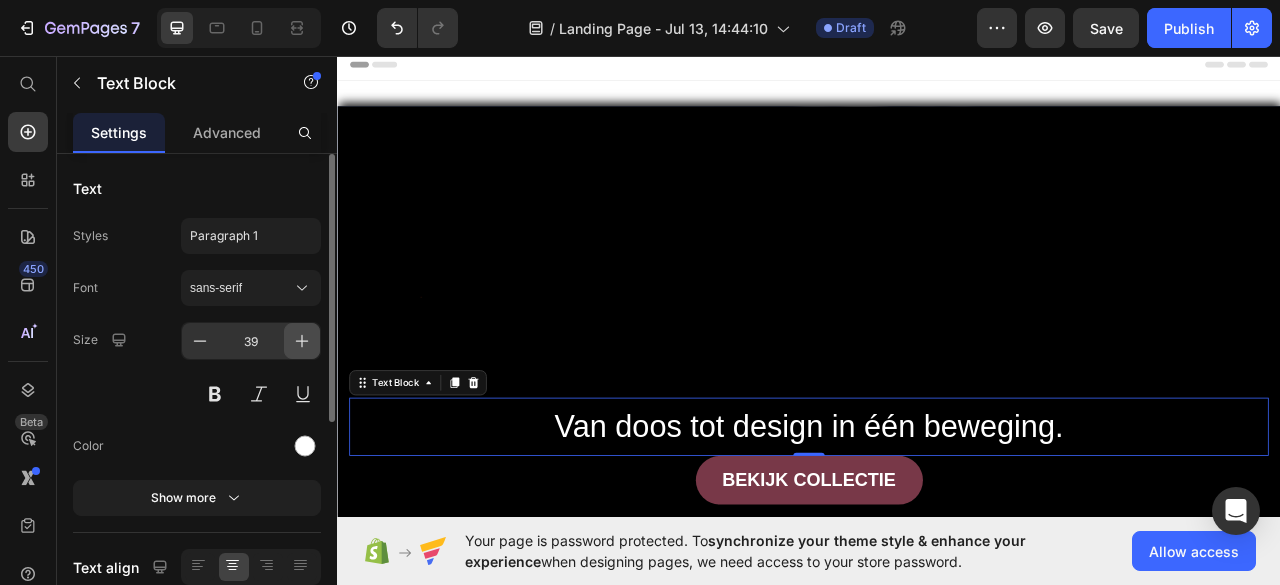 click 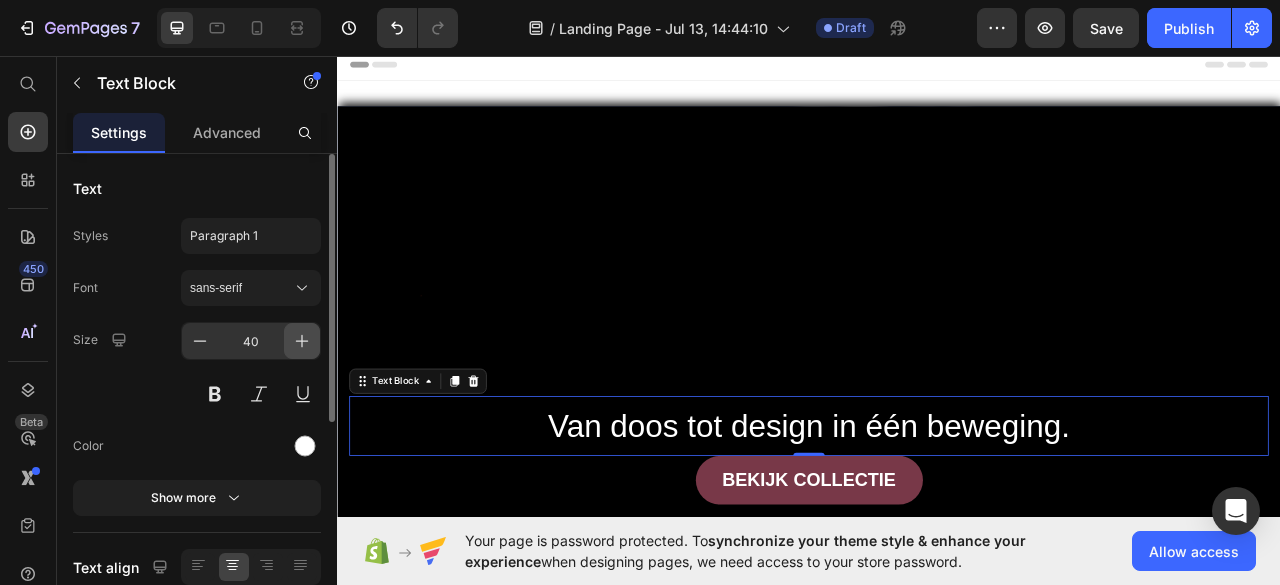 click 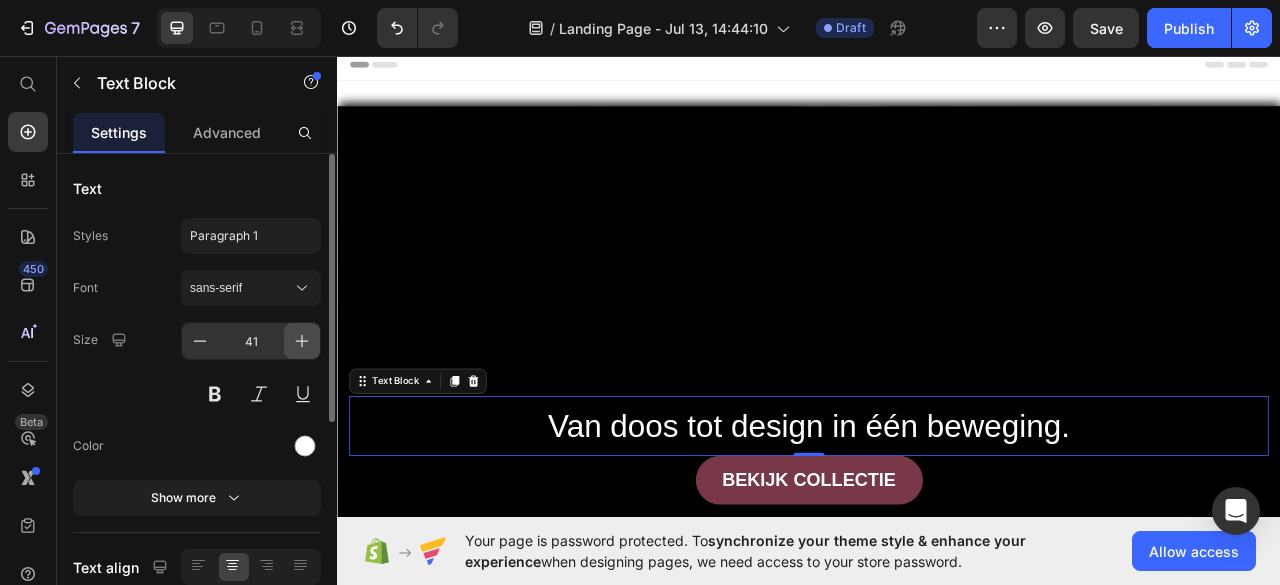 click 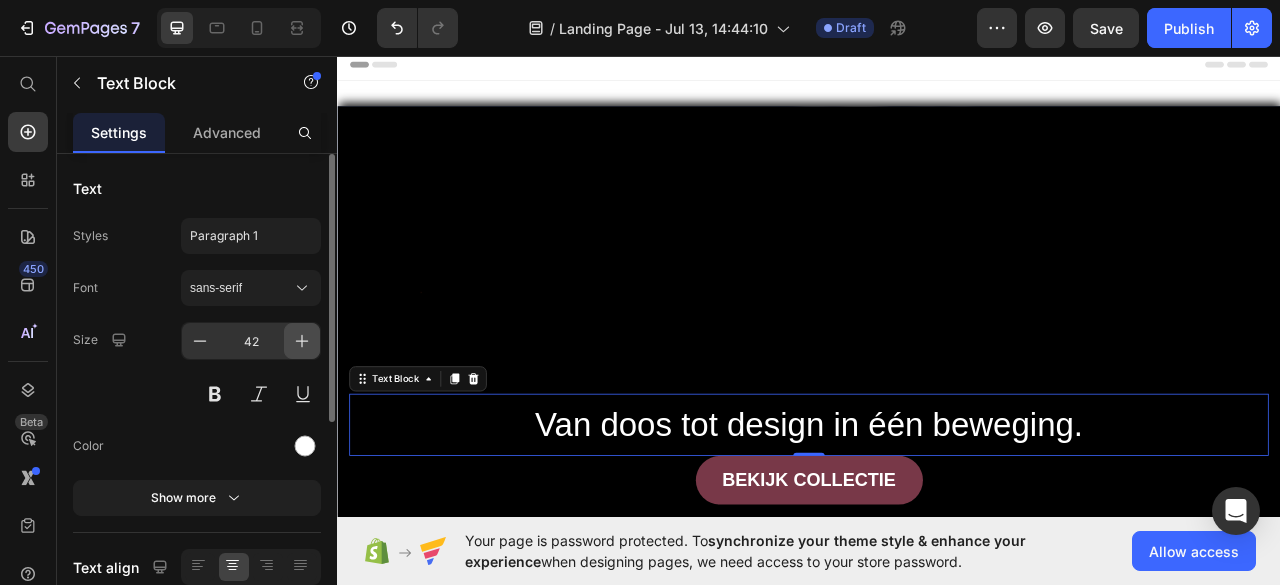 click 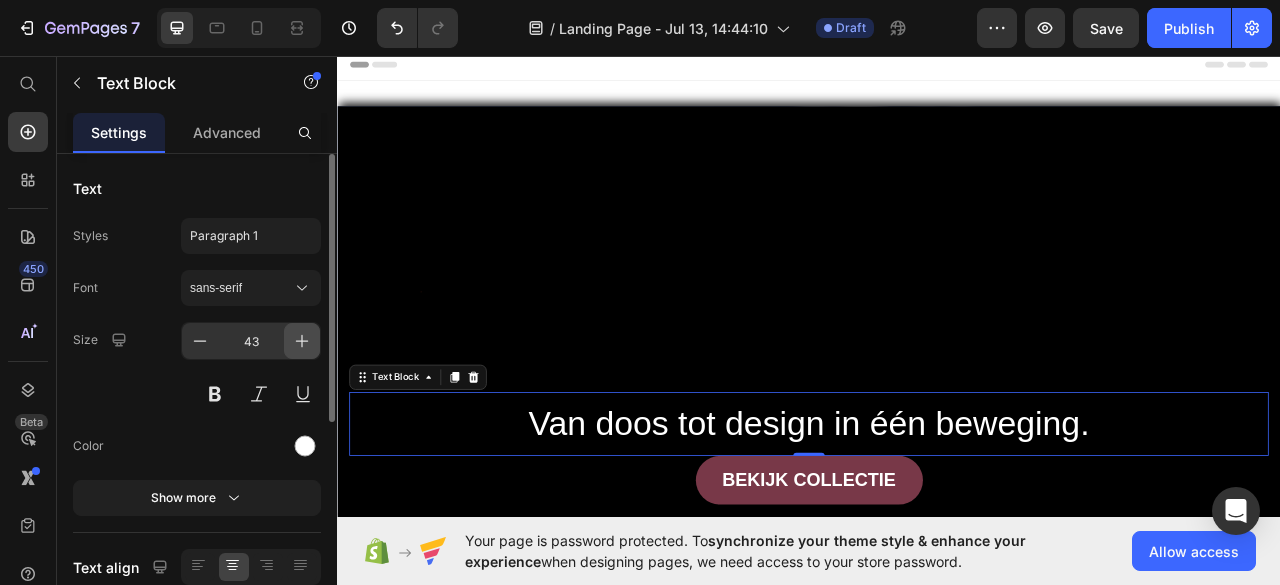 click 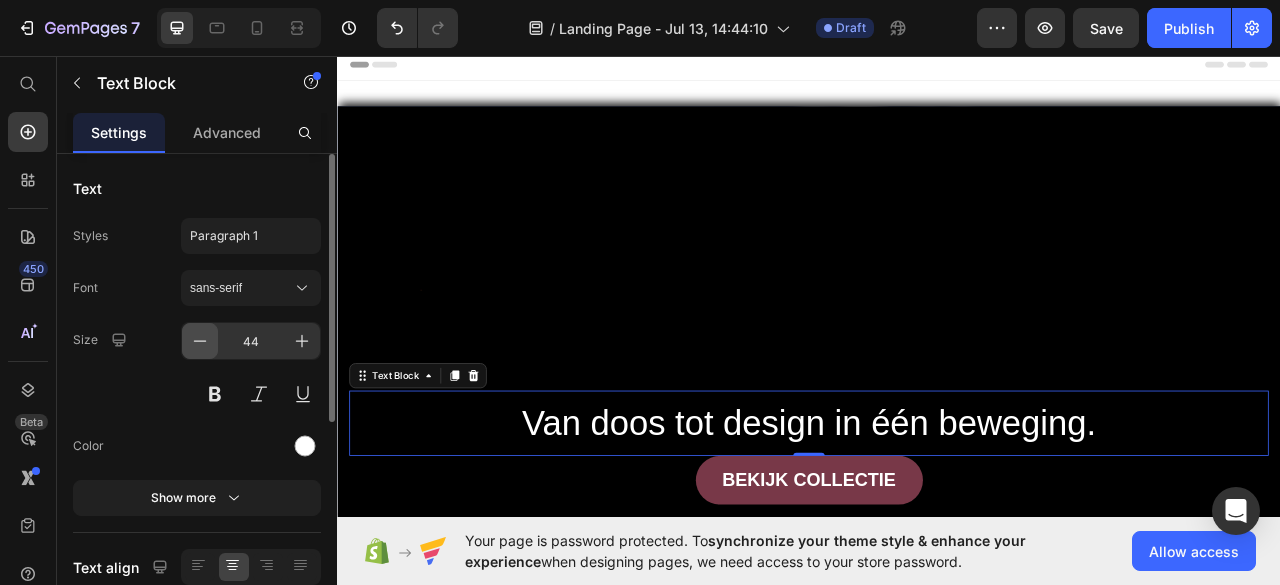 click 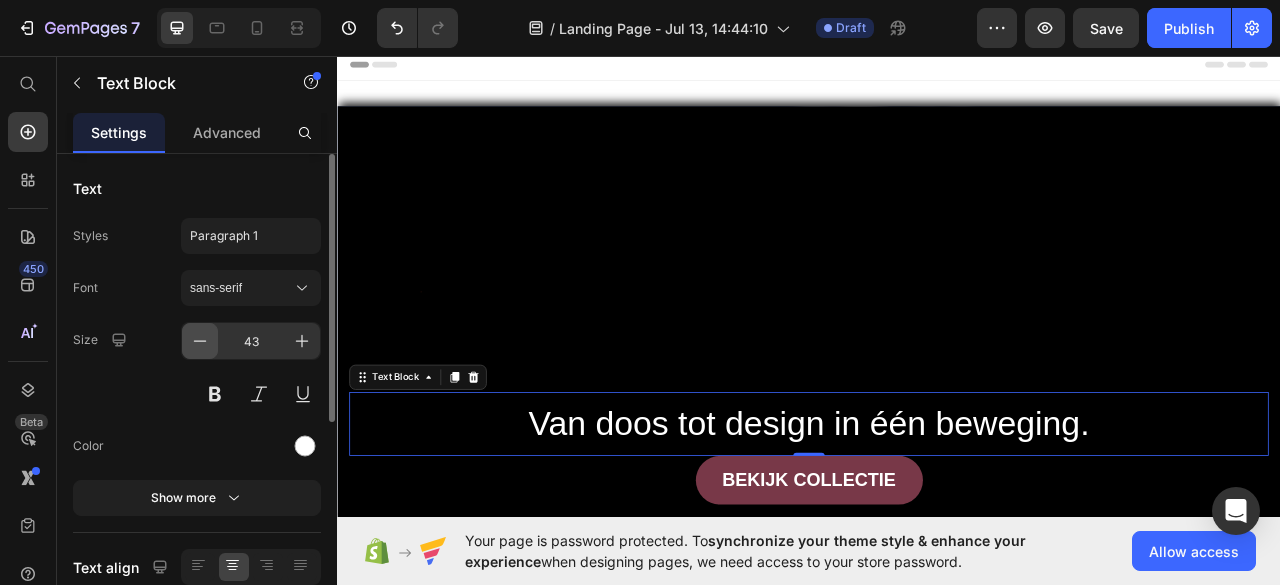 click 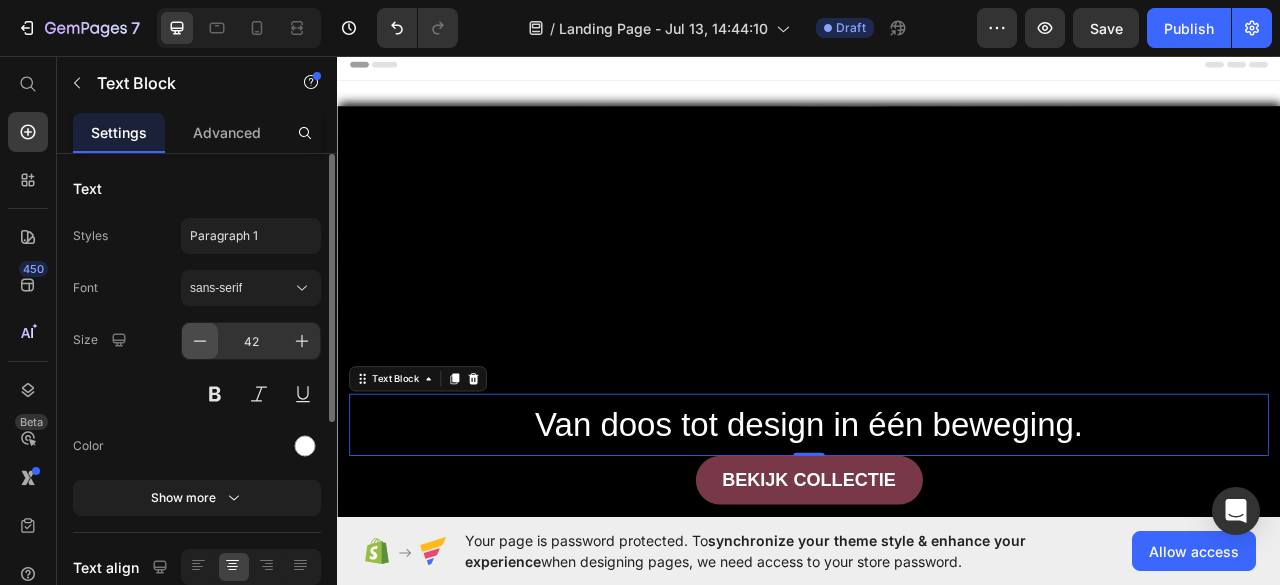 click 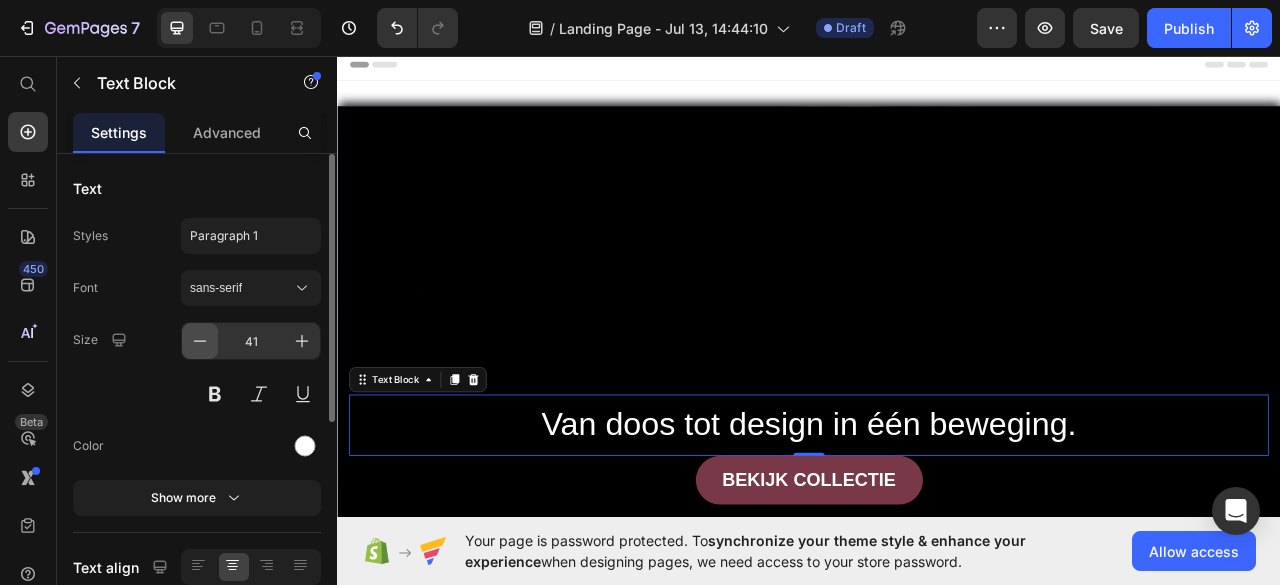 click 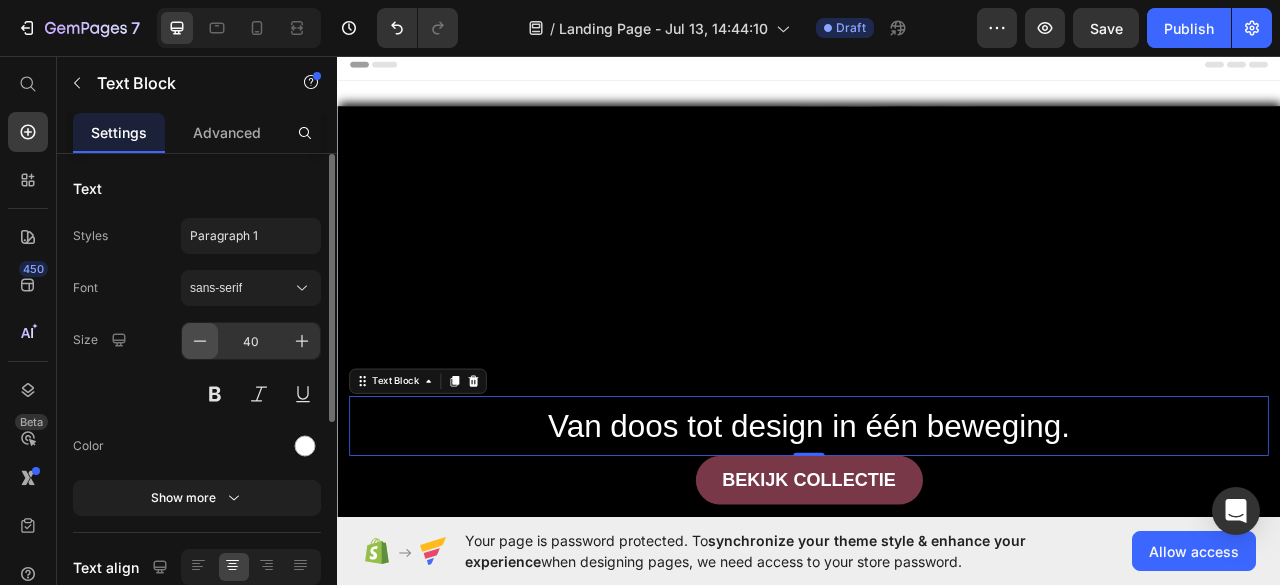 click 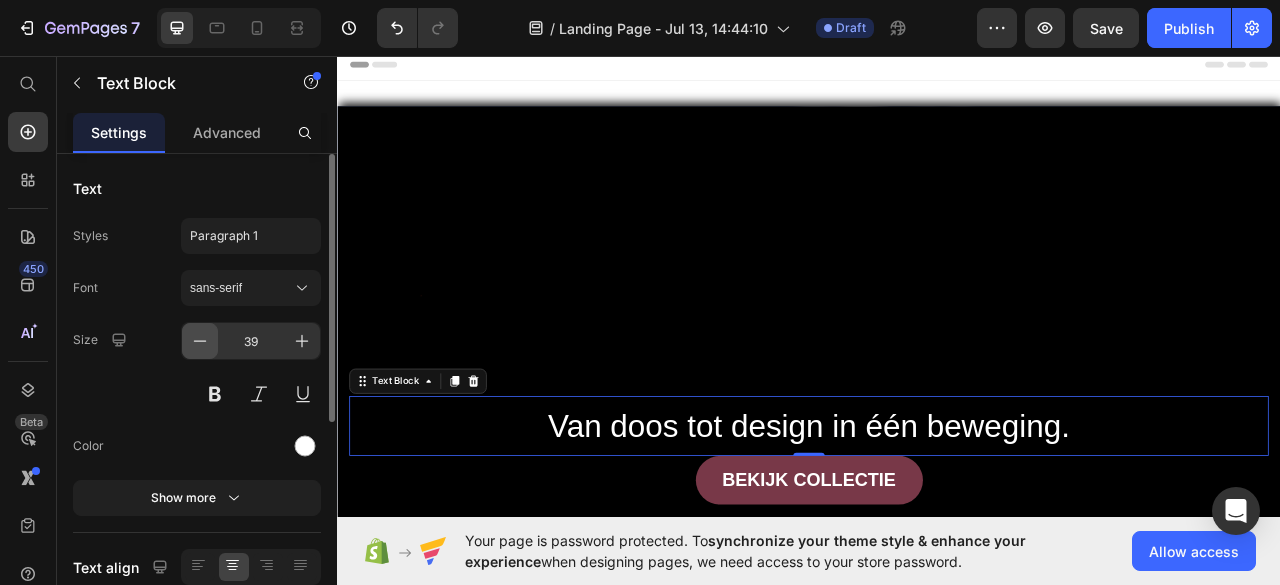 click 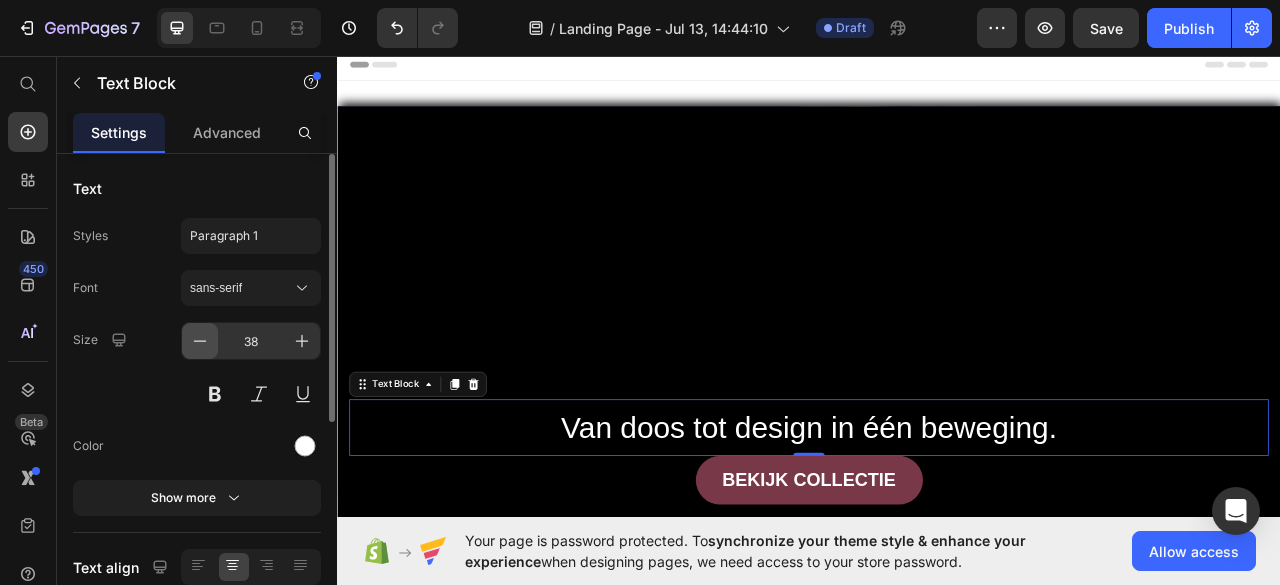 click 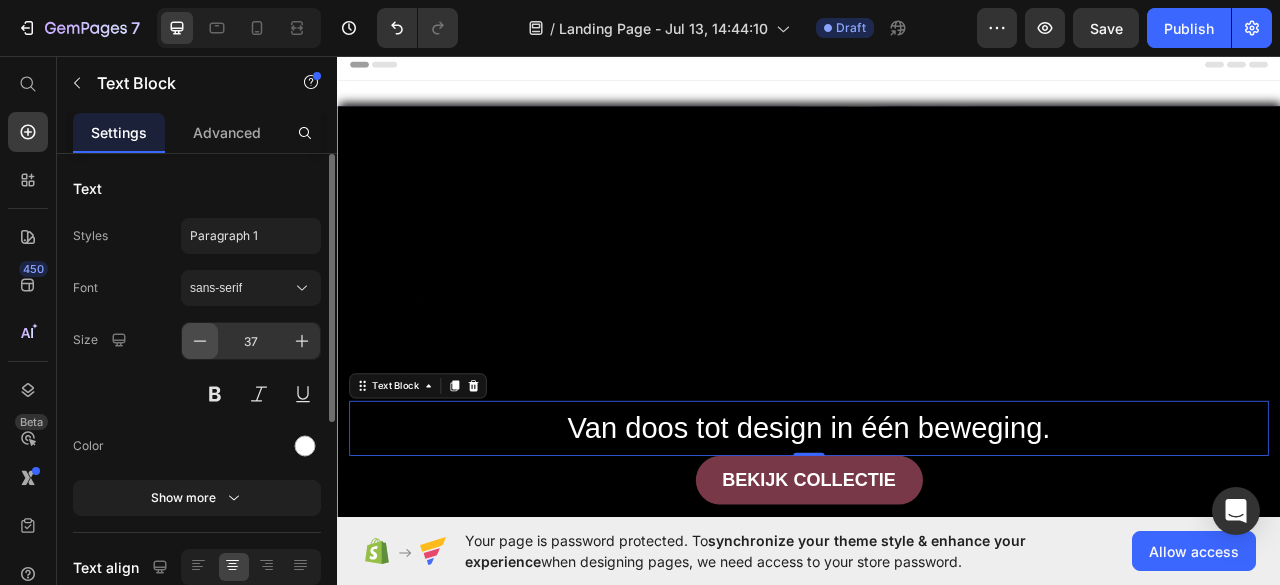 click 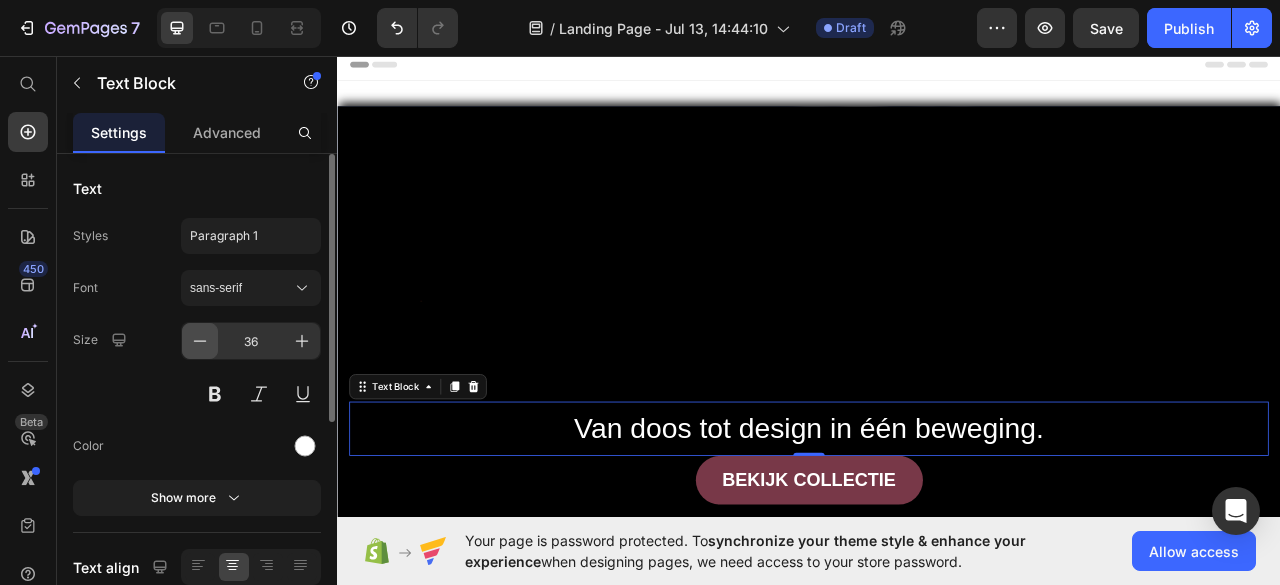 click 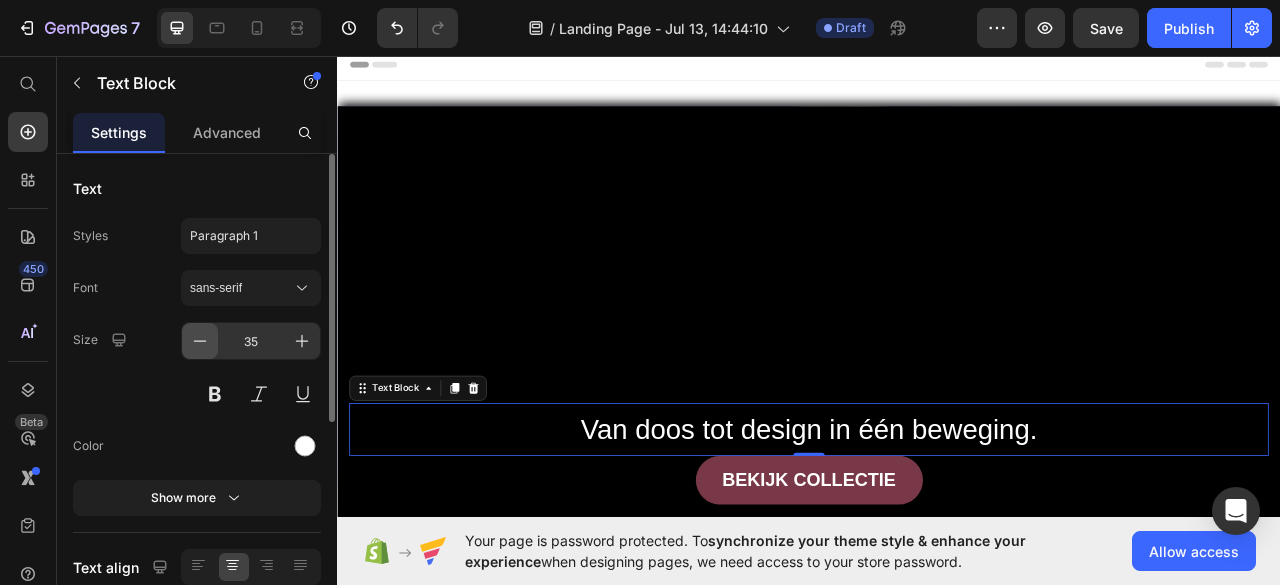 click 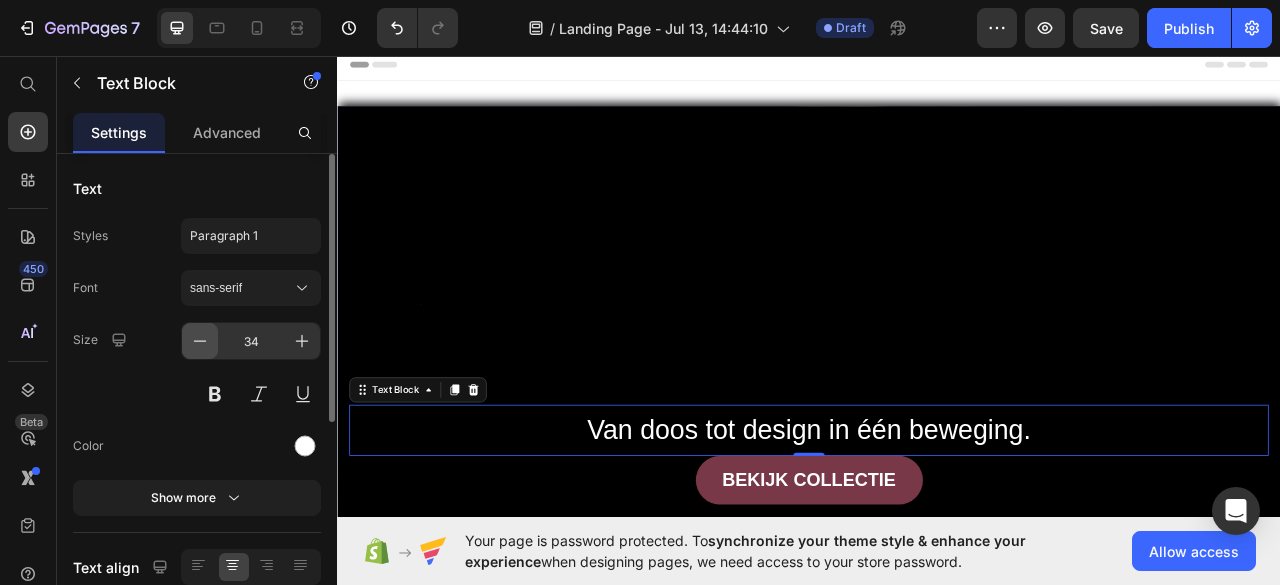 click 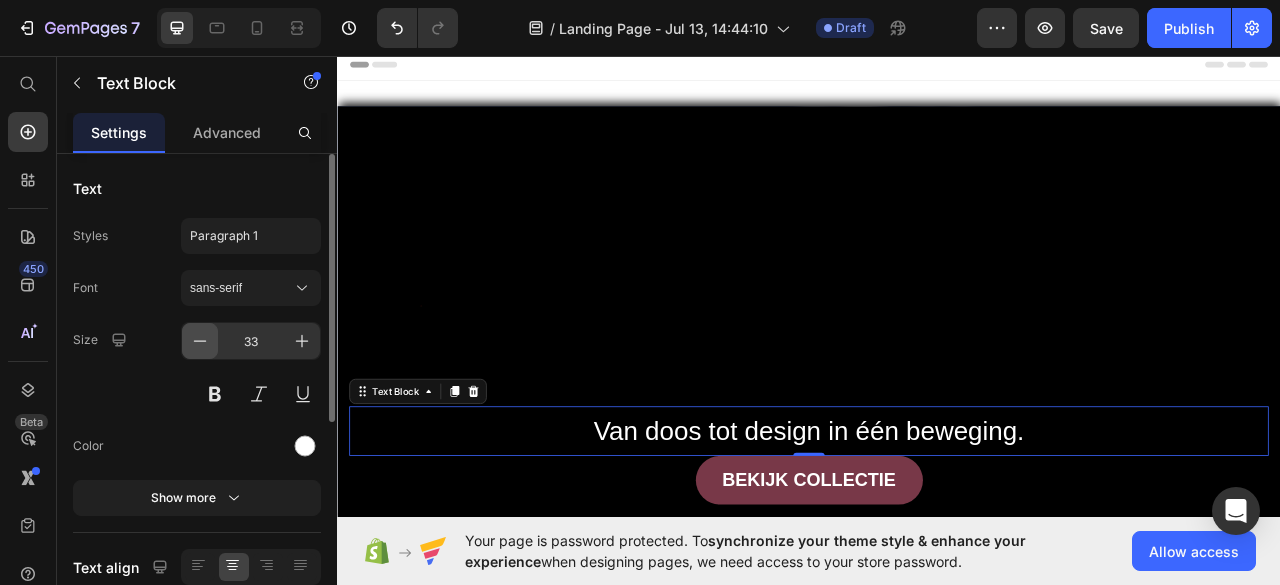 click 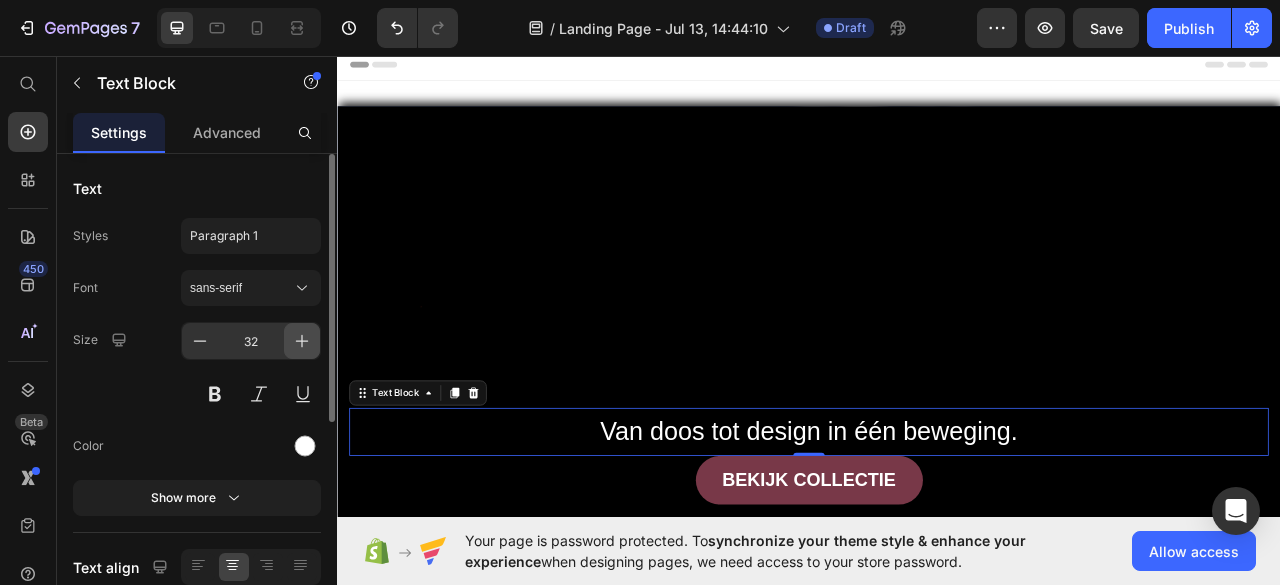 click 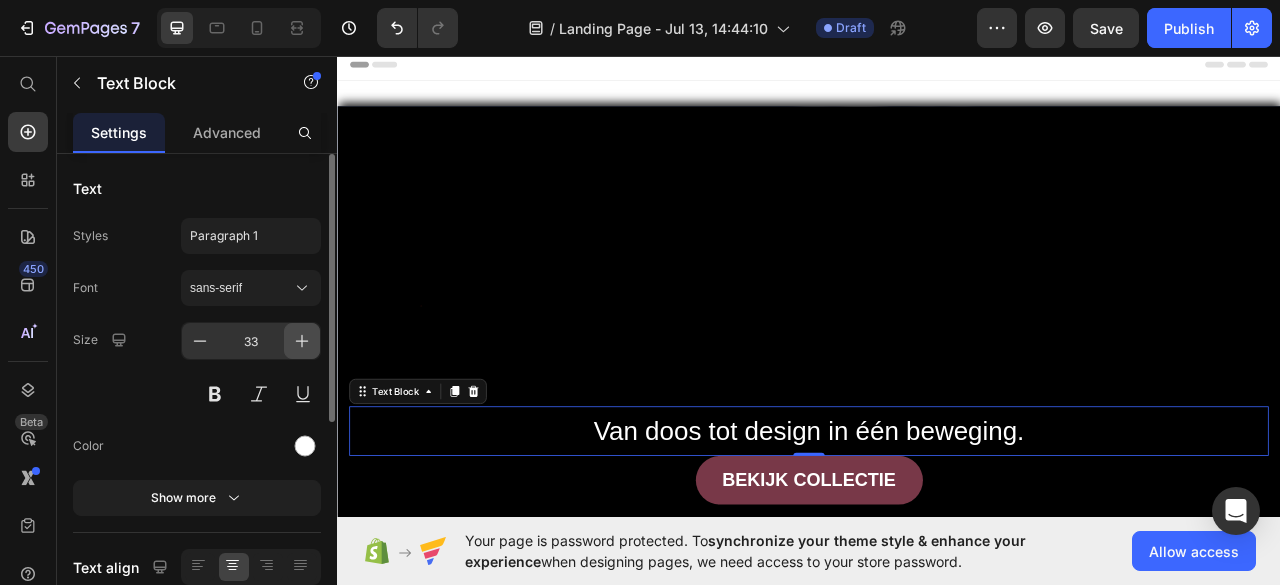 click 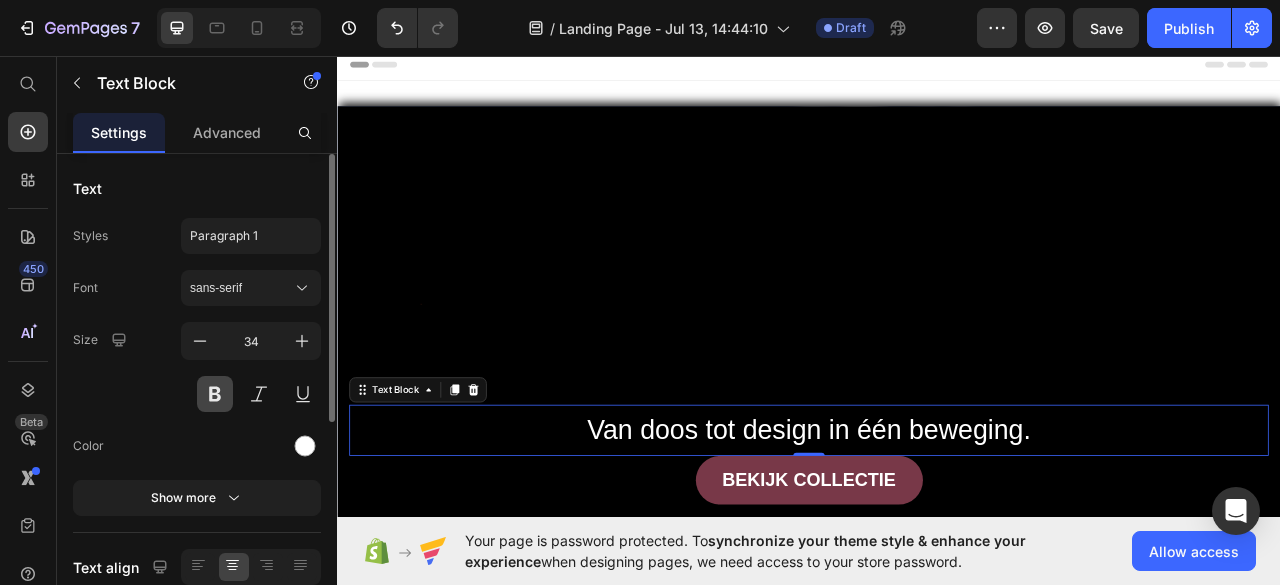 click at bounding box center (215, 394) 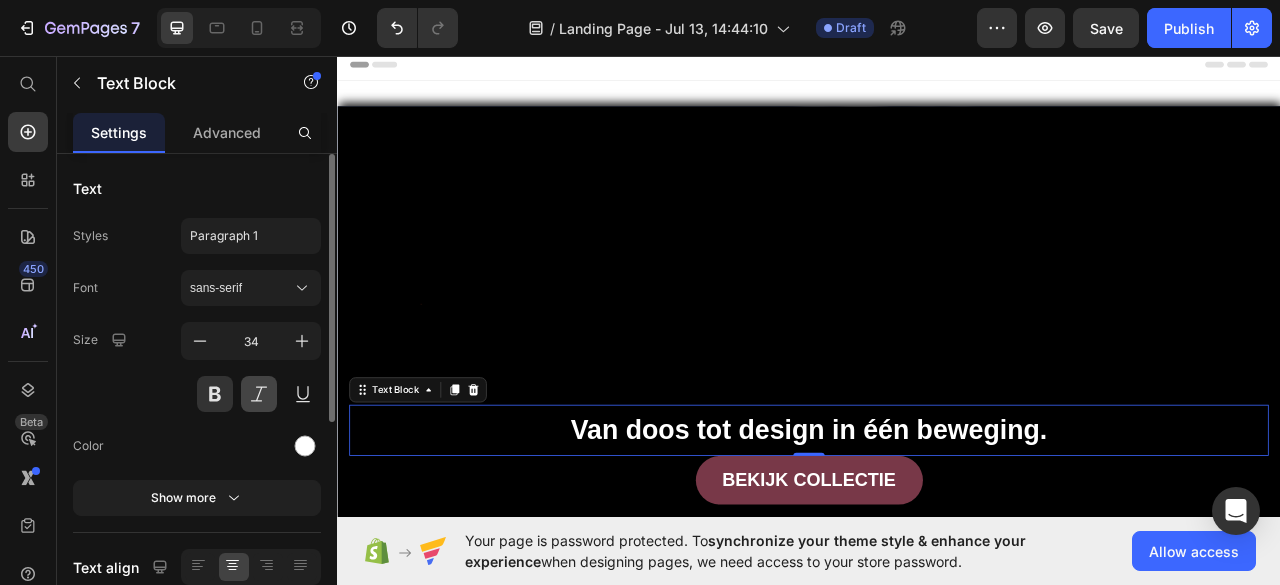 click at bounding box center (259, 394) 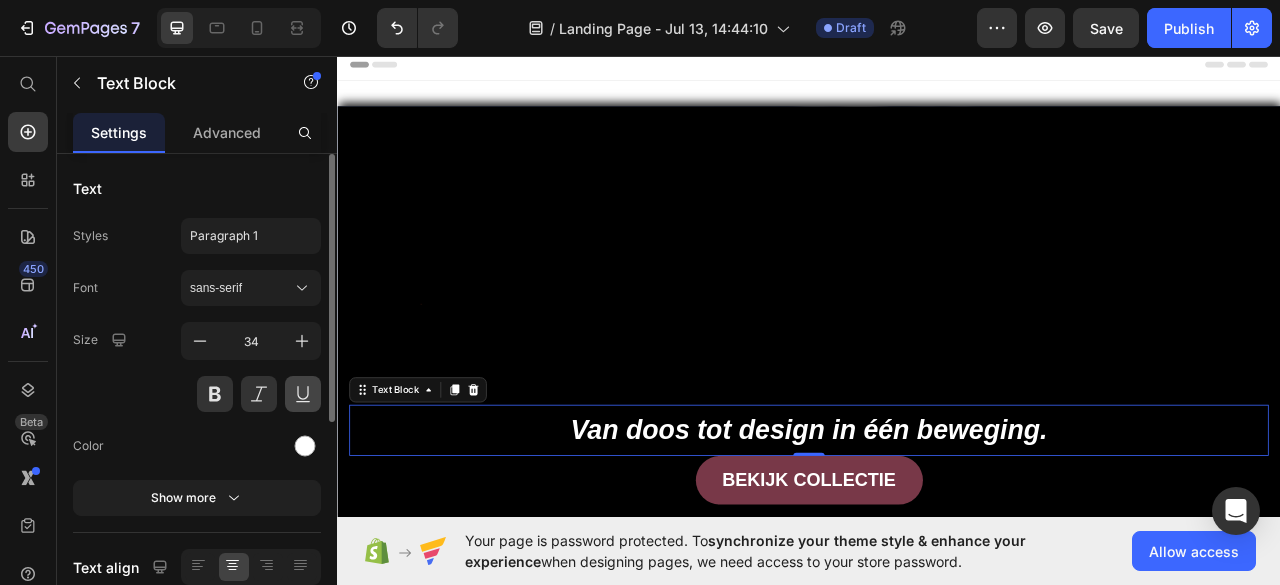 click at bounding box center [303, 394] 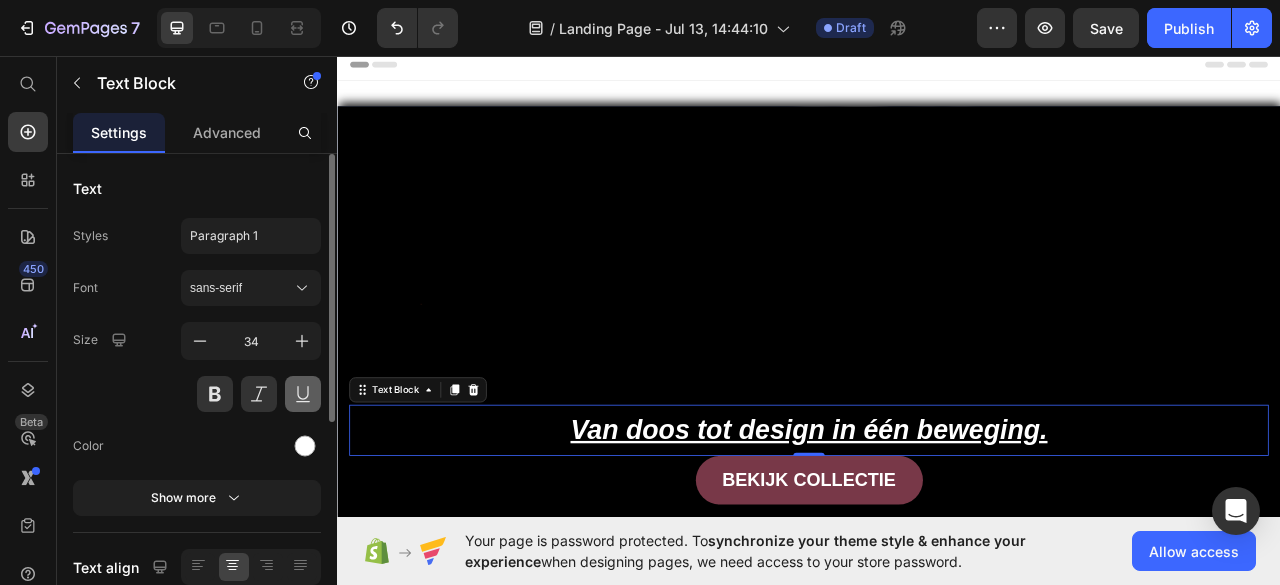 click at bounding box center (303, 394) 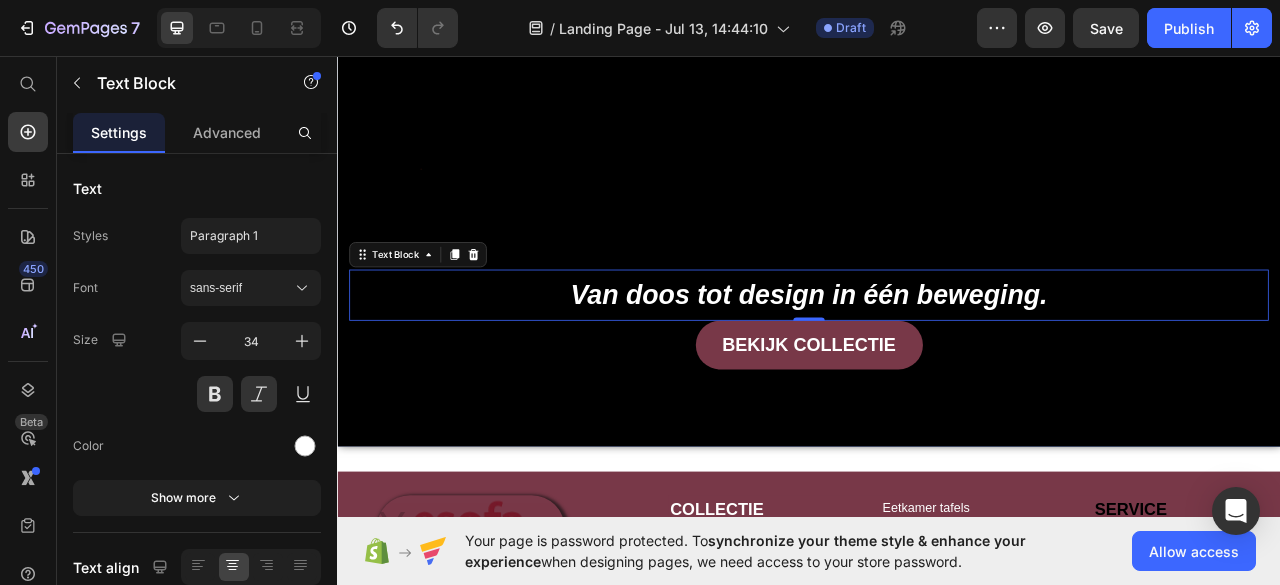 scroll, scrollTop: 177, scrollLeft: 0, axis: vertical 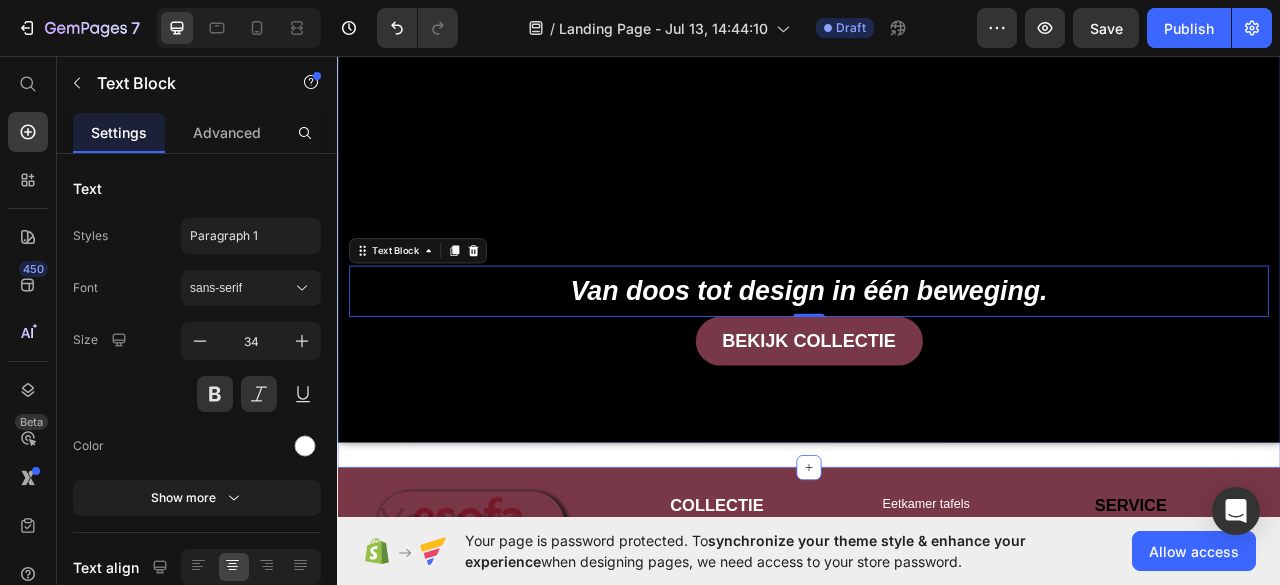 click on "Image Text Block Heading Van doos tot design in één beweging. Text Block [NUMBER] Image Free shipping Text Block from The [STATE] Text Block Advanced List Image [NUMBER]-Day FREE returns Text Block & Exchange Text Block Advanced List Row Image More than [NUMBER] Text Block Happy “Cattomers” Text Block Advanced List Image Secured Checkout Text Block using SSL Technology Text Block Advanced List Row Title Line BEKIJK COLLECTIE Button Row Hero Banner Section [NUMBER]" at bounding box center (937, 246) 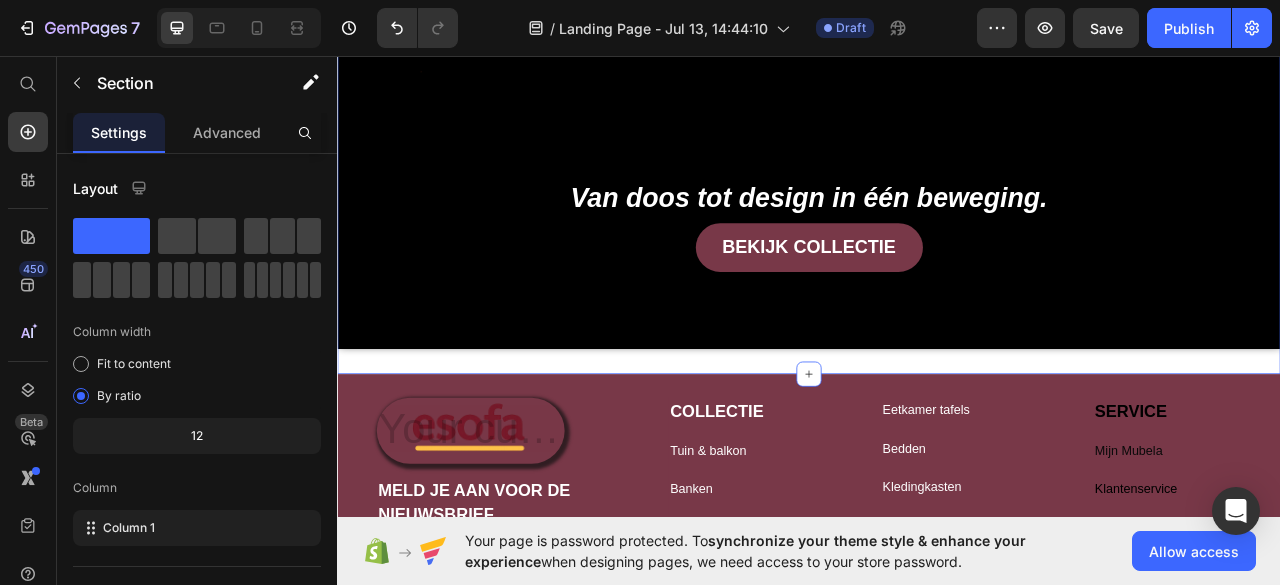 scroll, scrollTop: 245, scrollLeft: 0, axis: vertical 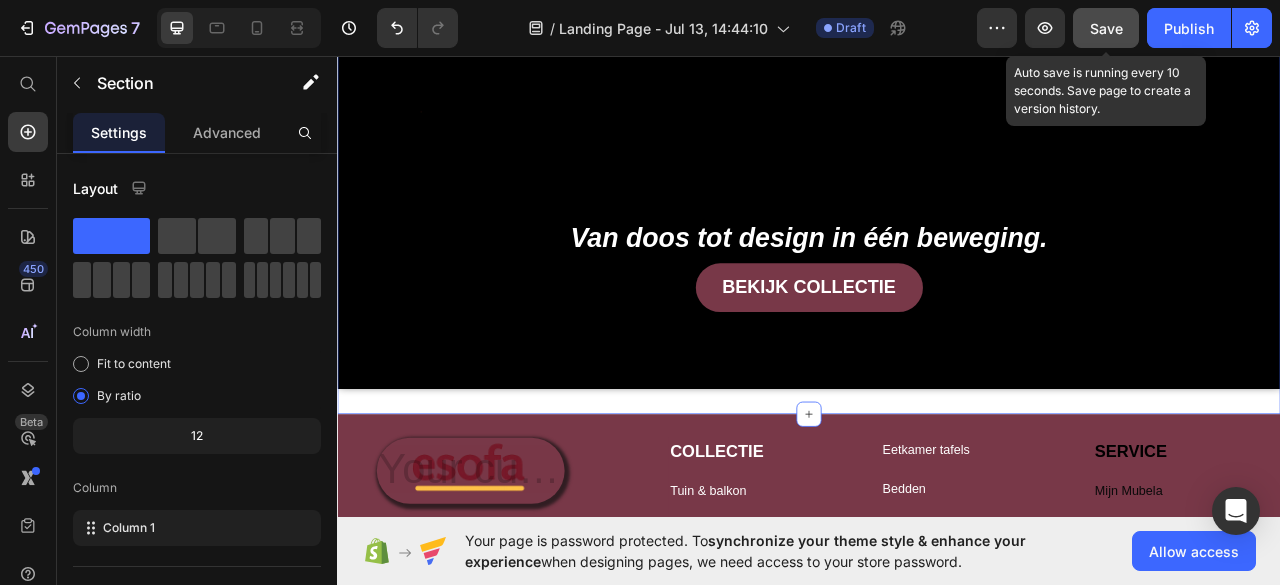 click on "Save" at bounding box center (1106, 28) 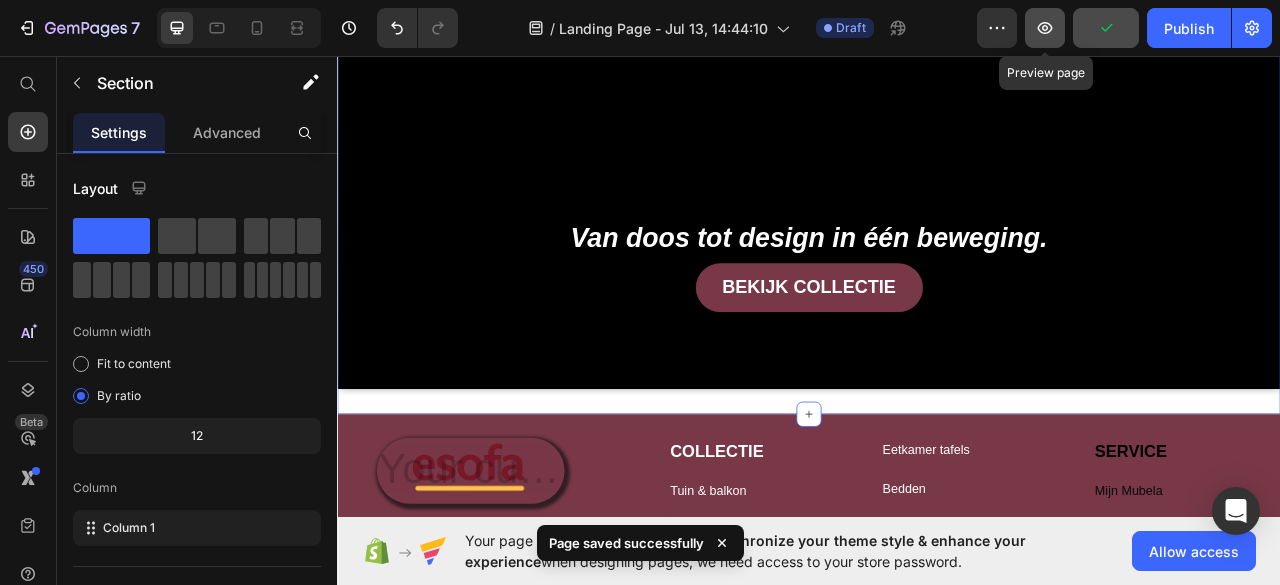 click 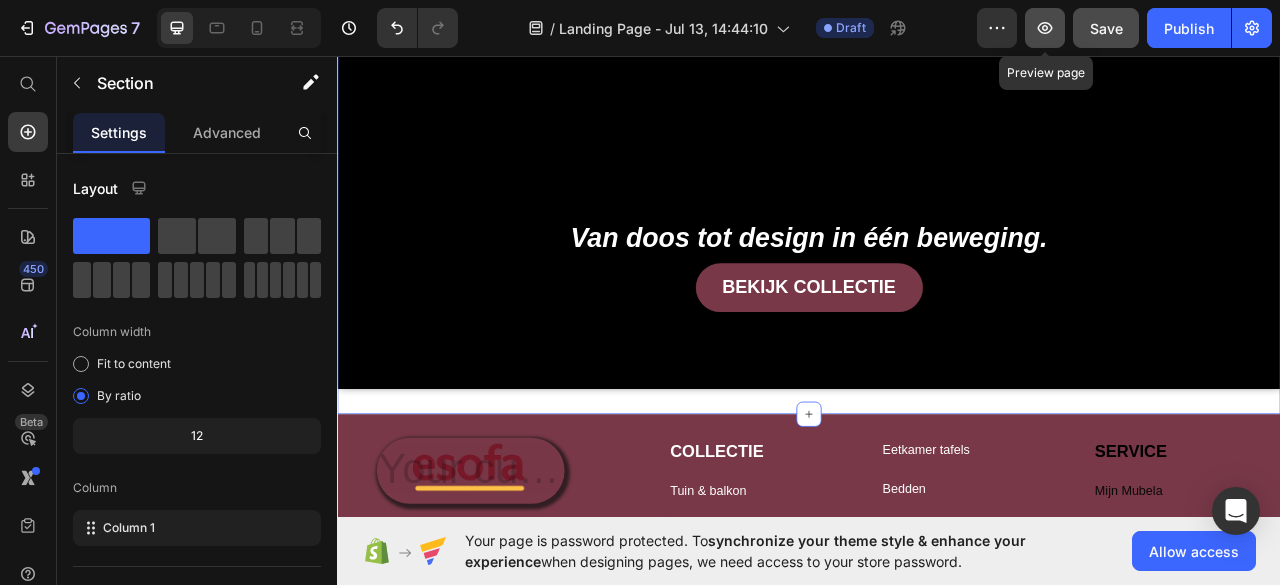 click 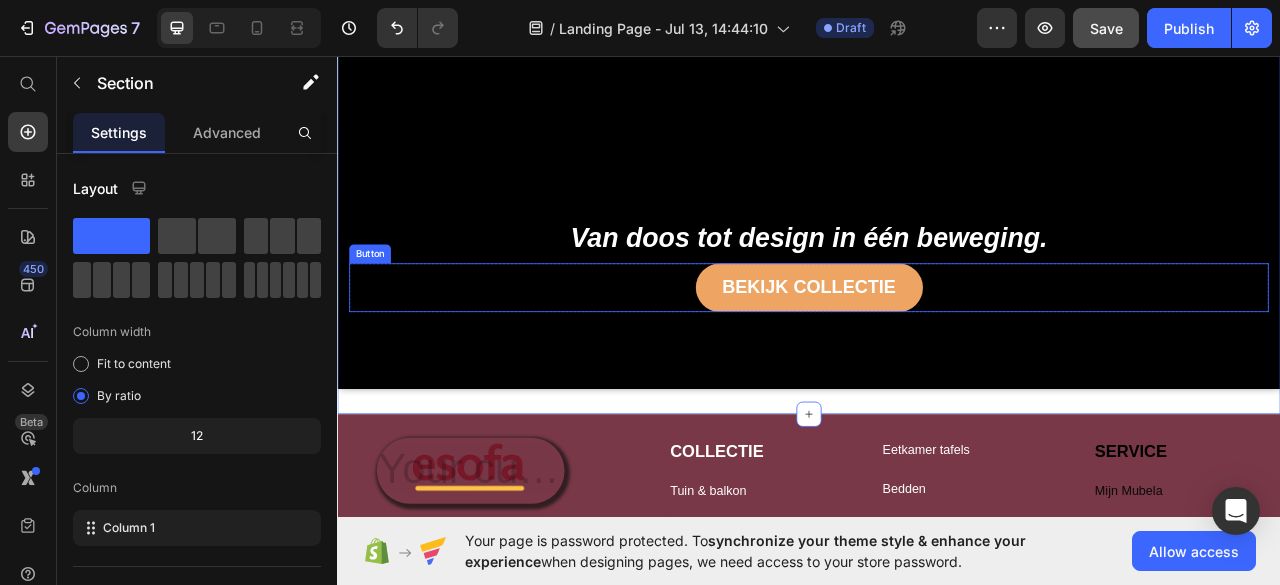 click on "BEKIJK COLLECTIE" at bounding box center [937, 352] 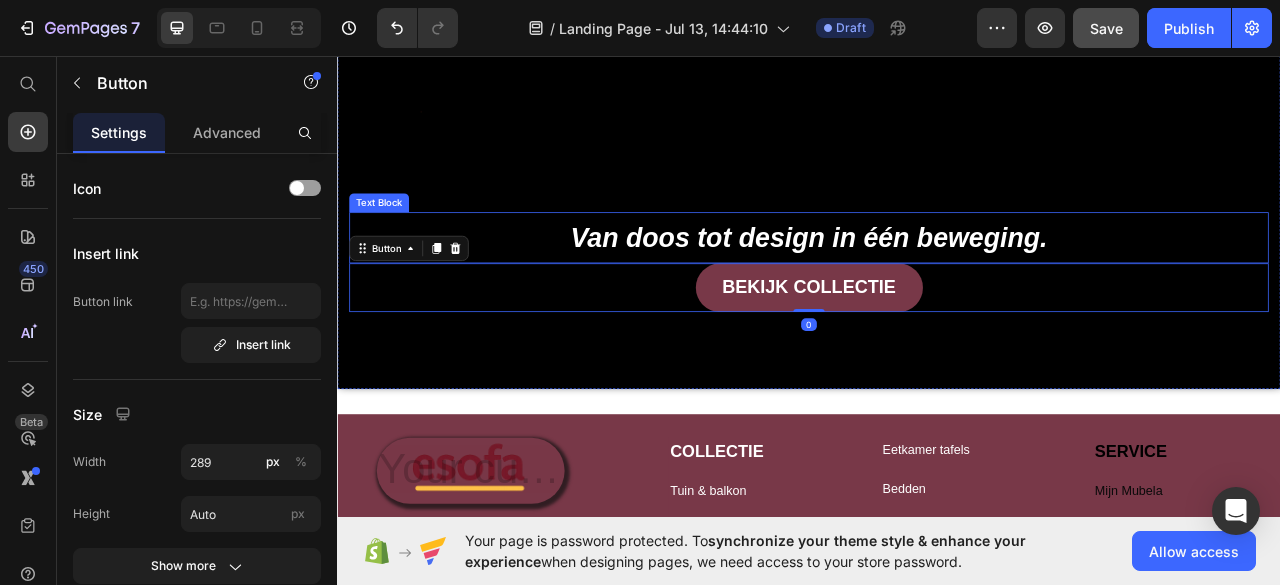 click on "Van doos tot design in één beweging." at bounding box center [937, 288] 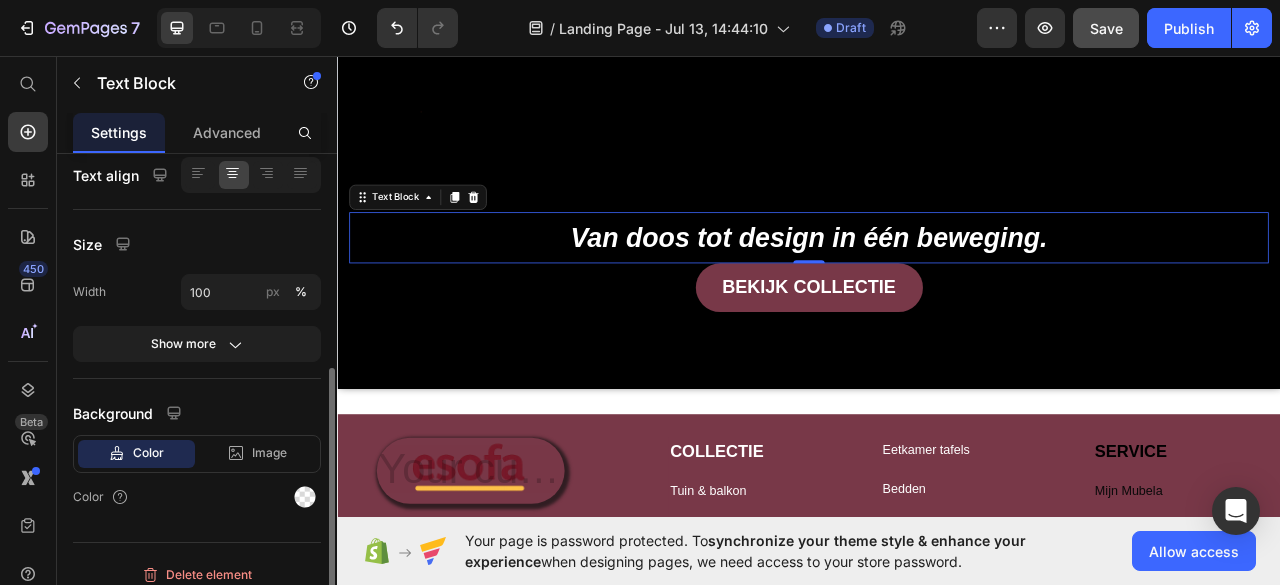 scroll, scrollTop: 0, scrollLeft: 0, axis: both 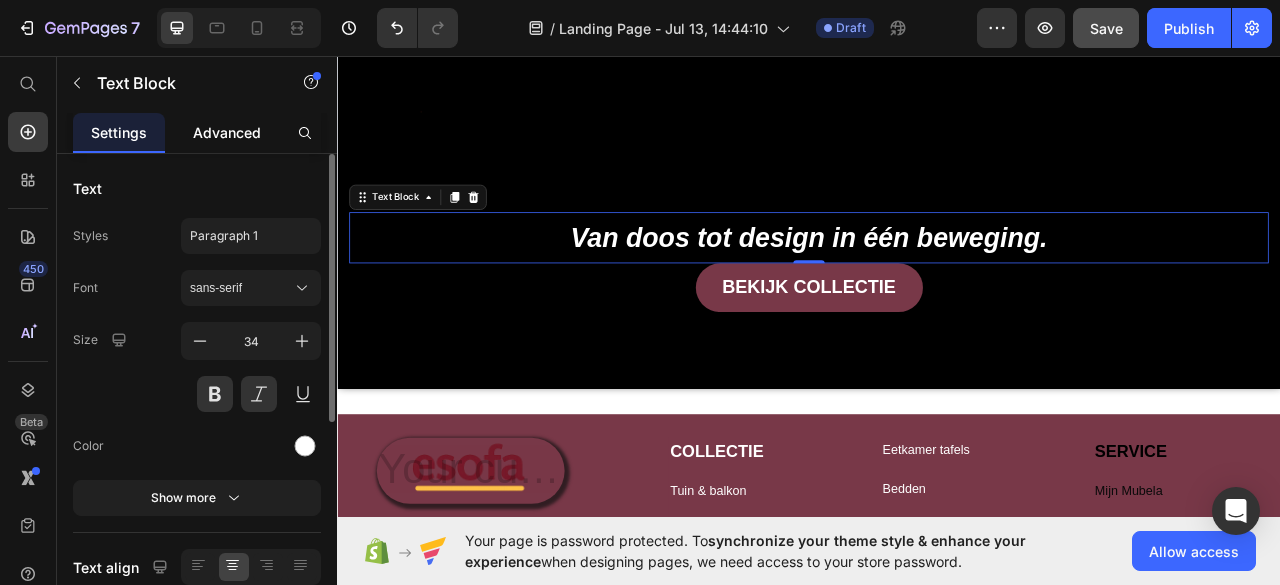 click on "Advanced" at bounding box center (227, 132) 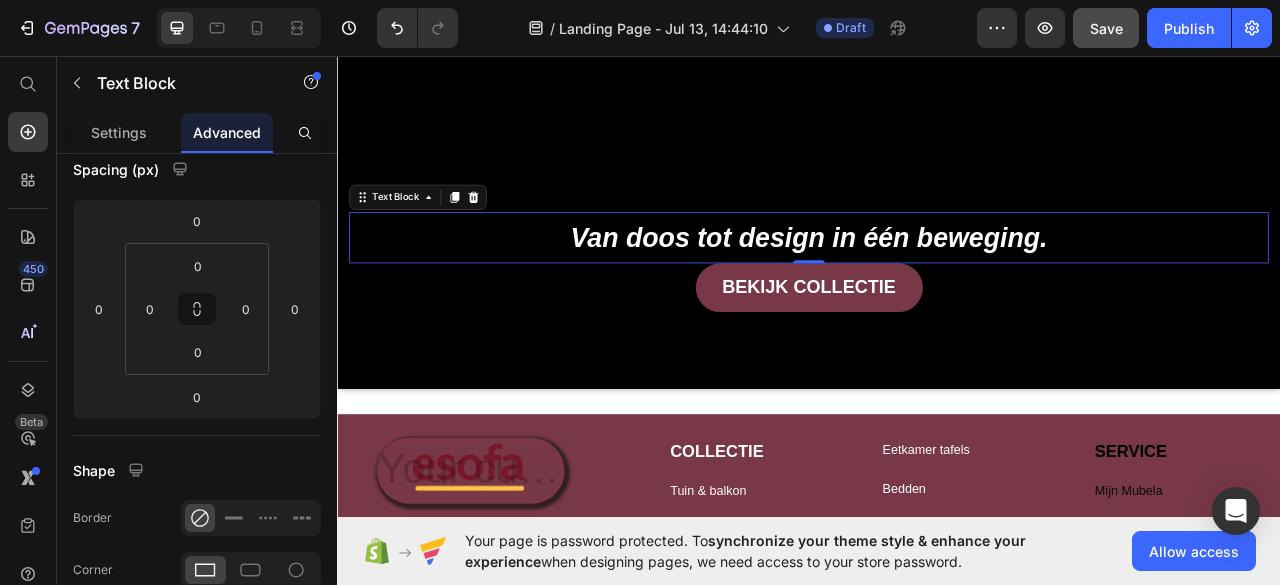 scroll, scrollTop: 592, scrollLeft: 0, axis: vertical 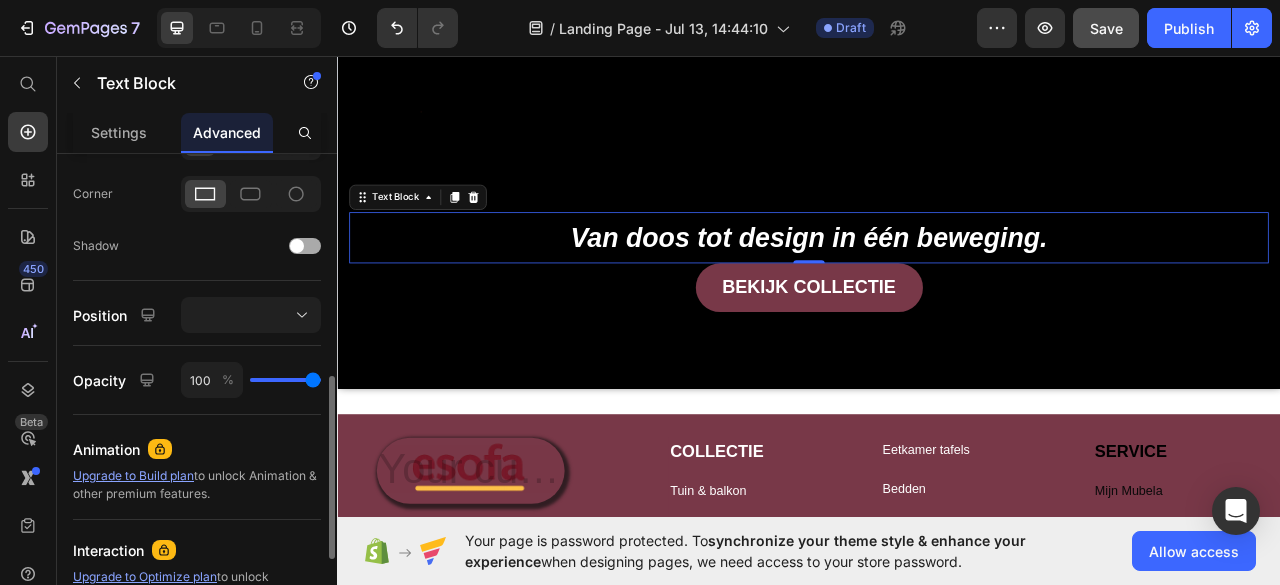 click at bounding box center (305, 246) 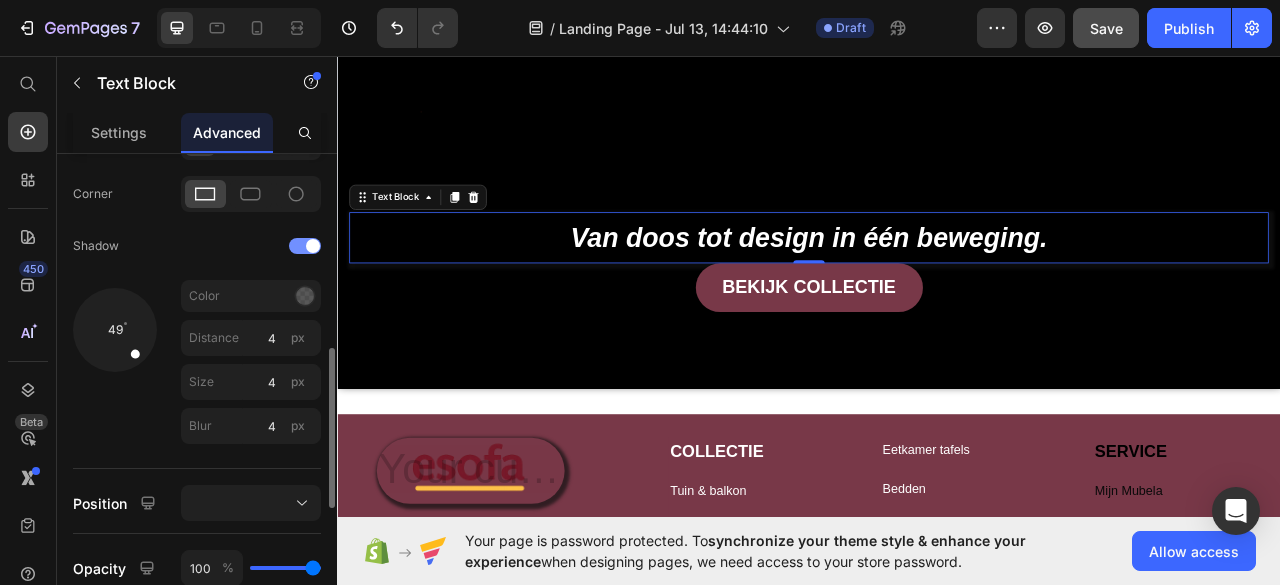 click at bounding box center [305, 246] 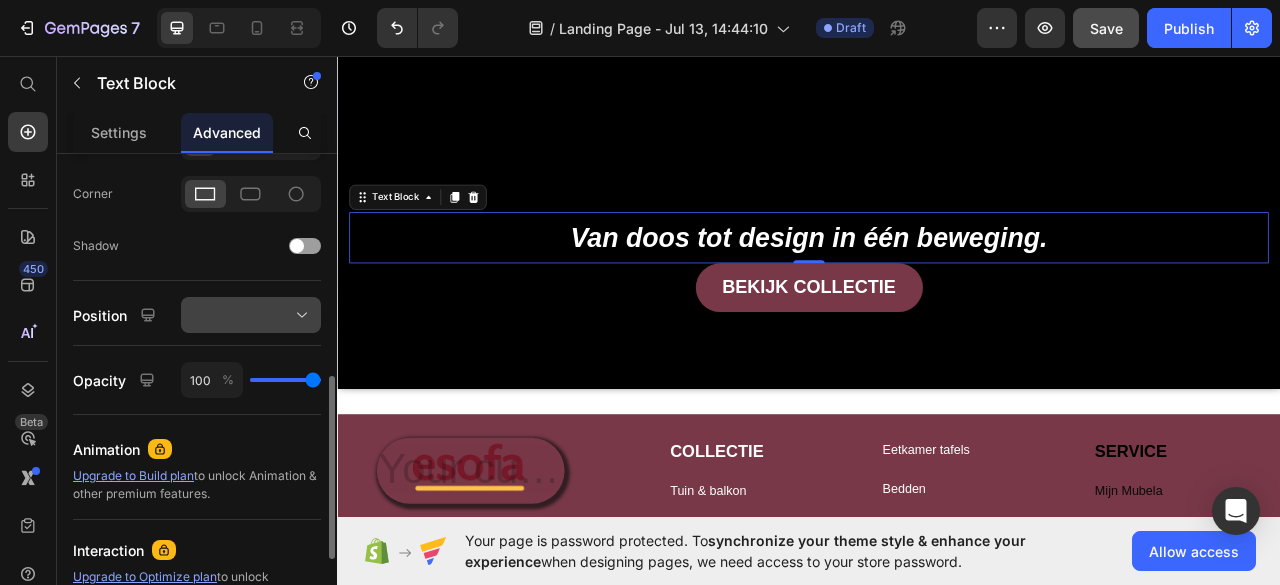 click at bounding box center [251, 315] 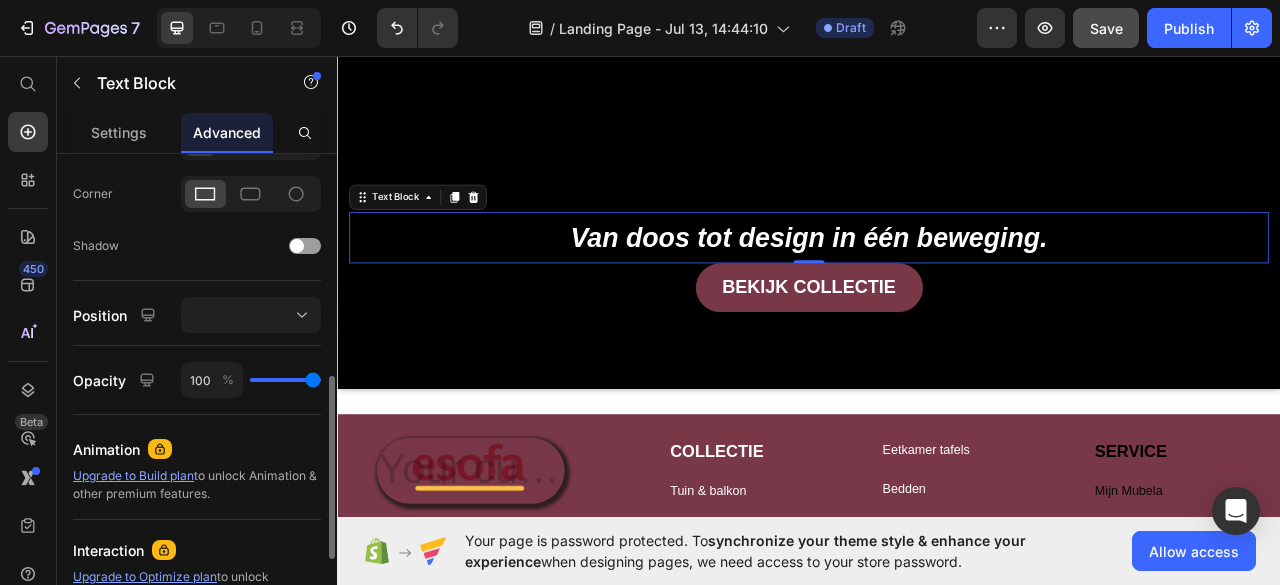 click on "Shape Border Corner Shadow" 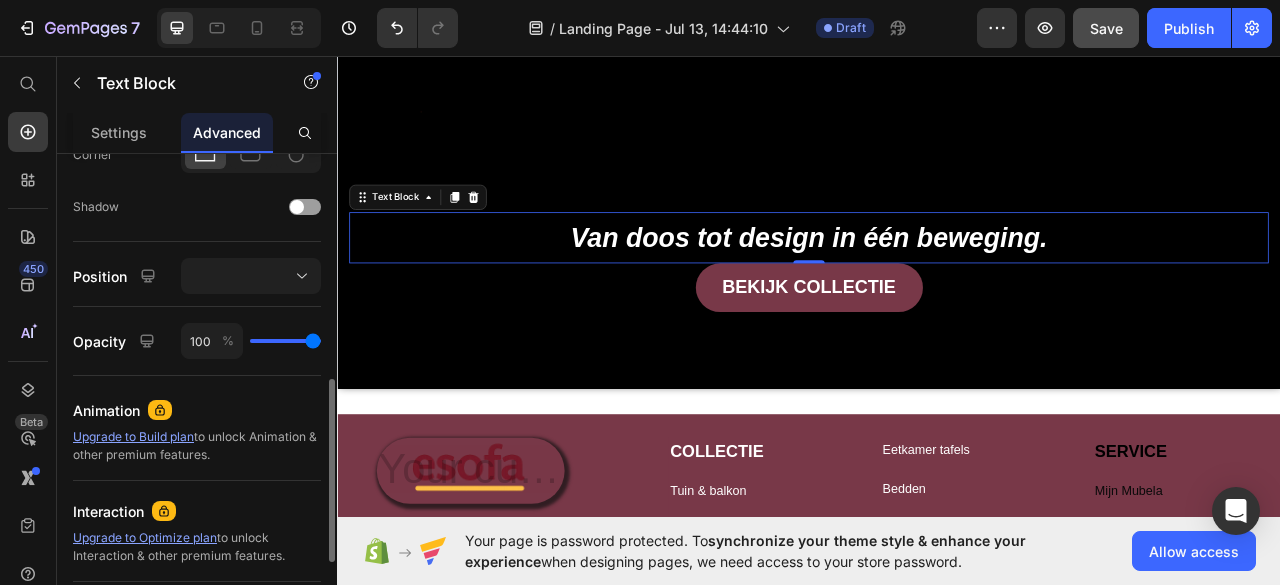scroll, scrollTop: 622, scrollLeft: 0, axis: vertical 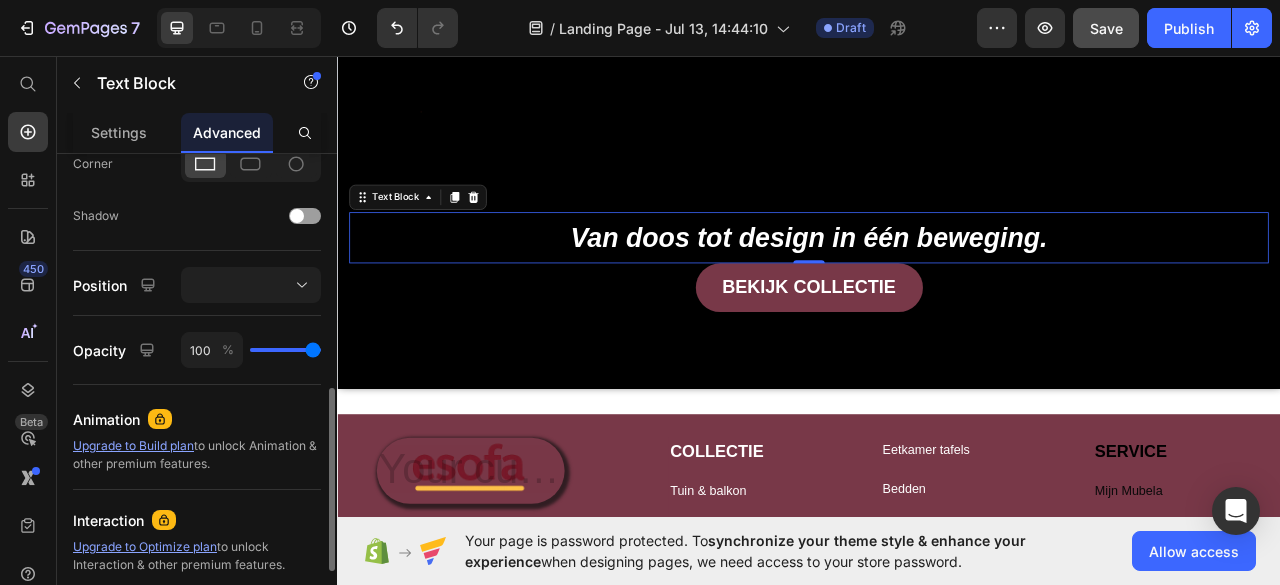 type on "93" 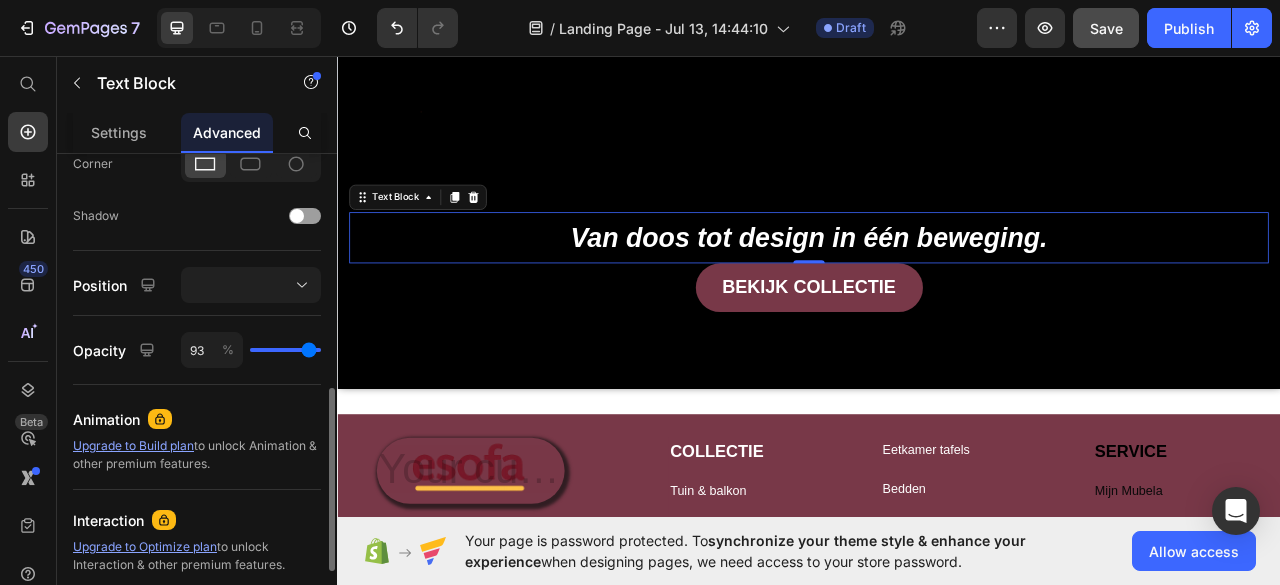 type on "80" 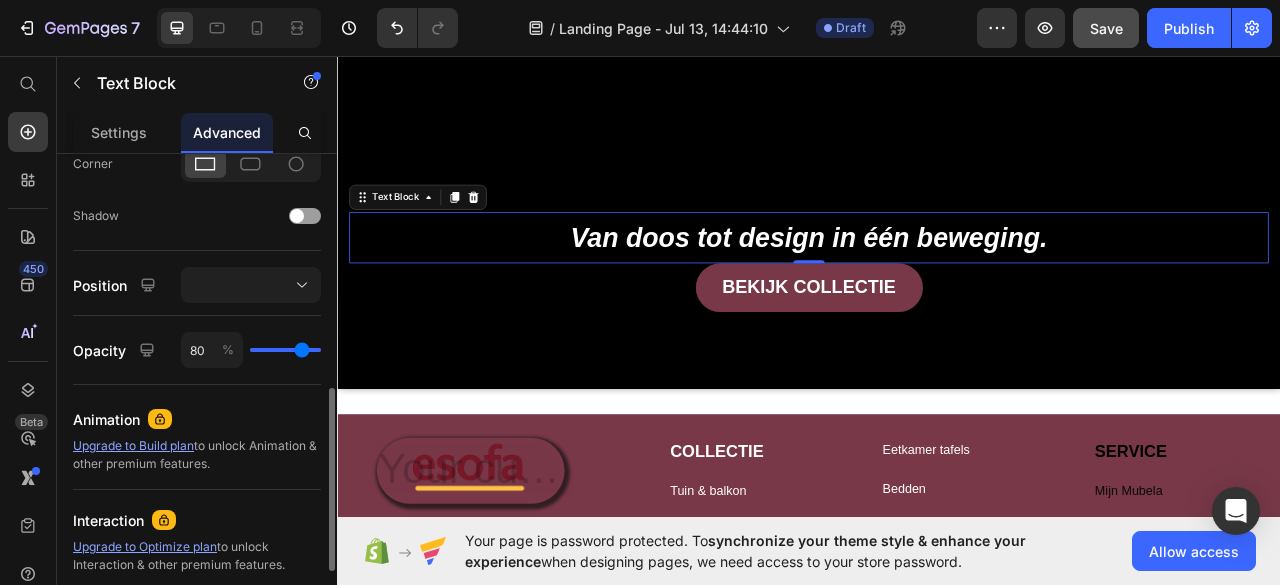 type on "69" 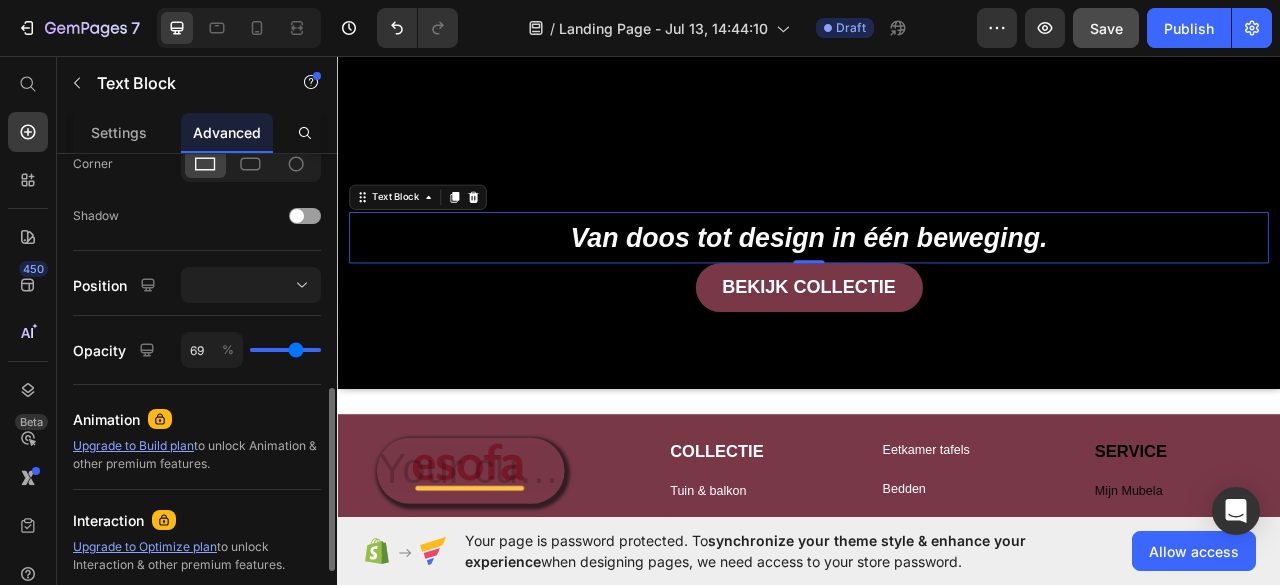 type on "59" 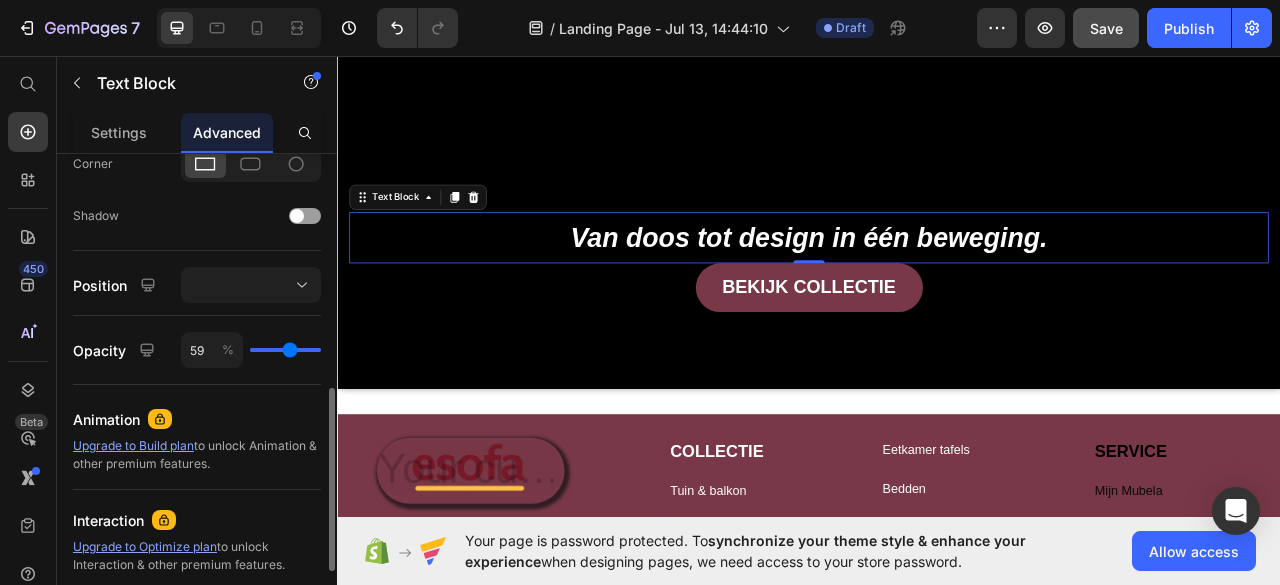 type on "55" 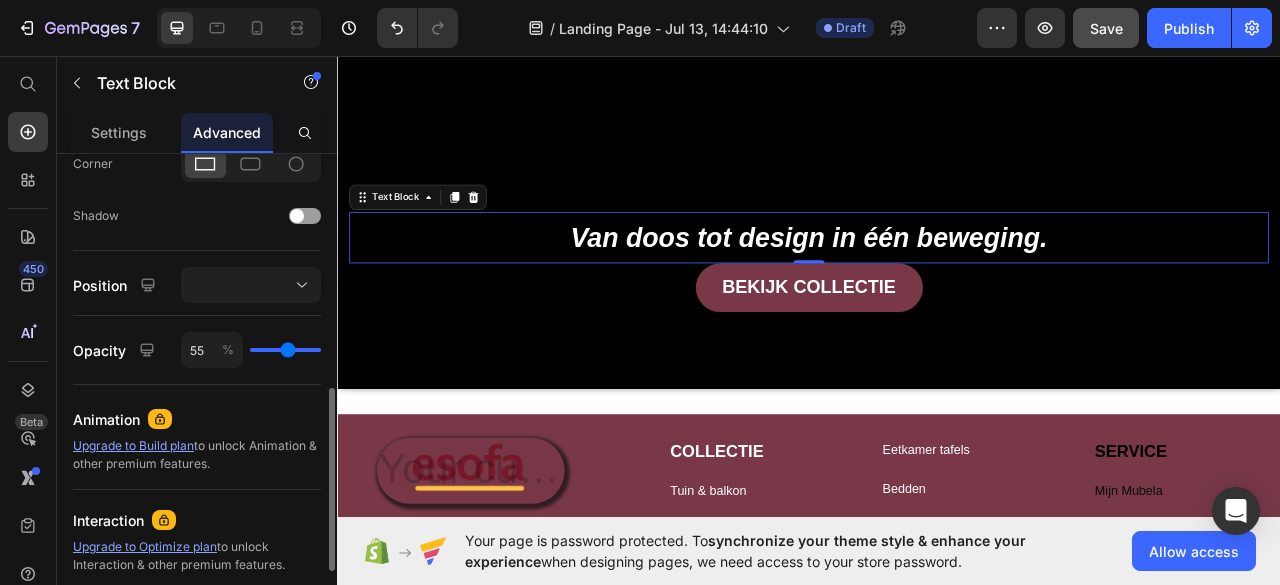 type on "51" 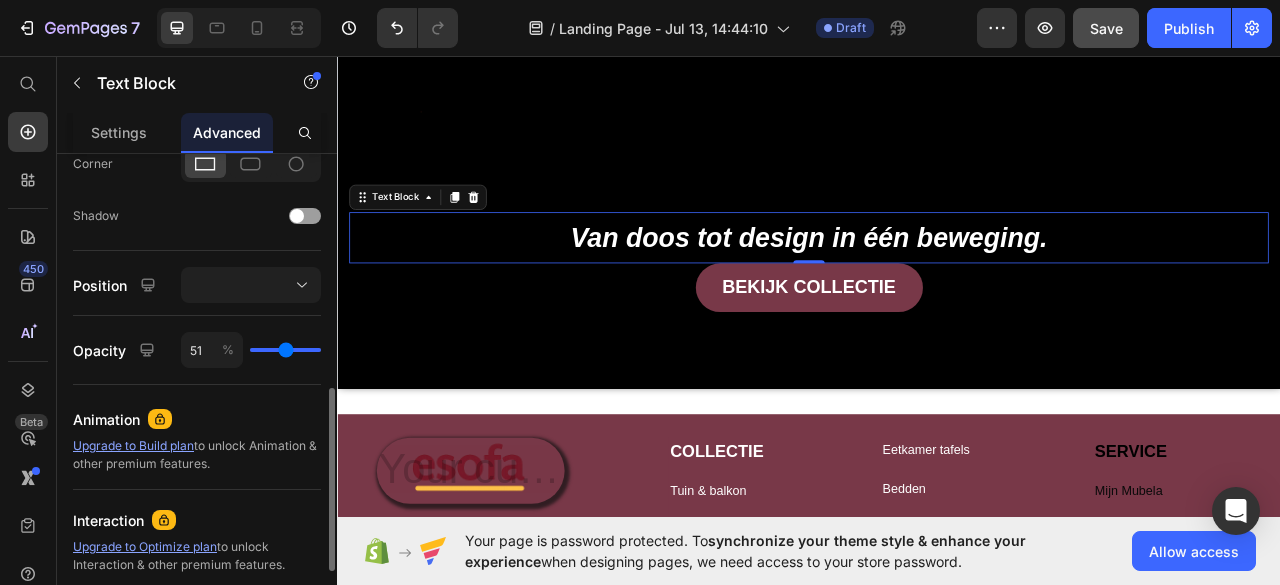 type on "46" 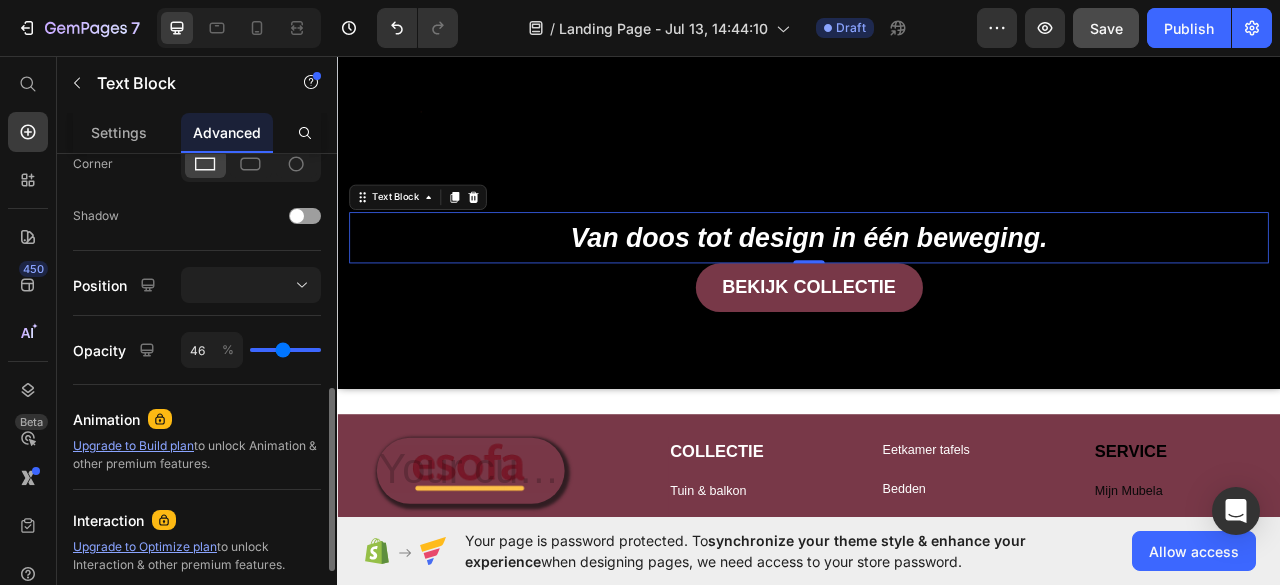 type on "45" 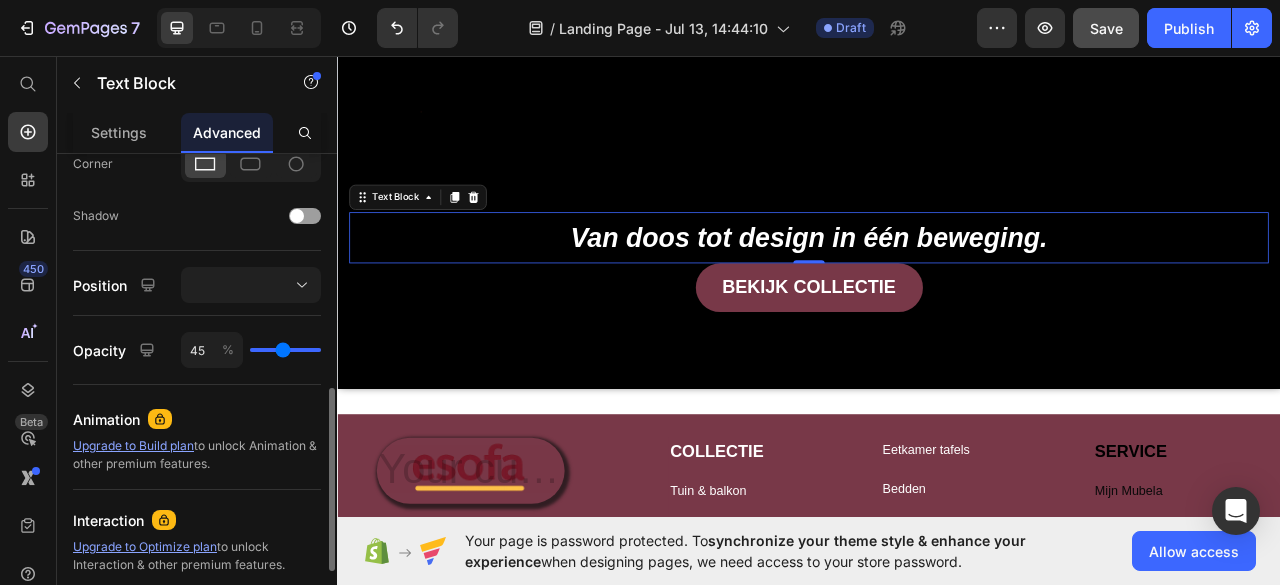 type on "45" 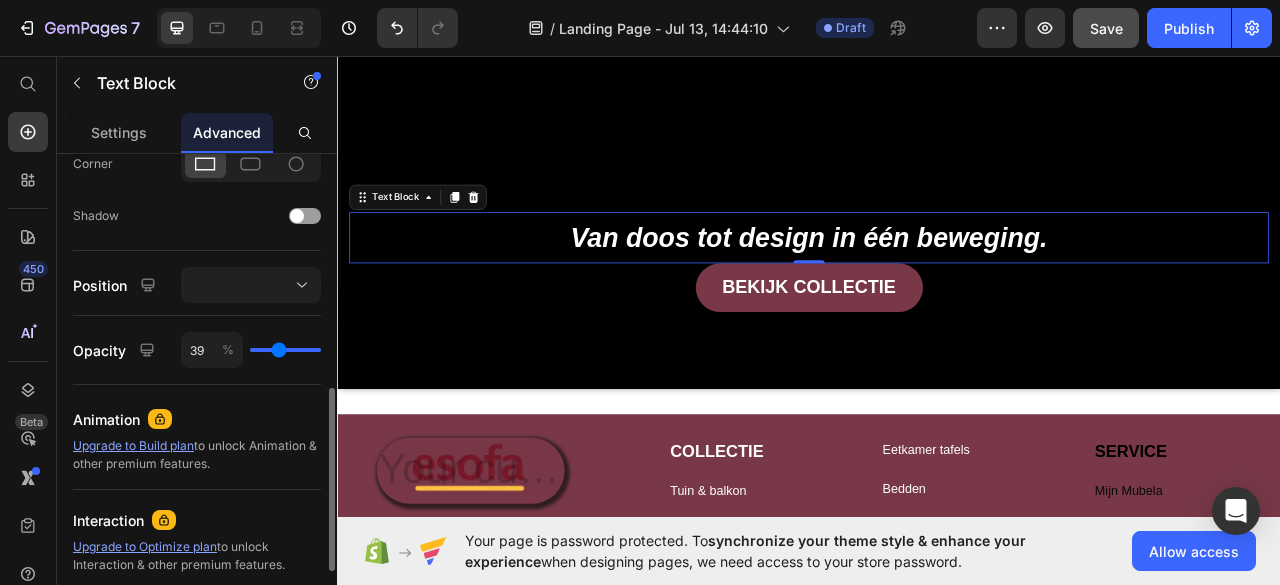 type on "33" 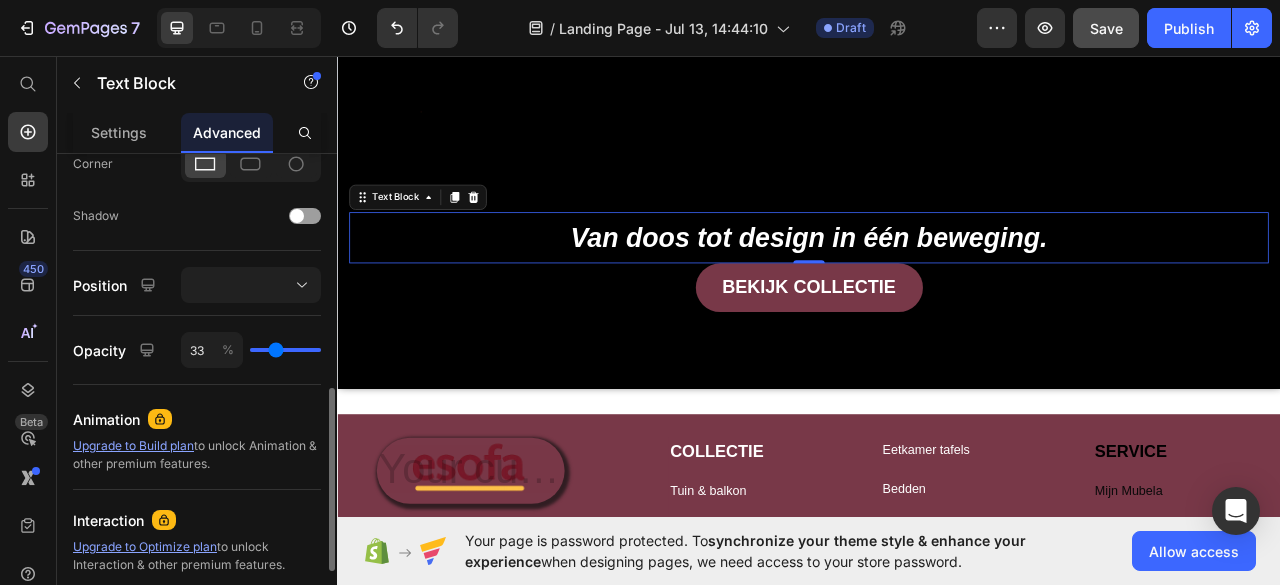 type on "29" 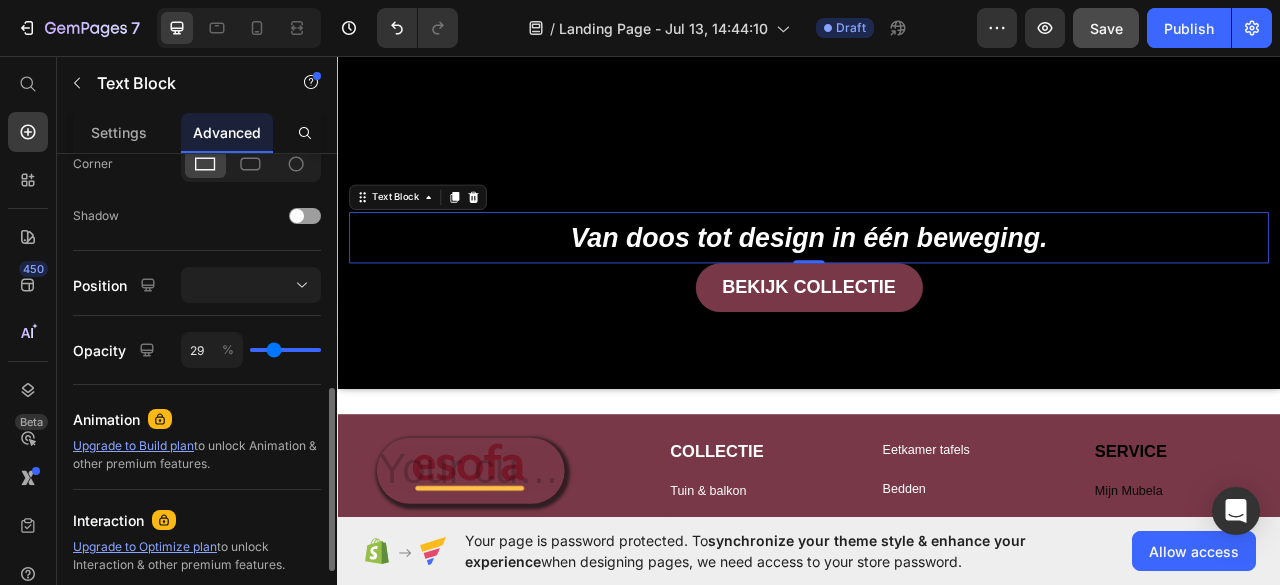 type on "28" 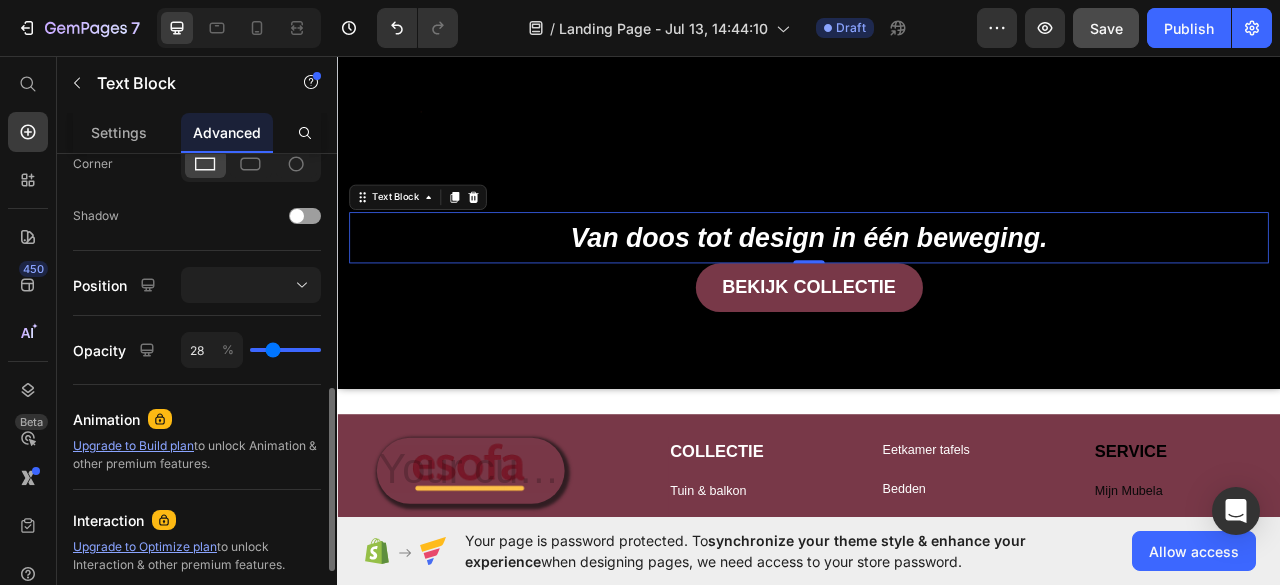 type on "24" 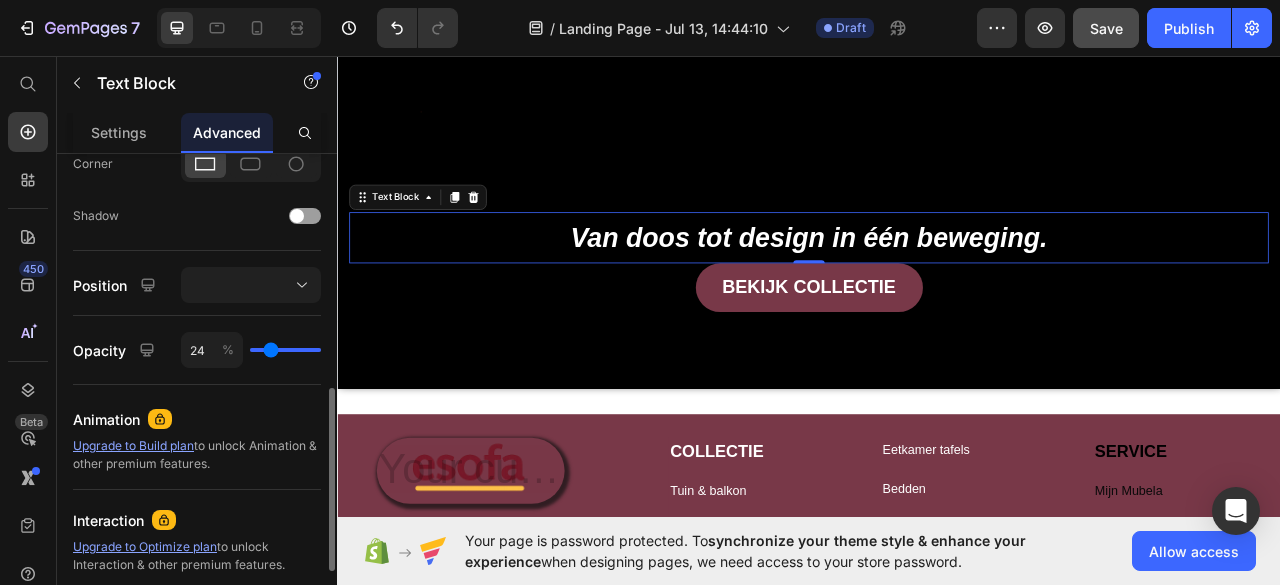 type on "21" 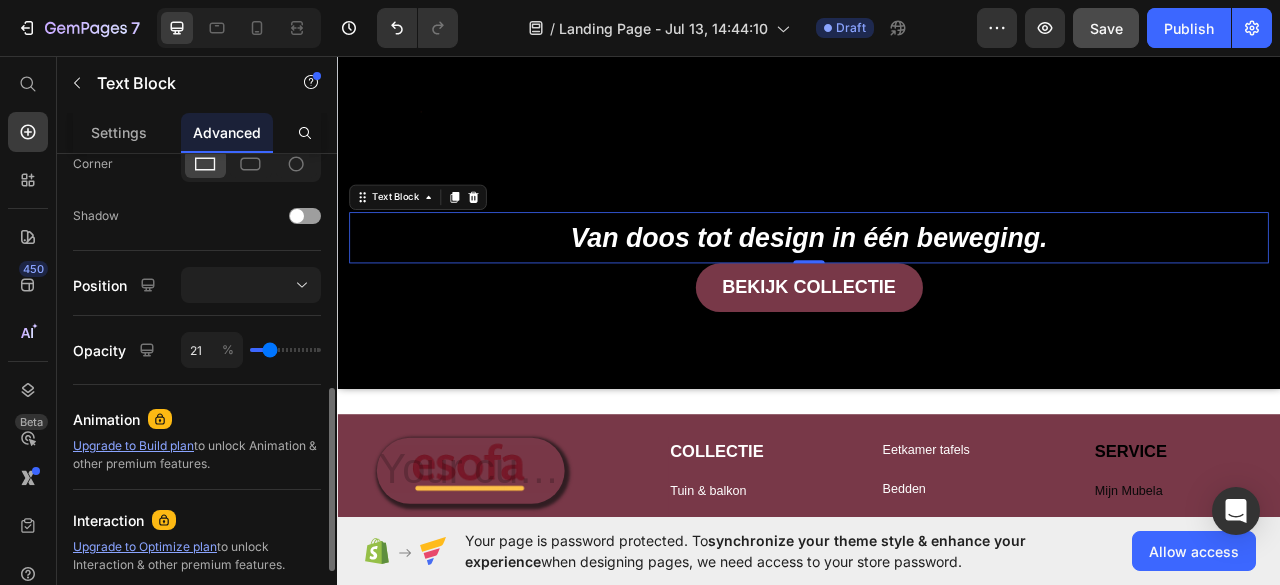 type on "18" 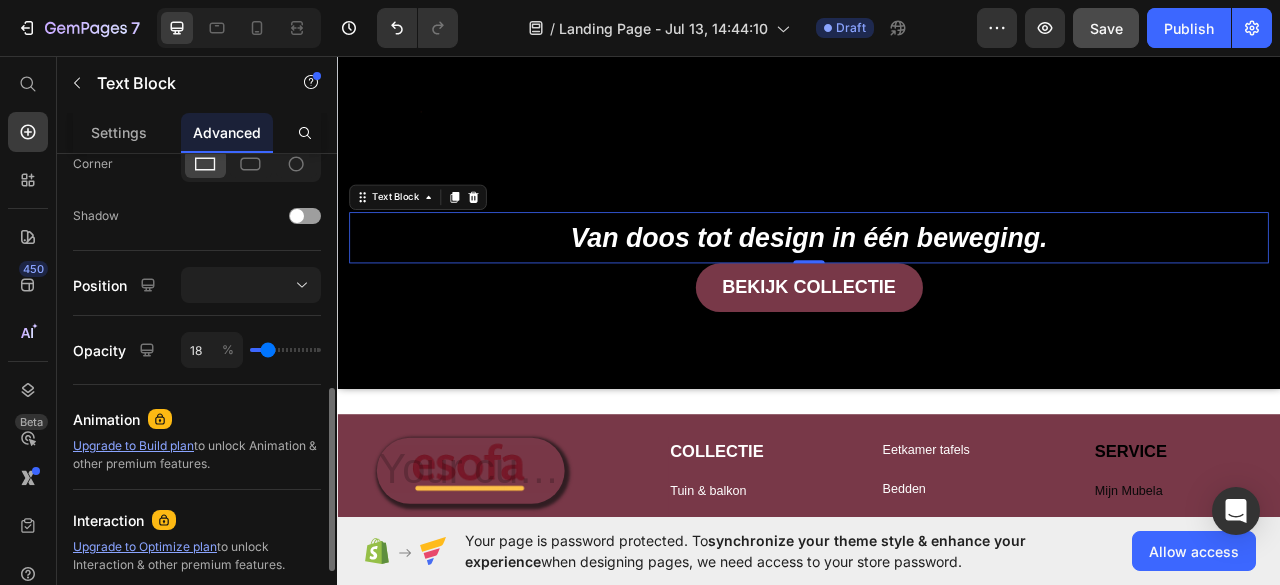 type on "15" 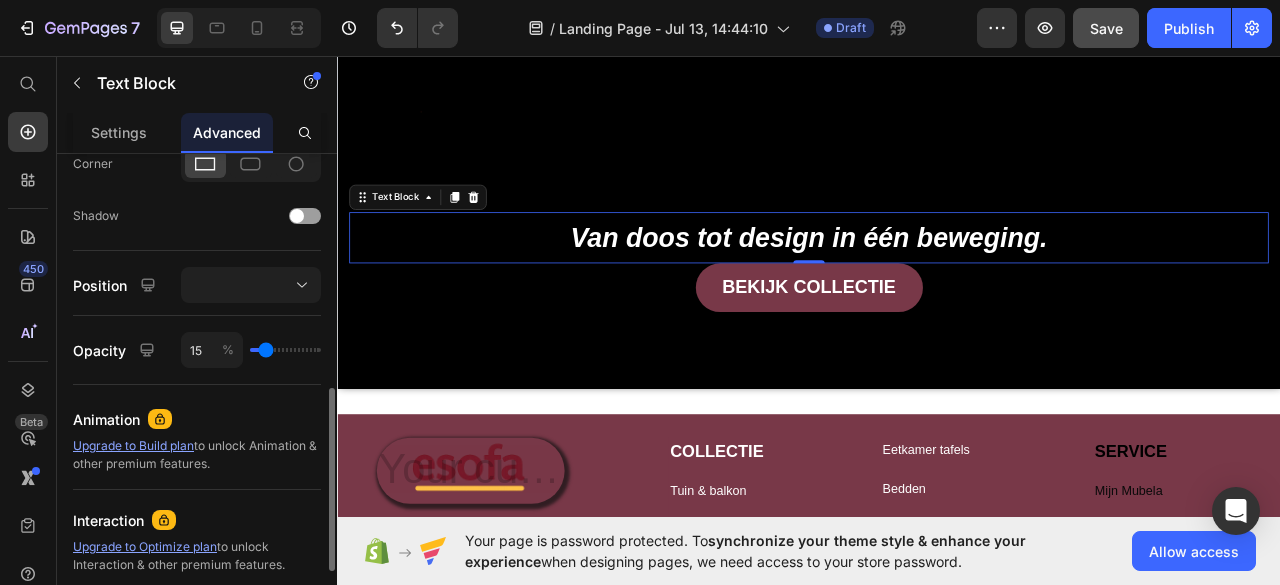 type on "12" 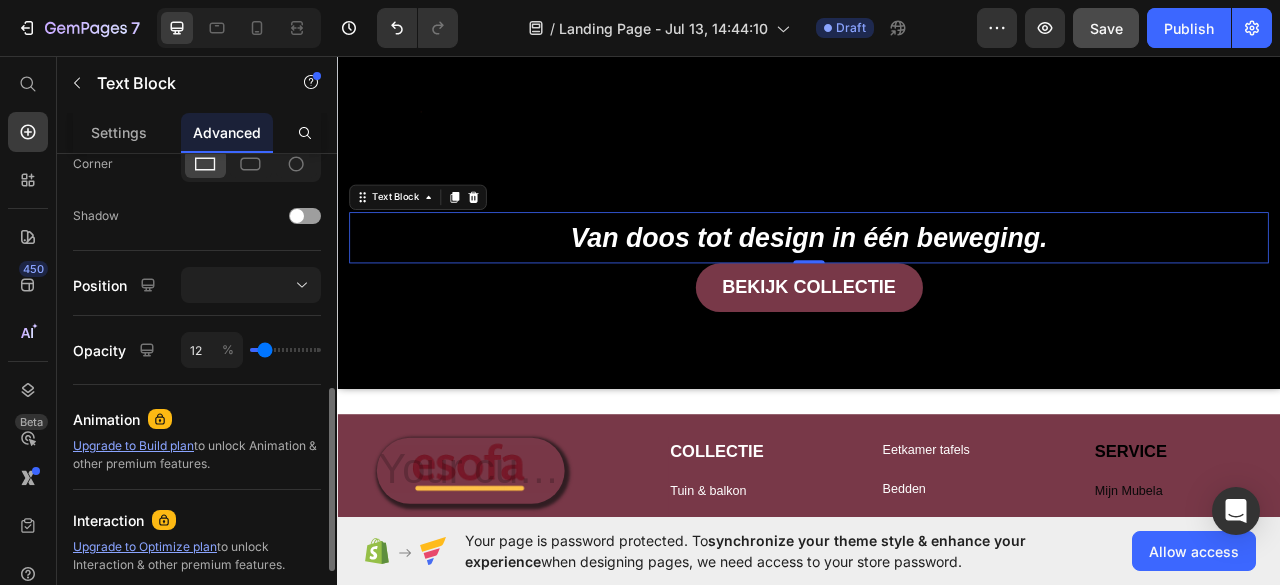 type on "8" 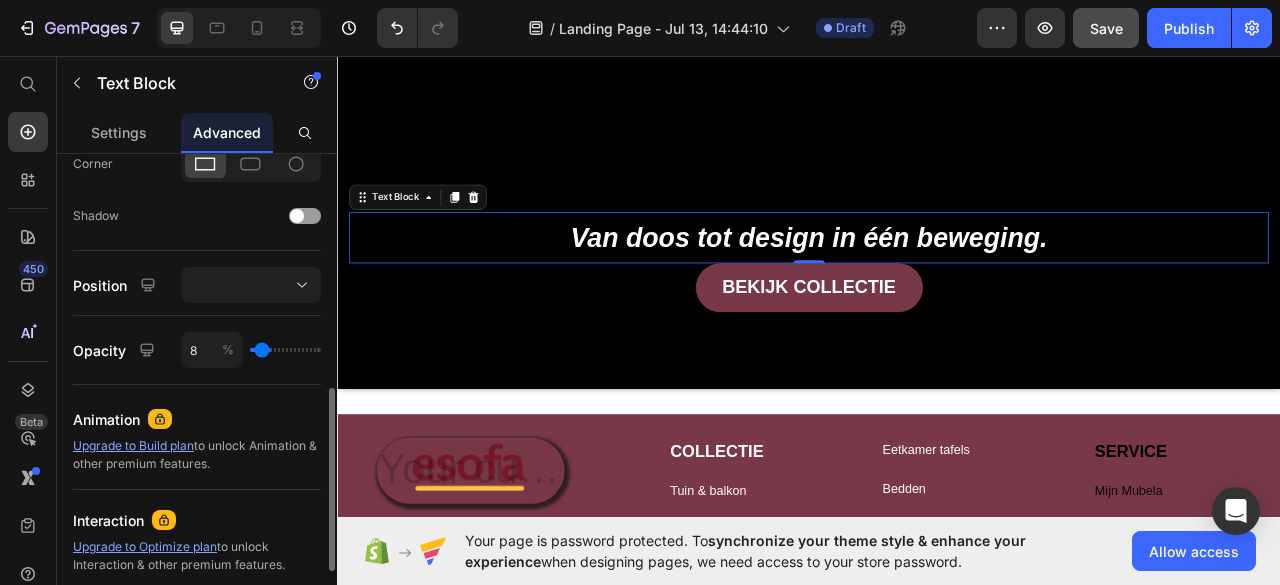 type on "4" 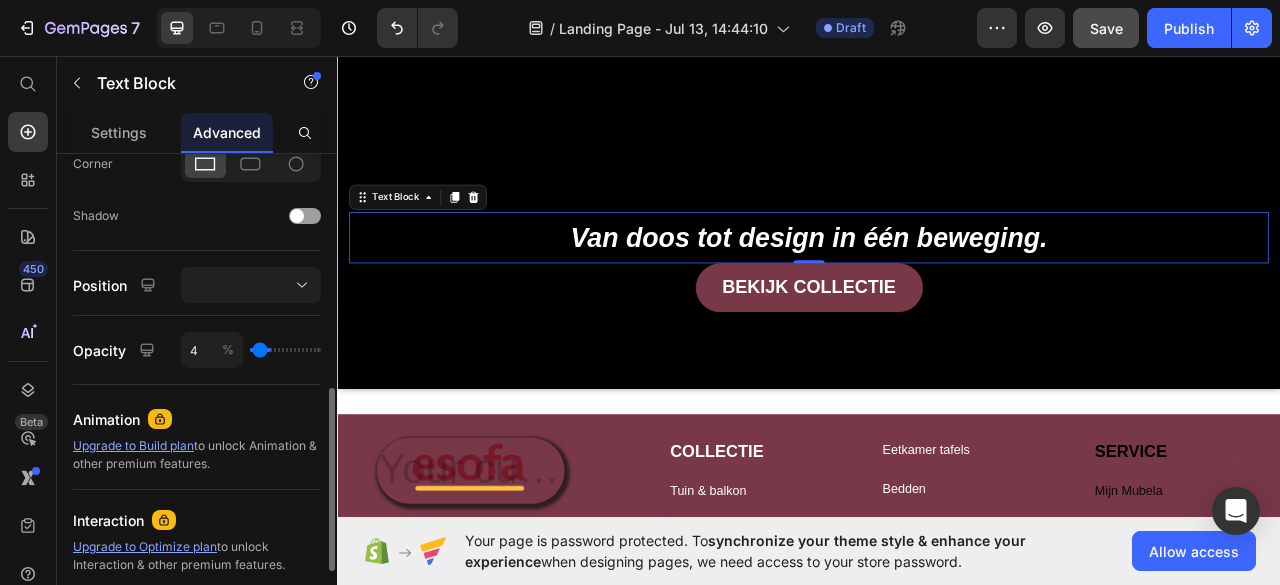 type on "1" 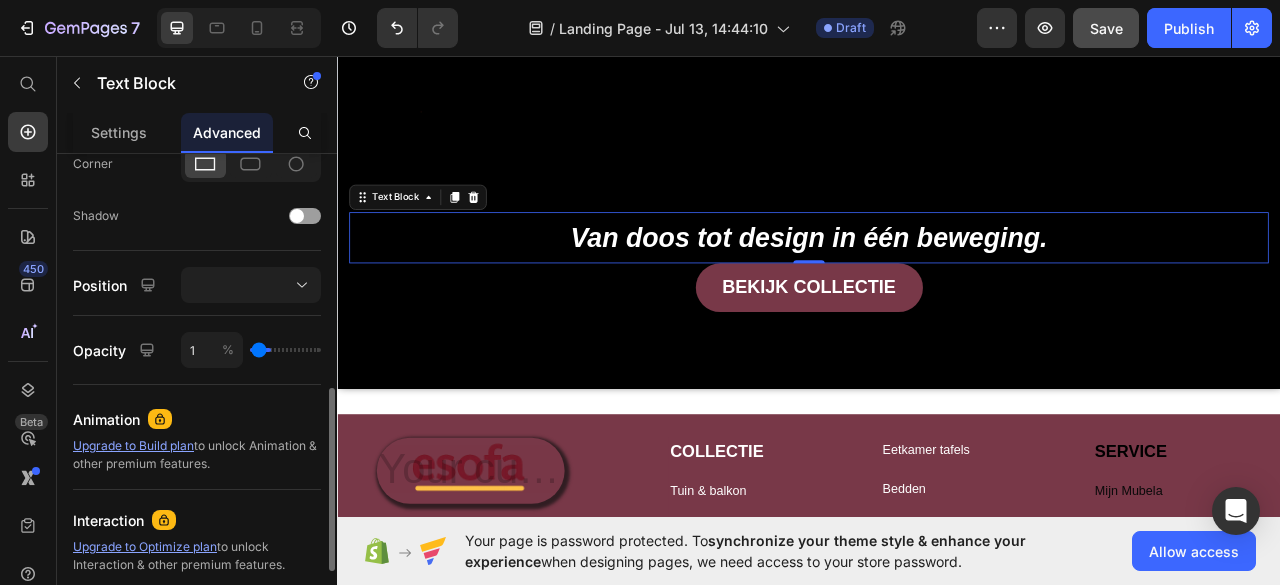 type on "0" 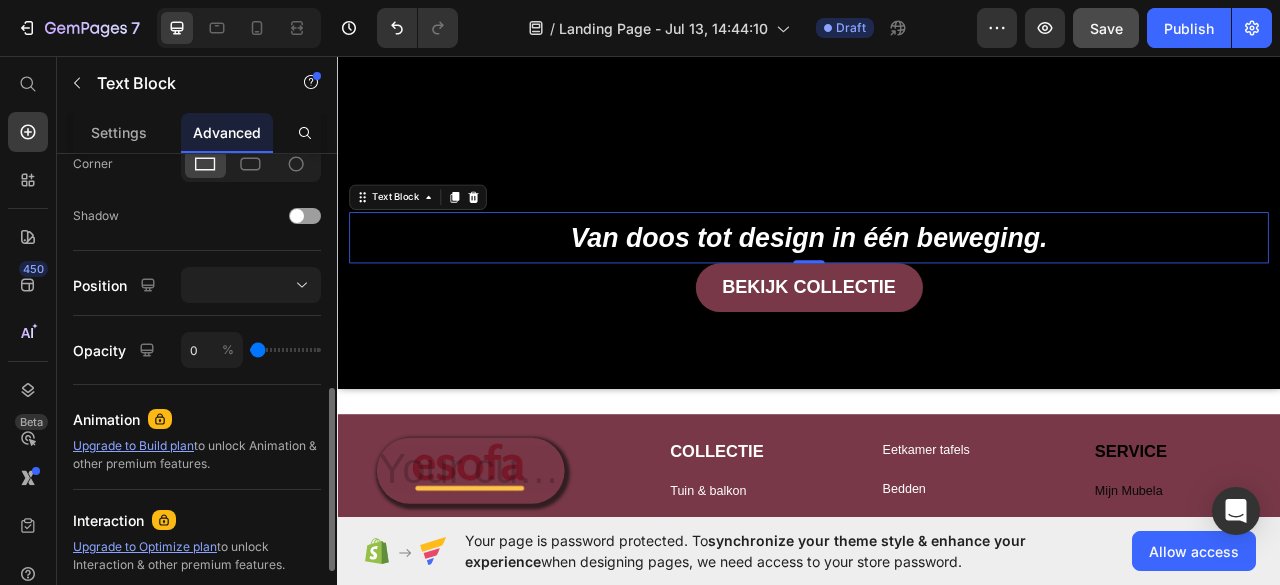 type on "15" 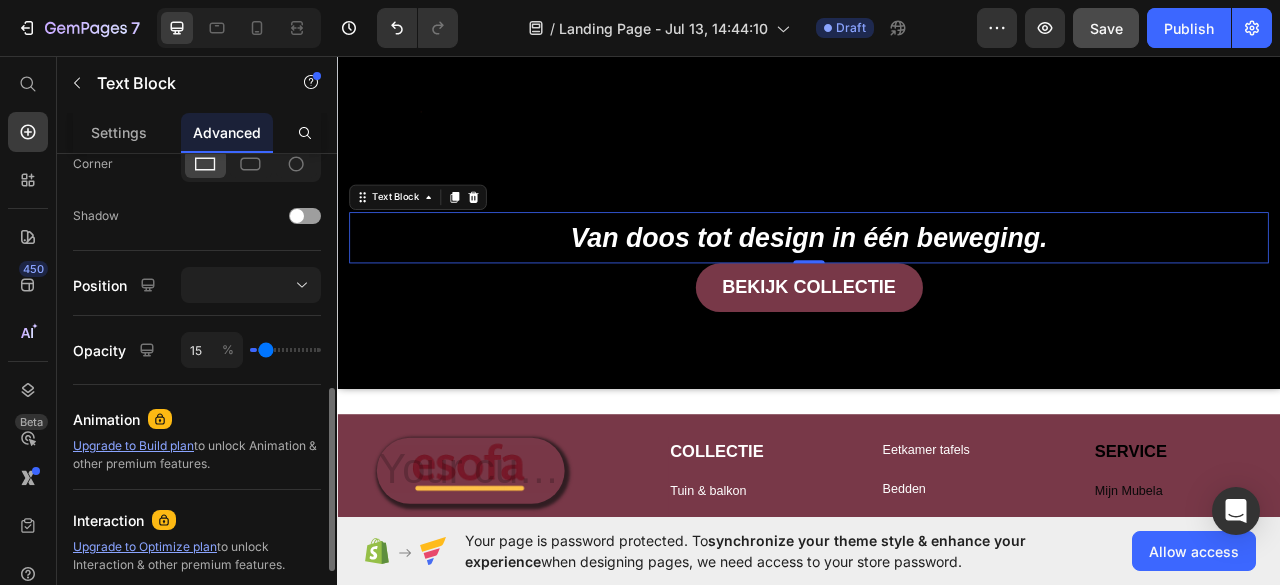 type on "27" 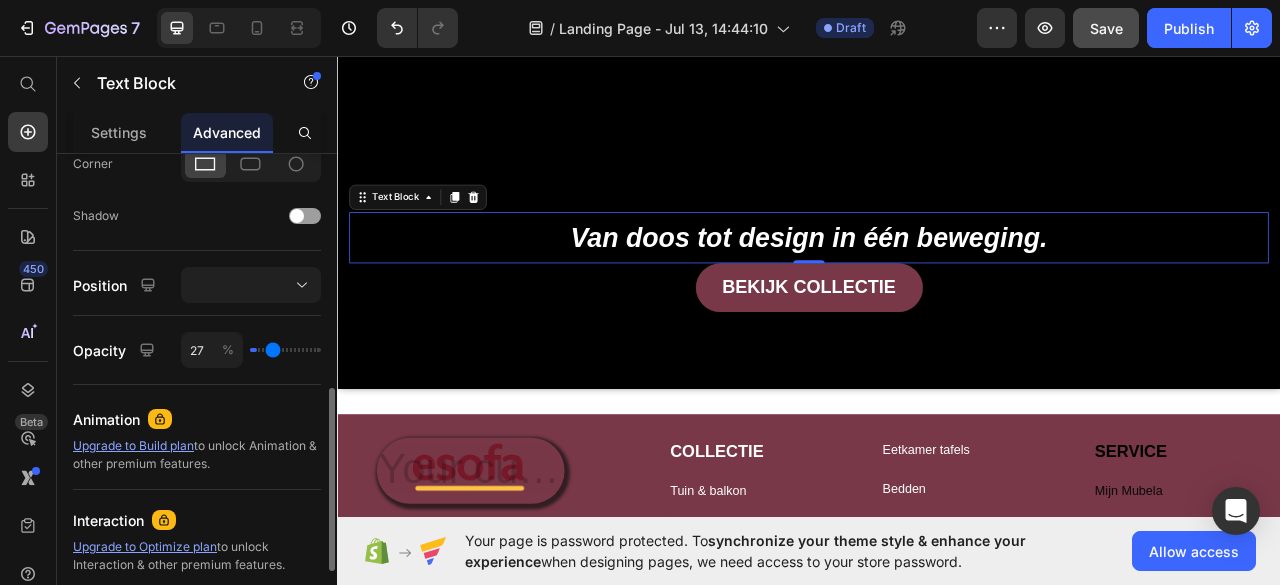 type on "30" 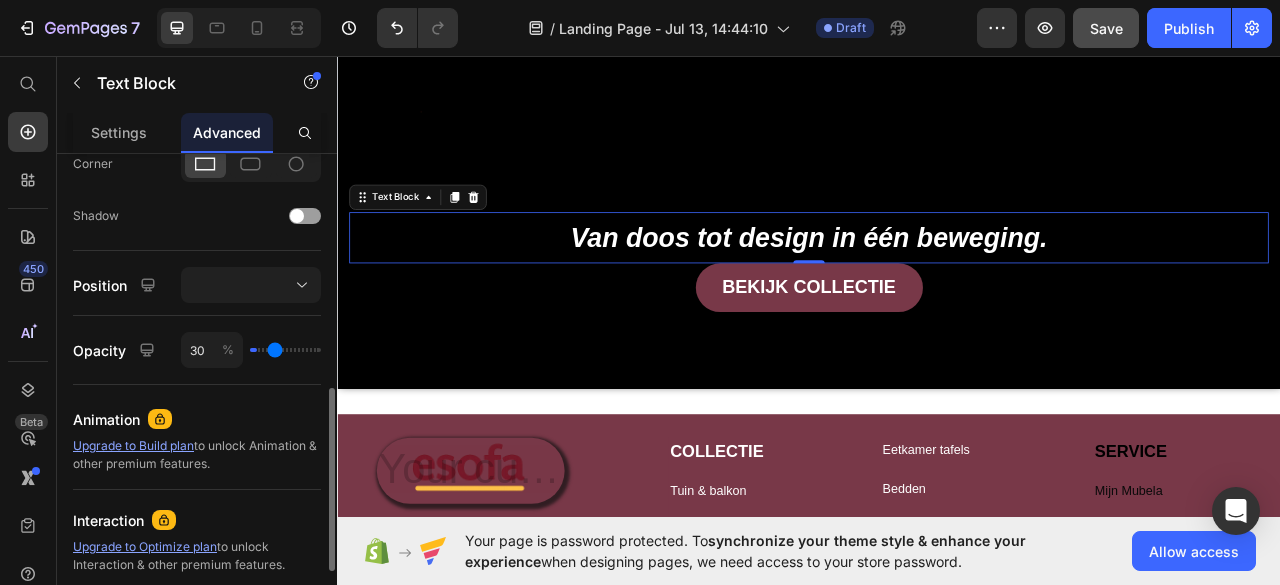 type on "33" 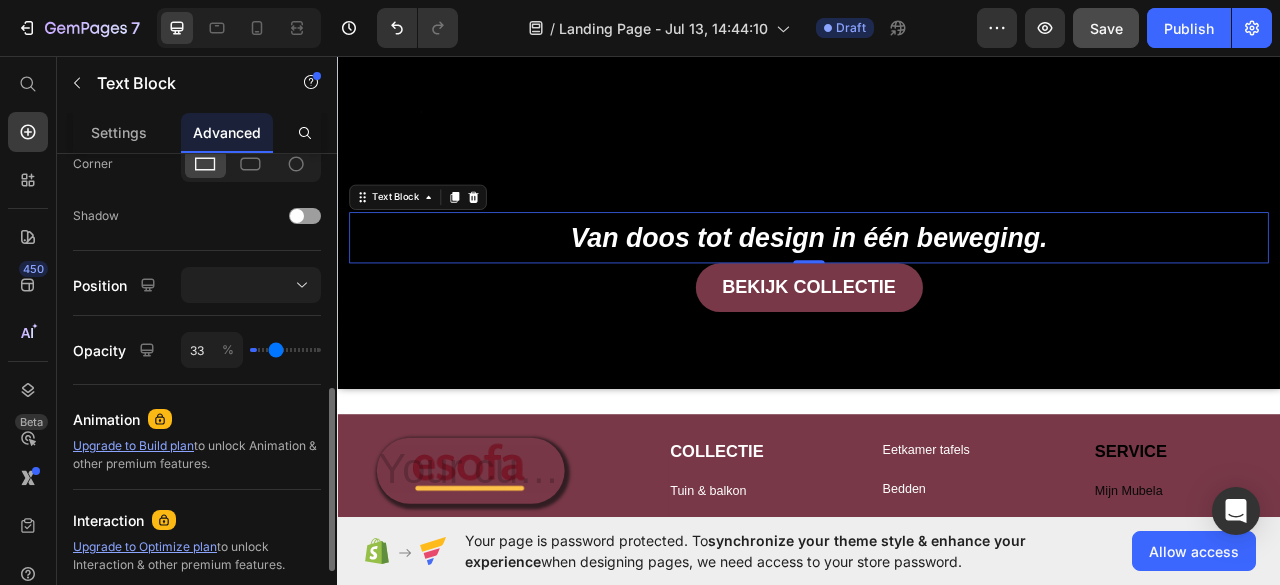 type on "36" 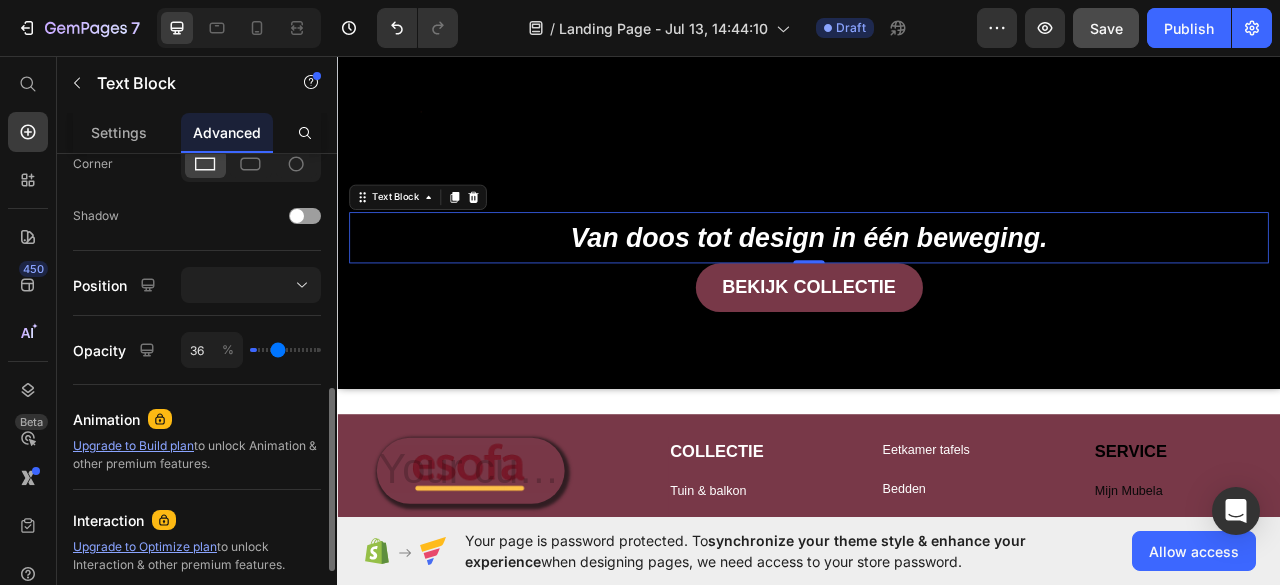 type on "38" 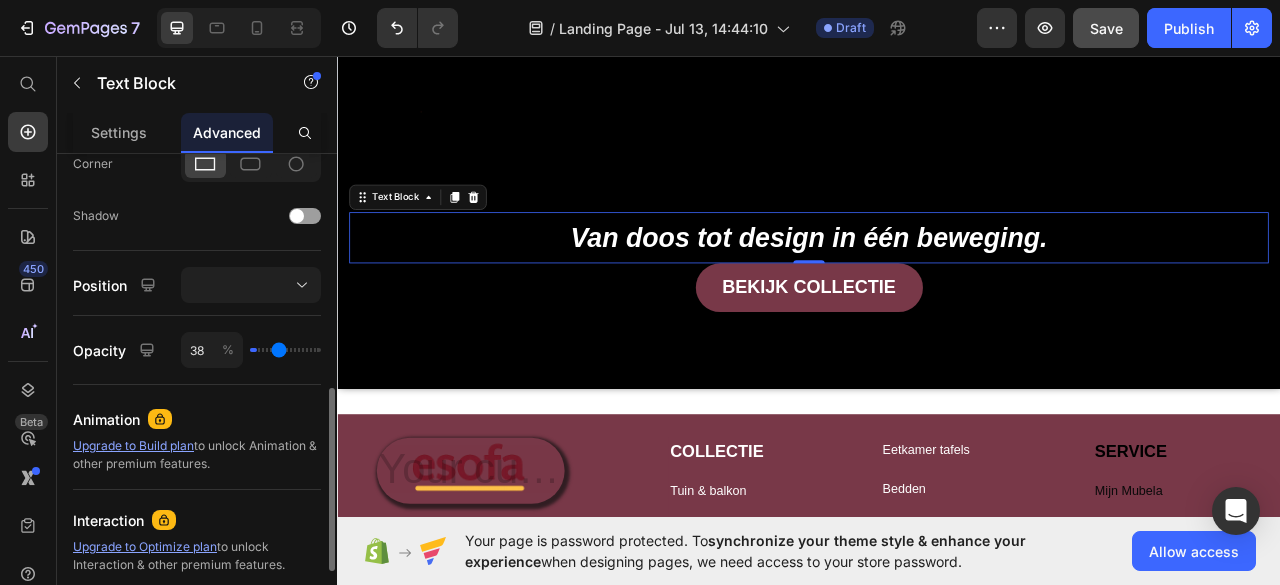 type on "40" 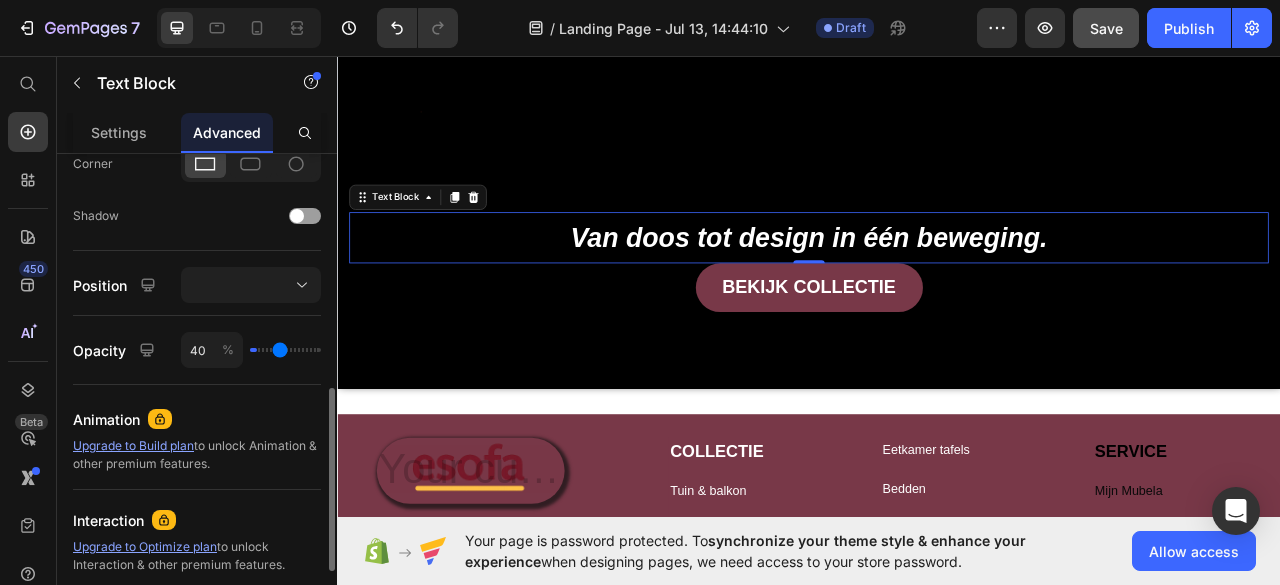 type on "41" 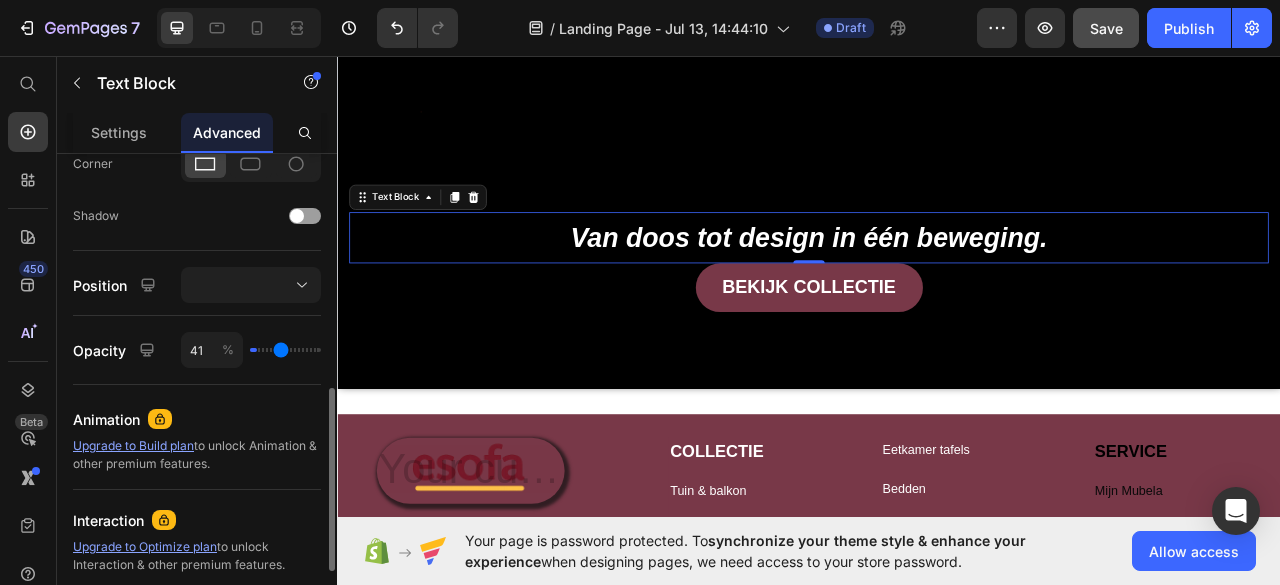 type on "42" 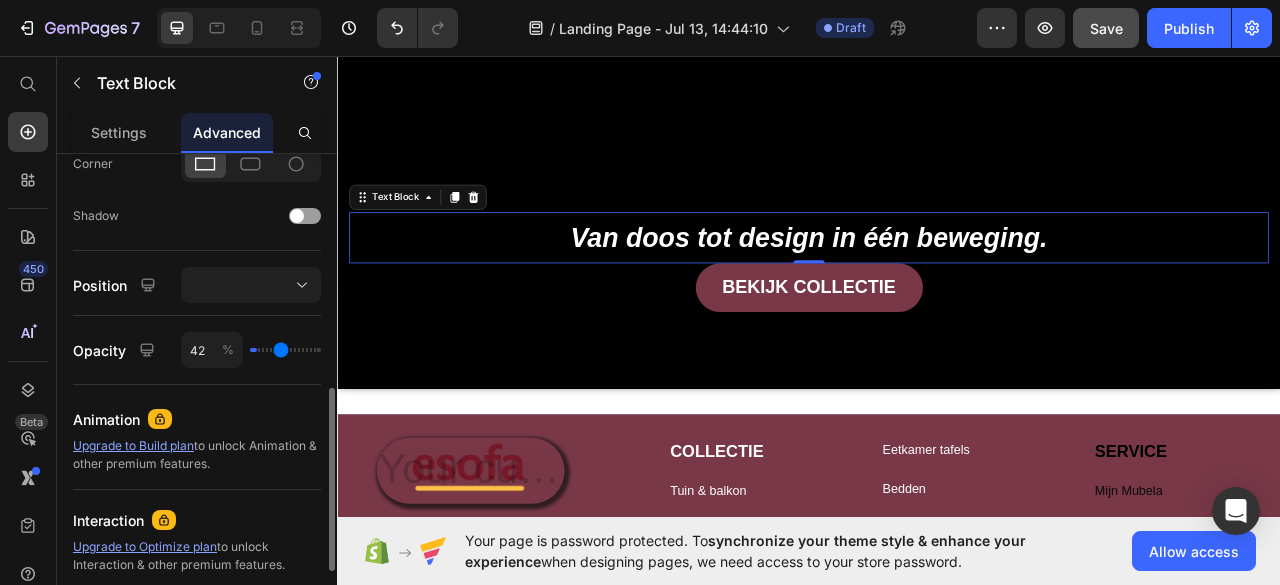 type on "44" 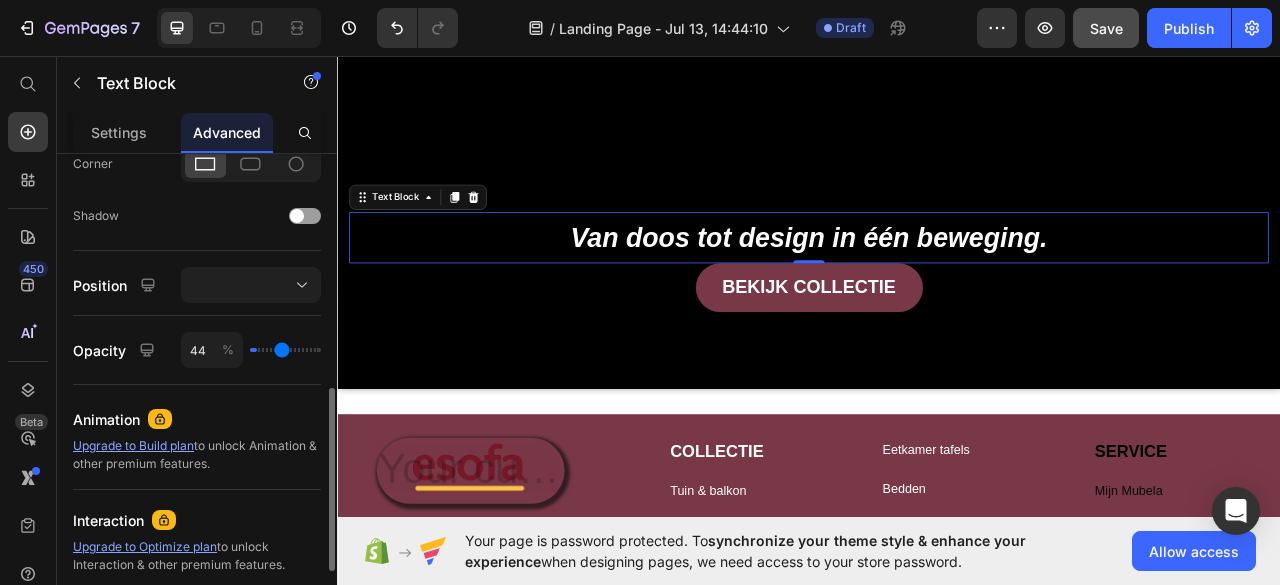 type on "46" 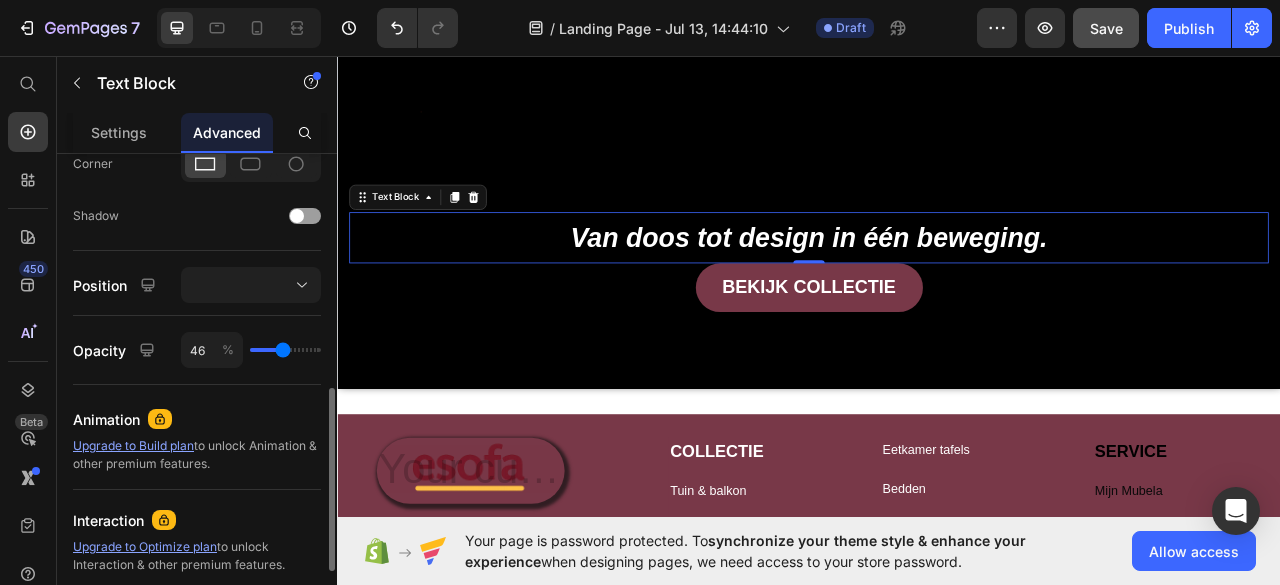 drag, startPoint x: 319, startPoint y: 347, endPoint x: 283, endPoint y: 346, distance: 36.013885 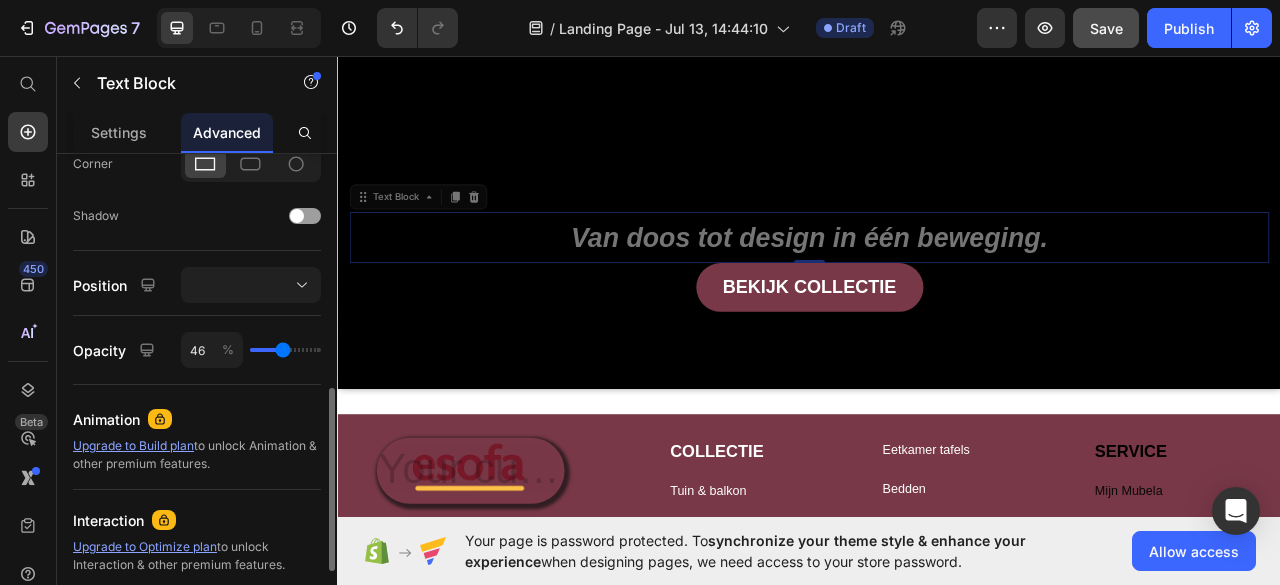type on "63" 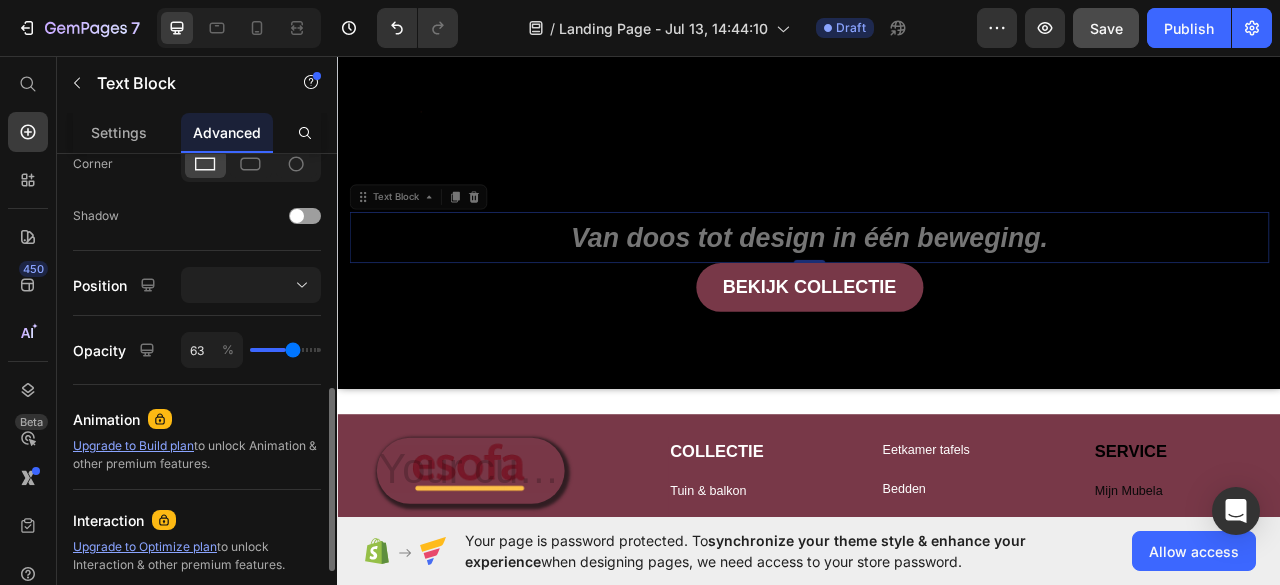 type on "100" 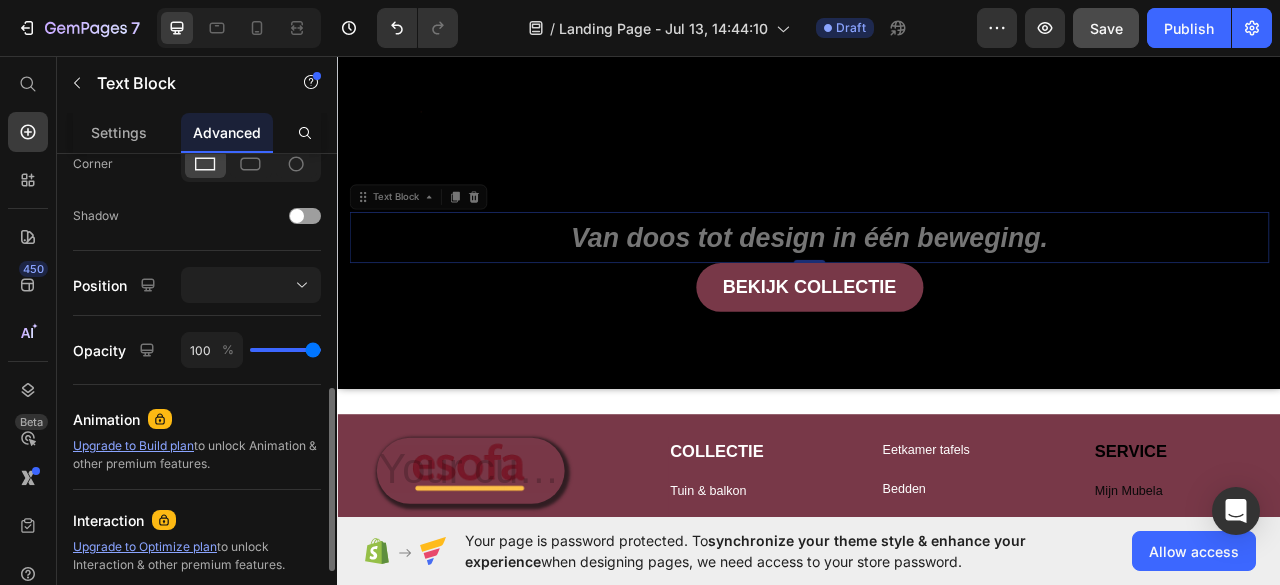drag, startPoint x: 283, startPoint y: 346, endPoint x: 392, endPoint y: 345, distance: 109.004585 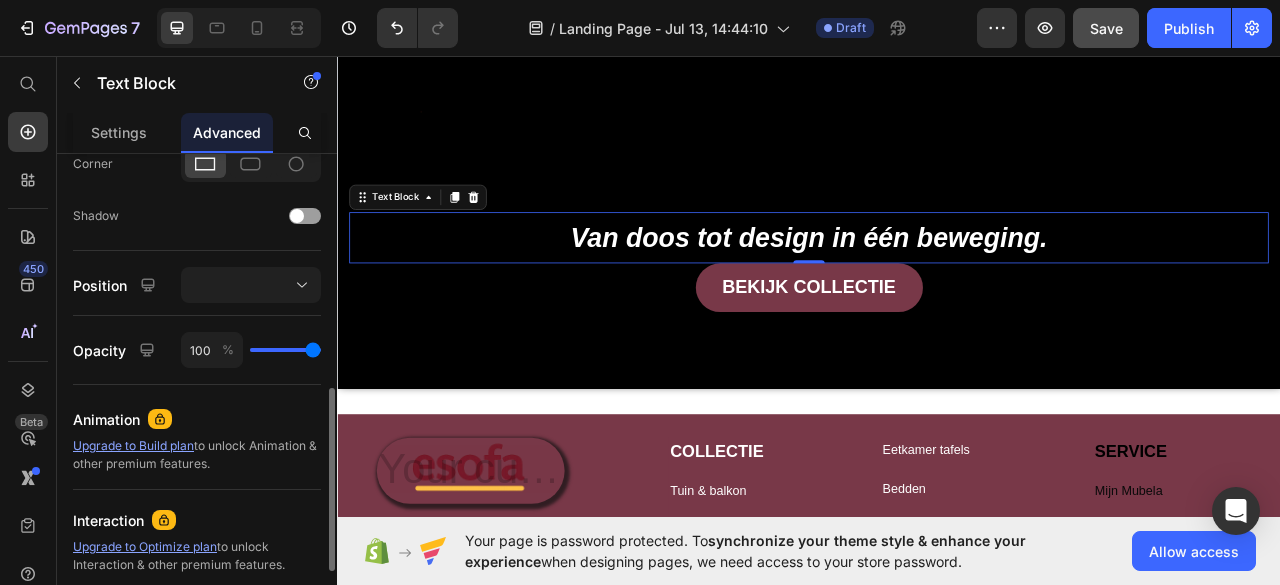type on "97" 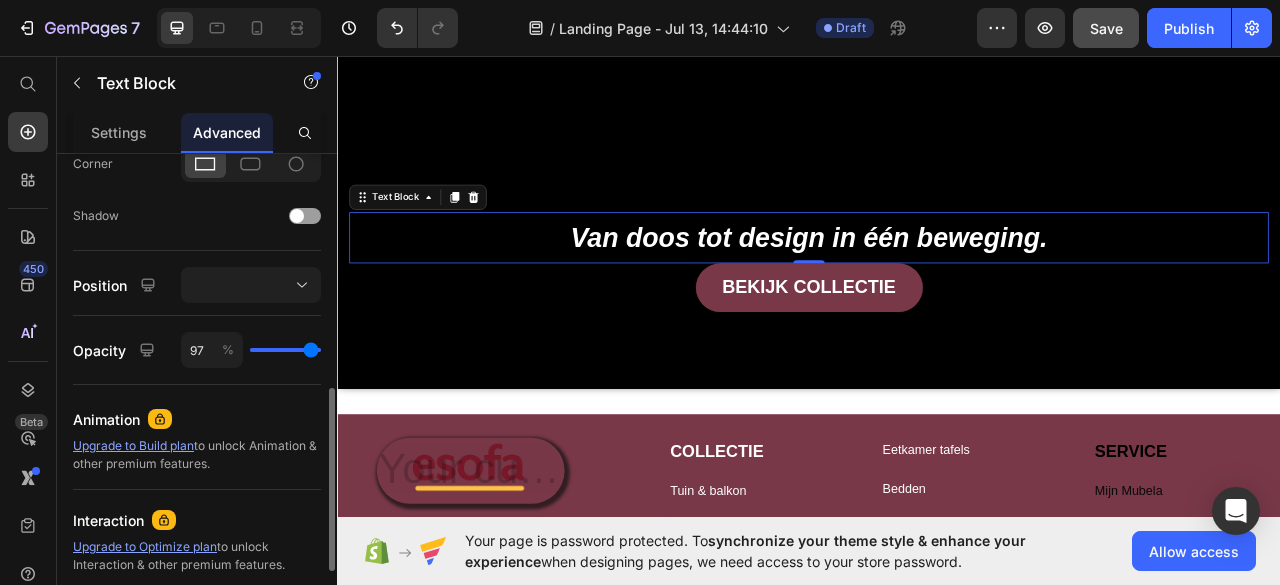 type on "96" 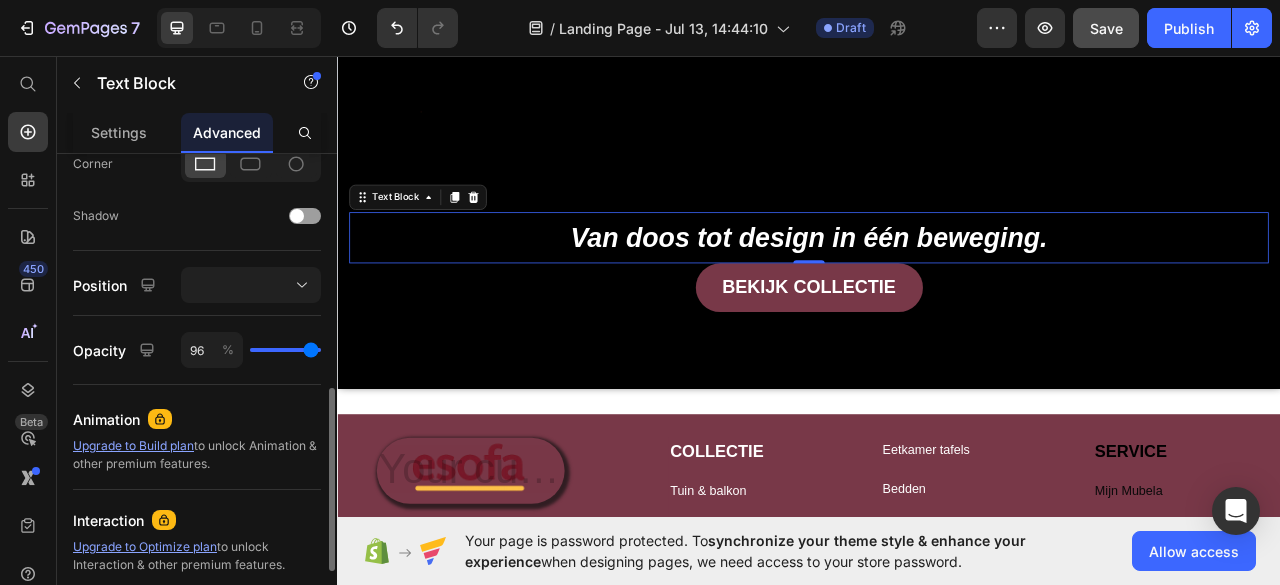 type on "93" 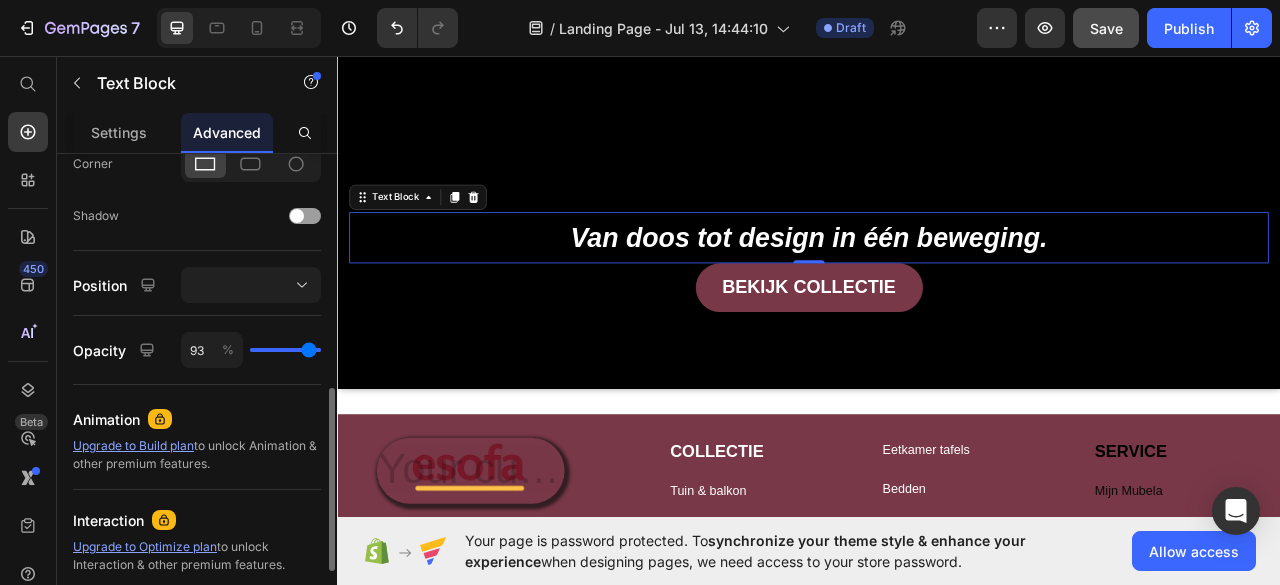 type on "91" 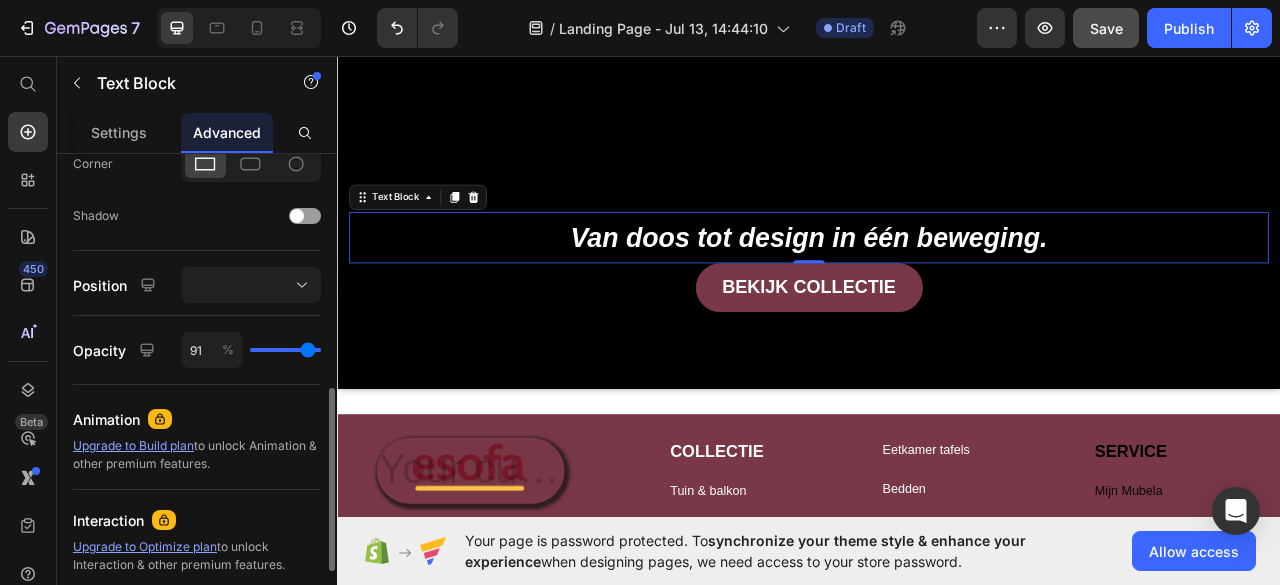 type on "88" 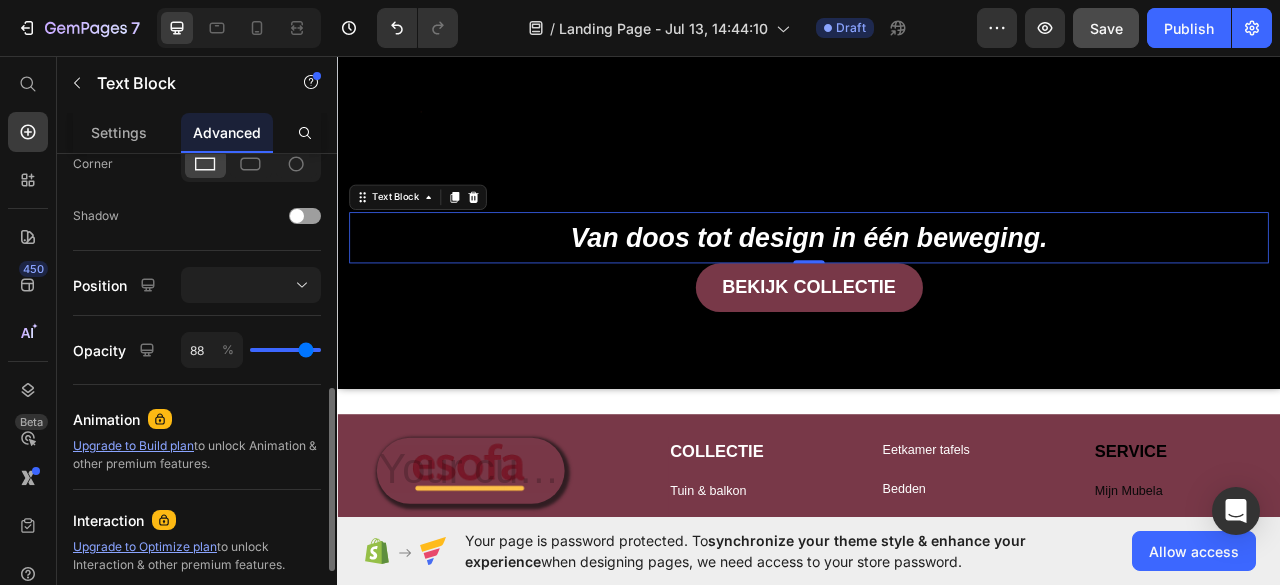 type on "86" 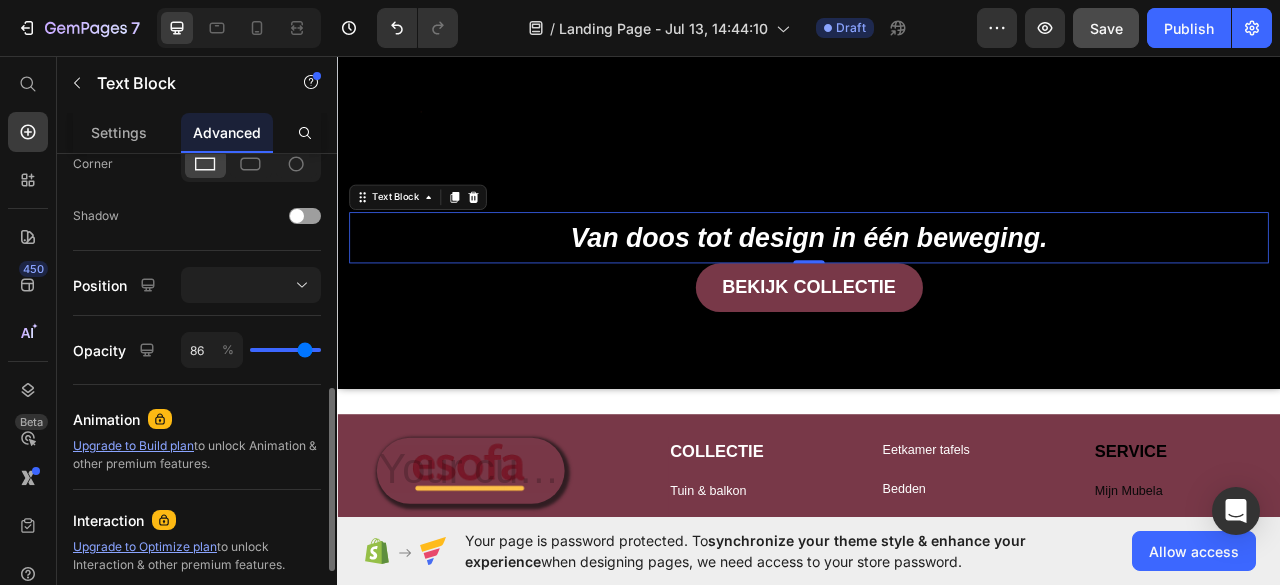type on "81" 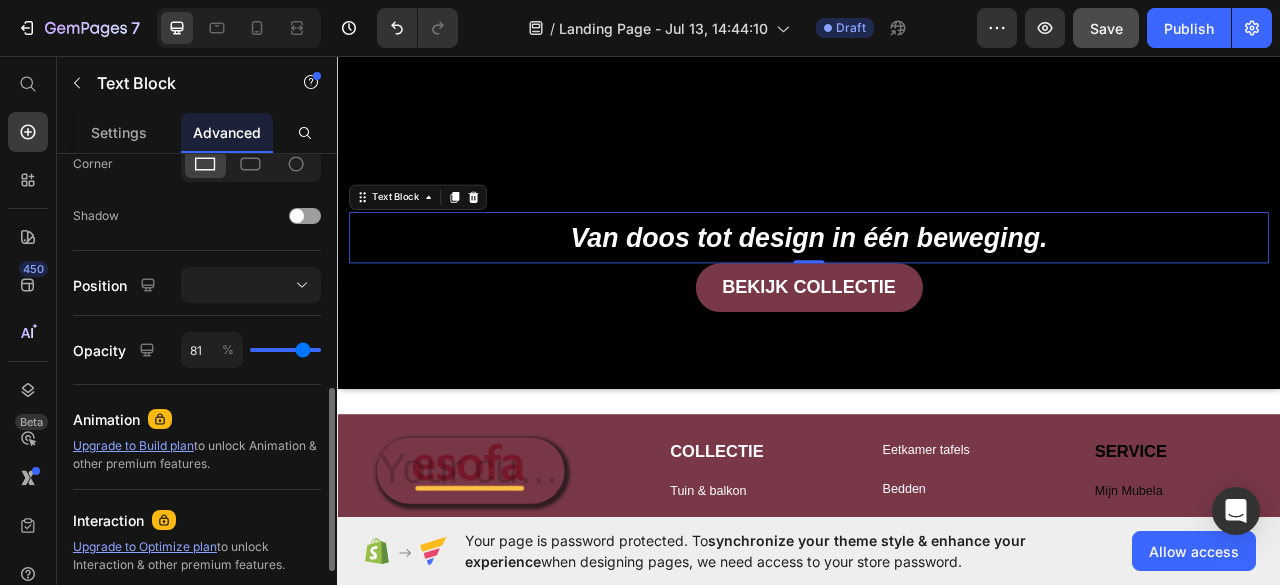type on "76" 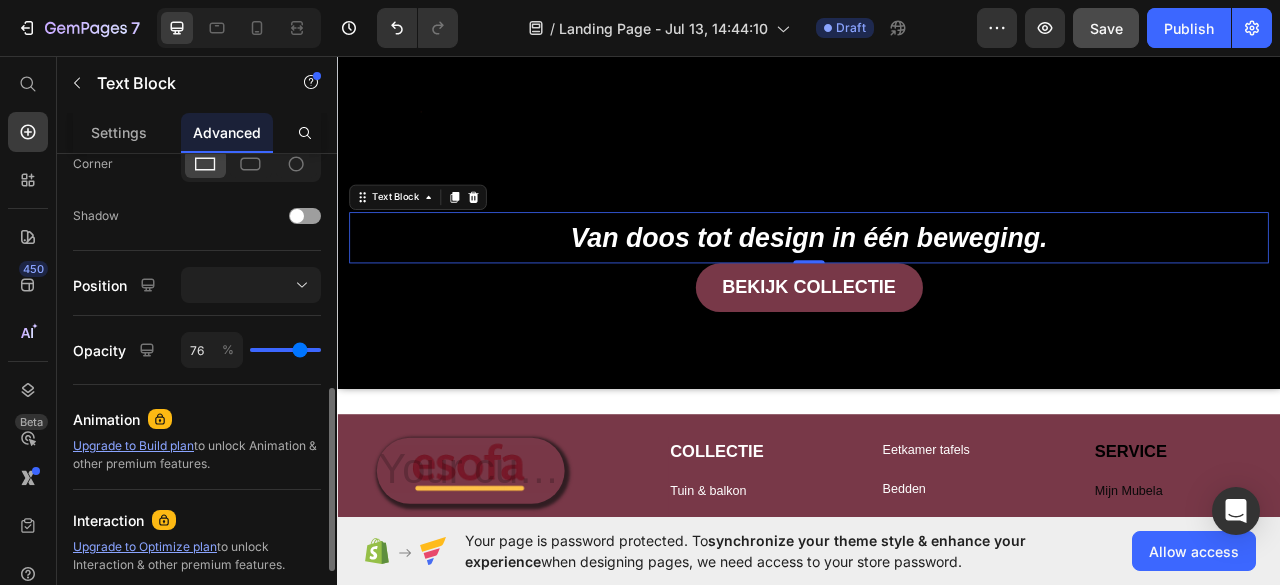type on "74" 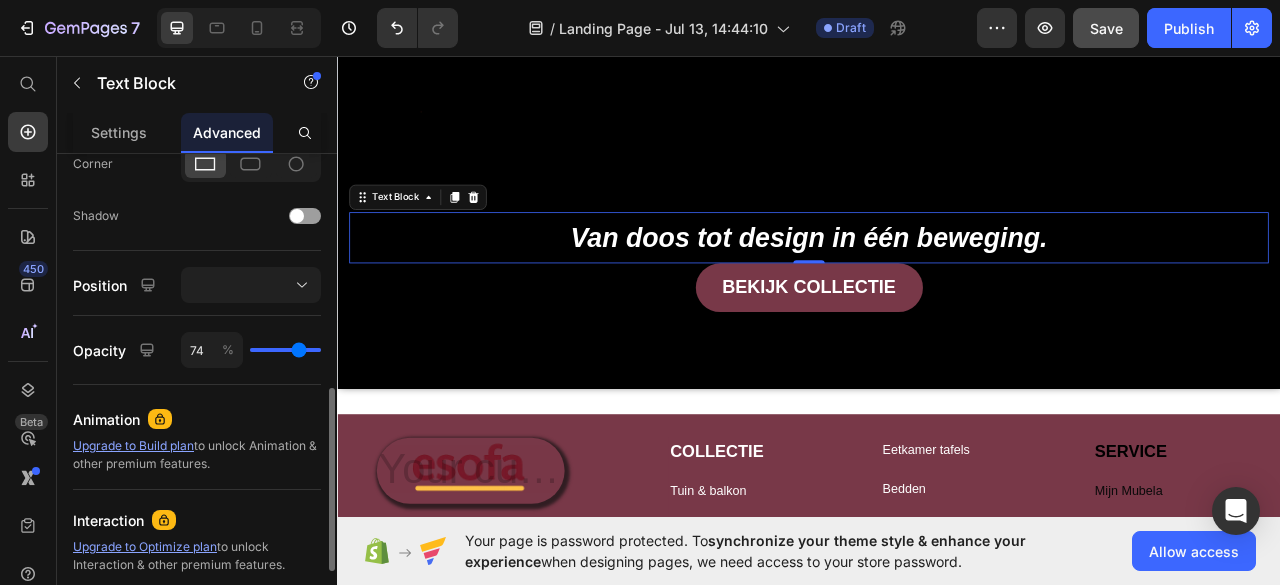type on "70" 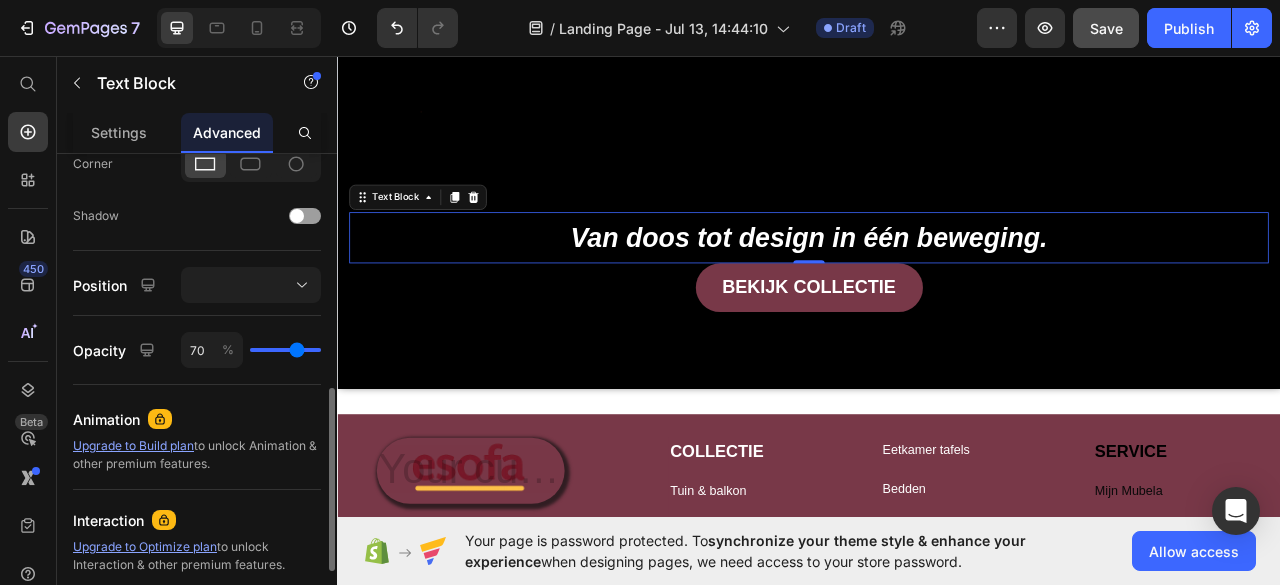 type on "64" 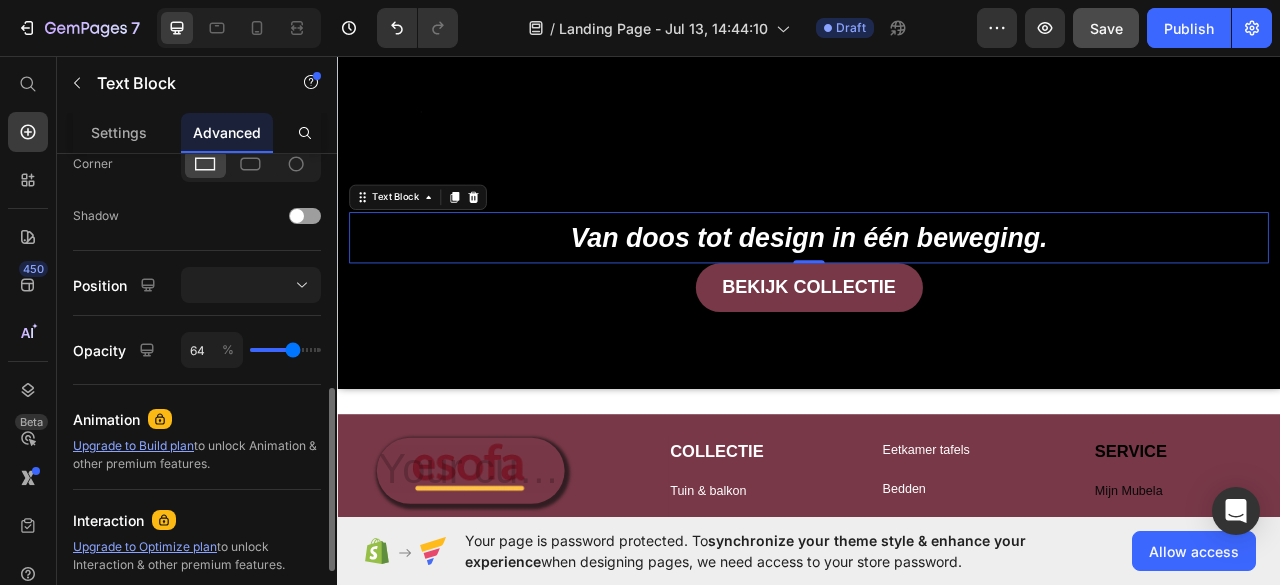 type on "62" 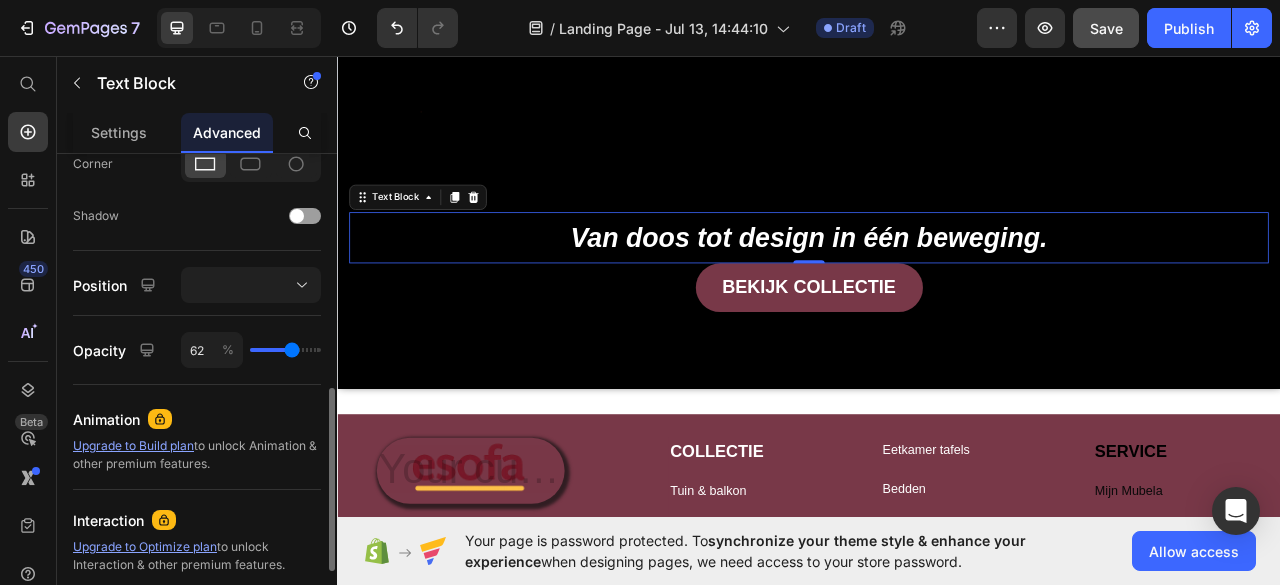 type on "59" 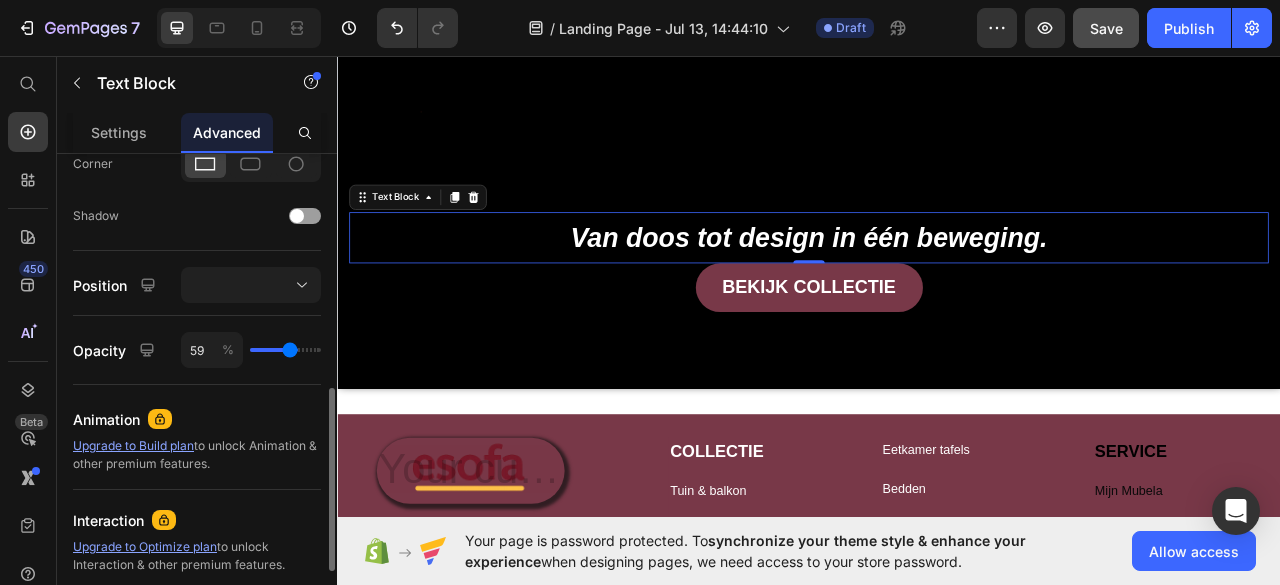 type on "56" 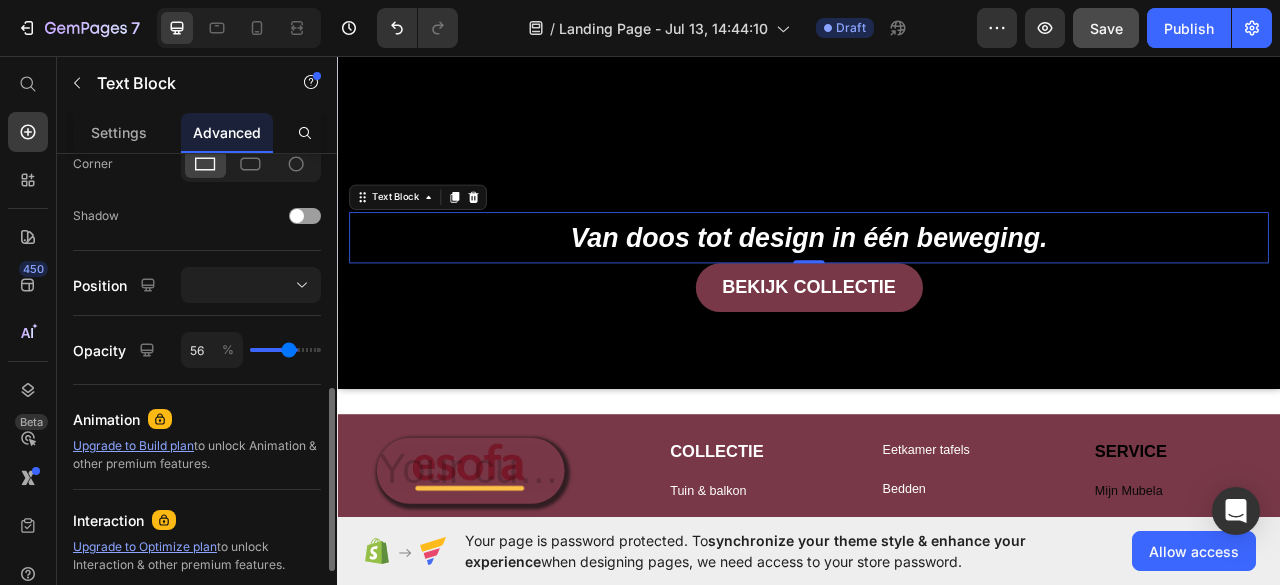 type on "53" 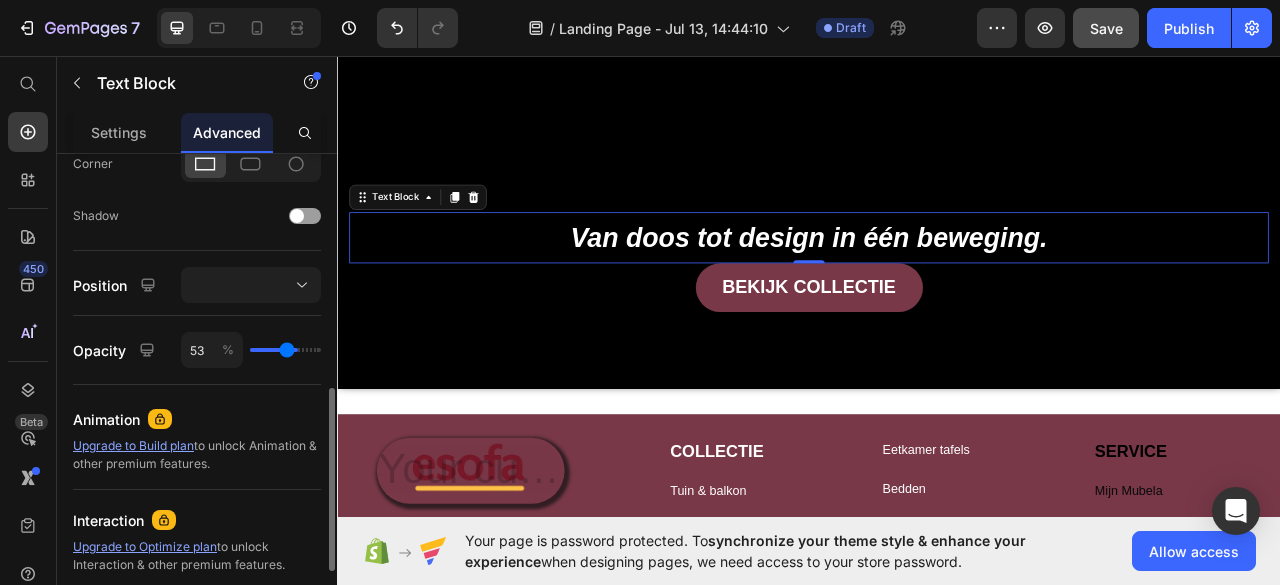 type on "51" 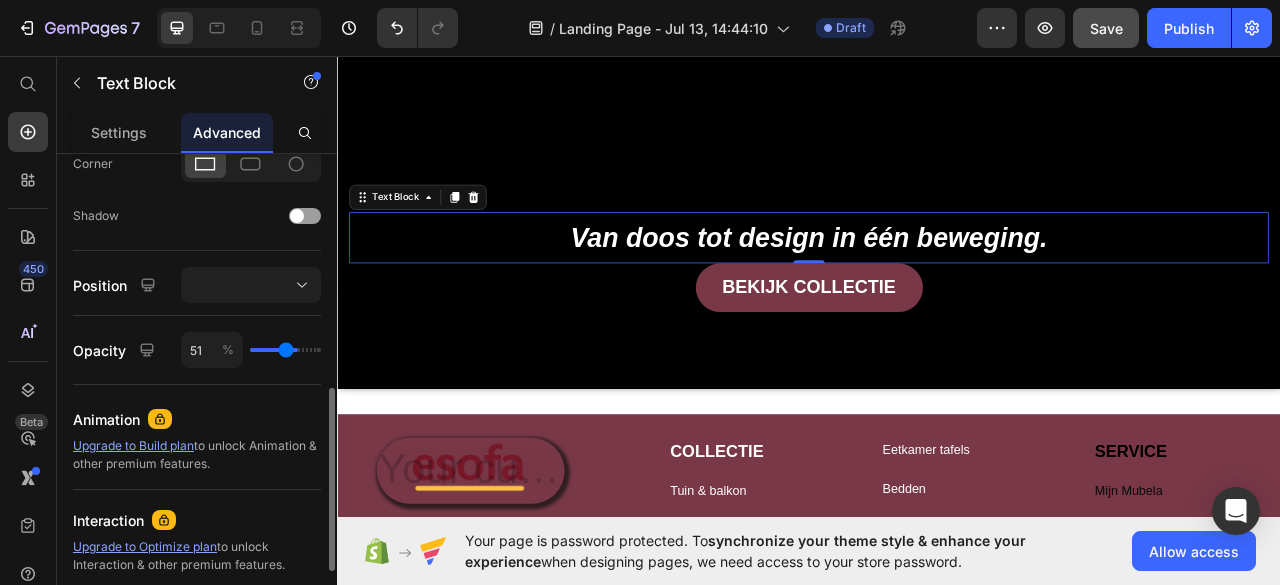 type on "50" 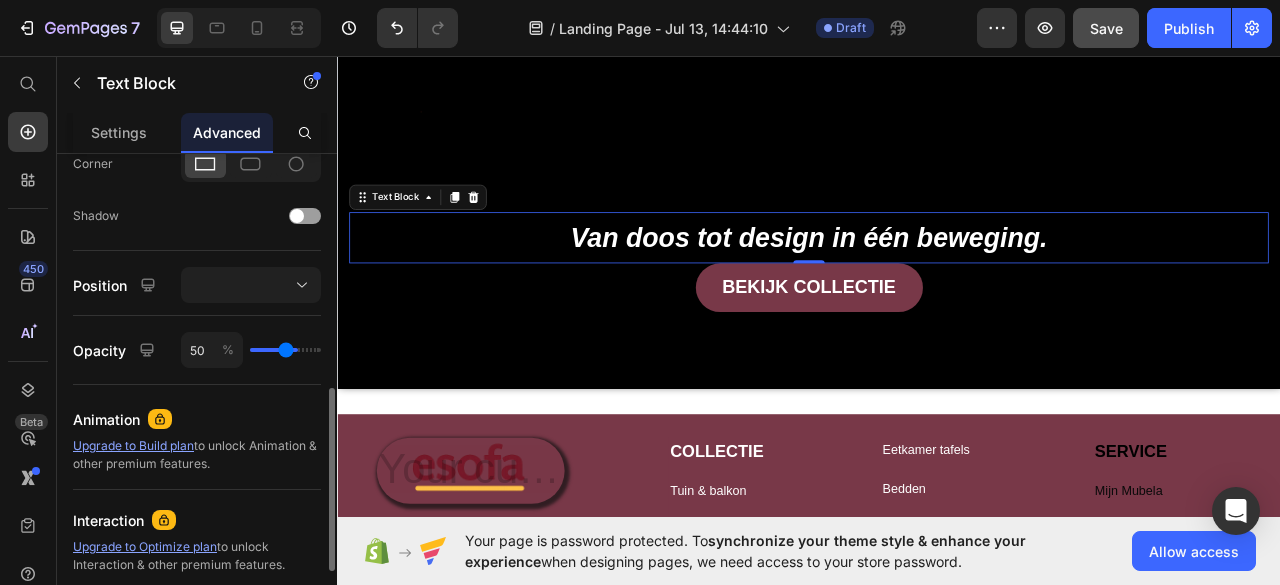 type on "46" 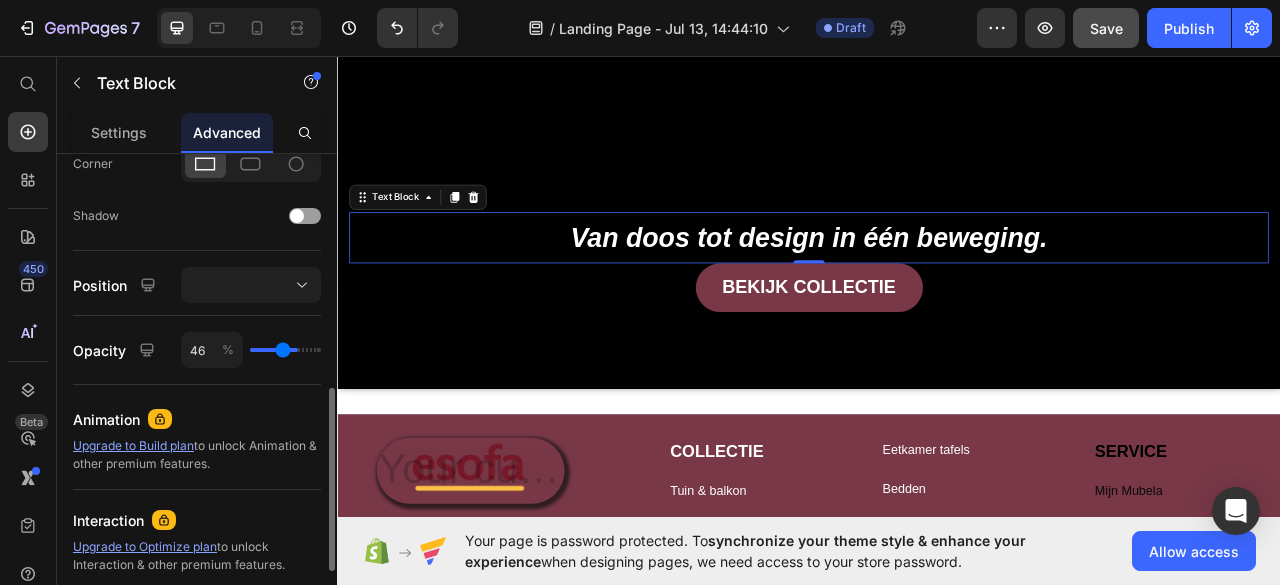 type on "44" 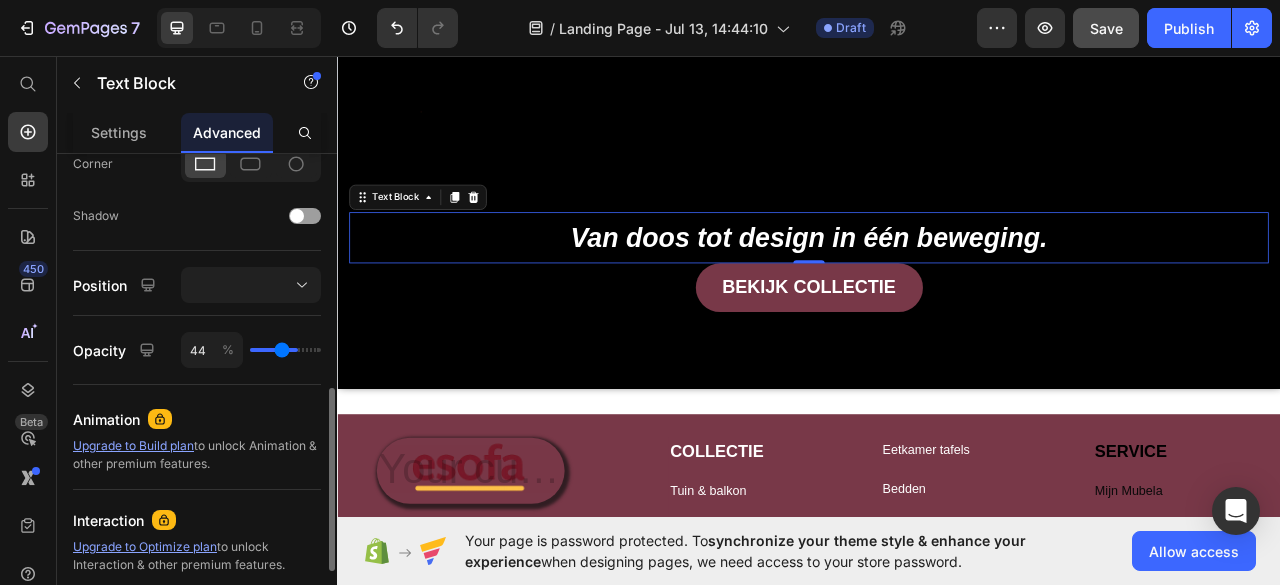 type on "42" 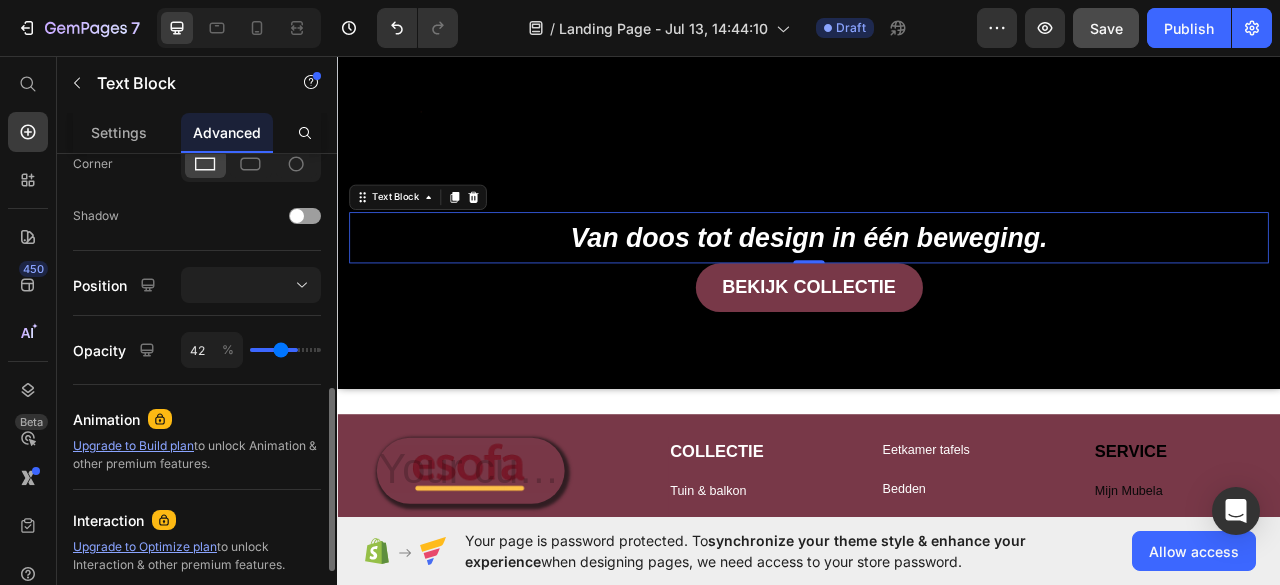 type on "41" 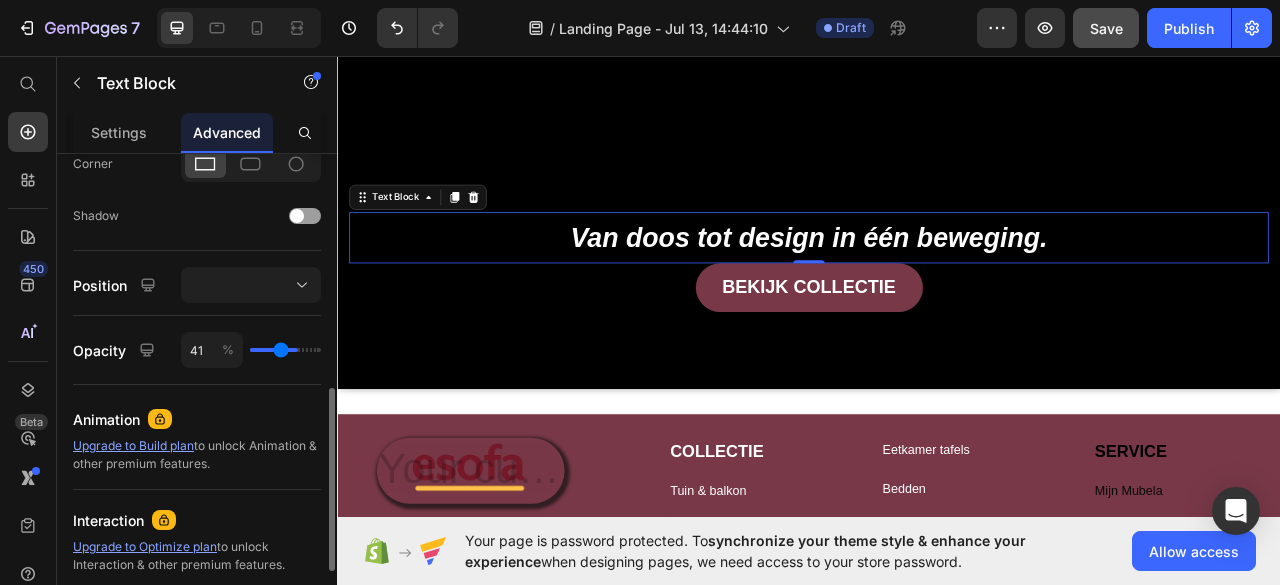 type on "40" 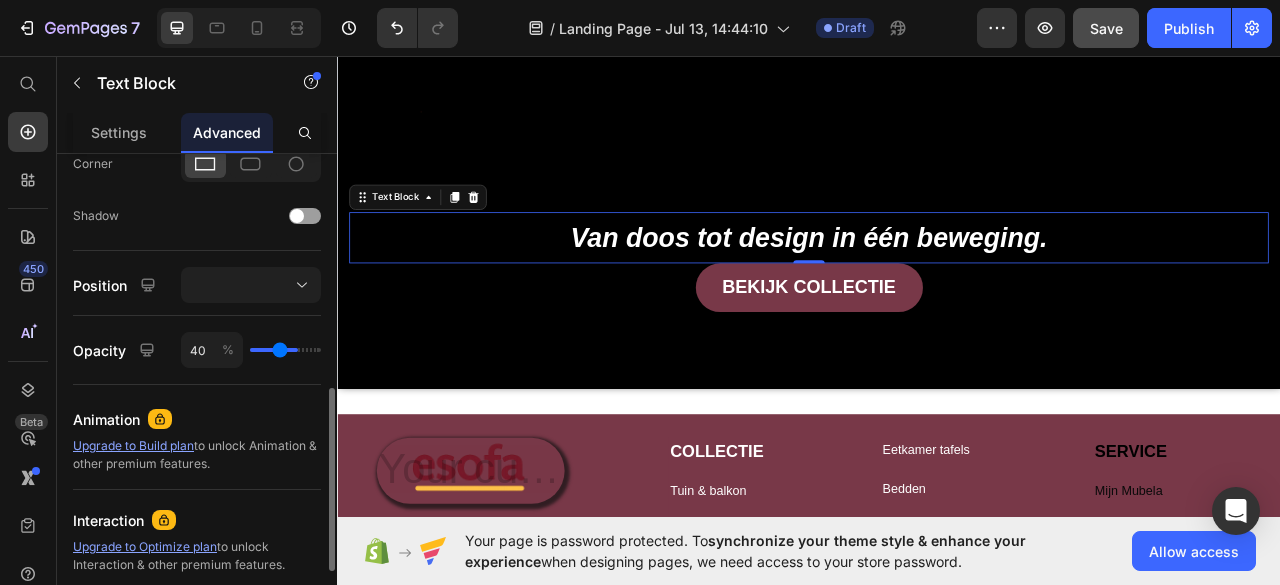 type on "38" 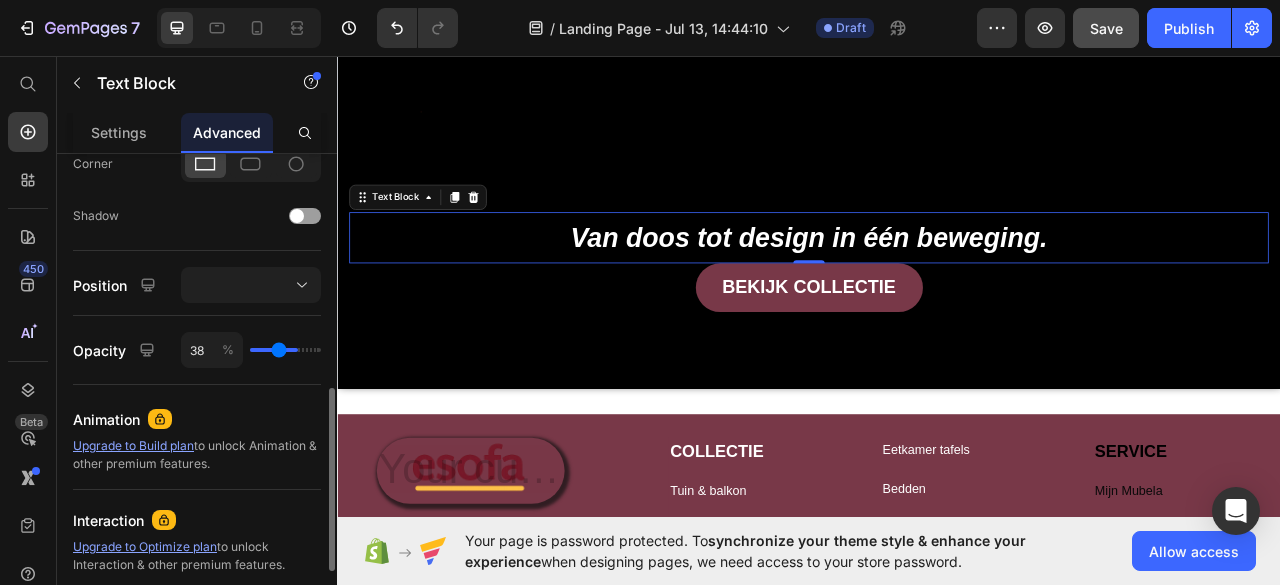 type on "34" 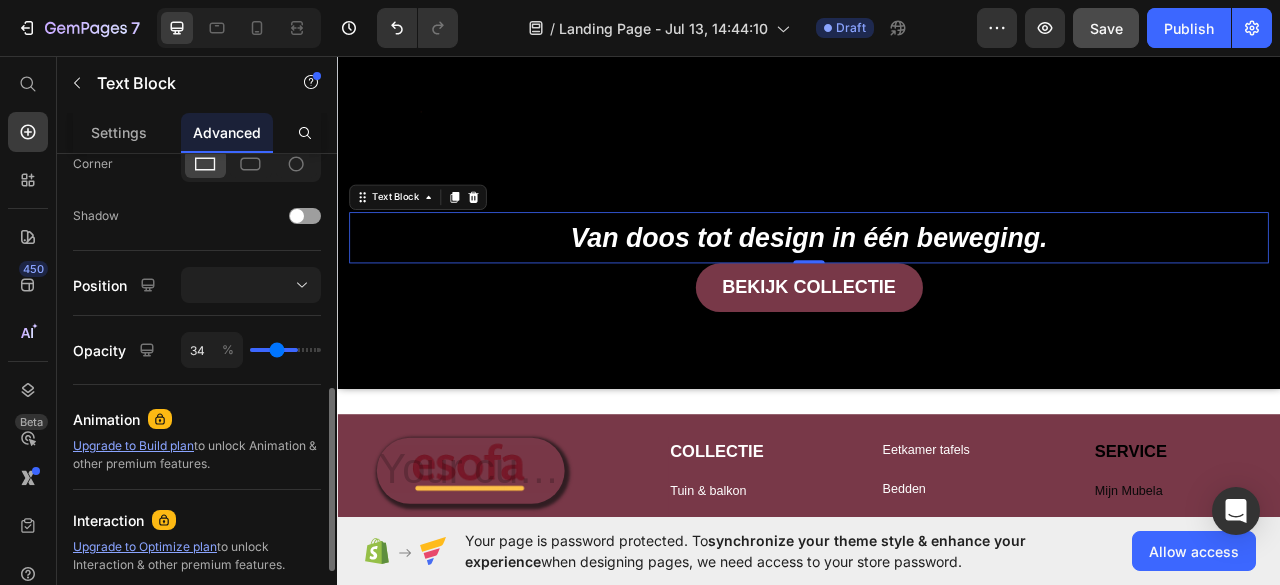drag, startPoint x: 318, startPoint y: 346, endPoint x: 276, endPoint y: 345, distance: 42.0119 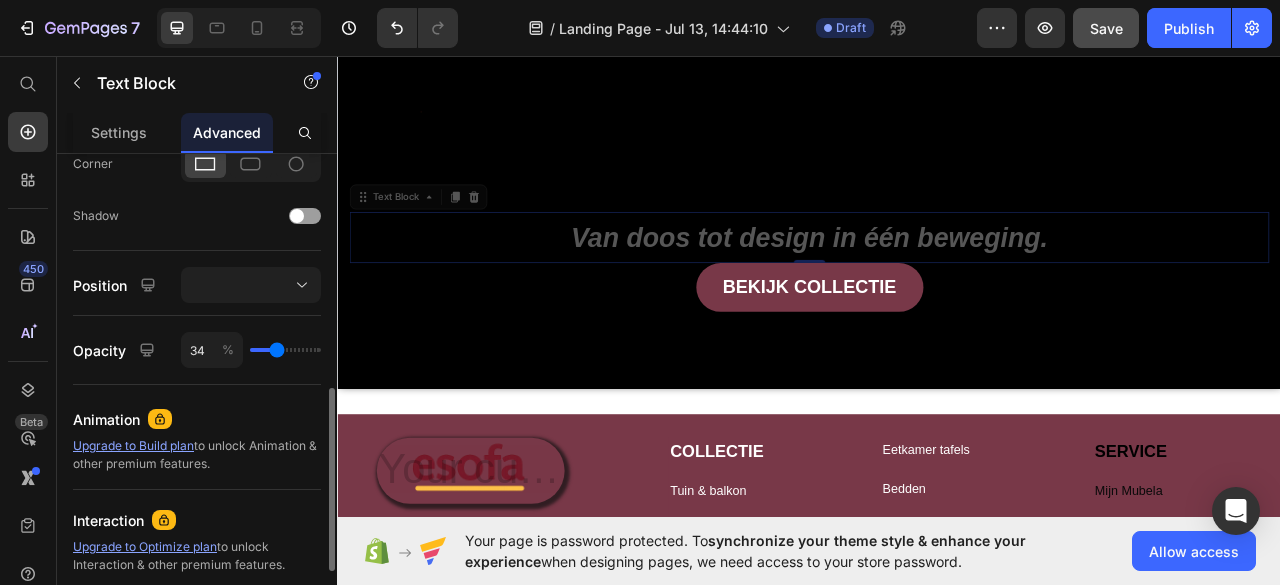 type on "35" 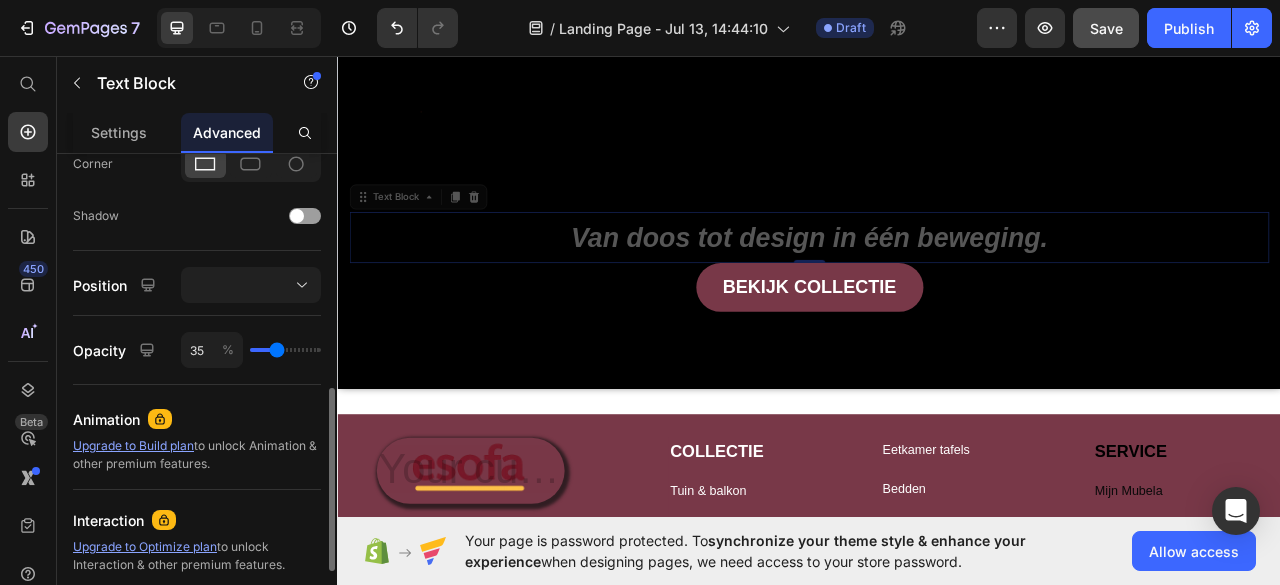 type on "41" 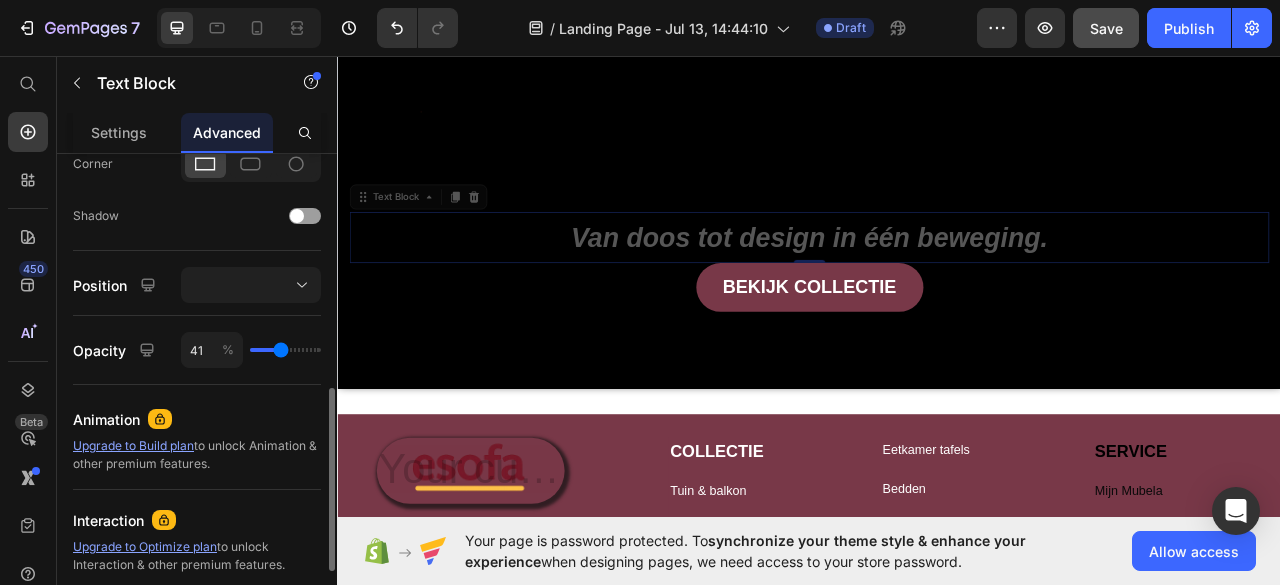type on "50" 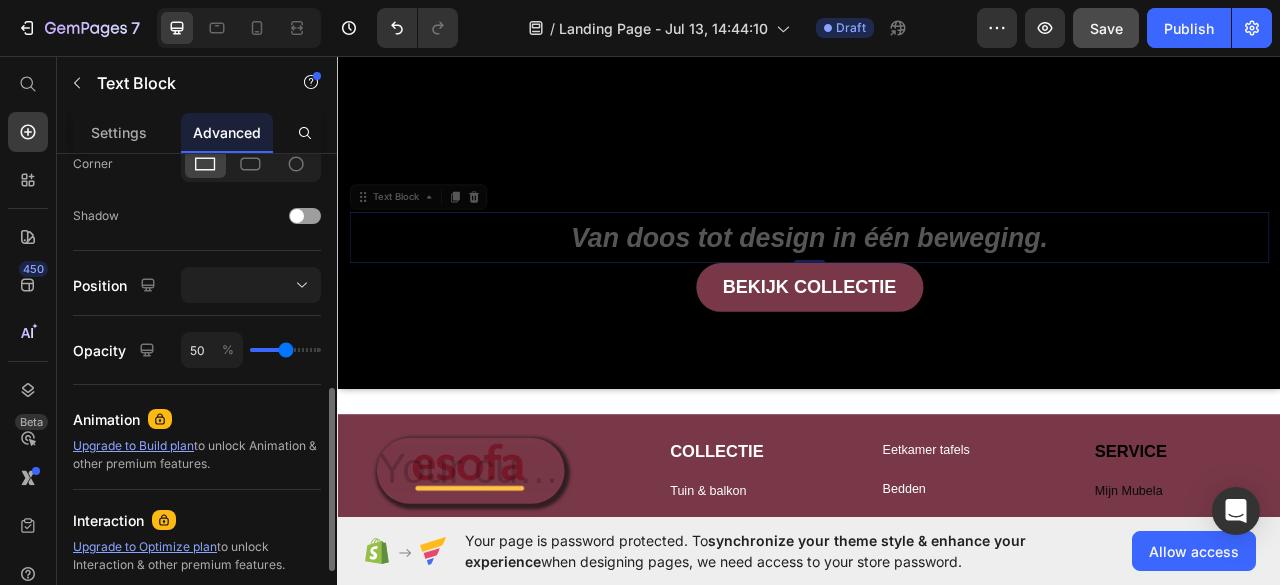 type on "59" 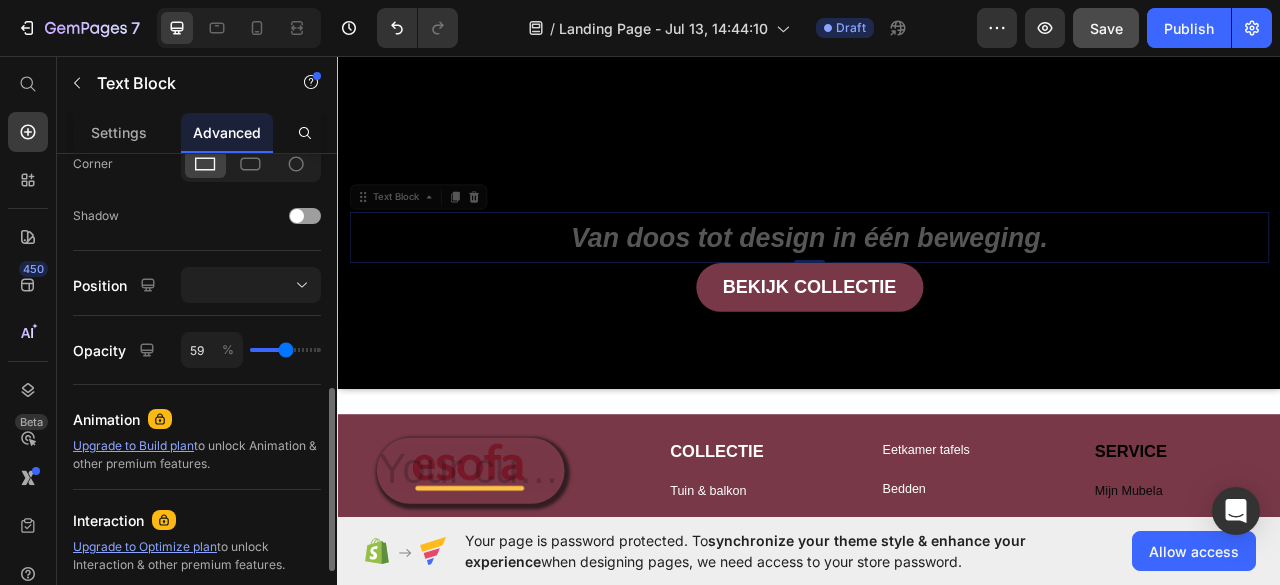 type on "59" 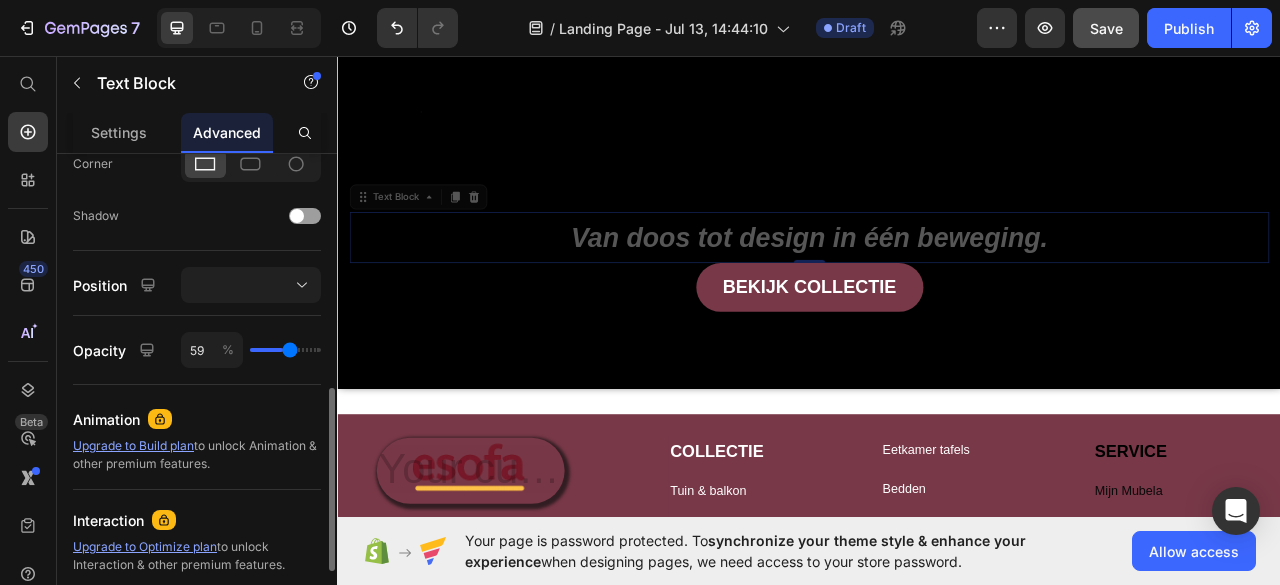 type on "64" 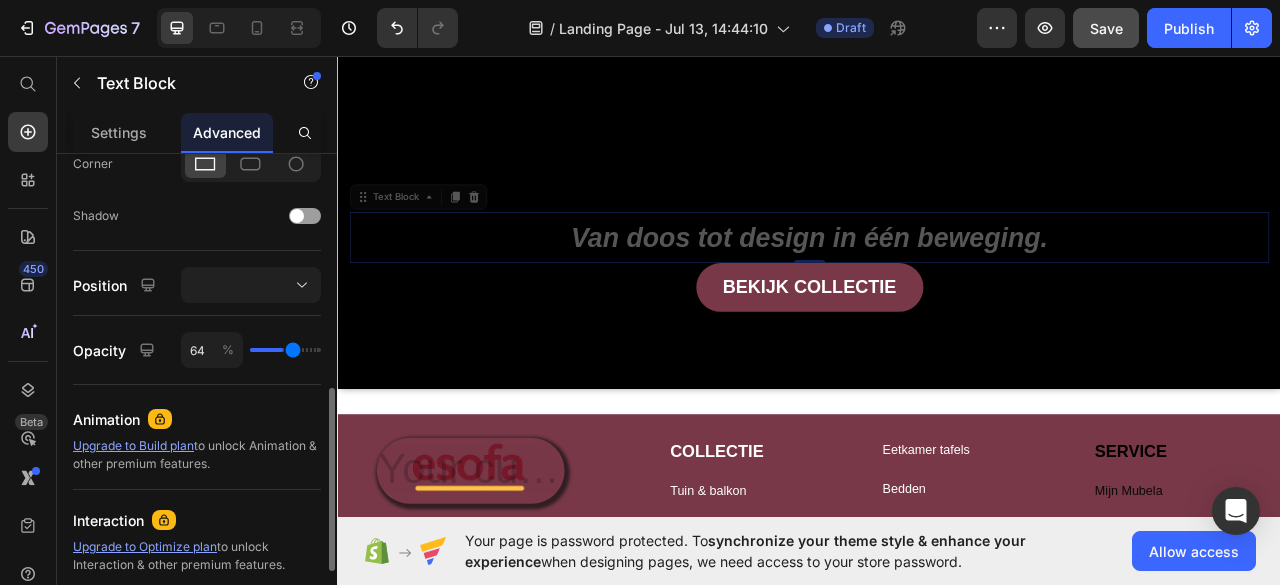 type 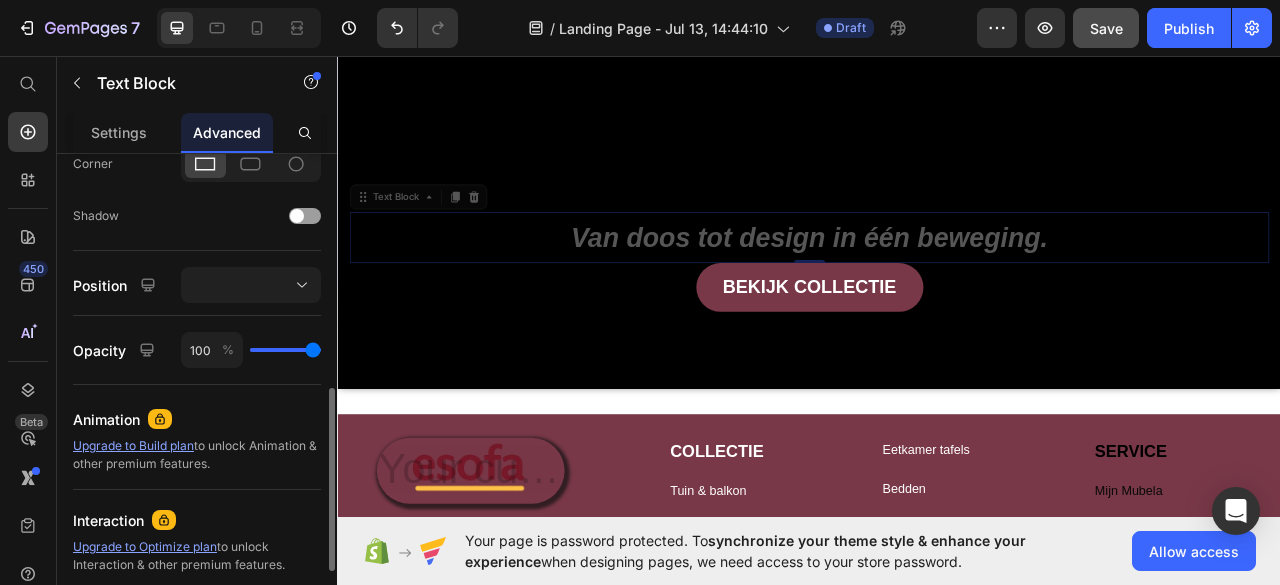 drag, startPoint x: 276, startPoint y: 345, endPoint x: 344, endPoint y: 351, distance: 68.26419 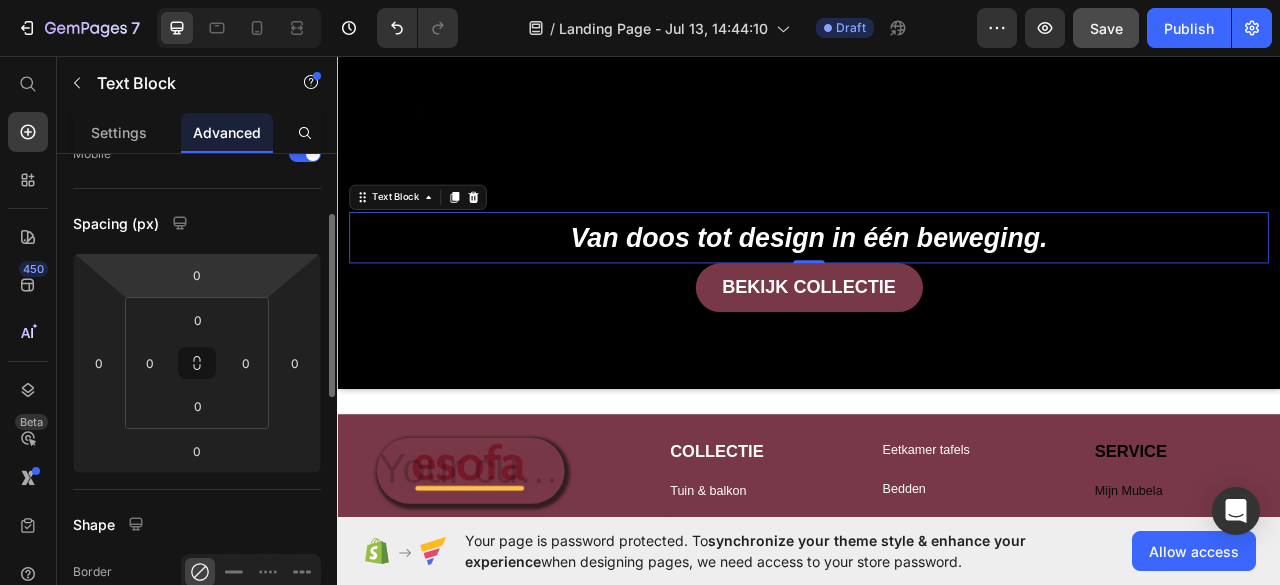 scroll, scrollTop: 0, scrollLeft: 0, axis: both 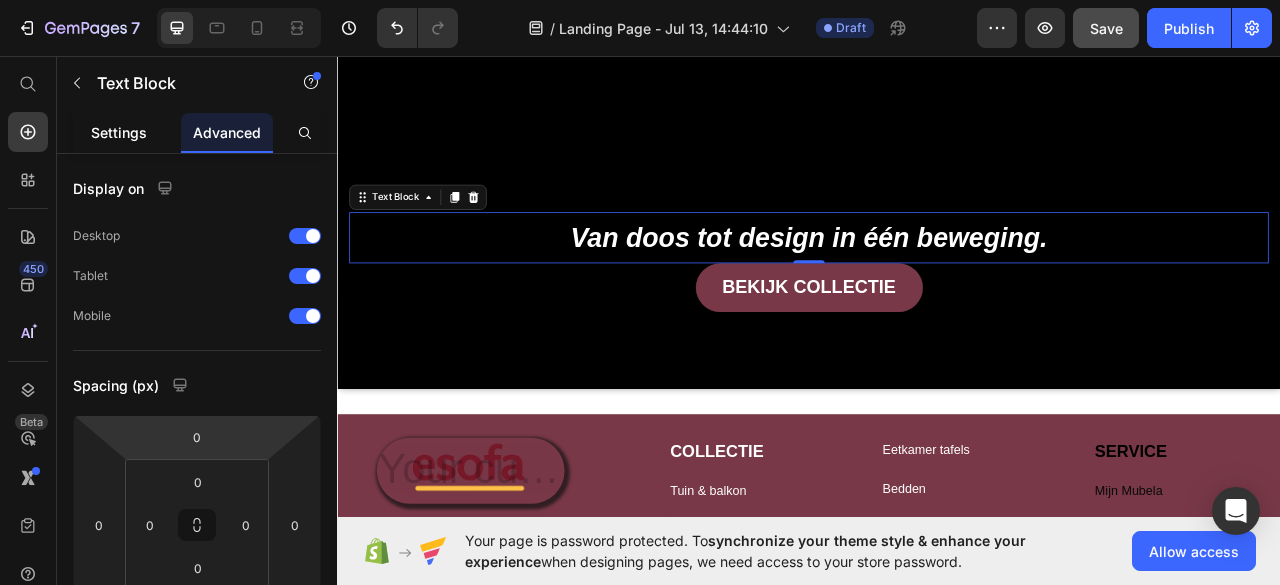 click on "Settings" at bounding box center [119, 132] 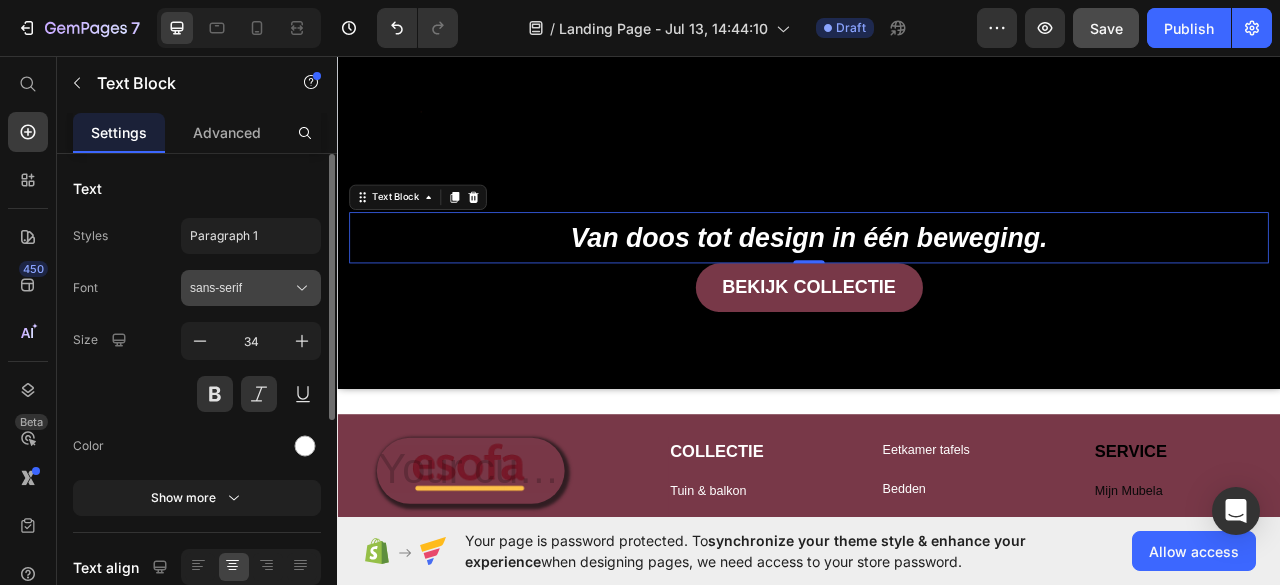 click on "sans-serif" at bounding box center (241, 288) 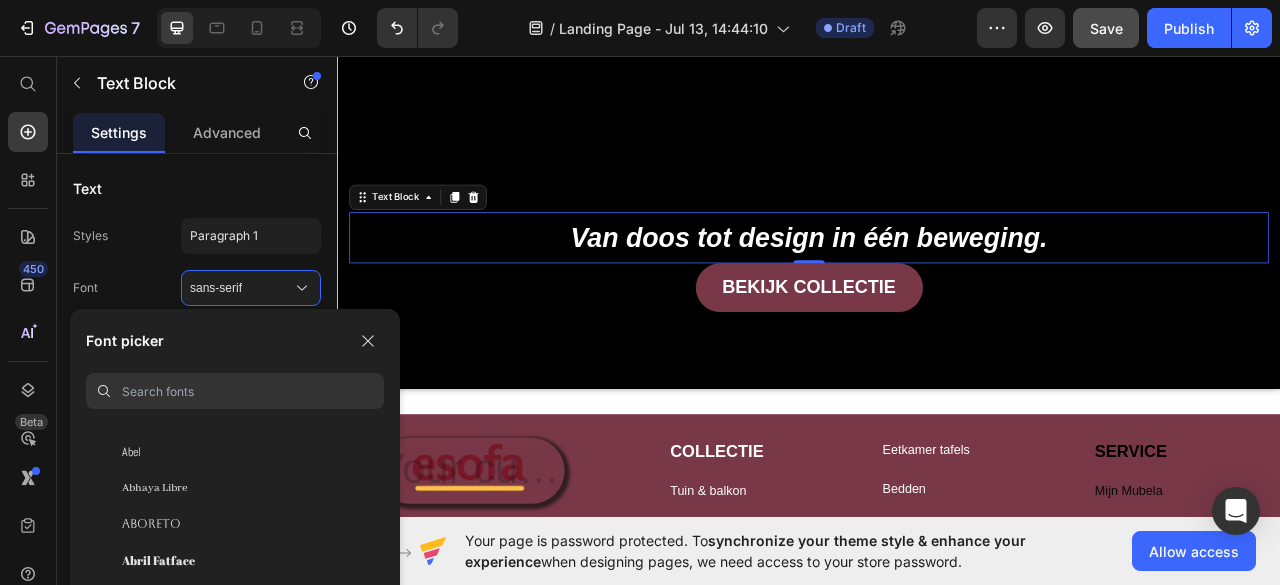 scroll, scrollTop: 176, scrollLeft: 0, axis: vertical 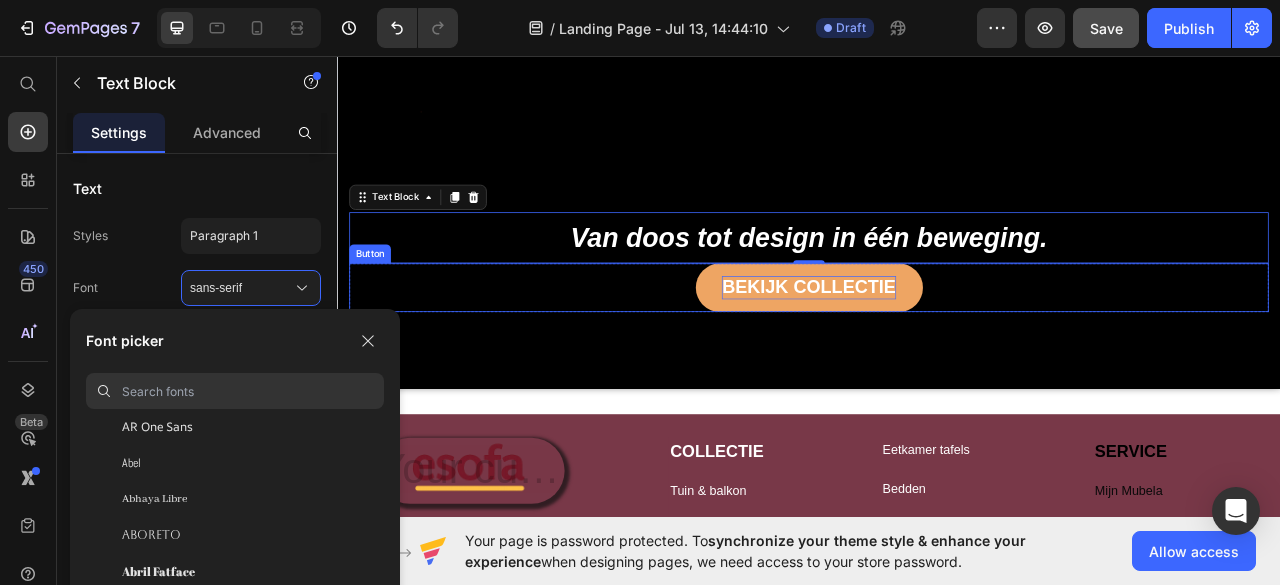 click on "BEKIJK COLLECTIE" at bounding box center [936, 352] 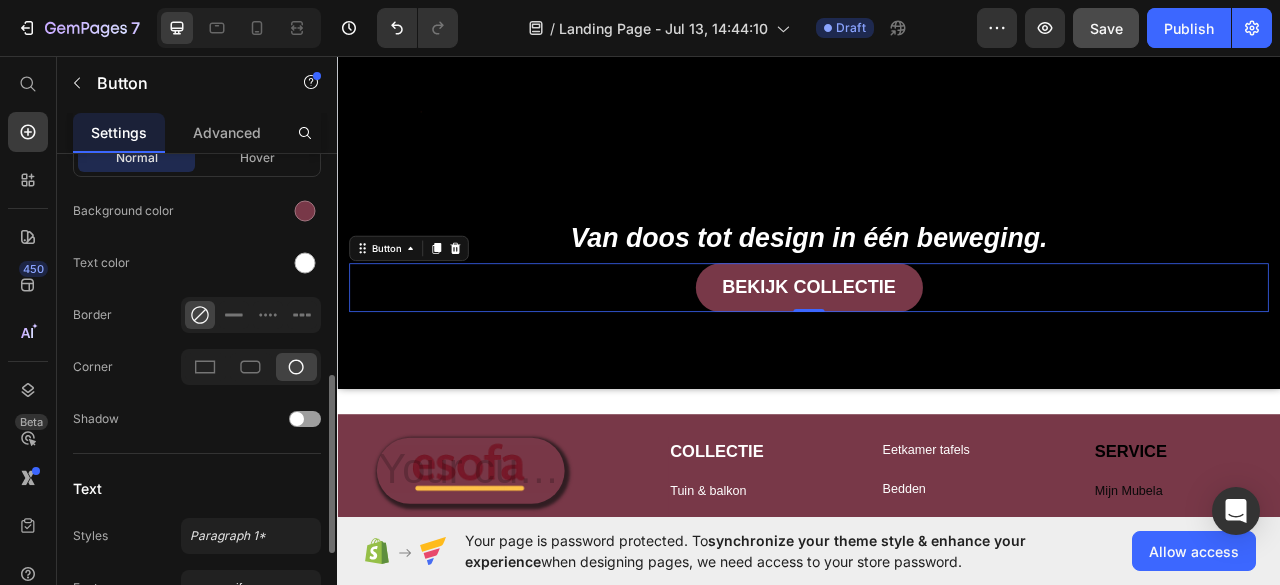 scroll, scrollTop: 849, scrollLeft: 0, axis: vertical 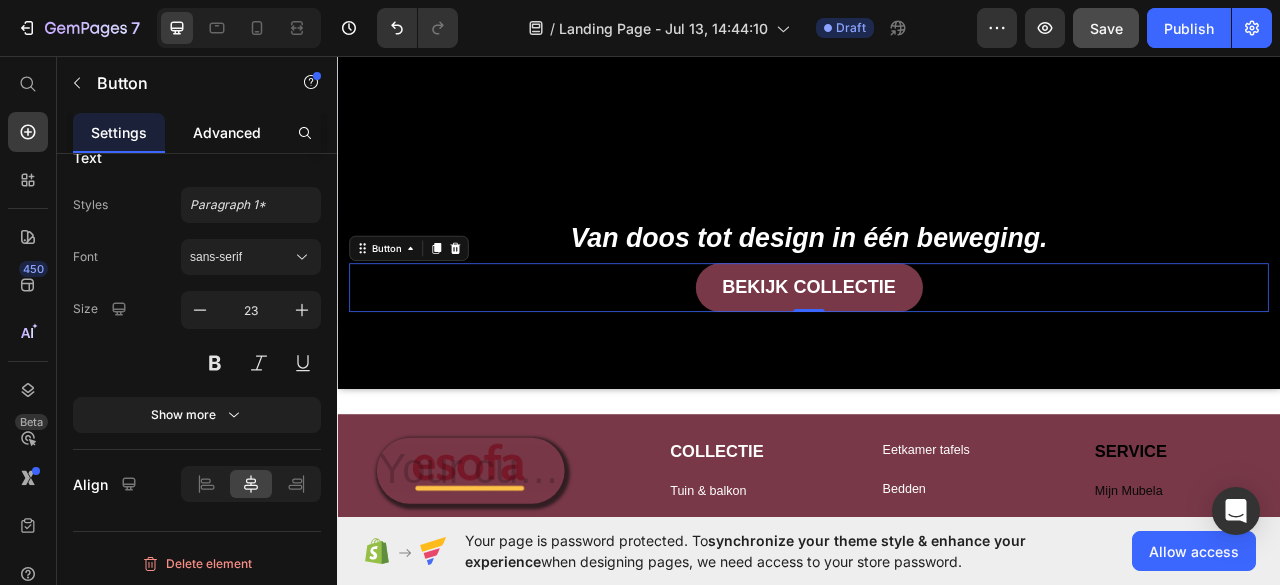 click on "Advanced" at bounding box center (227, 132) 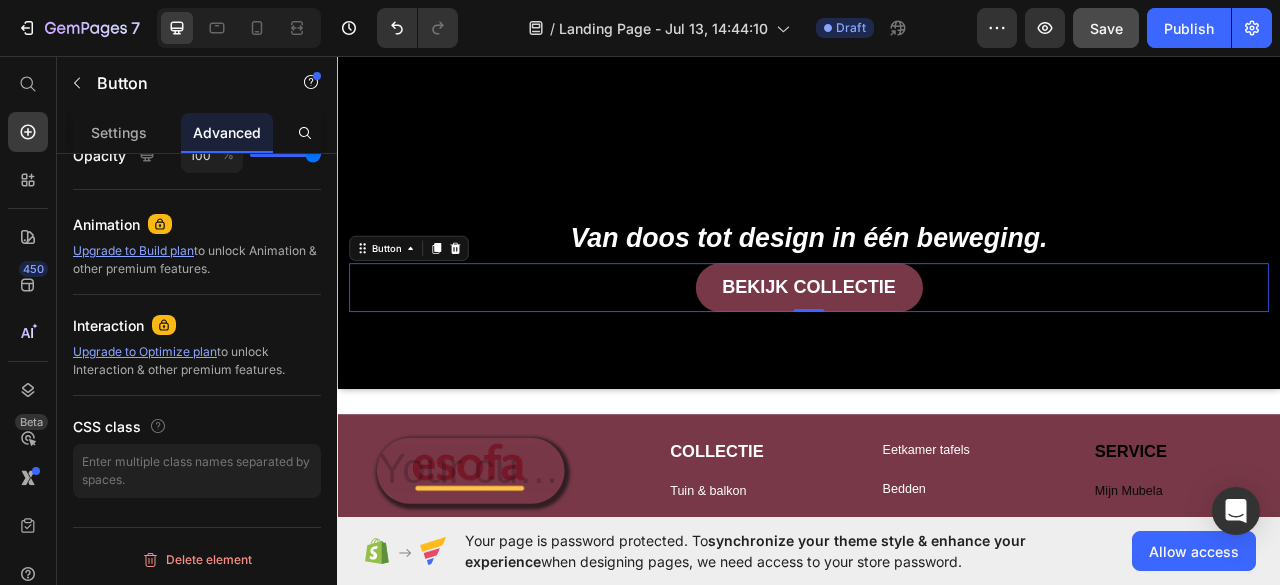 scroll, scrollTop: 0, scrollLeft: 0, axis: both 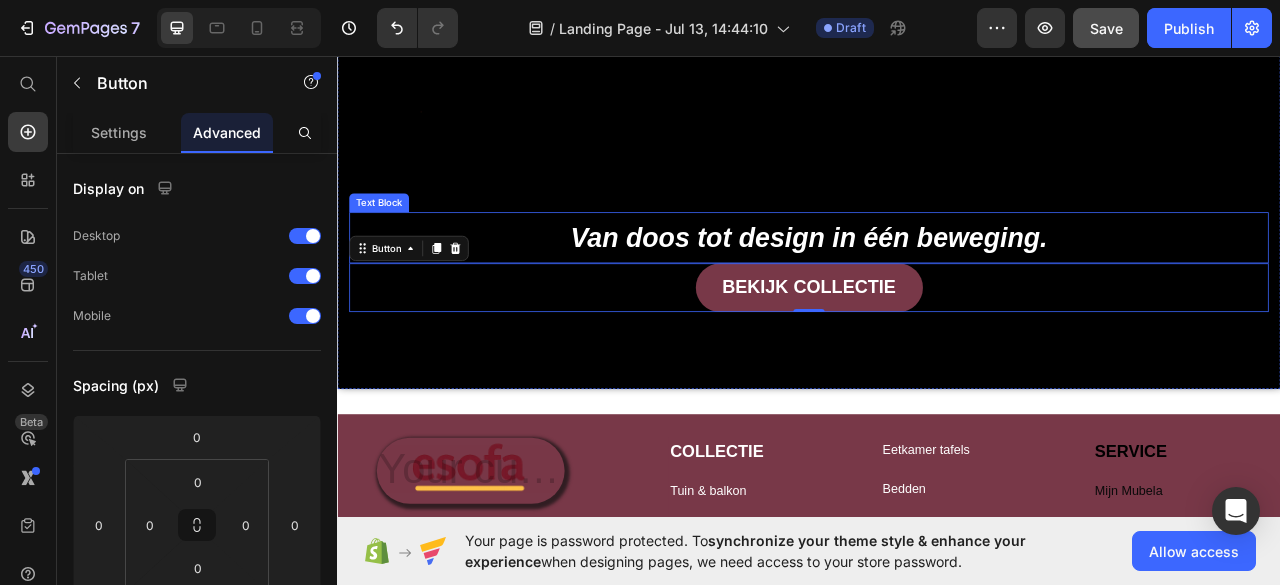 click on "Van doos tot design in één beweging." at bounding box center (937, 288) 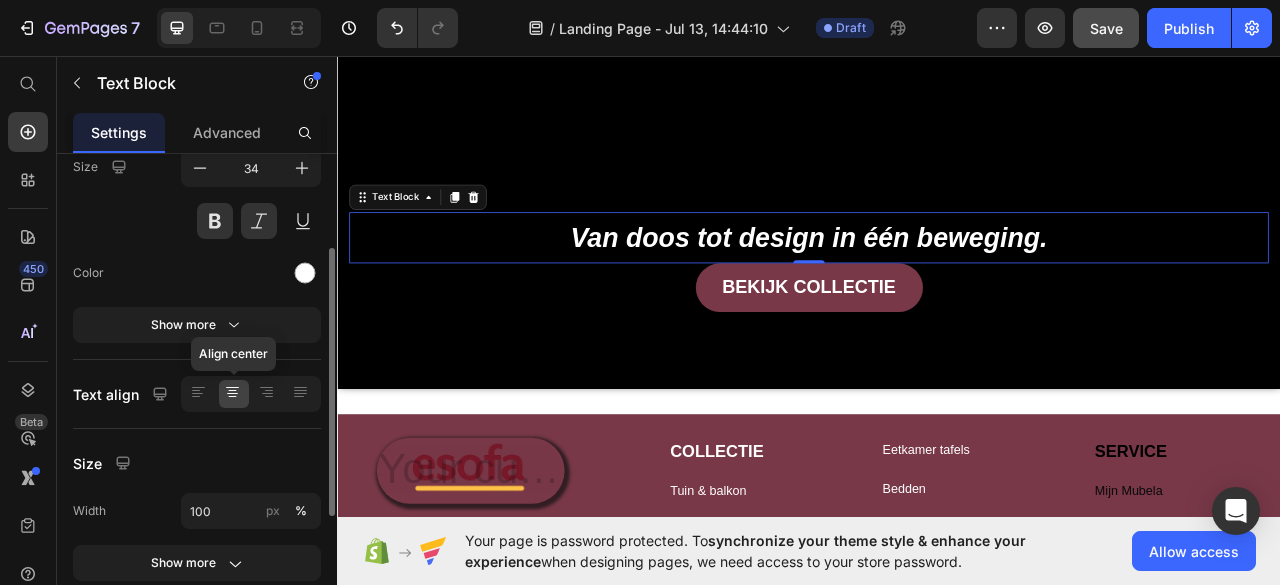 scroll, scrollTop: 0, scrollLeft: 0, axis: both 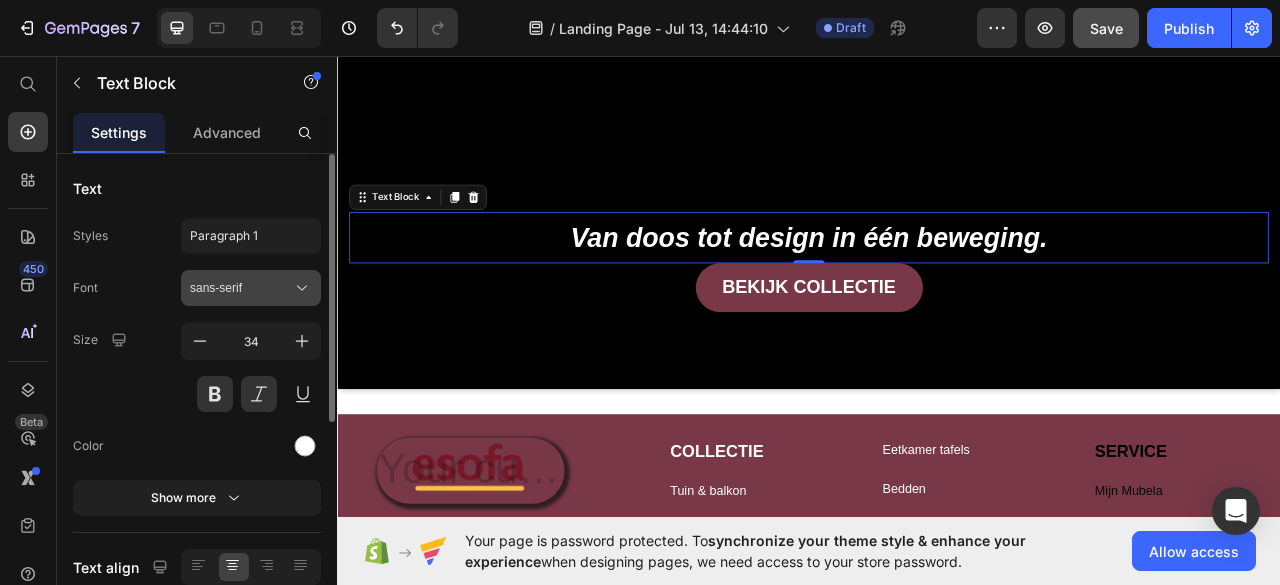 click on "sans-serif" at bounding box center (251, 288) 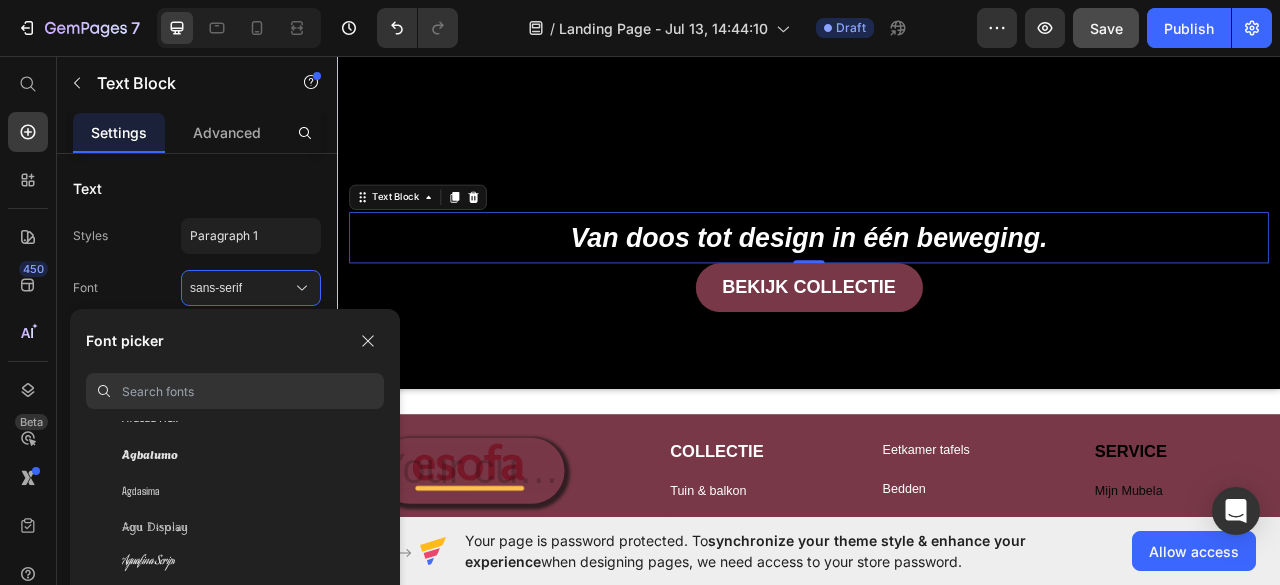 scroll, scrollTop: 618, scrollLeft: 0, axis: vertical 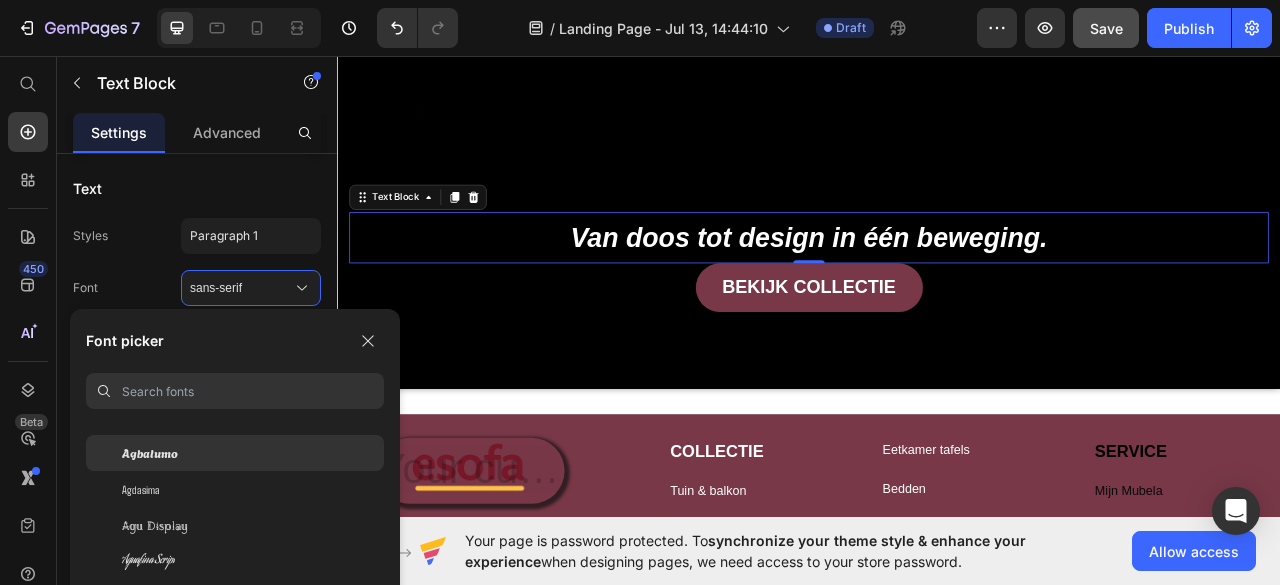 click on "Agbalumo" 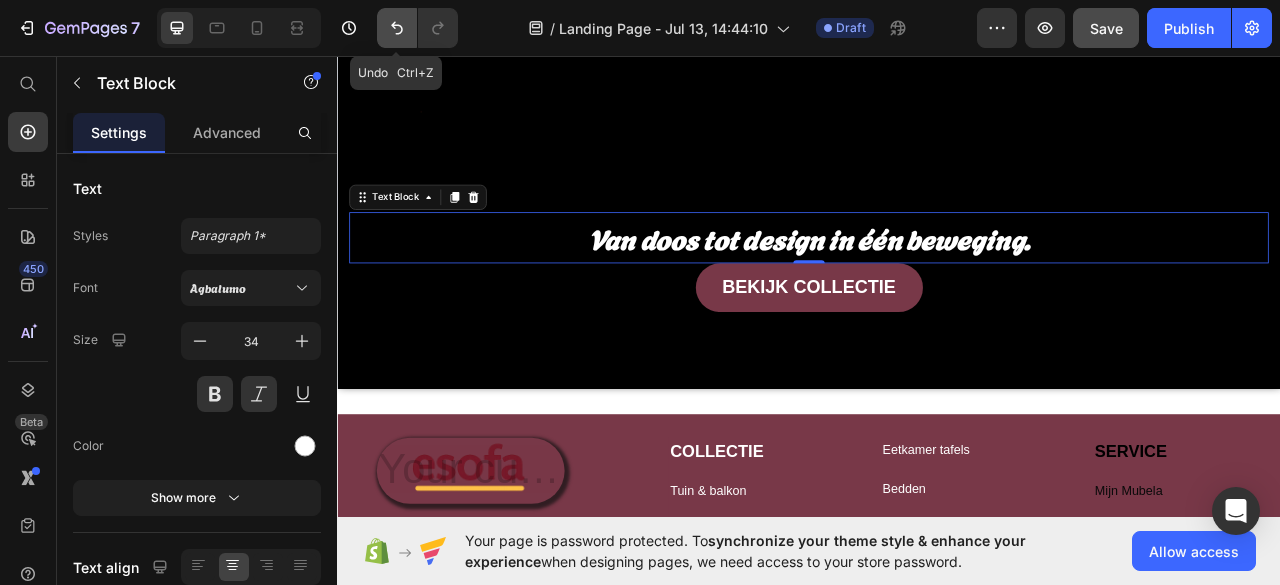 click 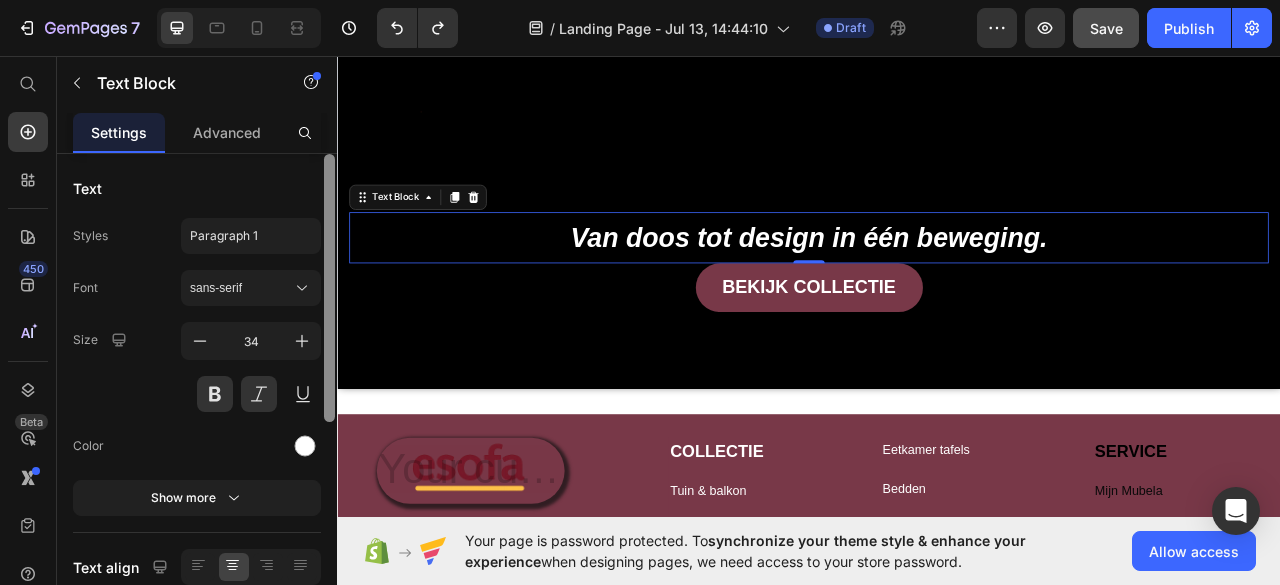 click at bounding box center [329, 398] 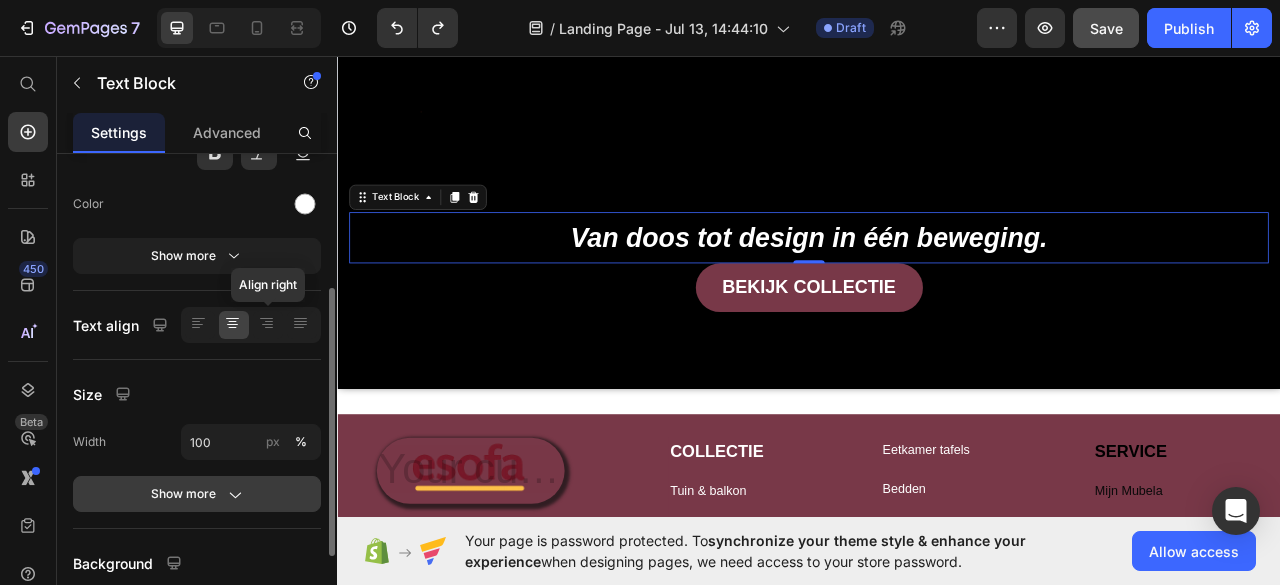 scroll, scrollTop: 244, scrollLeft: 0, axis: vertical 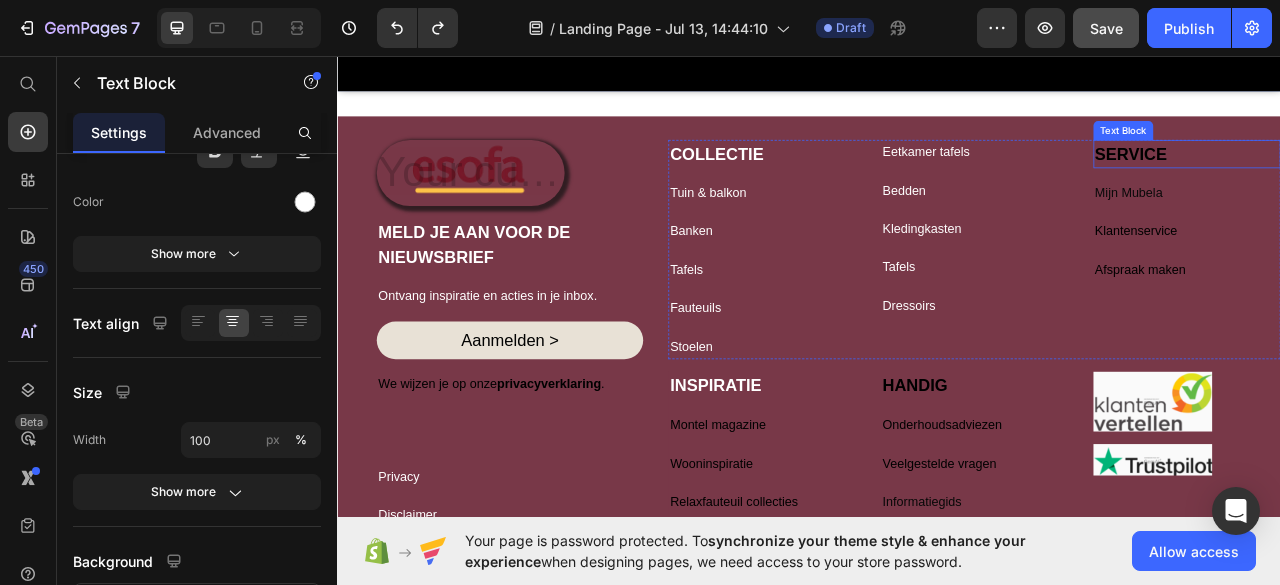 click on "SERVICE" at bounding box center [1347, 181] 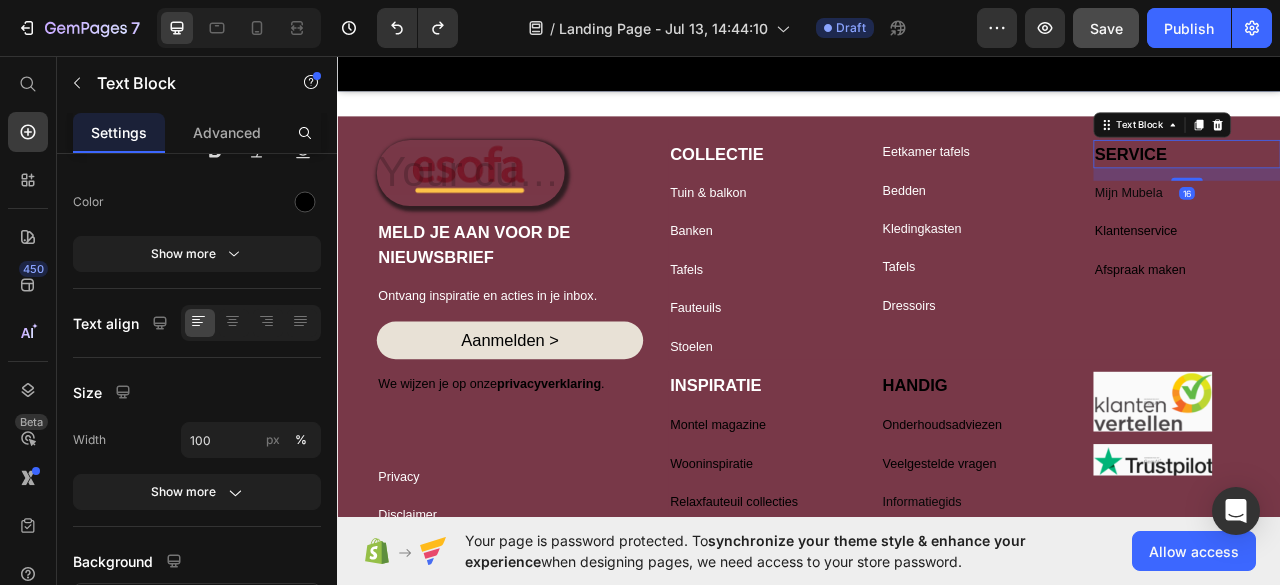 scroll, scrollTop: 244, scrollLeft: 0, axis: vertical 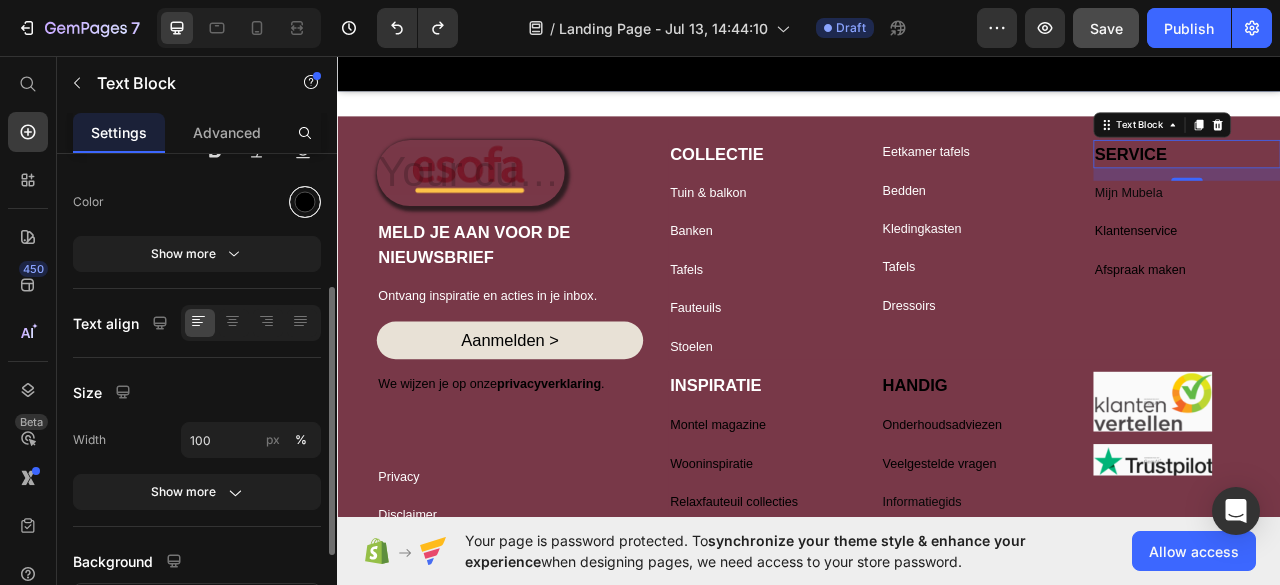 click at bounding box center (305, 202) 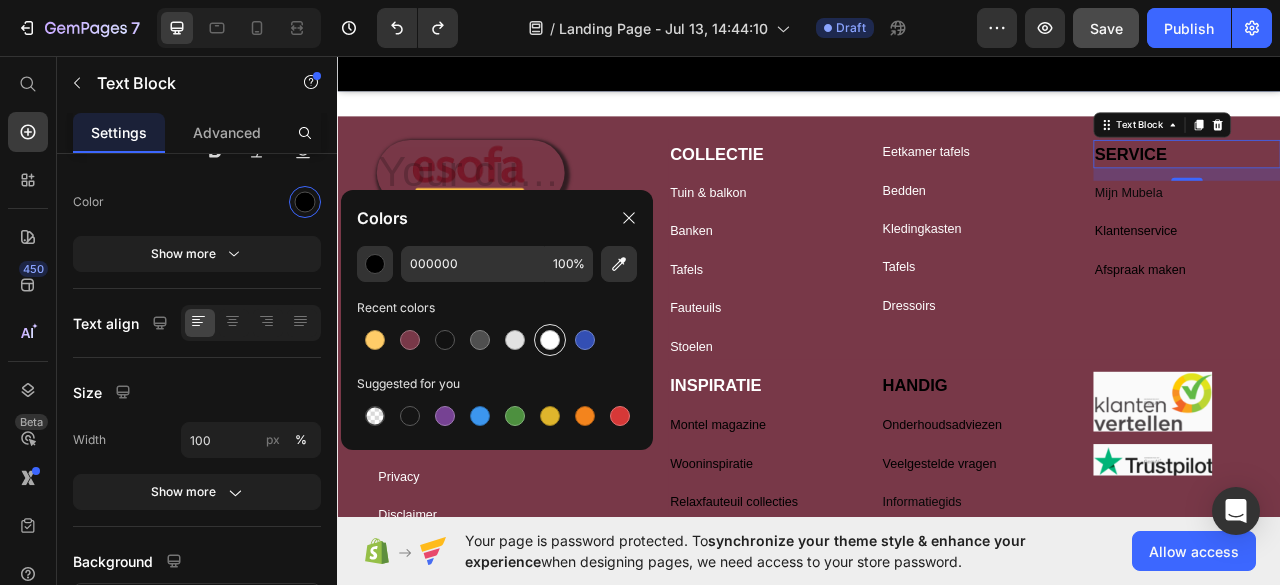 click at bounding box center (550, 340) 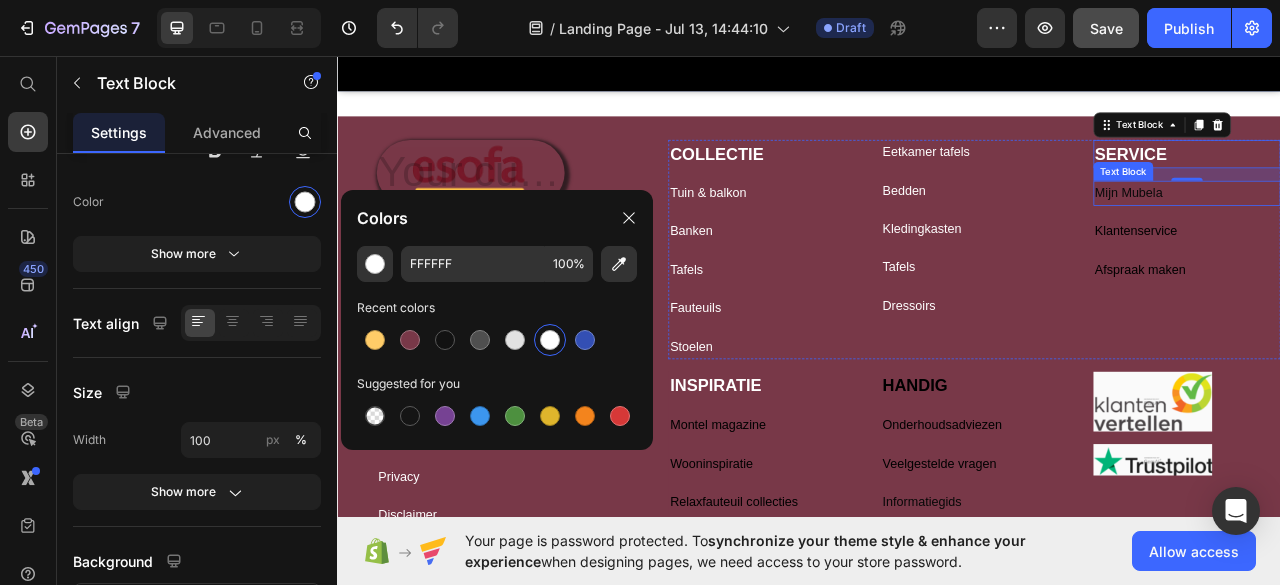click on "Mijn Mubela" at bounding box center [1418, 232] 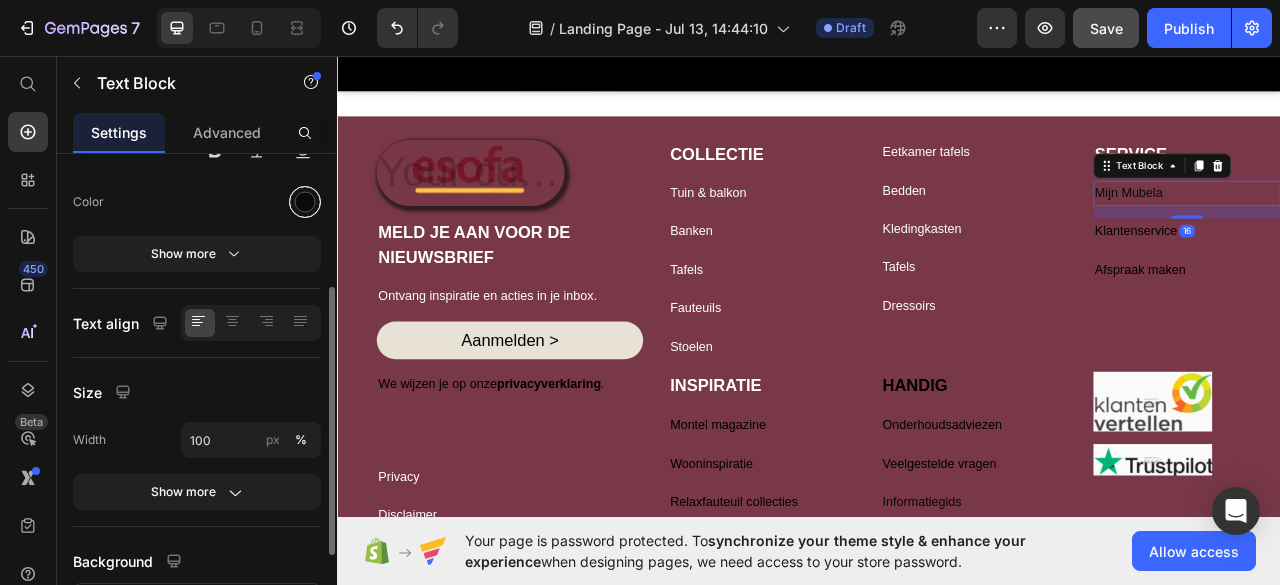 click at bounding box center [305, 202] 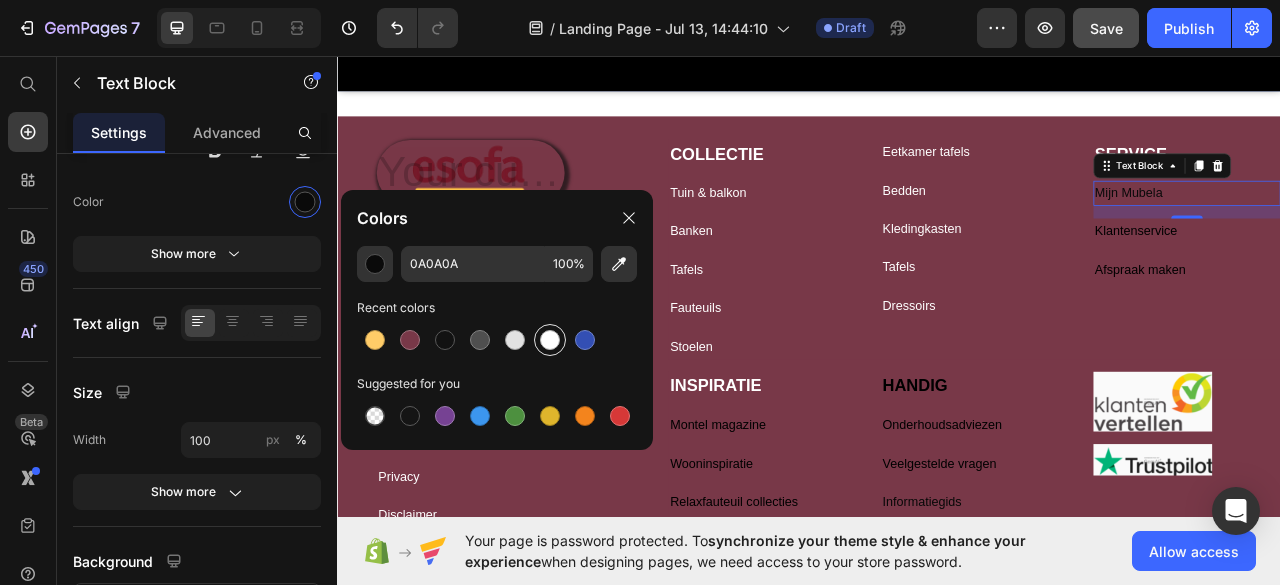 click at bounding box center (550, 340) 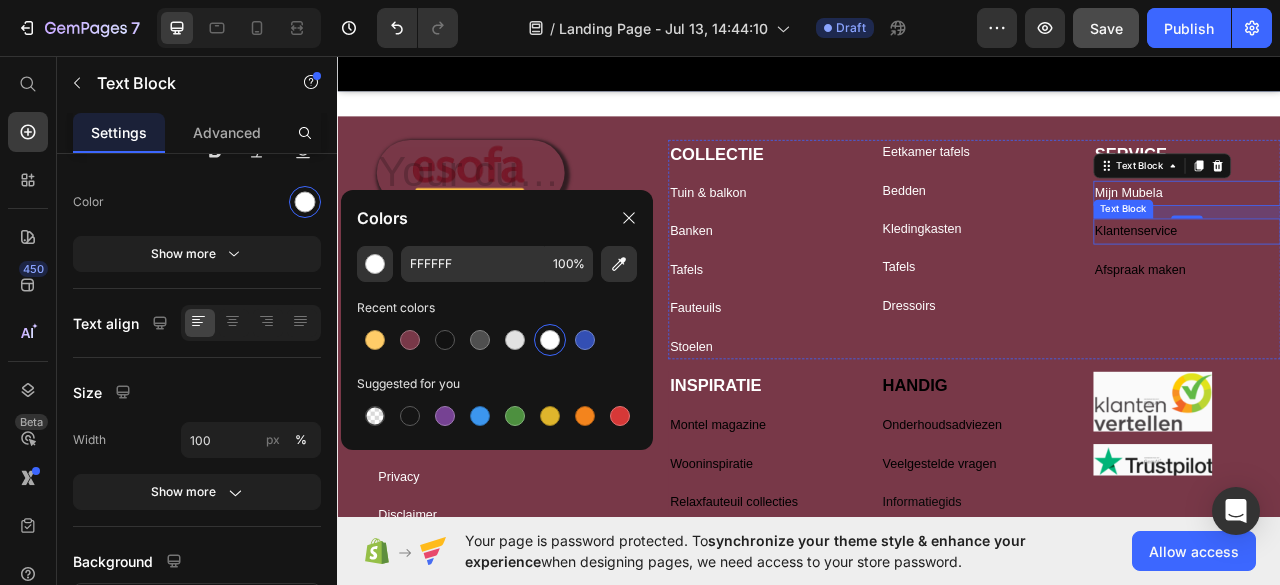 click on "Klantenservice" at bounding box center (1418, 280) 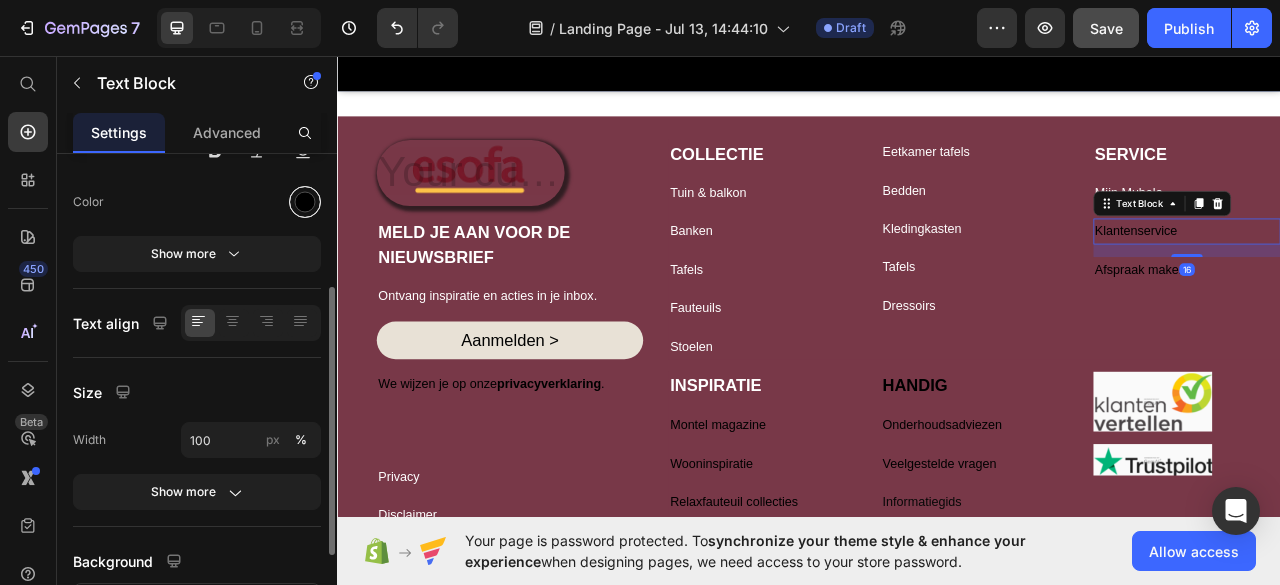 click at bounding box center [305, 202] 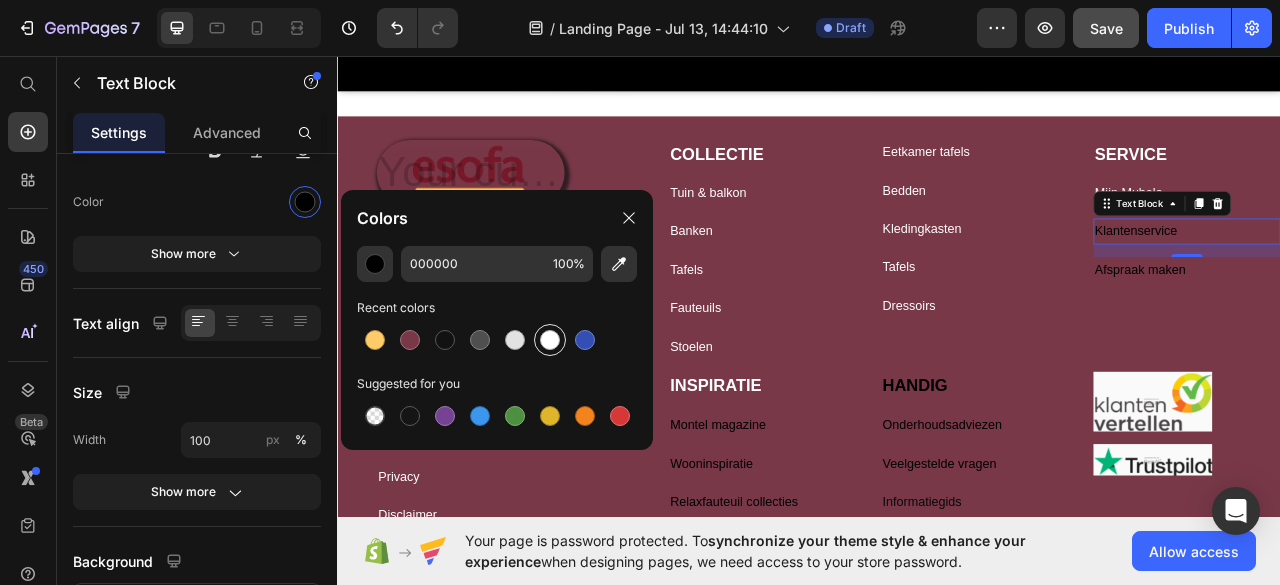 click at bounding box center (550, 340) 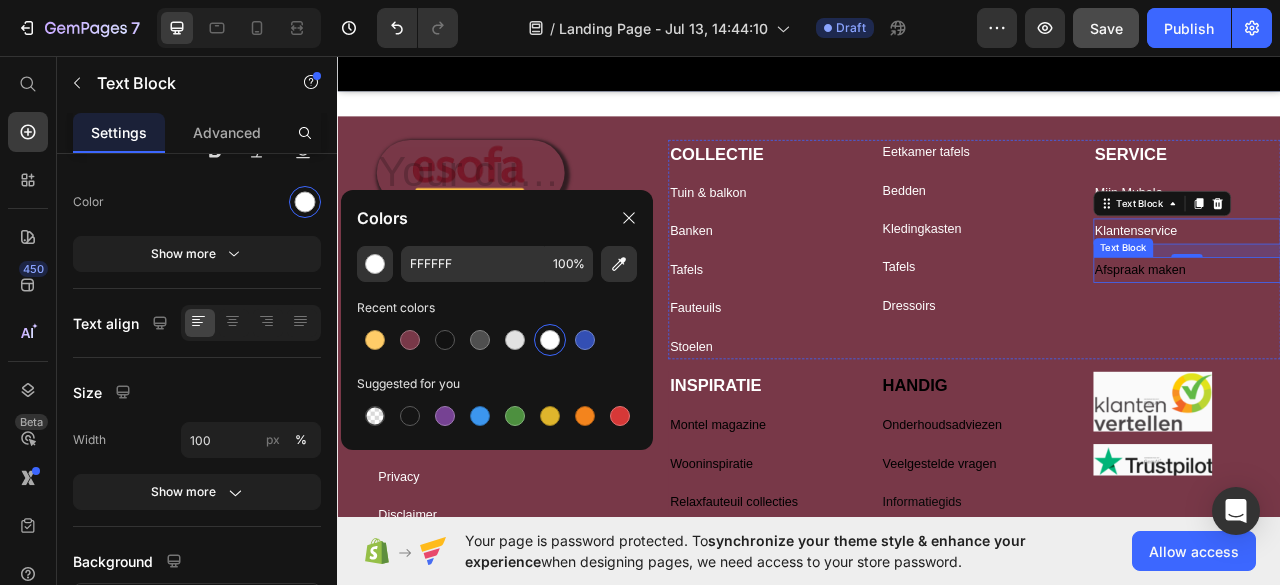 click on "Afspraak maken" at bounding box center [1418, 329] 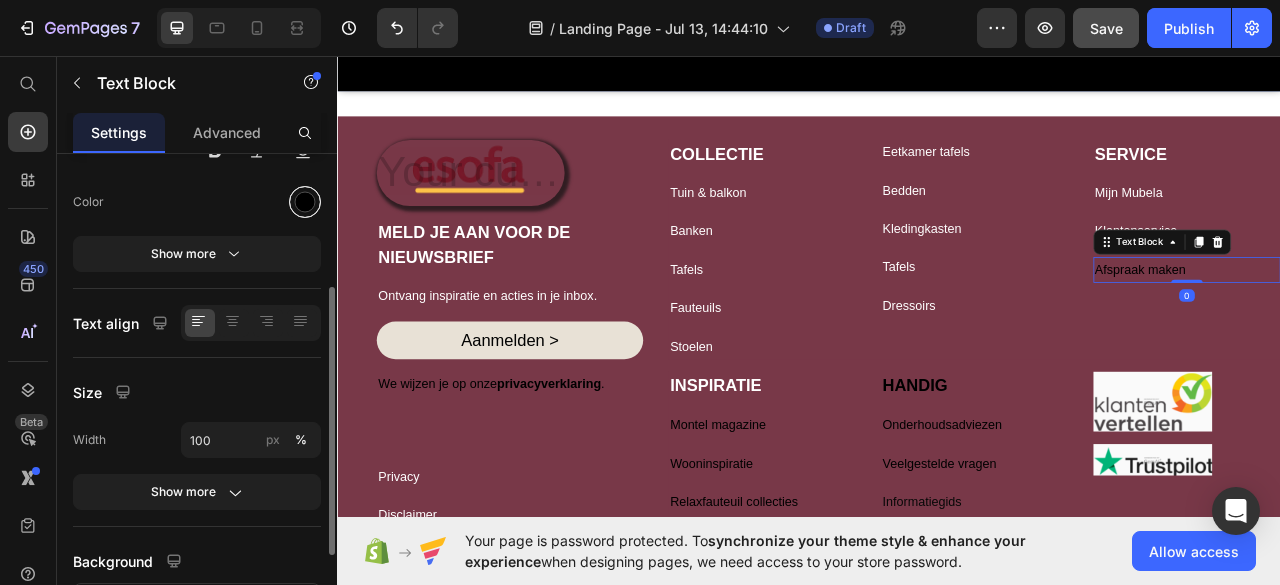 click at bounding box center [305, 202] 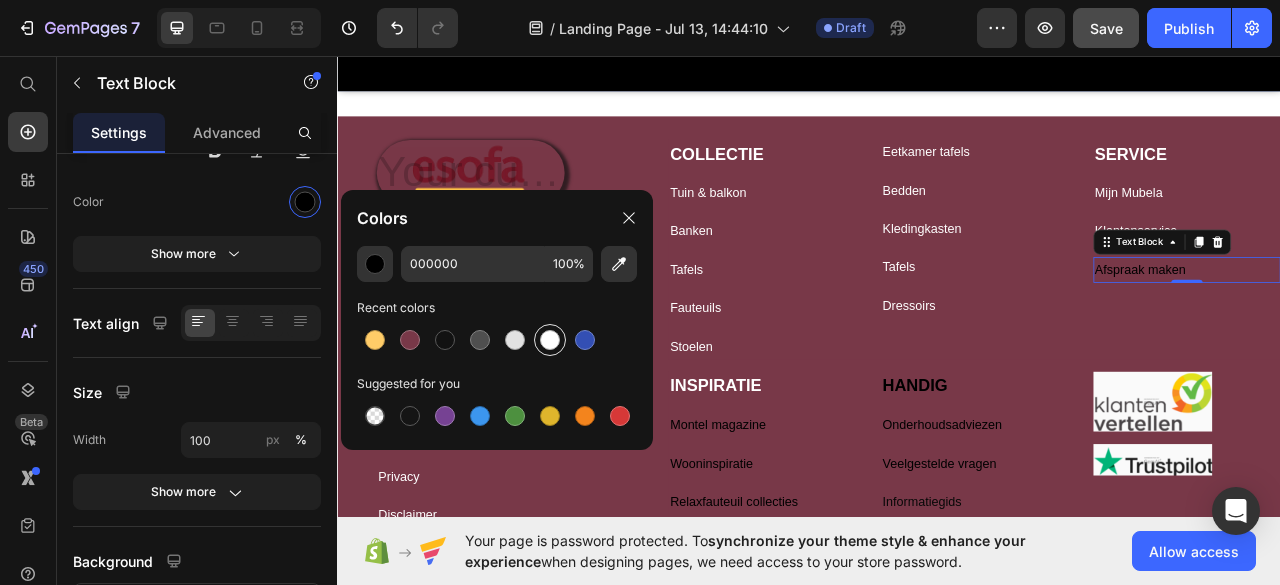 click at bounding box center (550, 340) 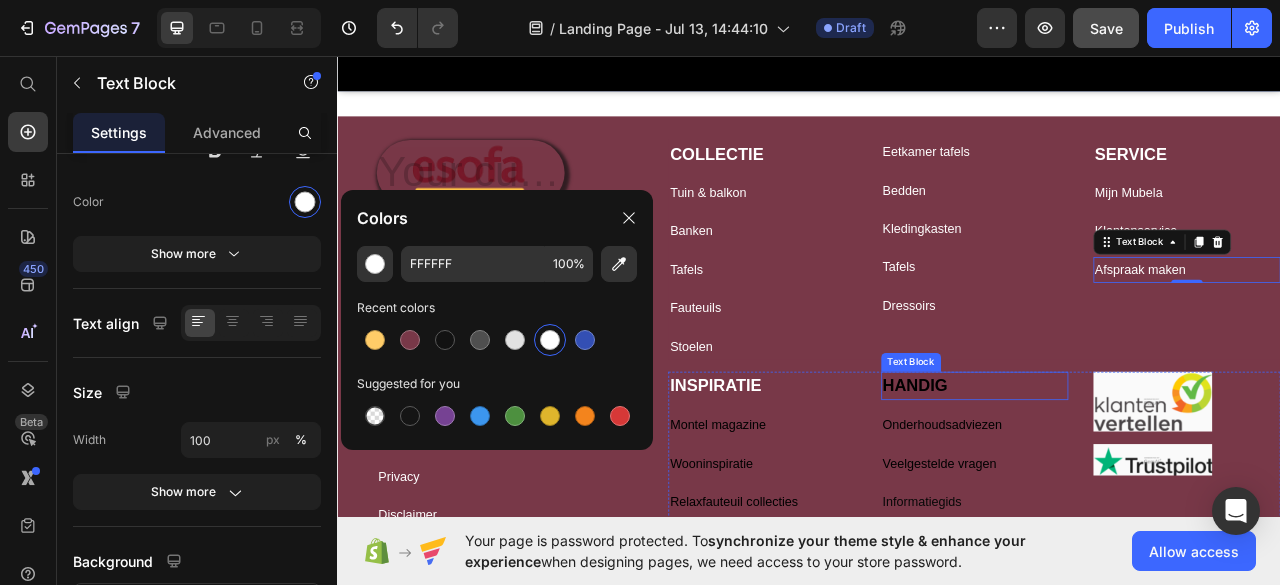 click on "HANDIG" at bounding box center [1072, 476] 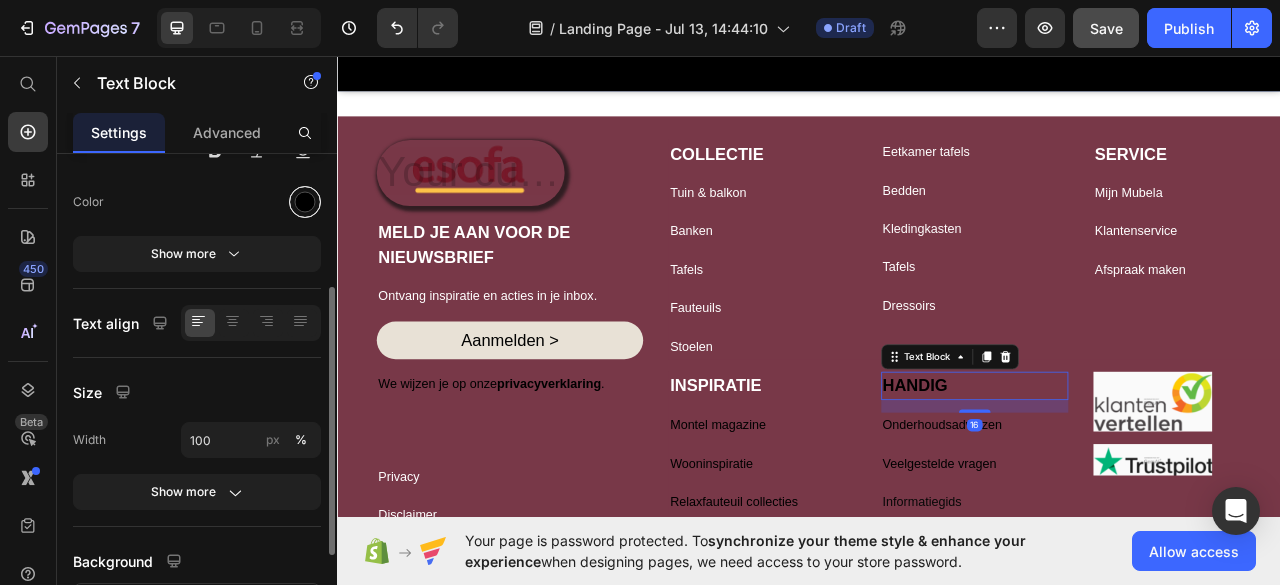 click at bounding box center [305, 202] 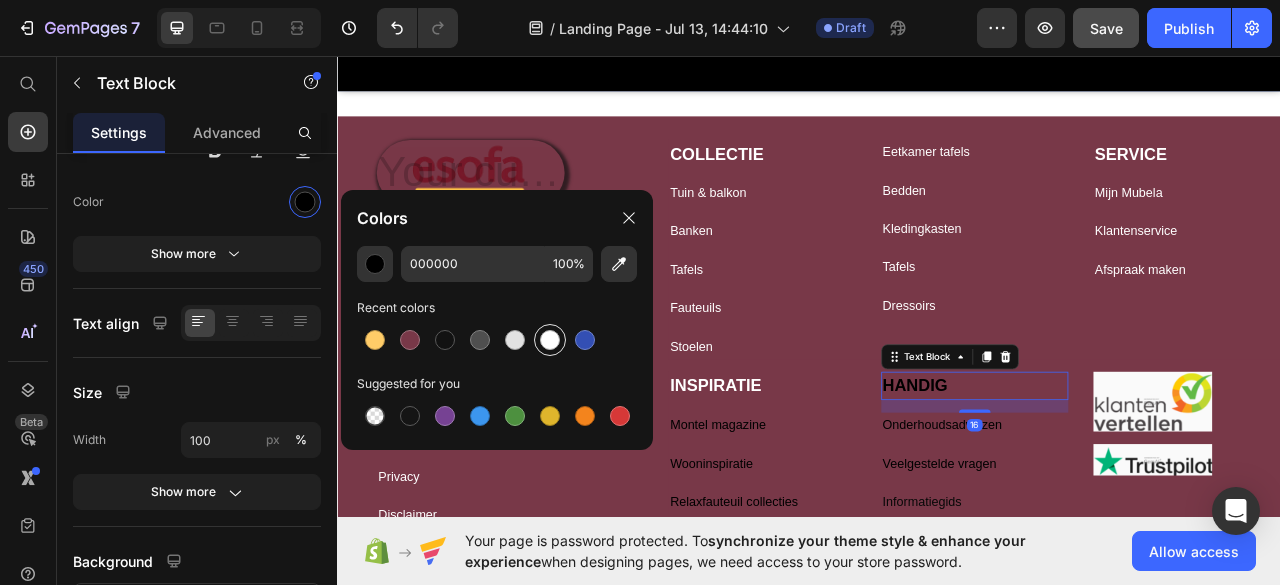 click at bounding box center [550, 340] 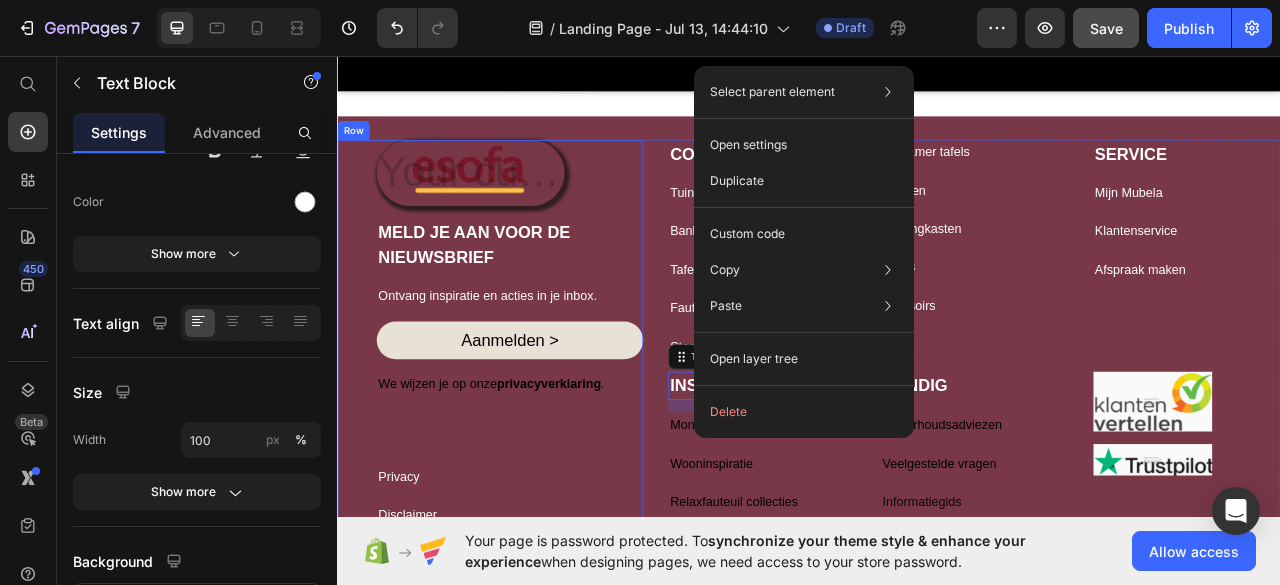 click on "Heading MELD JE AAN VOOR DE NIEUWSBRIEF Text Block Ontvang inspiratie en acties in je inbox. Text Block Aanmelden > Button We wijzen je op onze  privacyverklaring . Text Block Row                Icon                Icon                Icon                Icon                Icon Icon List Hoz Privacy Text Block Disclaimer Text Block Algemene voorwaarden Text Block Cookiebeleid Text Block Row Row Afmelden Text Block CBW Text Block Row Row" at bounding box center [556, 508] 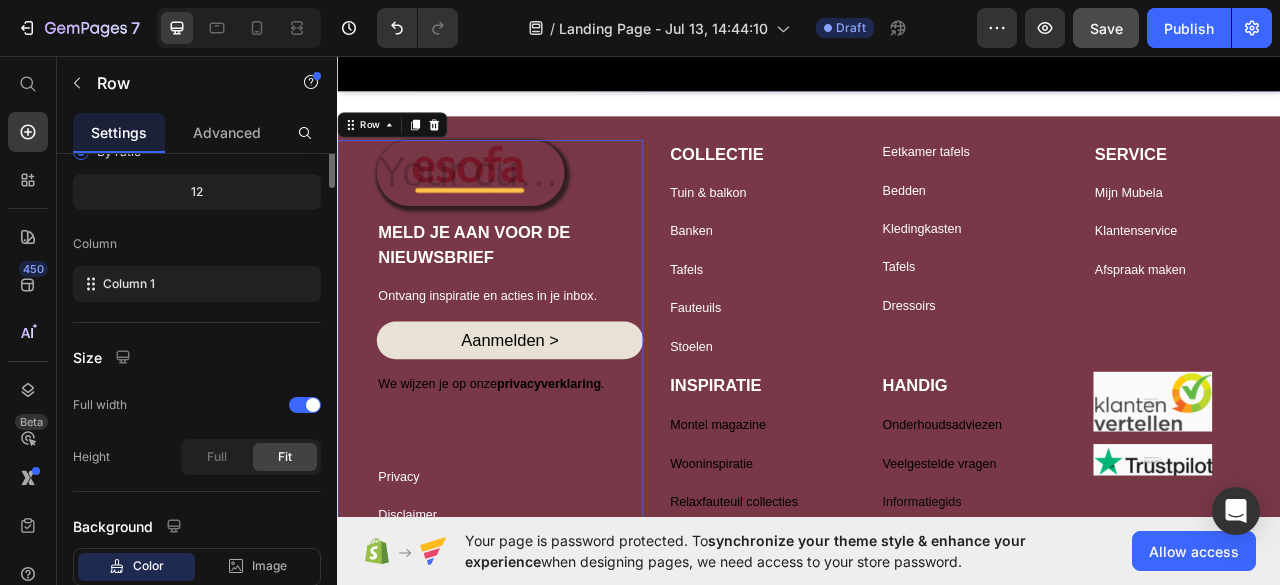 scroll, scrollTop: 0, scrollLeft: 0, axis: both 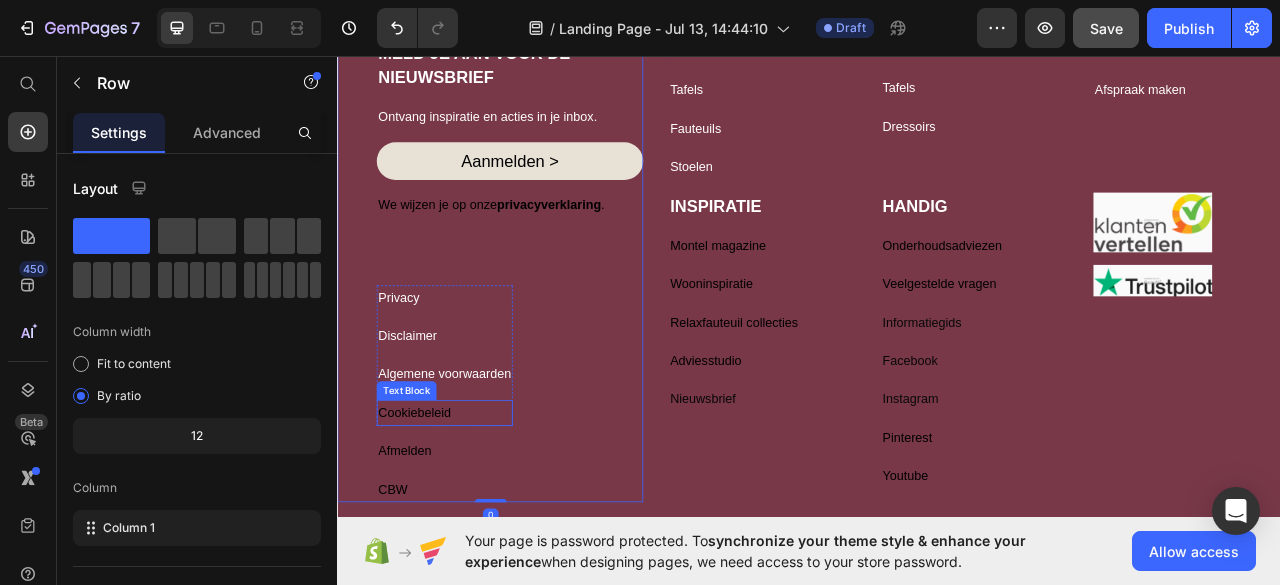 click on "Cookiebeleid" at bounding box center (473, 511) 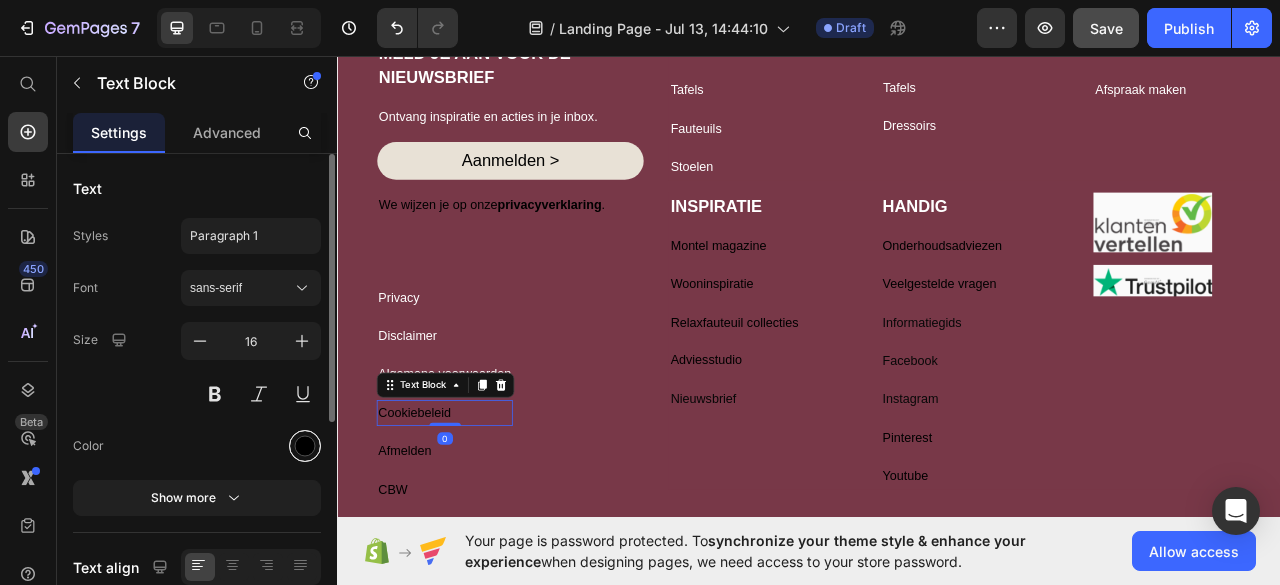 click at bounding box center [305, 446] 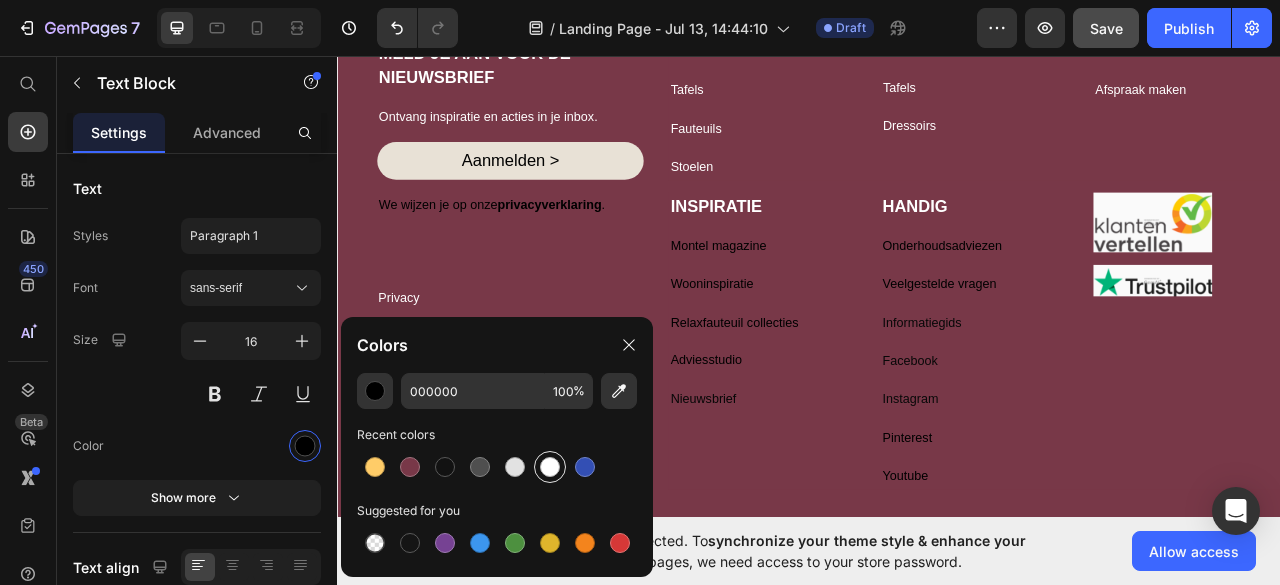 click at bounding box center [550, 467] 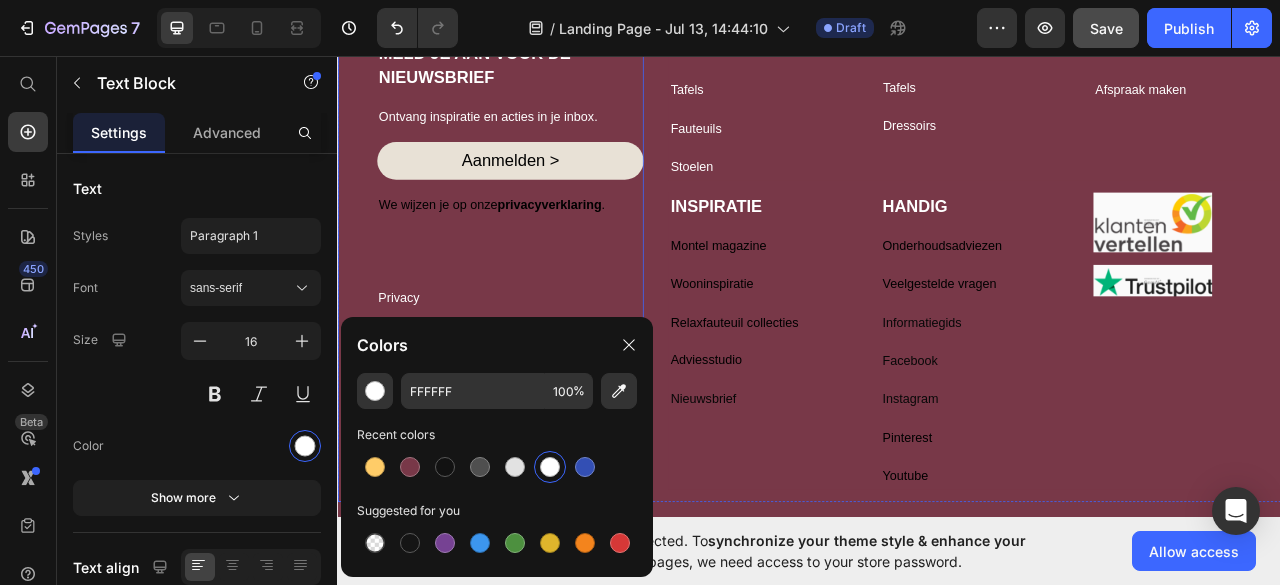 click on "Heading MELD JE AAN VOOR DE NIEUWSBRIEF Text Block Ontvang inspiratie en acties in je inbox. Text Block Aanmelden > Button We wijzen je op onze privacyverklaring. Text Block Row Icon Icon Icon Icon Icon Icon List Hoz Privacy Text Block Disclaimer Text Block Algemene voorwaarden Text Block Cookiebeleid Text Block [NUMBER] Row Row Afmelden Text Block CBW Text Block Row Row" at bounding box center (556, 280) 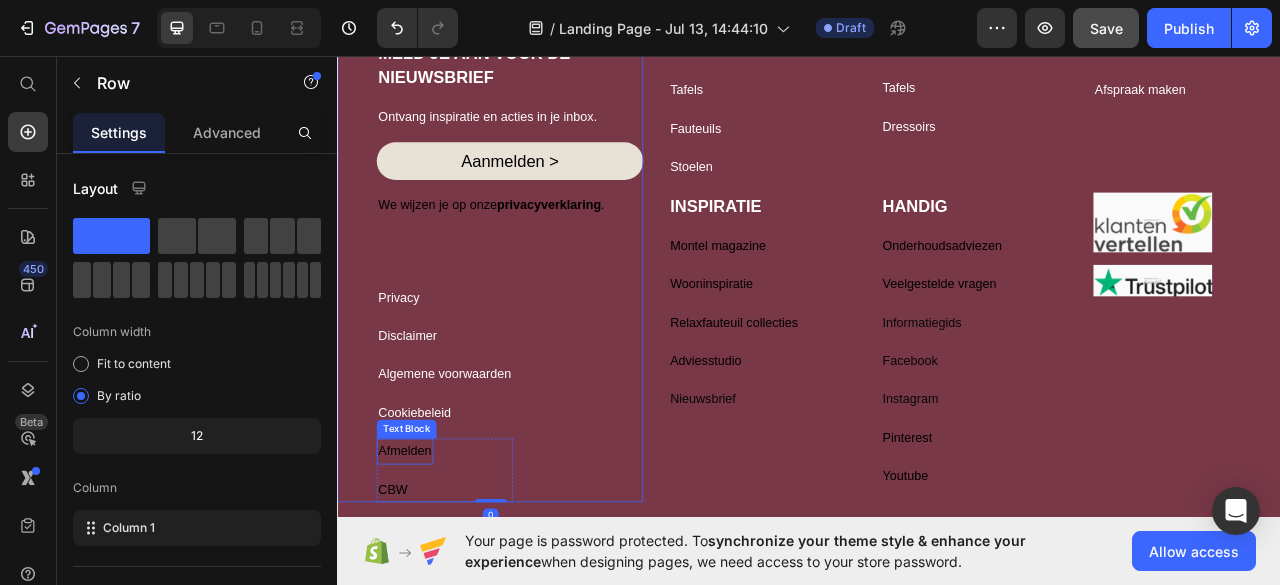 click on "Afmelden" at bounding box center [423, 560] 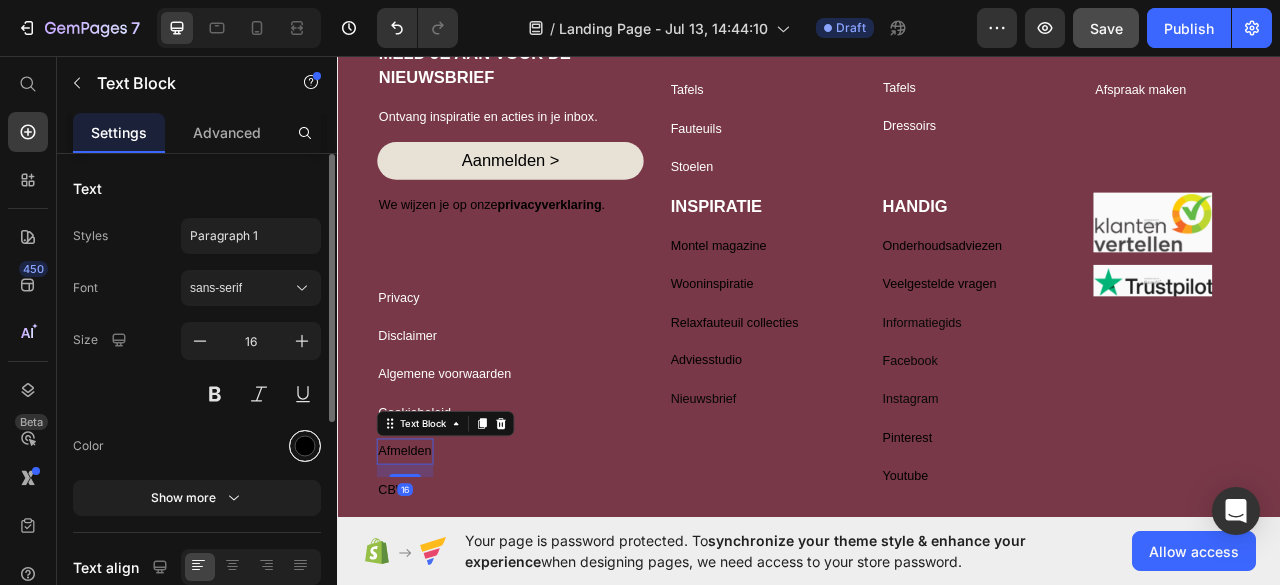 click at bounding box center (305, 446) 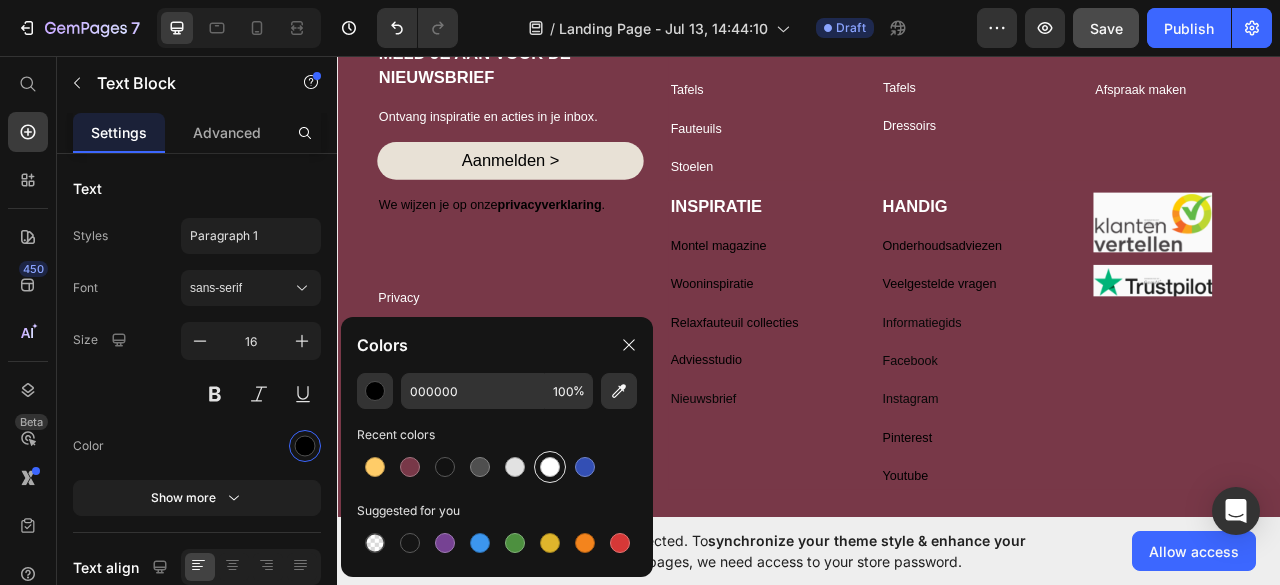 click at bounding box center (550, 467) 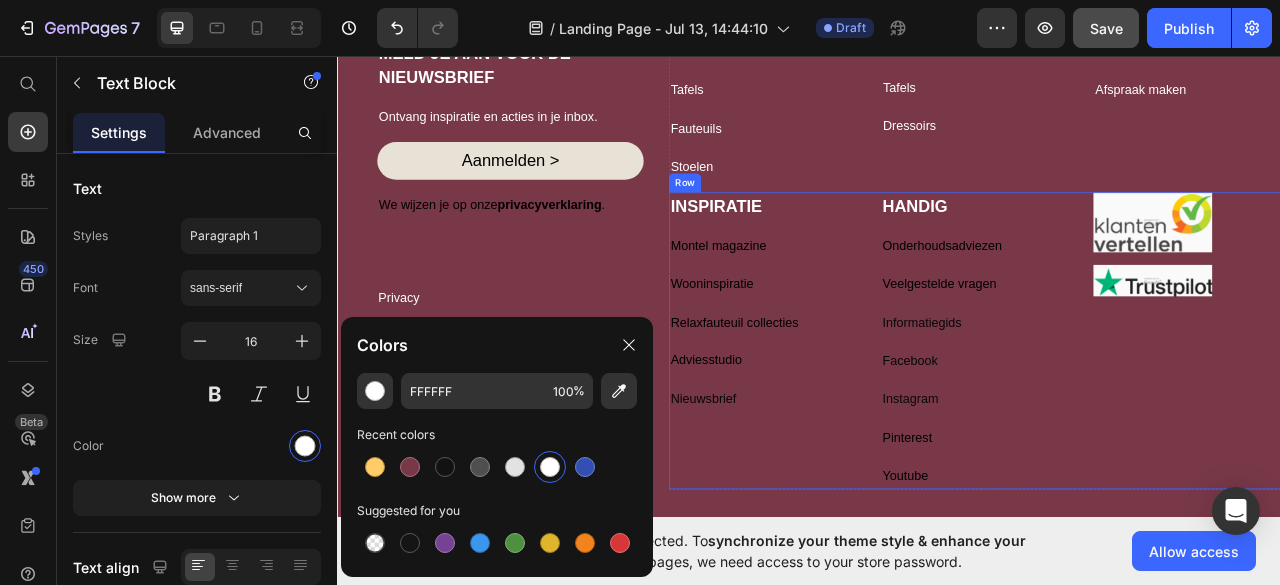 click on "INSPIRATIE Text Block Montel magazine Text Block Wooninspiratie Text Block Relaxfauteuil collecties Text Block Adviesstudio Text Block Nieuwsbrief Text Block" at bounding box center [877, 419] 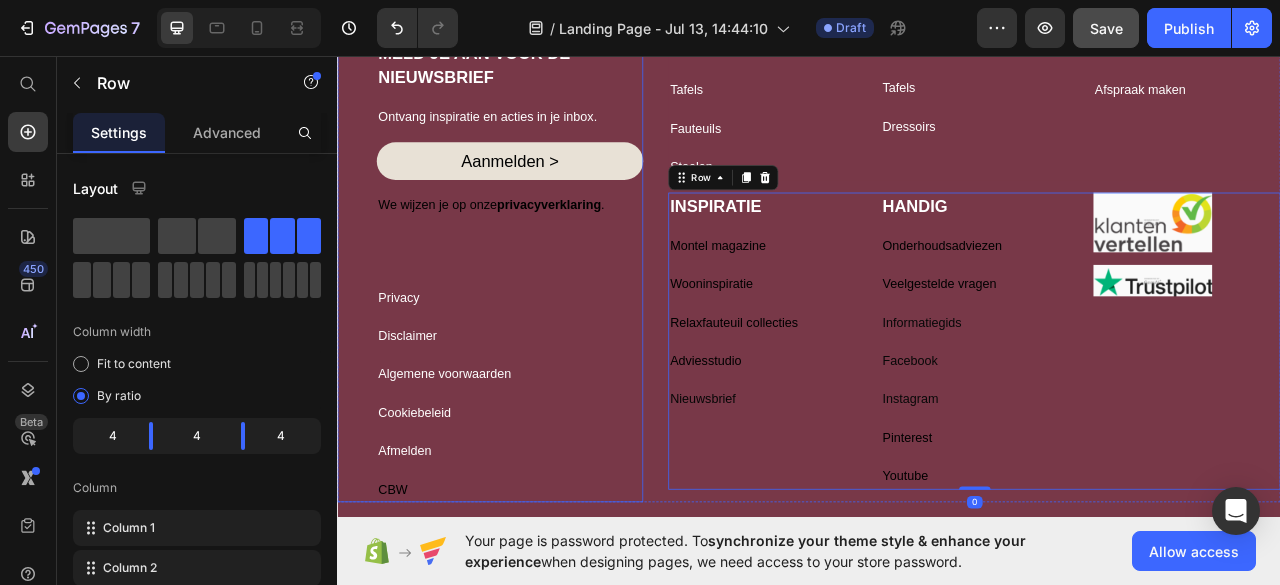 click on "CBW" at bounding box center (423, 609) 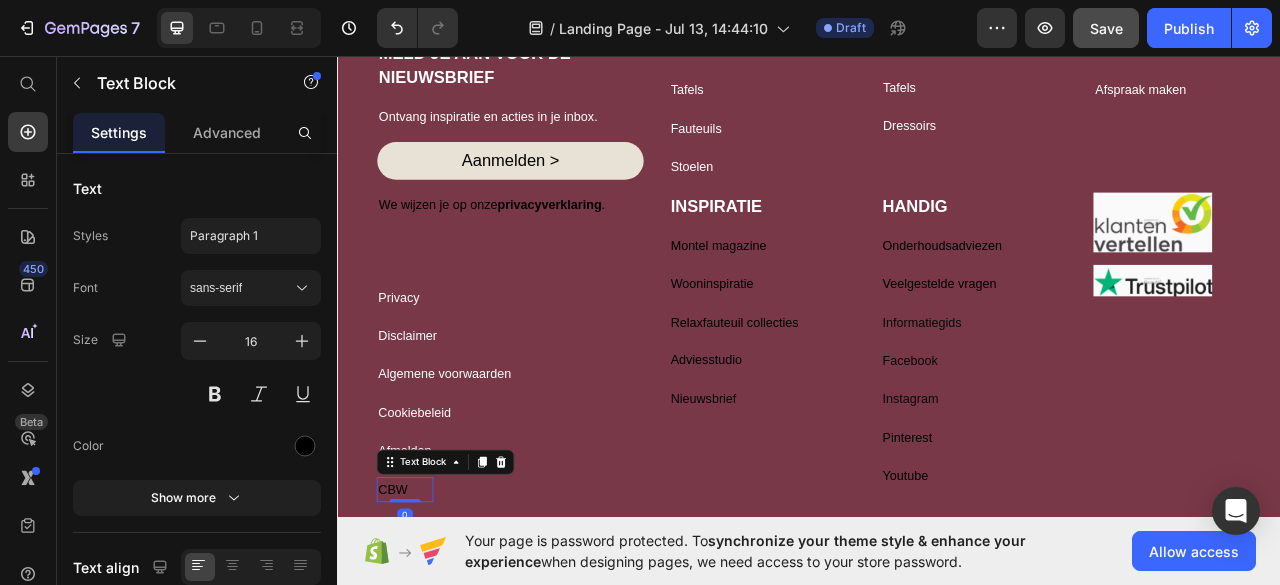 click on "CBW" at bounding box center (423, 609) 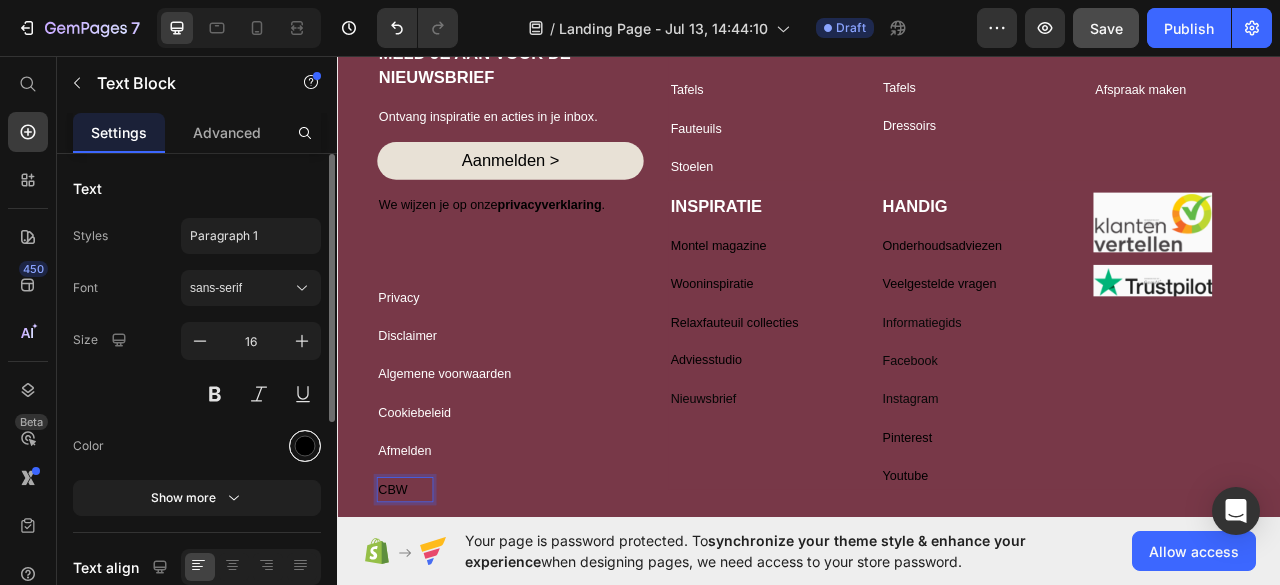 click at bounding box center [305, 446] 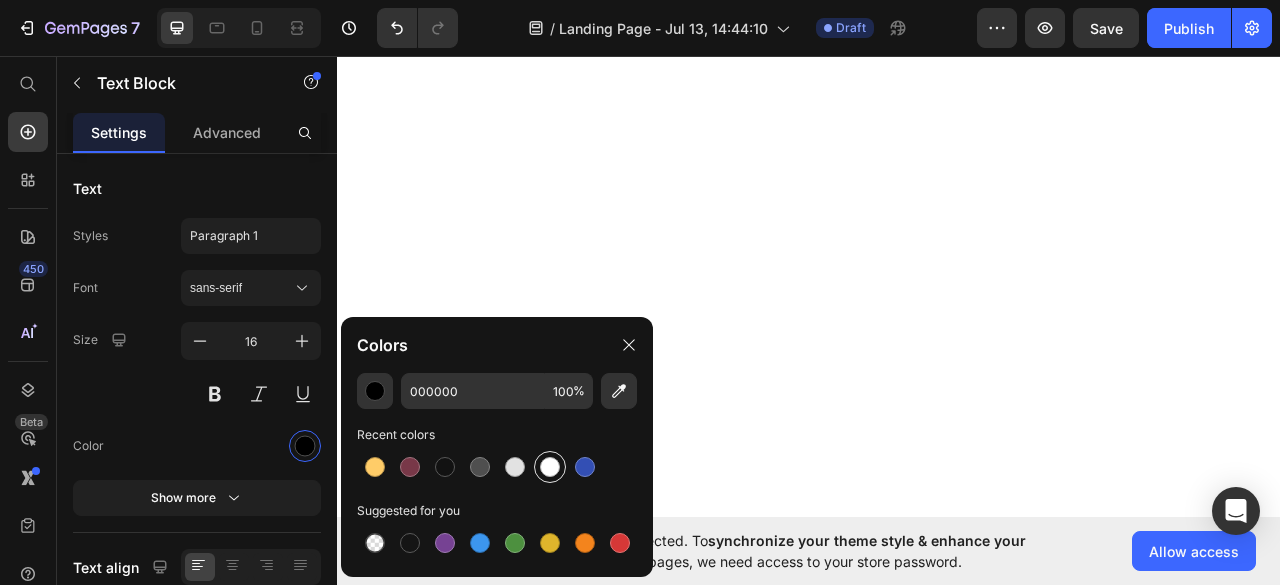 scroll, scrollTop: 0, scrollLeft: 0, axis: both 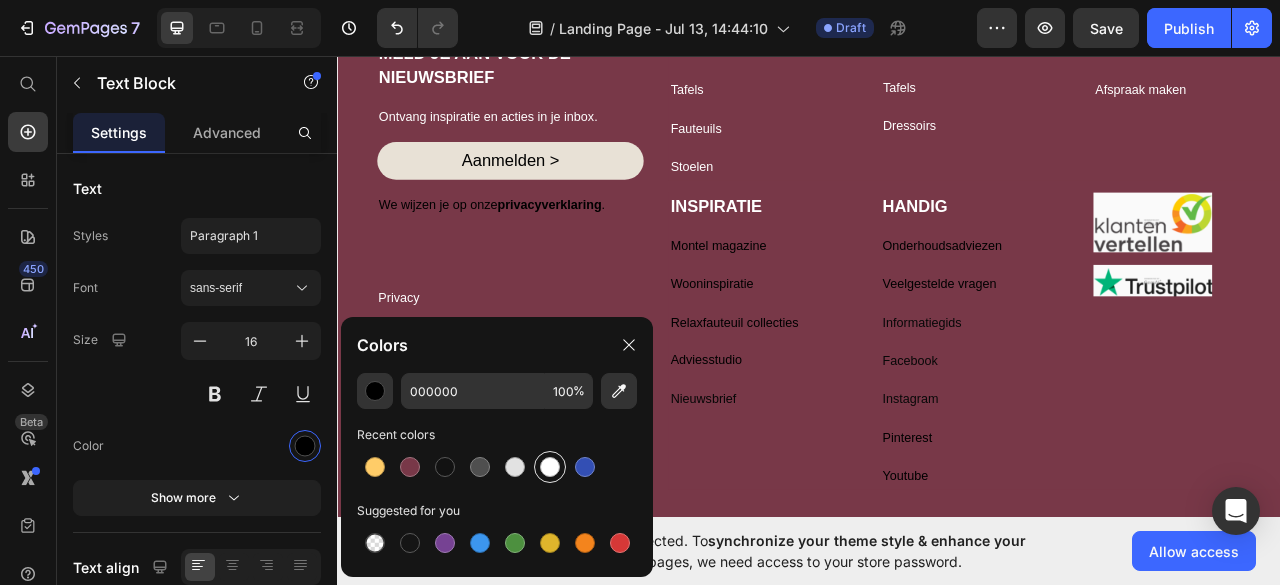 click at bounding box center (550, 467) 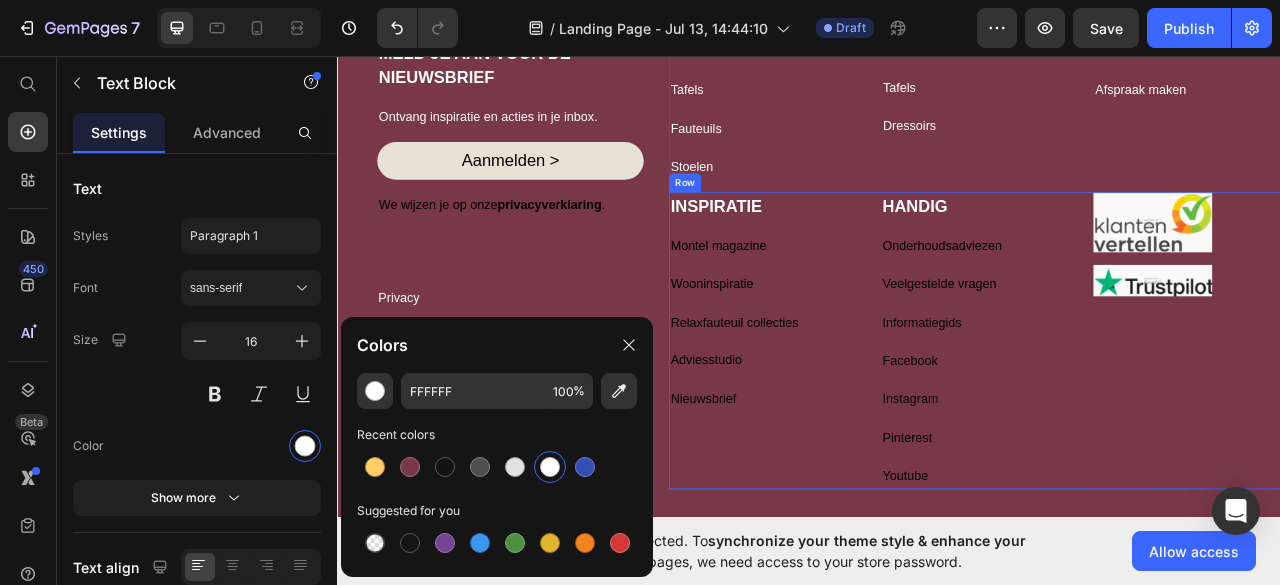 click on "INSPIRATIE Text Block Montel magazine Text Block Wooninspiratie Text Block Relaxfauteuil collecties Text Block Adviesstudio Text Block Nieuwsbrief Text Block" at bounding box center [877, 419] 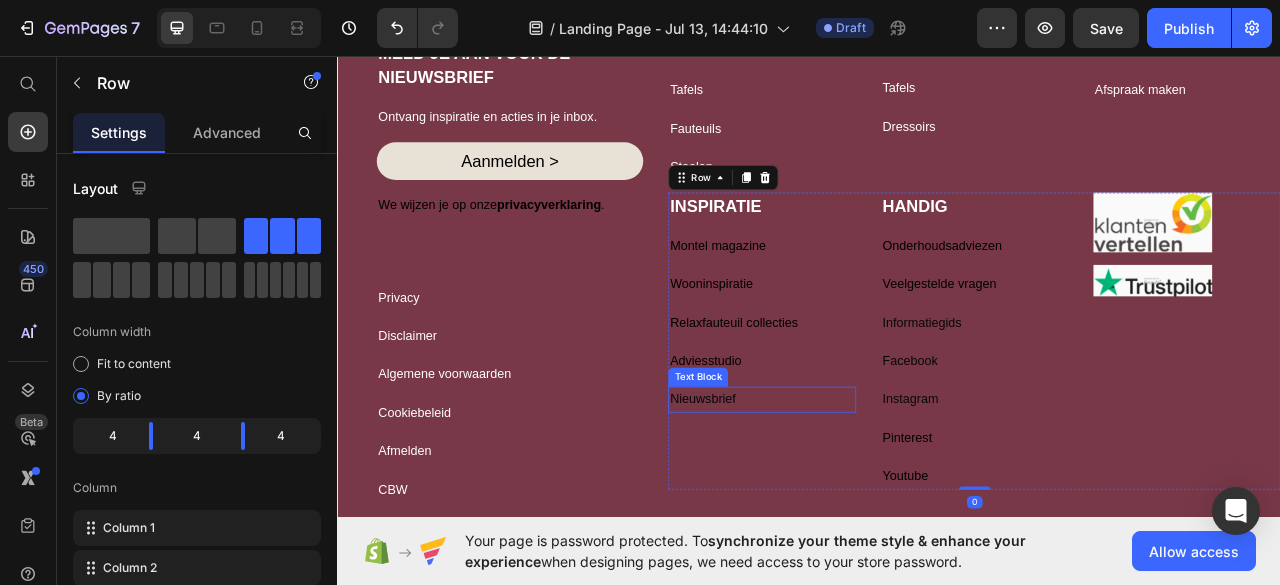 click on "Nieuwsbrief" at bounding box center [877, 494] 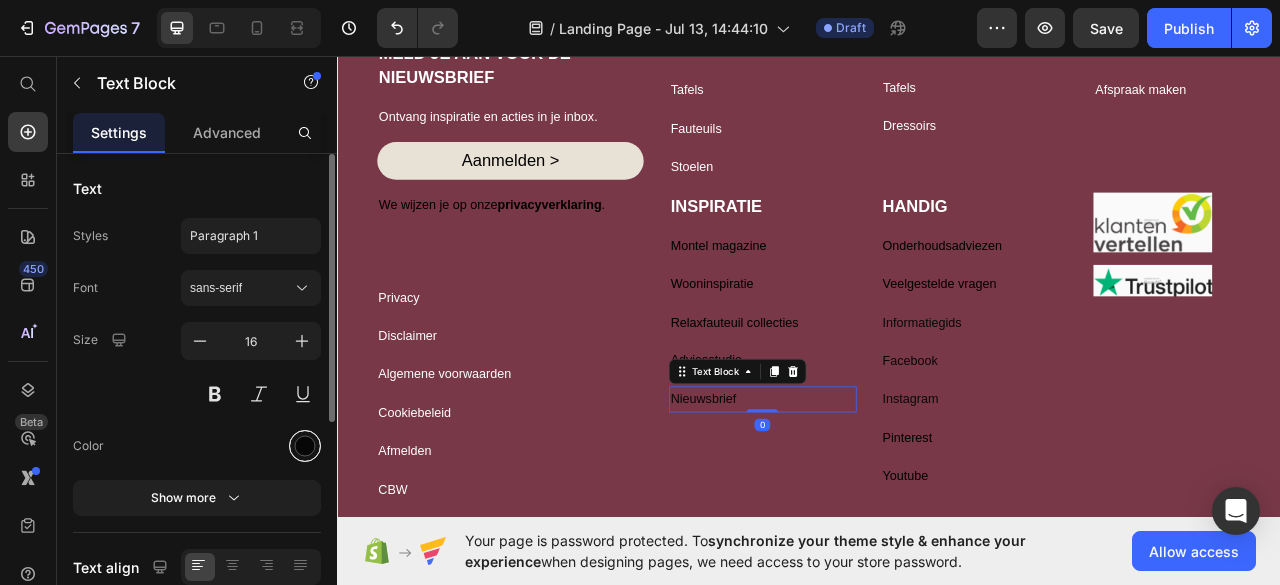 click at bounding box center [305, 446] 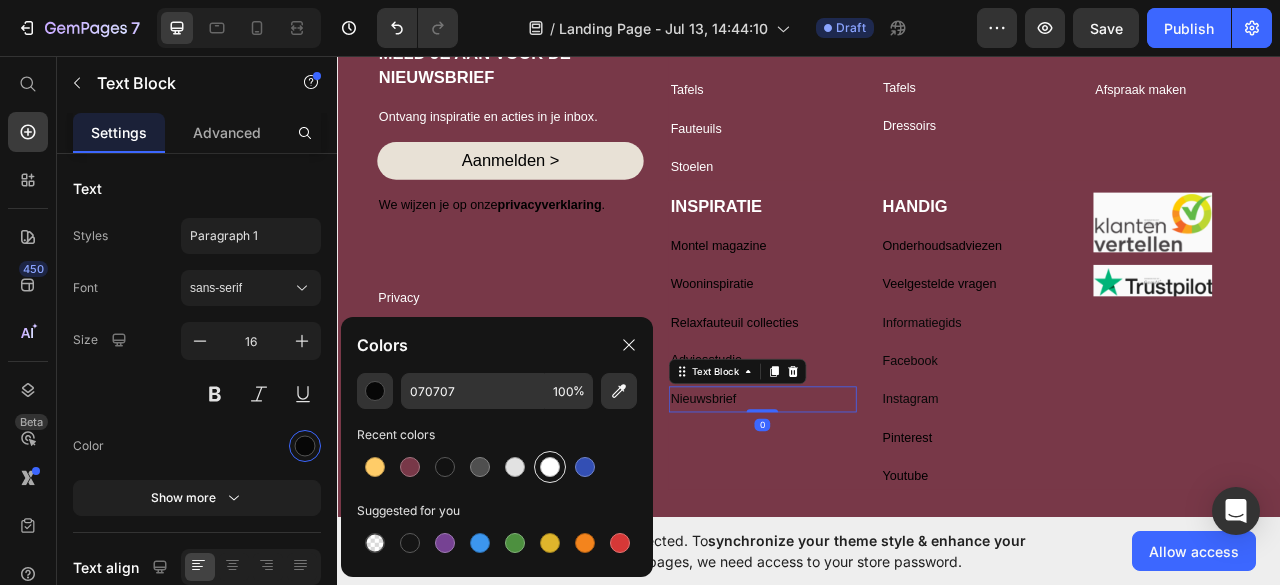 click at bounding box center [550, 467] 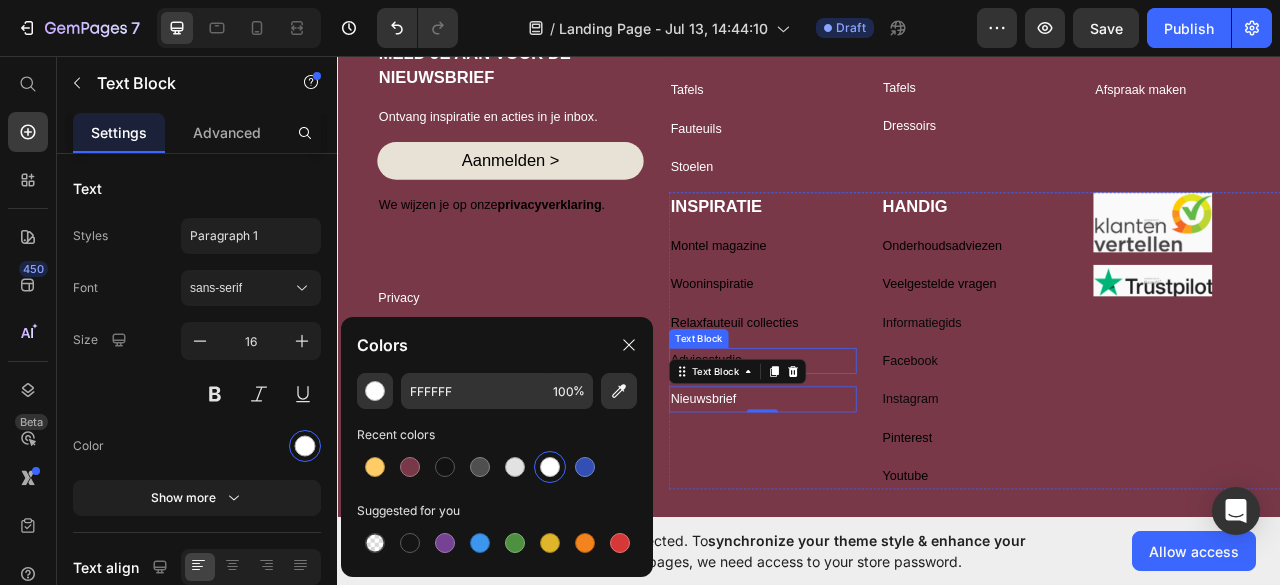 click on "Adviesstudio" at bounding box center (877, 445) 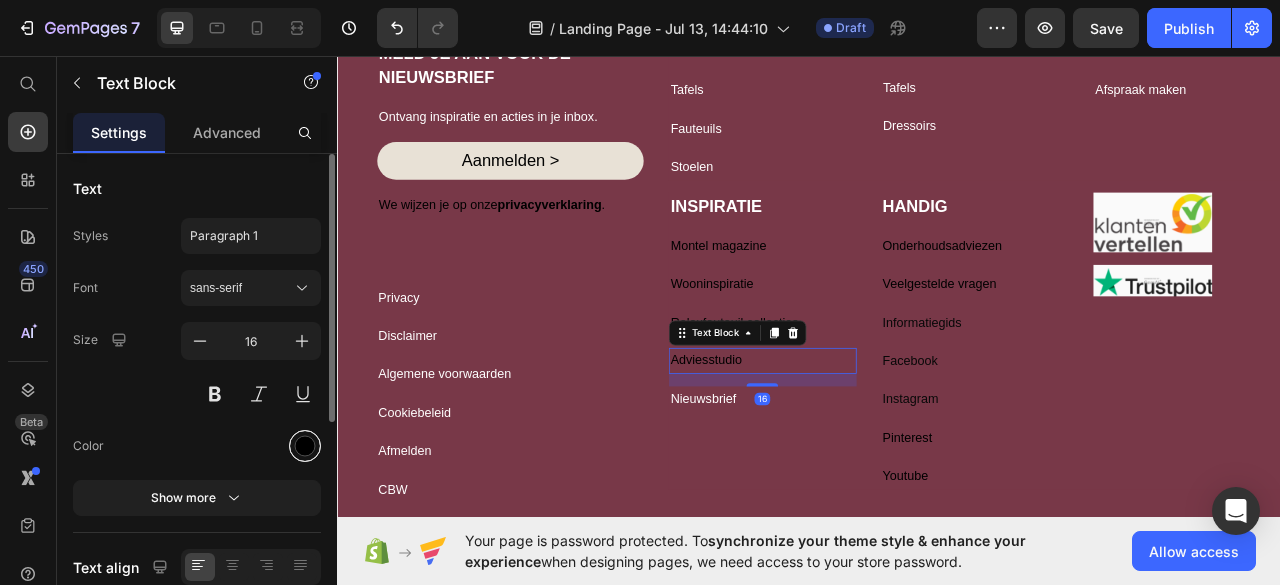 click at bounding box center (305, 446) 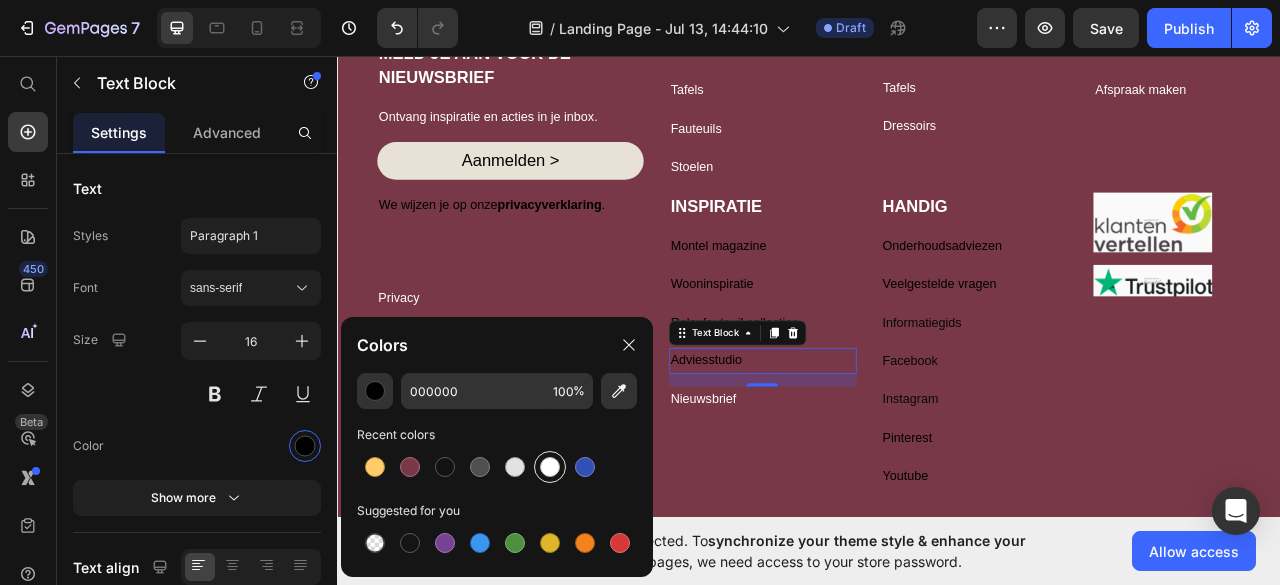 click at bounding box center (550, 467) 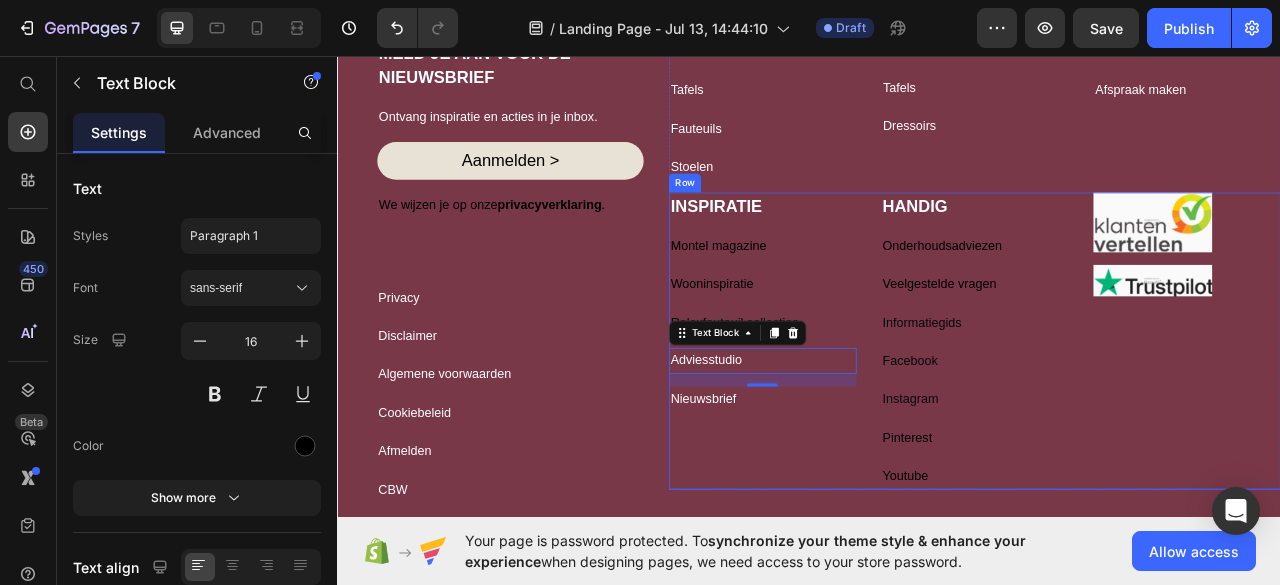 click on "Relaxfauteuil collecties" at bounding box center [877, 397] 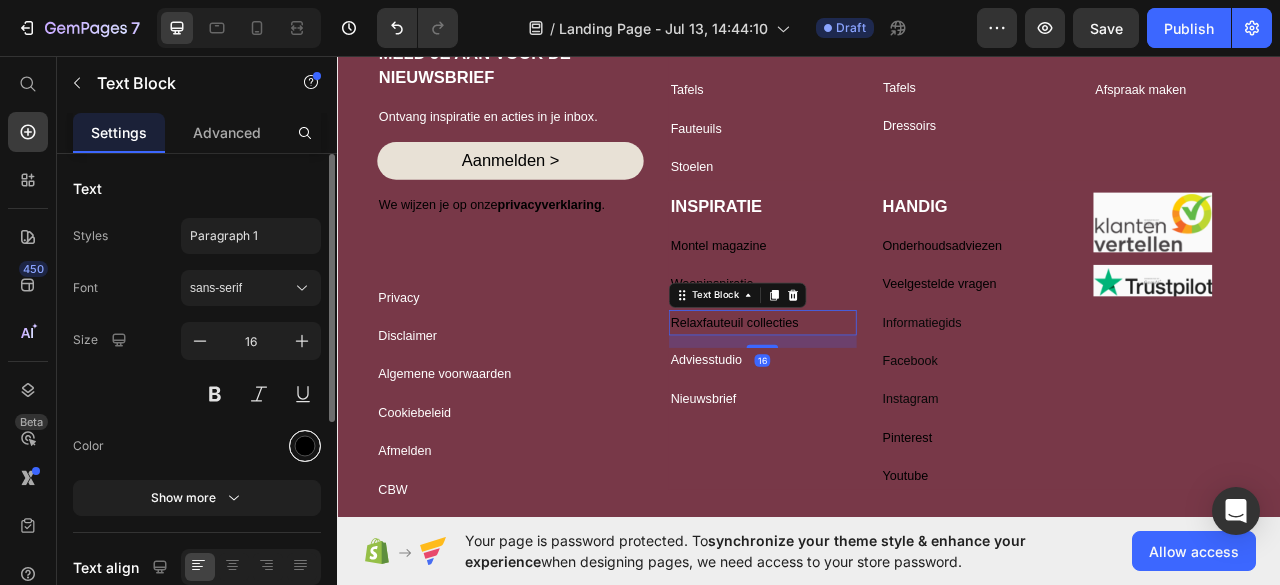 click at bounding box center (305, 446) 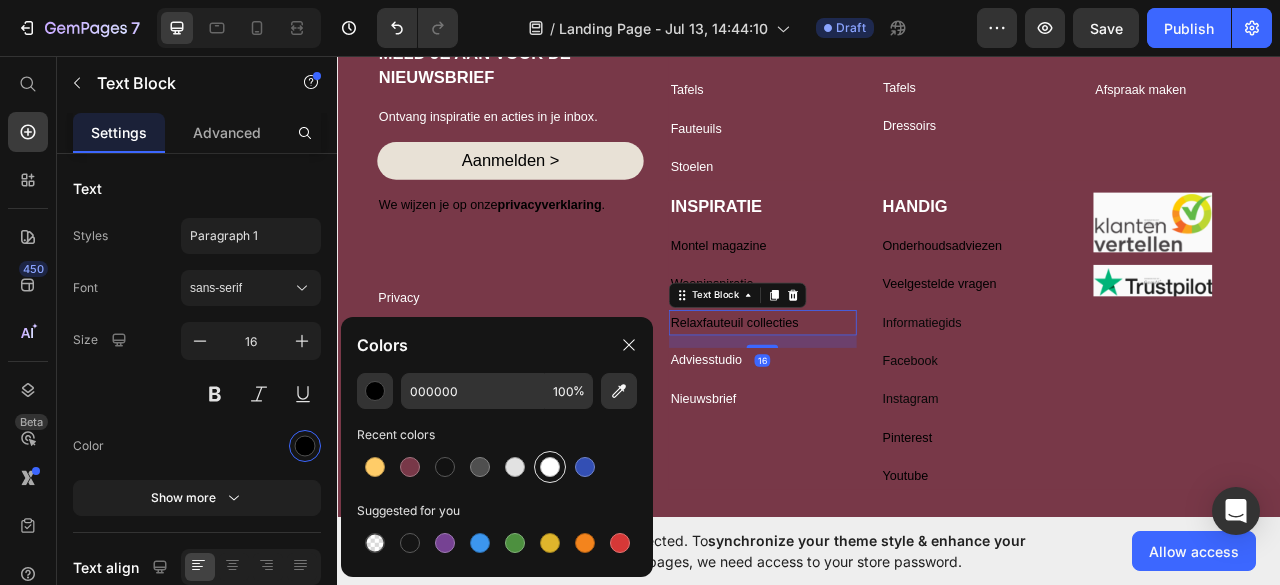 click at bounding box center (550, 467) 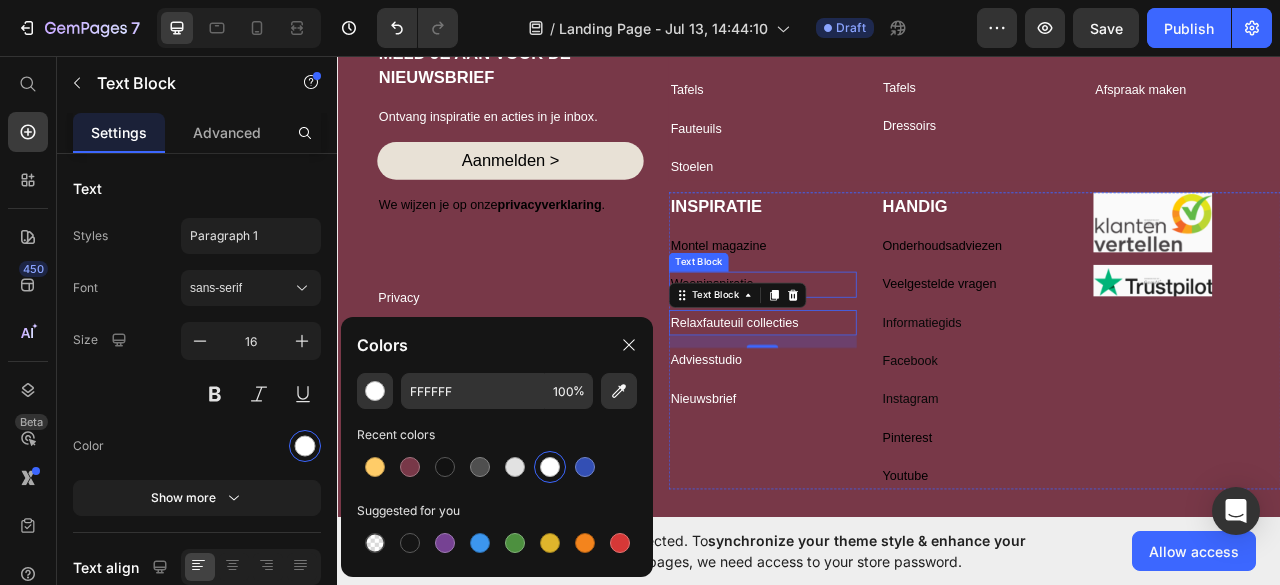 click on "Wooninspiratie" at bounding box center [877, 348] 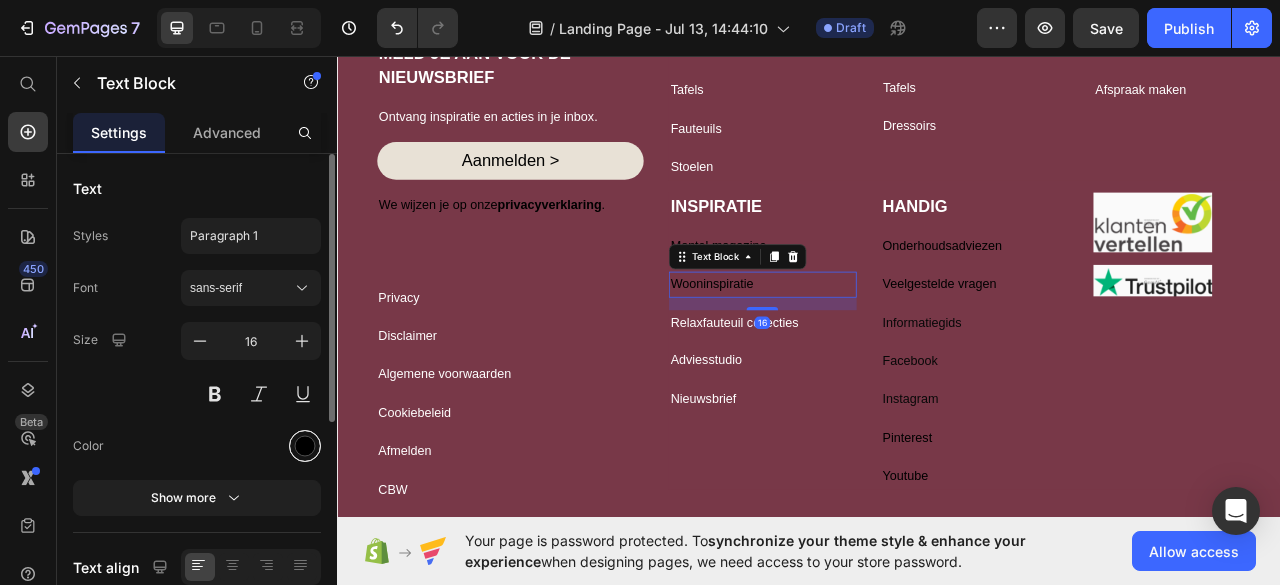 click at bounding box center (305, 446) 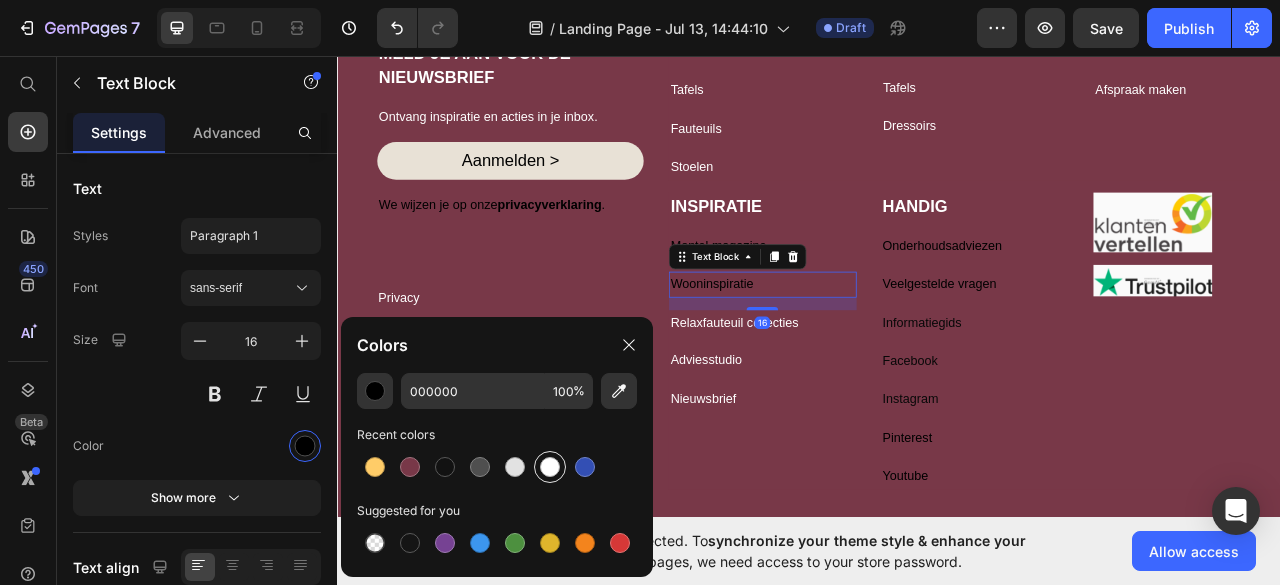 click at bounding box center (550, 467) 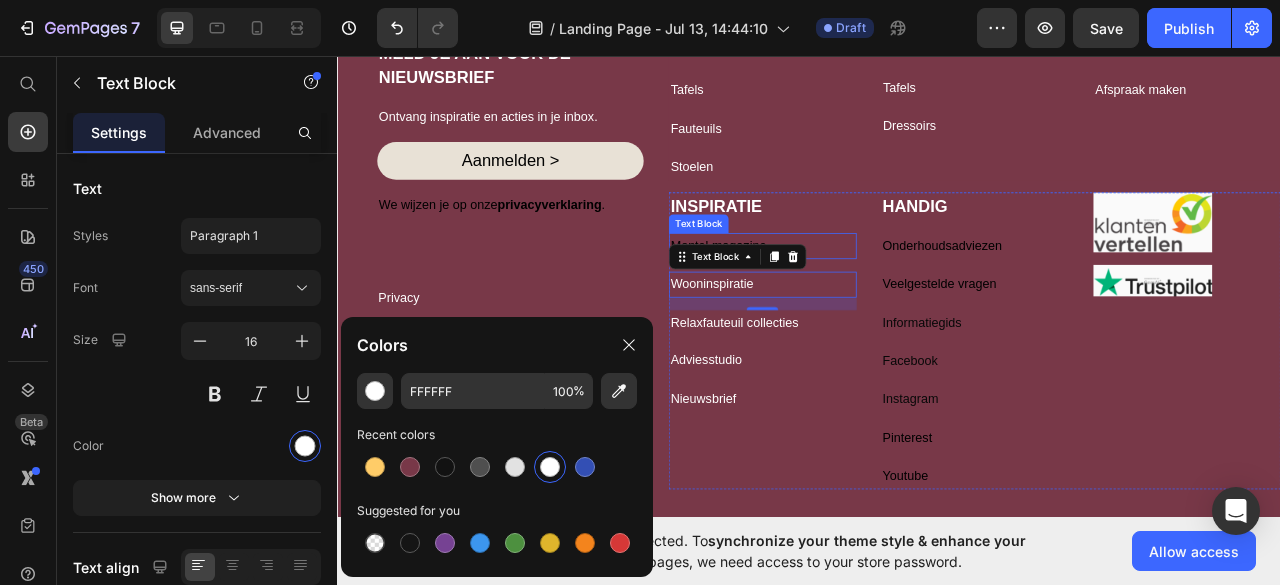 click on "Montel magazine" at bounding box center [877, 299] 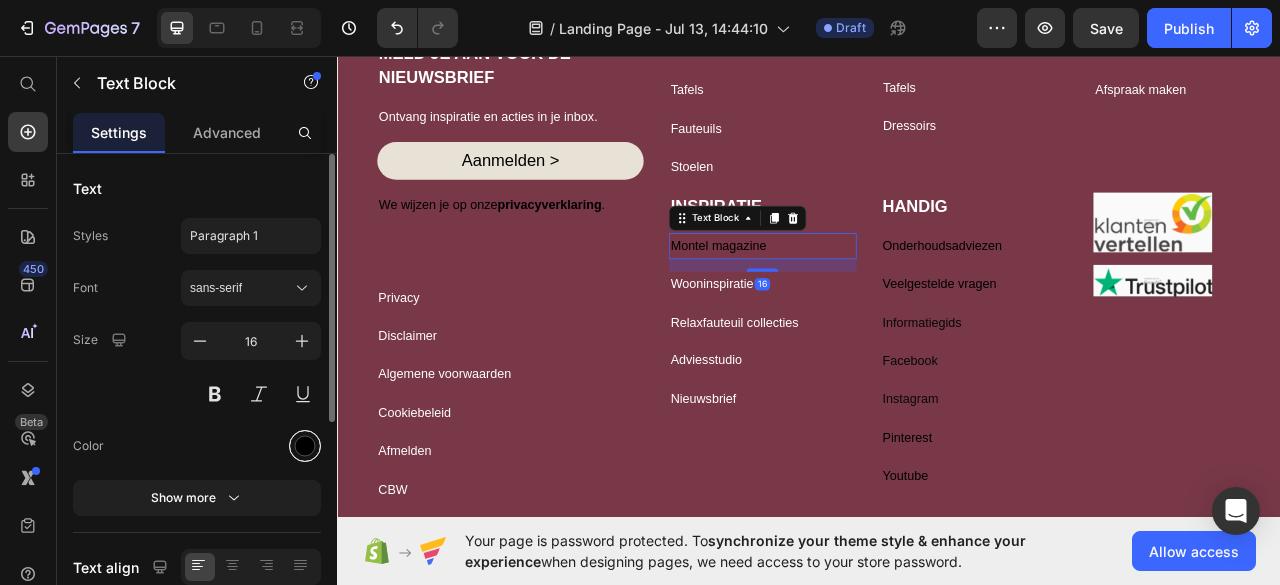 click at bounding box center (305, 446) 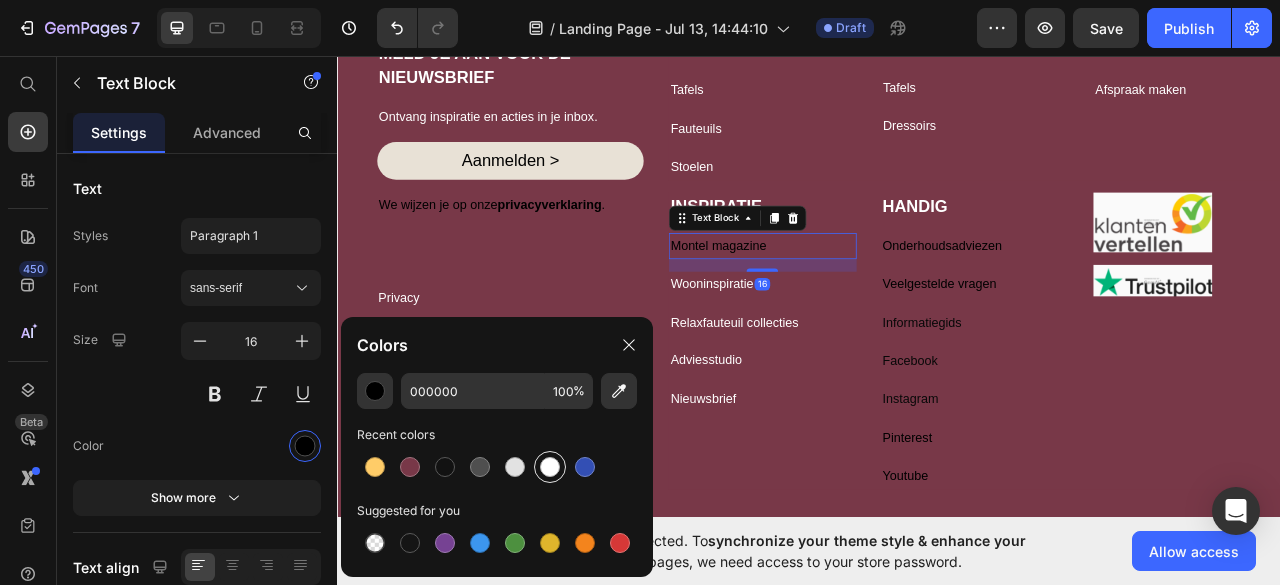 click at bounding box center (550, 467) 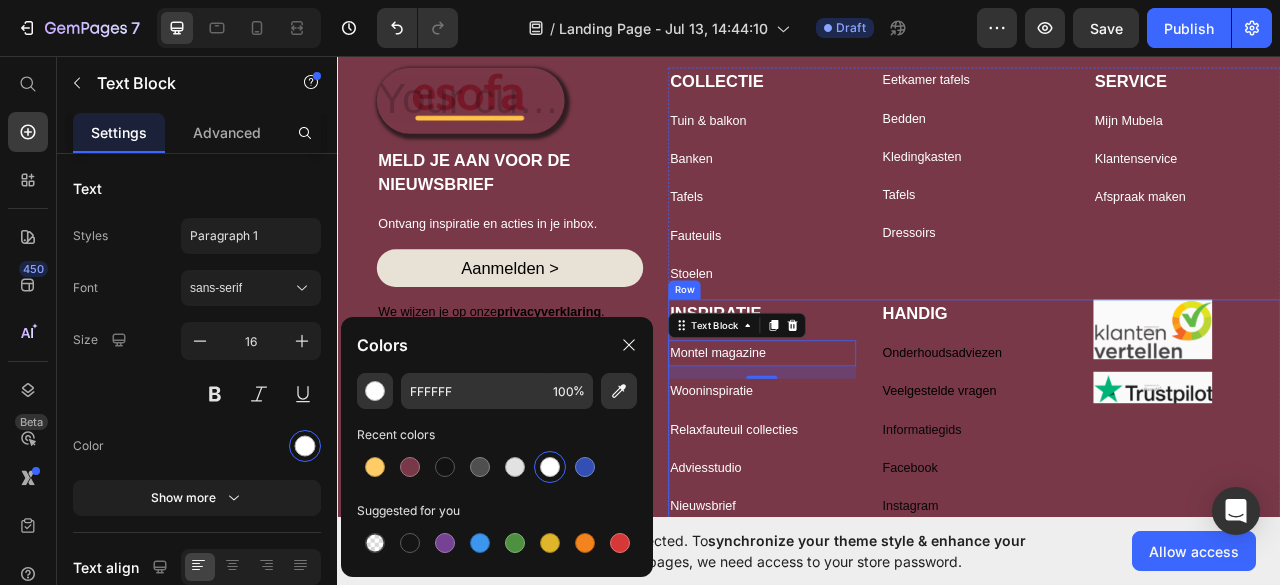 scroll, scrollTop: 892, scrollLeft: 0, axis: vertical 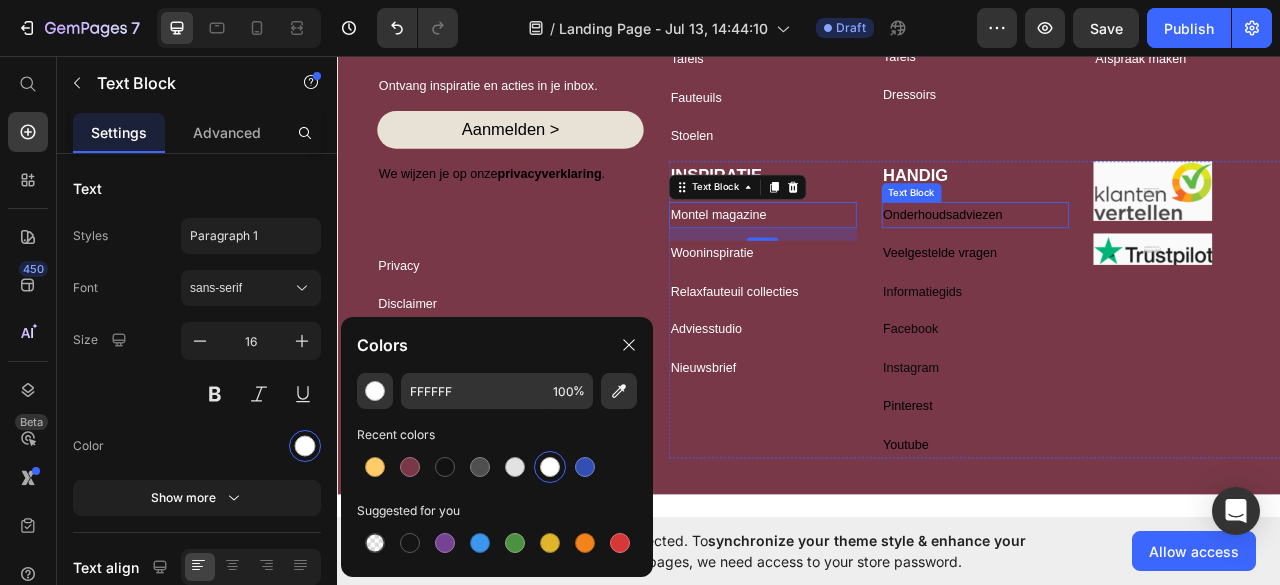 click on "Onderhoudsadviezen" at bounding box center [1148, 259] 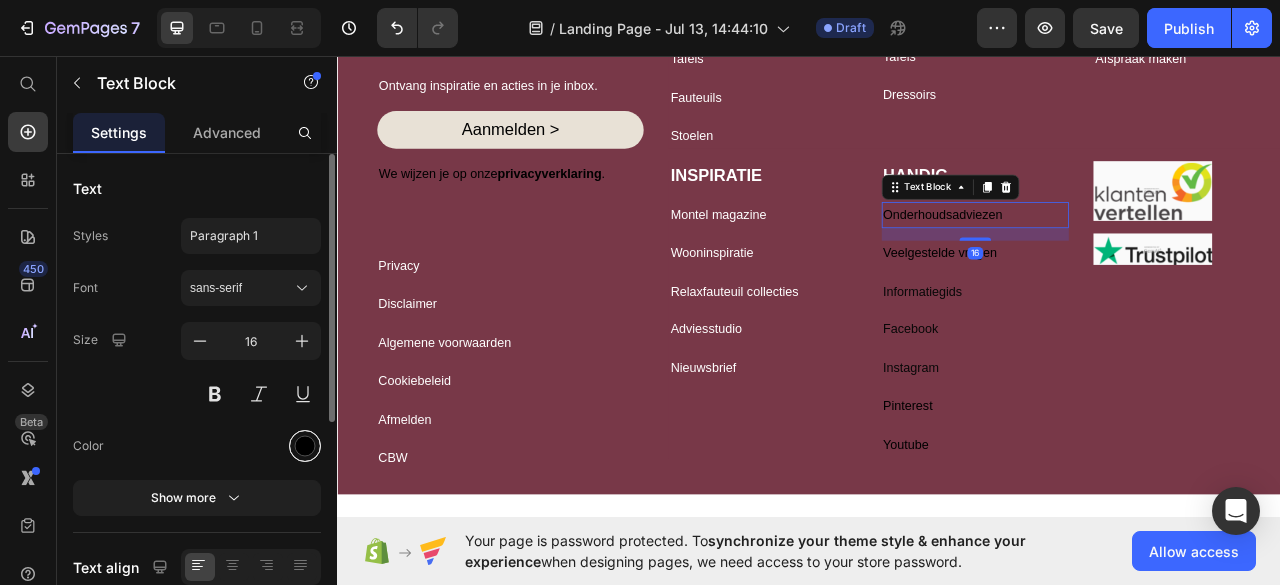click at bounding box center (305, 446) 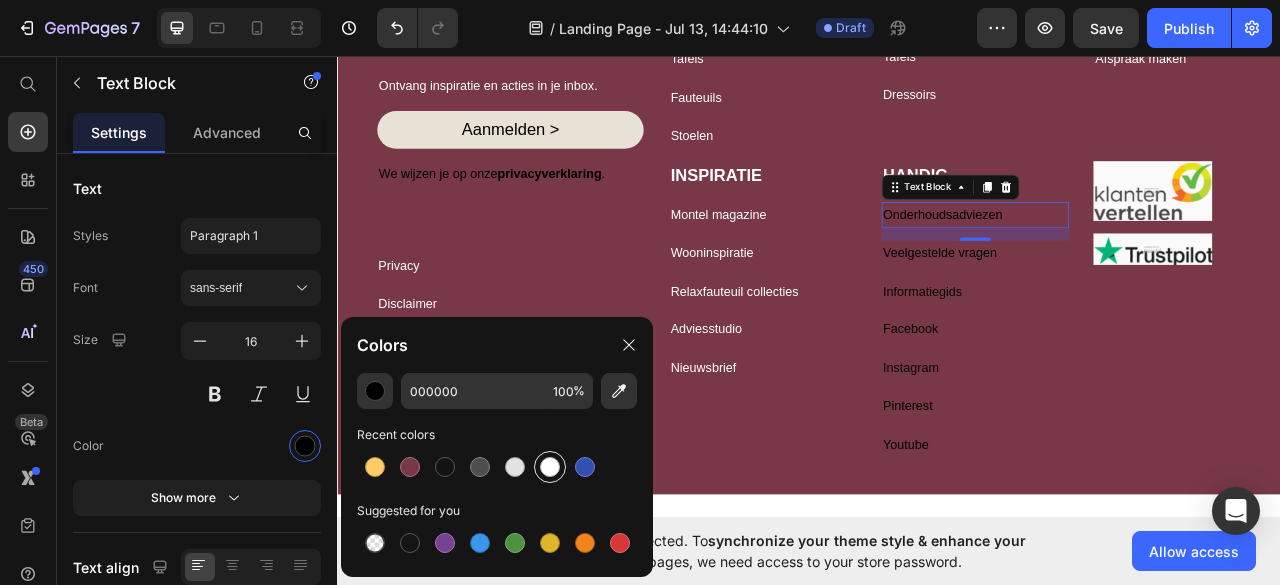click at bounding box center (550, 467) 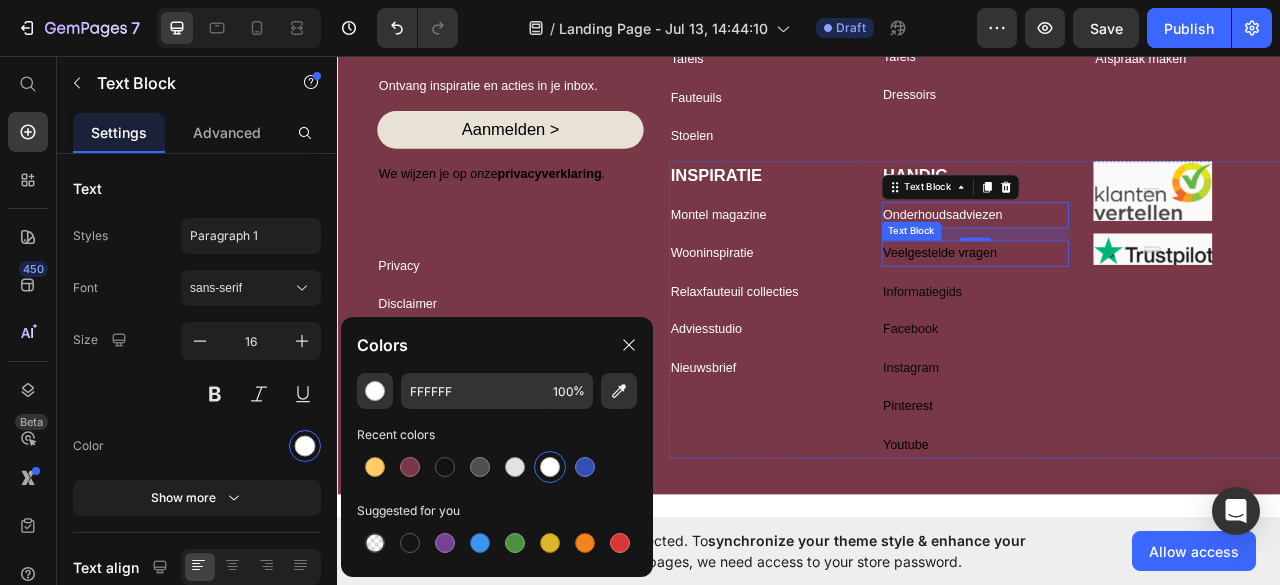 click on "Veelgestelde vragen" at bounding box center (1148, 308) 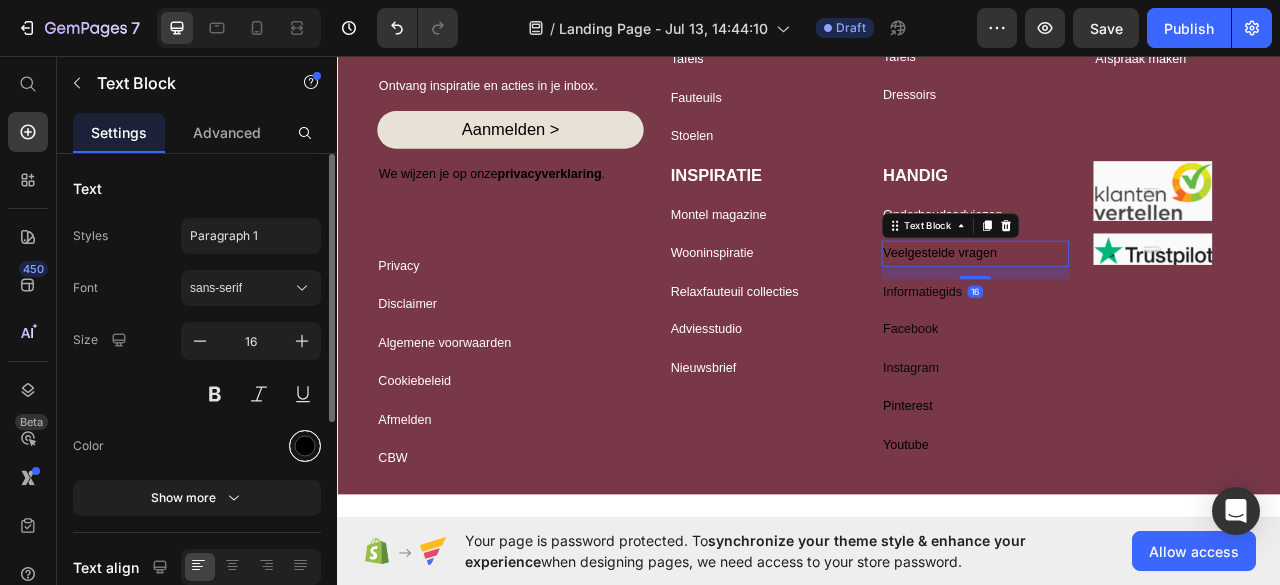 click at bounding box center (305, 446) 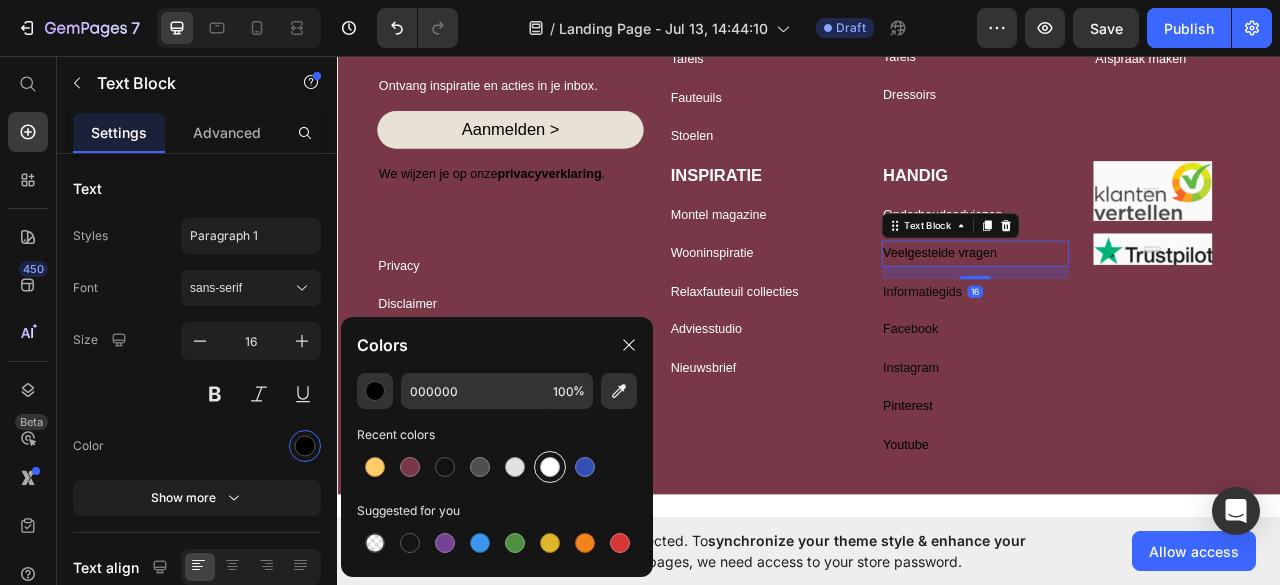 click at bounding box center [550, 467] 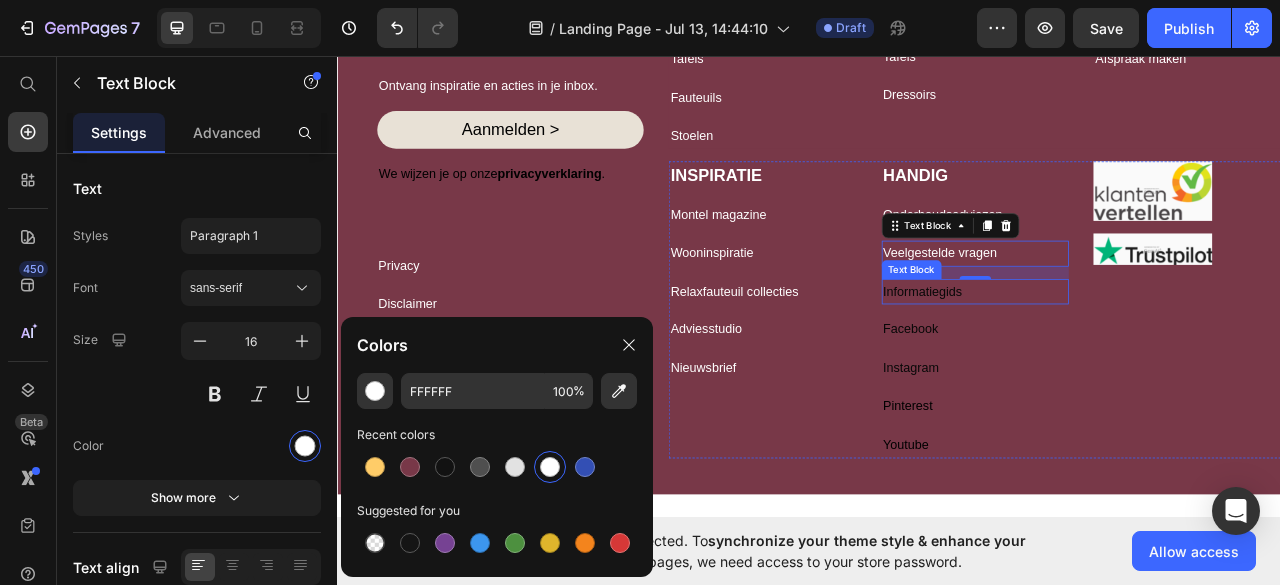 click on "Informatiegids" at bounding box center [1148, 357] 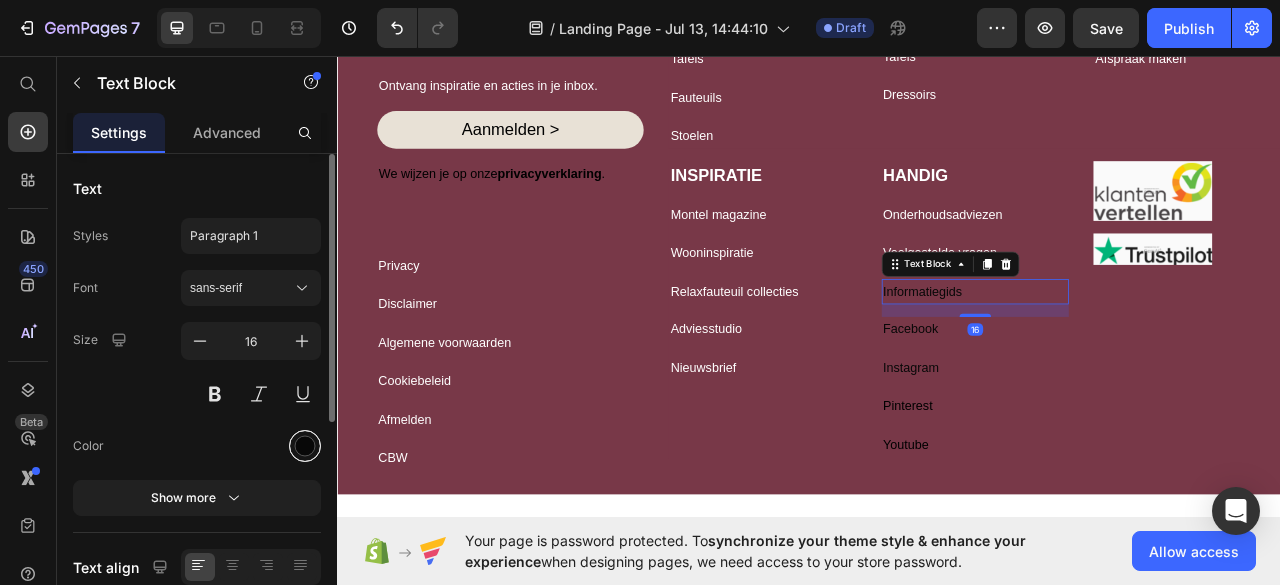 click at bounding box center [305, 446] 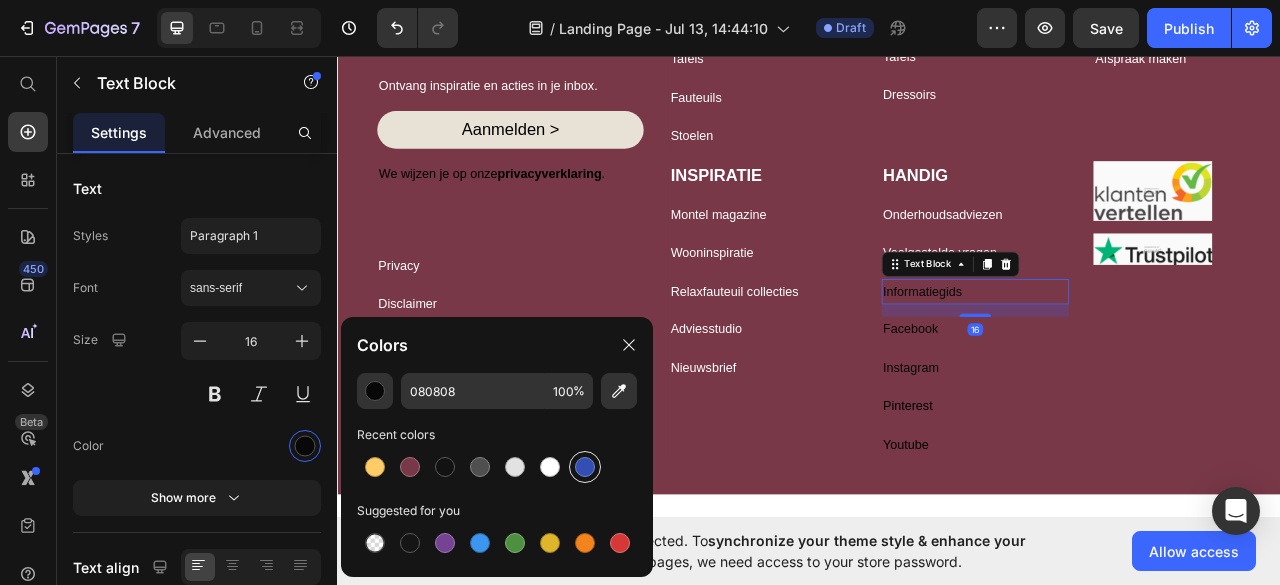 click at bounding box center [585, 467] 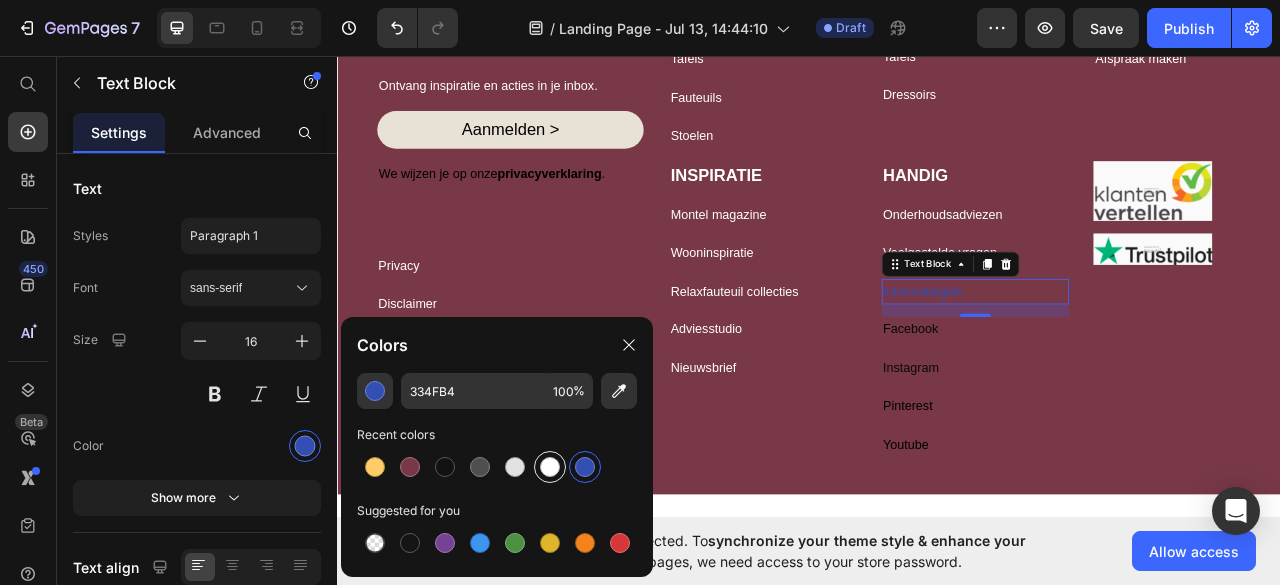 click at bounding box center [550, 467] 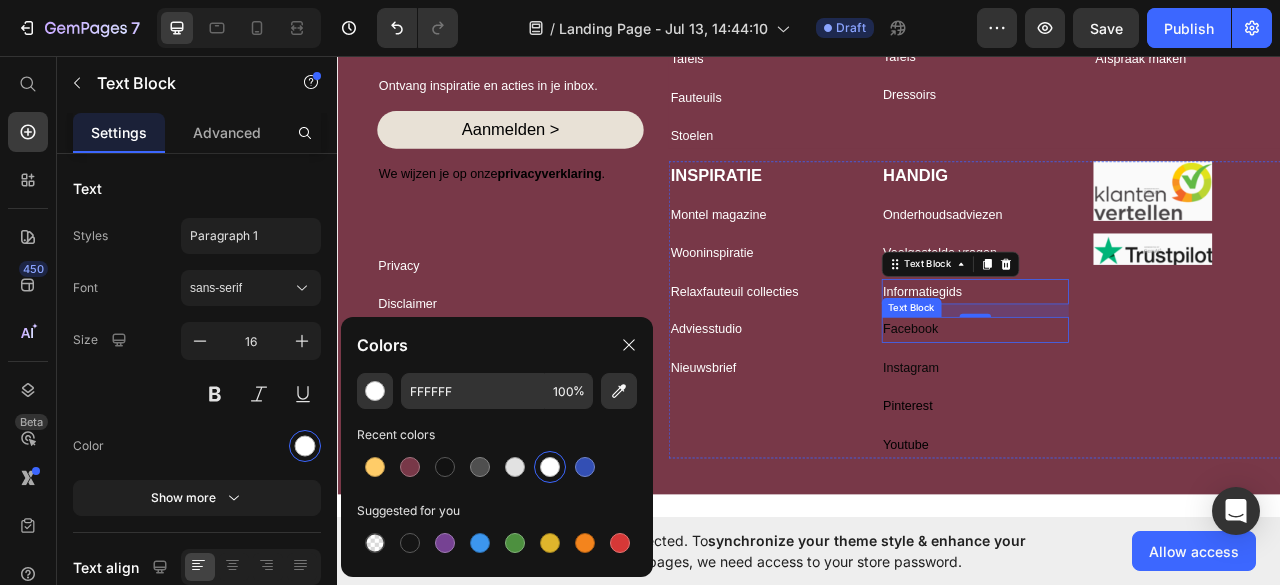 click on "Facebook" at bounding box center [1148, 405] 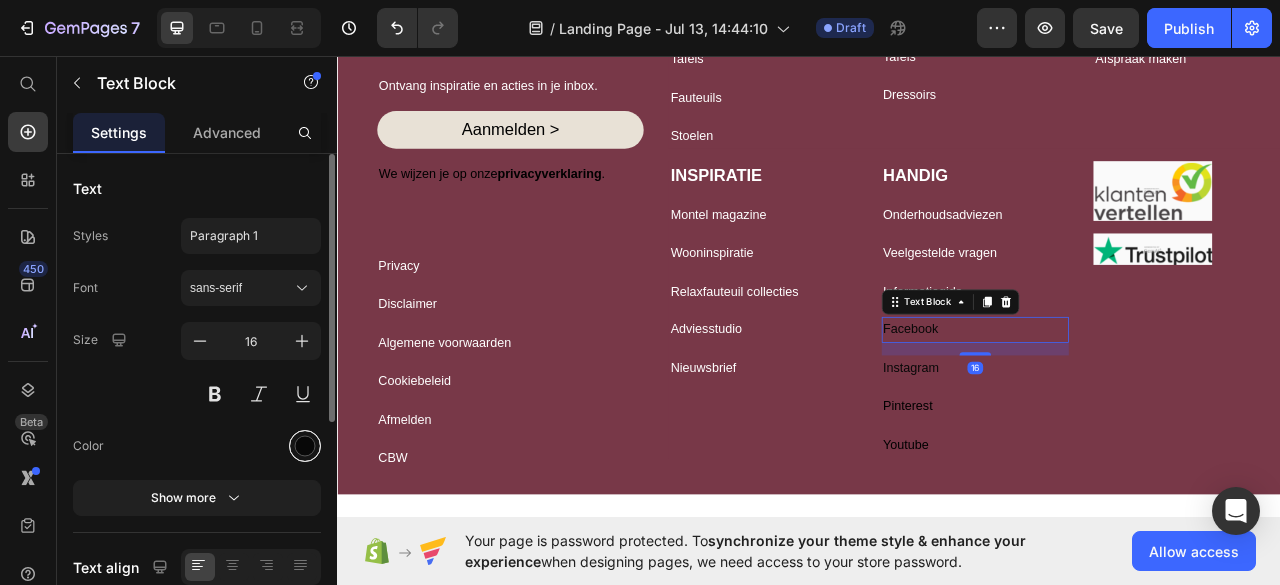 click at bounding box center [305, 446] 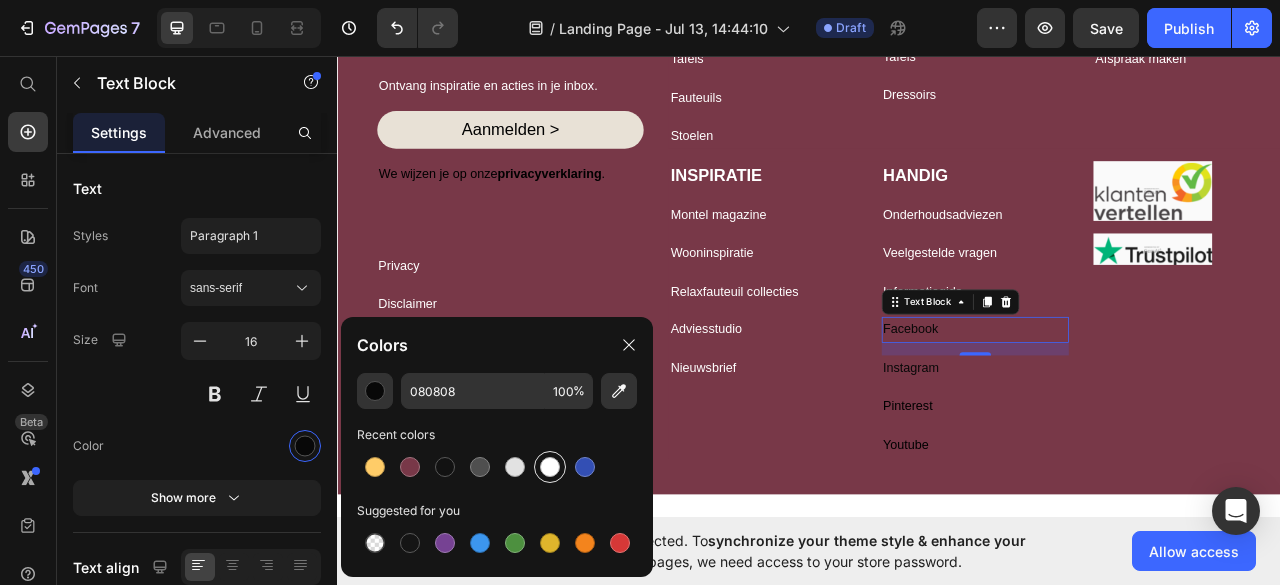 click at bounding box center (550, 467) 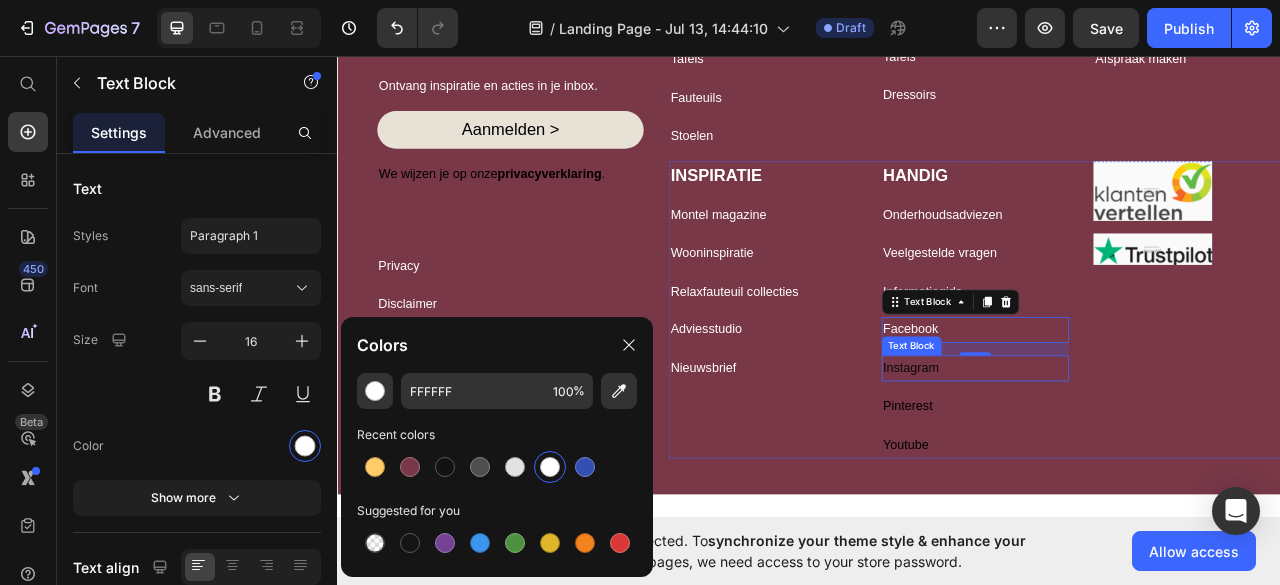 click on "Instagram" at bounding box center [1148, 454] 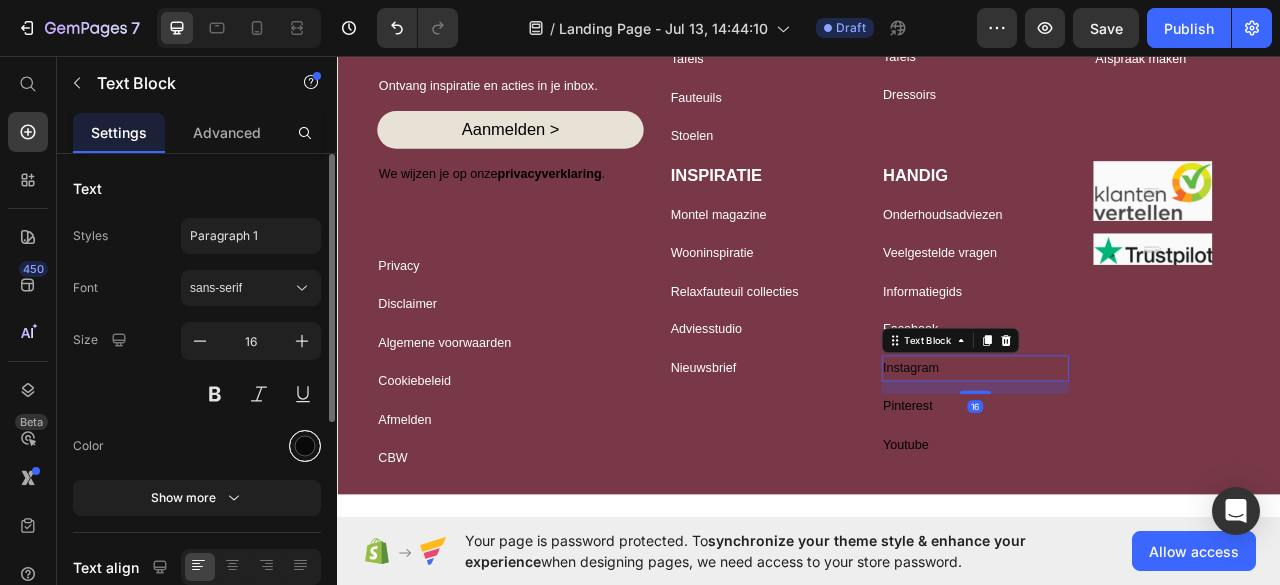 click at bounding box center [305, 446] 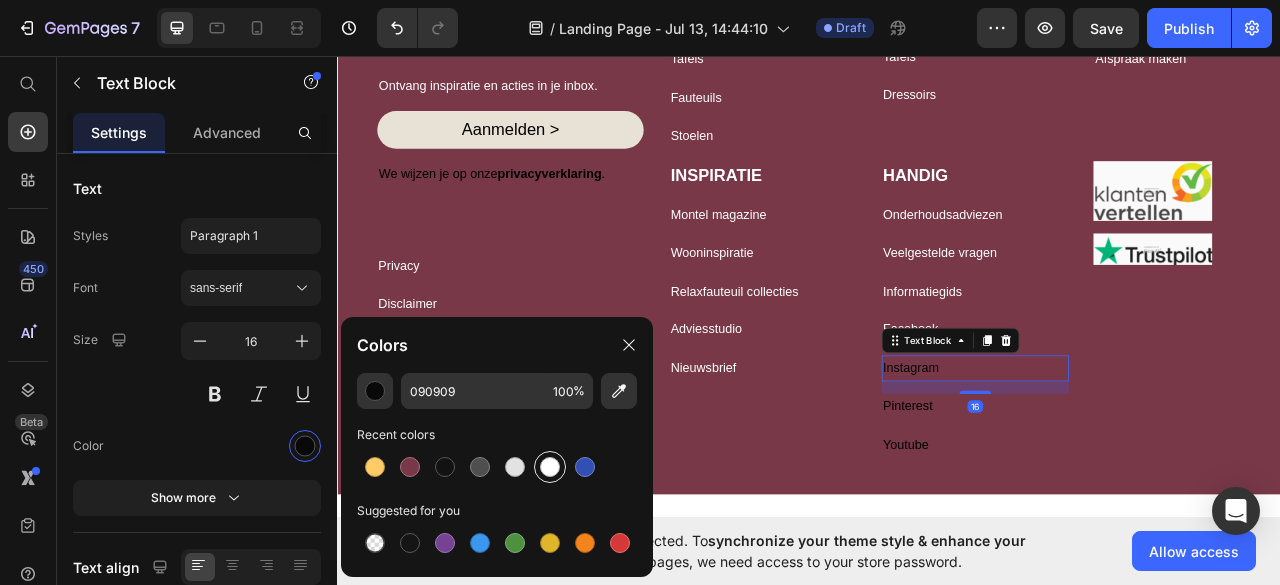 click at bounding box center [550, 467] 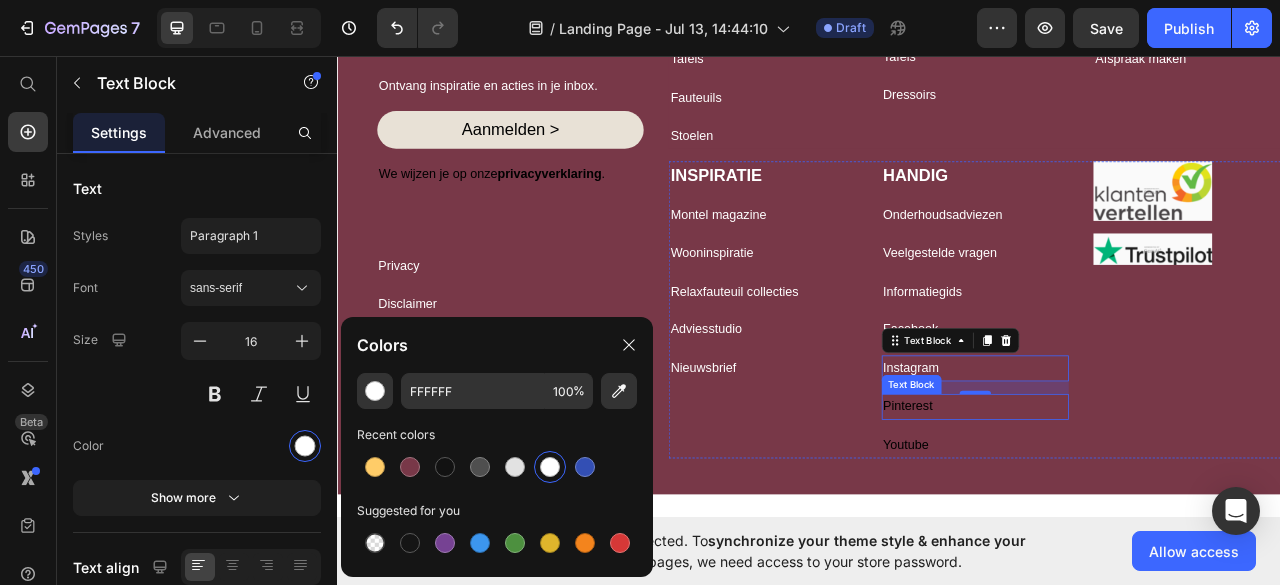 click on "Pinterest" at bounding box center (1148, 503) 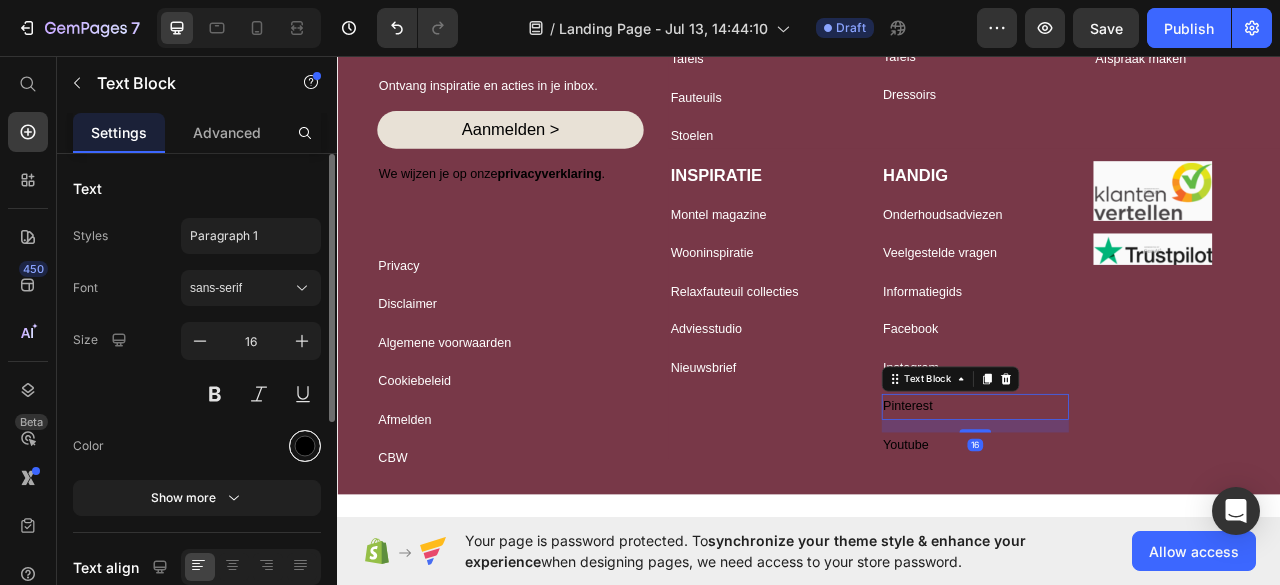 click at bounding box center [305, 446] 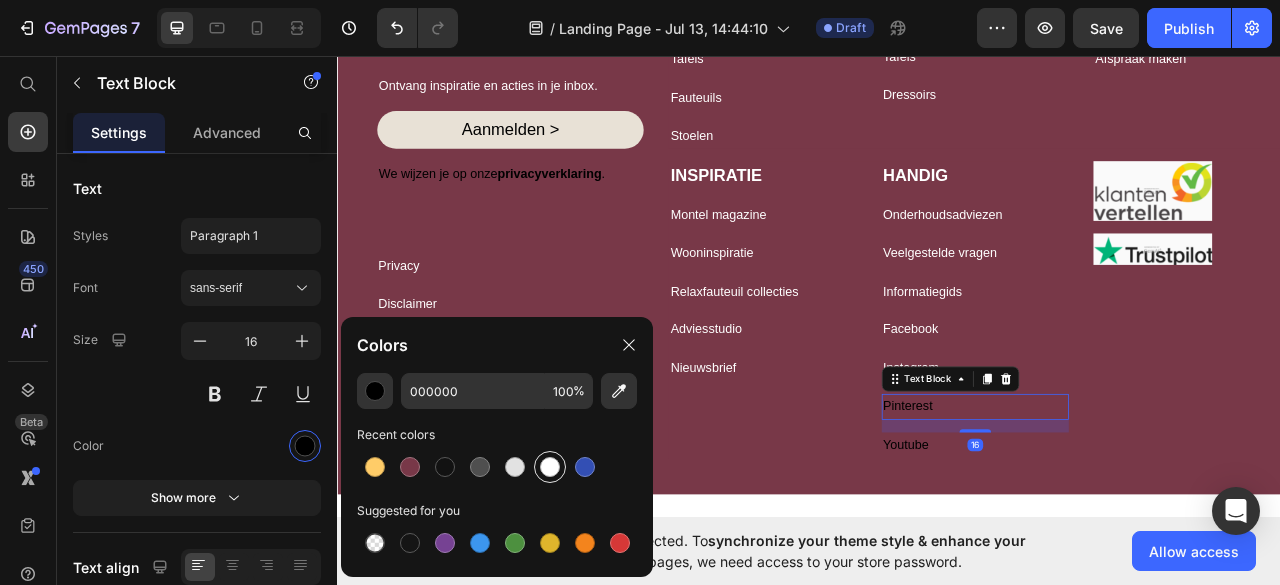 click at bounding box center (550, 467) 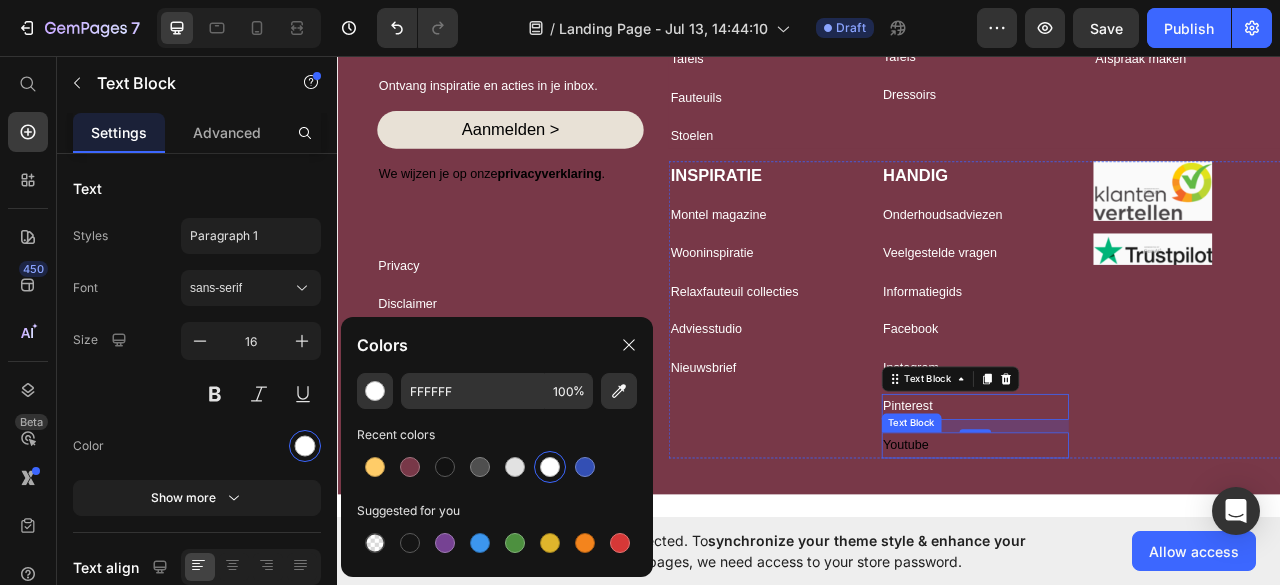 click on "Youtube" at bounding box center [1148, 552] 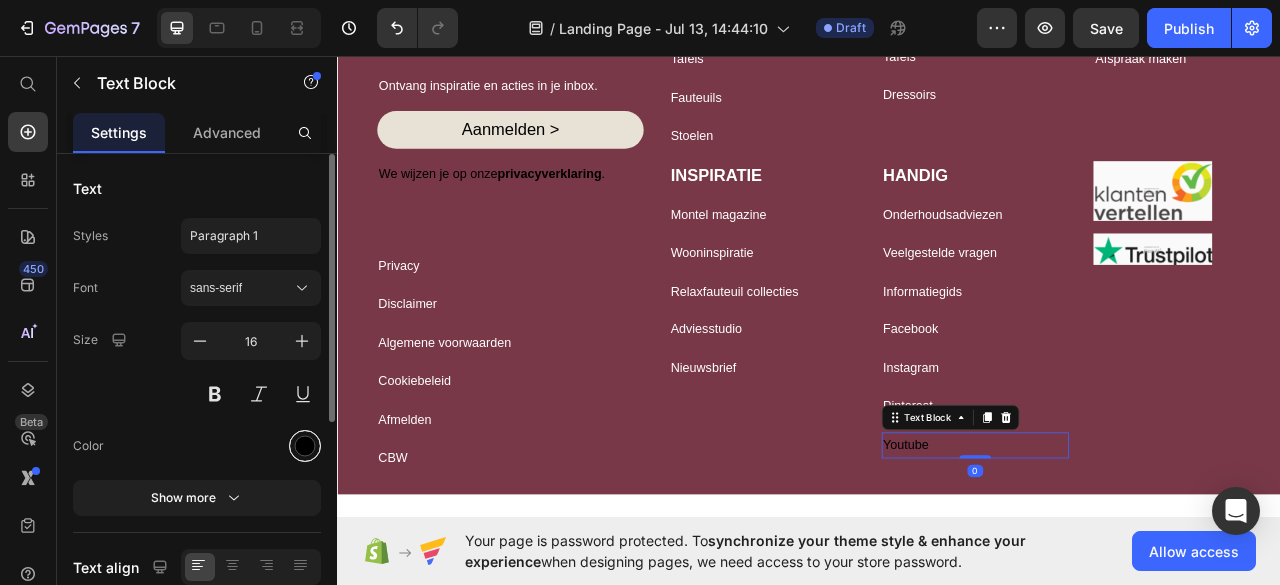 click at bounding box center (305, 446) 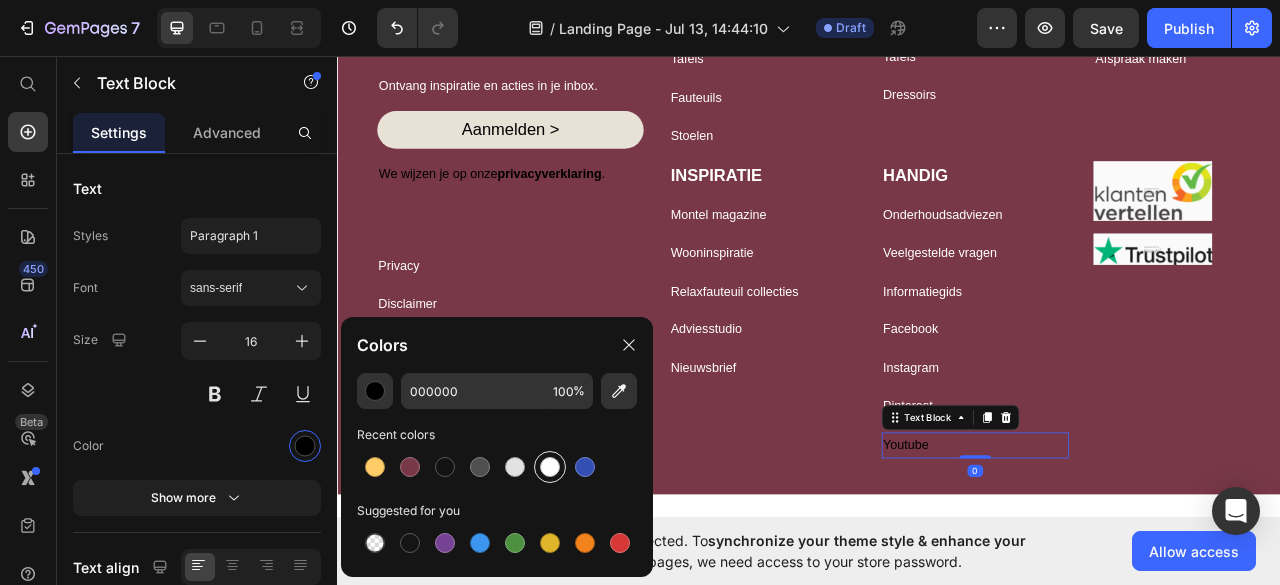click at bounding box center [550, 467] 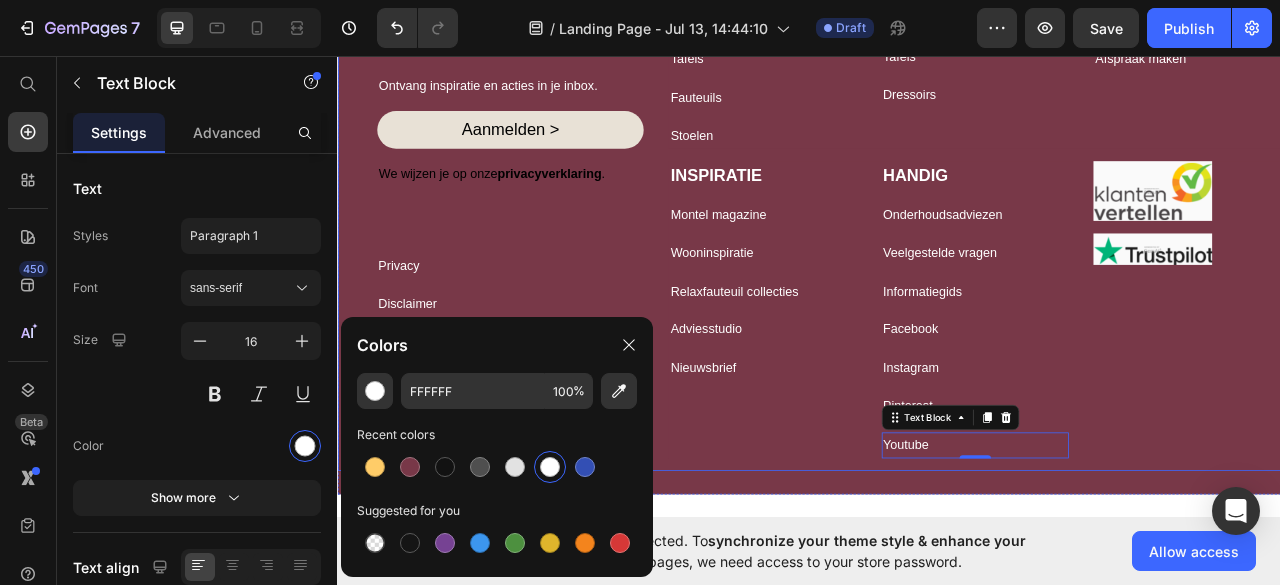 click on "COLLECTIE Text Block Tuin & balkon Text Block Banken Text Block Tafels Text Block Fauteuils Text Block Stoelen Text Block Eetkamer tafels Text Block Bedden Text Block Kledingkasten Text Block Tafels Text Block Dressoirs Text Block Text Block SERVICE Text Block Mijn Mubela Text Block Klantenservice Text Block Afspraak maken Text Block Row INSPIRATIE Text Block Montel magazine Text Block Wooninspiratie Text Block Relaxfauteuil collecties Text Block Adviesstudio Text Block Nieuwsbrief Text Block HANDIG Text Block Onderhoudsadviezen Text Block Veelgestelde vragen Text Block Informatiegids Text Block Facebook Text Block Instagram Text Block Pinterest Text Block Youtube Text Block   0 Image Image Row Row" at bounding box center [1147, 240] 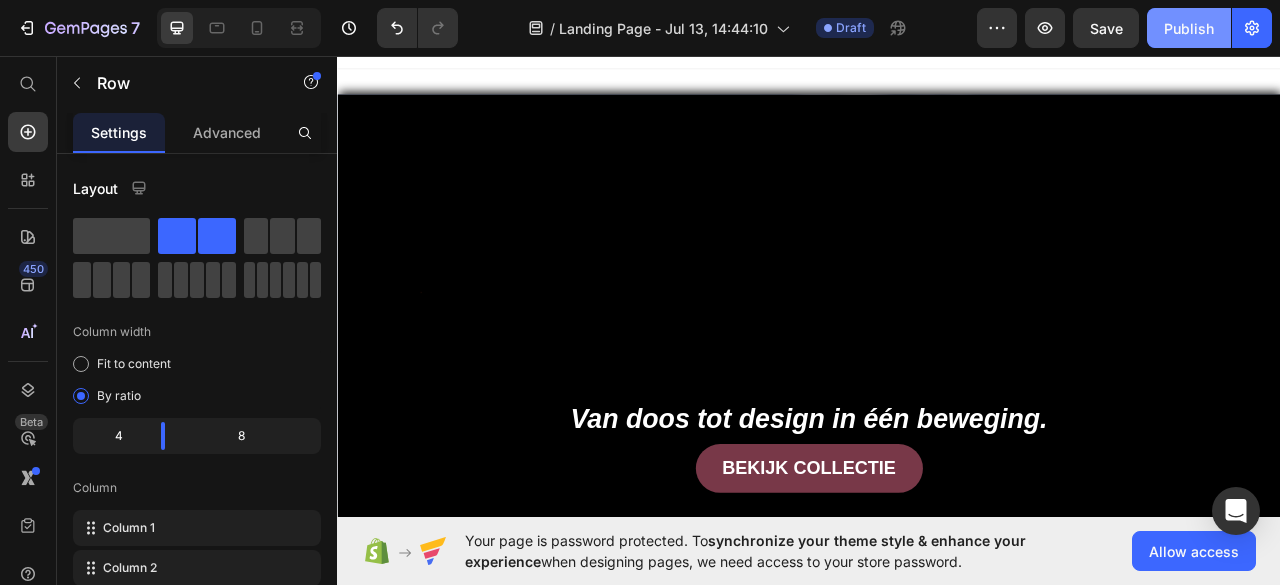 scroll, scrollTop: 8, scrollLeft: 0, axis: vertical 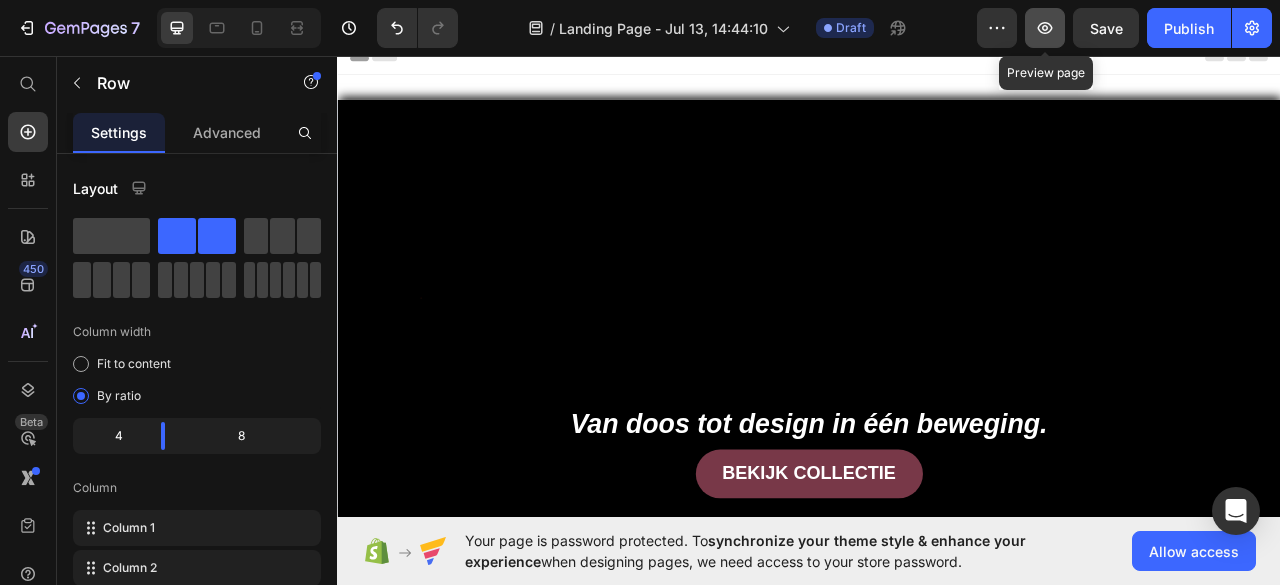 click 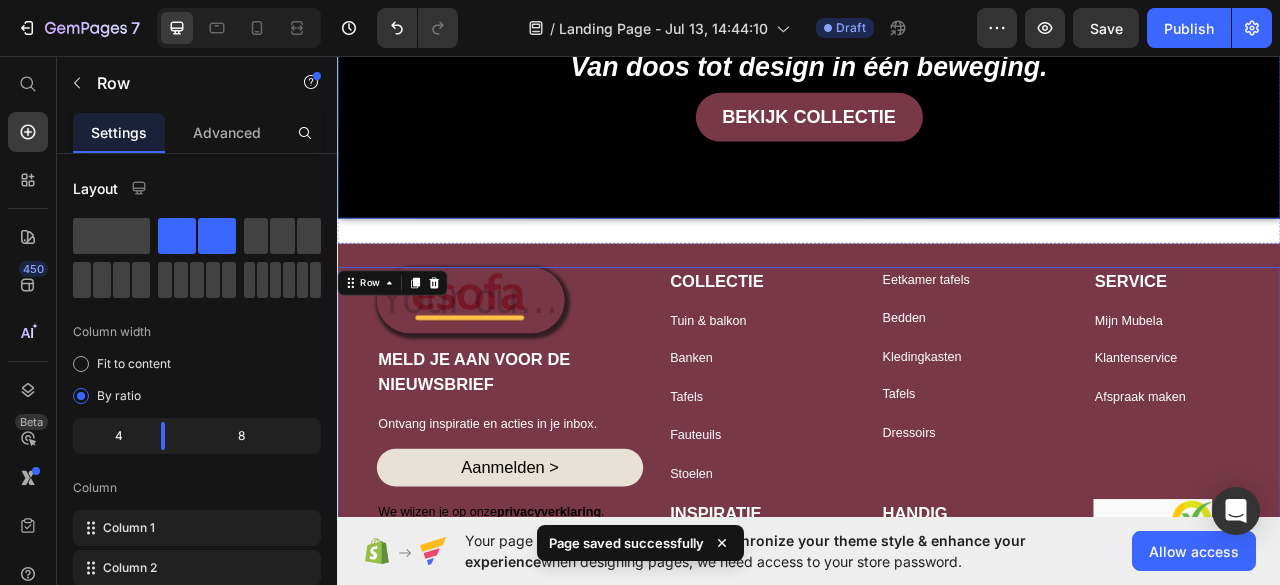 scroll, scrollTop: 517, scrollLeft: 0, axis: vertical 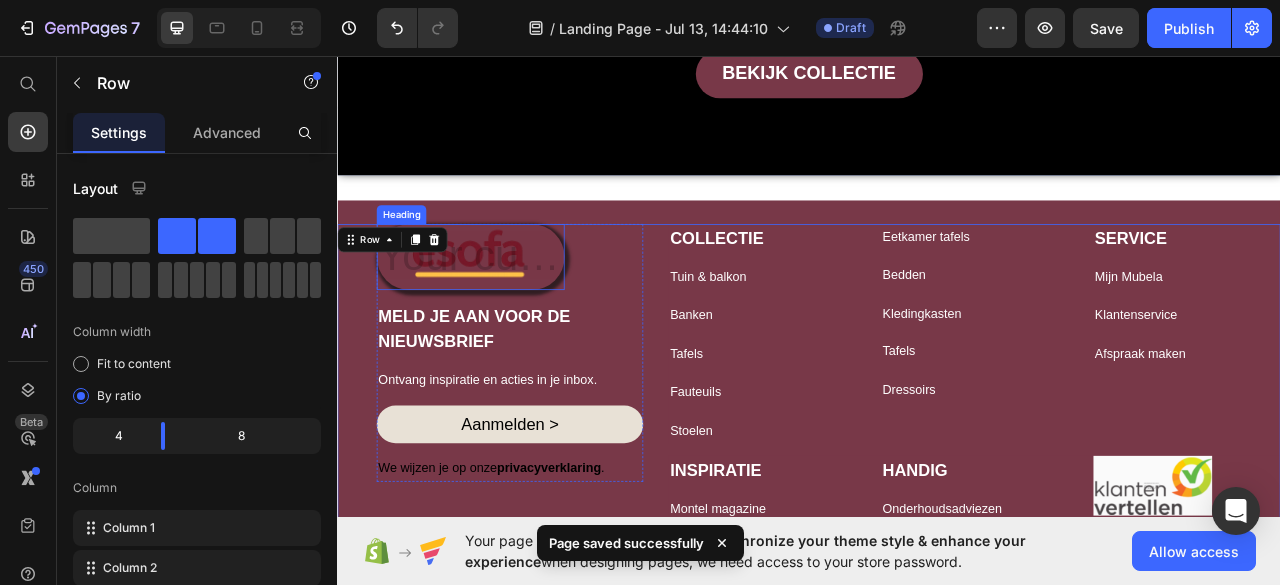 click at bounding box center (506, 313) 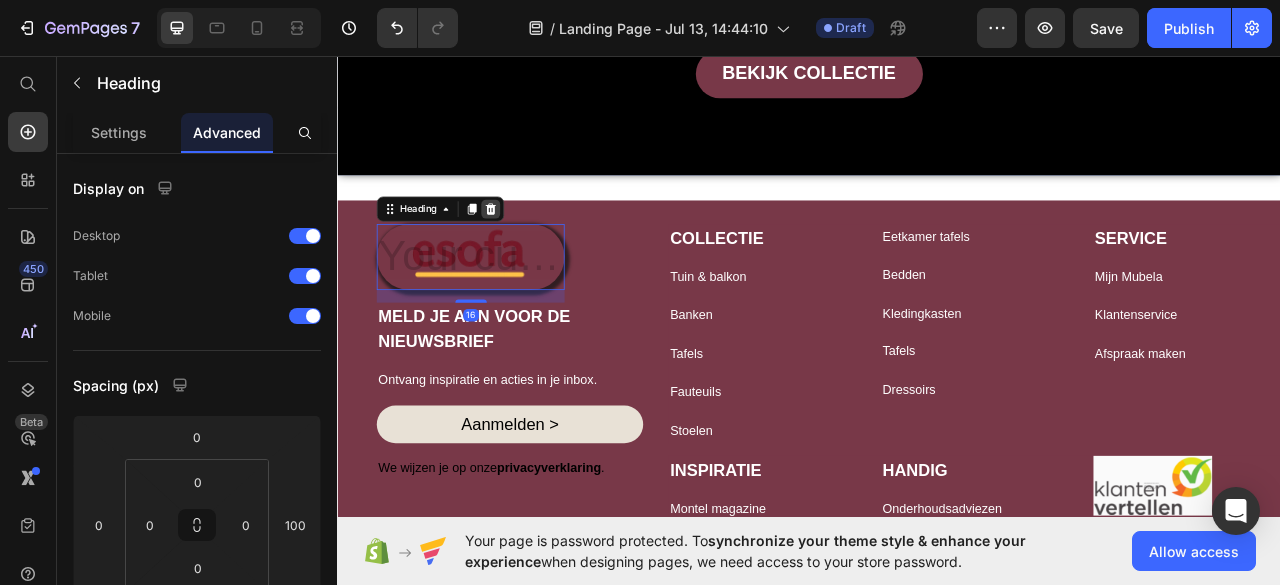 click 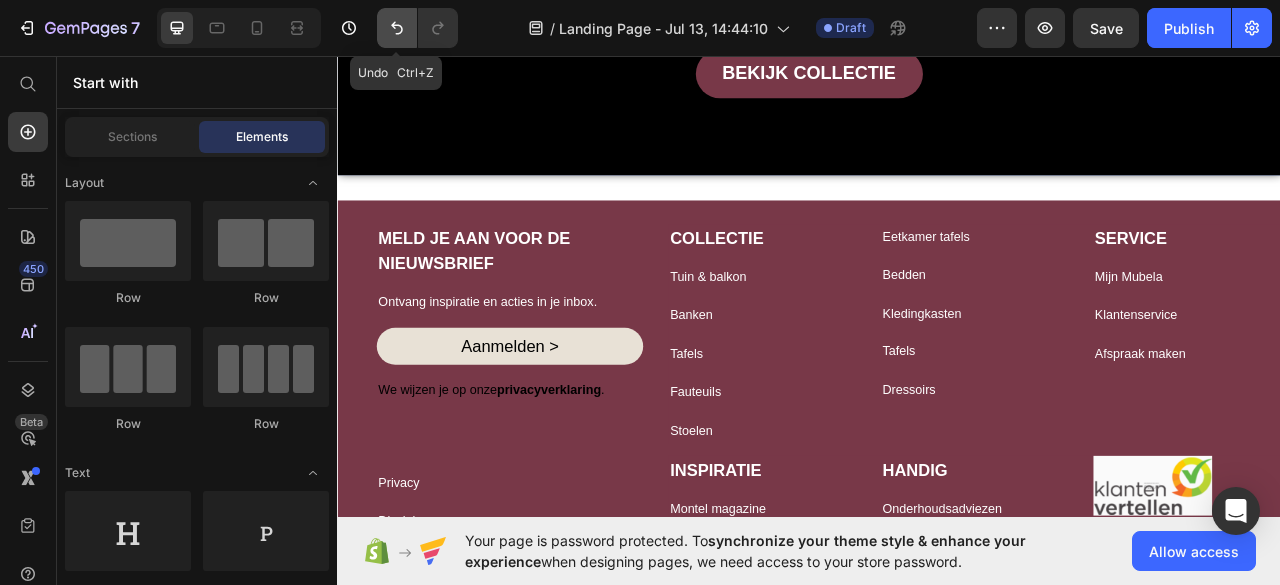 click 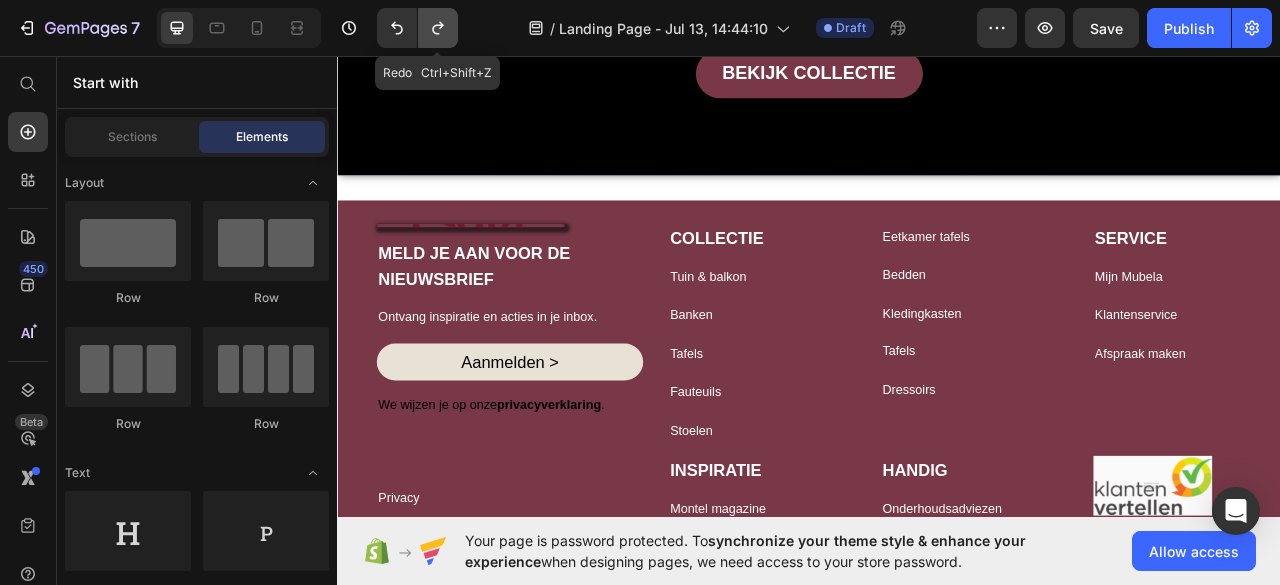 click 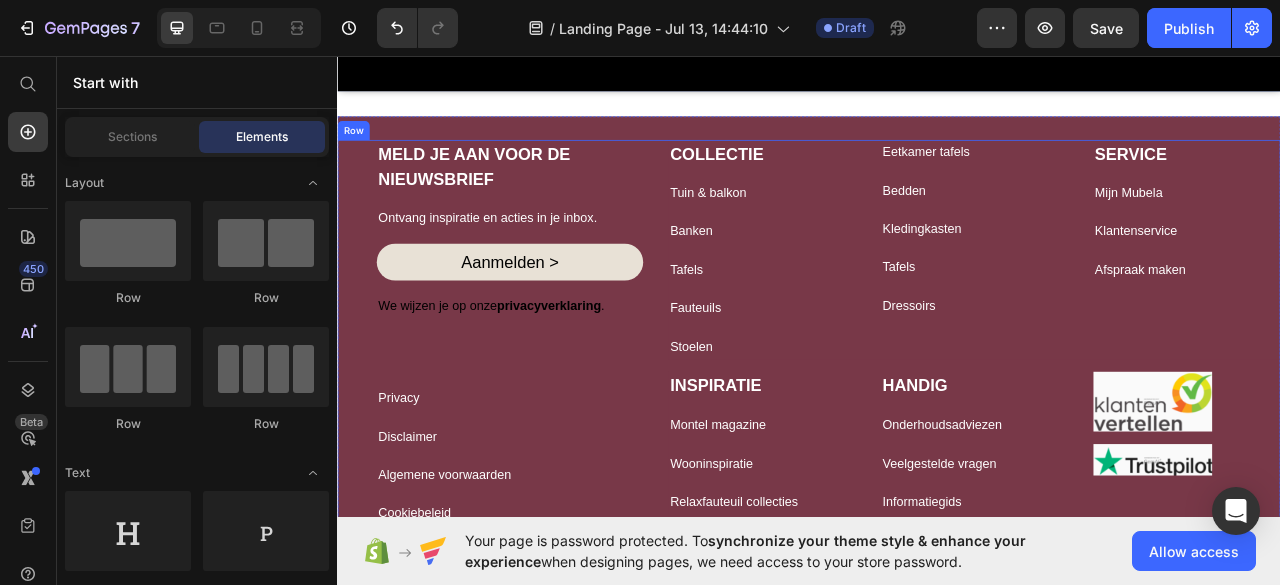 scroll, scrollTop: 622, scrollLeft: 0, axis: vertical 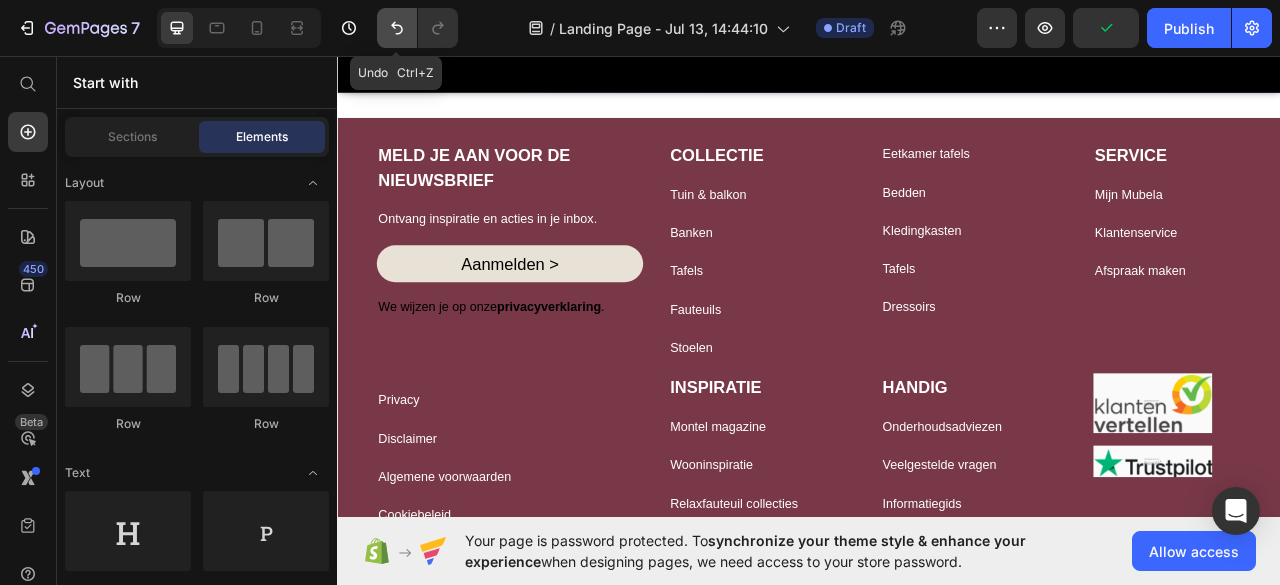 click 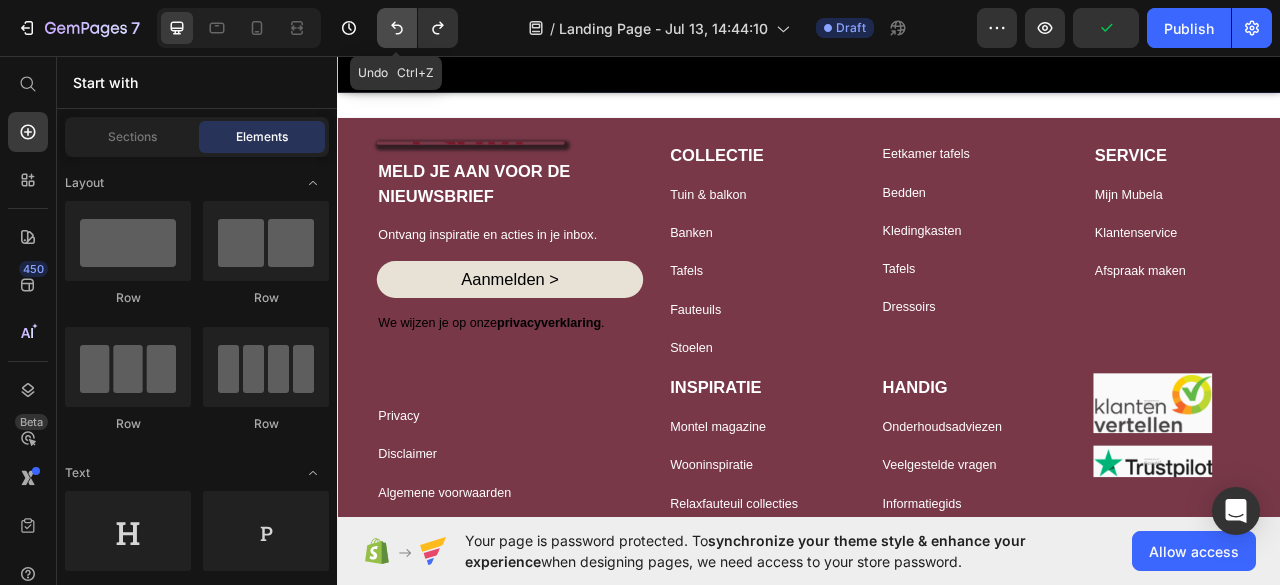 click 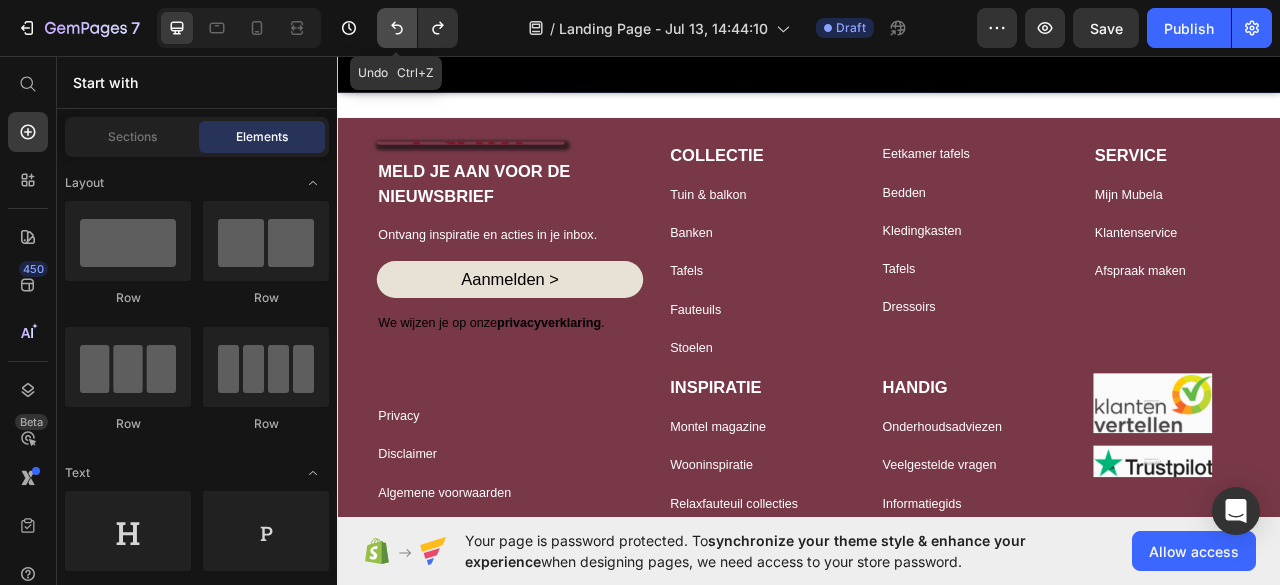 drag, startPoint x: 404, startPoint y: 33, endPoint x: 390, endPoint y: 33, distance: 14 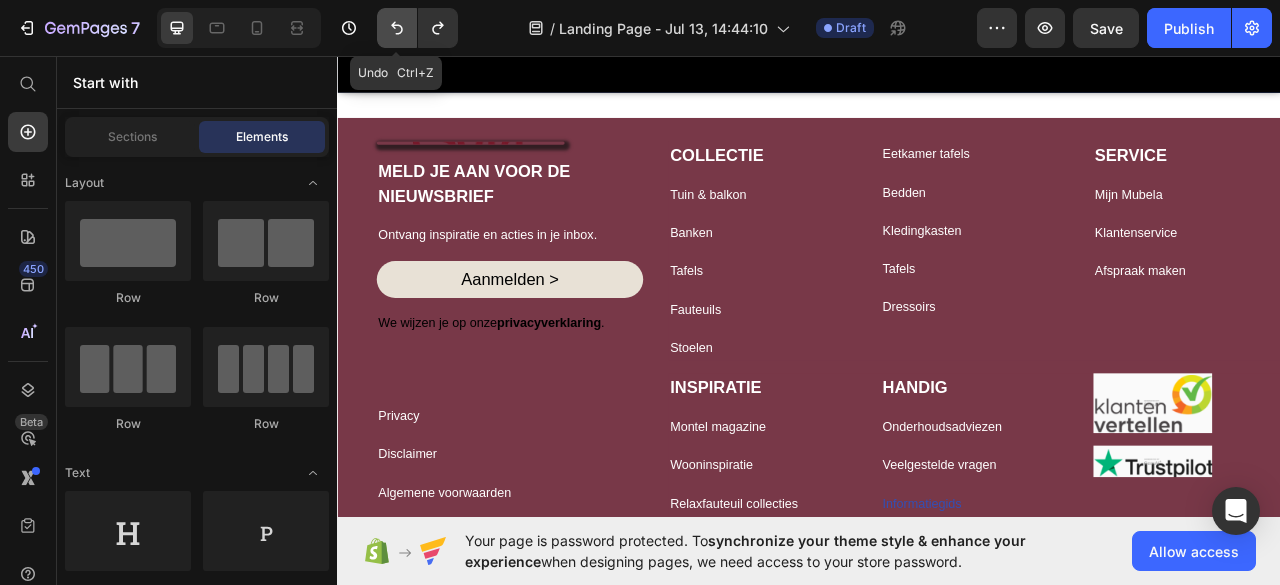 click 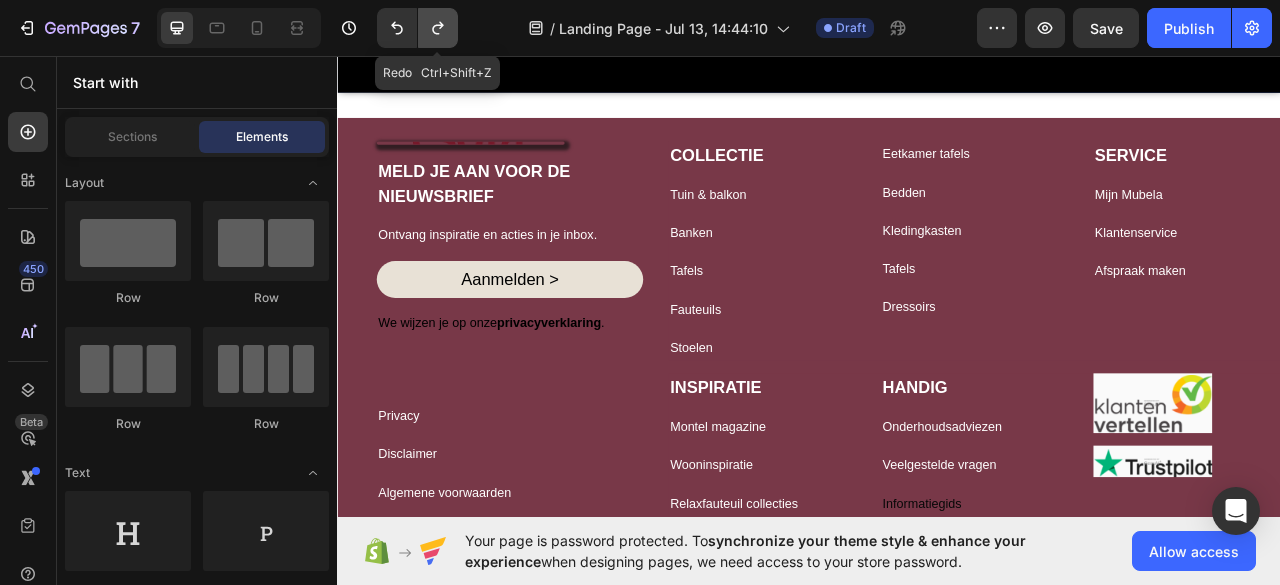 click 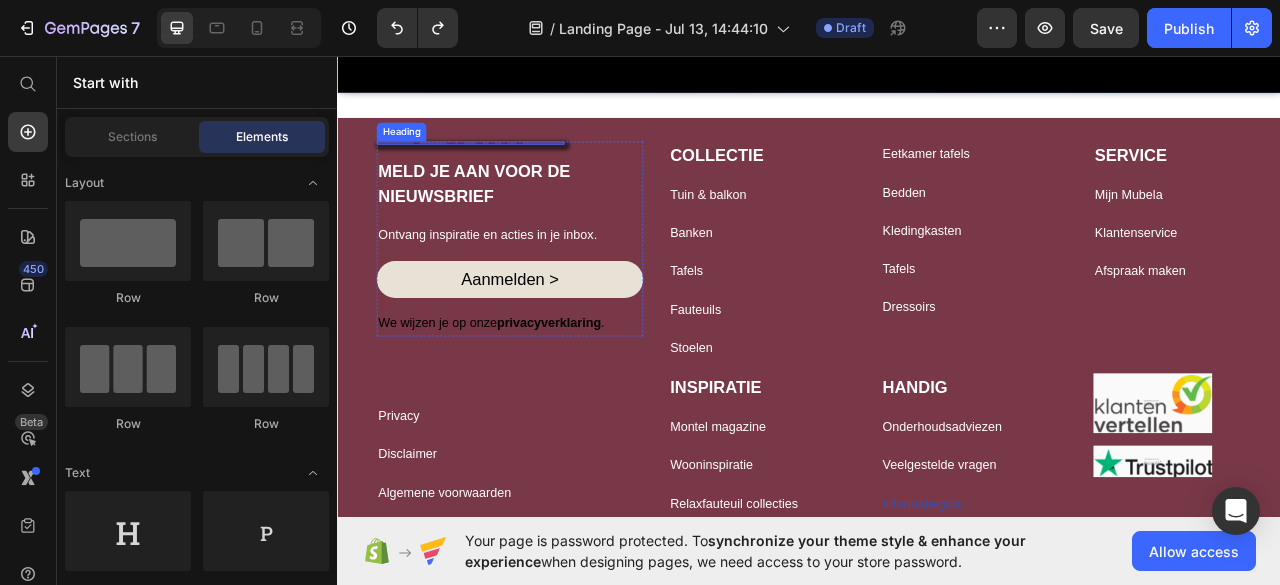 click at bounding box center (506, 168) 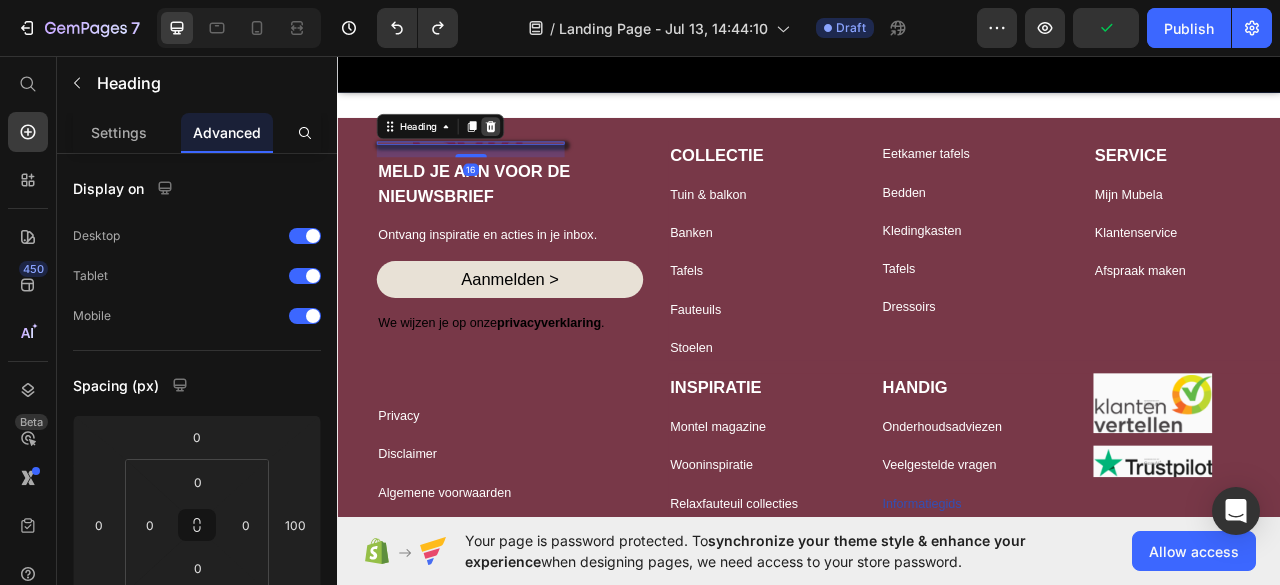 click 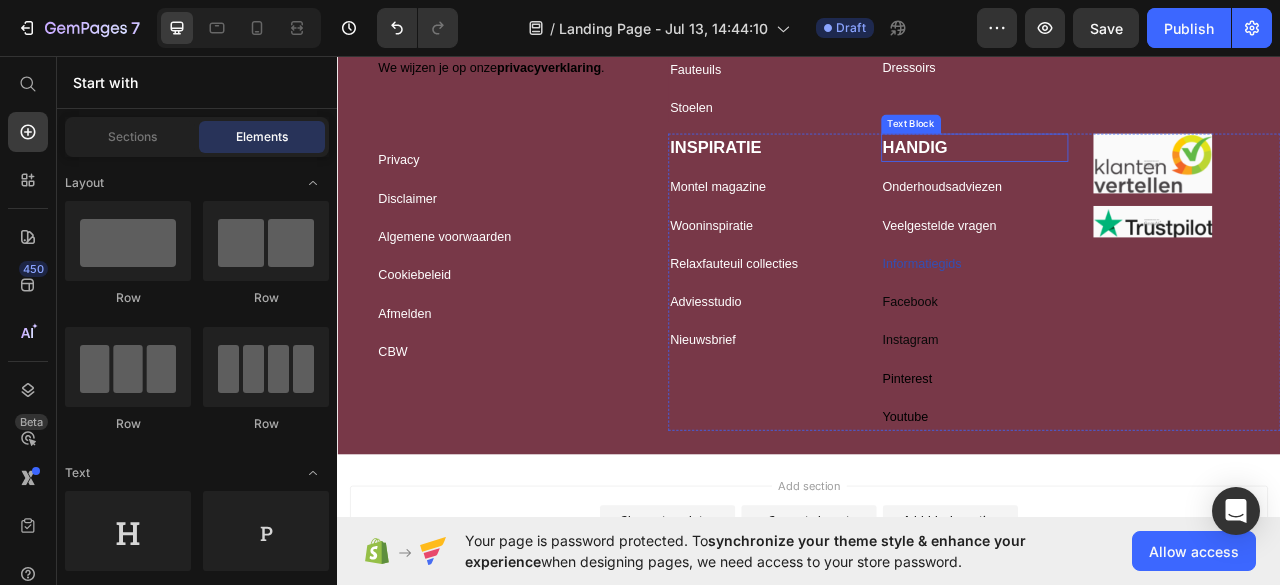 scroll, scrollTop: 928, scrollLeft: 0, axis: vertical 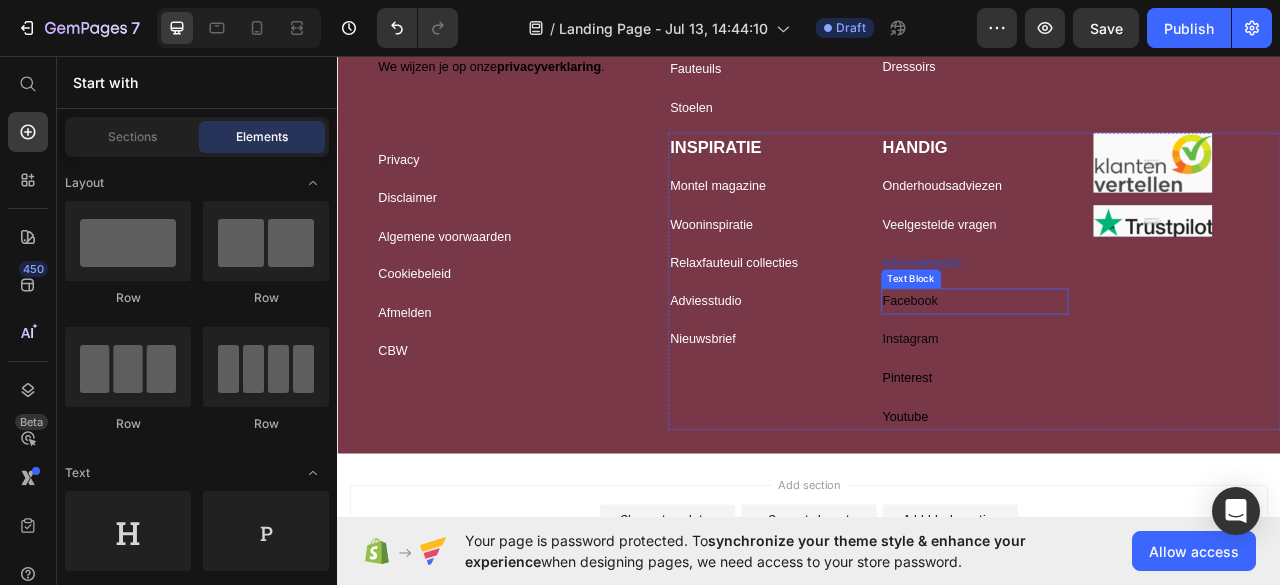 click on "Facebook" at bounding box center (1148, 369) 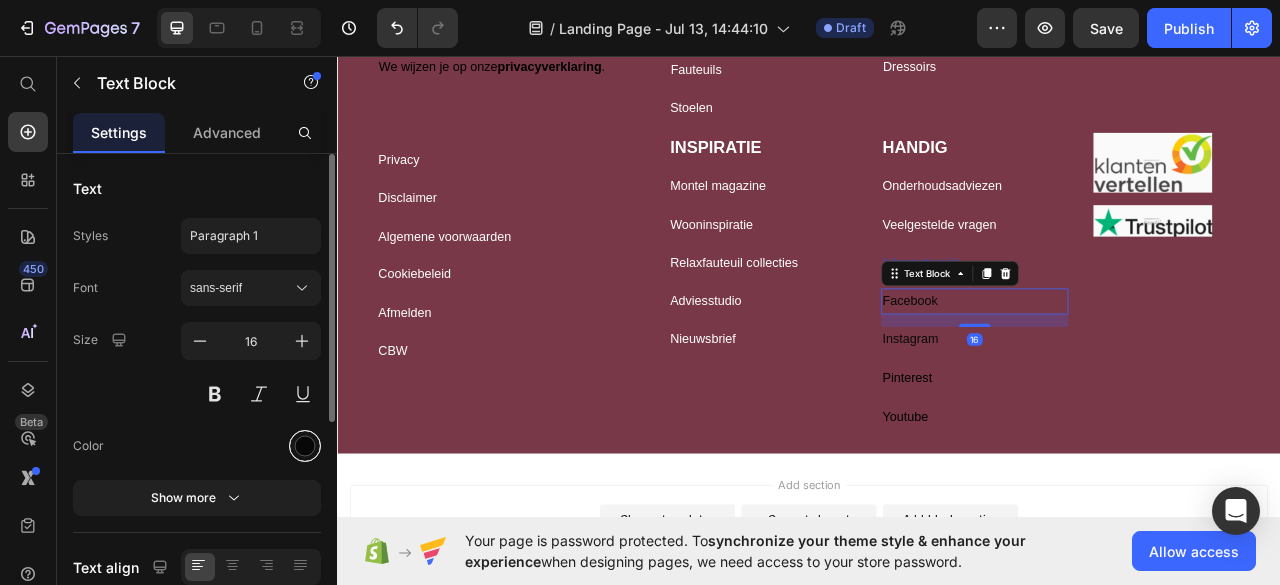 click at bounding box center [305, 446] 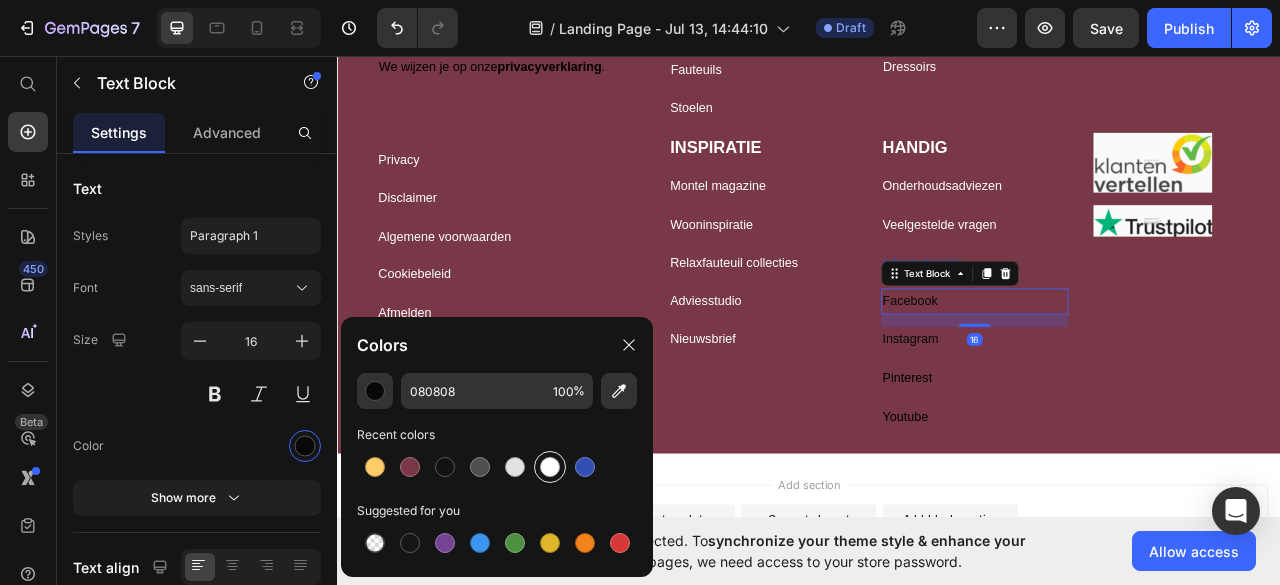 click at bounding box center [550, 467] 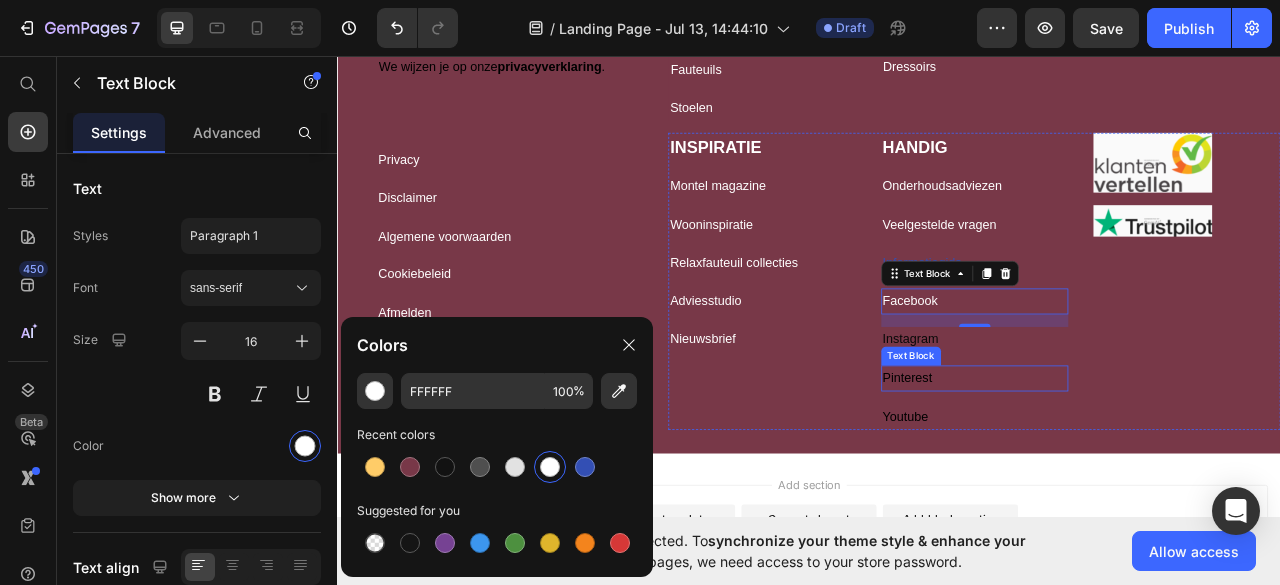click on "Text Block" at bounding box center (1067, 439) 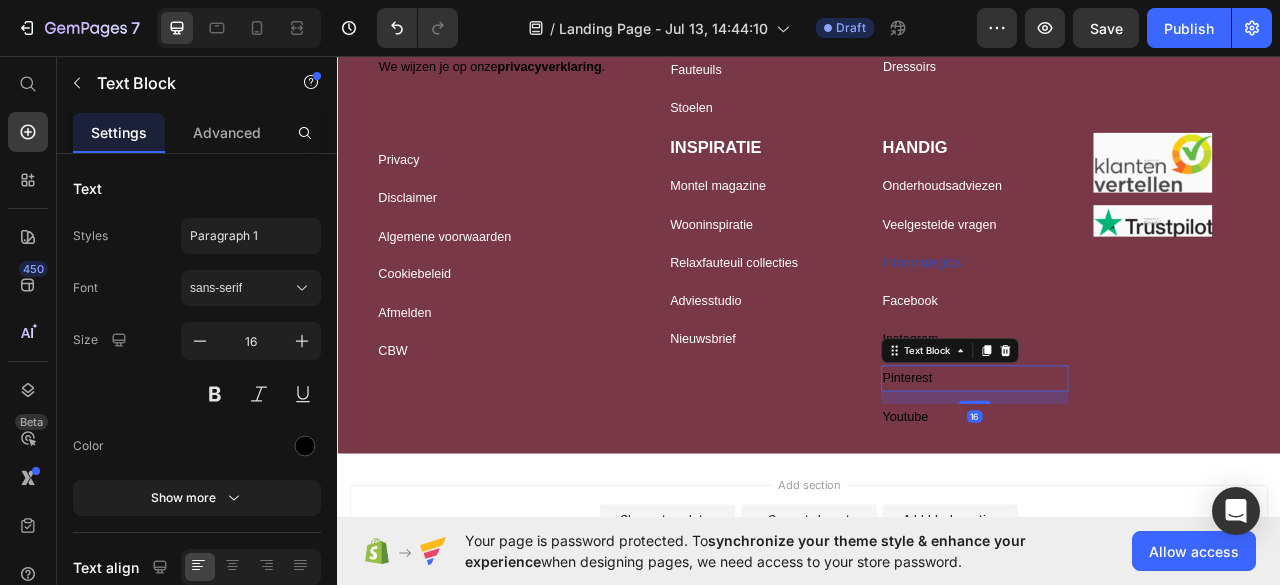 click on "Pinterest" at bounding box center [1148, 467] 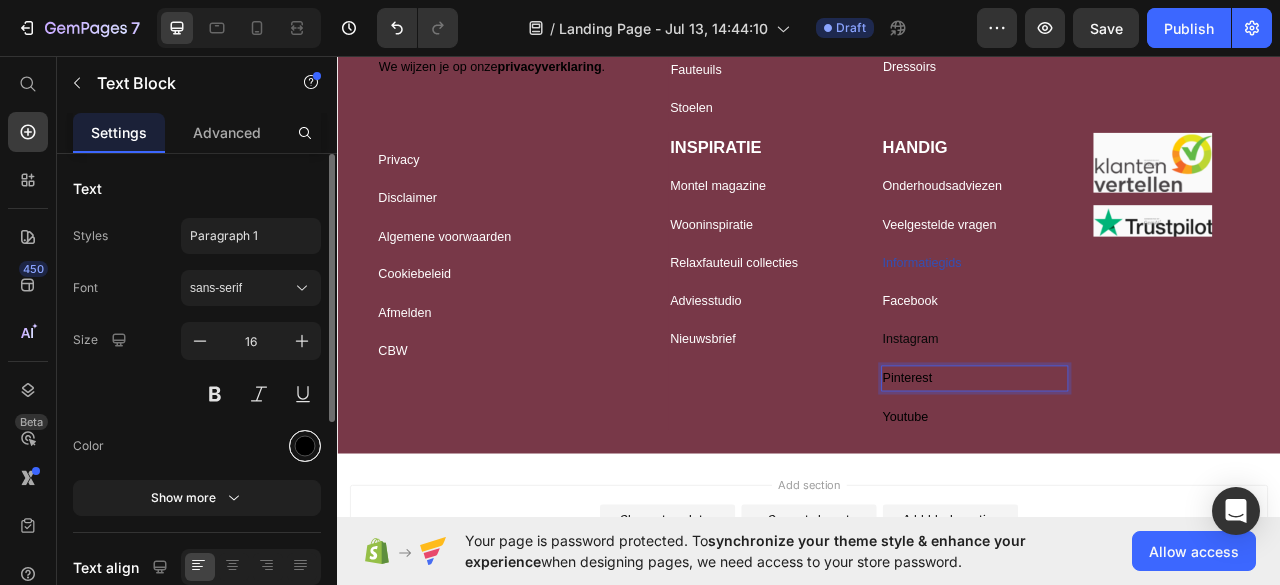 click at bounding box center (305, 446) 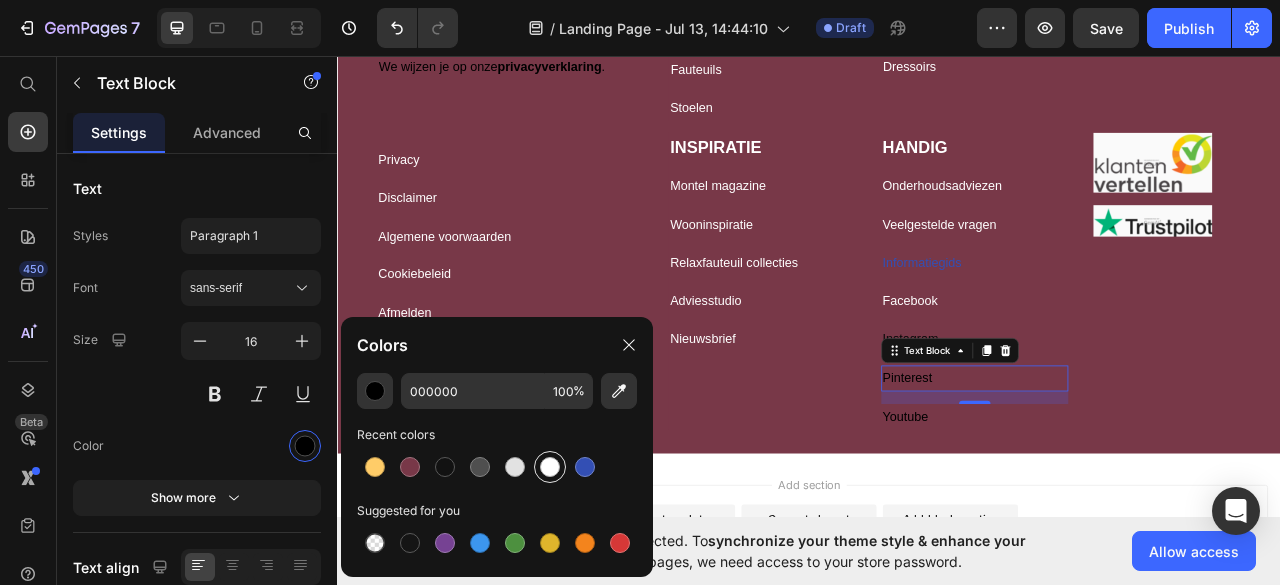 click at bounding box center [550, 467] 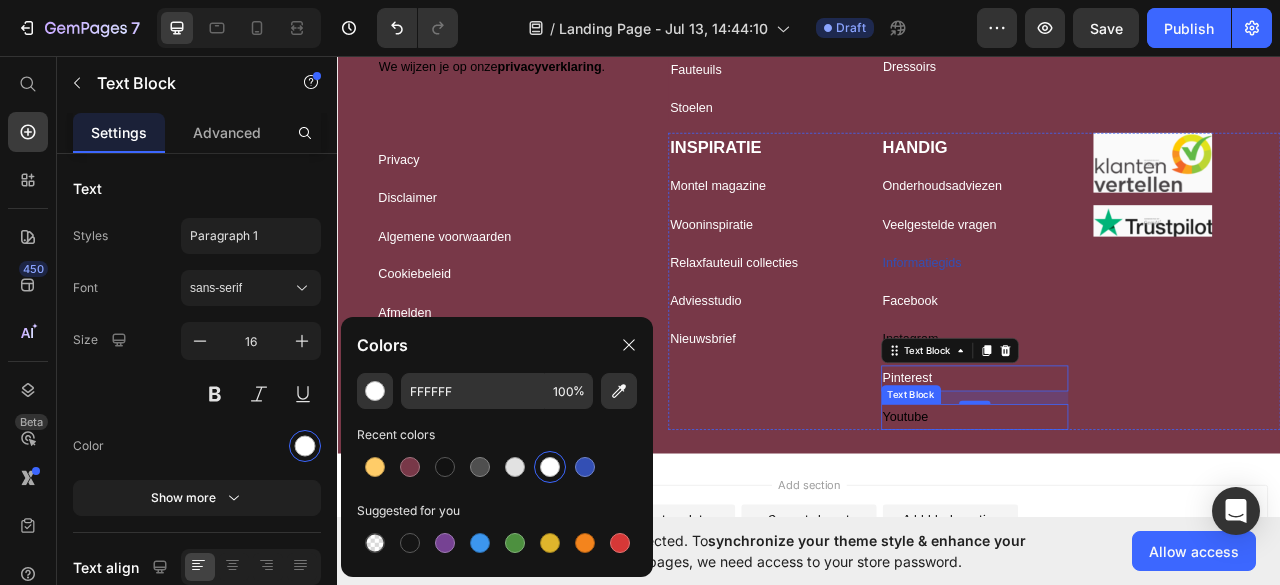 click on "Youtube" at bounding box center (1148, 516) 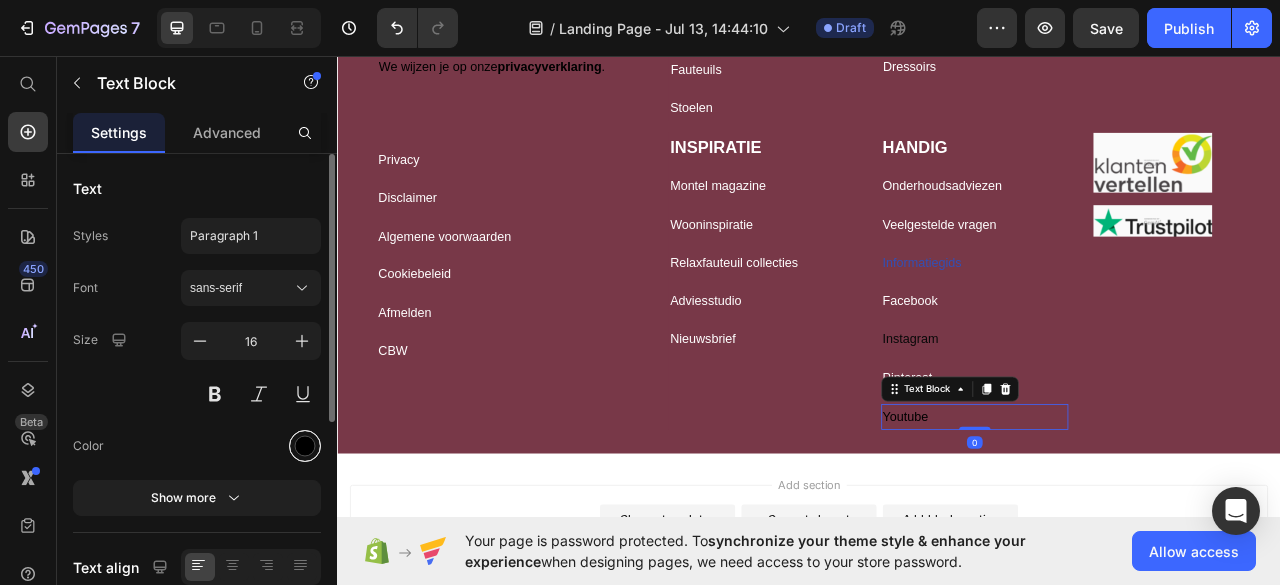 click at bounding box center (305, 446) 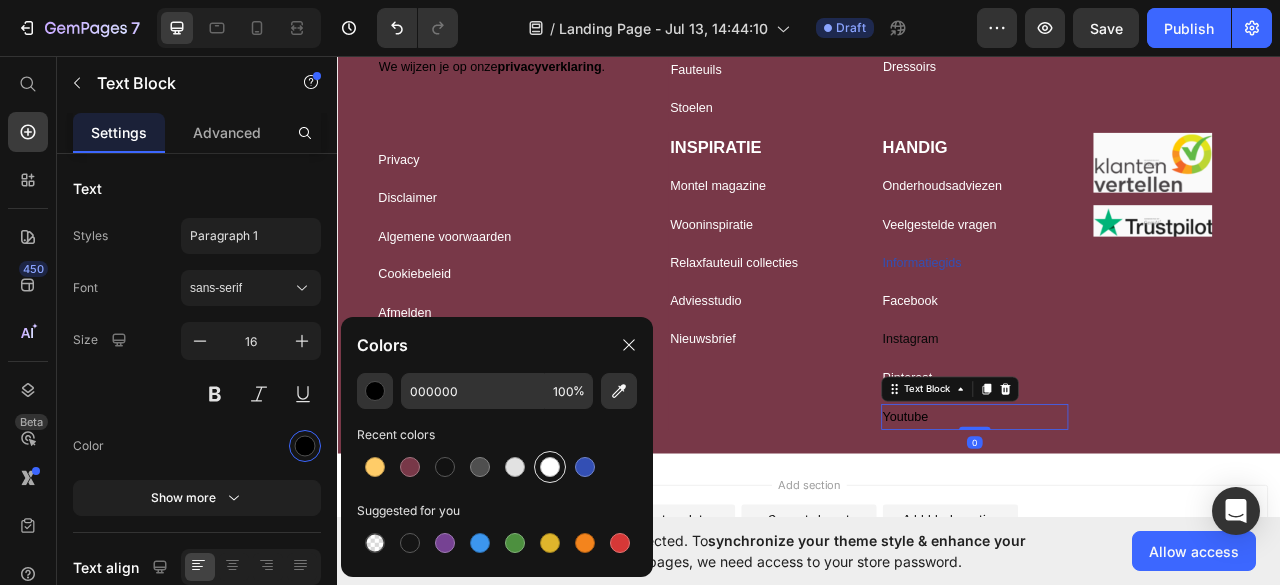 click at bounding box center [550, 467] 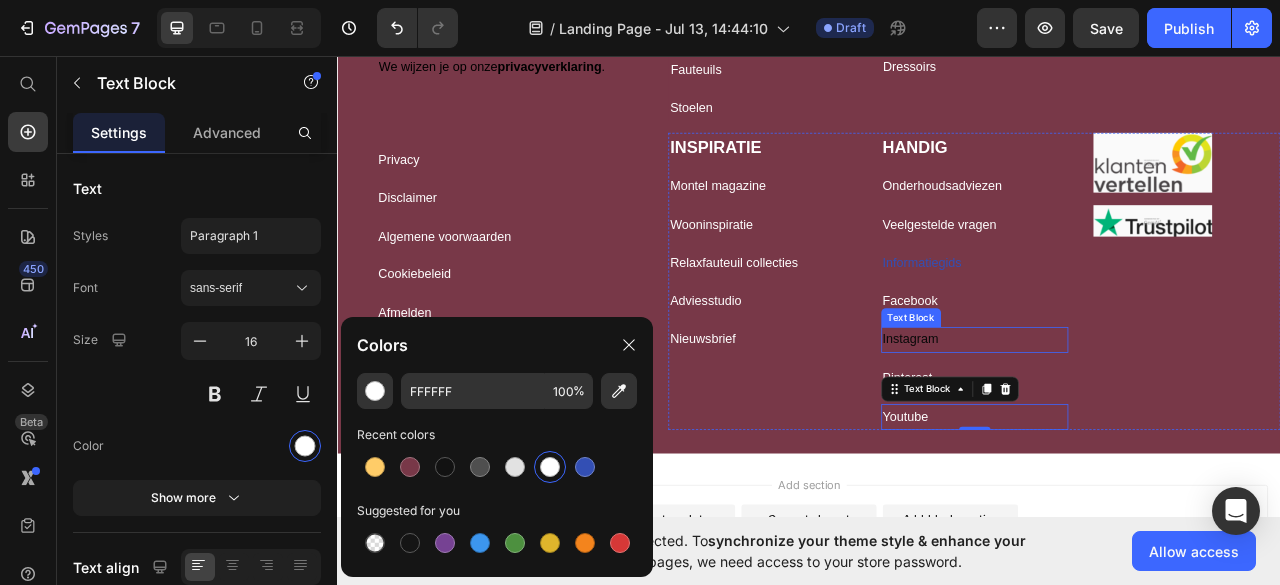 click on "Instagram" at bounding box center (1148, 418) 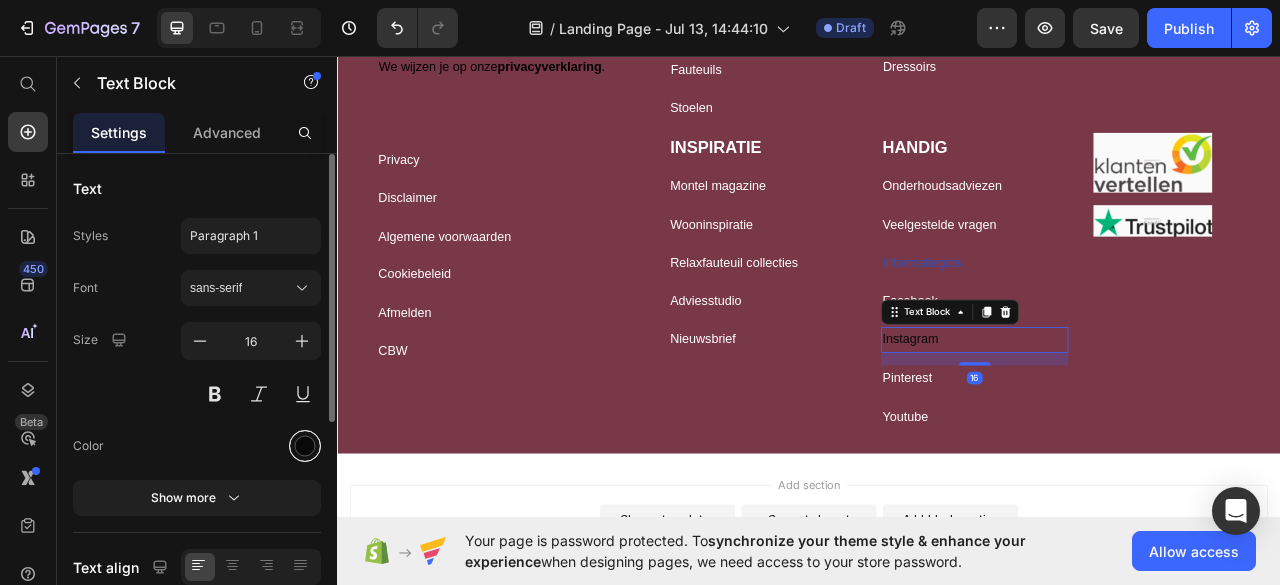 click at bounding box center [305, 446] 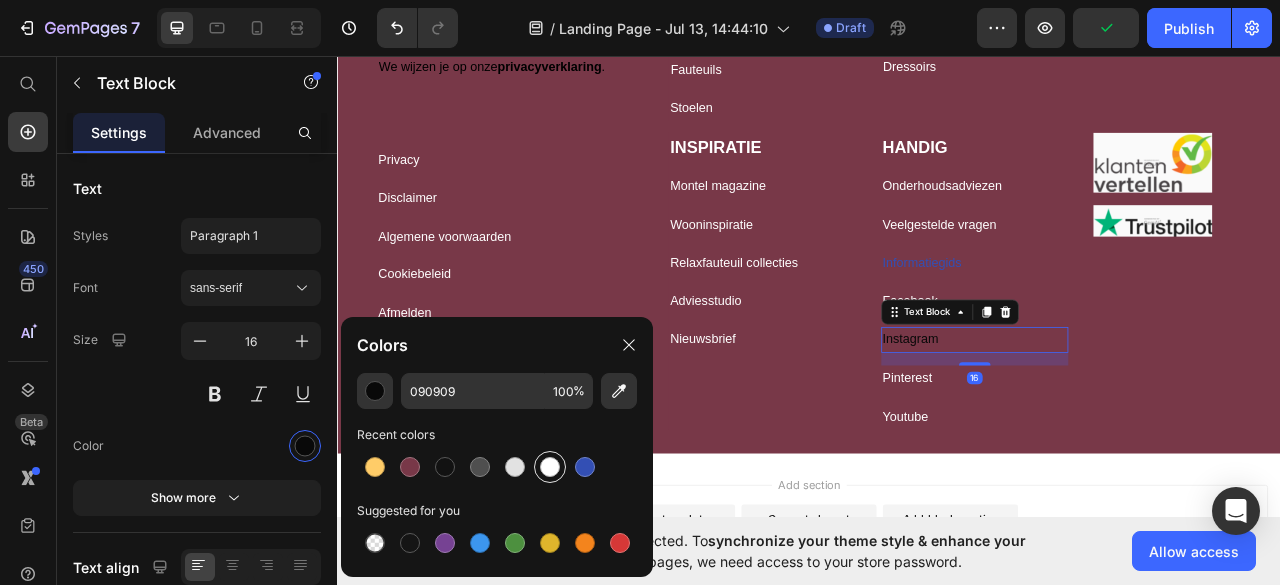 click at bounding box center [550, 467] 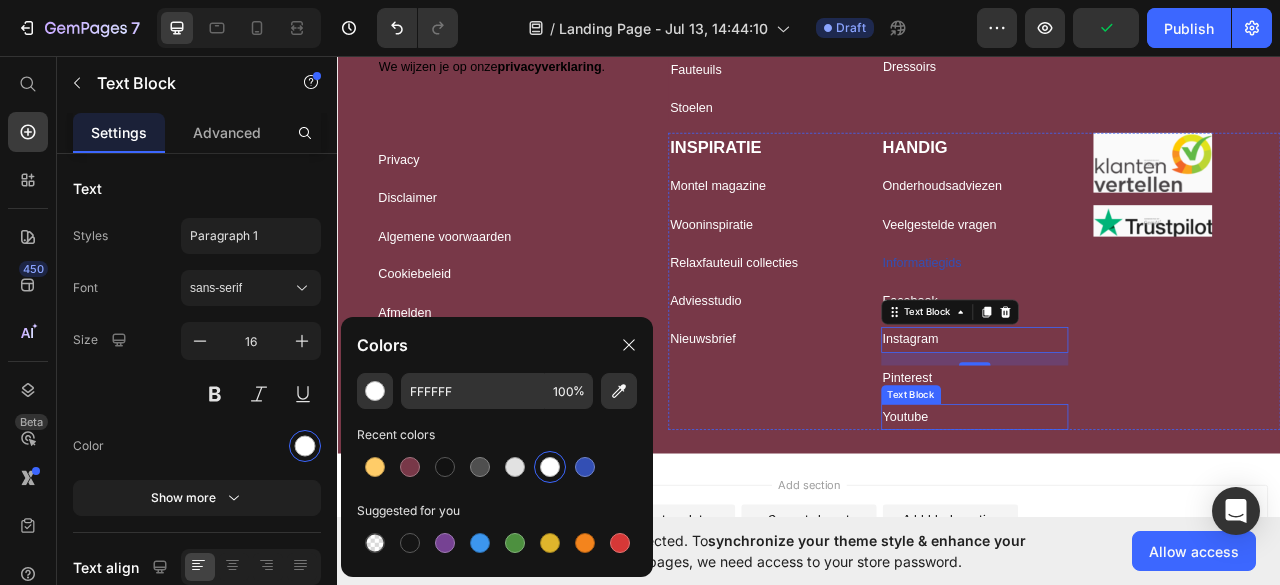 click on "Youtube" at bounding box center (1148, 516) 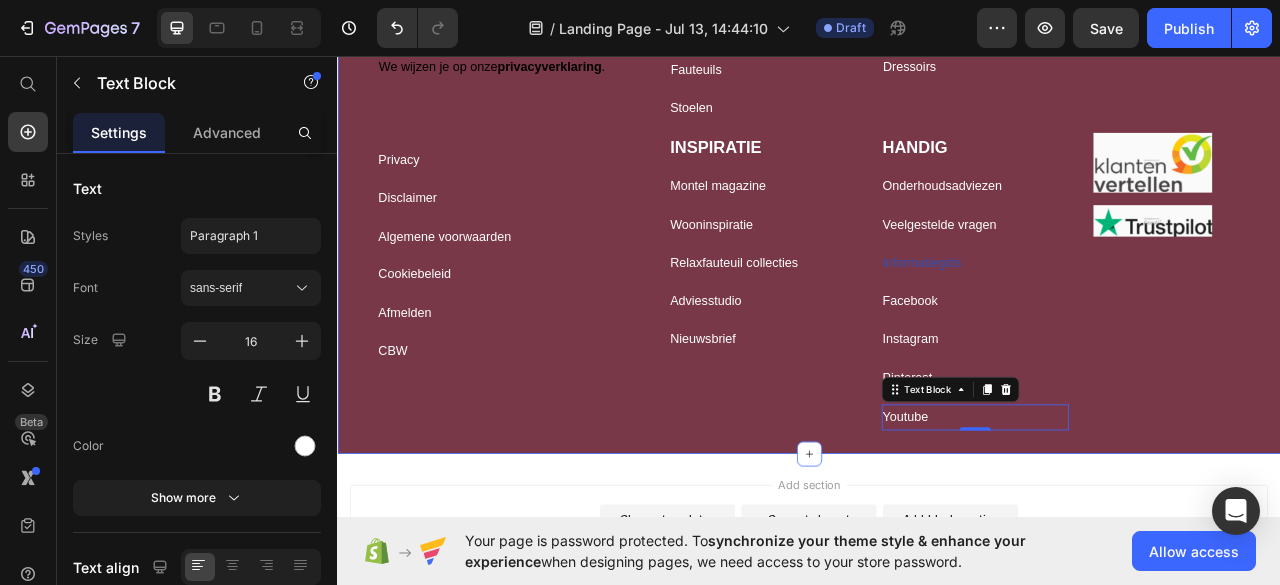 click on "MELD JE AAN VOOR DE NIEUWSBRIEF Text Block Ontvang inspiratie en acties in je inbox. Text Block Aanmelden > Button We wijzen je op onze  privacyverklaring . Text Block Row                Icon                Icon                Icon                Icon                Icon Icon List Hoz Privacy Text Block Disclaimer Text Block Algemene voorwaarden Text Block Cookiebeleid Text Block Row Row Afmelden Text Block CBW Text Block Row Row Row COLLECTIE Text Block Tuin & balkon Text Block Banken Text Block Tafels Text Block Fauteuils Text Block Stoelen Text Block Eetkamer tafels Text Block Bedden Text Block Kledingkasten Text Block Tafels Text Block Dressoirs Text Block Text Block SERVICE Text Block Mijn Mubela Text Block Klantenservice Text Block Afspraak maken Text Block Row INSPIRATIE Text Block Montel magazine Text Block Wooninspiratie Text Block Relaxfauteuil collecties Text Block Adviesstudio Text Block Nieuwsbrief Text Block HANDIG Text Block Onderhoudsadviezen Text Block Veelgestelde vragen Text Block Facebook" at bounding box center (937, 196) 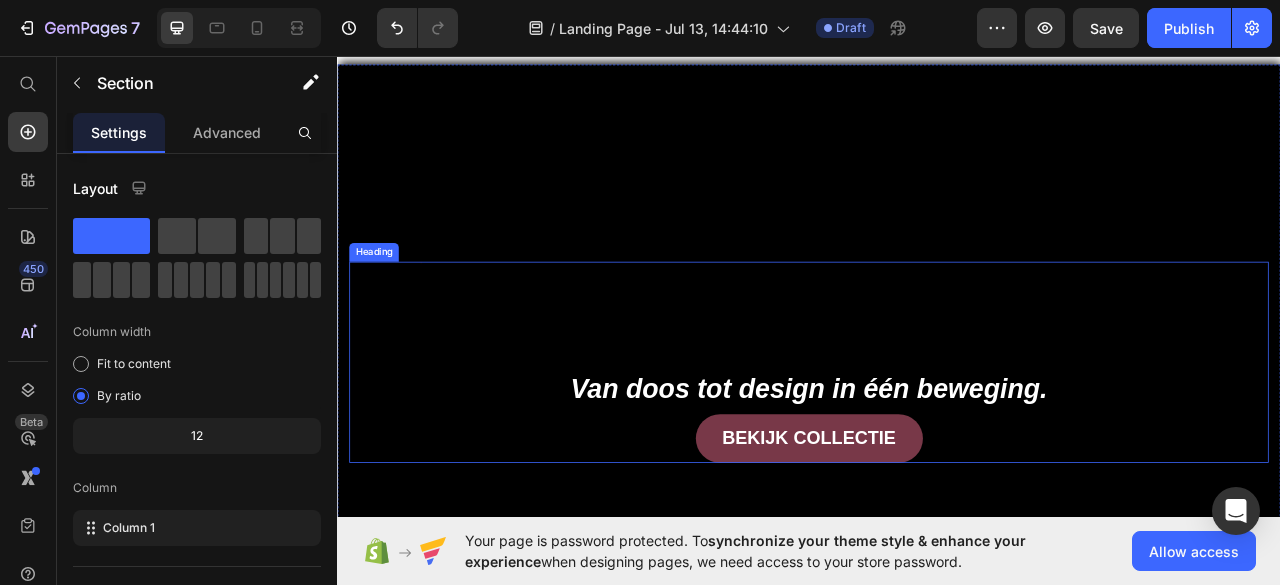 scroll, scrollTop: 146, scrollLeft: 0, axis: vertical 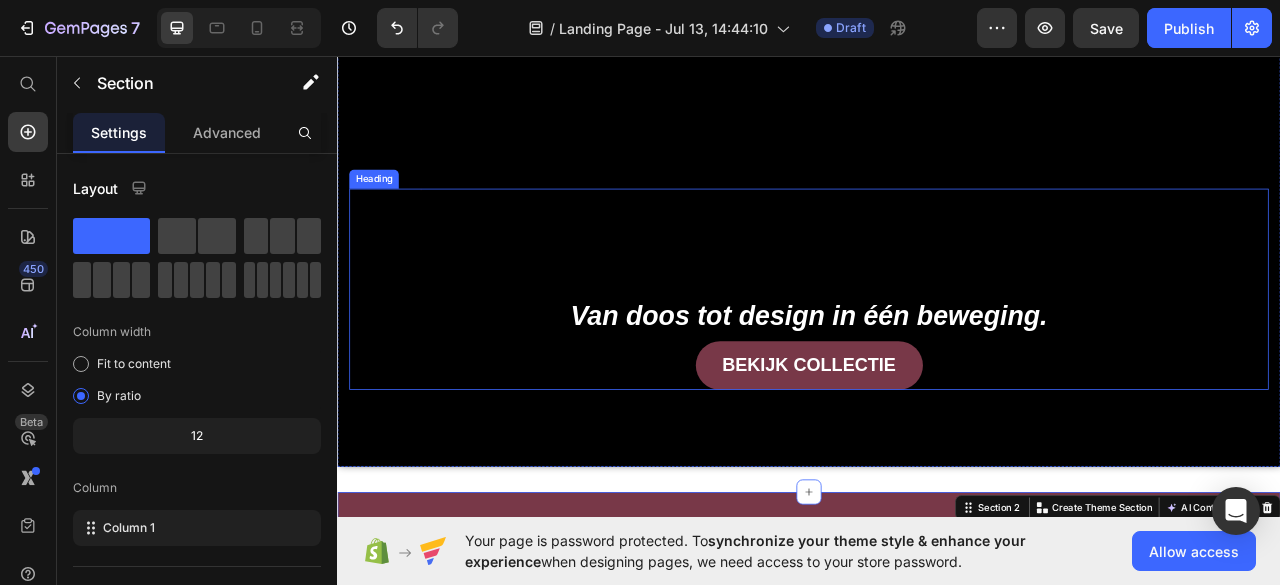 click at bounding box center (937, 291) 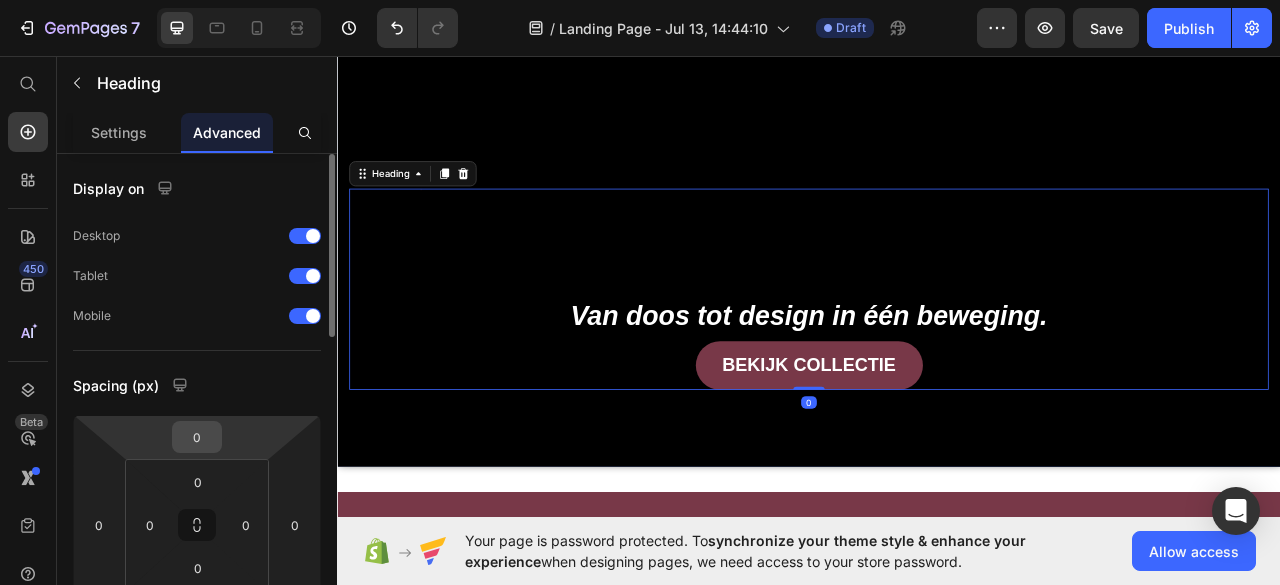 click on "0" at bounding box center (197, 437) 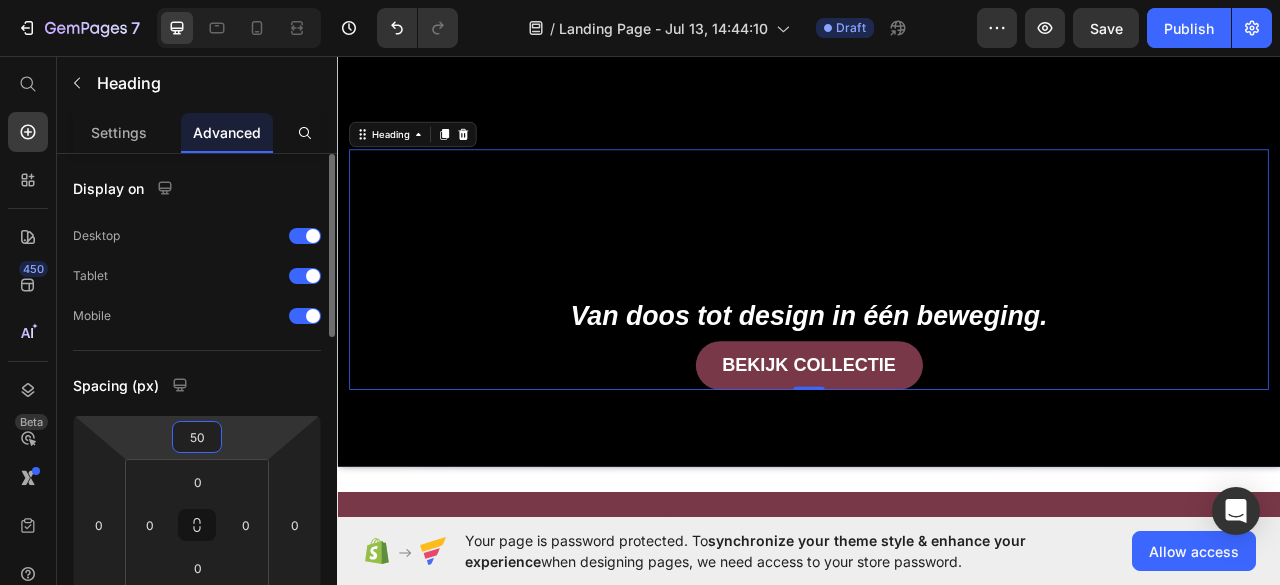 type on "5" 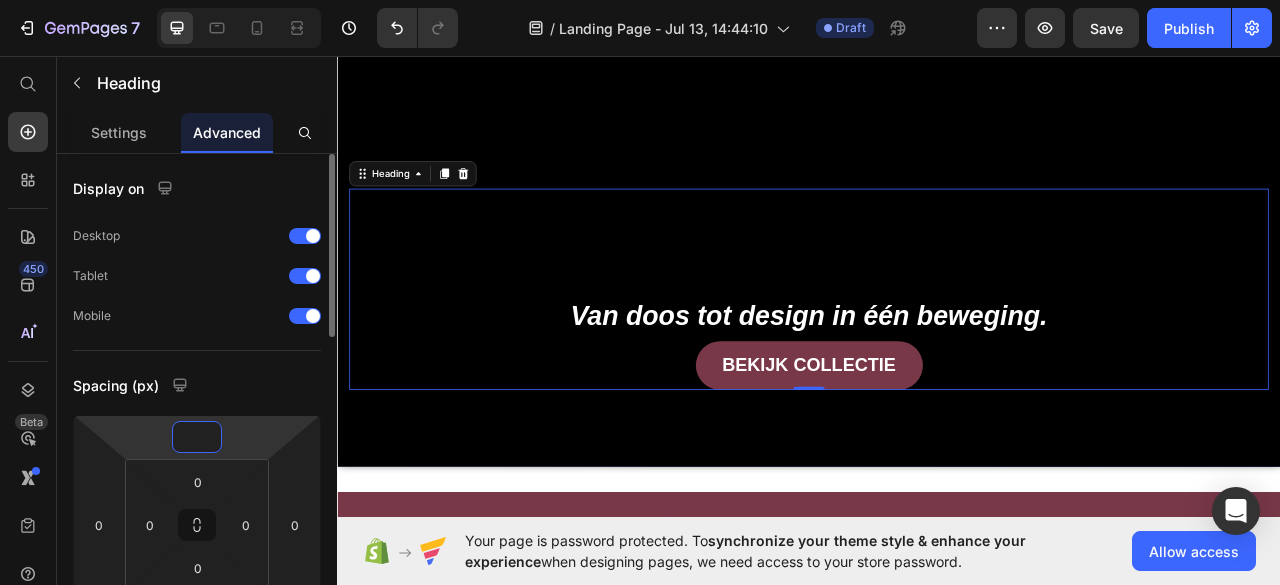 click at bounding box center [197, 437] 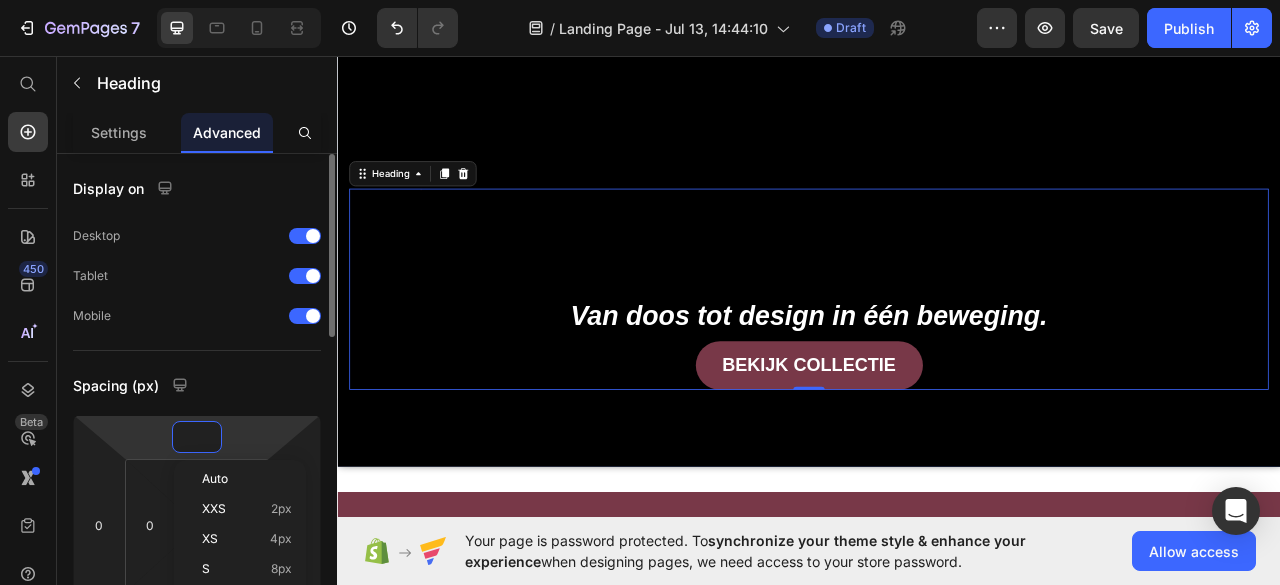 click at bounding box center [197, 437] 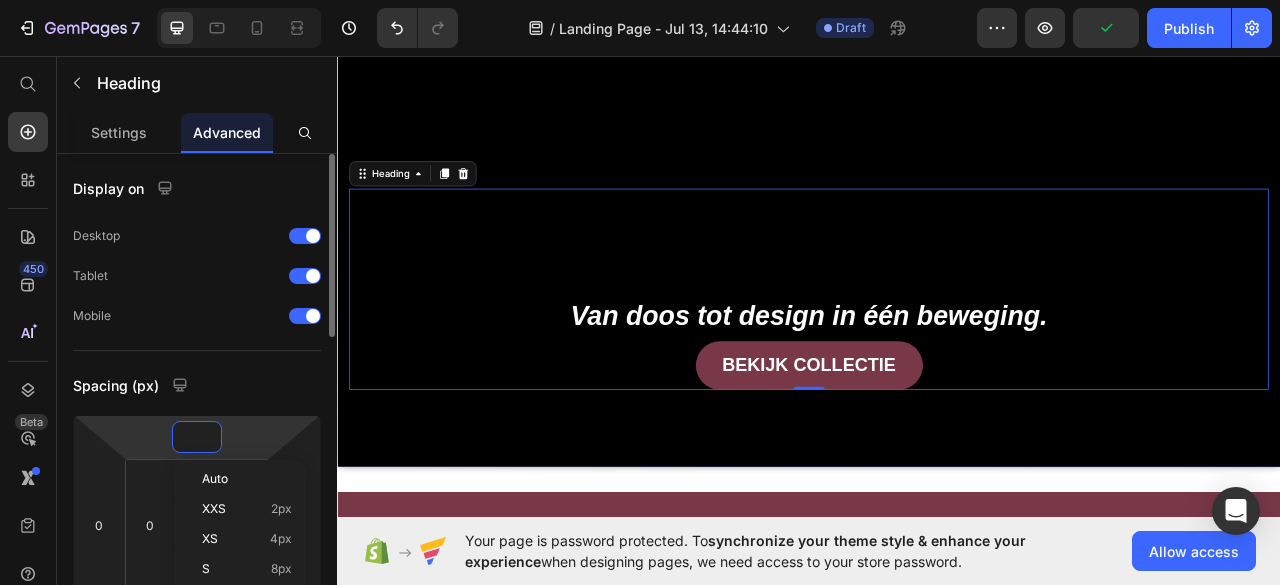 click on "Spacing (px)" at bounding box center [197, 385] 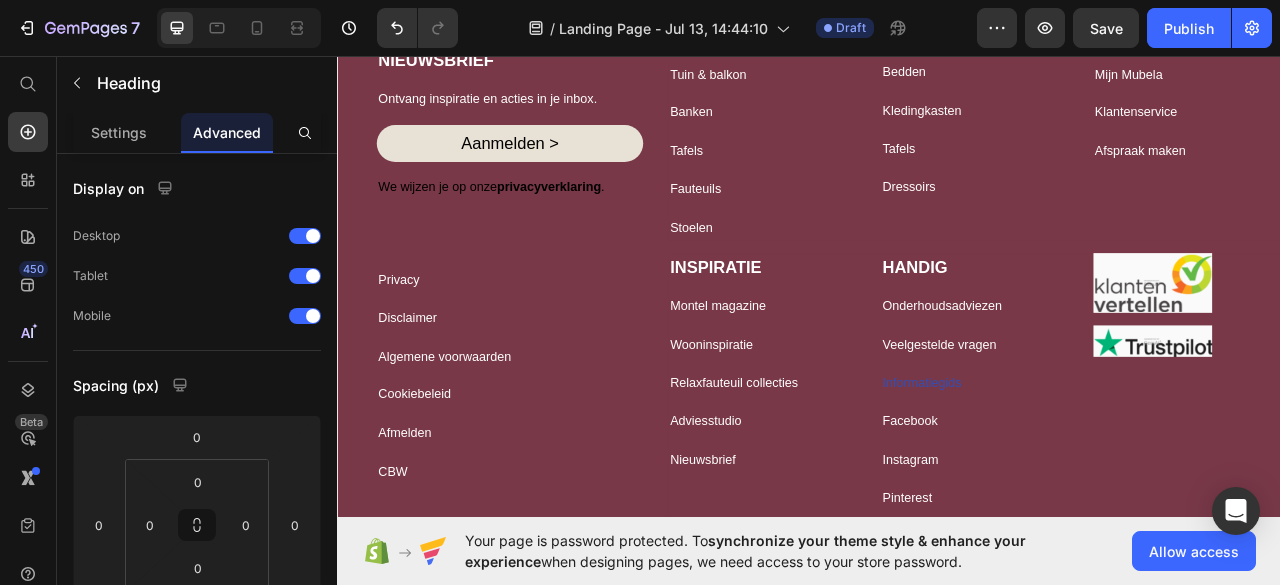 scroll, scrollTop: 777, scrollLeft: 0, axis: vertical 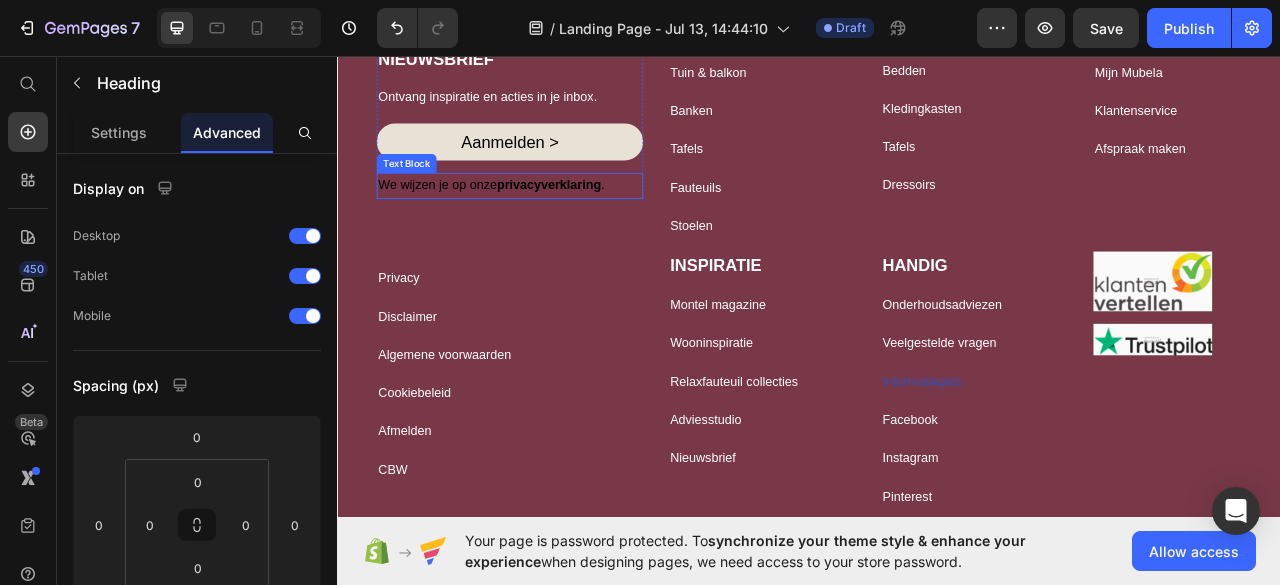 click on "privacyverklaring" at bounding box center (606, 221) 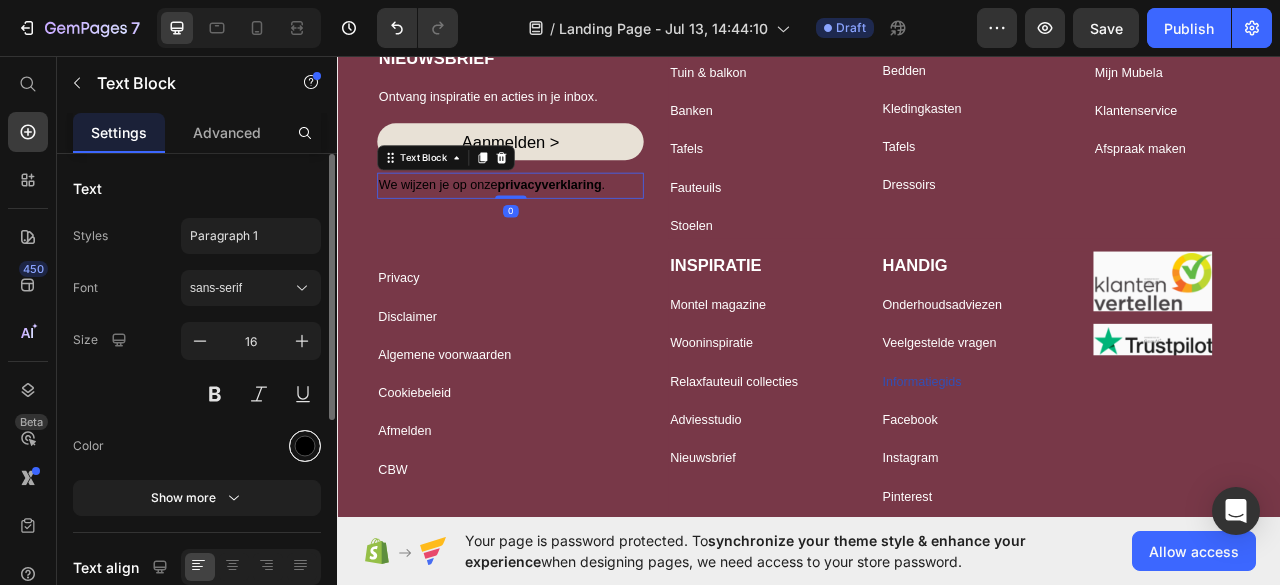 click at bounding box center (305, 446) 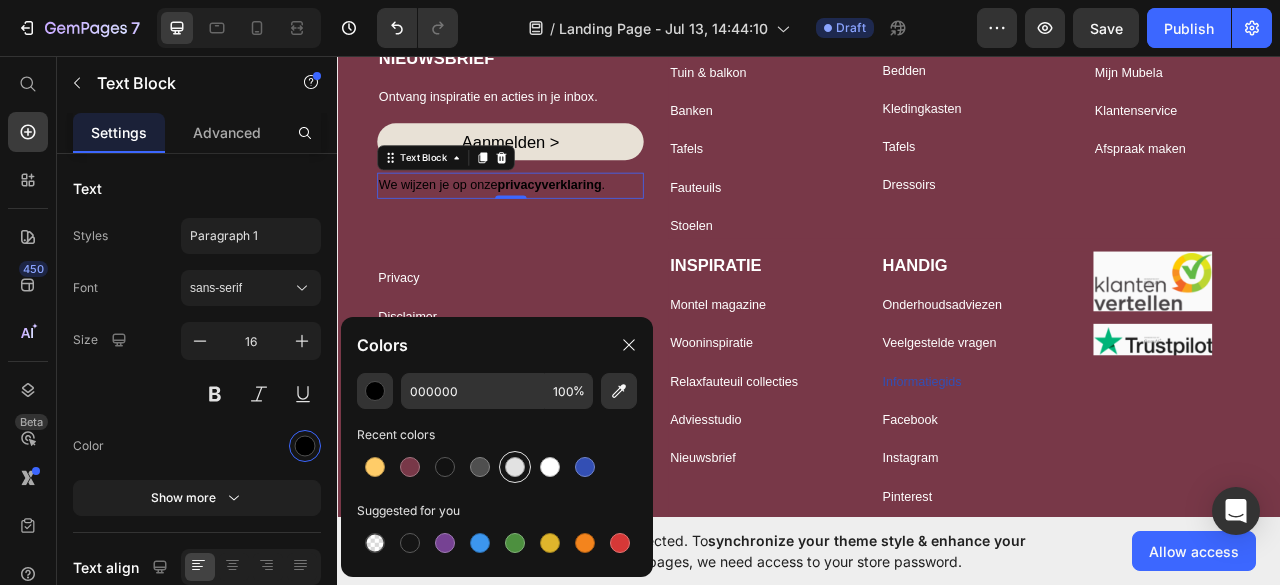 click at bounding box center (515, 467) 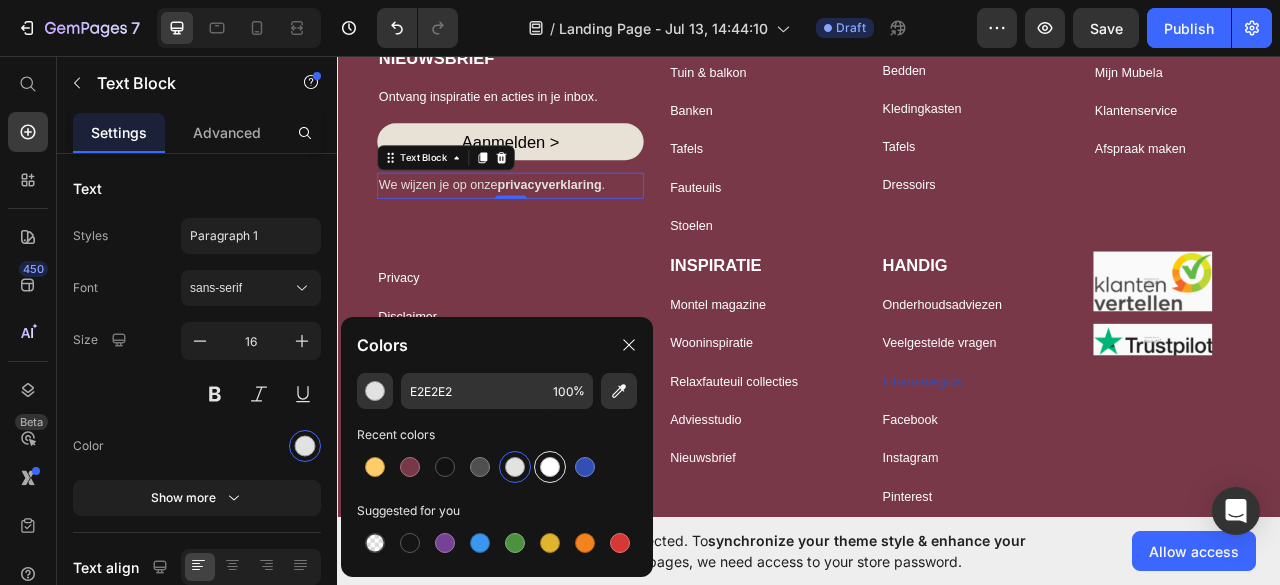 click at bounding box center [550, 467] 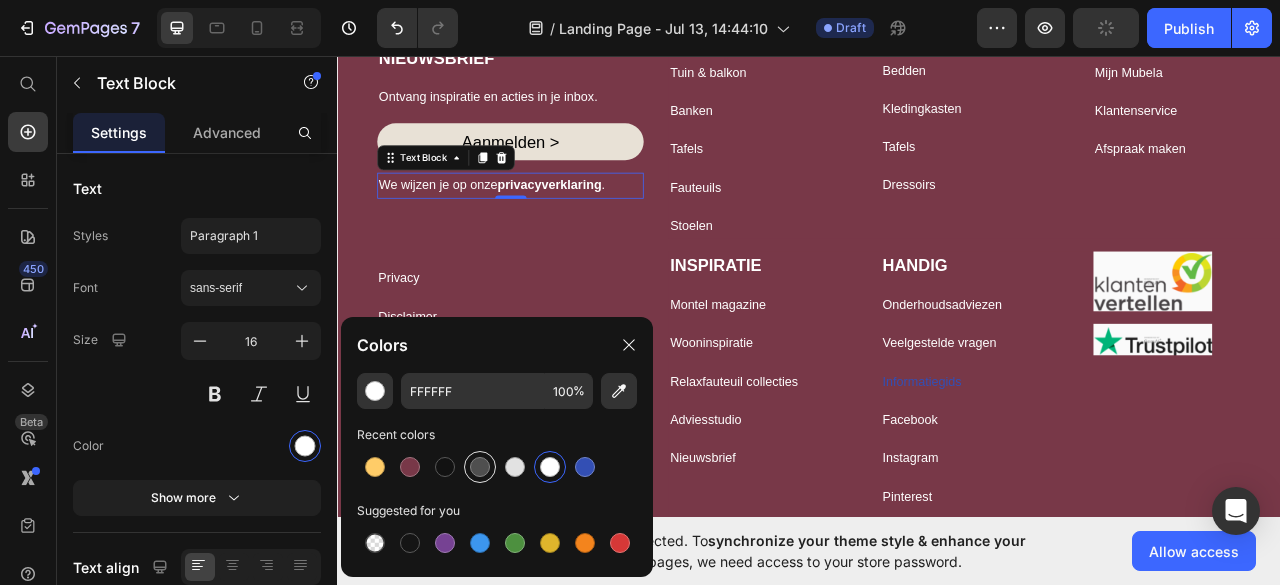 click at bounding box center [480, 467] 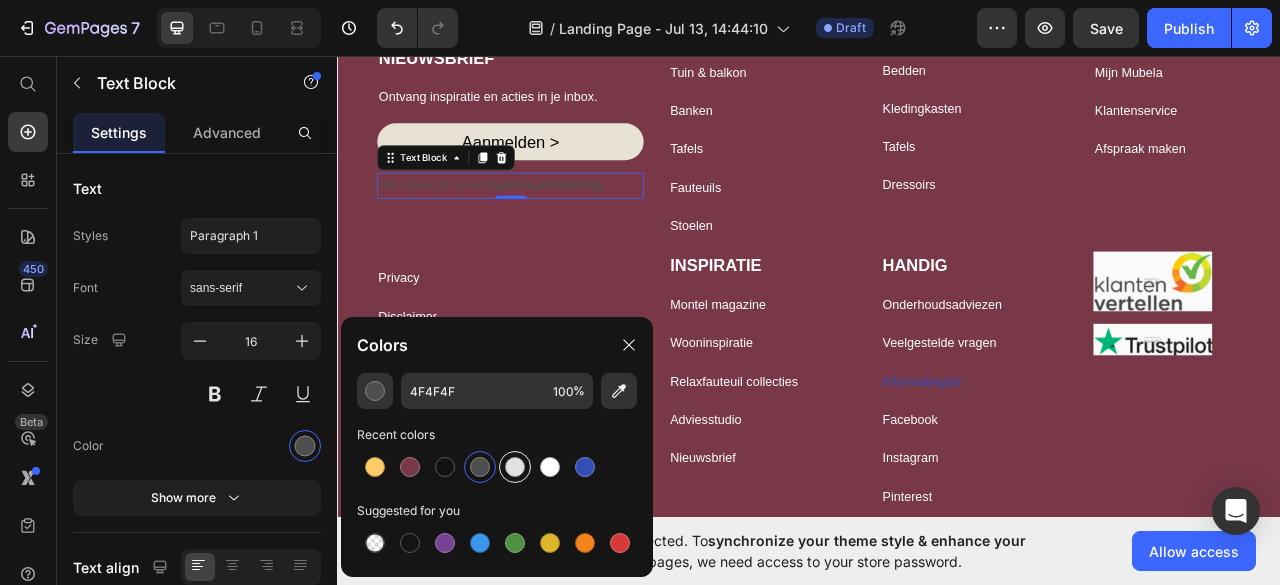 click at bounding box center [515, 467] 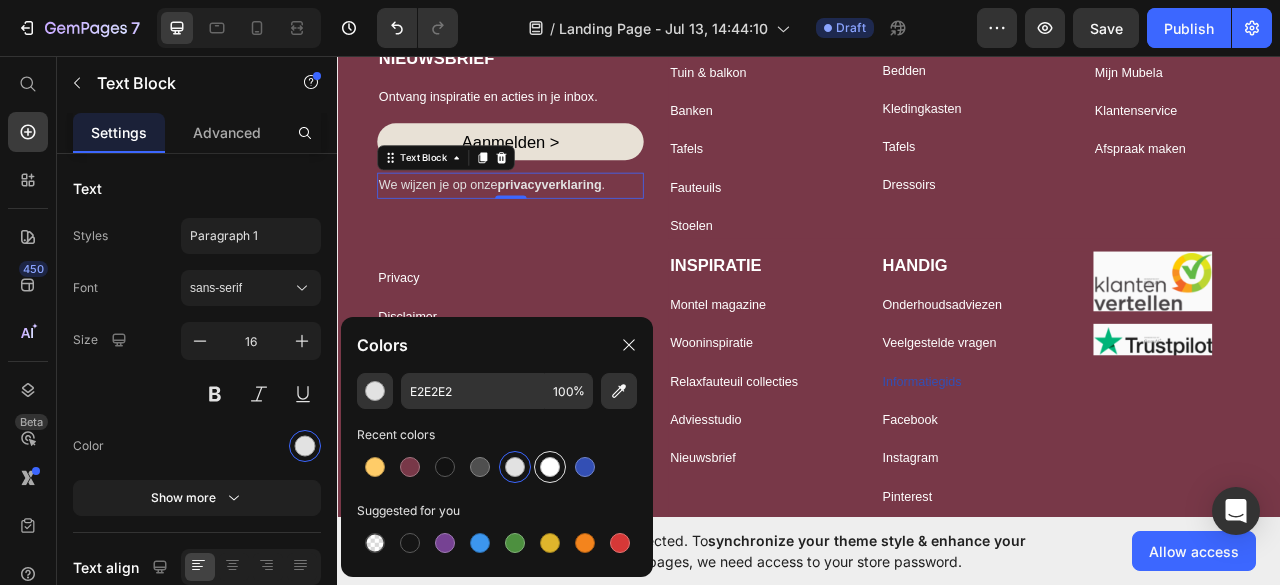 click at bounding box center [550, 467] 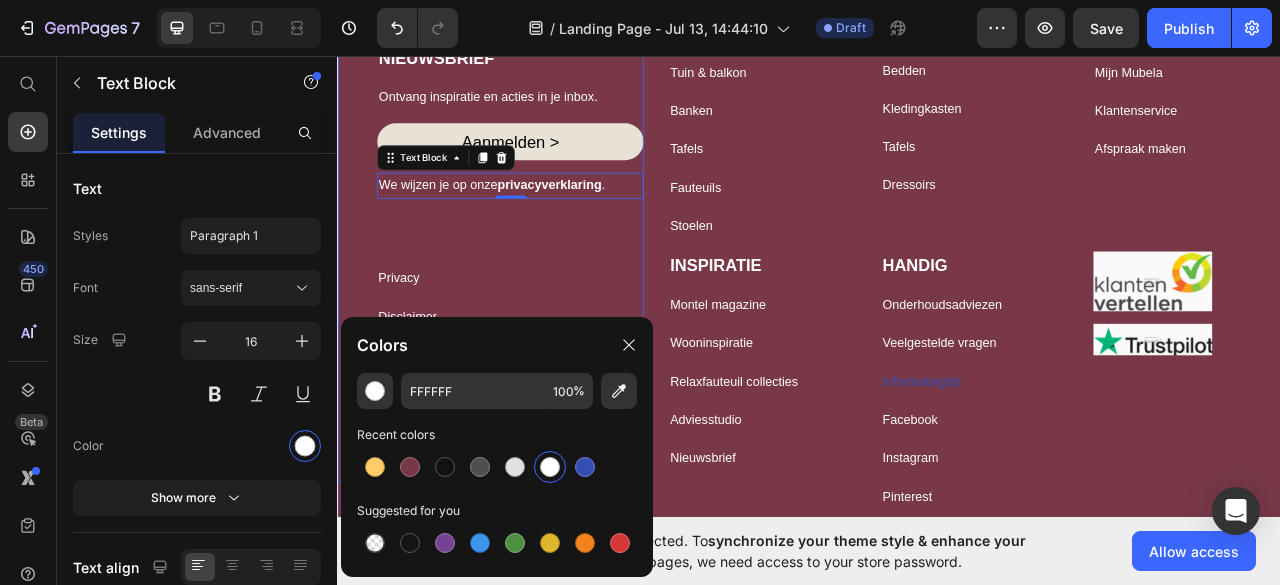 click on "MELD JE AAN VOOR DE NIEUWSBRIEF Text Block Ontvang inspiratie en acties in je inbox. Text Block Aanmelden > Button We wijzen je op onze  privacyverklaring . Text Block   0 Row                Icon                Icon                Icon                Icon                Icon Icon List Hoz Privacy Text Block Disclaimer Text Block Algemene voorwaarden Text Block Cookiebeleid Text Block Row Row Afmelden Text Block CBW Text Block Row Row" at bounding box center (556, 306) 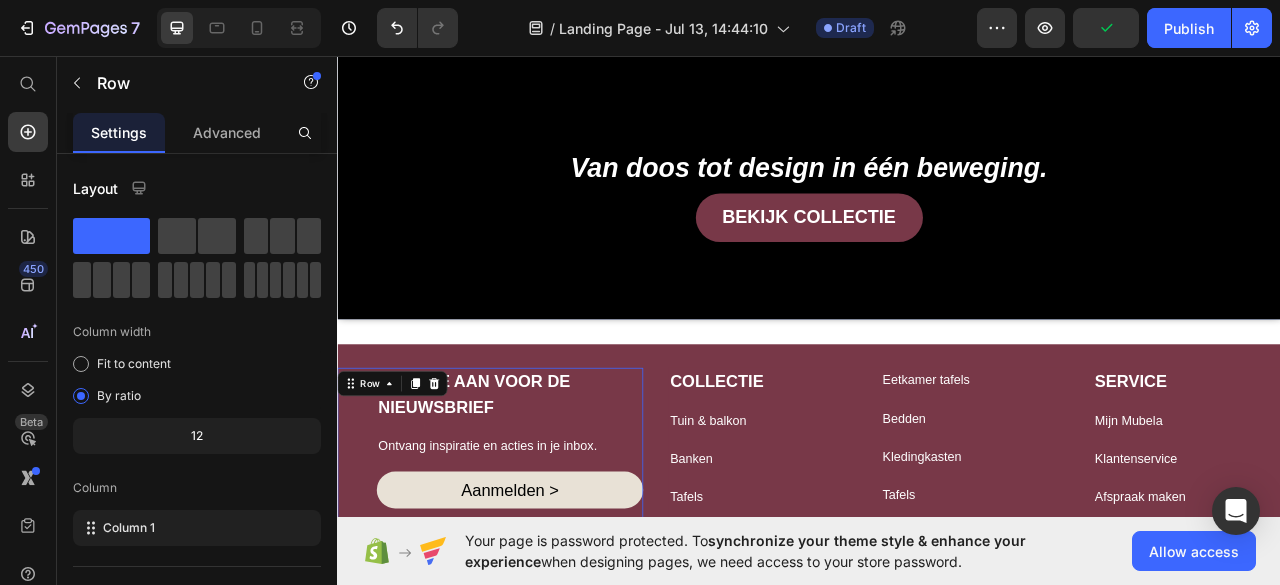 scroll, scrollTop: 335, scrollLeft: 0, axis: vertical 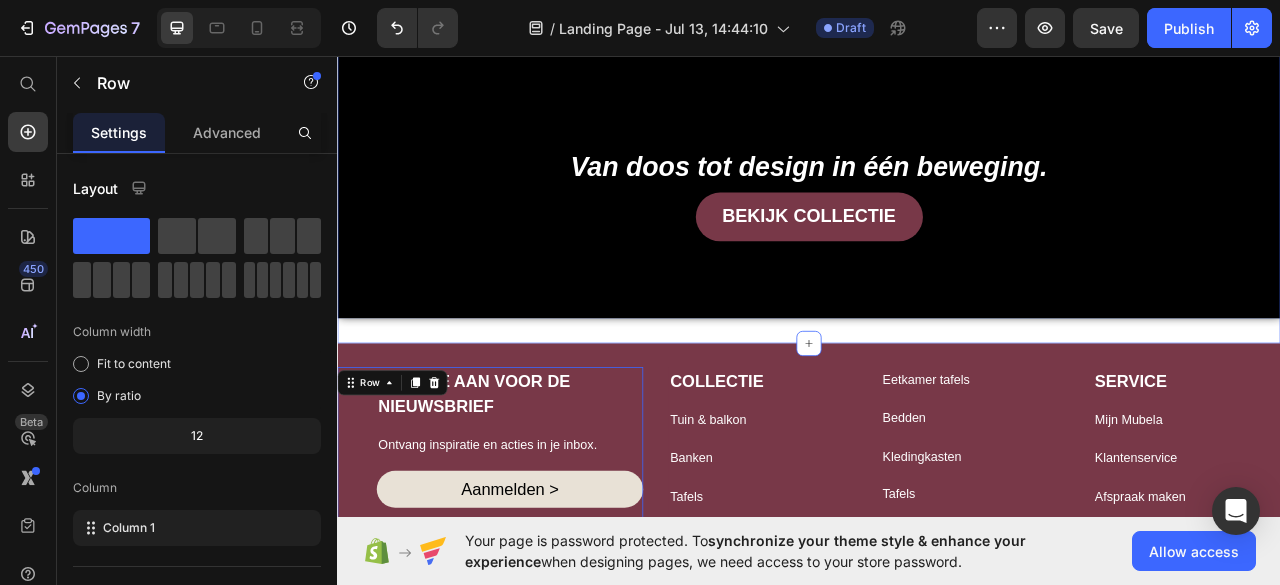click on "Image Text Block Heading Van doos tot design in één beweging. Text Block Image Free shipping Text Block from The [STATE] Text Block Advanced List Image [NUMBER]-Day FREE returns Text Block & Exchange Text Block Advanced List Row Image More than [NUMBER] Text Block Happy “Cattomers” Text Block Advanced List Image Secured Checkout Text Block using SSL Technology Text Block Advanced List Row Title Line BEKIJK COLLECTIE Button Row Hero Banner Section [NUMBER]" at bounding box center [937, 88] 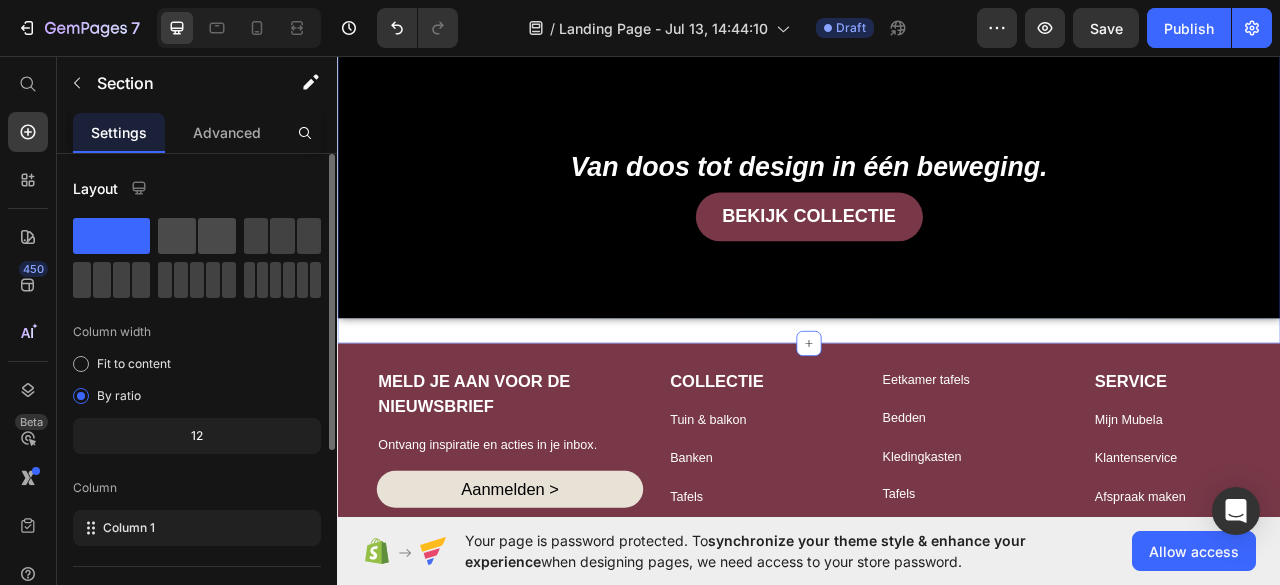 click 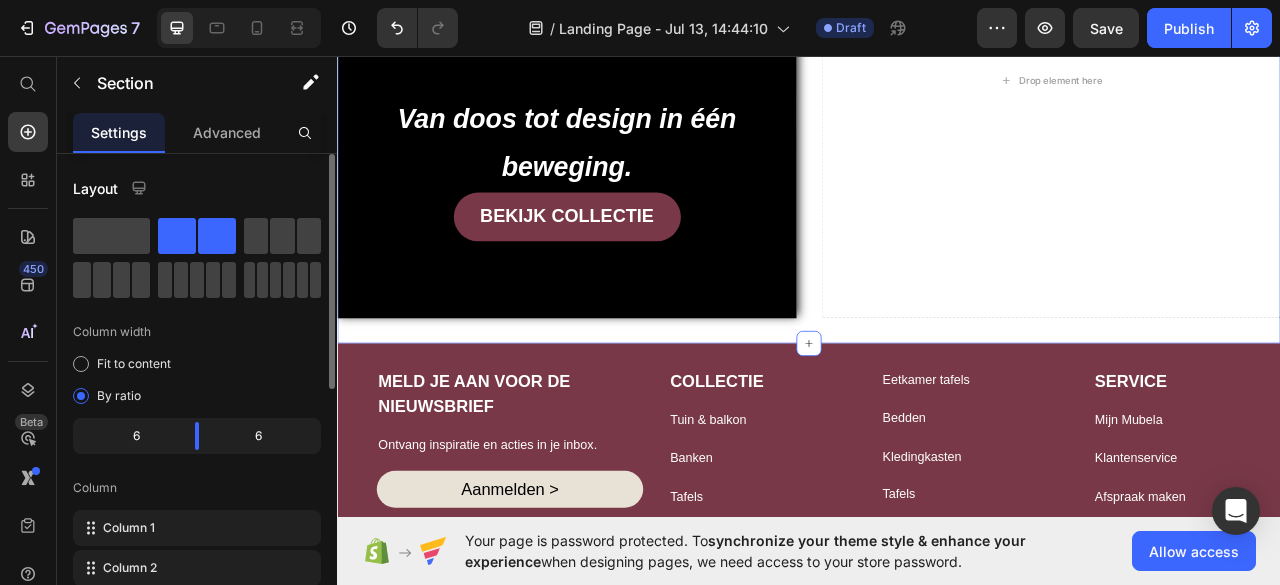 scroll, scrollTop: 304, scrollLeft: 0, axis: vertical 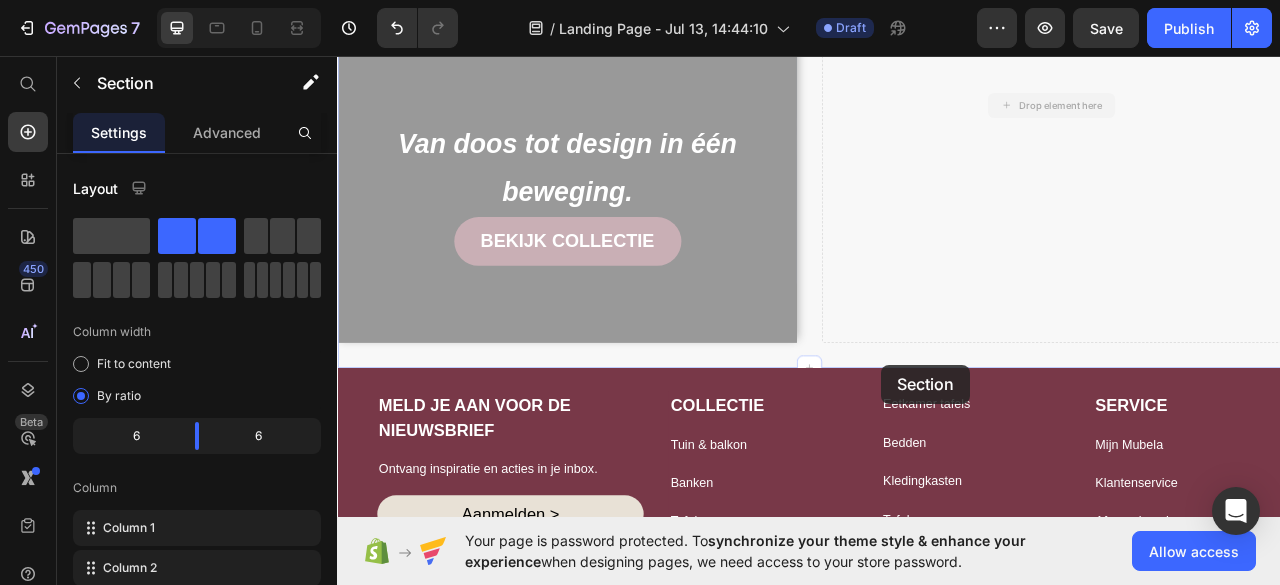 click on "Eetkamer tafels Text Block Bedden Text Block Kledingkasten Text Block Tafels Text Block Dressoirs Text Block Text Block" at bounding box center (1148, 623) 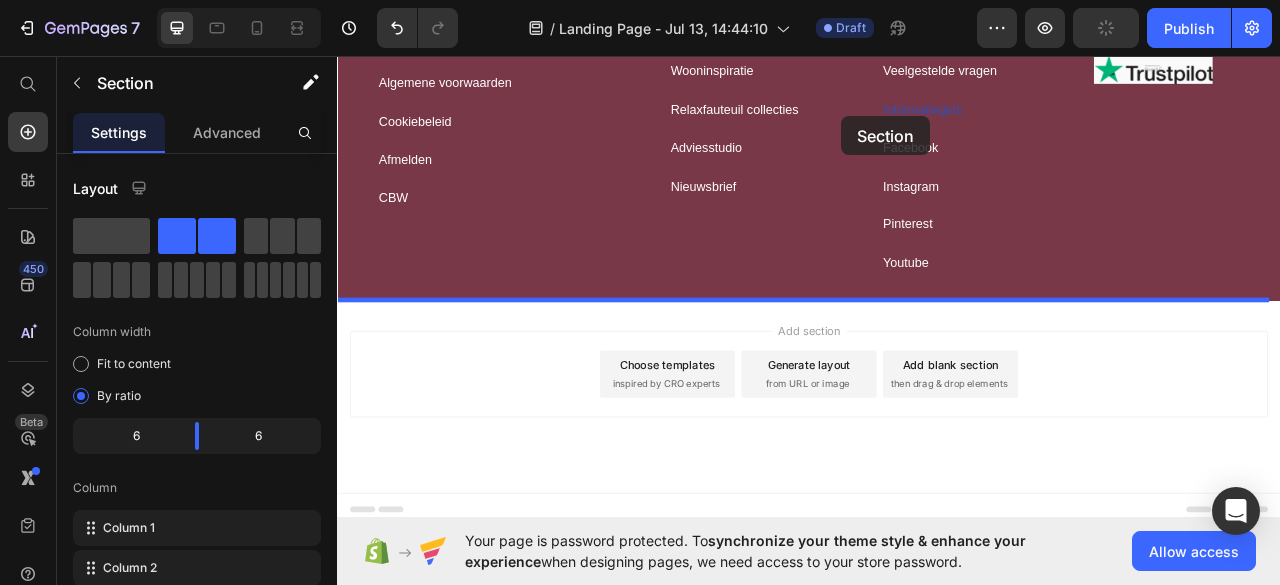 scroll, scrollTop: 1121, scrollLeft: 0, axis: vertical 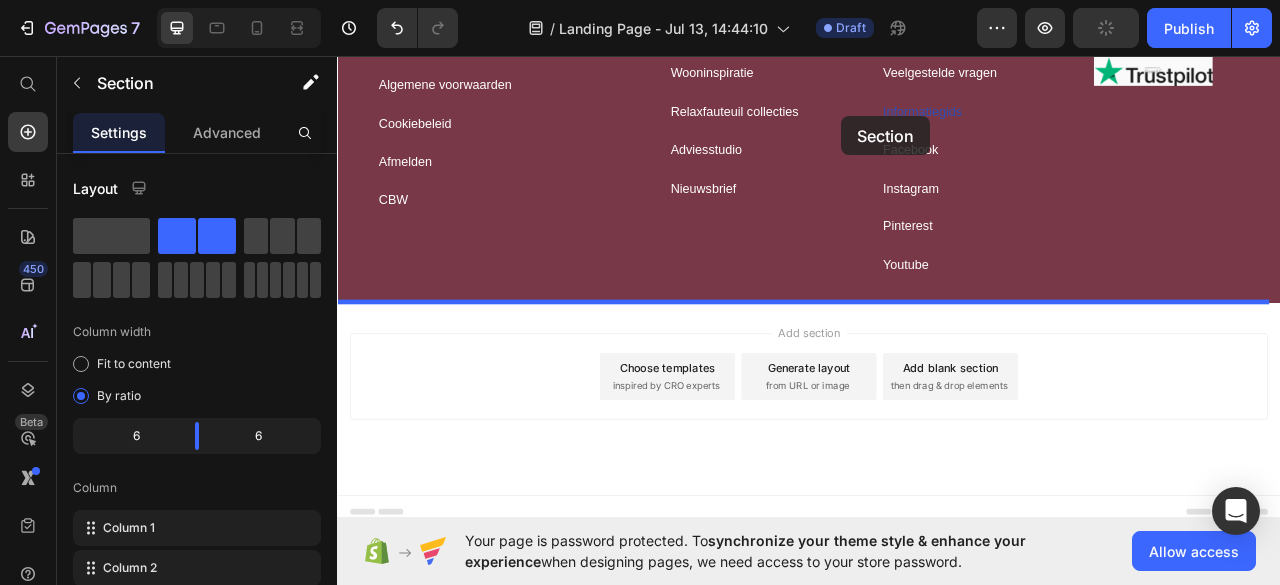 drag, startPoint x: 1113, startPoint y: 288, endPoint x: 968, endPoint y: 116, distance: 224.96445 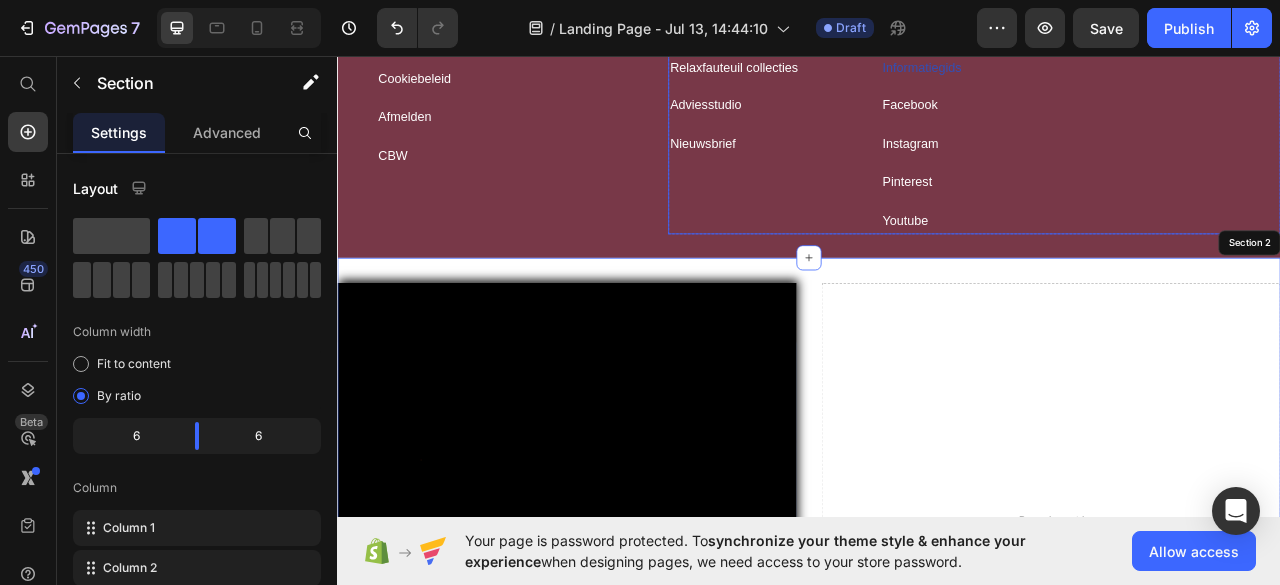 scroll, scrollTop: 508, scrollLeft: 0, axis: vertical 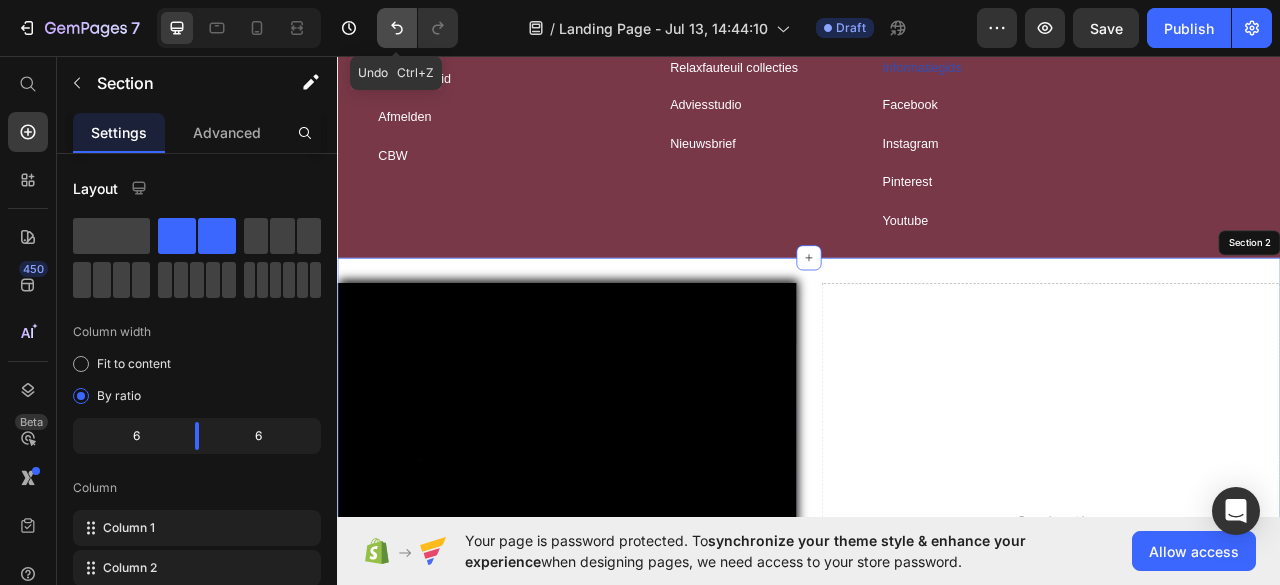 click 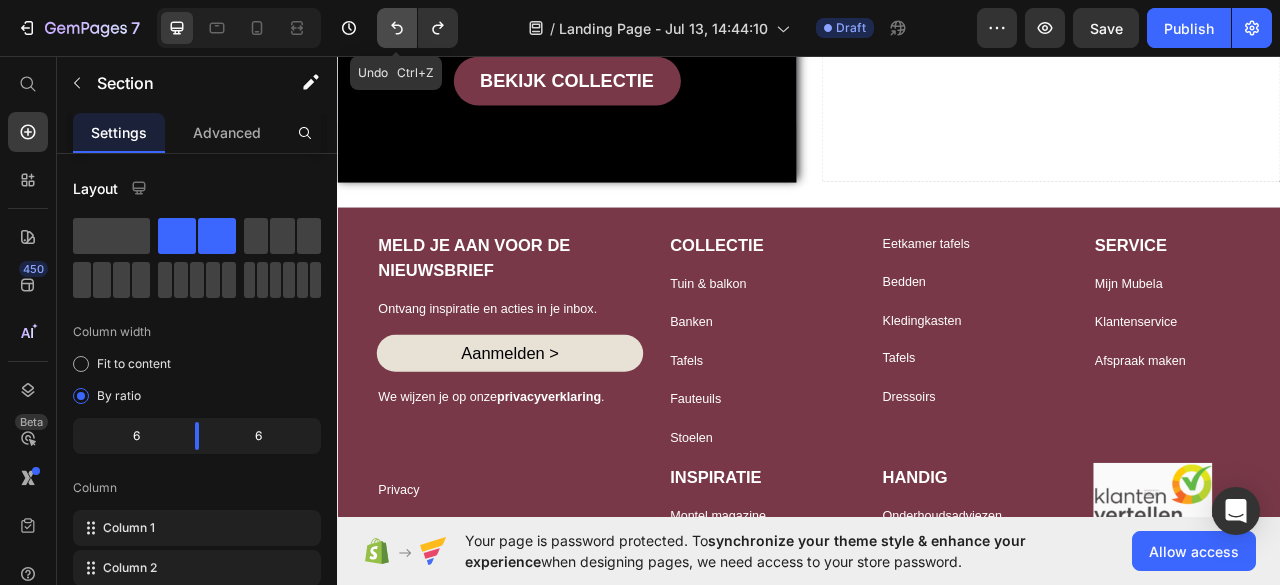 scroll, scrollTop: 1124, scrollLeft: 0, axis: vertical 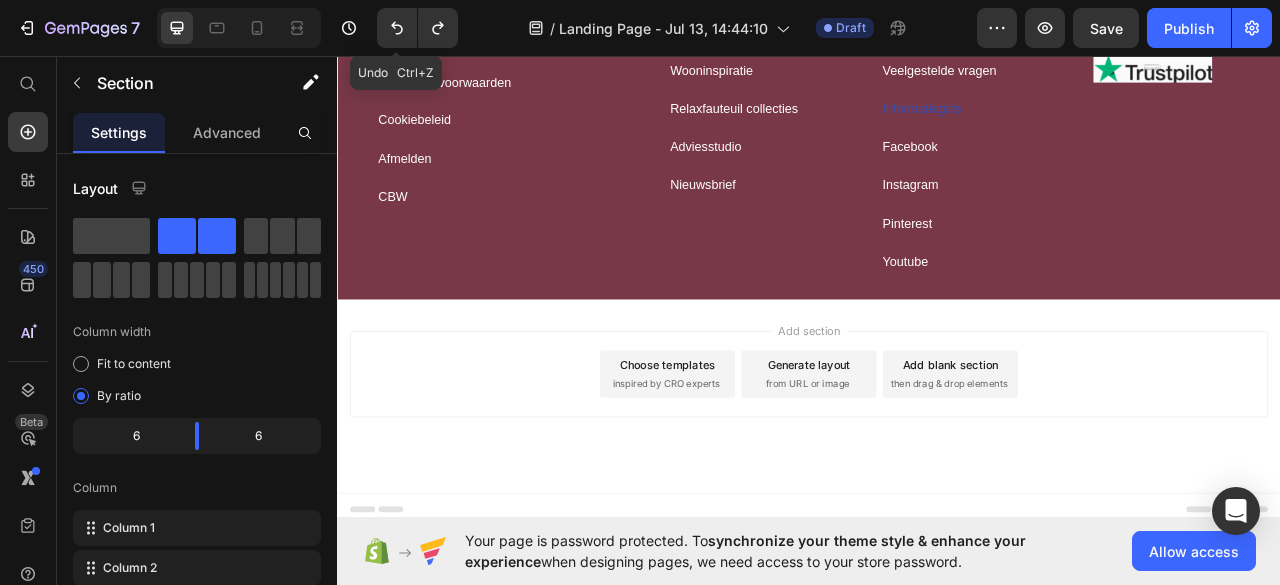 drag, startPoint x: 729, startPoint y: 75, endPoint x: 1382, endPoint y: 402, distance: 730.2999 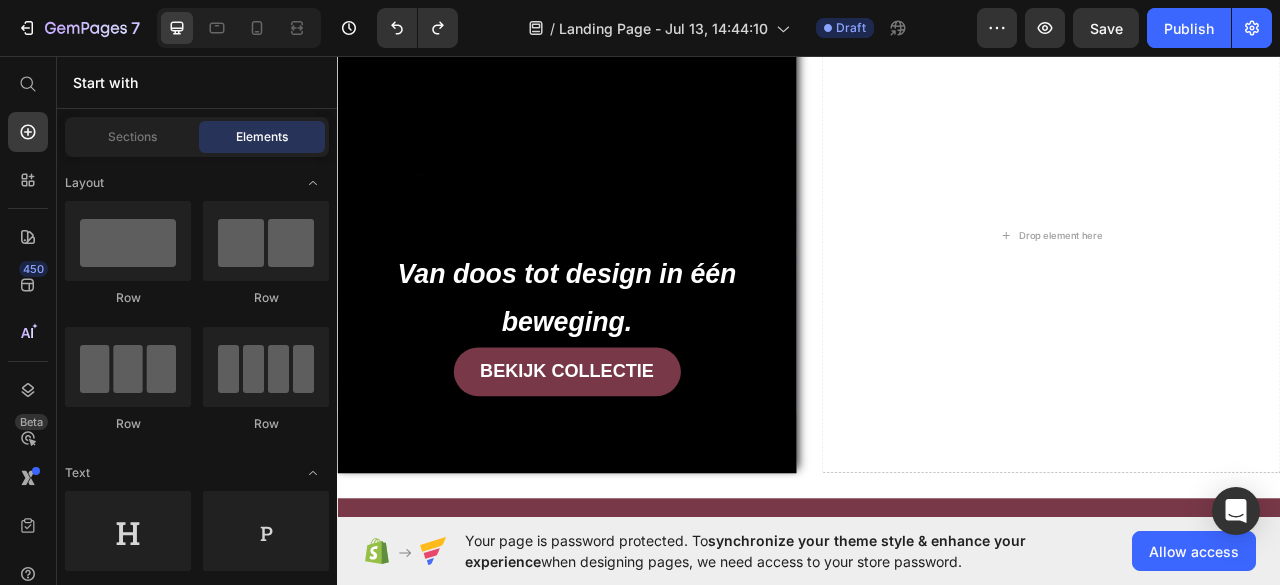 scroll, scrollTop: 0, scrollLeft: 0, axis: both 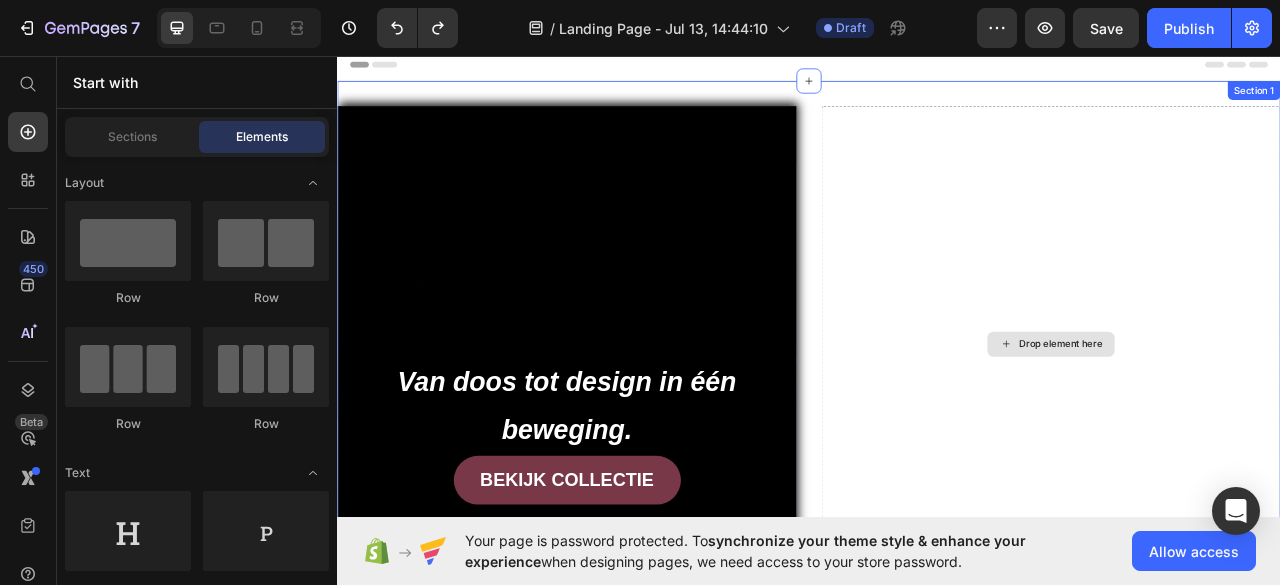 click on "Drop element here" at bounding box center (1245, 423) 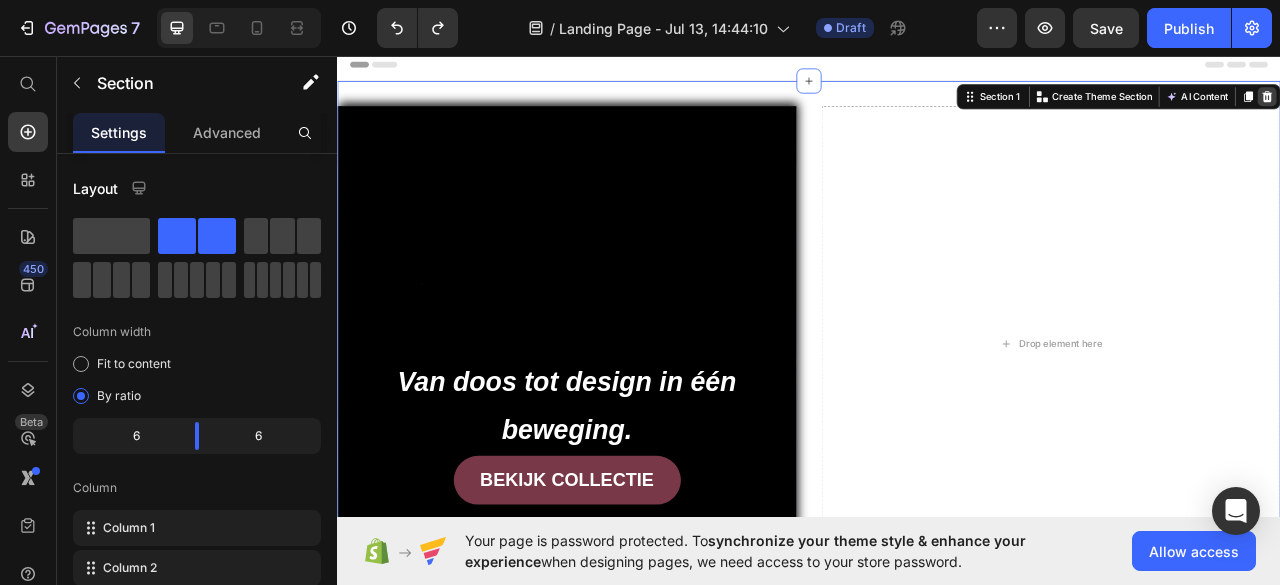 click 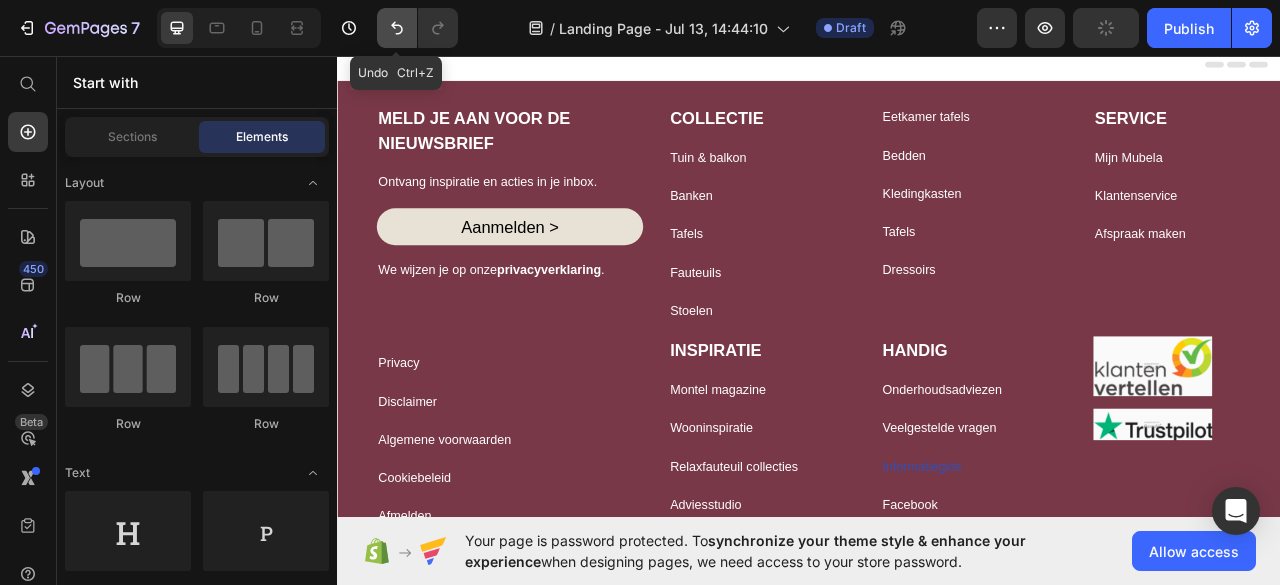 click 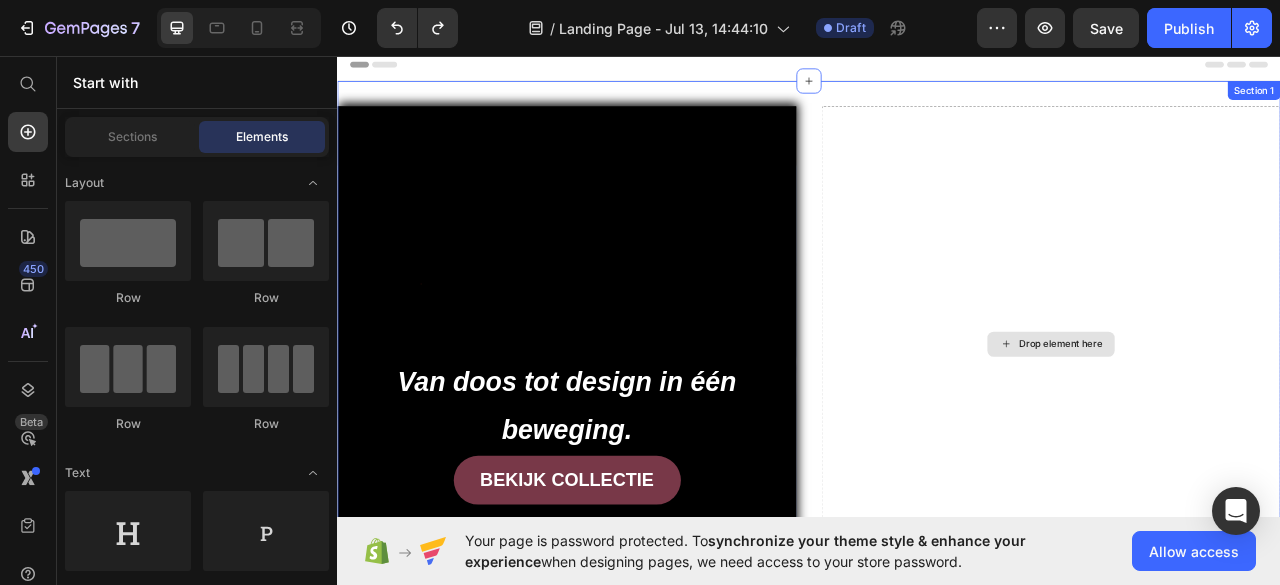 click on "Drop element here" at bounding box center (1245, 423) 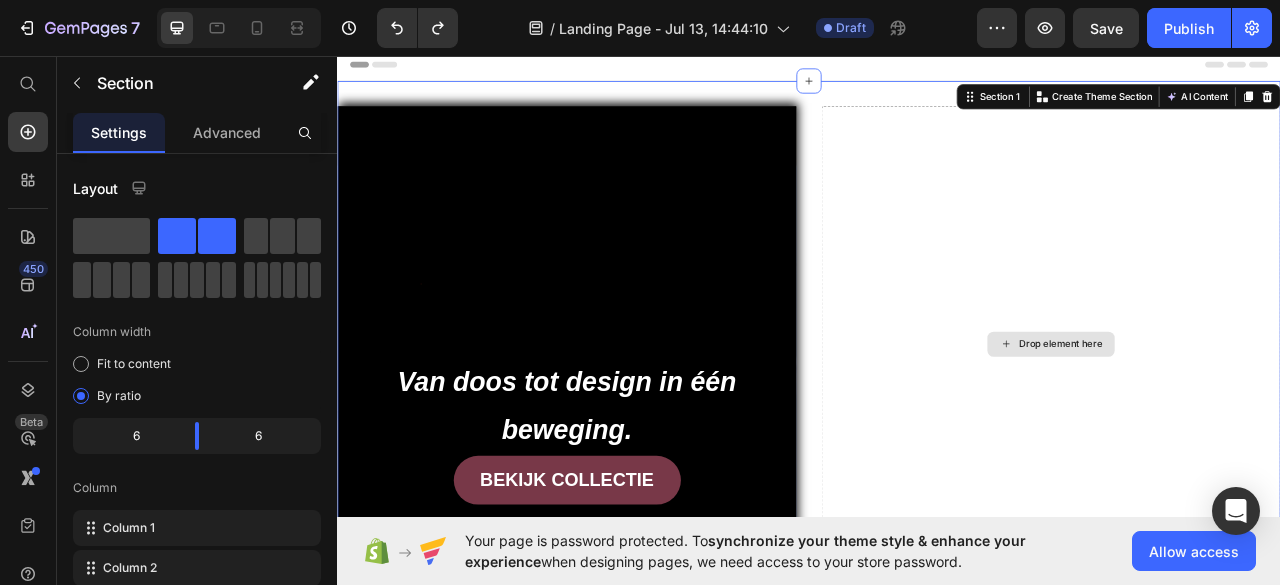 click on "Drop element here" at bounding box center (1245, 423) 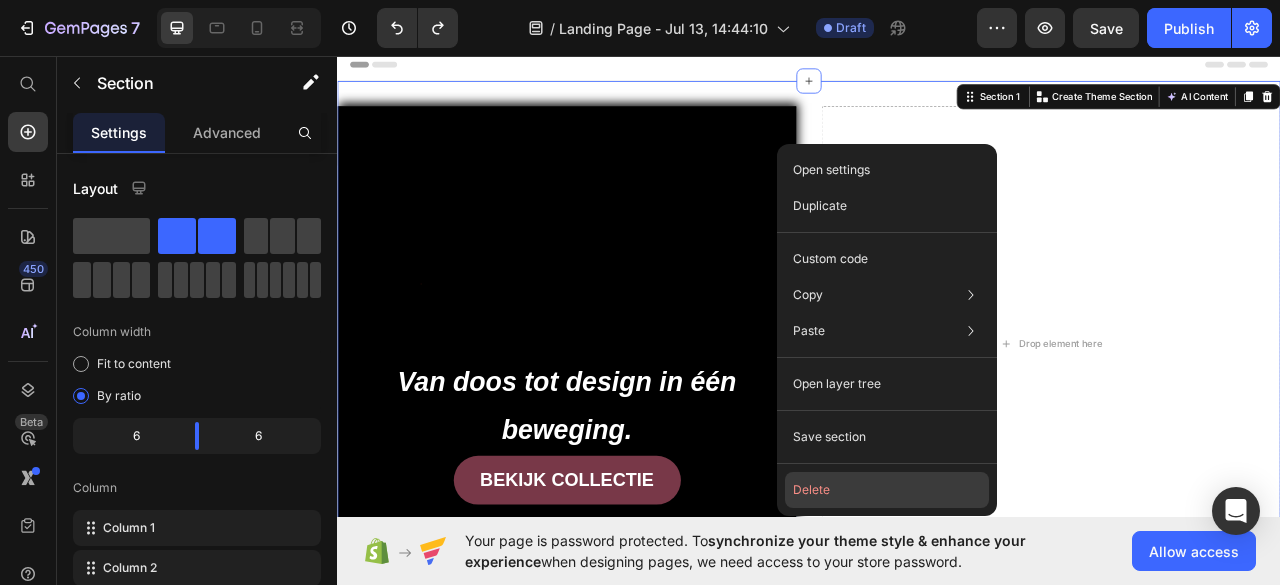 click on "Delete" 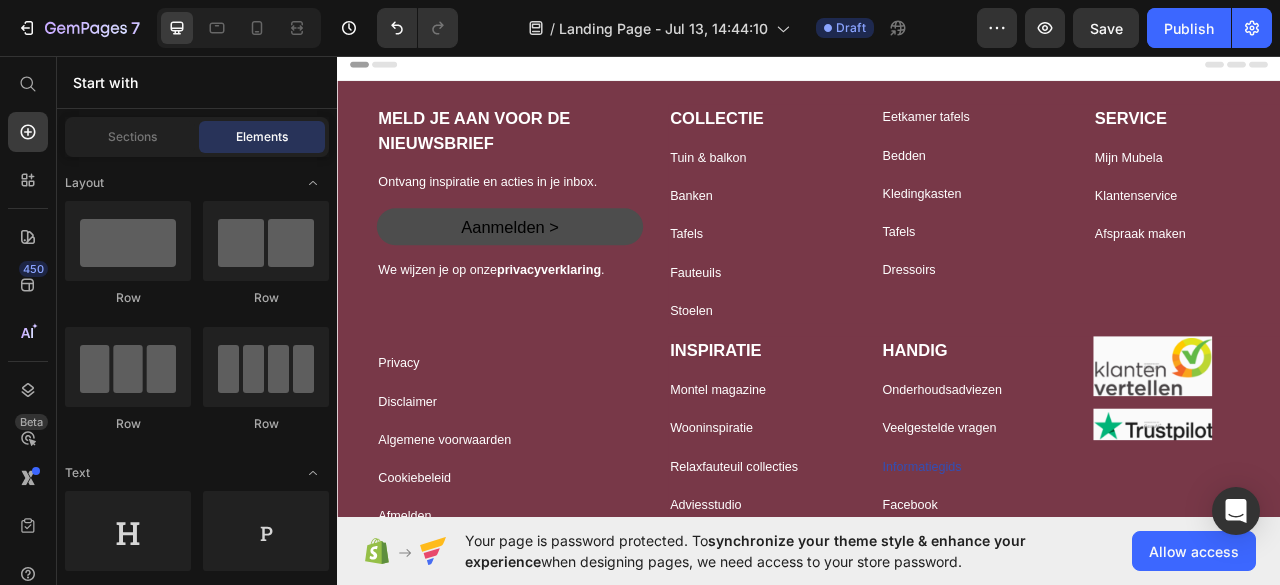 click on "MELD JE AAN VOOR DE NIEUWSBRIEF Text Block Ontvang inspiratie en acties in je inbox. Text Block Aanmelden > Button We wijzen je op onze  privacyverklaring . Text Block Row                Icon                Icon                Icon                Icon                Icon Icon List Hoz Privacy Text Block Disclaimer Text Block Algemene voorwaarden Text Block Cookiebeleid Text Block Row Row Afmelden Text Block CBW Text Block Row Row Row COLLECTIE Text Block Tuin & balkon Text Block Banken Text Block Tafels Text Block Fauteuils Text Block Stoelen Text Block Eetkamer tafels Text Block Bedden Text Block Kledingkasten Text Block Tafels Text Block Dressoirs Text Block Text Block SERVICE Text Block Mijn Mubela Text Block Klantenservice Text Block Afspraak maken Text Block Row INSPIRATIE Text Block Montel magazine Text Block Wooninspiratie Text Block Relaxfauteuil collecties Text Block Adviesstudio Text Block Nieuwsbrief Text Block HANDIG Text Block Onderhoudsadviezen Text Block Veelgestelde vragen Text Block Facebook" at bounding box center (937, 455) 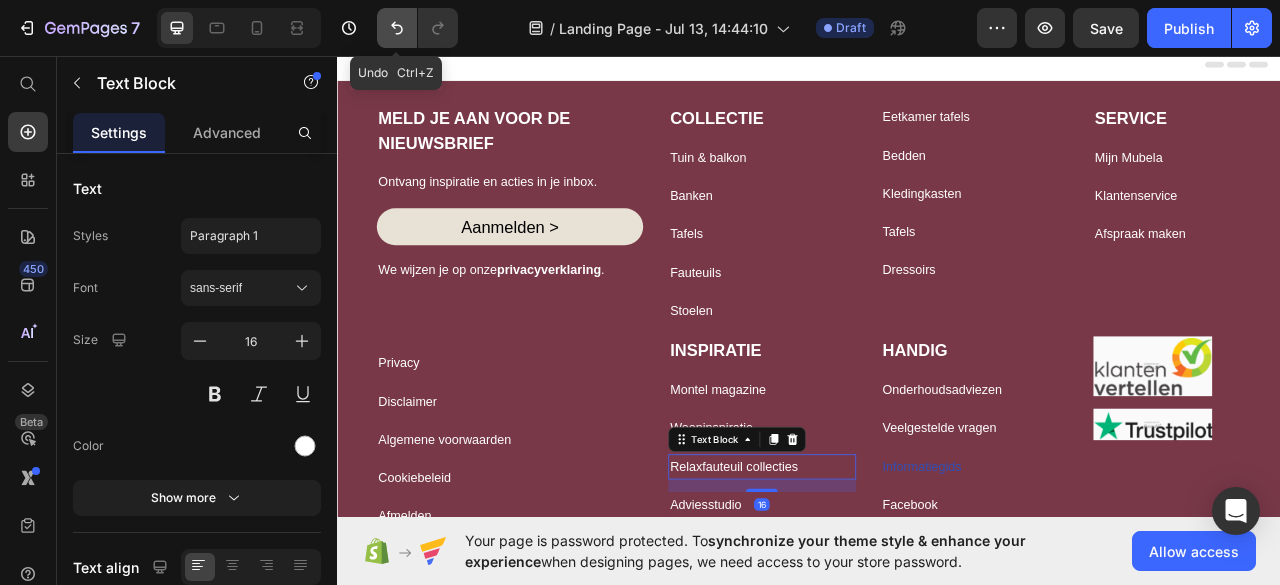 click 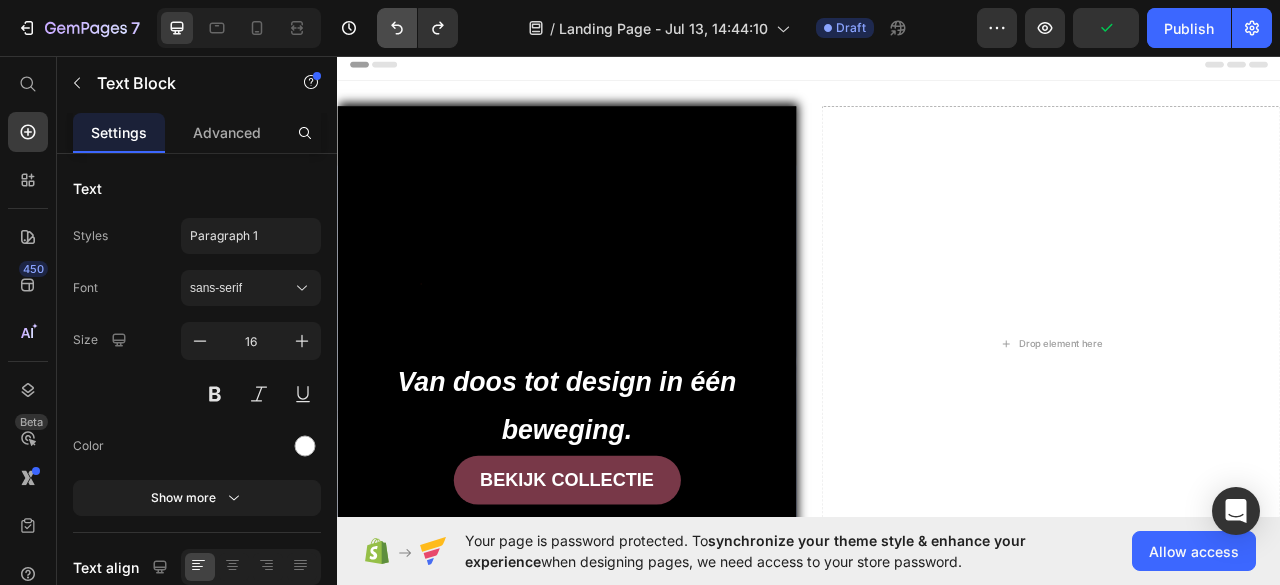 click 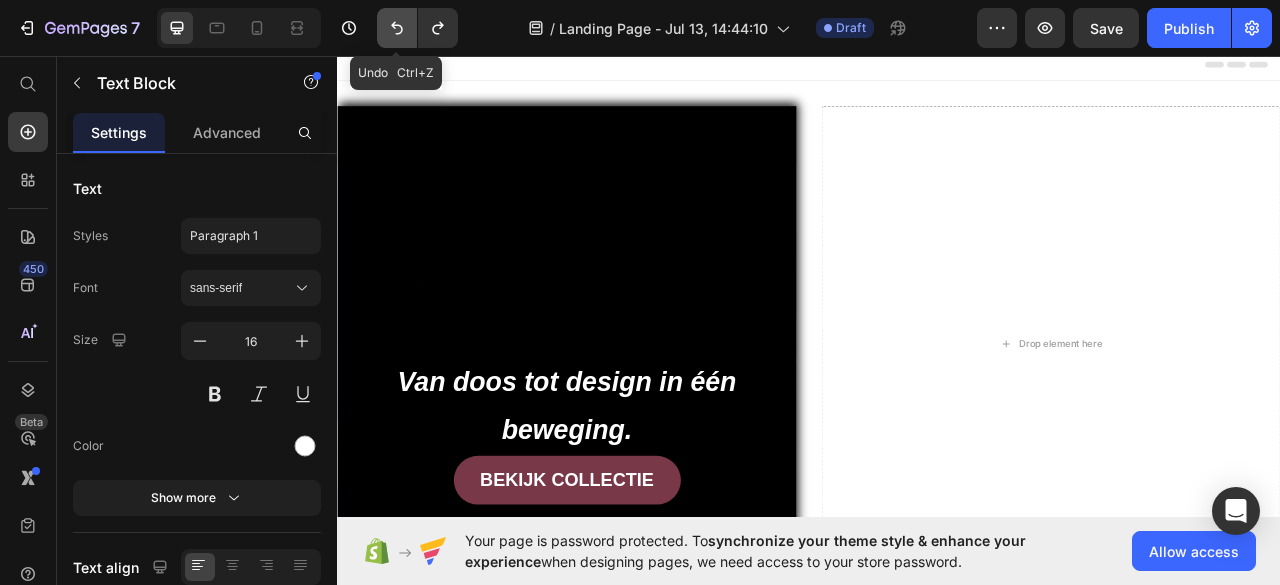 click 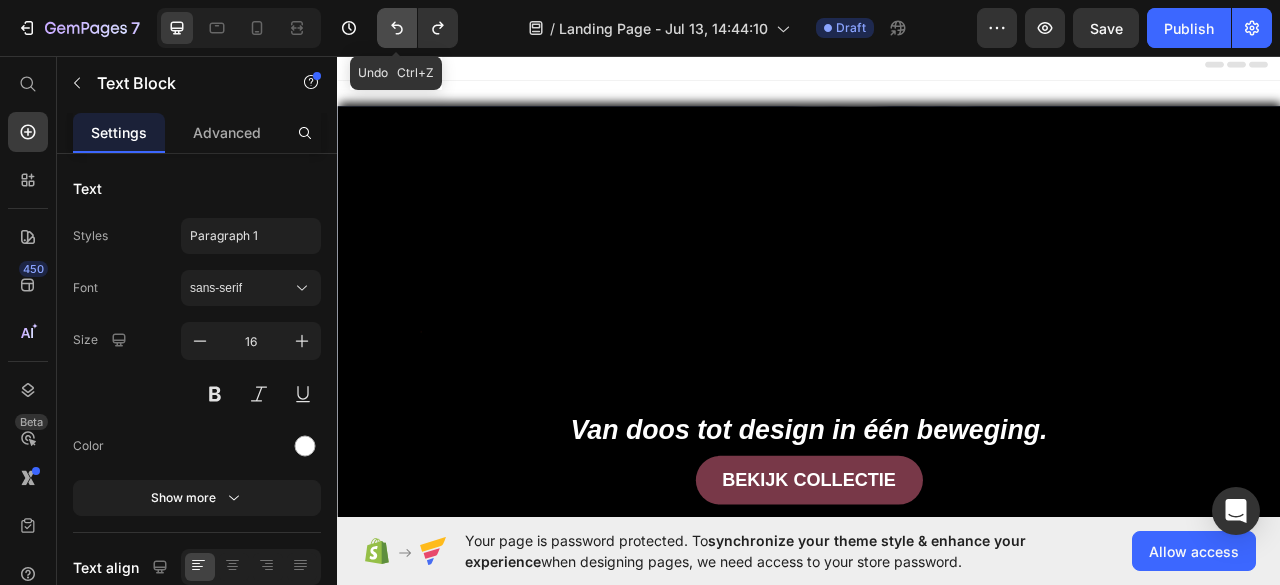 click 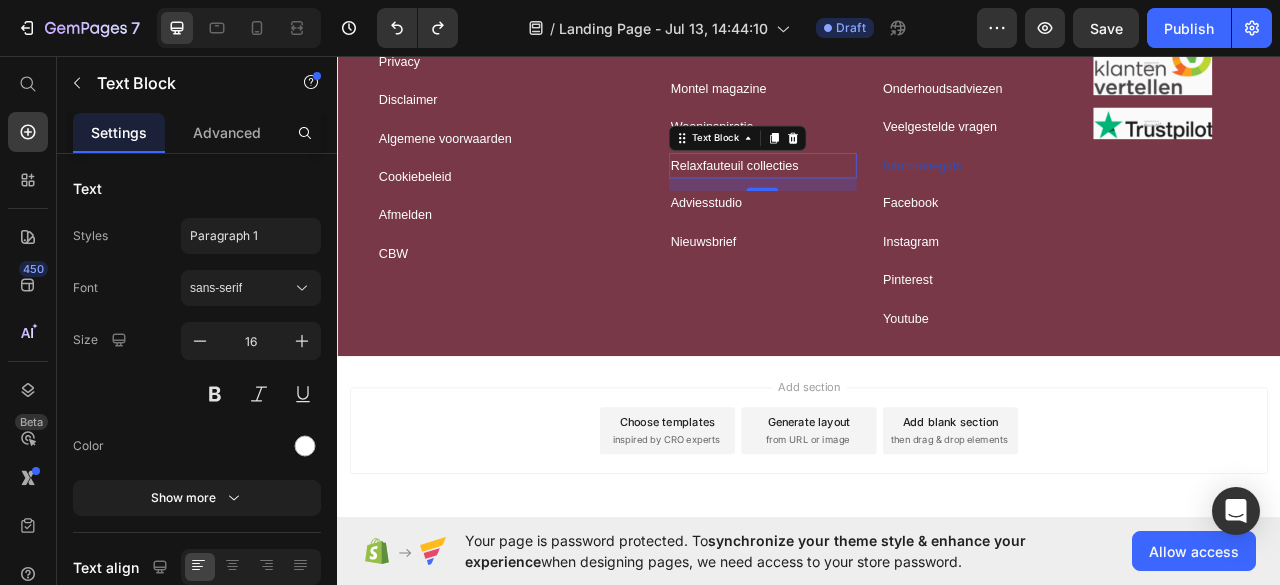scroll, scrollTop: 1062, scrollLeft: 0, axis: vertical 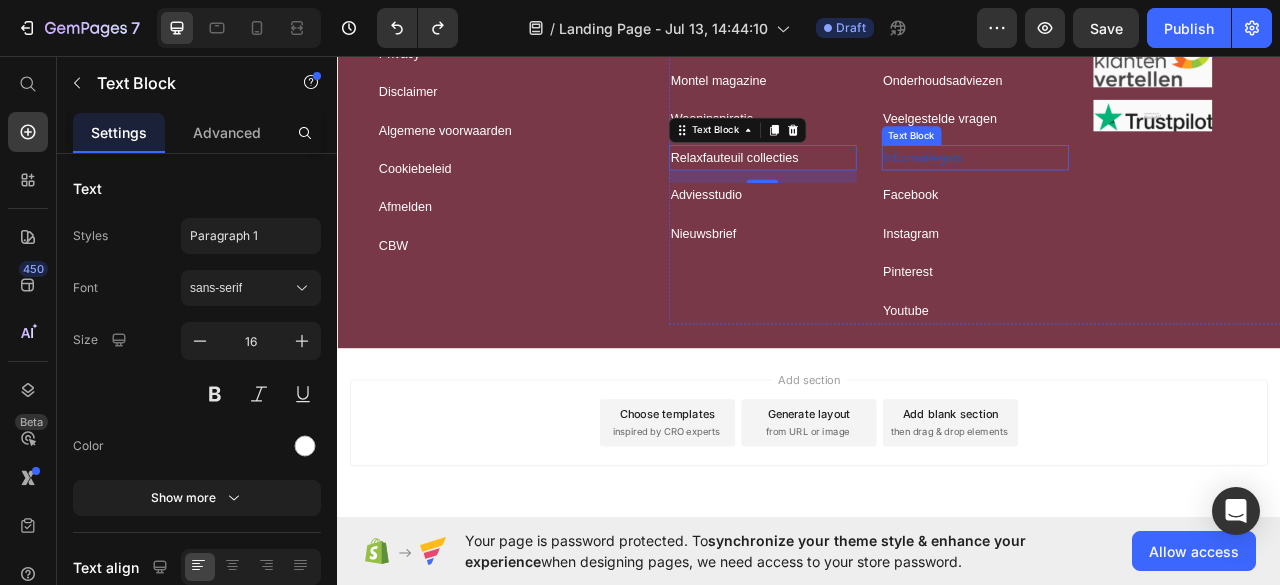 click on "Informatiegids" at bounding box center [1148, 187] 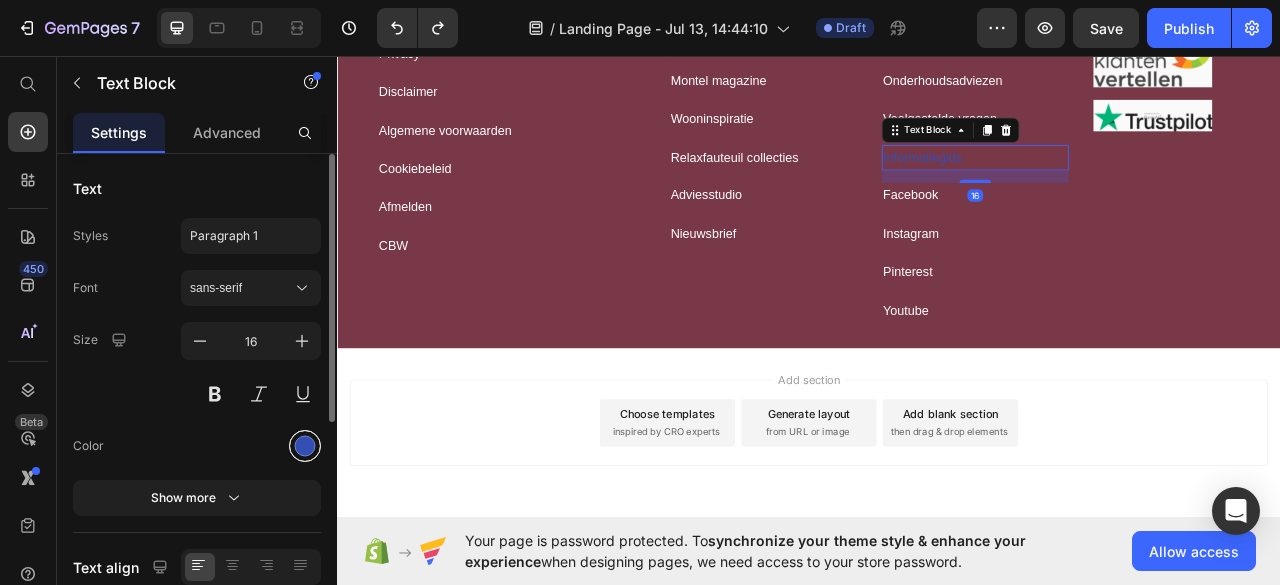 click at bounding box center [305, 446] 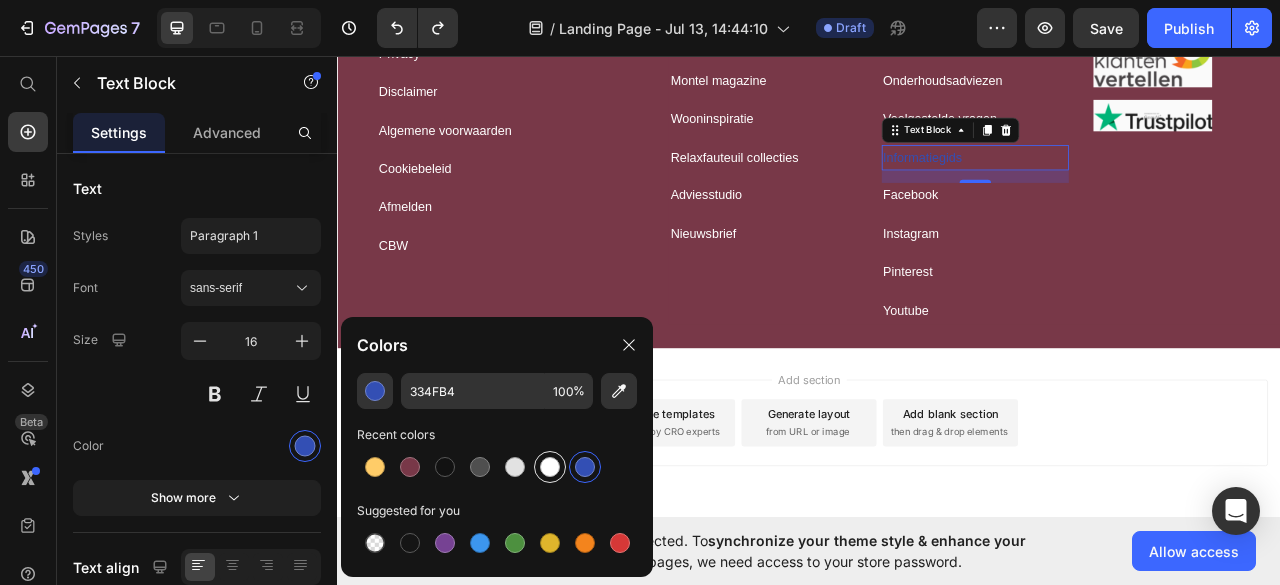 click at bounding box center [550, 467] 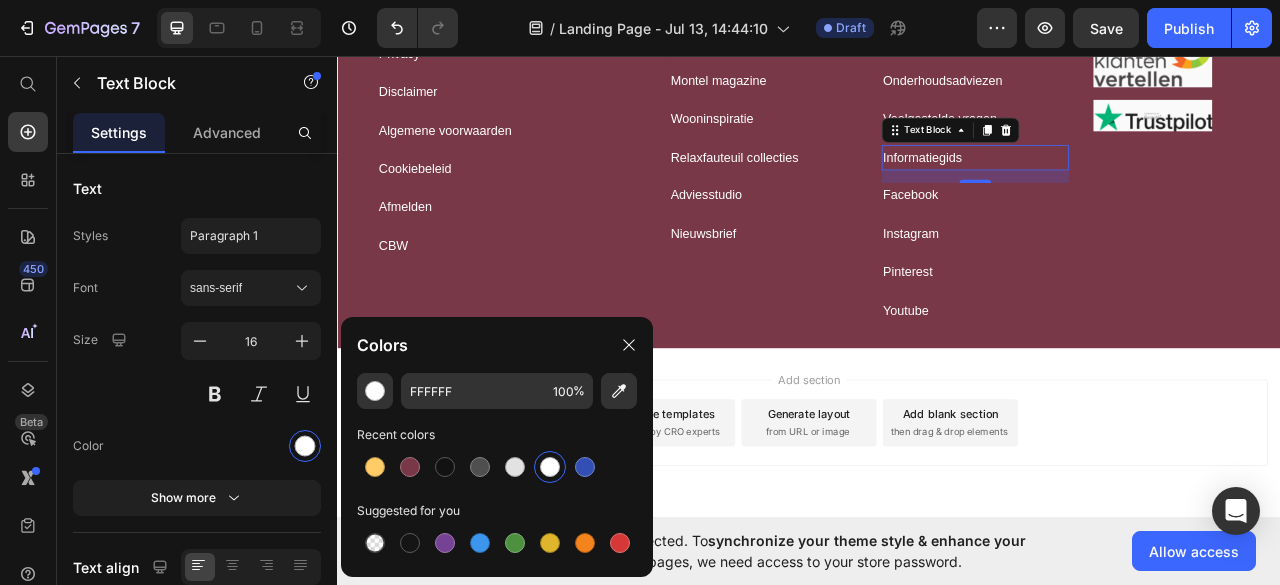 click on "Add section Choose templates inspired by CRO experts Generate layout from URL or image Add blank section then drag & drop elements" at bounding box center [937, 552] 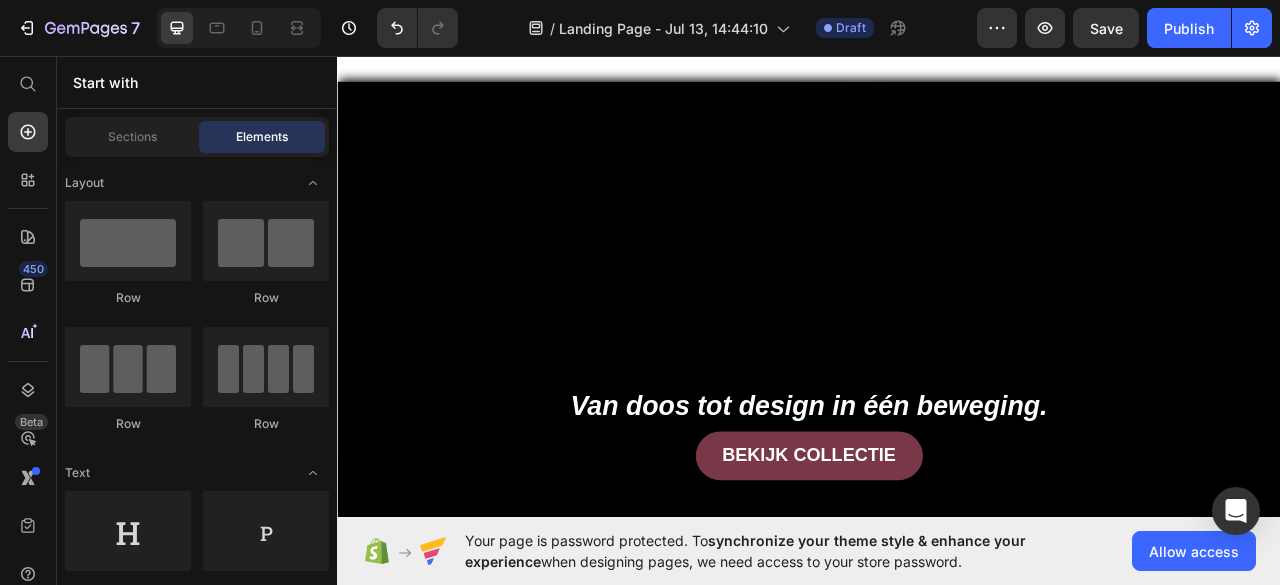 scroll, scrollTop: 0, scrollLeft: 0, axis: both 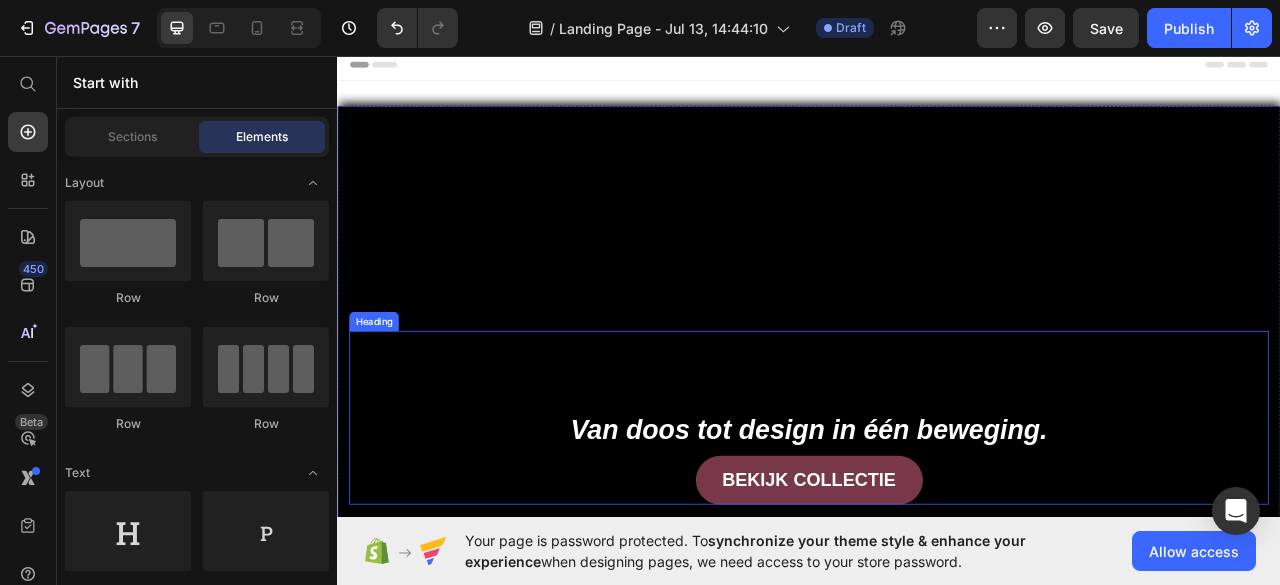 click at bounding box center (937, 455) 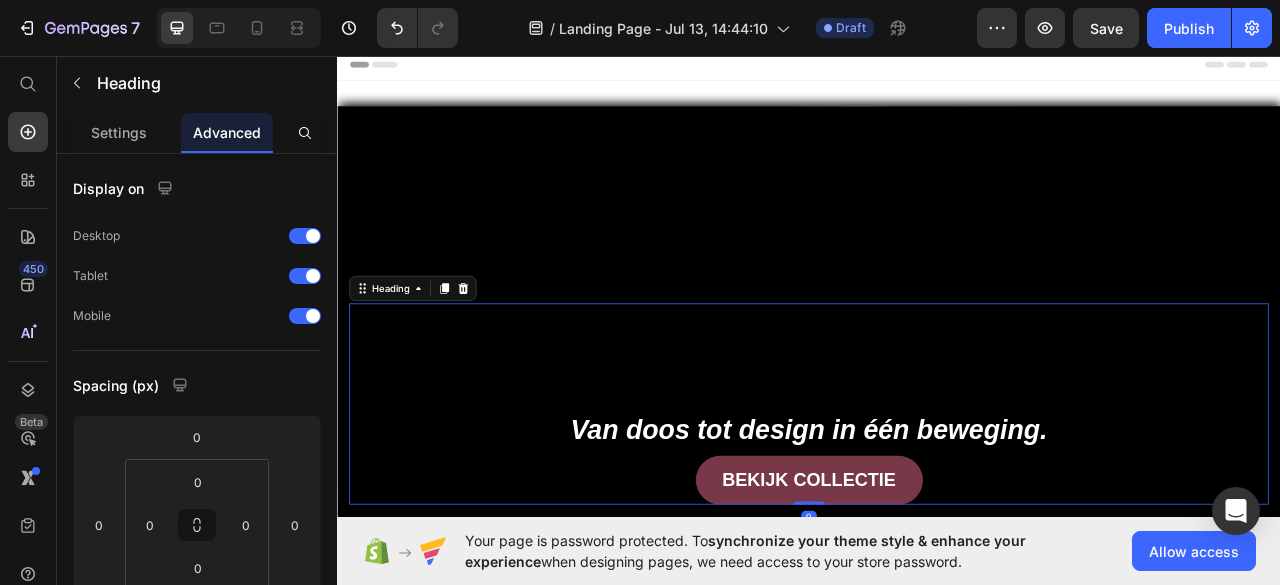 click at bounding box center [937, 437] 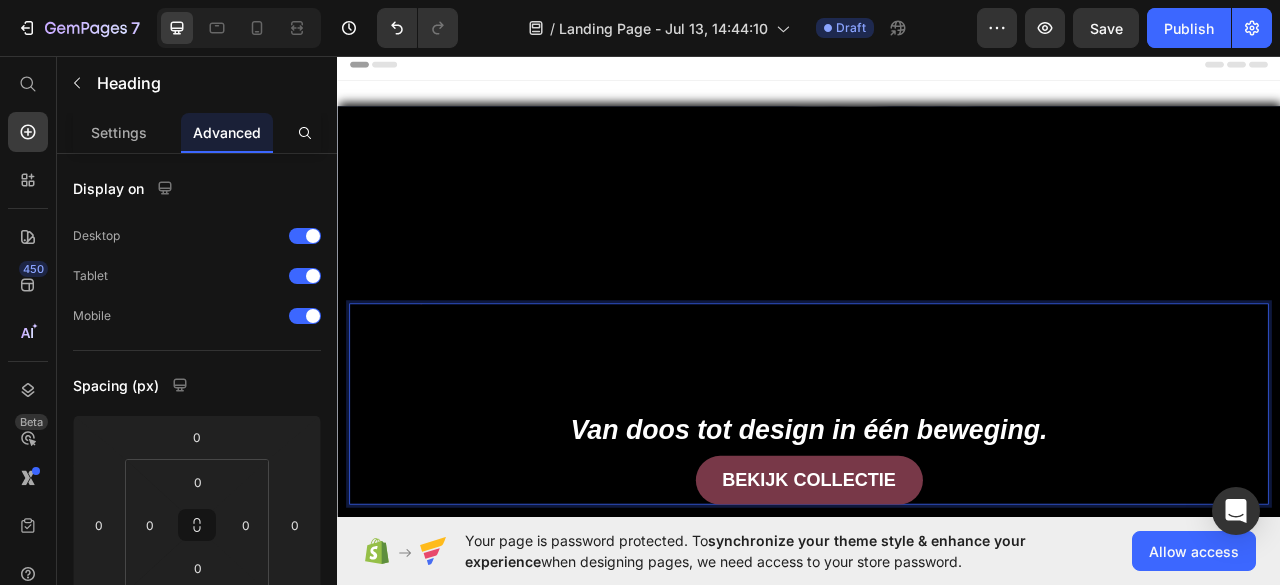 click at bounding box center [937, 437] 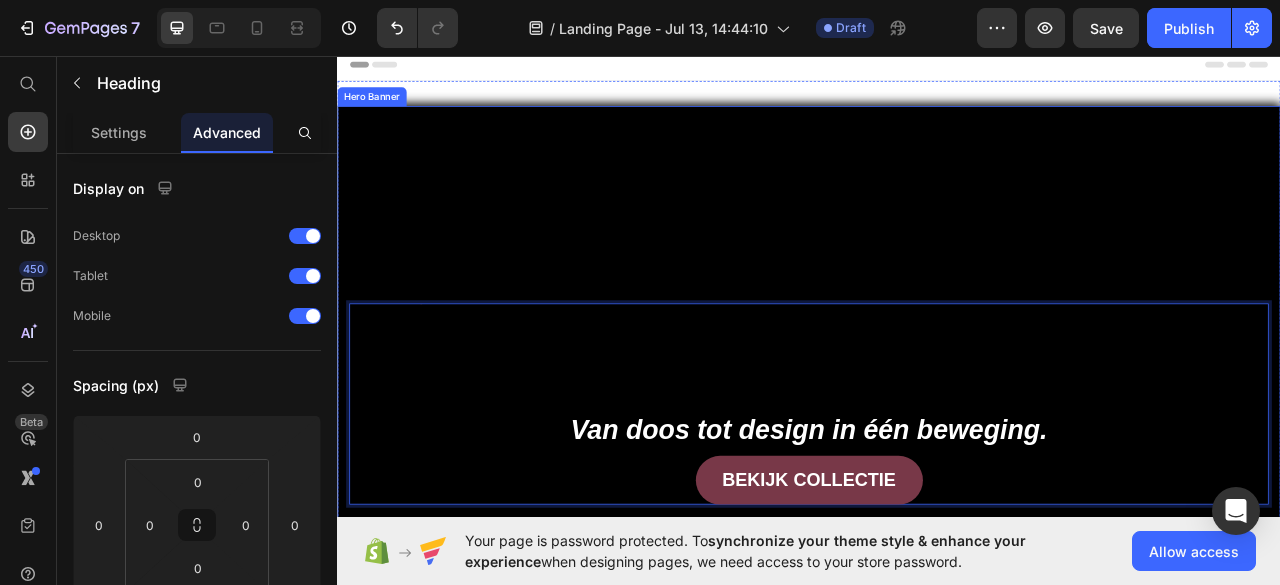 click on "Image Text Block Heading   0 Van doos tot design in één beweging. Text Block Image Free shipping Text Block from The States Text Block Advanced List Image 30-Day FREE returns Text Block & Exchange Text Block Advanced List Row Image More than 60.000 Text Block Happy “Cattomers” Text Block Advanced List Image Secured Checkout Text Block using SSL Technology Text Block Advanced List Row                Title Line BEKIJK COLLECTIE Button Row" at bounding box center [937, 500] 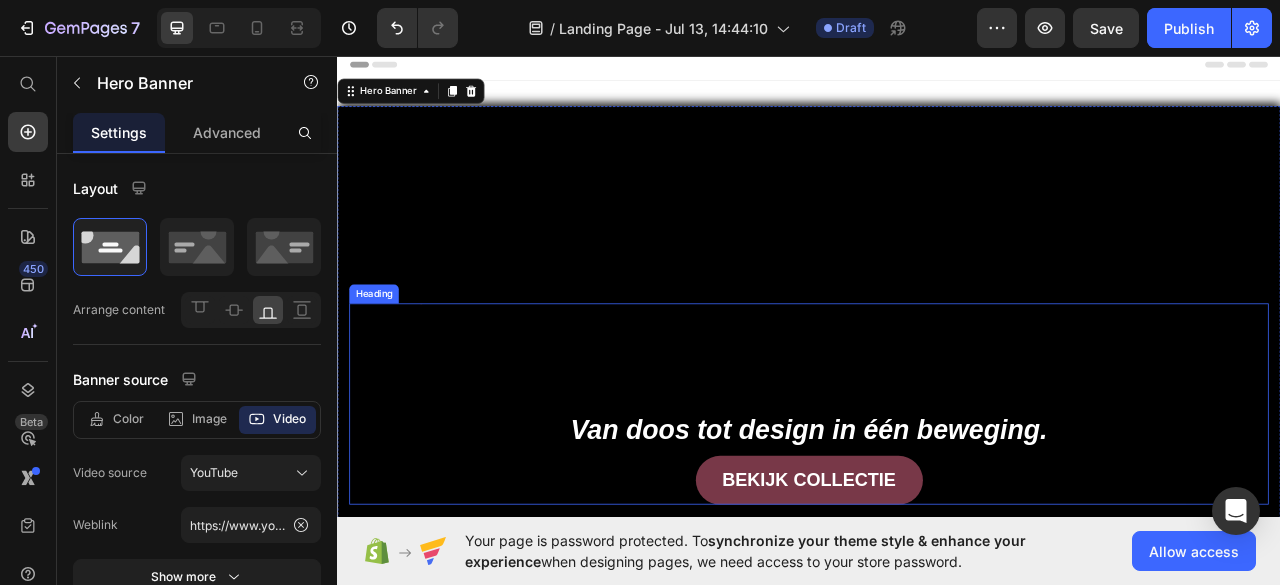 click at bounding box center (937, 393) 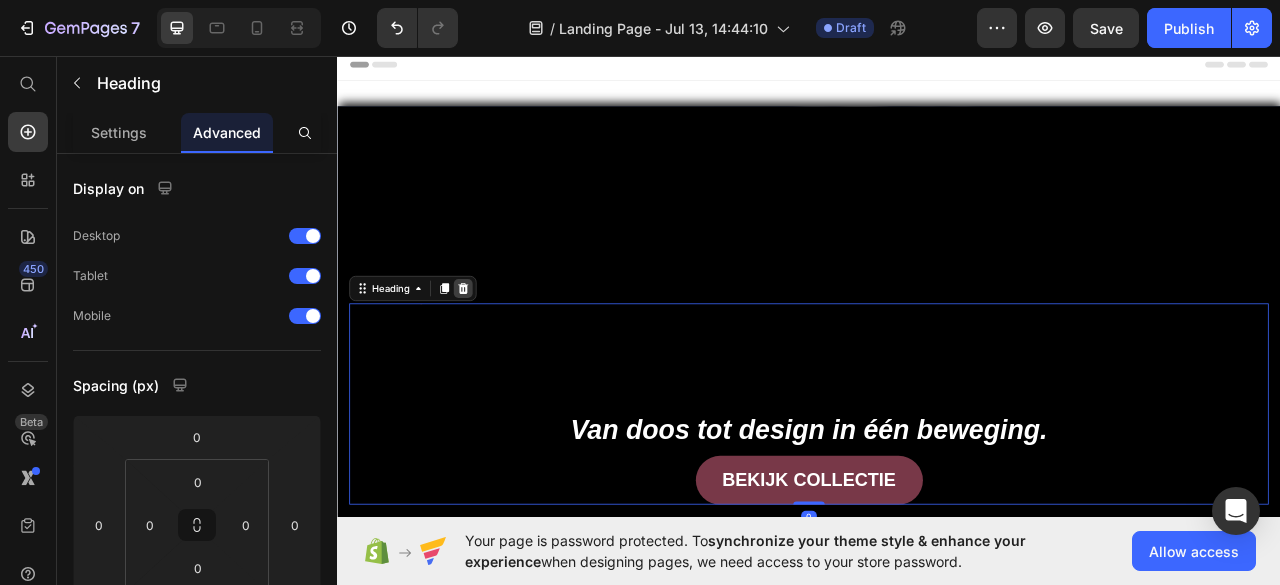 click 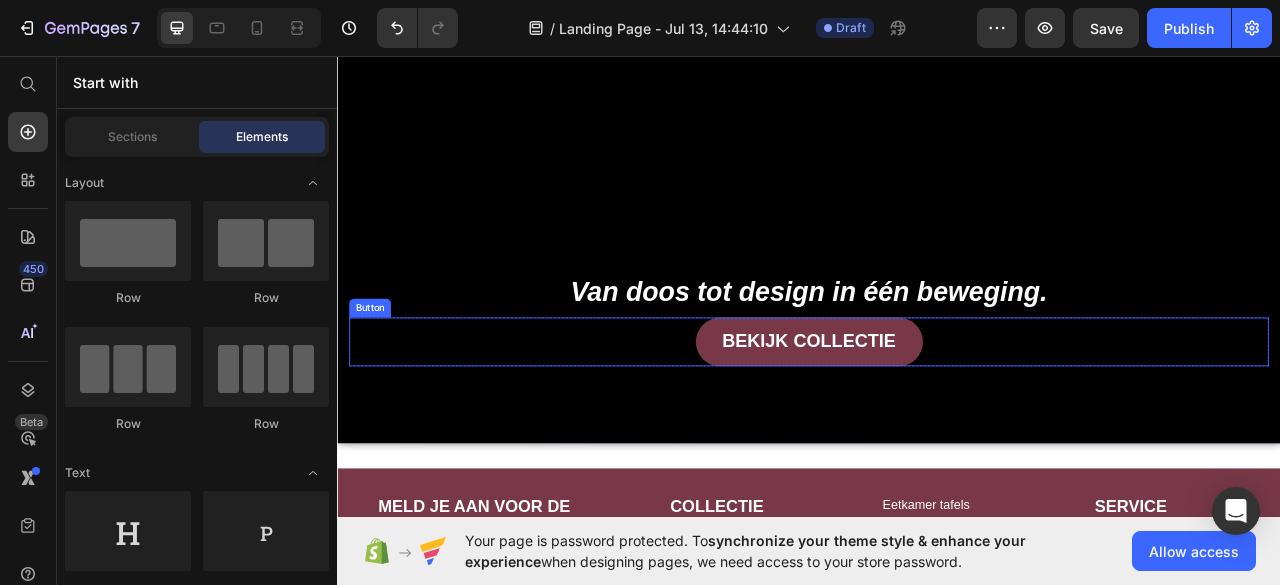 scroll, scrollTop: 175, scrollLeft: 0, axis: vertical 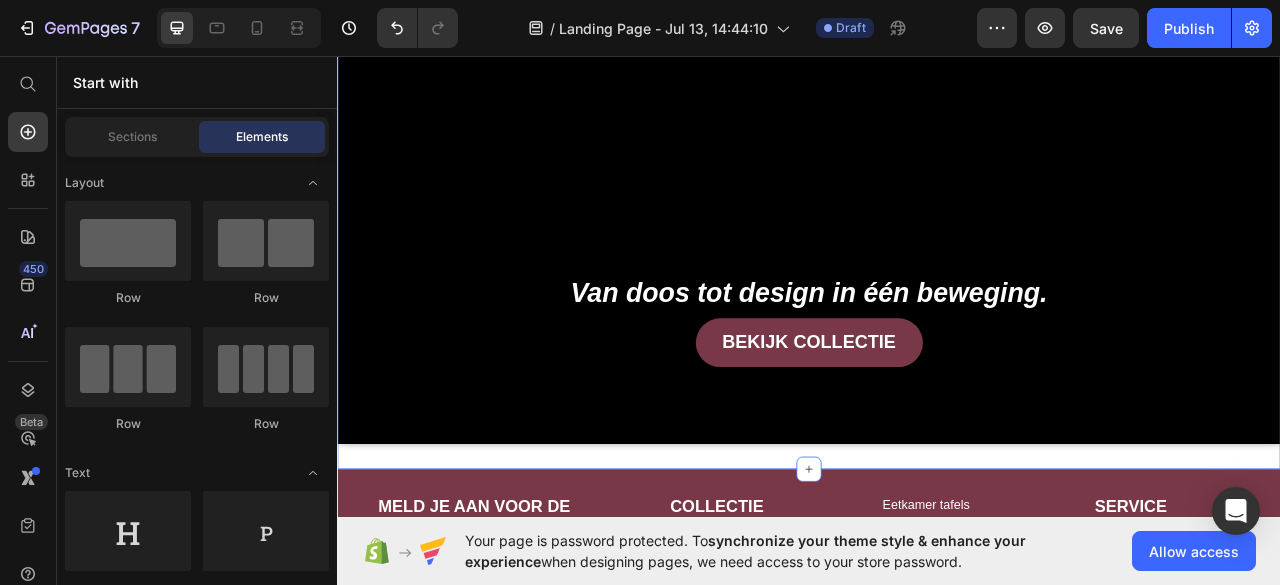 click on "Image Text Block Van doos tot design in één beweging. Text Block Image Free shipping Text Block from The States Text Block Advanced List Image 30-Day FREE returns Text Block & Exchange Text Block Advanced List Row Image More than 60.000 Text Block Happy “Cattomers” Text Block Advanced List Image Secured Checkout Text Block using SSL Technology Text Block Advanced List Row                Title Line BEKIJK COLLECTIE Button Row Hero Banner Section 1" at bounding box center [937, 248] 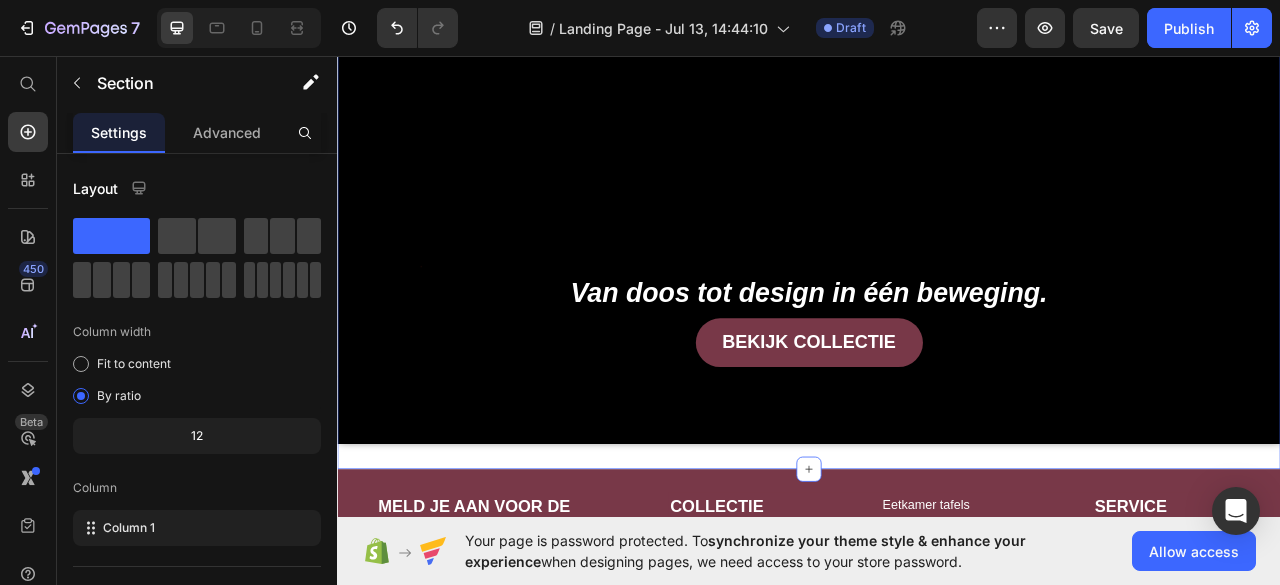 click on "Image Text Block Van doos tot design in één beweging. Text Block Image Free shipping Text Block from The States Text Block Advanced List Image 30-Day FREE returns Text Block & Exchange Text Block Advanced List Row Image More than 60.000 Text Block Happy “Cattomers” Text Block Advanced List Image Secured Checkout Text Block using SSL Technology Text Block Advanced List Row                Title Line BEKIJK COLLECTIE Button Row Hero Banner Section 1   You can create reusable sections Create Theme Section AI Content Write with GemAI What would you like to describe here? Tone and Voice Persuasive Product Show more Generate" at bounding box center (937, 248) 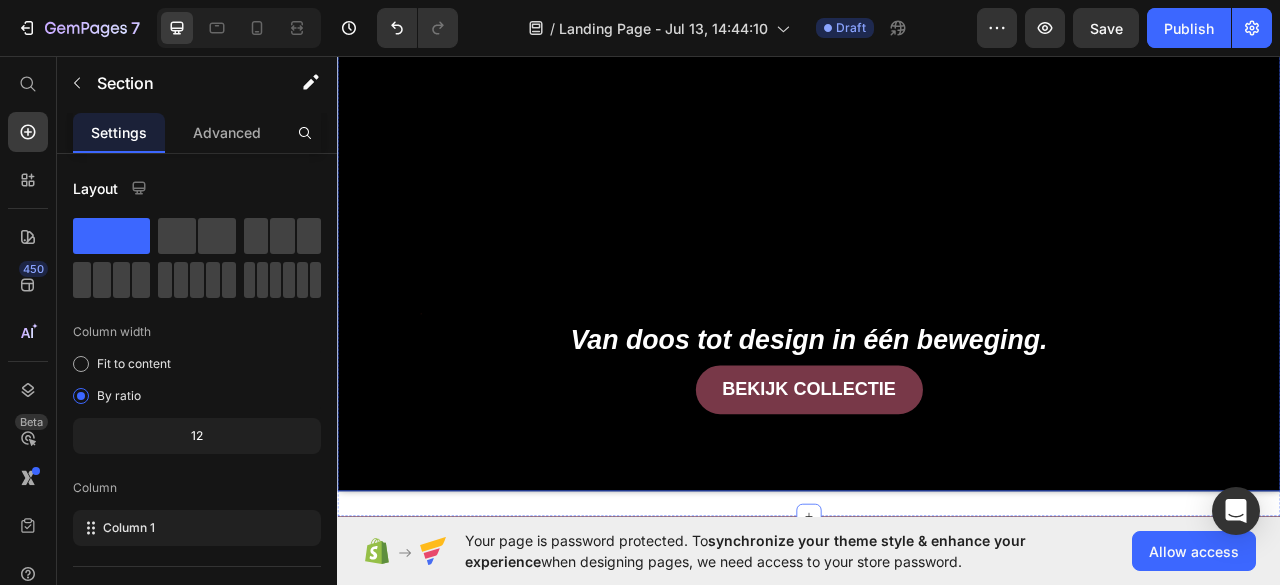 scroll, scrollTop: 116, scrollLeft: 0, axis: vertical 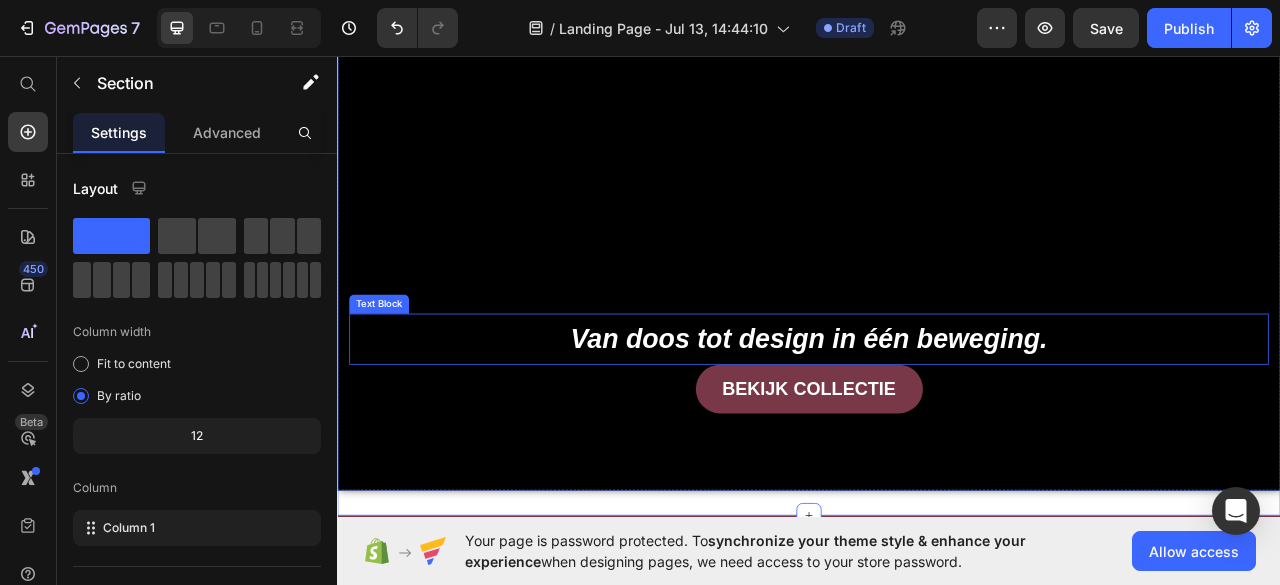 click on "Van doos tot design in één beweging." at bounding box center [937, 417] 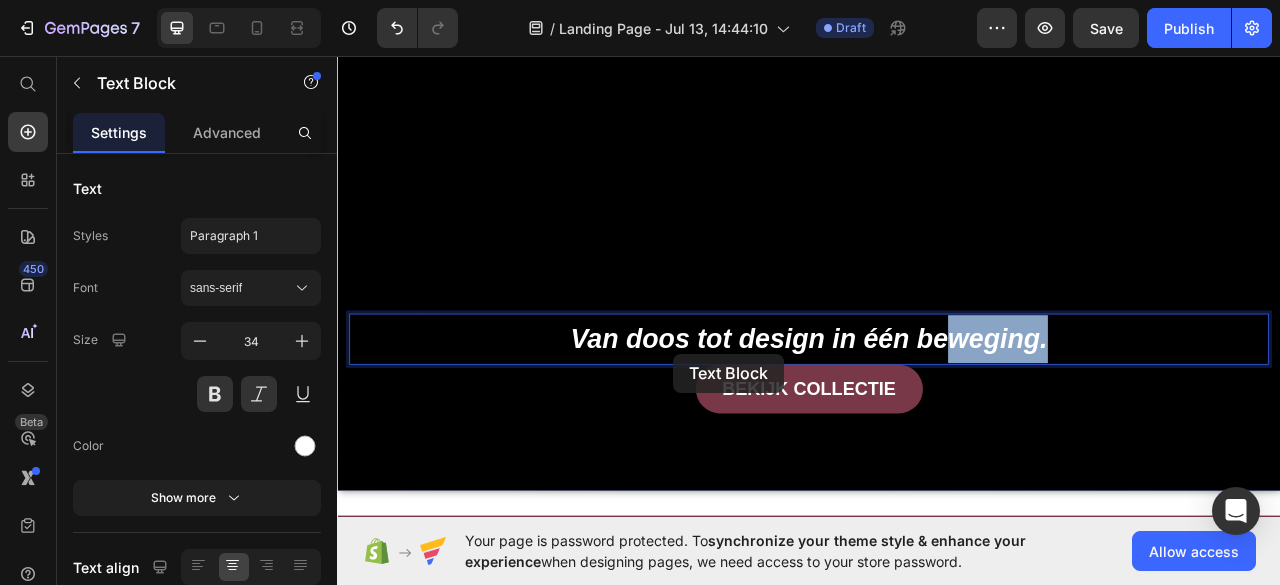 scroll, scrollTop: 51, scrollLeft: 0, axis: vertical 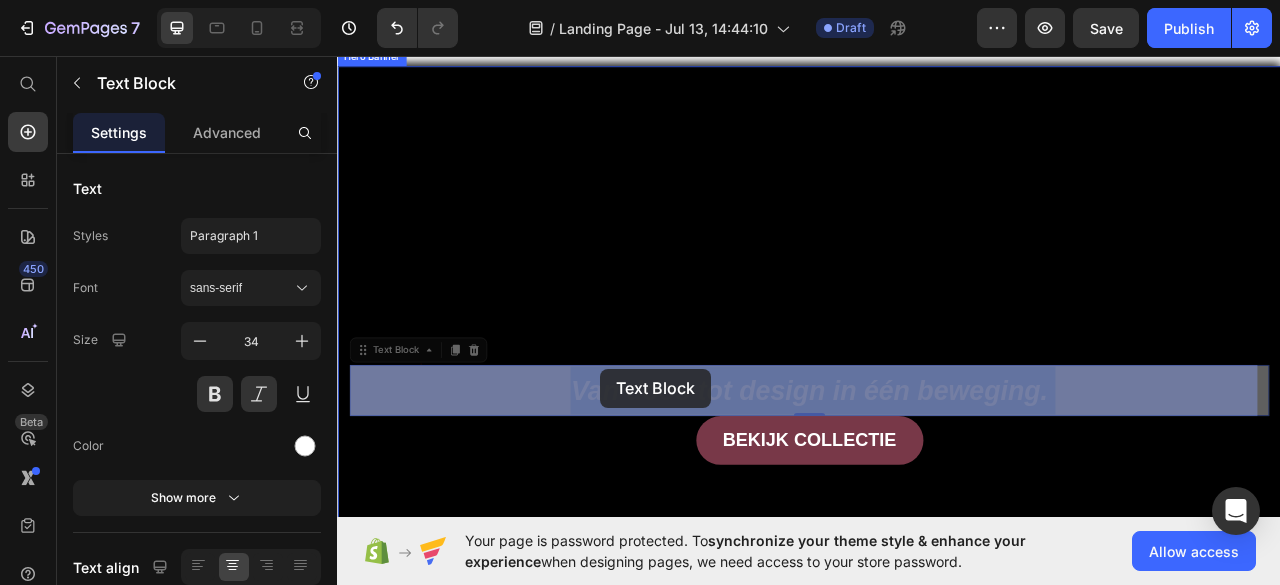 drag, startPoint x: 1251, startPoint y: 423, endPoint x: 672, endPoint y: 455, distance: 579.8836 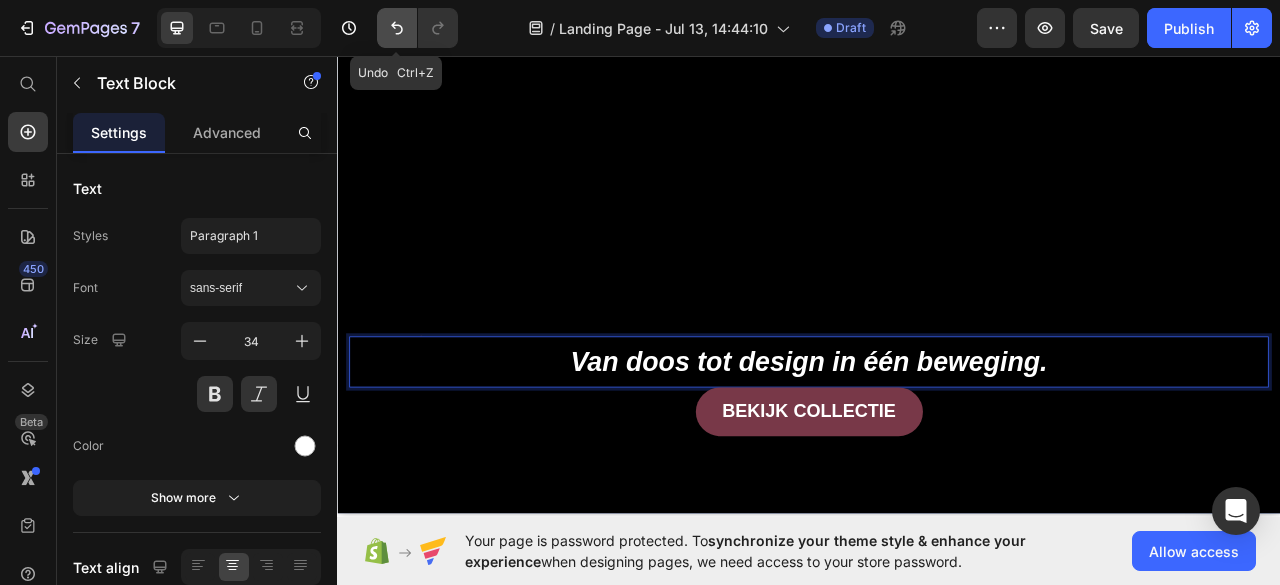click 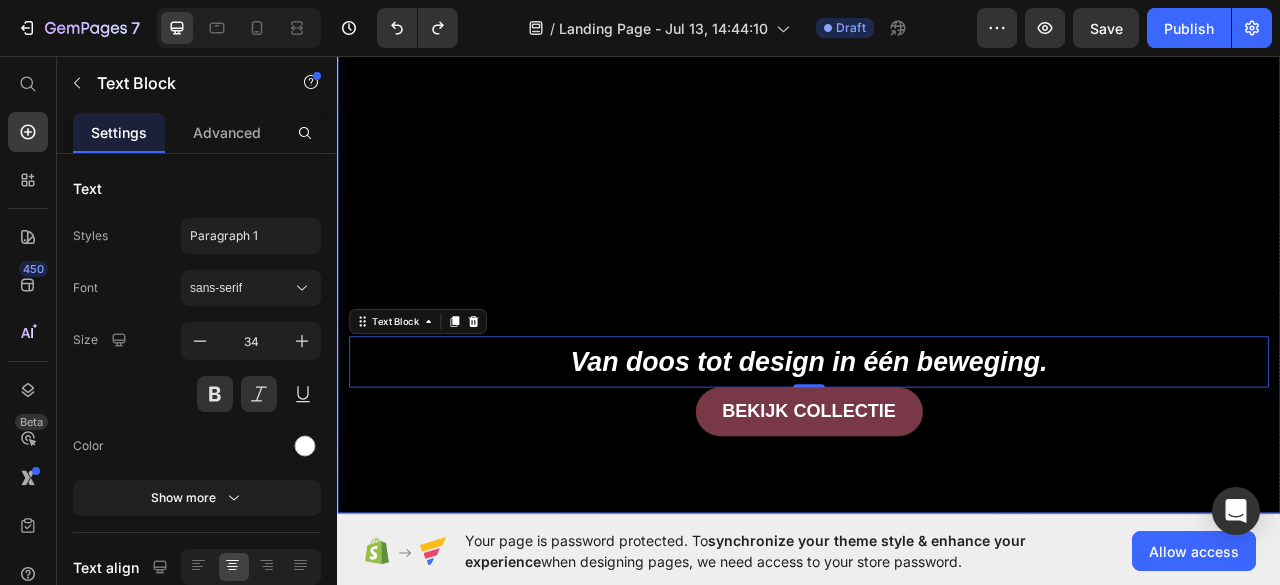 scroll, scrollTop: 0, scrollLeft: 0, axis: both 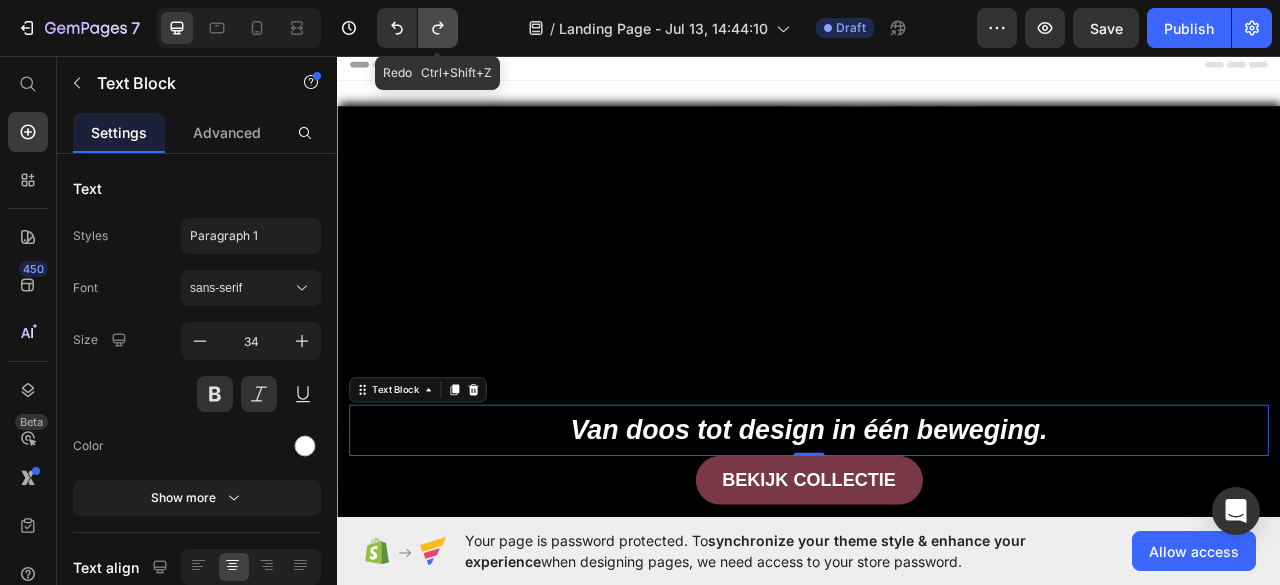 click 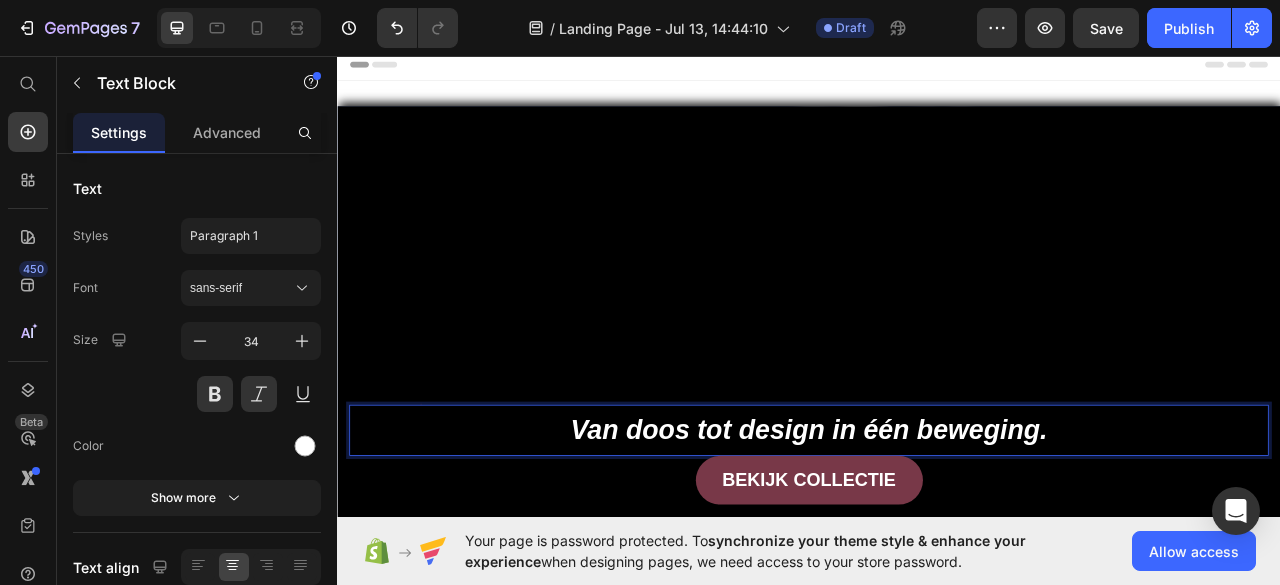 click on "Van doos tot design in één beweging." at bounding box center [937, 533] 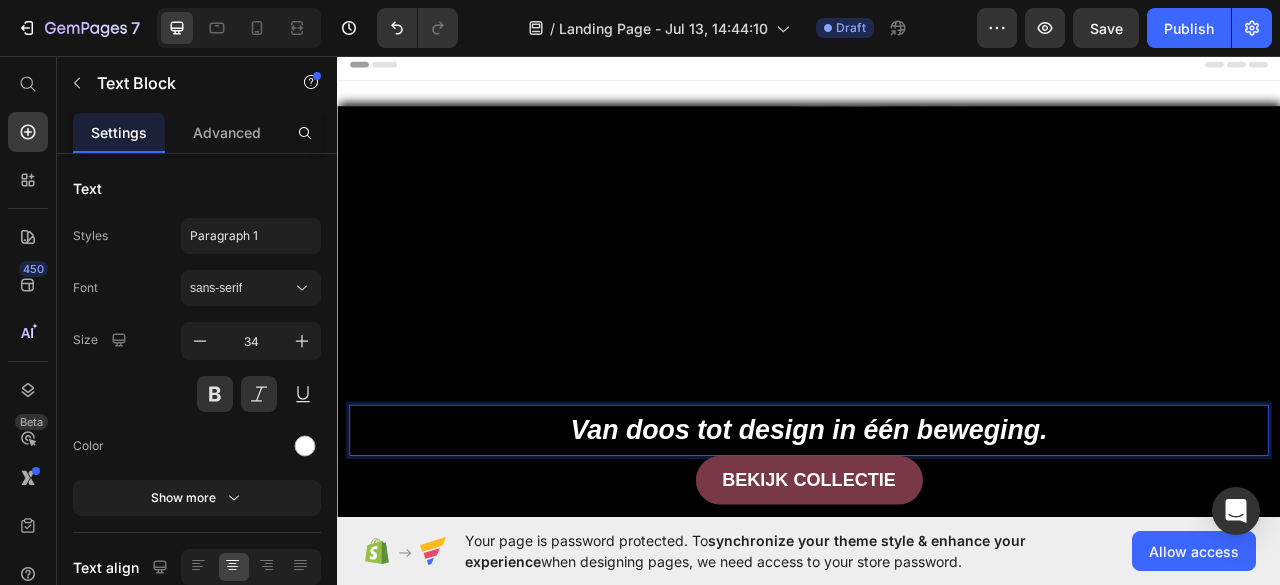 drag, startPoint x: 1237, startPoint y: 527, endPoint x: 760, endPoint y: 516, distance: 477.12683 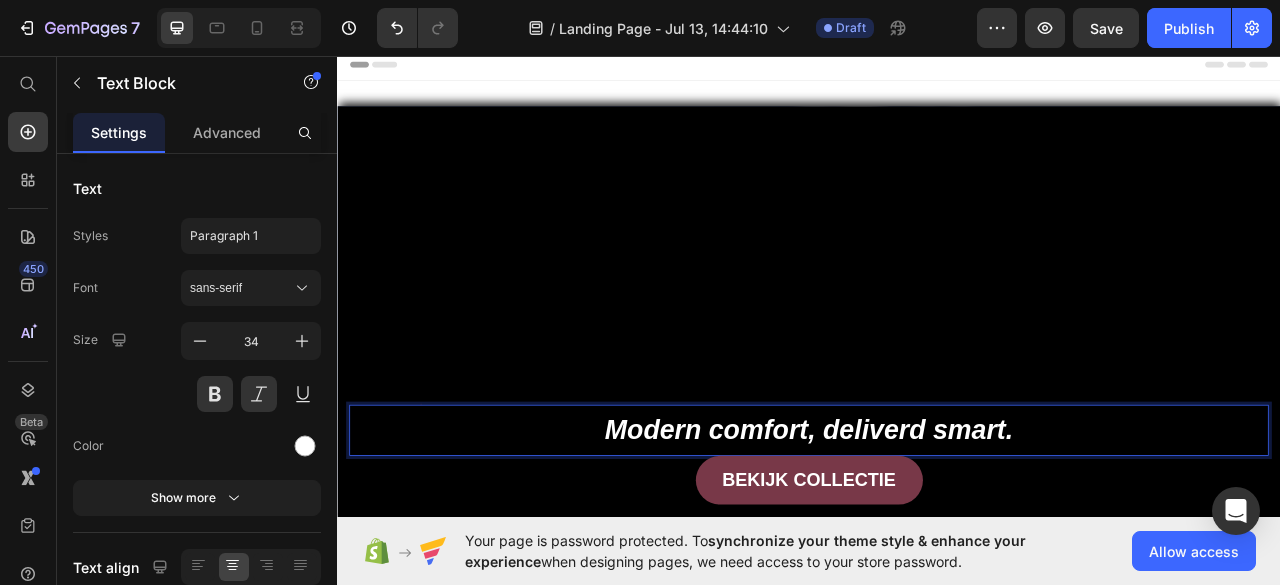 click on "Modern comfort, deliverd smart." at bounding box center (937, 533) 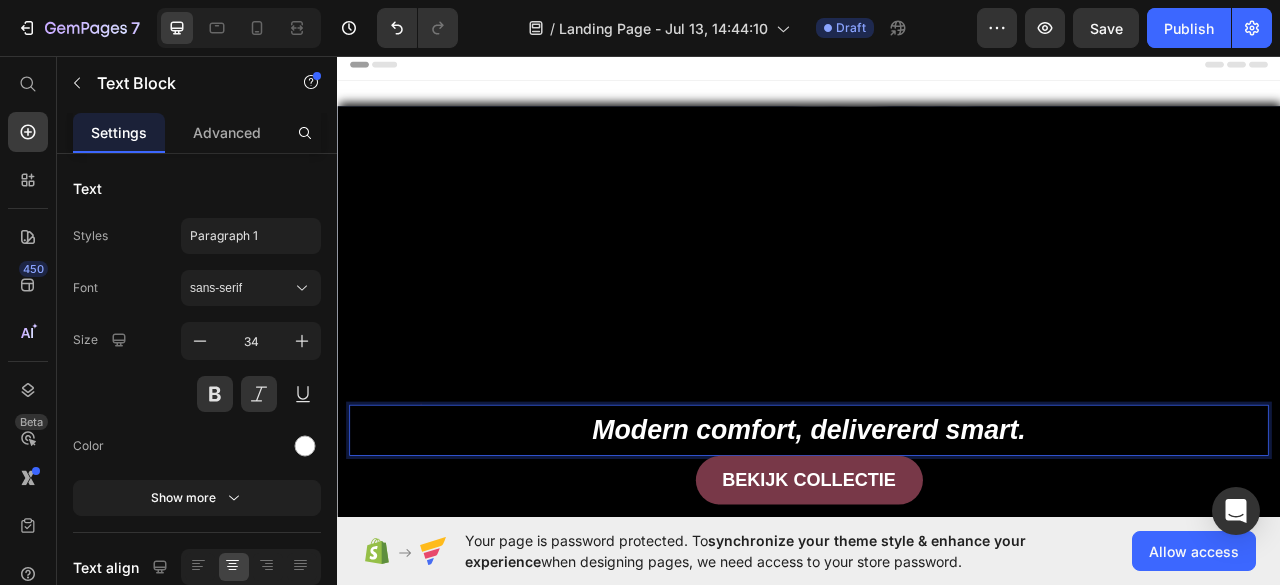 click on "Modern comfort, delivererd smart." at bounding box center [937, 533] 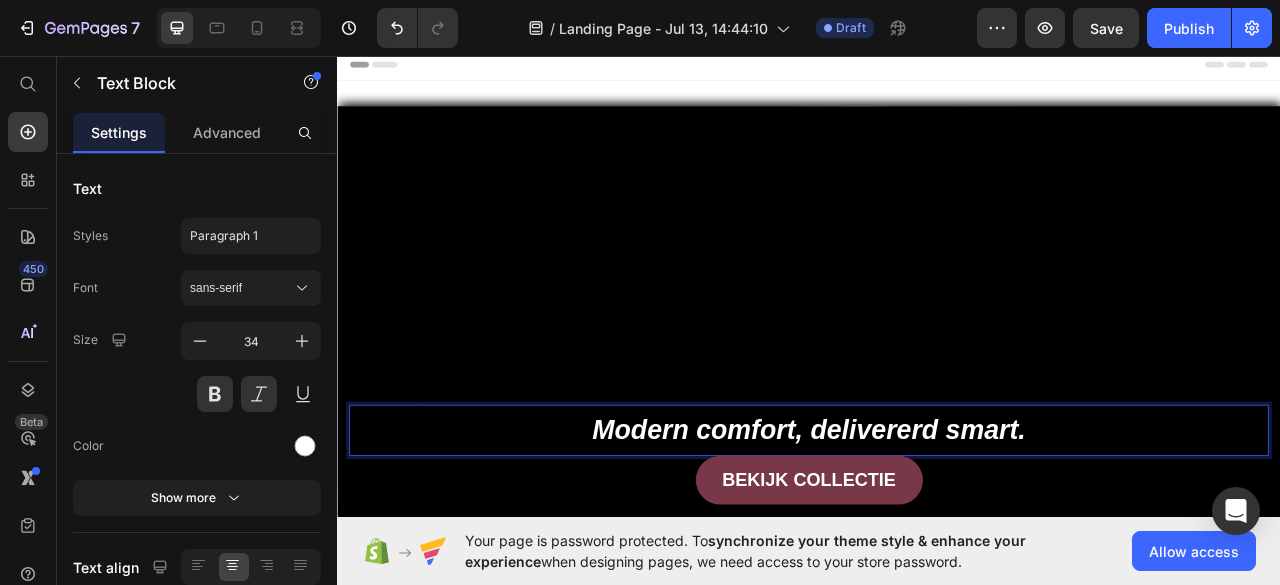 drag, startPoint x: 1062, startPoint y: 535, endPoint x: 1131, endPoint y: 559, distance: 73.05477 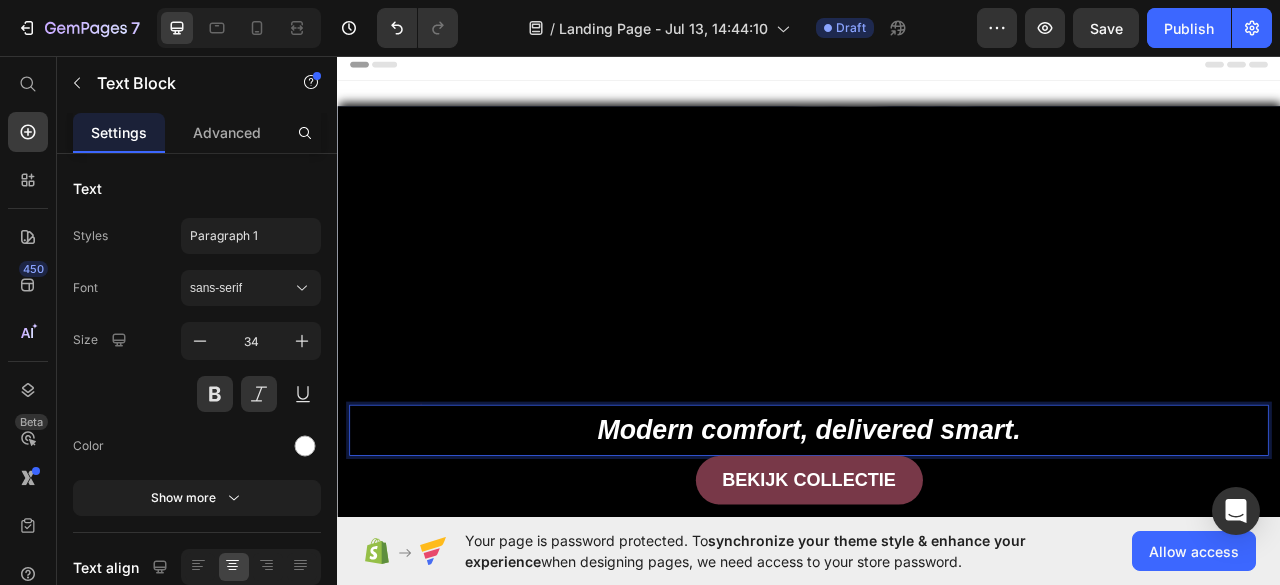 click on "Modern comfort, delivered smart." at bounding box center [937, 533] 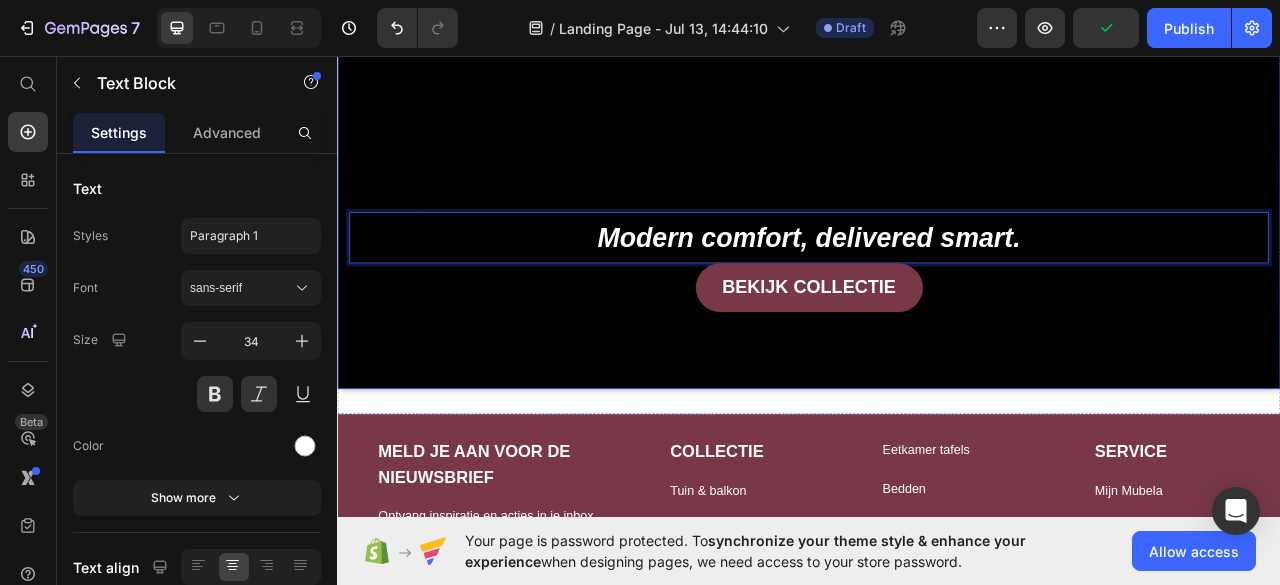 scroll, scrollTop: 111, scrollLeft: 0, axis: vertical 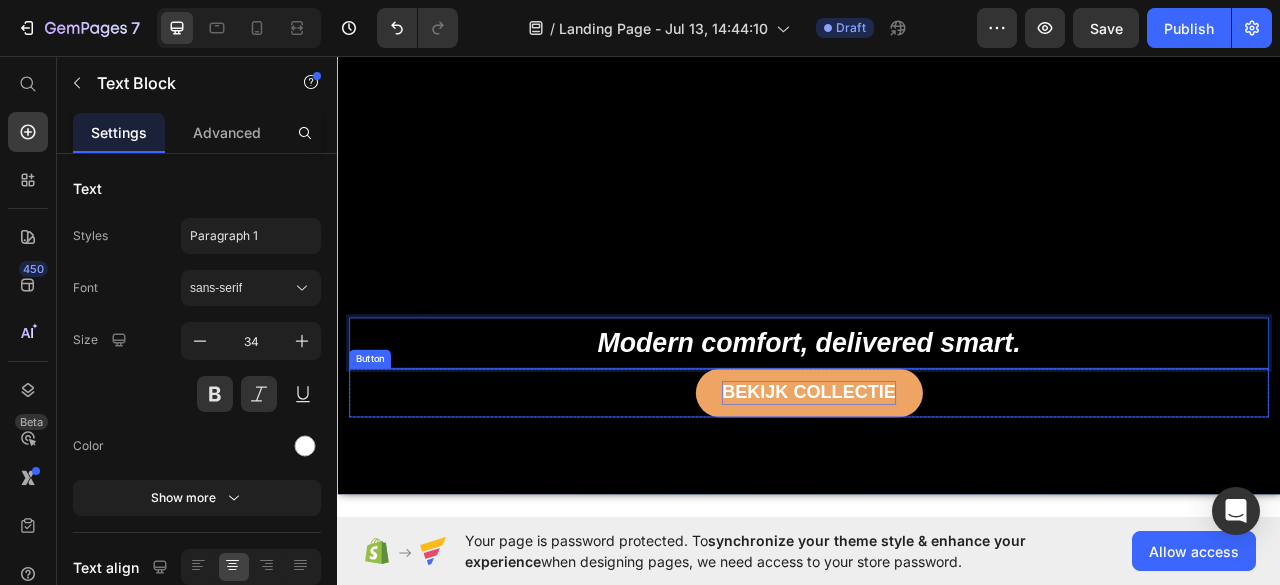 click on "BEKIJK COLLECTIE" at bounding box center (936, 486) 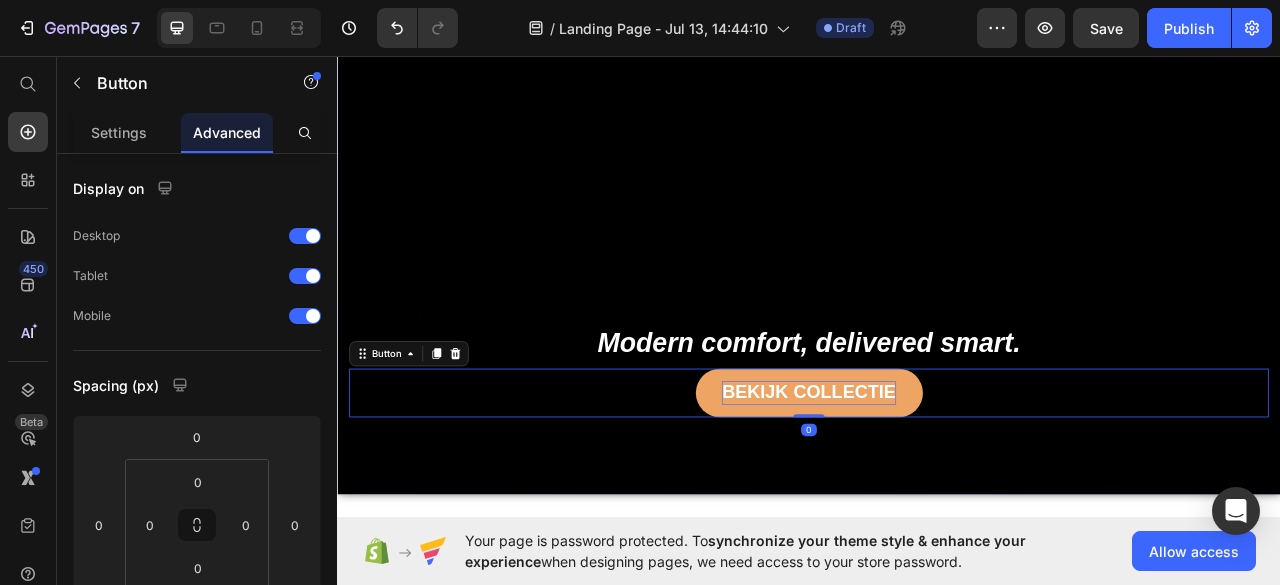 click on "BEKIJK COLLECTIE" at bounding box center (936, 486) 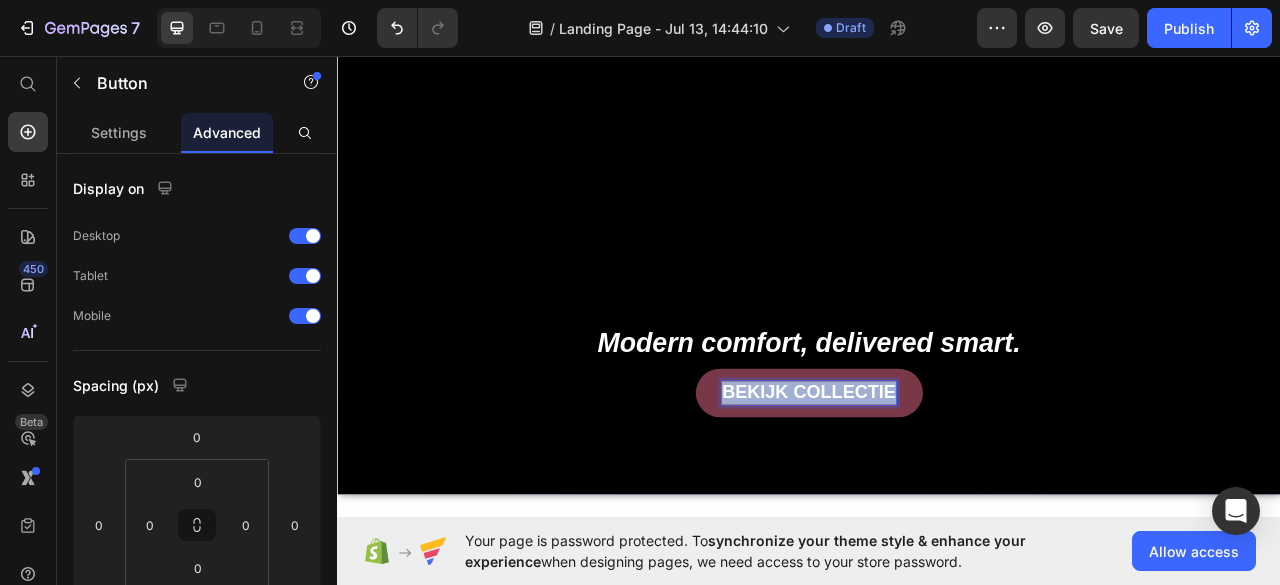 drag, startPoint x: 1038, startPoint y: 482, endPoint x: 780, endPoint y: 482, distance: 258 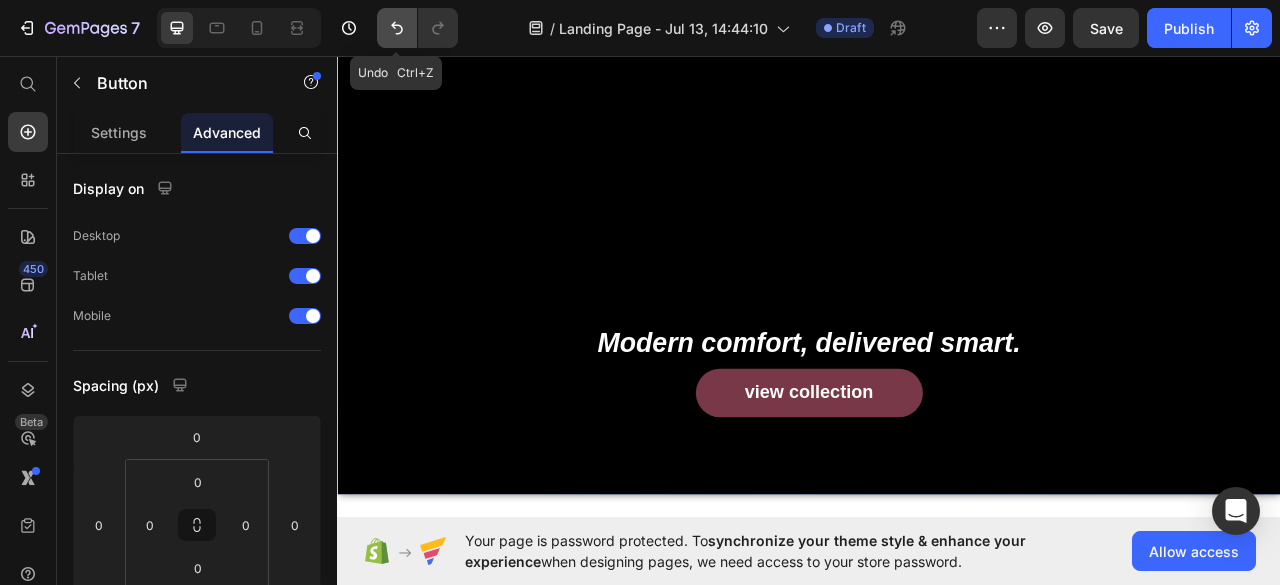 click 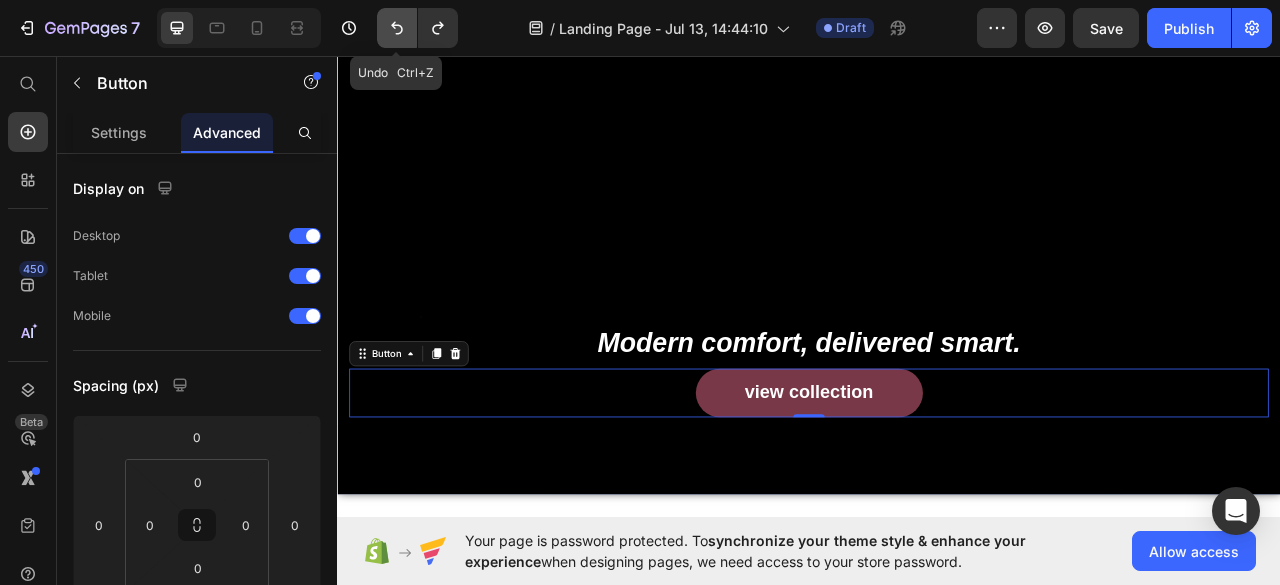click 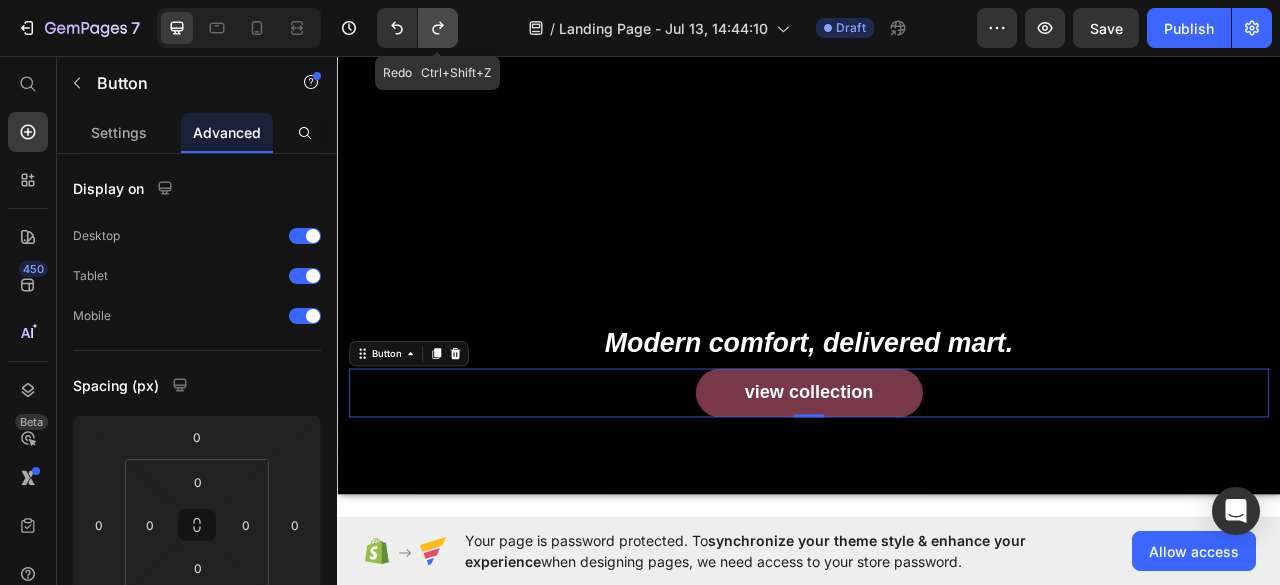 click 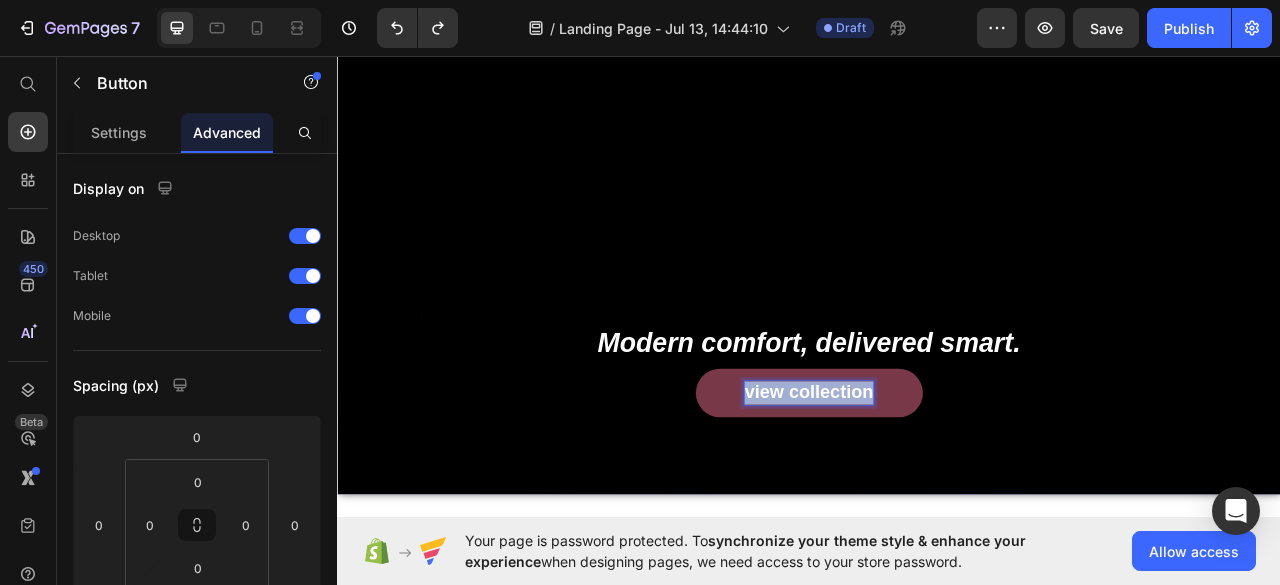 drag, startPoint x: 1009, startPoint y: 484, endPoint x: 644, endPoint y: 460, distance: 365.78818 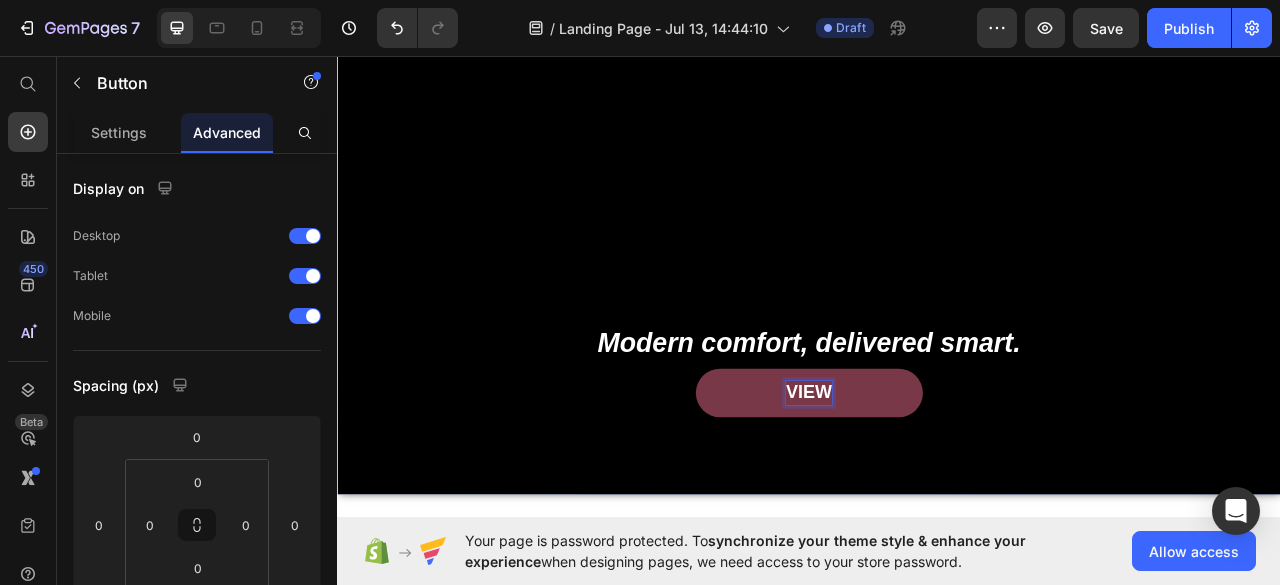 click on "VIEW" at bounding box center (937, 486) 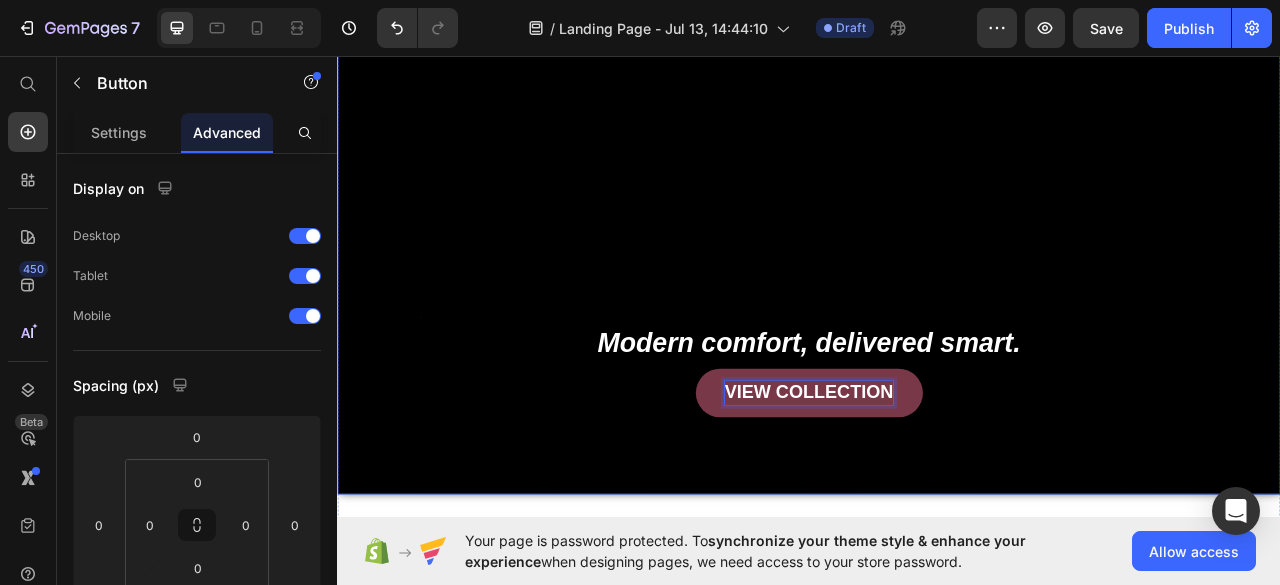 click on "Image Text Block Modern comfort, delivered smart. Text Block Image Free shipping Text Block from The States Text Block Advanced List Image 30-Day FREE returns Text Block & Exchange Text Block Advanced List Row Image More than 60.000 Text Block Happy “Cattomers” Text Block Advanced List Image Secured Checkout Text Block using SSL Technology Text Block Advanced List Row                Title Line VIEW COLLECTION Button   0 Row" at bounding box center (937, 452) 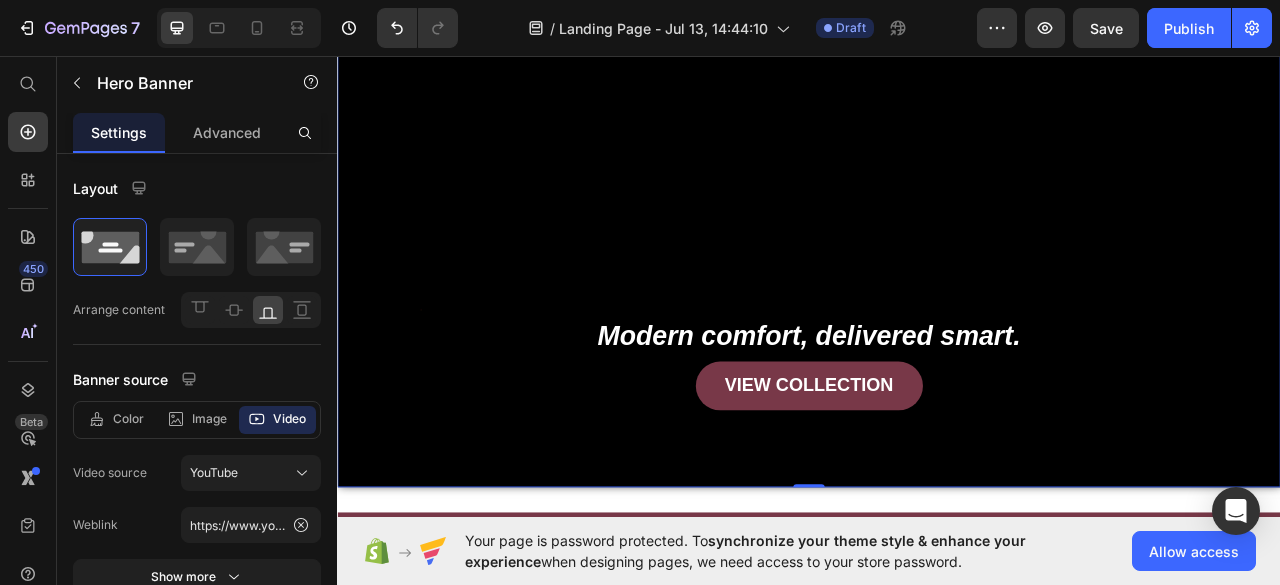 scroll, scrollTop: 0, scrollLeft: 0, axis: both 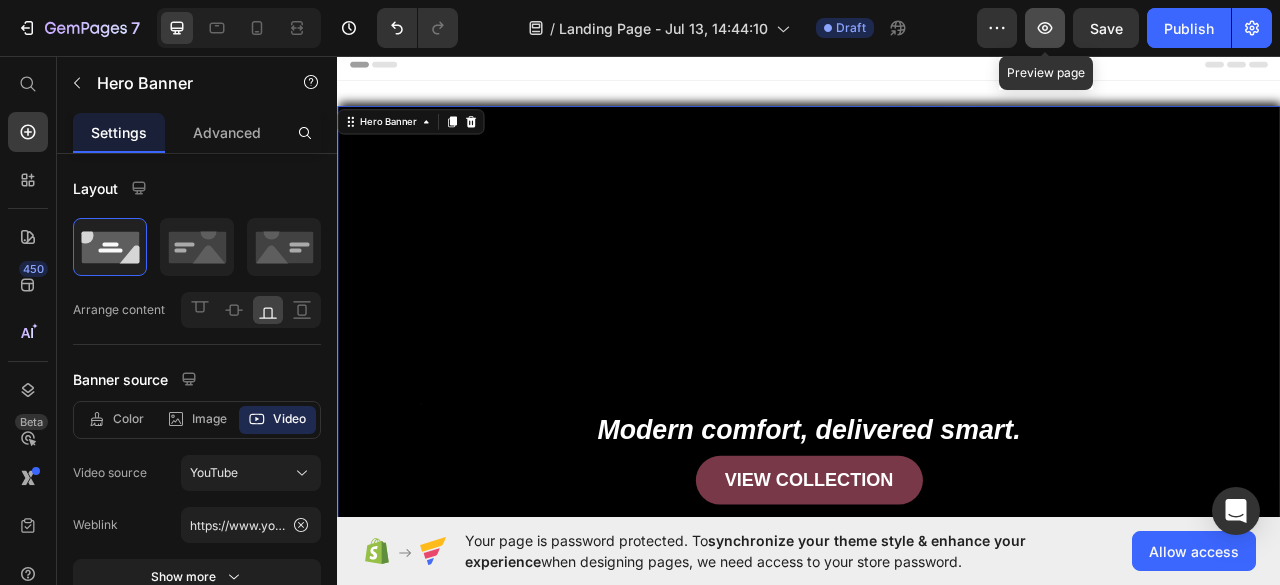 click 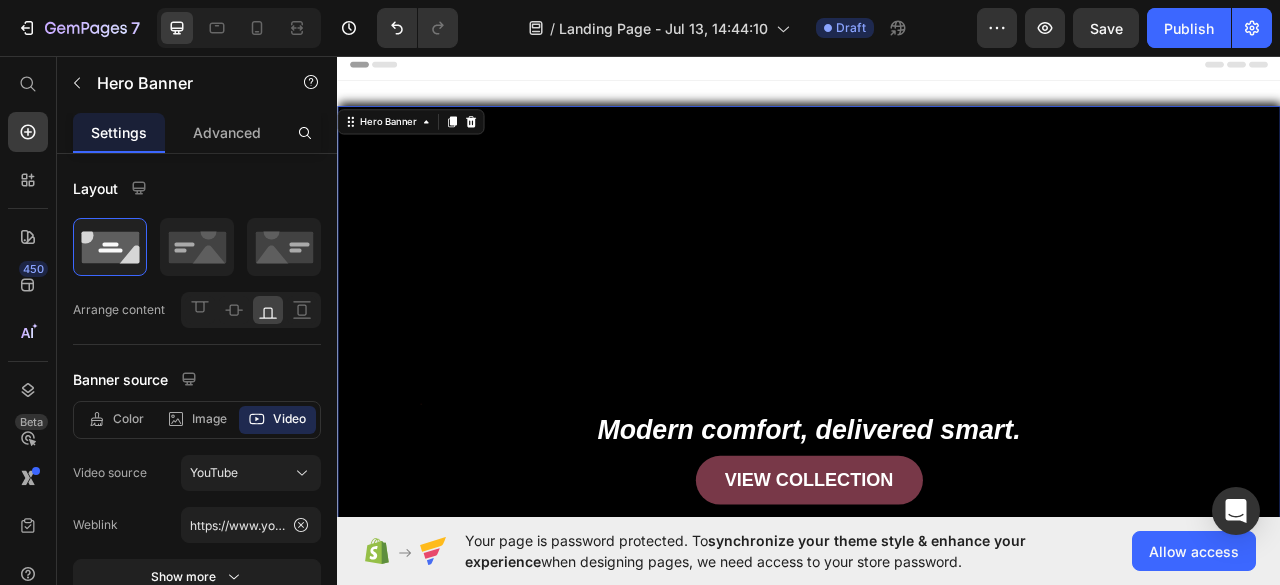 click at bounding box center (937, 423) 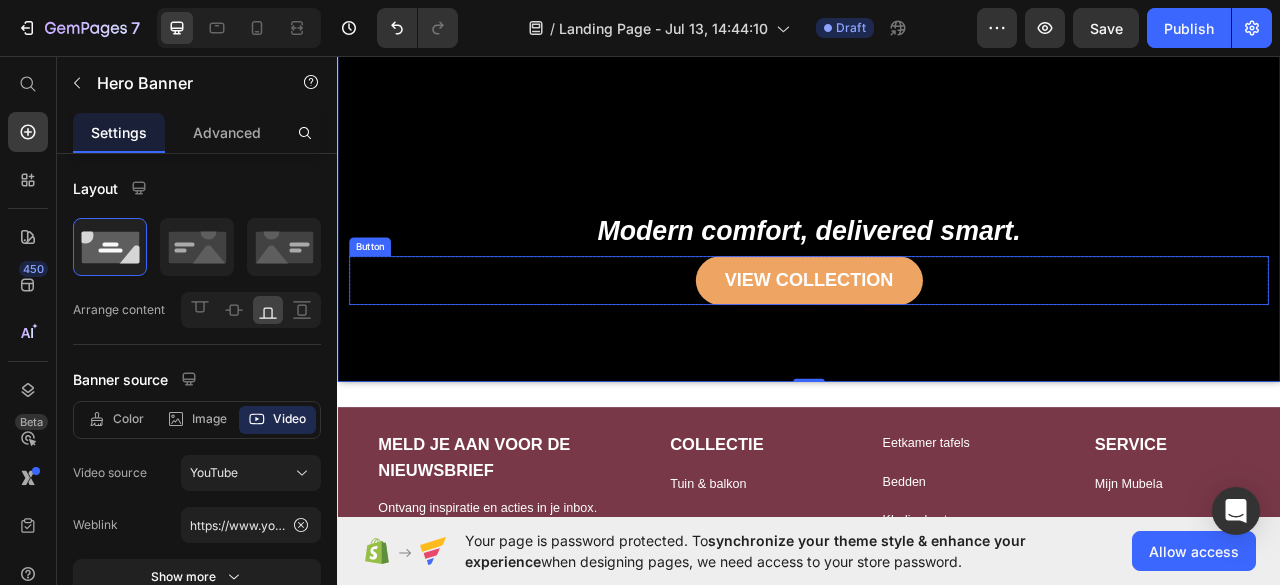 scroll, scrollTop: 253, scrollLeft: 0, axis: vertical 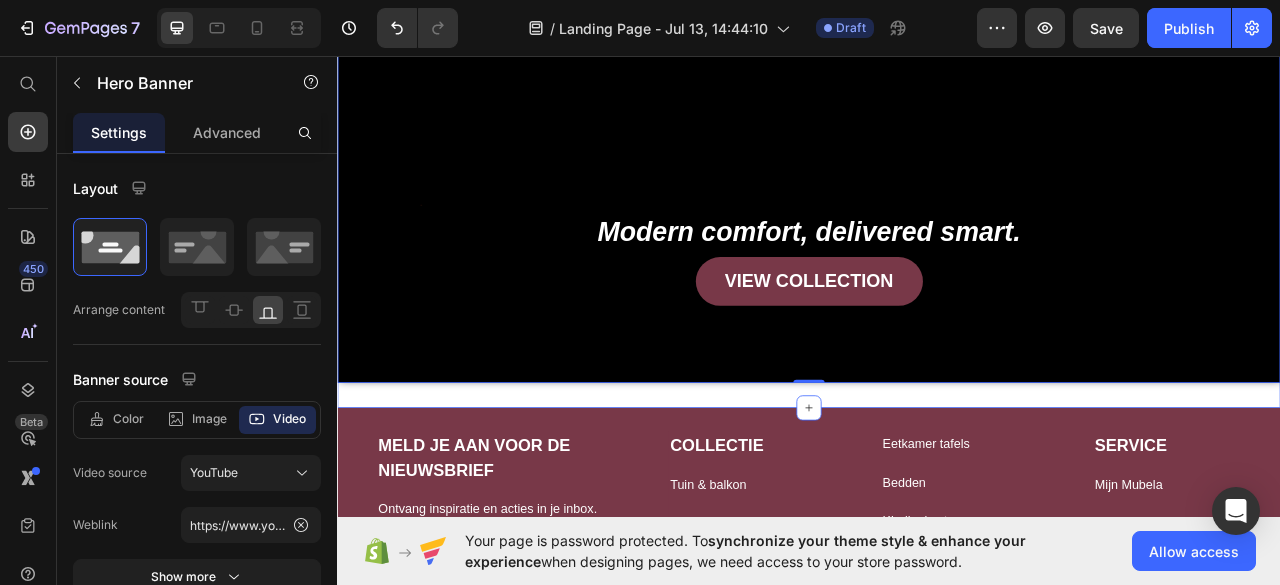 click on "Image Text Block Modern comfort, delivered smart. Text Block Image Free shipping Text Block from The States Text Block Advanced List Image 30-Day FREE returns Text Block & Exchange Text Block Advanced List Row Image More than 60.000 Text Block Happy “Cattomers” Text Block Advanced List Image Secured Checkout Text Block using SSL Technology Text Block Advanced List Row                Title Line VIEW COLLECTION Button Row Hero Banner   0 Section 1" at bounding box center (937, 170) 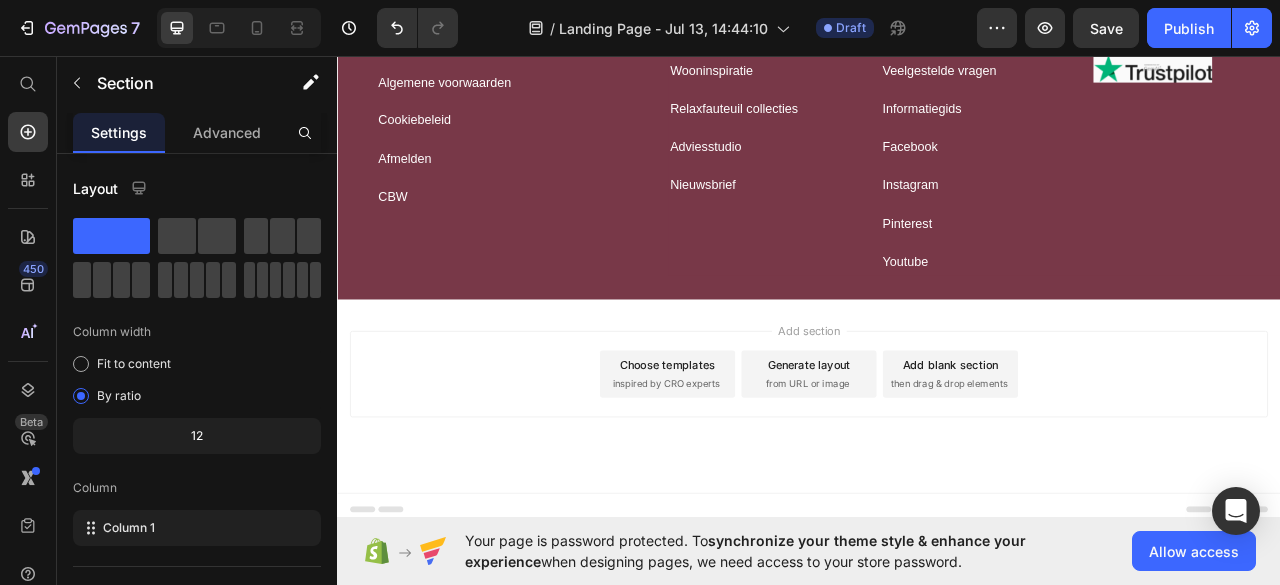 scroll, scrollTop: 1123, scrollLeft: 0, axis: vertical 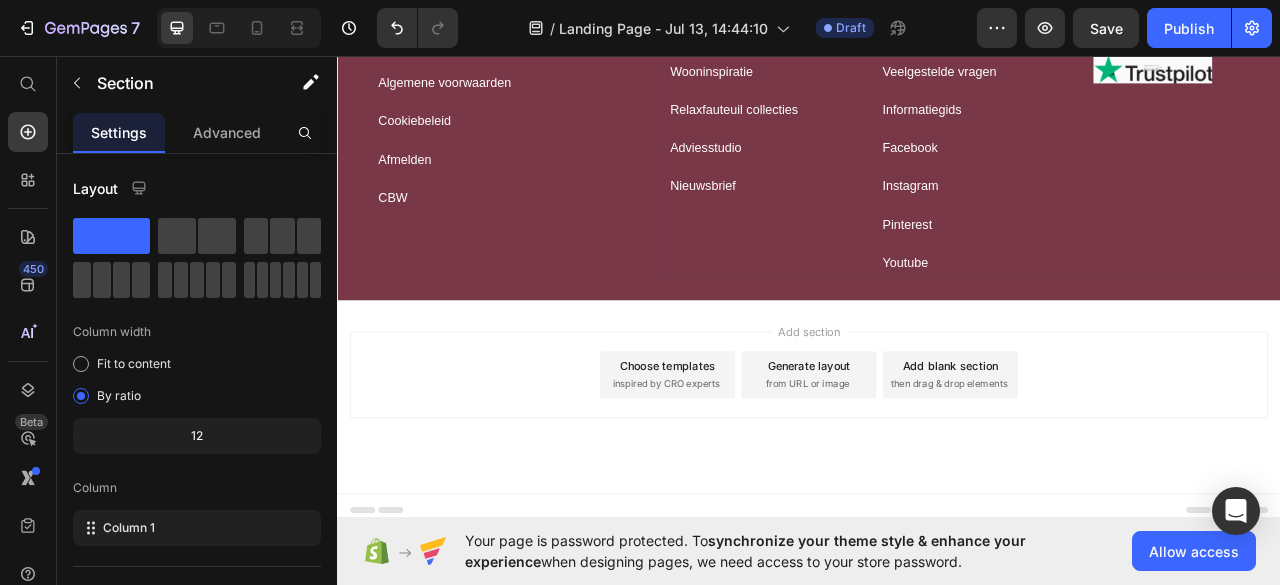 click on "Generate layout from URL or image" at bounding box center [937, 463] 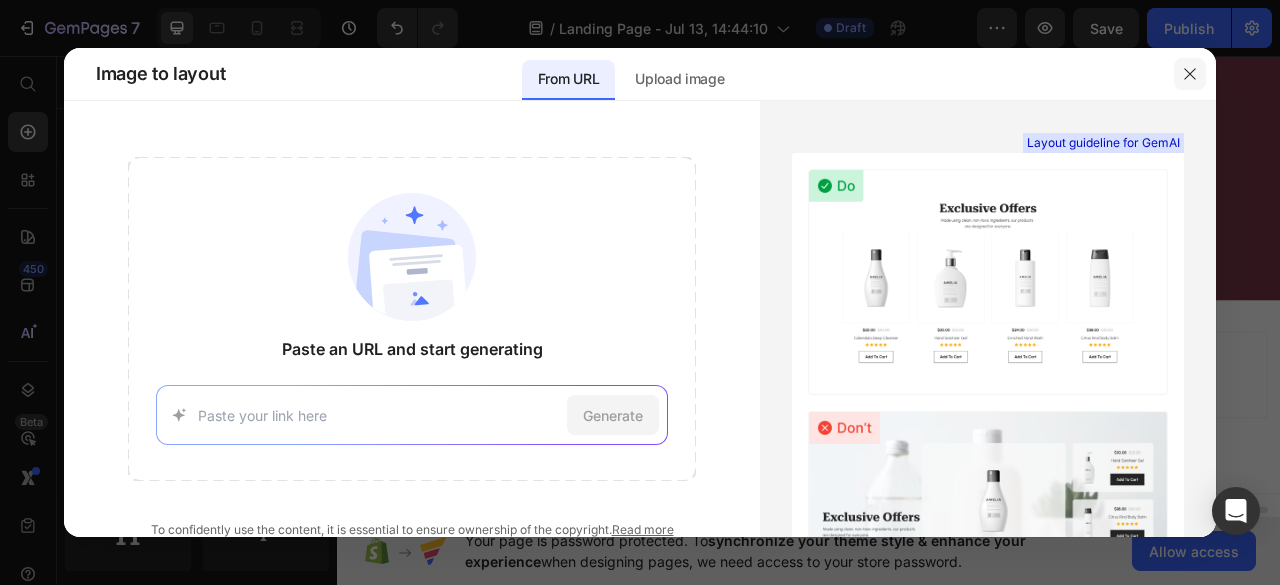 click 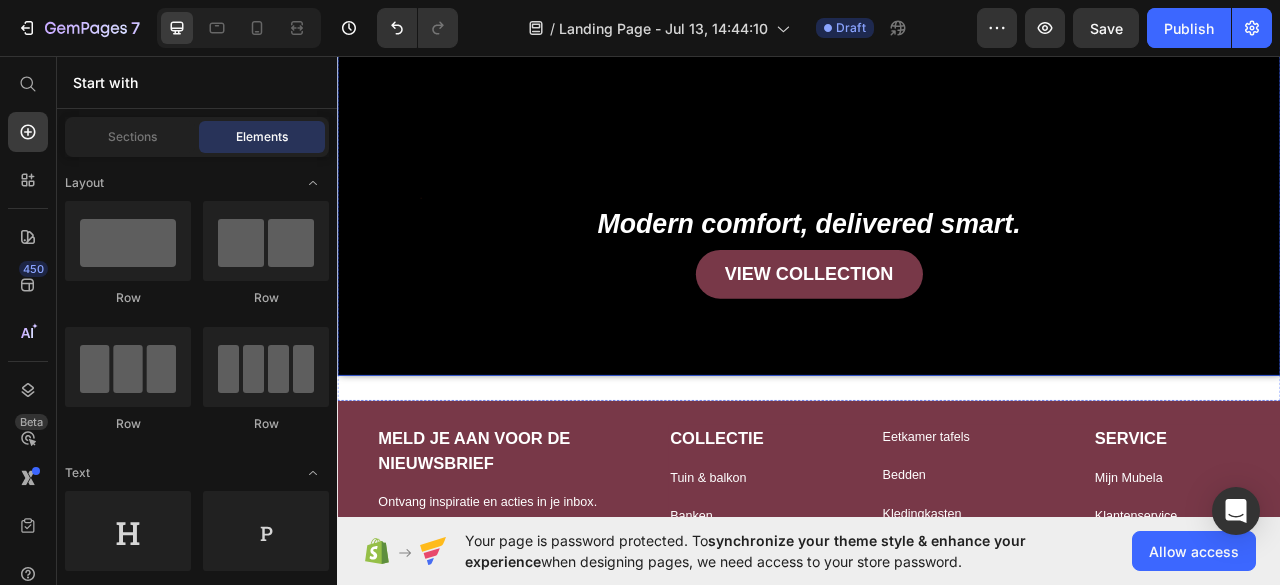 scroll, scrollTop: 264, scrollLeft: 0, axis: vertical 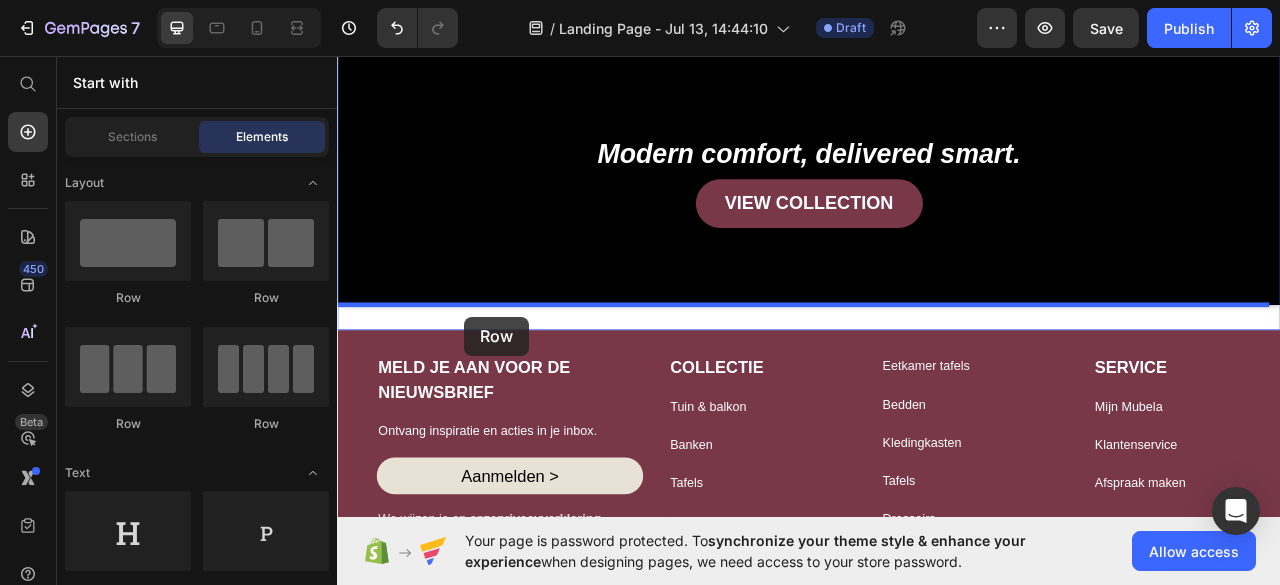 drag, startPoint x: 586, startPoint y: 305, endPoint x: 498, endPoint y: 387, distance: 120.283 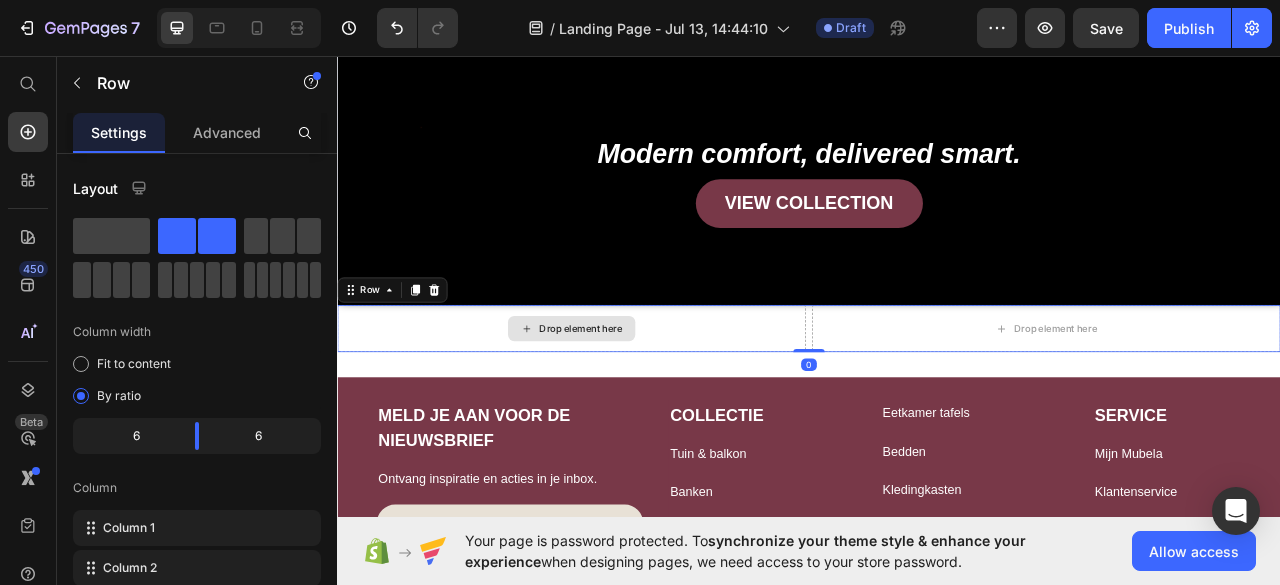 click on "Drop element here" at bounding box center (647, 404) 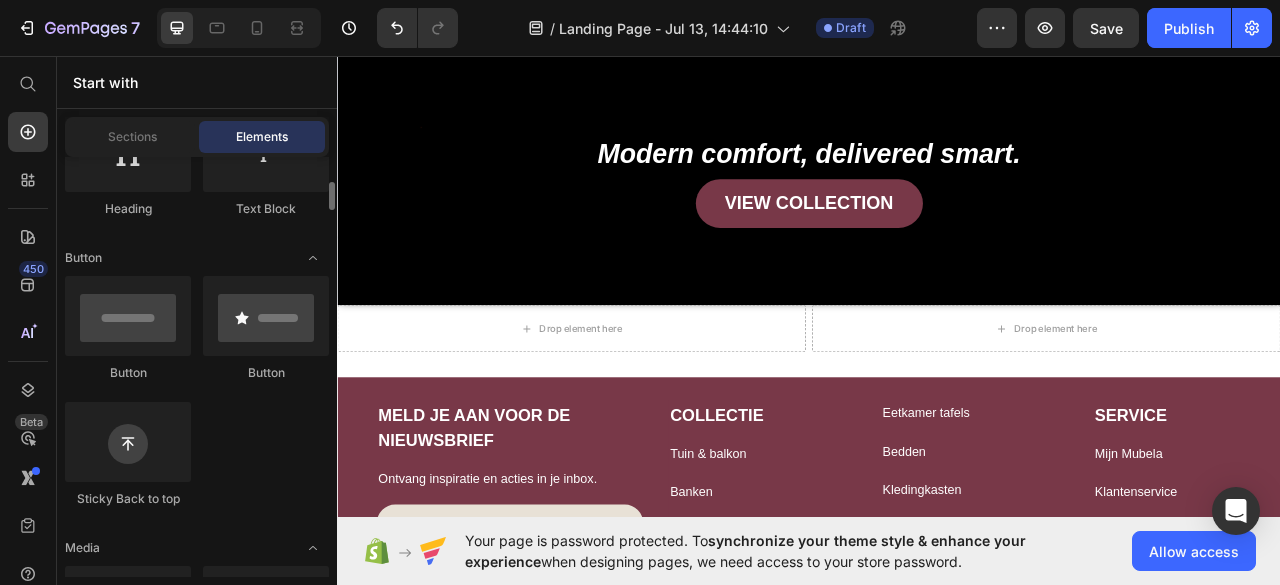 scroll, scrollTop: 0, scrollLeft: 0, axis: both 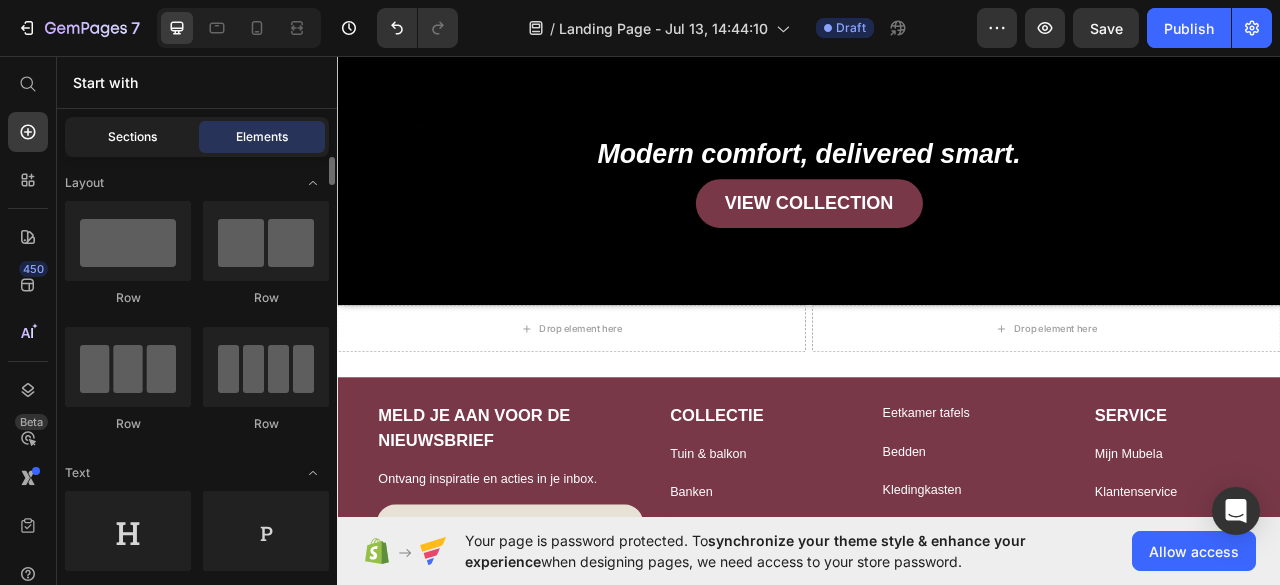 click on "Sections" at bounding box center (132, 137) 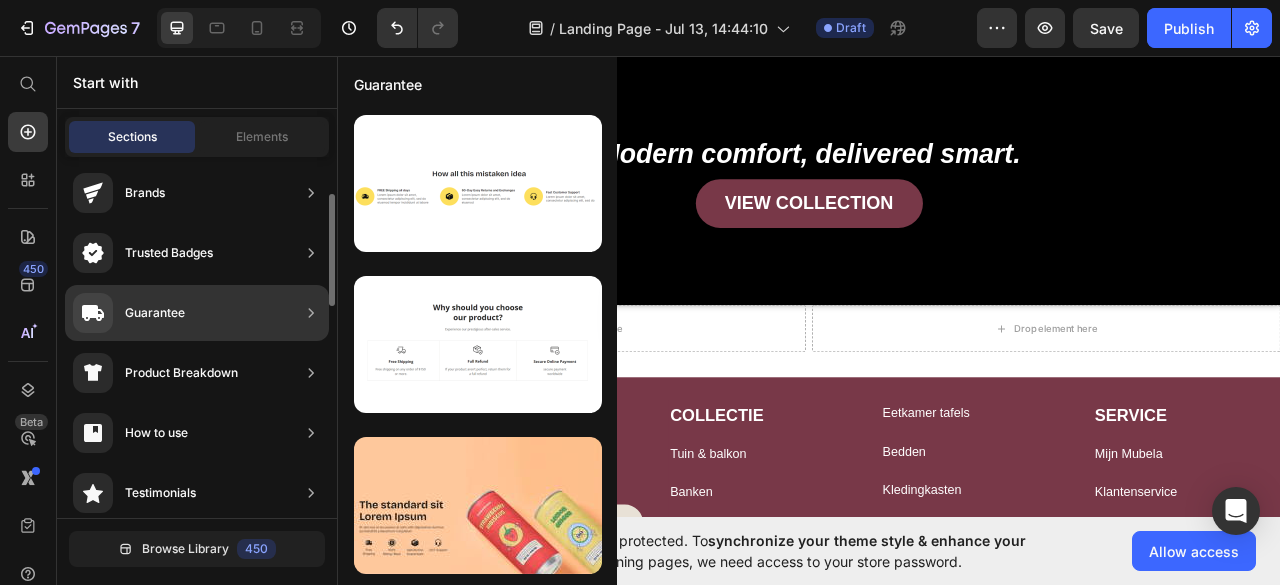 scroll, scrollTop: 129, scrollLeft: 0, axis: vertical 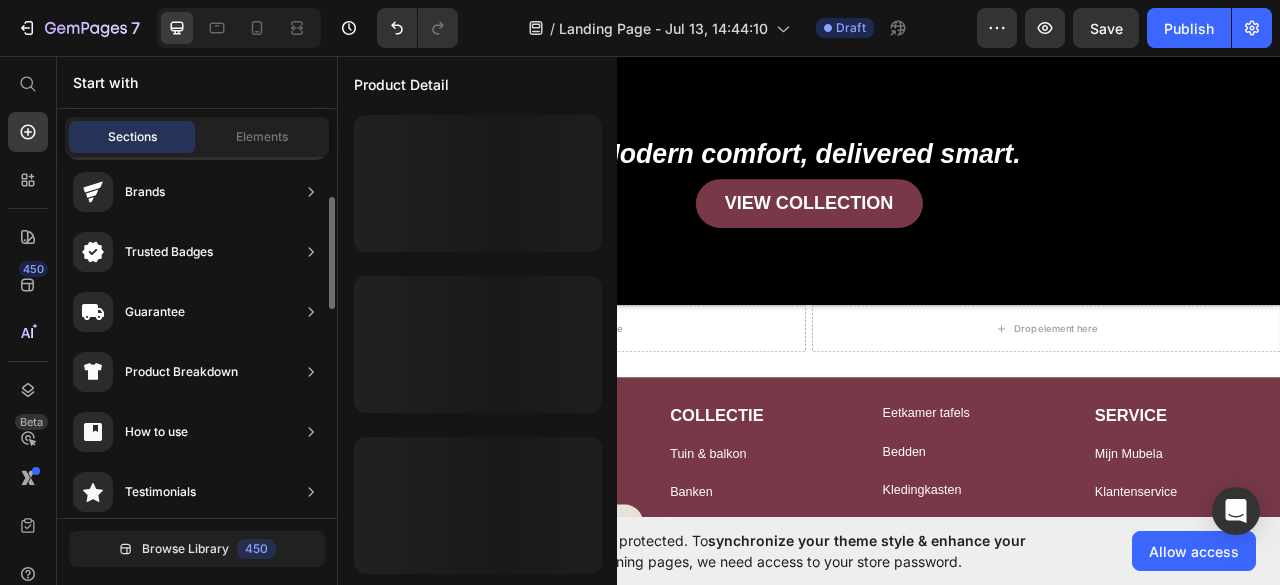 click on "Sections Elements" at bounding box center (197, 137) 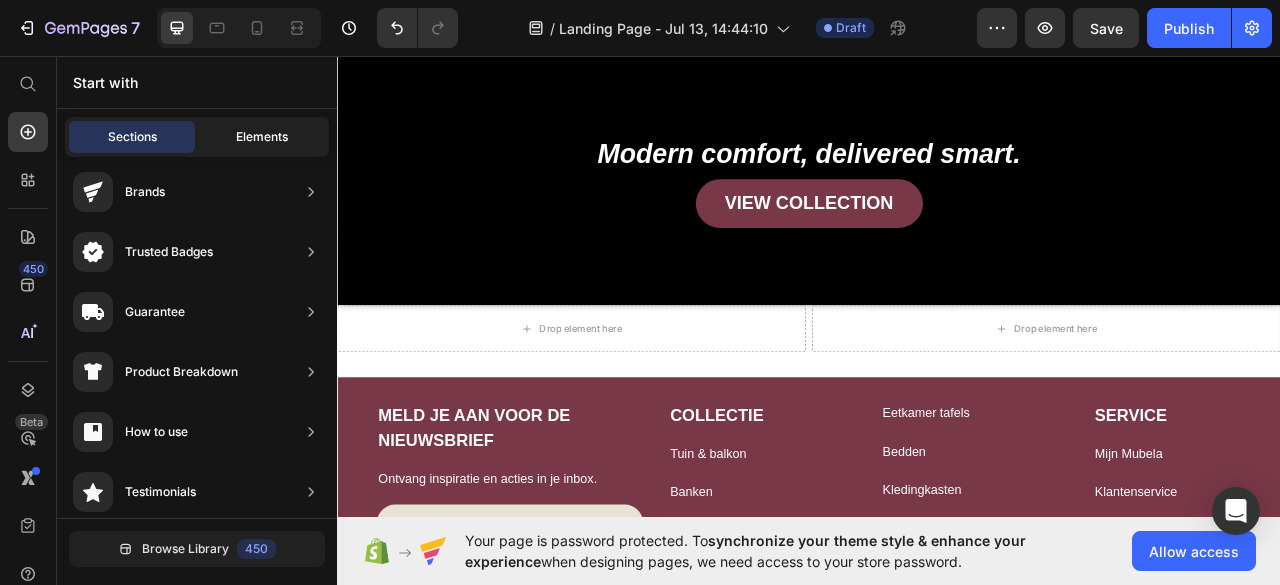 click on "Elements" at bounding box center [262, 137] 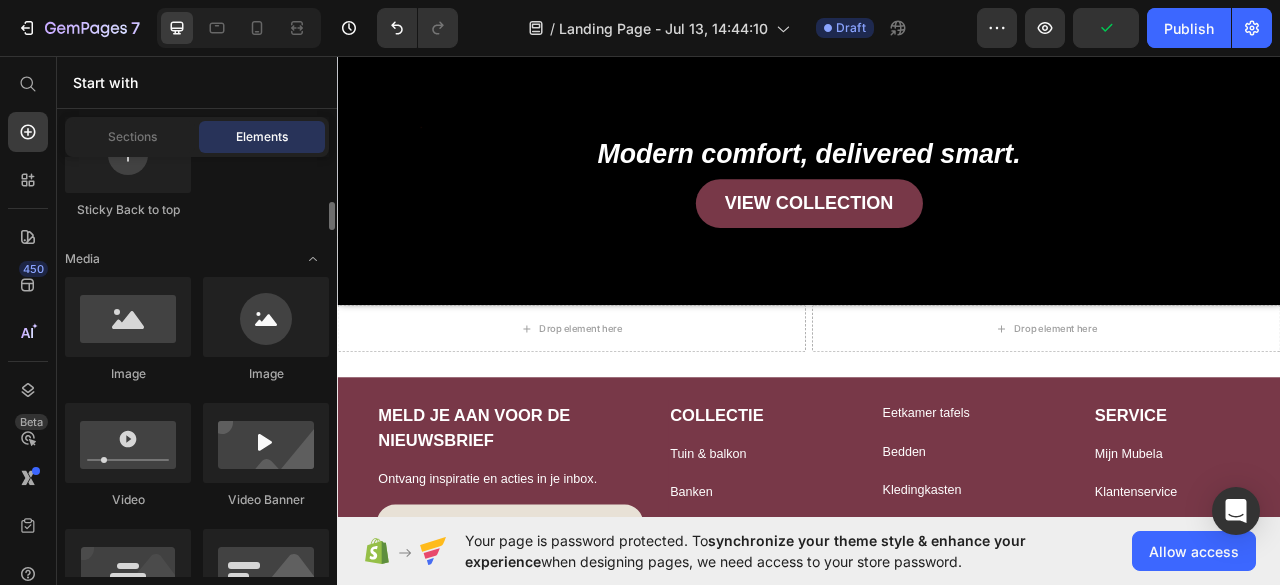 scroll, scrollTop: 670, scrollLeft: 0, axis: vertical 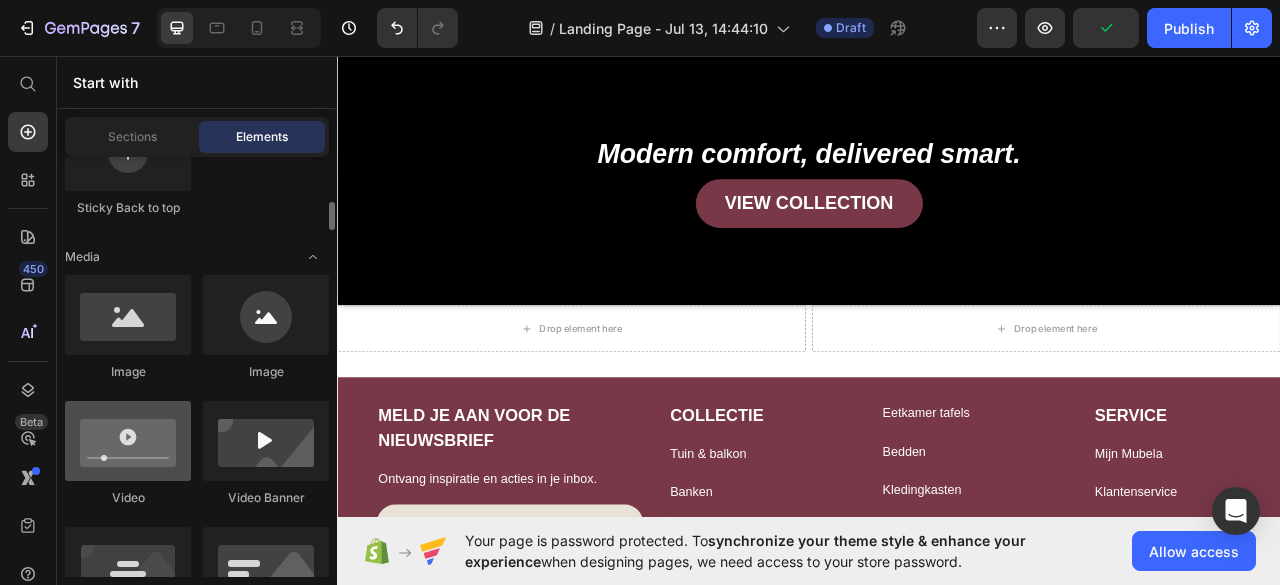 click at bounding box center (128, 441) 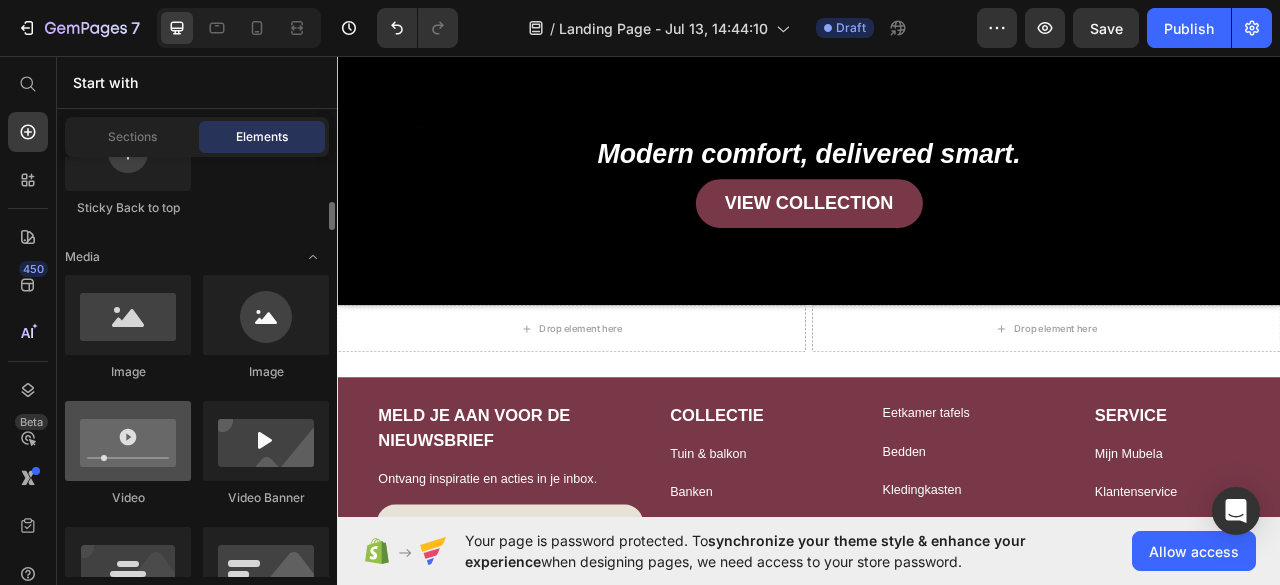 click at bounding box center [128, 441] 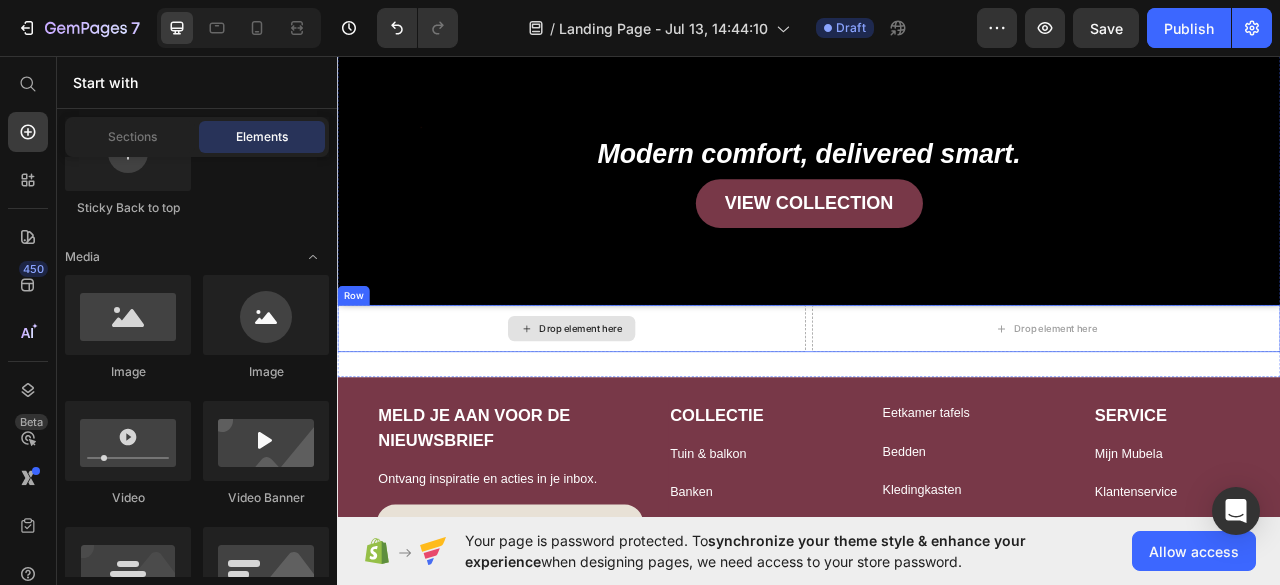 click on "Drop element here" at bounding box center [647, 404] 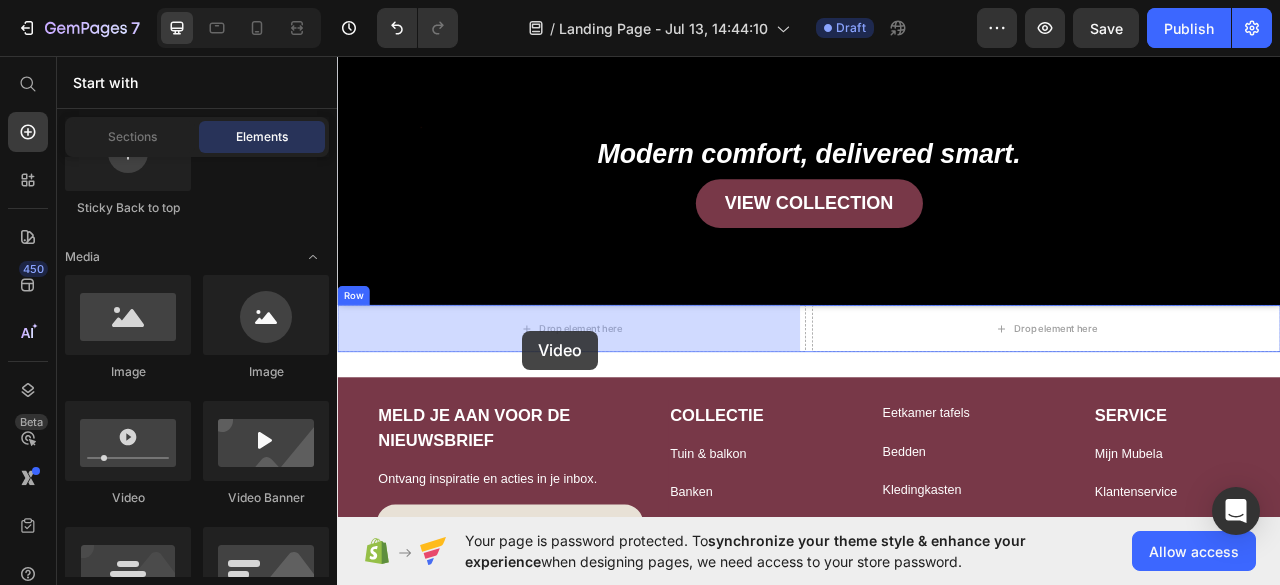 drag, startPoint x: 463, startPoint y: 489, endPoint x: 573, endPoint y: 407, distance: 137.20058 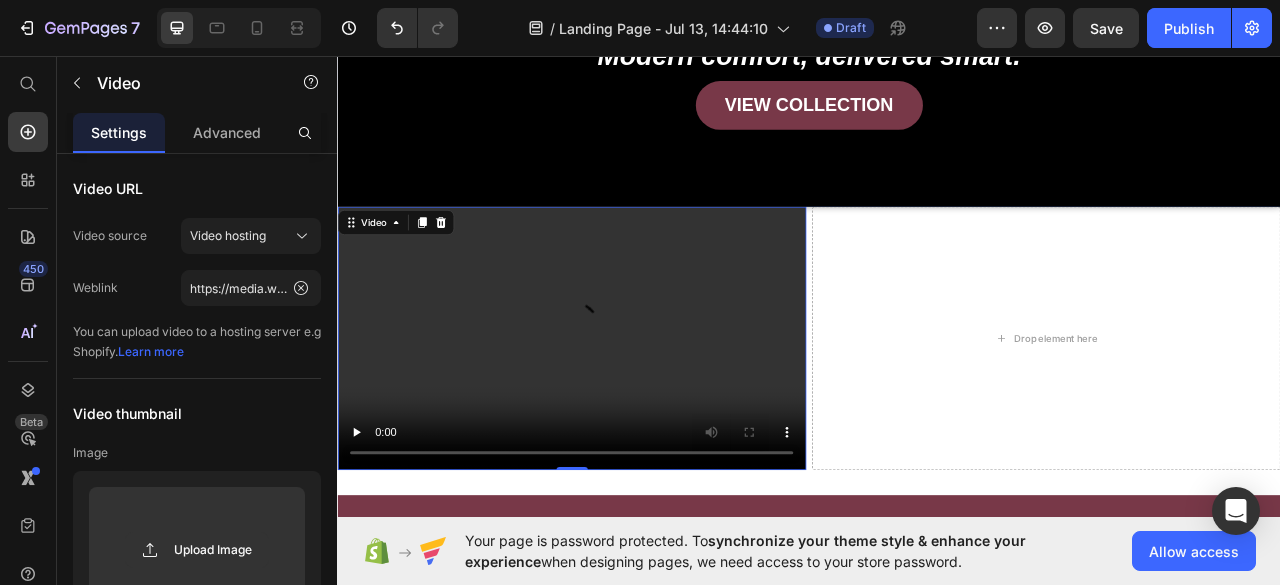 scroll, scrollTop: 480, scrollLeft: 0, axis: vertical 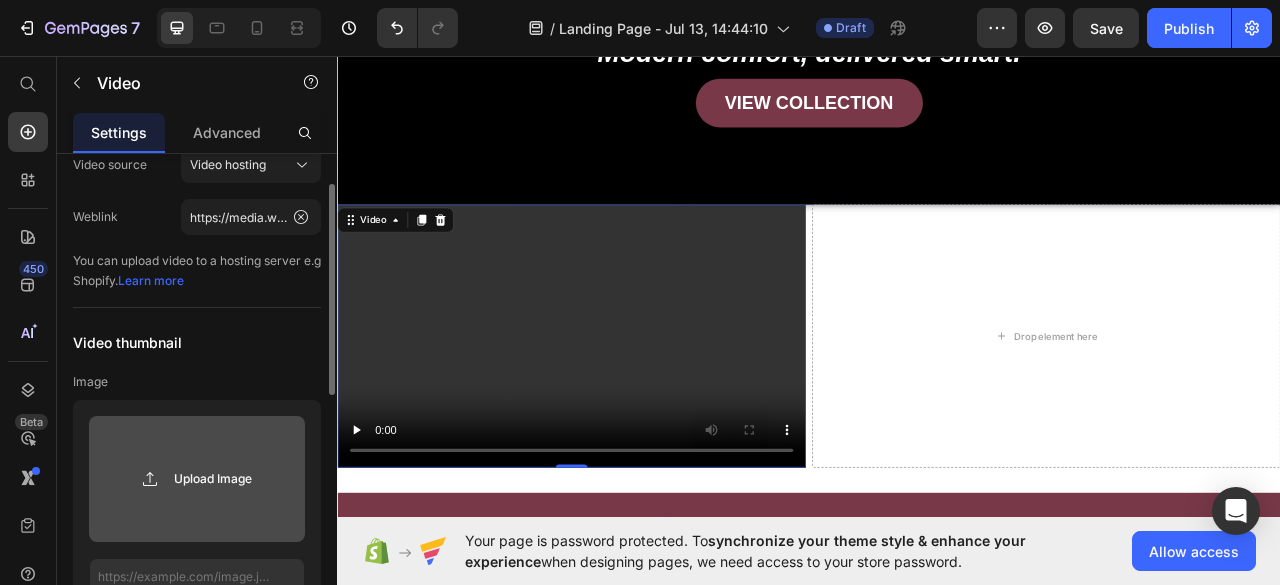 click 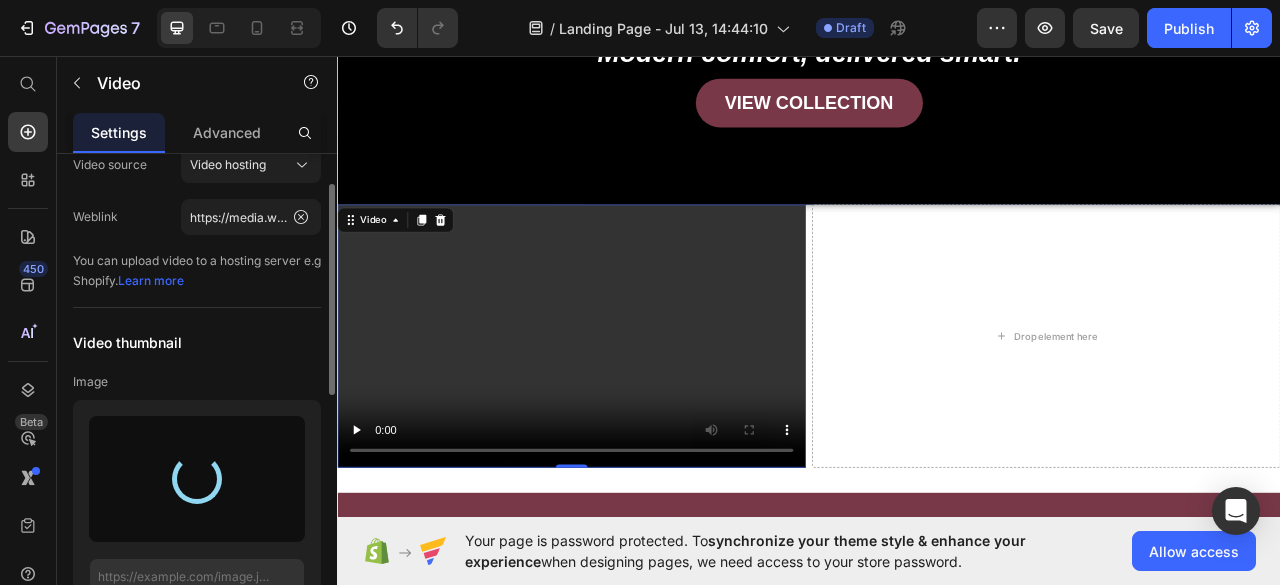 type on "https://cdn.shopify.com/s/files/1/0948/5149/8321/files/gempages_575258832146530890-10c48ebc-094e-4ce0-a6c2-2c61206a5d85.gif" 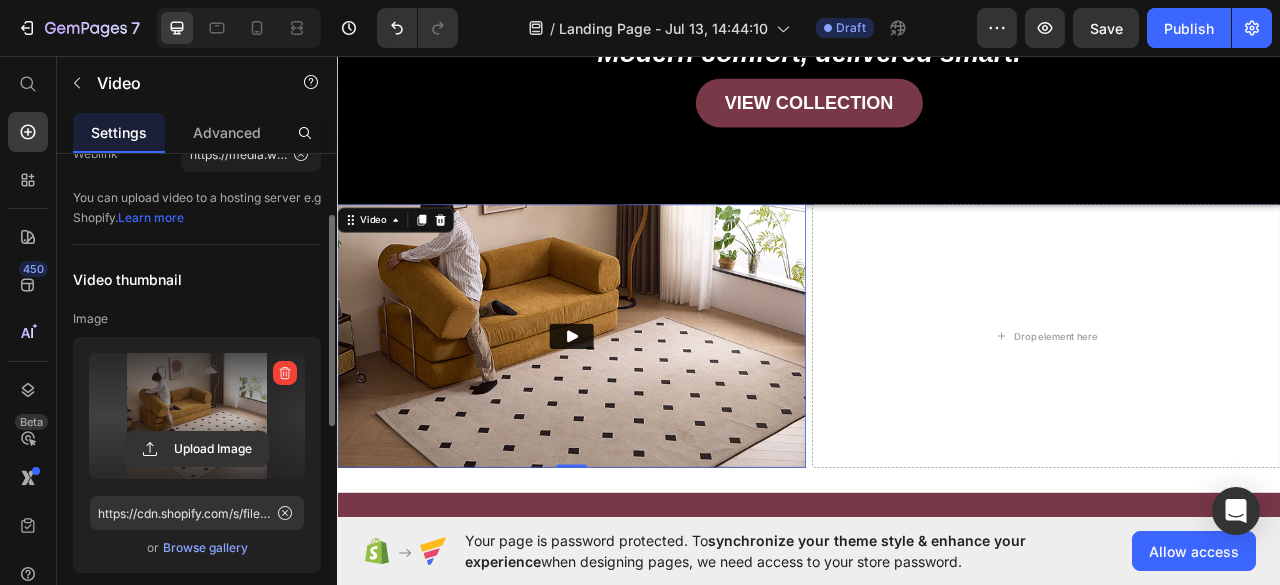 scroll, scrollTop: 136, scrollLeft: 0, axis: vertical 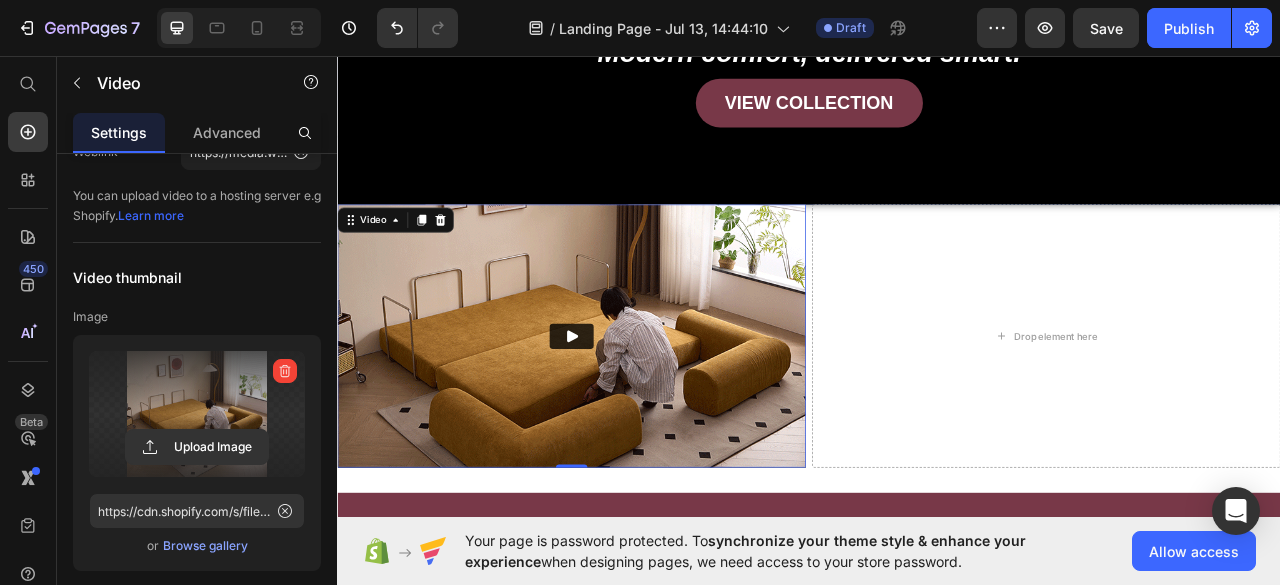 click 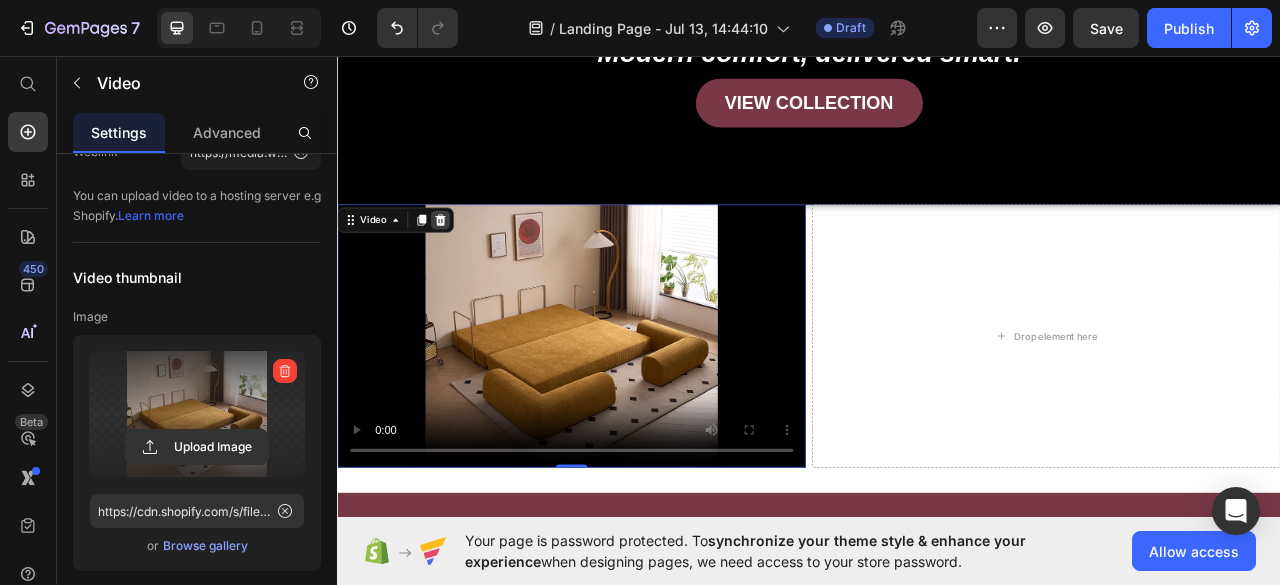 click at bounding box center (468, 266) 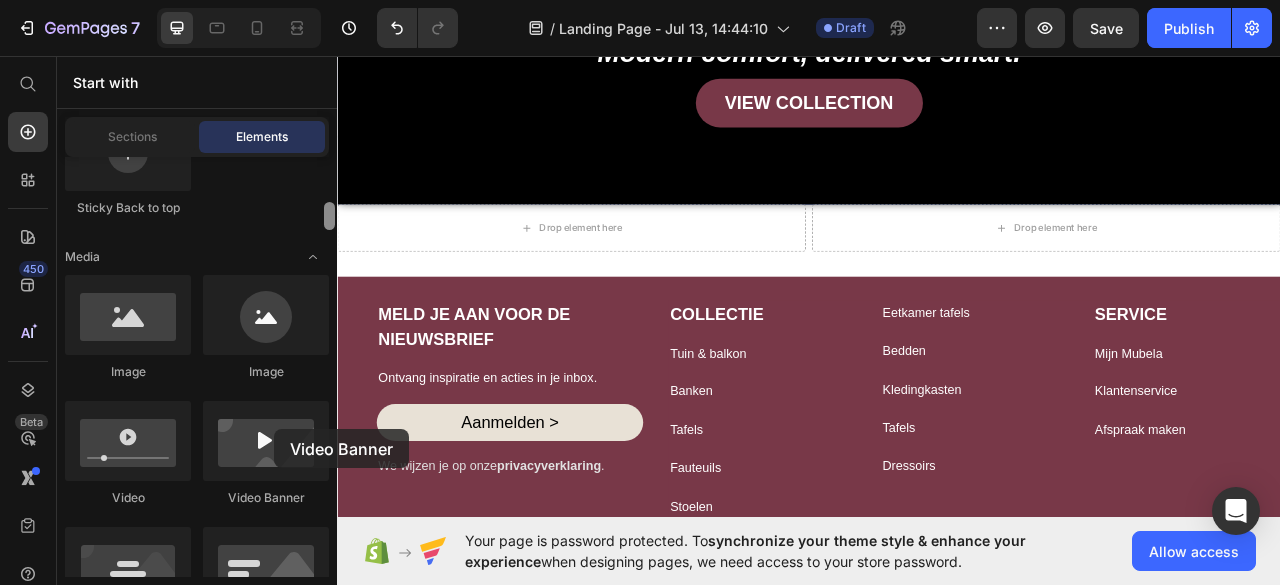 drag, startPoint x: 256, startPoint y: 443, endPoint x: 326, endPoint y: 407, distance: 78.714676 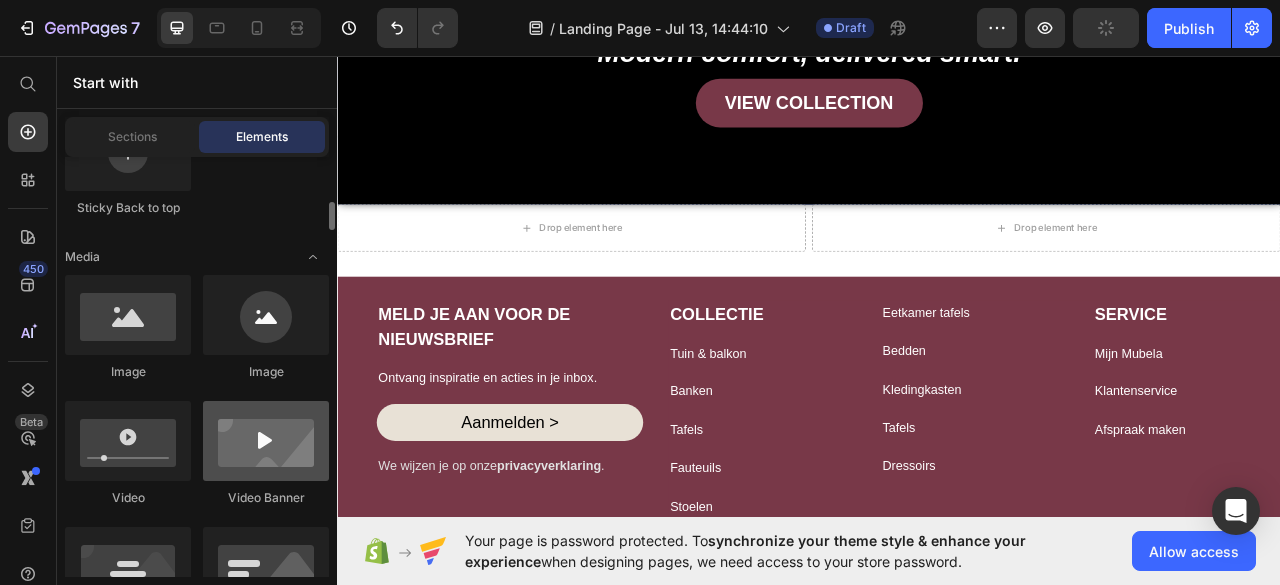 click at bounding box center [266, 441] 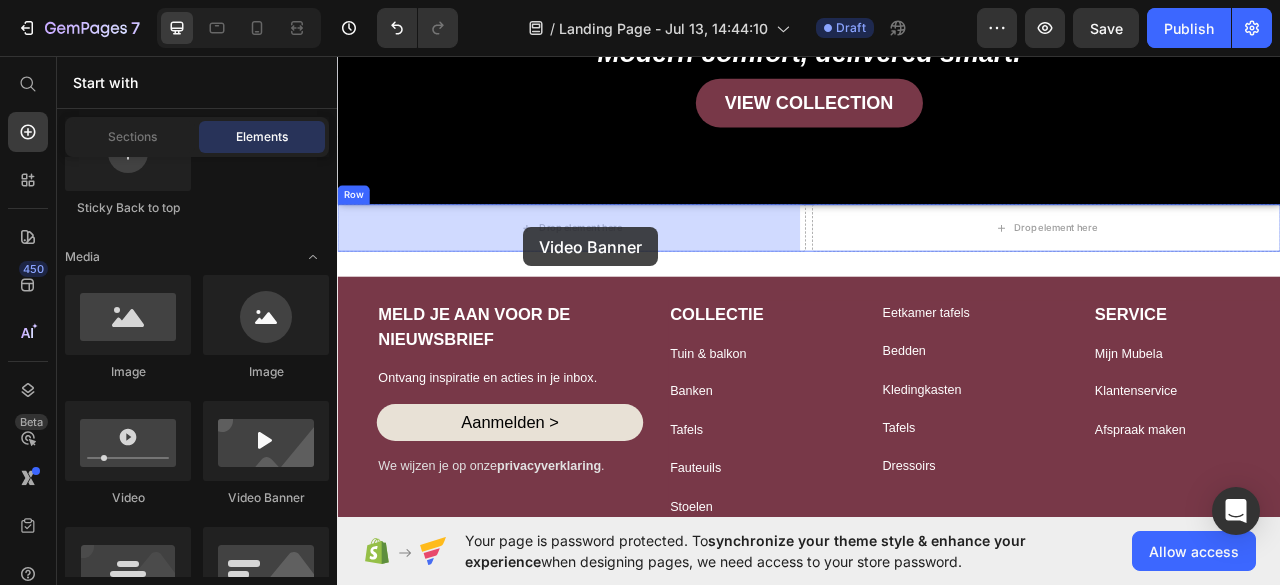 drag, startPoint x: 594, startPoint y: 495, endPoint x: 574, endPoint y: 274, distance: 221.90314 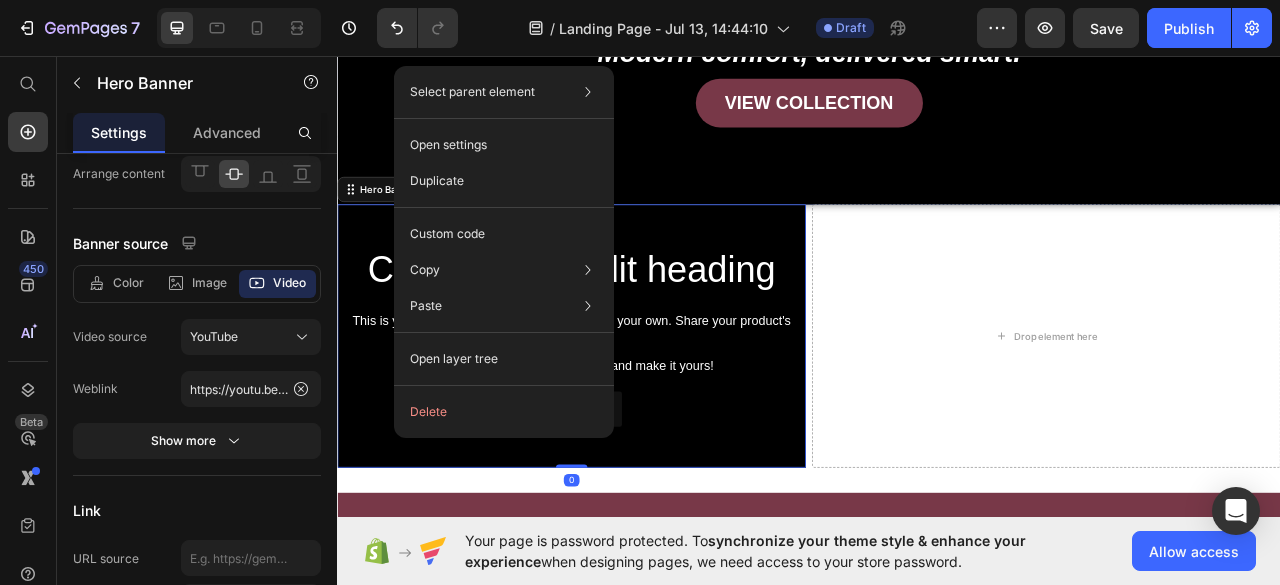 scroll, scrollTop: 0, scrollLeft: 0, axis: both 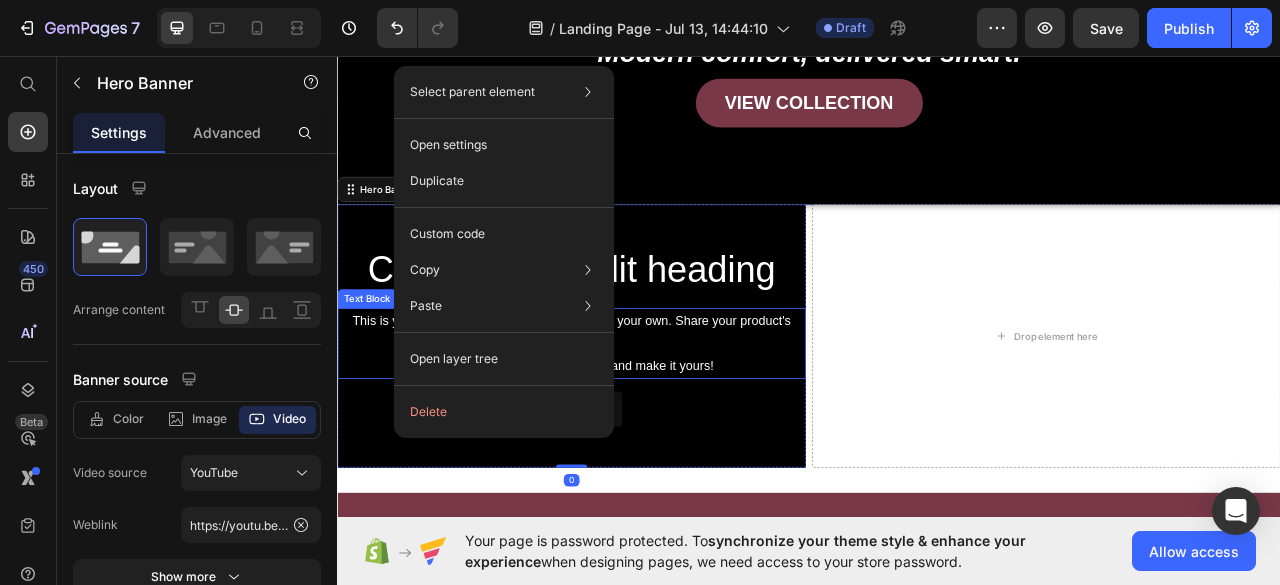 click on "Get started Button" at bounding box center [635, 506] 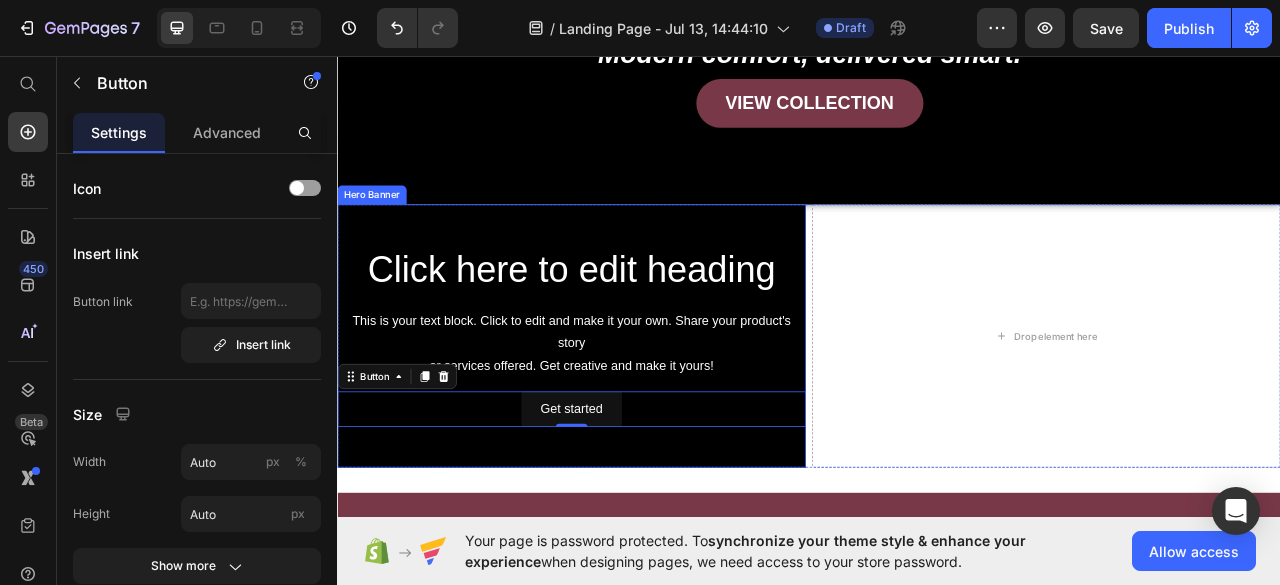 click at bounding box center [635, 413] 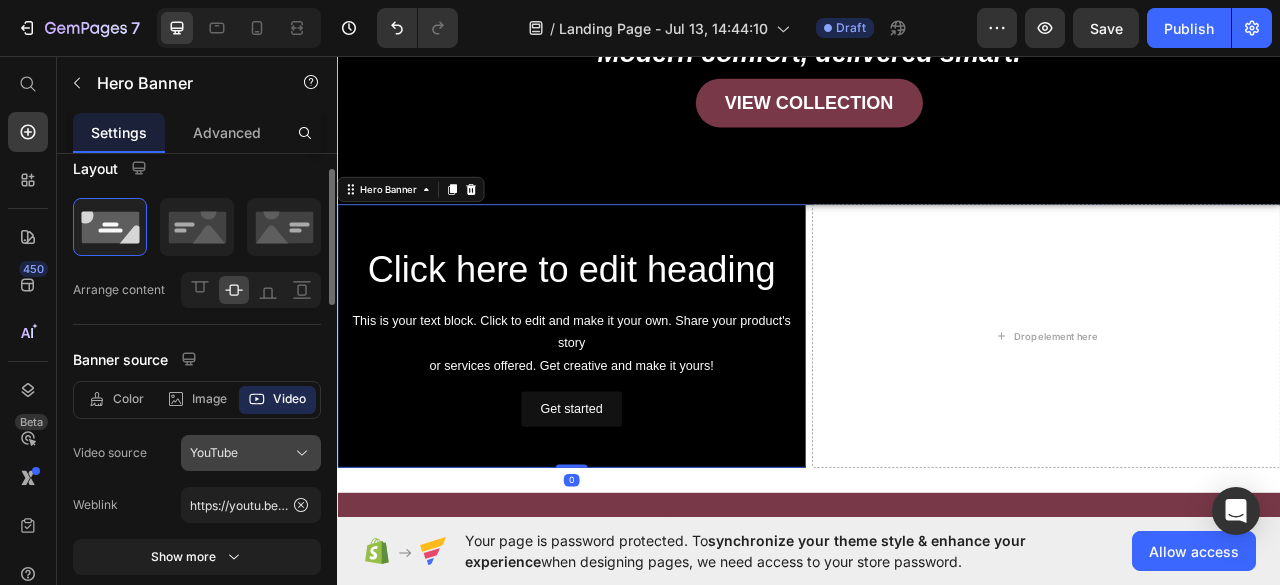 scroll, scrollTop: 31, scrollLeft: 0, axis: vertical 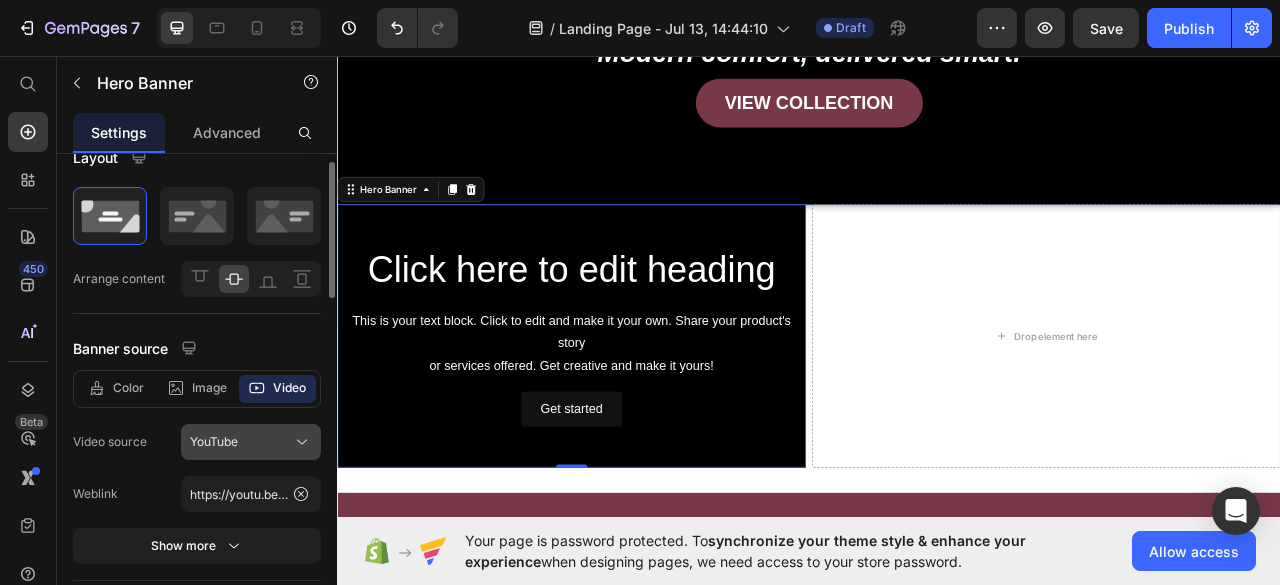click on "YouTube" 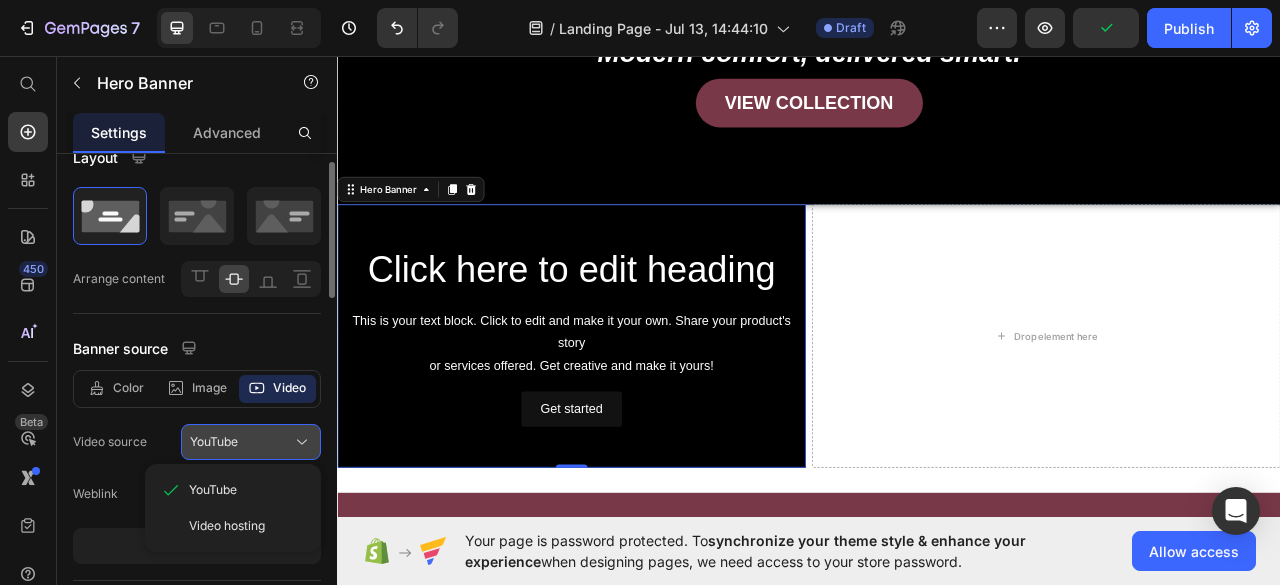 click on "YouTube" 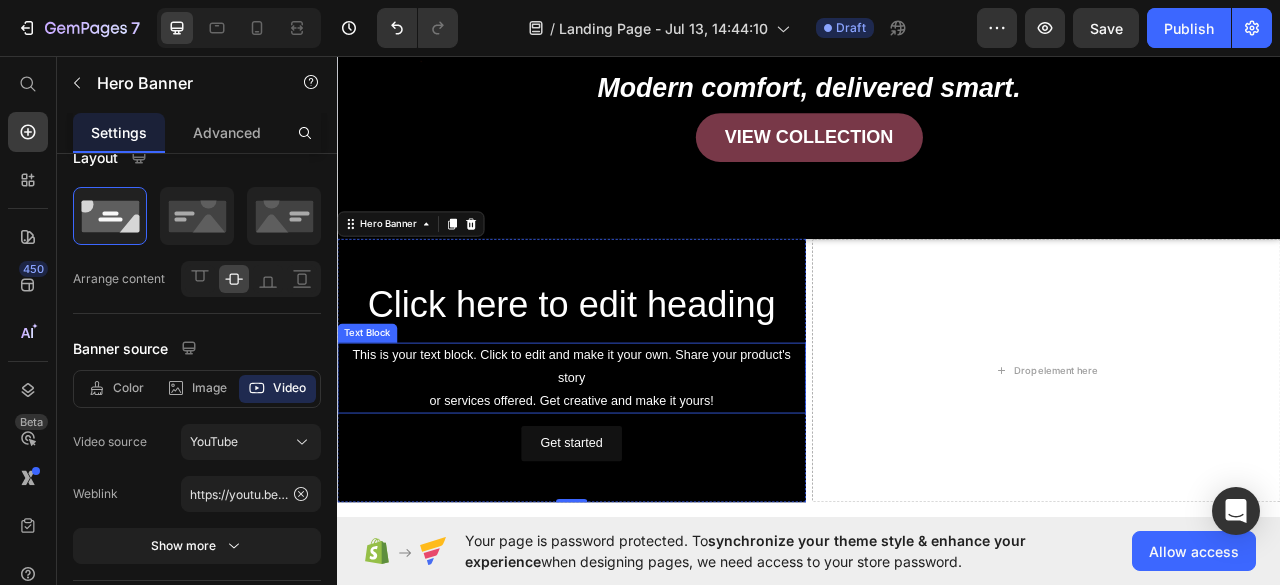 scroll, scrollTop: 432, scrollLeft: 0, axis: vertical 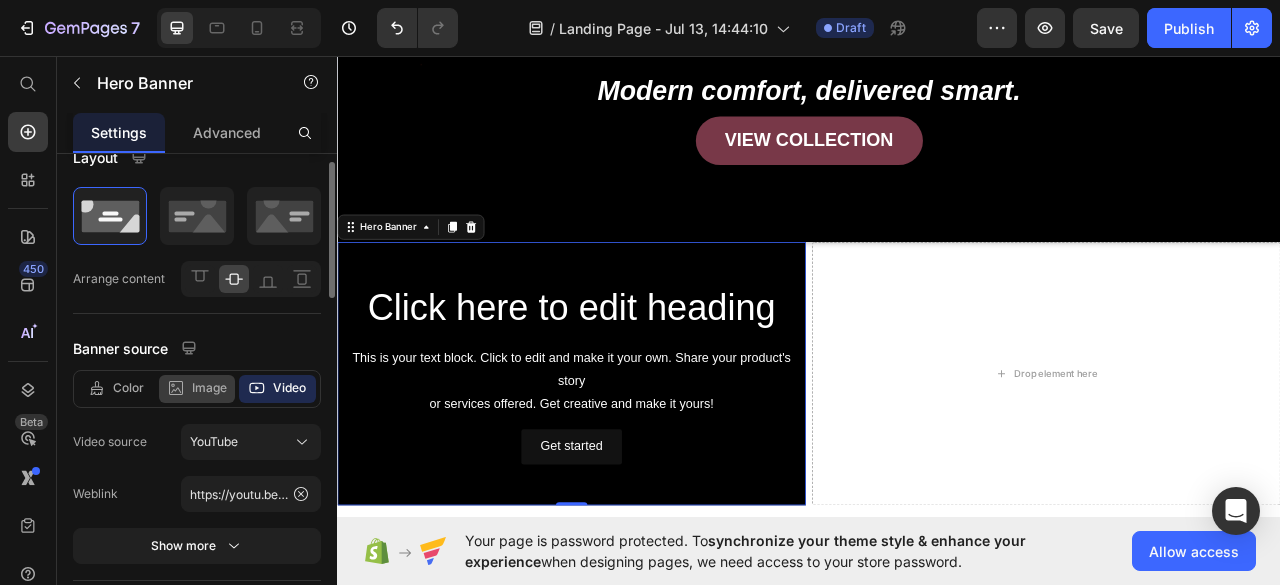 click on "Image" at bounding box center [209, 388] 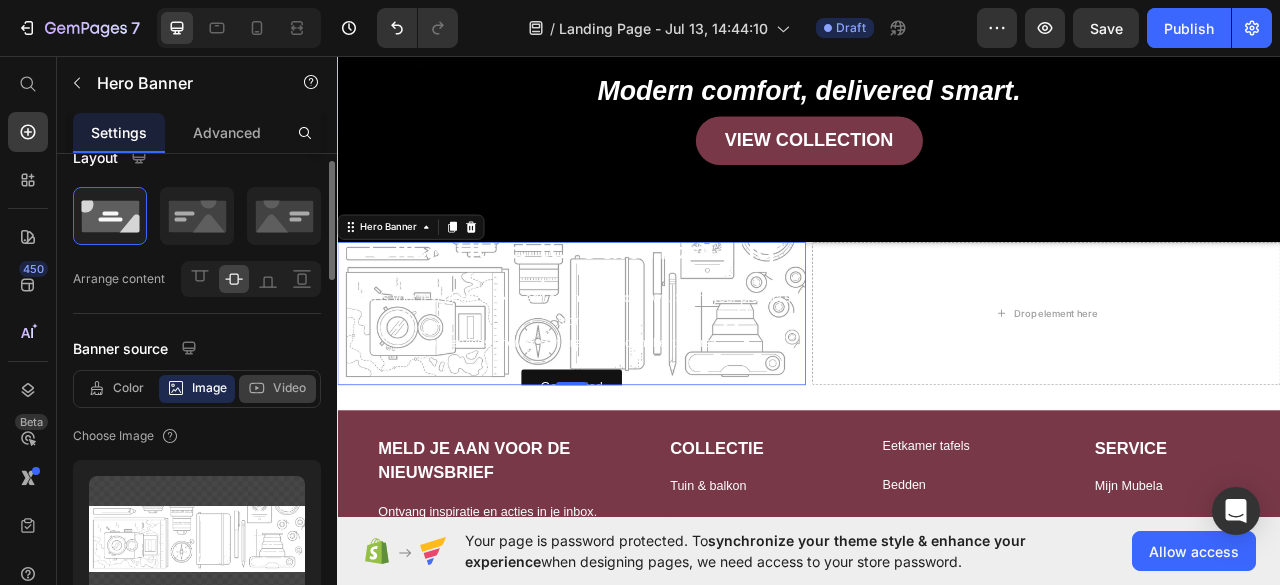 click on "Video" 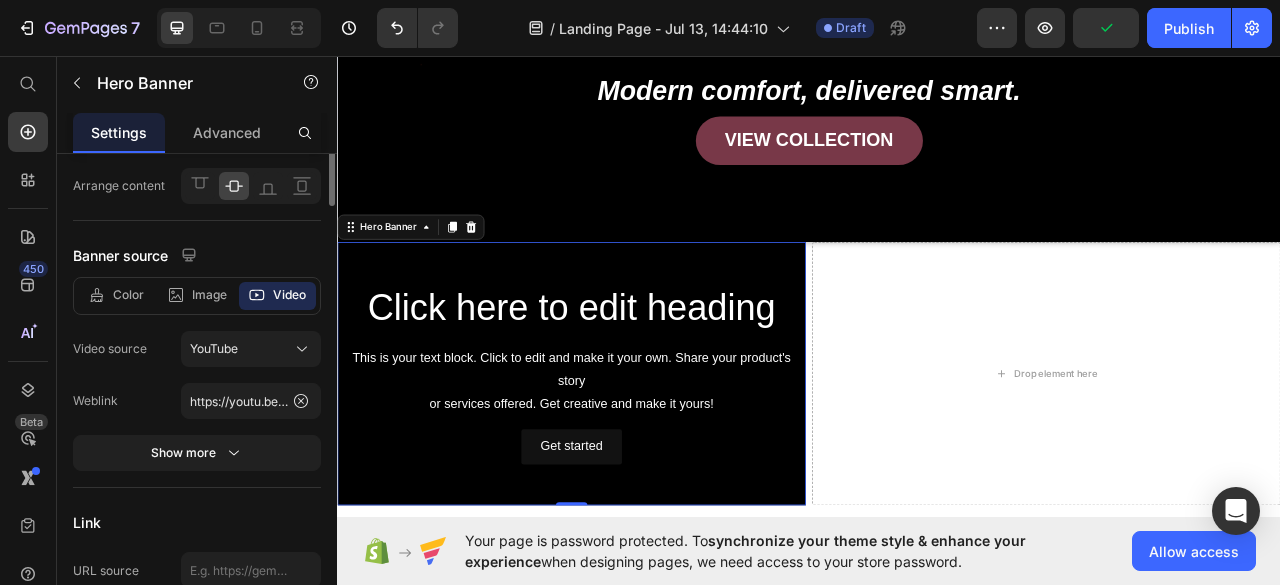 scroll, scrollTop: 0, scrollLeft: 0, axis: both 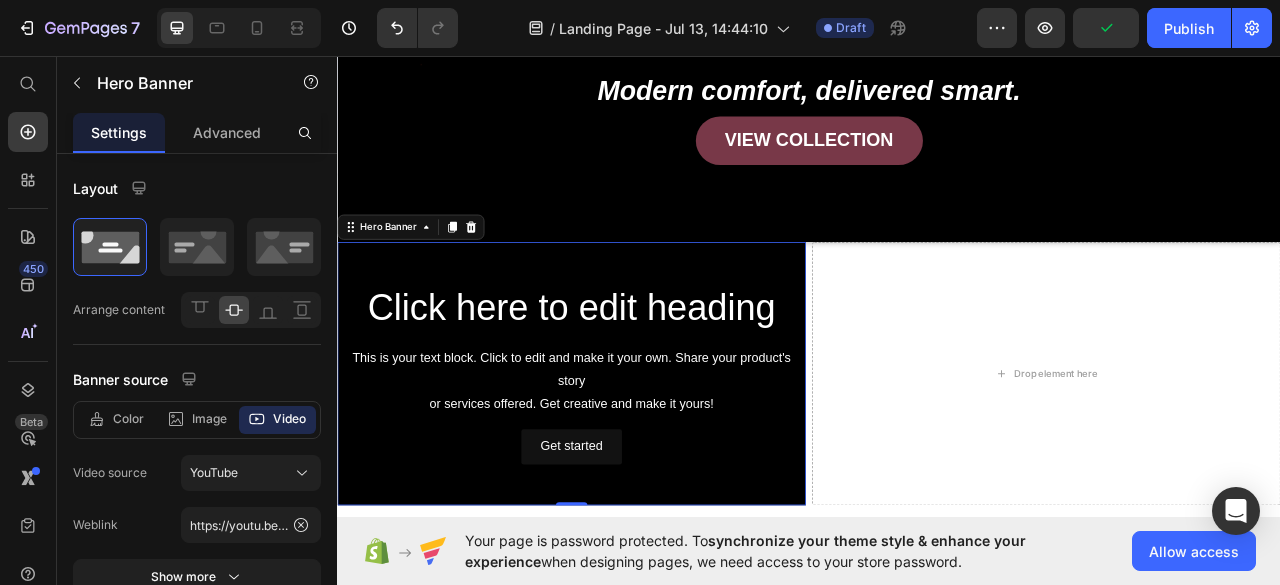 click on "Click here to edit heading Heading This is your text block. Click to edit and make it your own. Share your product's story                   or services offered. Get creative and make it yours! Text Block Get started Button" at bounding box center [635, 461] 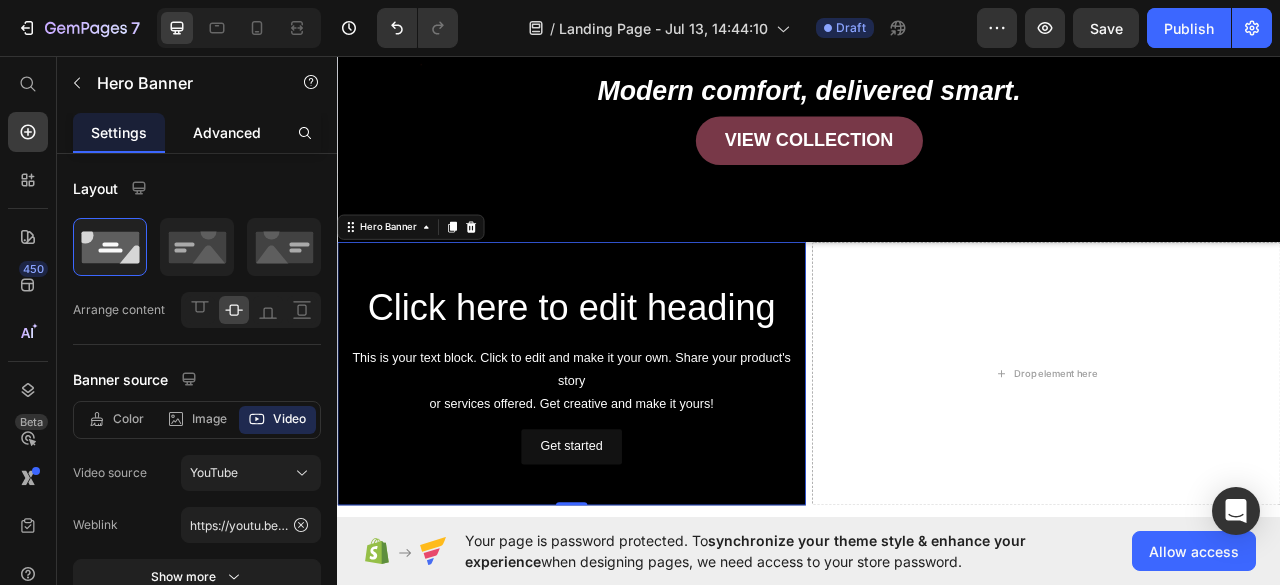 click on "Advanced" at bounding box center (227, 132) 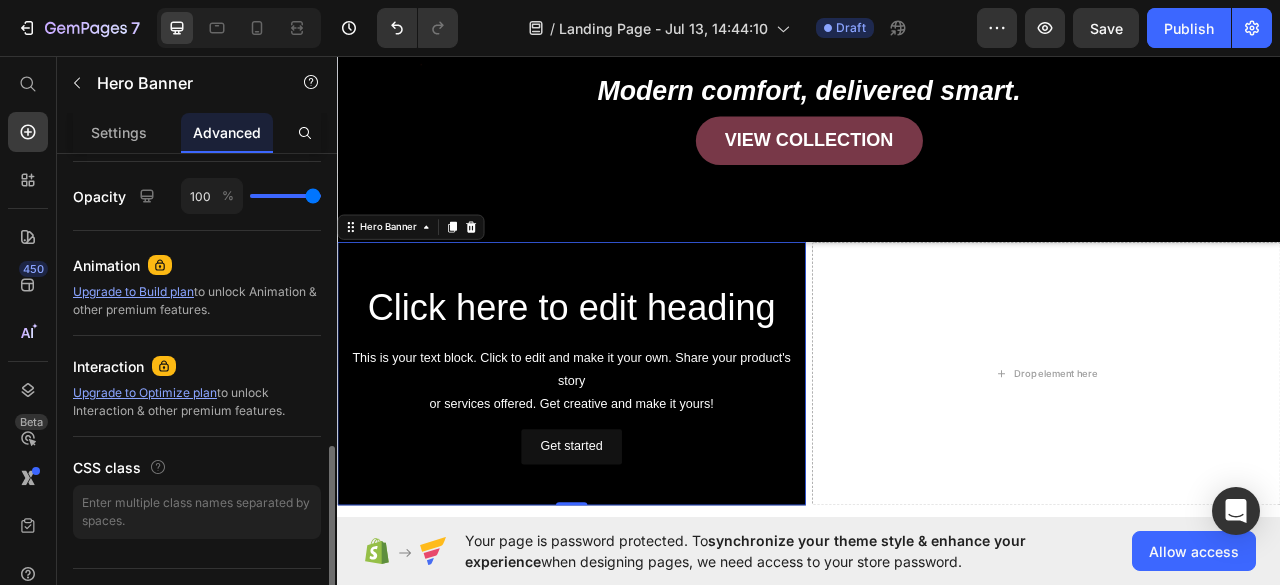 scroll, scrollTop: 813, scrollLeft: 0, axis: vertical 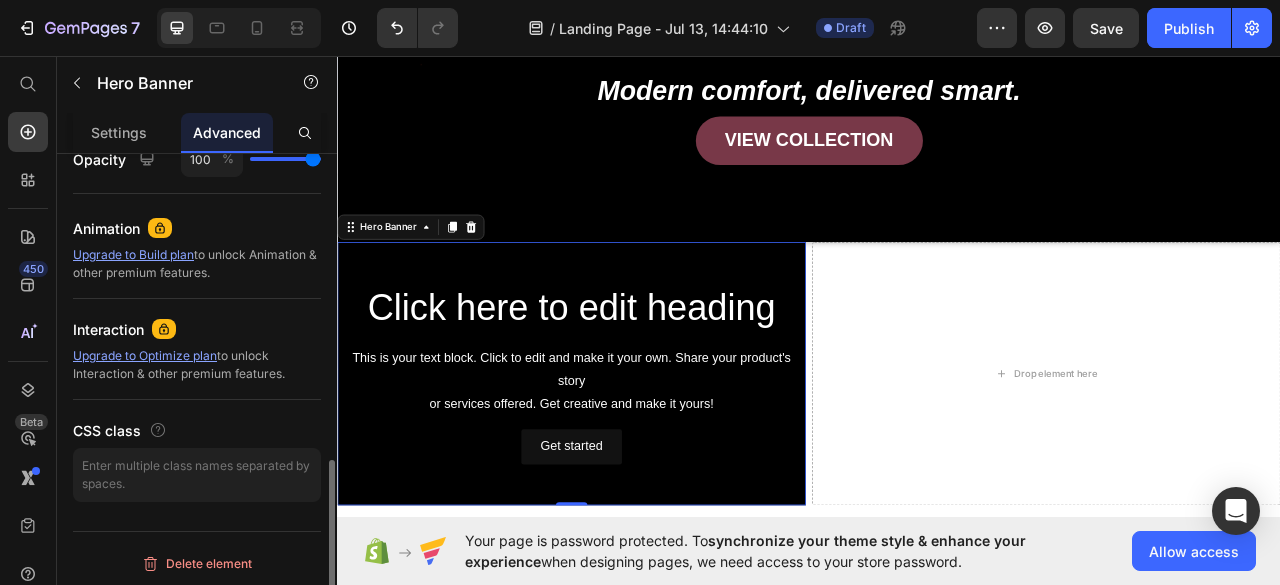 click at bounding box center (635, 461) 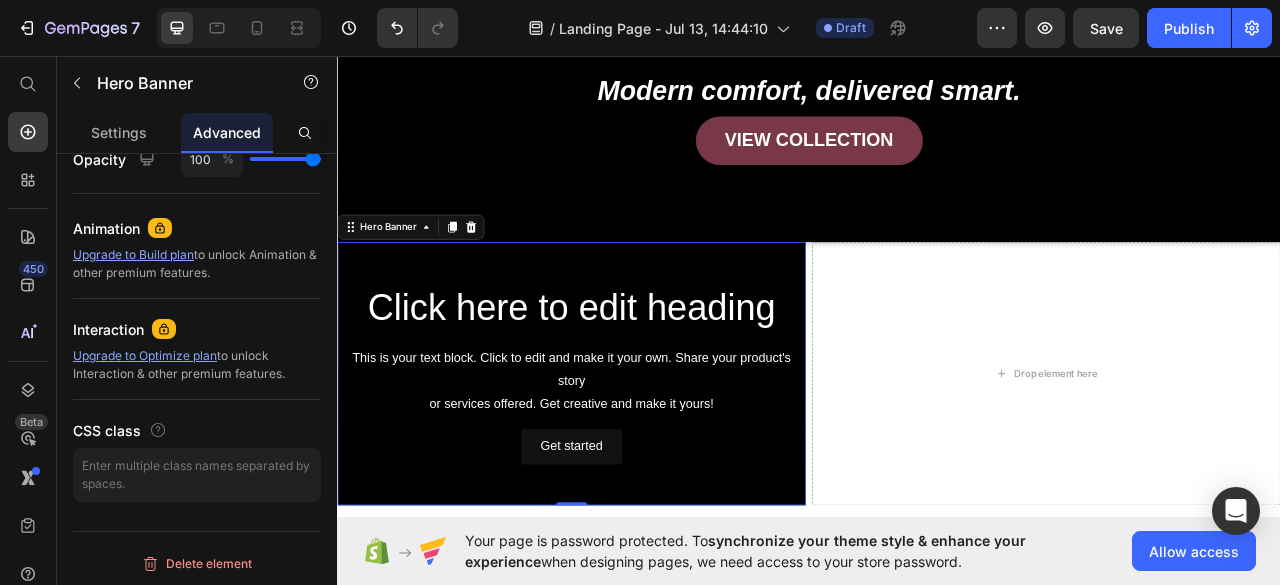 click at bounding box center (635, 461) 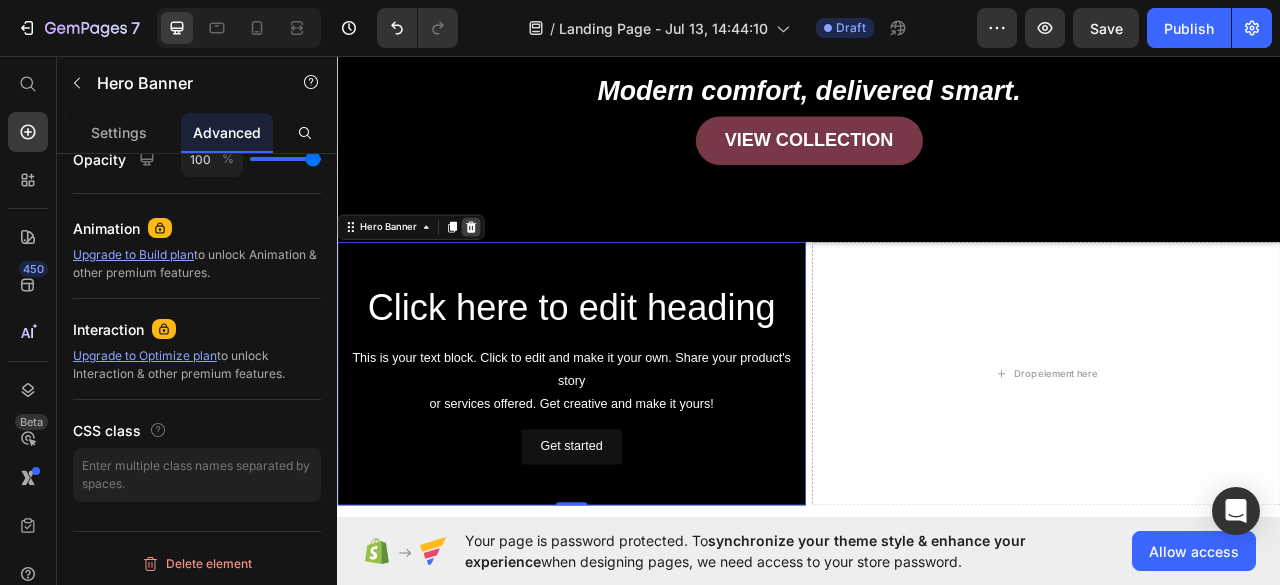 click 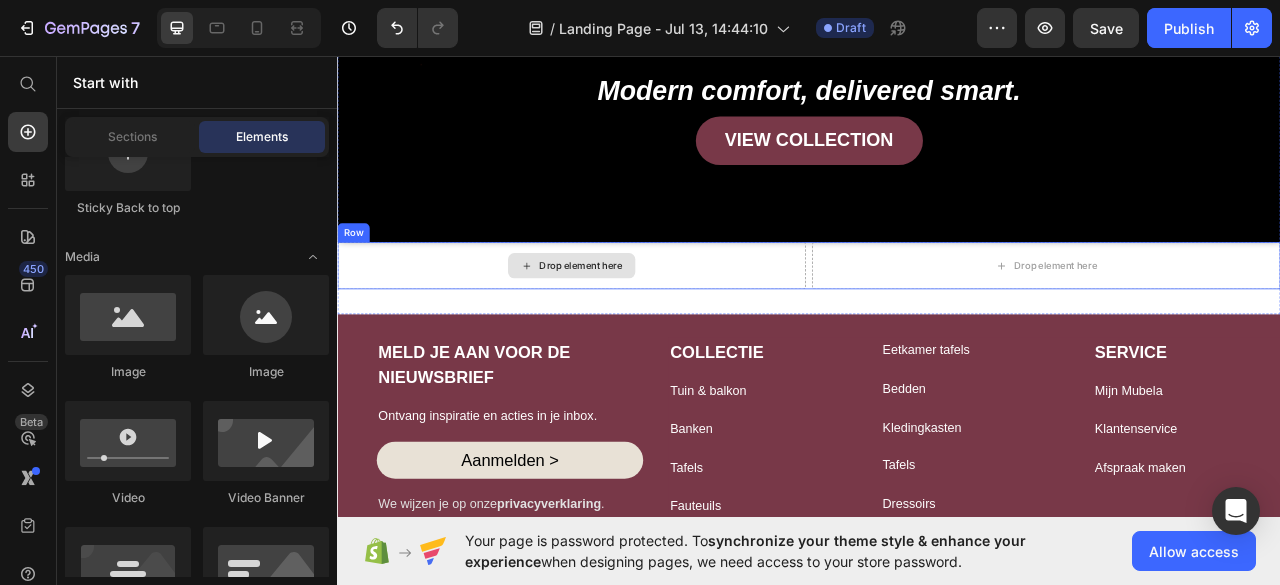 click on "Drop element here" at bounding box center (635, 324) 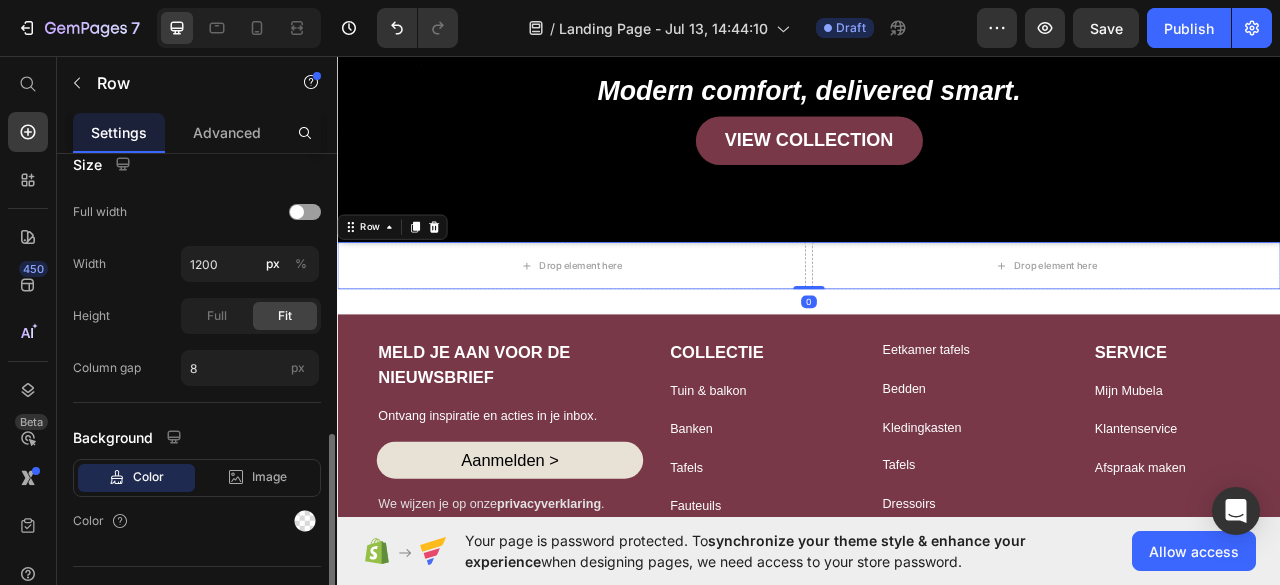 scroll, scrollTop: 630, scrollLeft: 0, axis: vertical 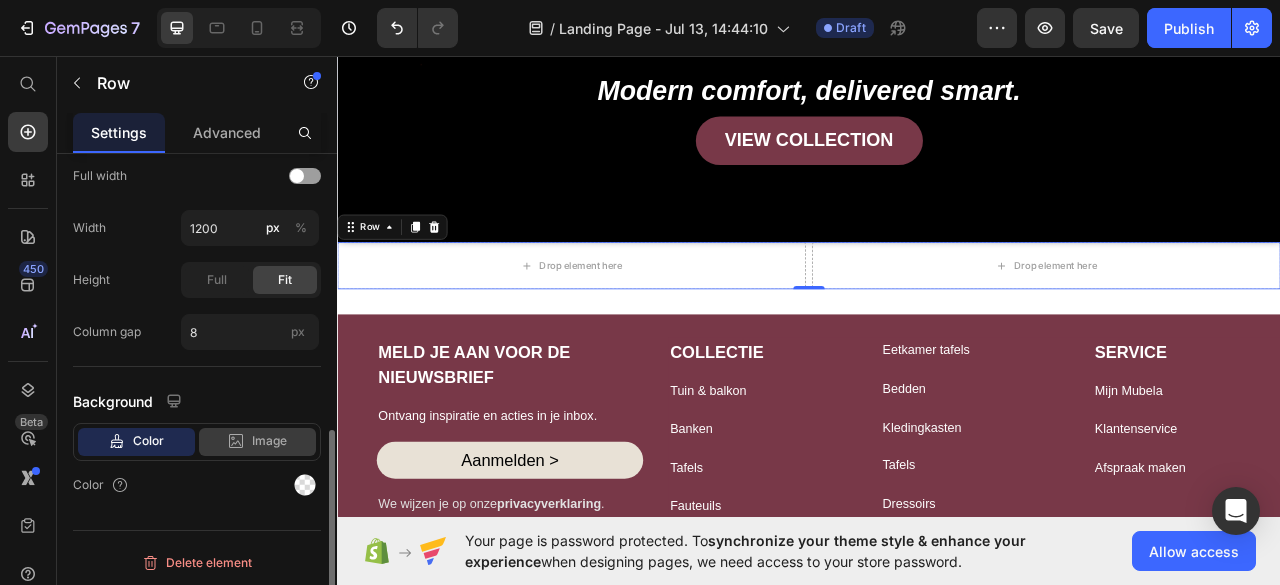 click 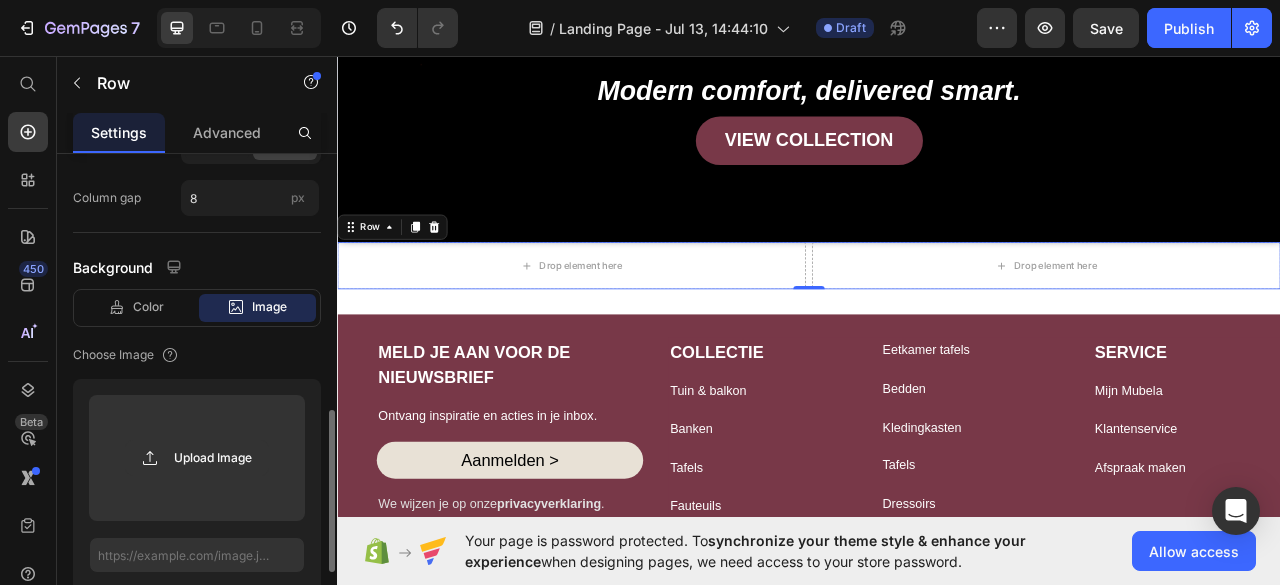 scroll, scrollTop: 767, scrollLeft: 0, axis: vertical 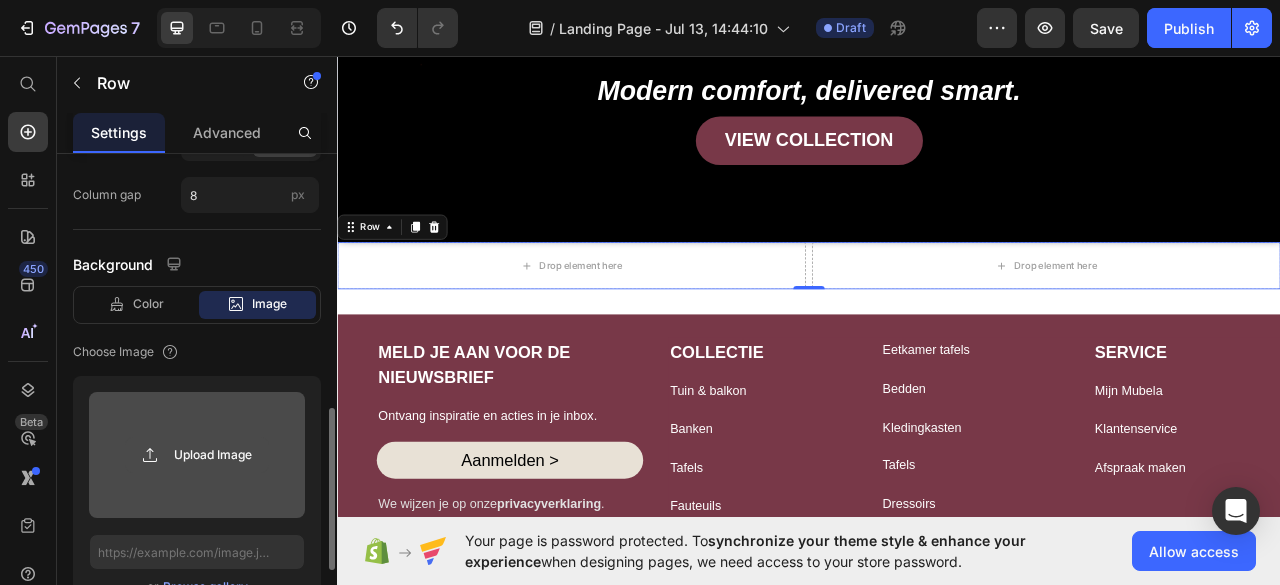 click 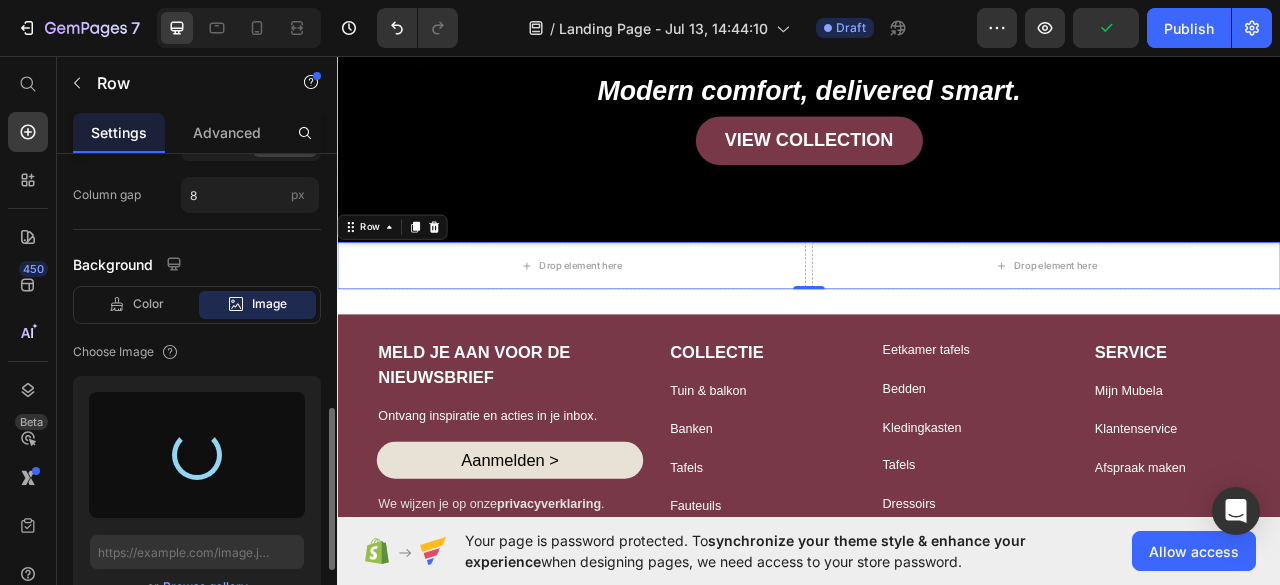 type on "https://cdn.shopify.com/s/files/1/0948/5149/8321/files/gempages_575258832146530890-10c48ebc-094e-4ce0-a6c2-2c61206a5d85.gif" 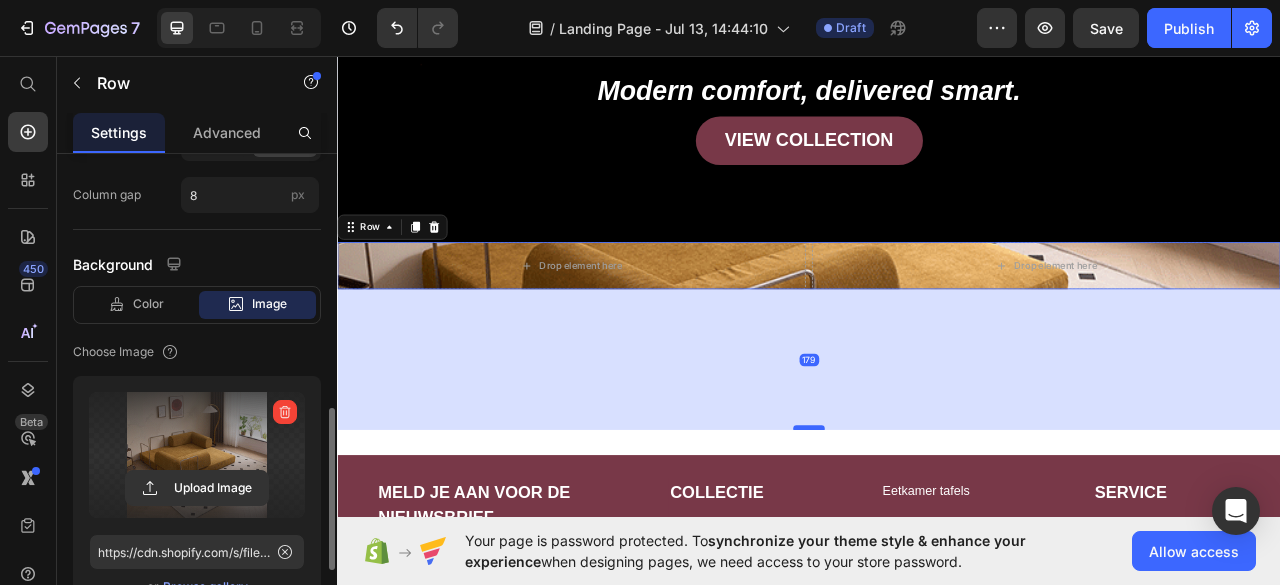 drag, startPoint x: 933, startPoint y: 352, endPoint x: 925, endPoint y: 569, distance: 217.14742 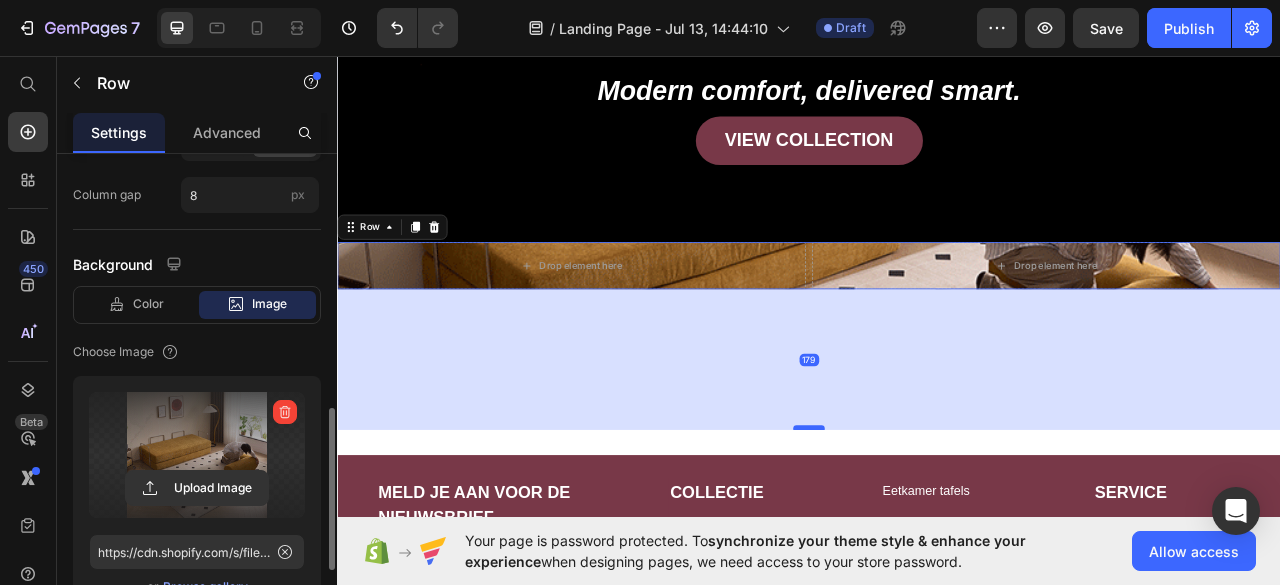click at bounding box center (937, 530) 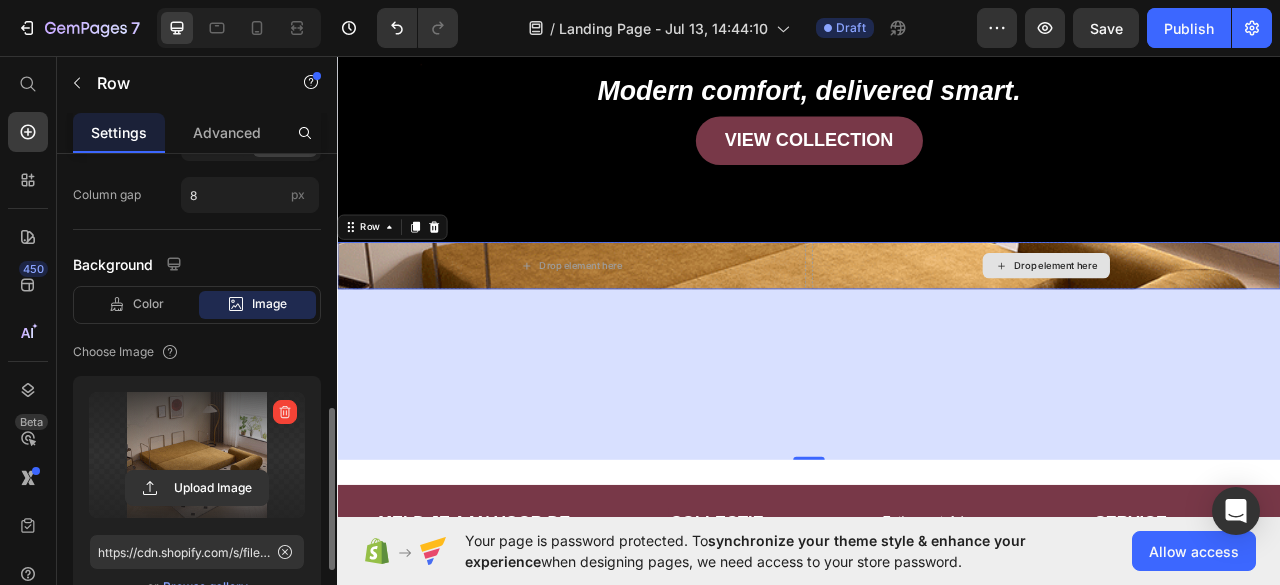 click on "Drop element here" at bounding box center [1239, 324] 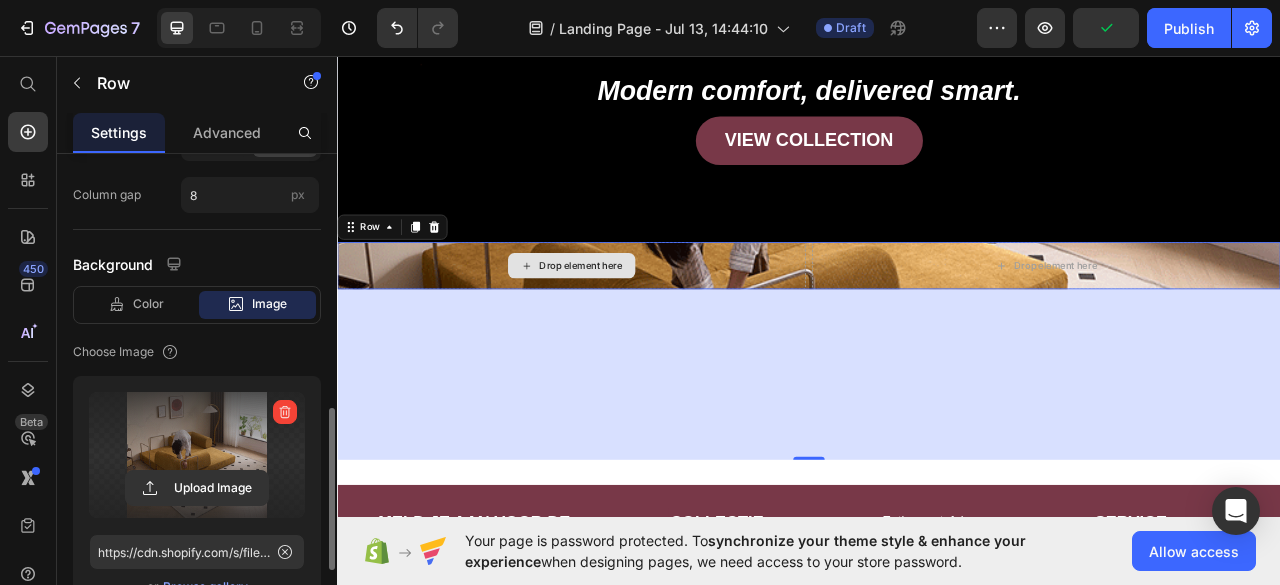 click on "Drop element here" at bounding box center [635, 324] 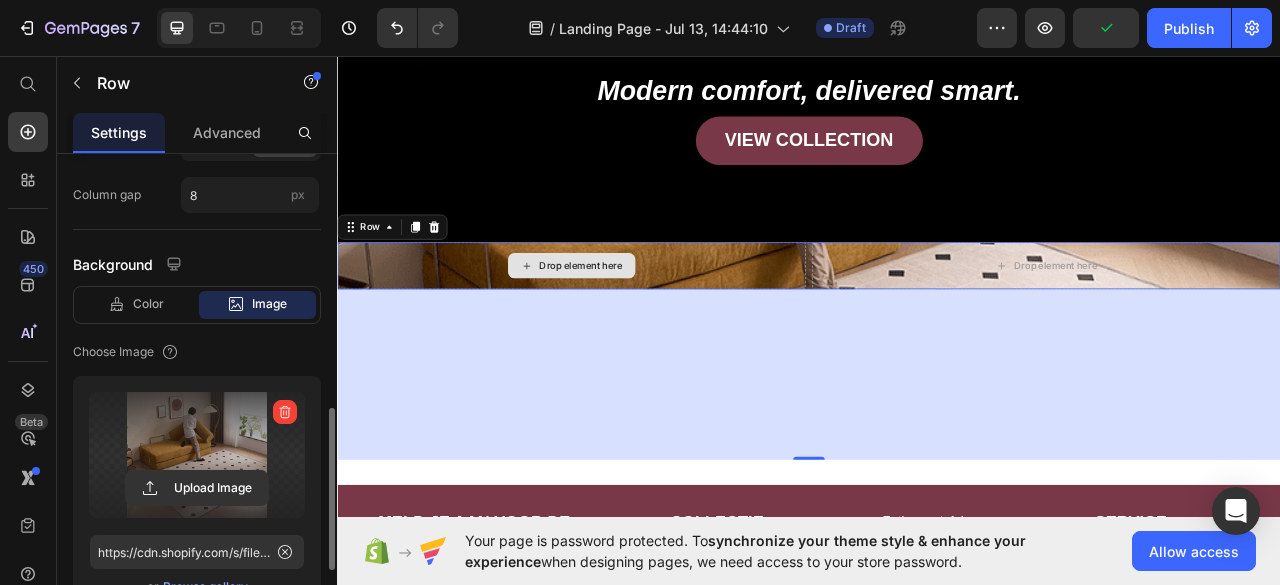 click on "Drop element here" at bounding box center (647, 324) 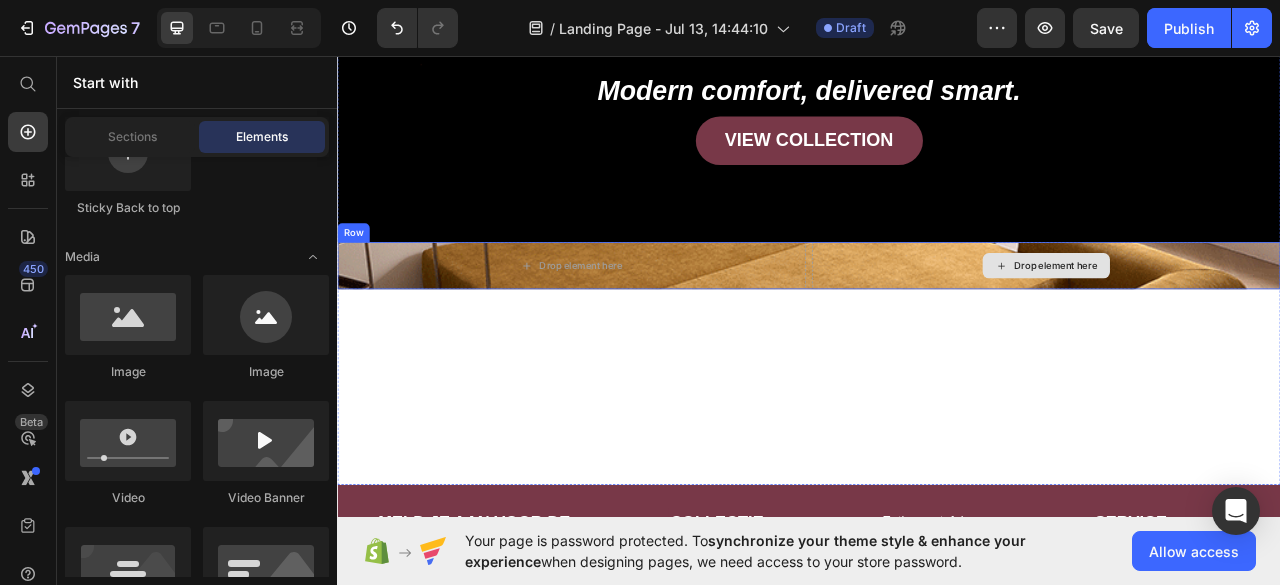 click on "Drop element here" at bounding box center [1239, 324] 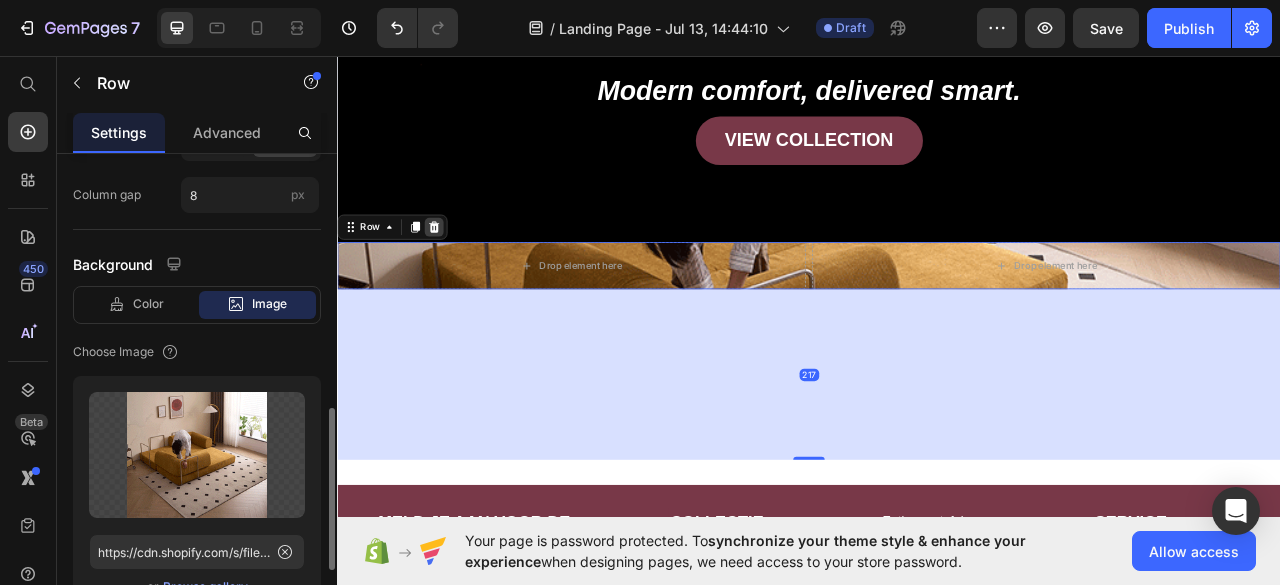 click 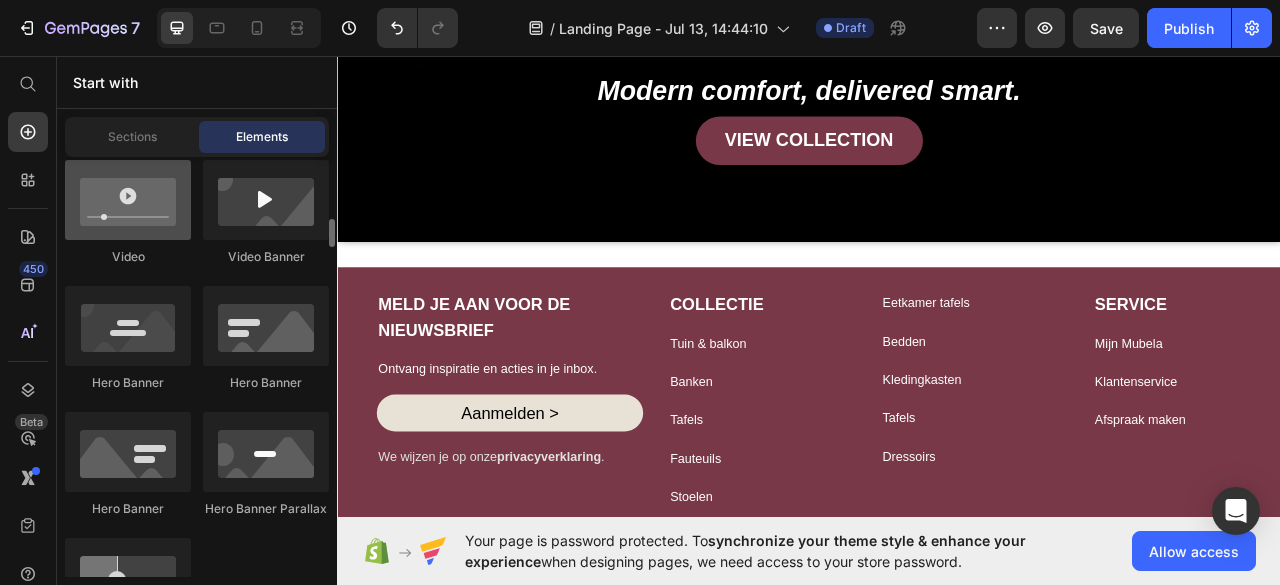 scroll, scrollTop: 910, scrollLeft: 0, axis: vertical 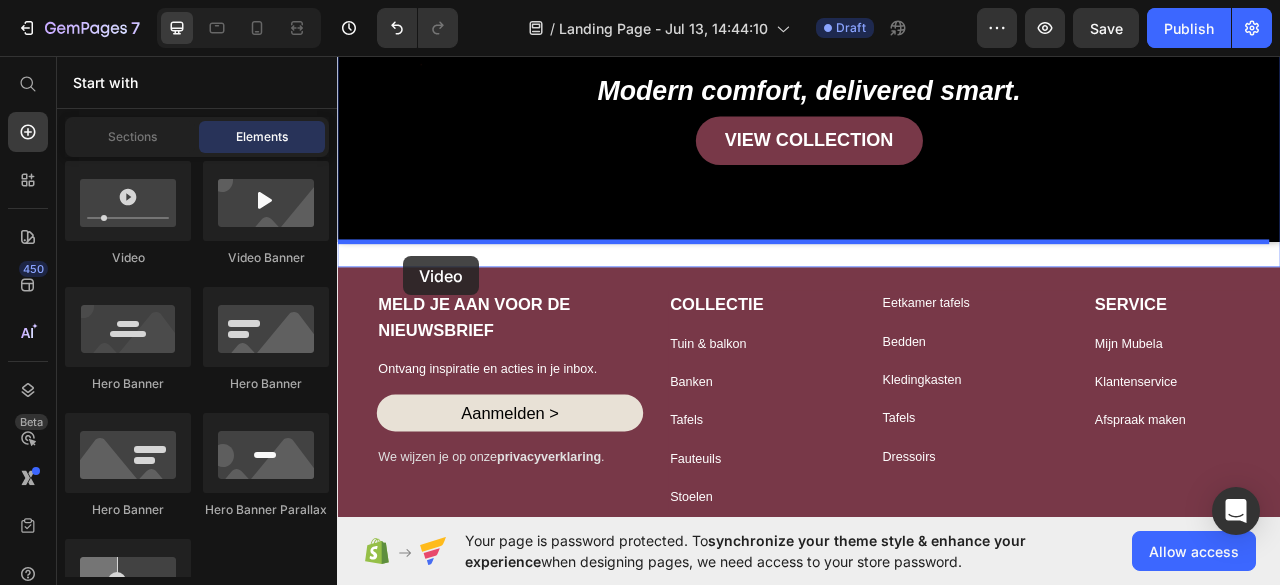 drag, startPoint x: 477, startPoint y: 282, endPoint x: 420, endPoint y: 307, distance: 62.241467 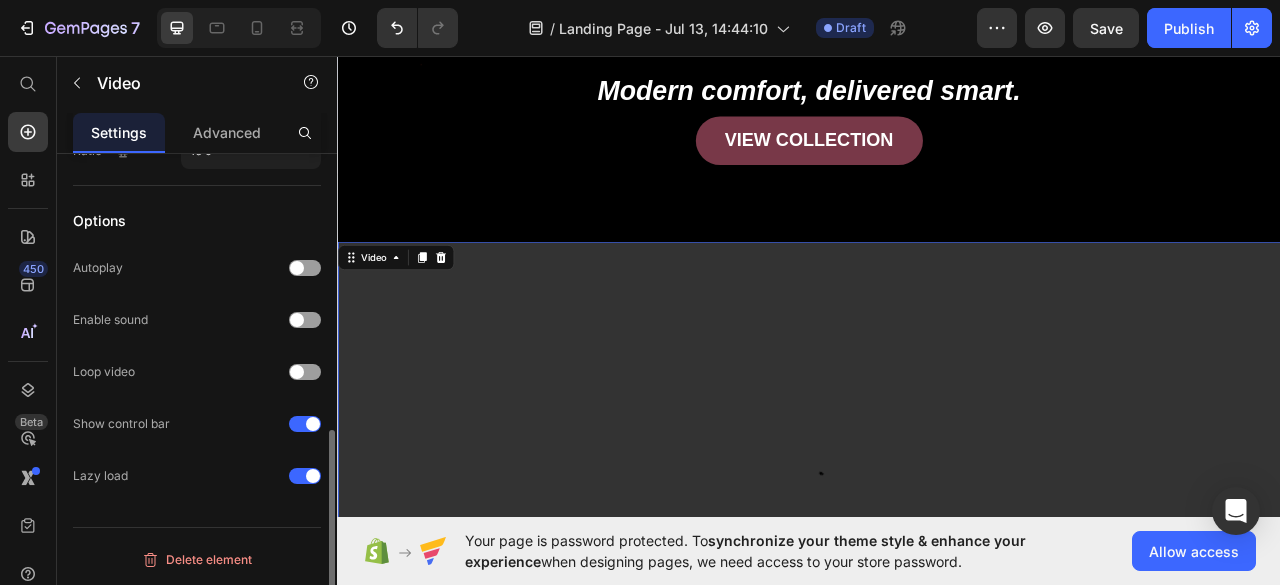 scroll, scrollTop: 0, scrollLeft: 0, axis: both 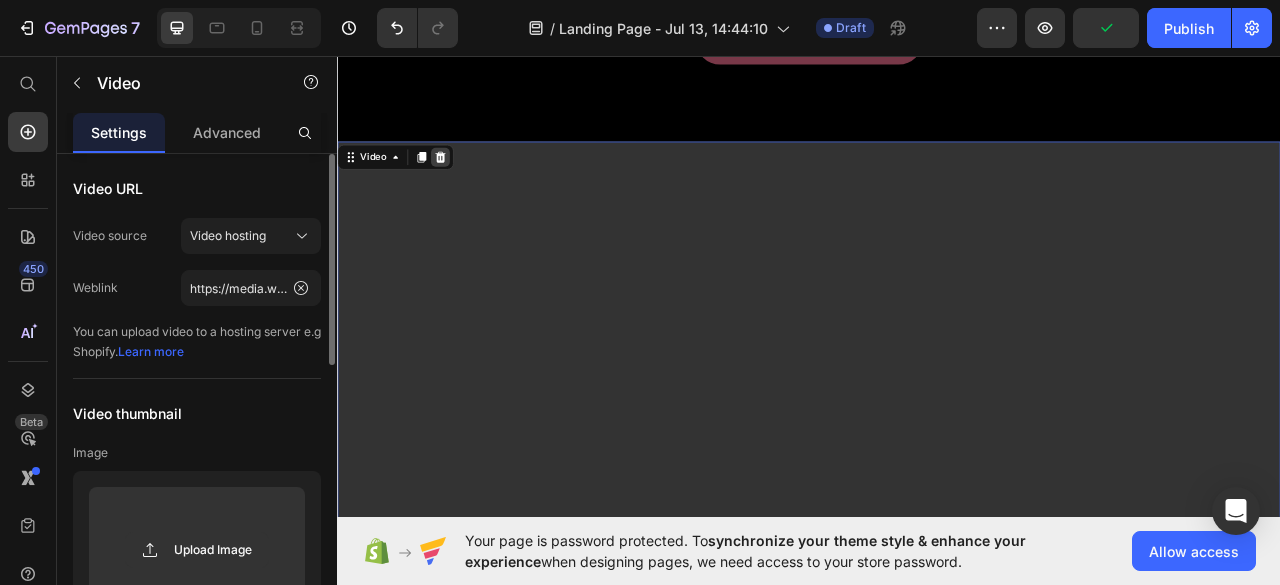 click 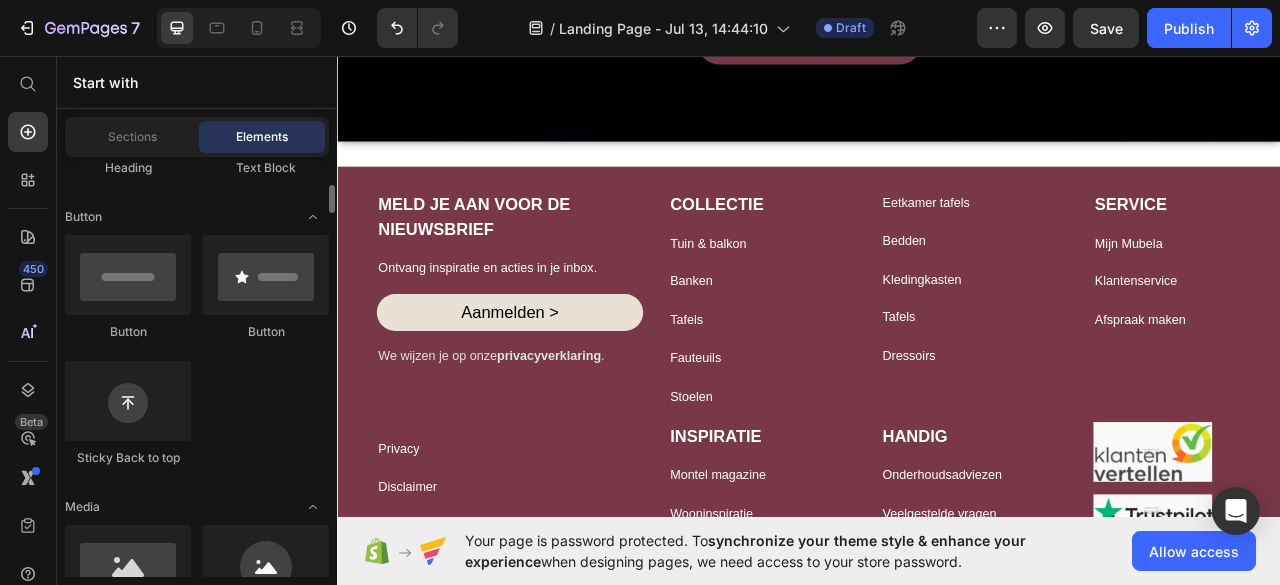 scroll, scrollTop: 0, scrollLeft: 0, axis: both 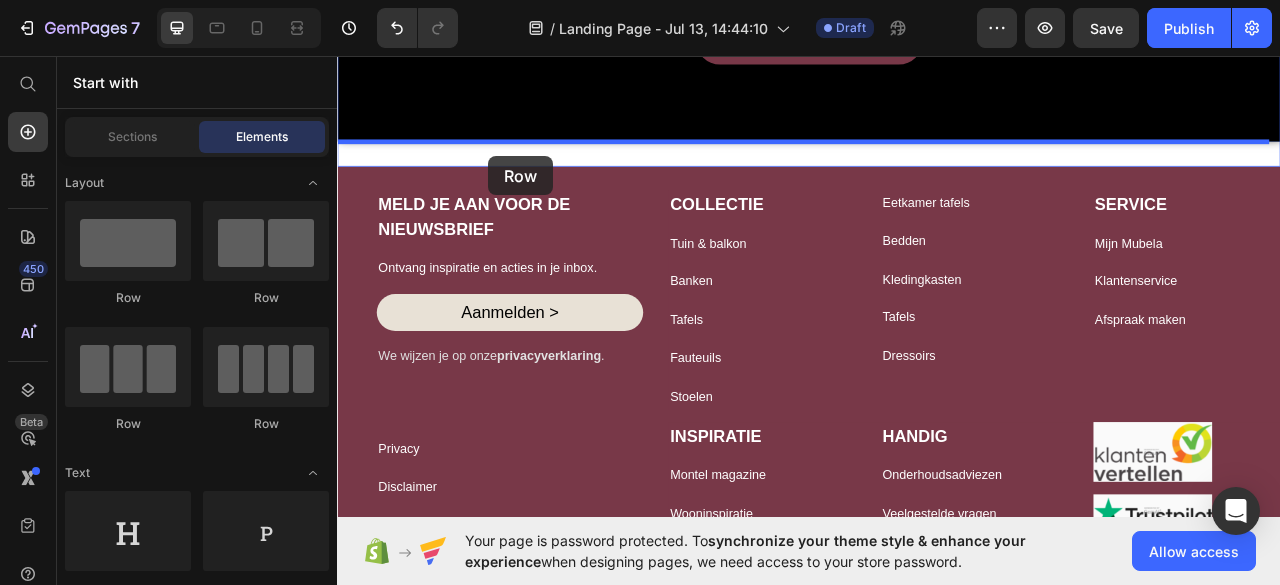 drag, startPoint x: 622, startPoint y: 307, endPoint x: 529, endPoint y: 185, distance: 153.4047 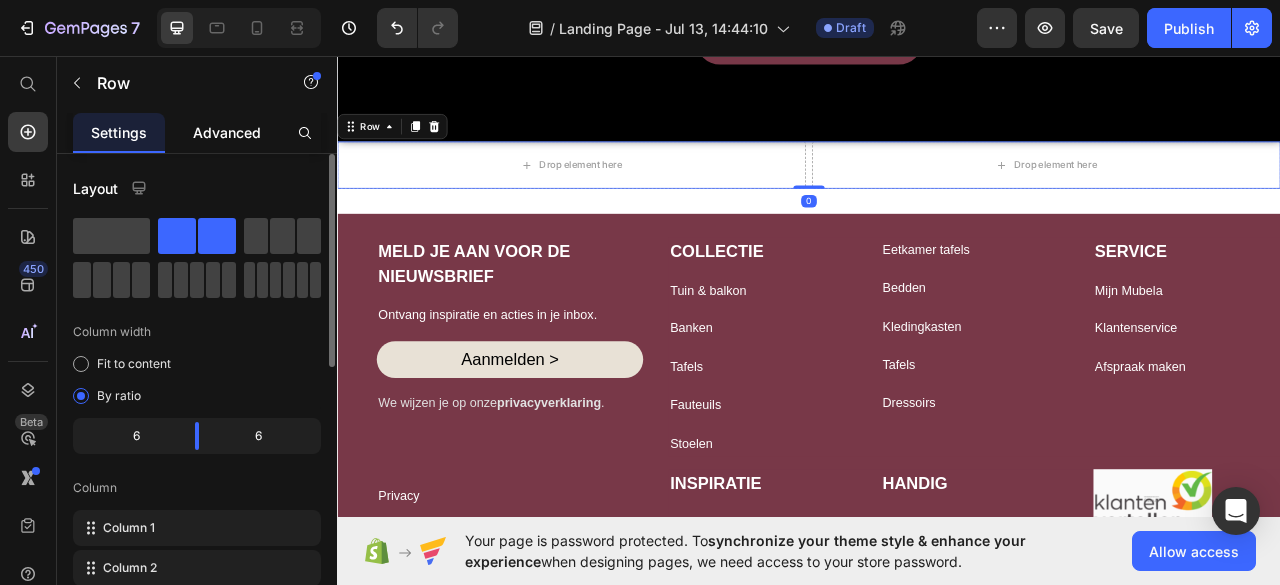 click on "Advanced" 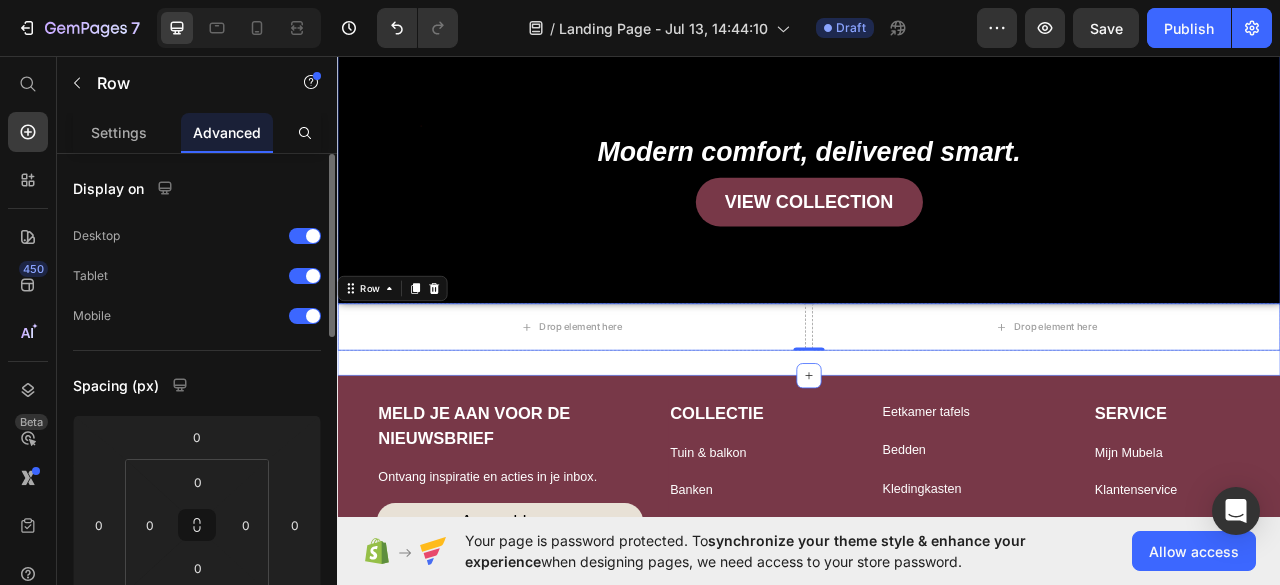 scroll, scrollTop: 355, scrollLeft: 0, axis: vertical 